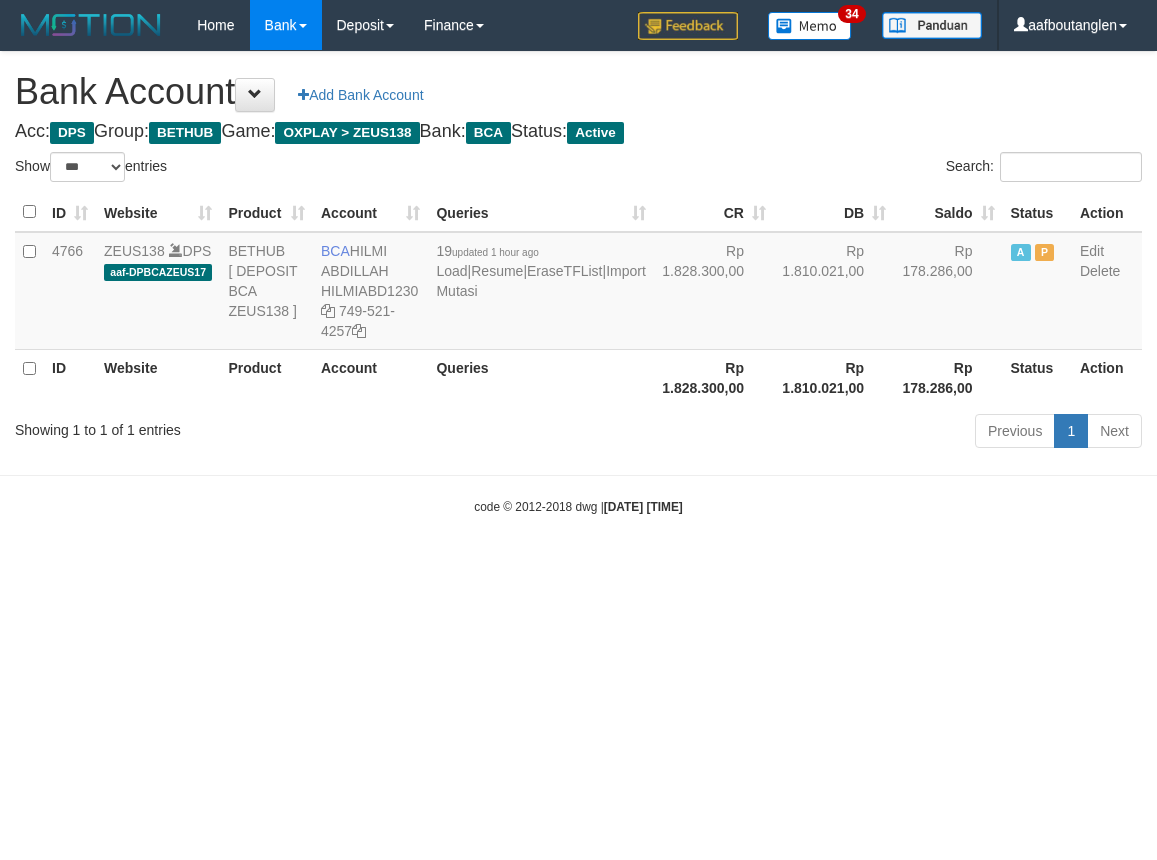 select on "***" 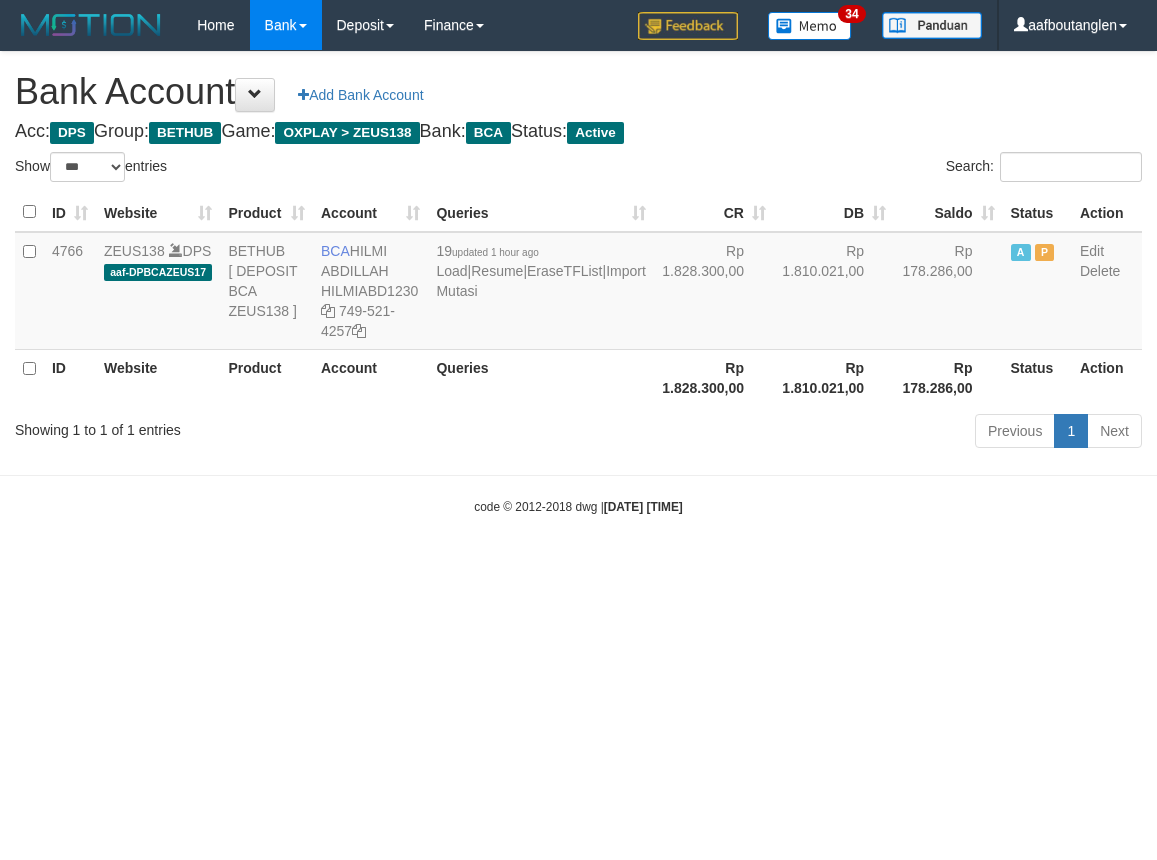 scroll, scrollTop: 0, scrollLeft: 0, axis: both 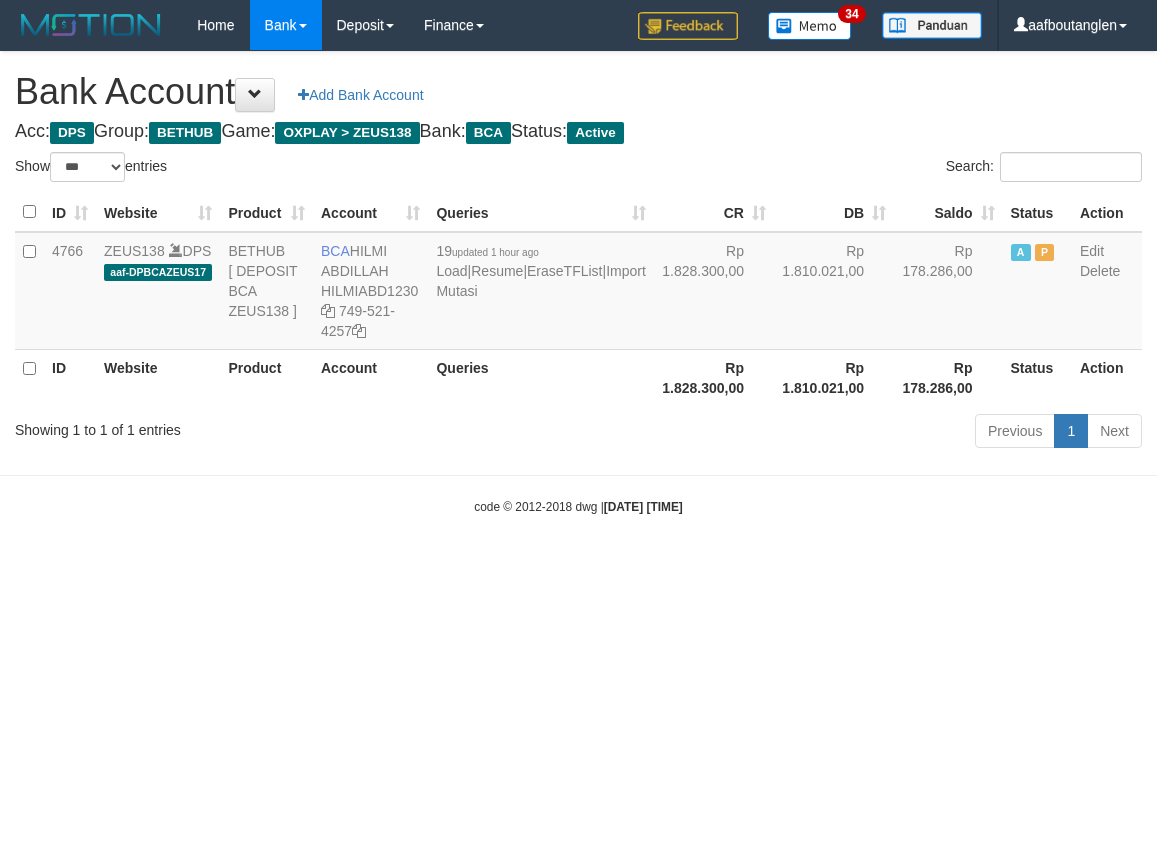 select on "***" 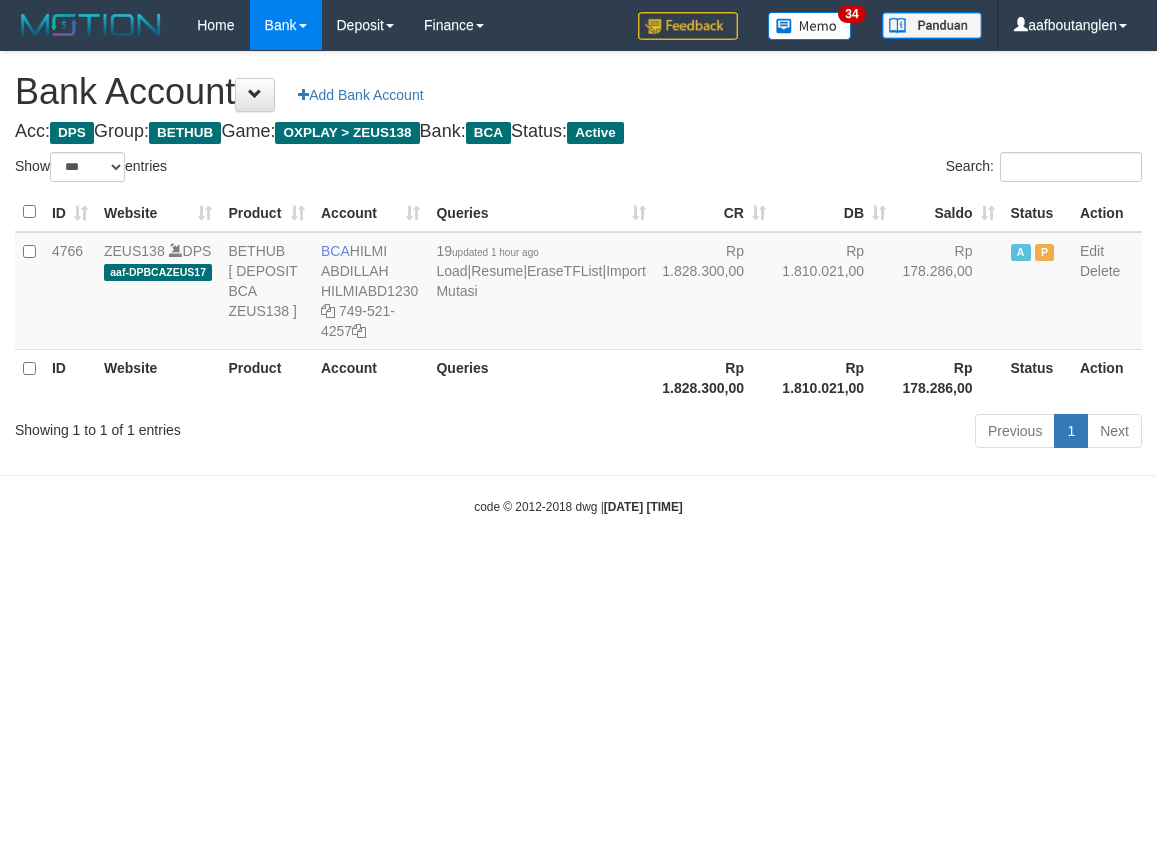 scroll, scrollTop: 0, scrollLeft: 0, axis: both 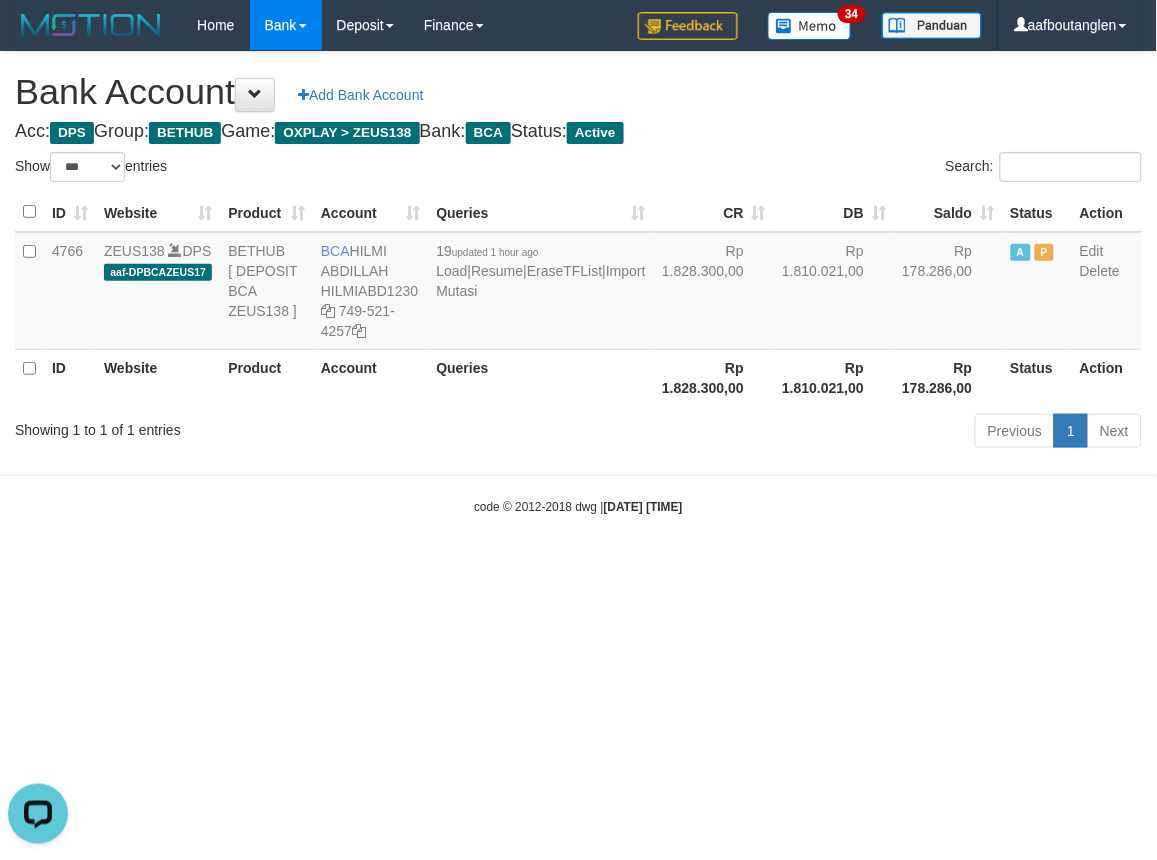 drag, startPoint x: 72, startPoint y: 463, endPoint x: 87, endPoint y: 497, distance: 37.161808 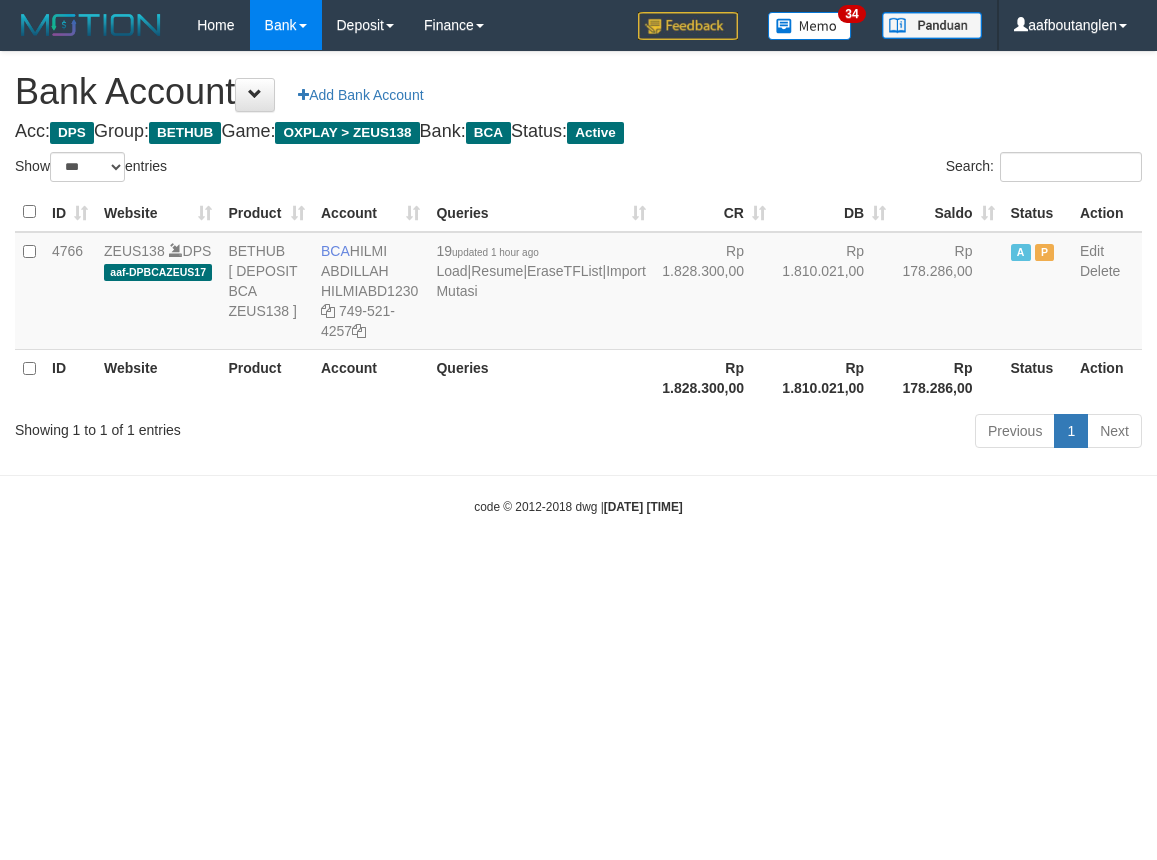 select on "***" 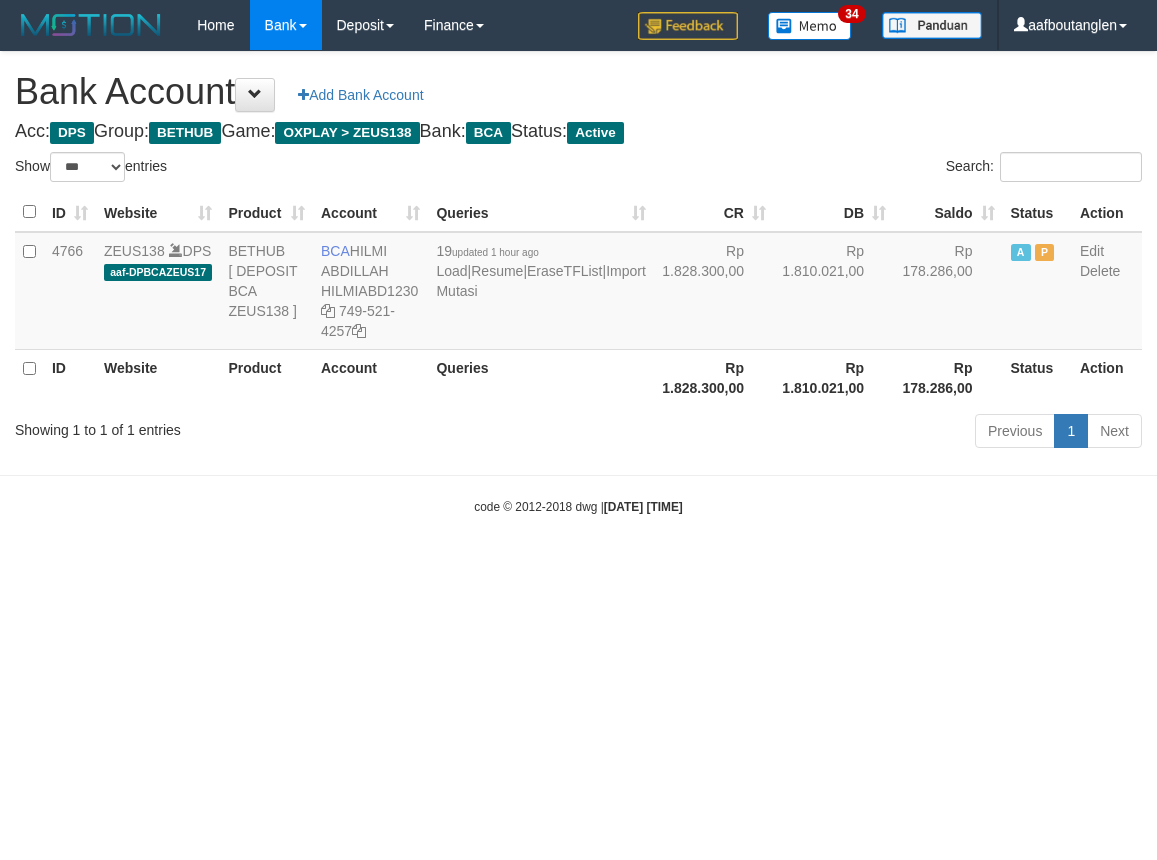 scroll, scrollTop: 0, scrollLeft: 0, axis: both 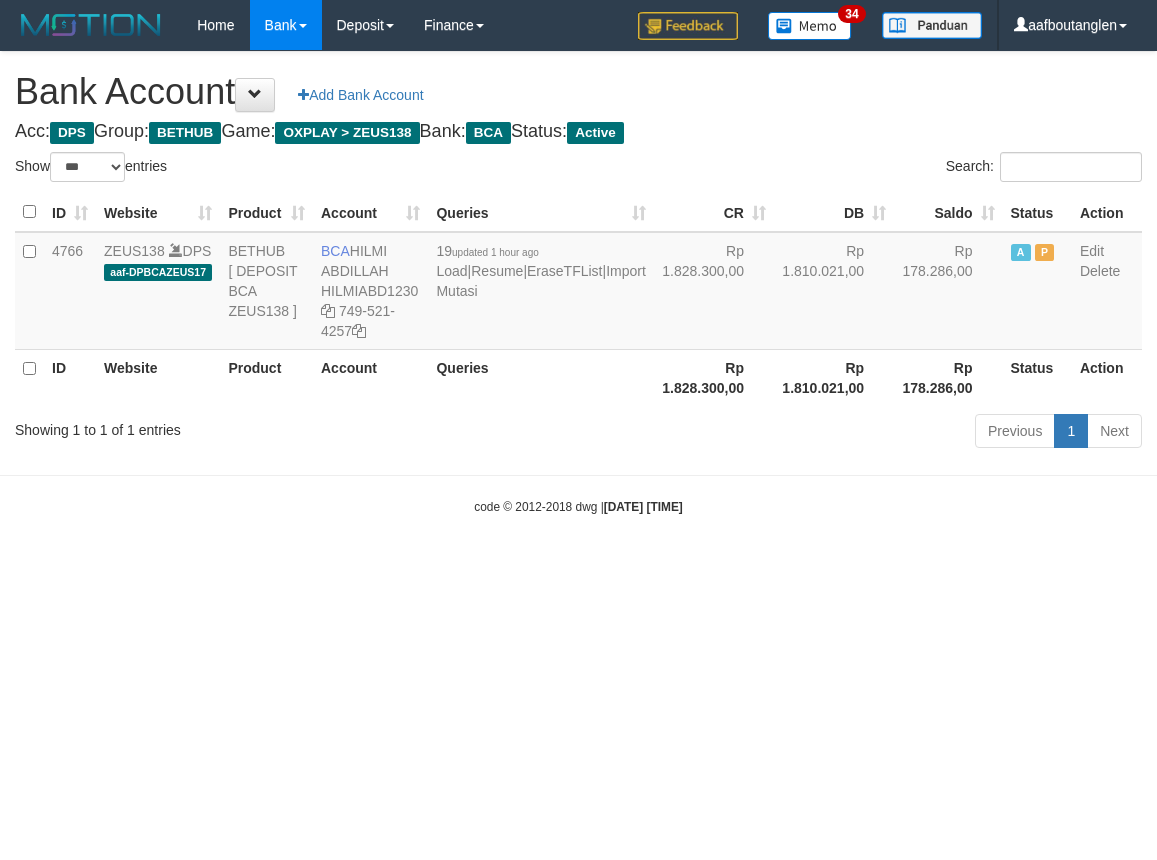 select on "***" 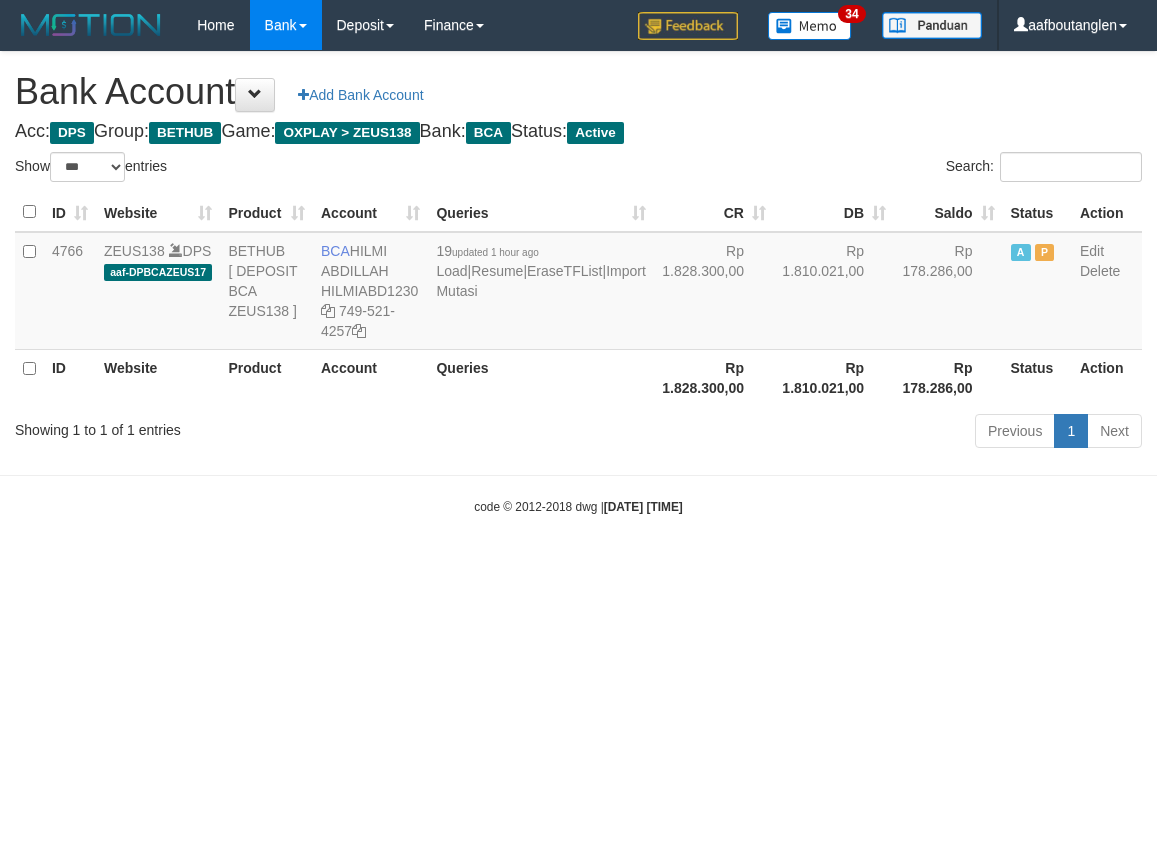 scroll, scrollTop: 0, scrollLeft: 0, axis: both 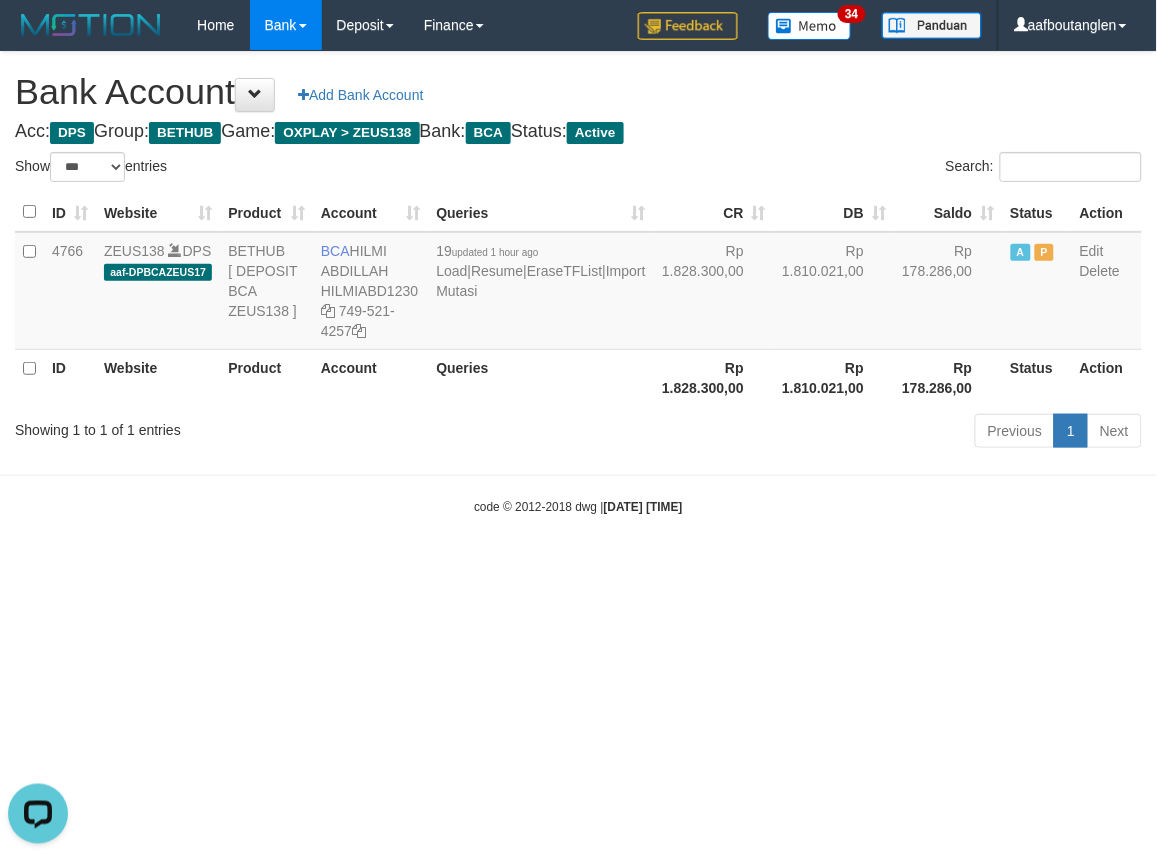 drag, startPoint x: 797, startPoint y: 564, endPoint x: 744, endPoint y: 574, distance: 53.935146 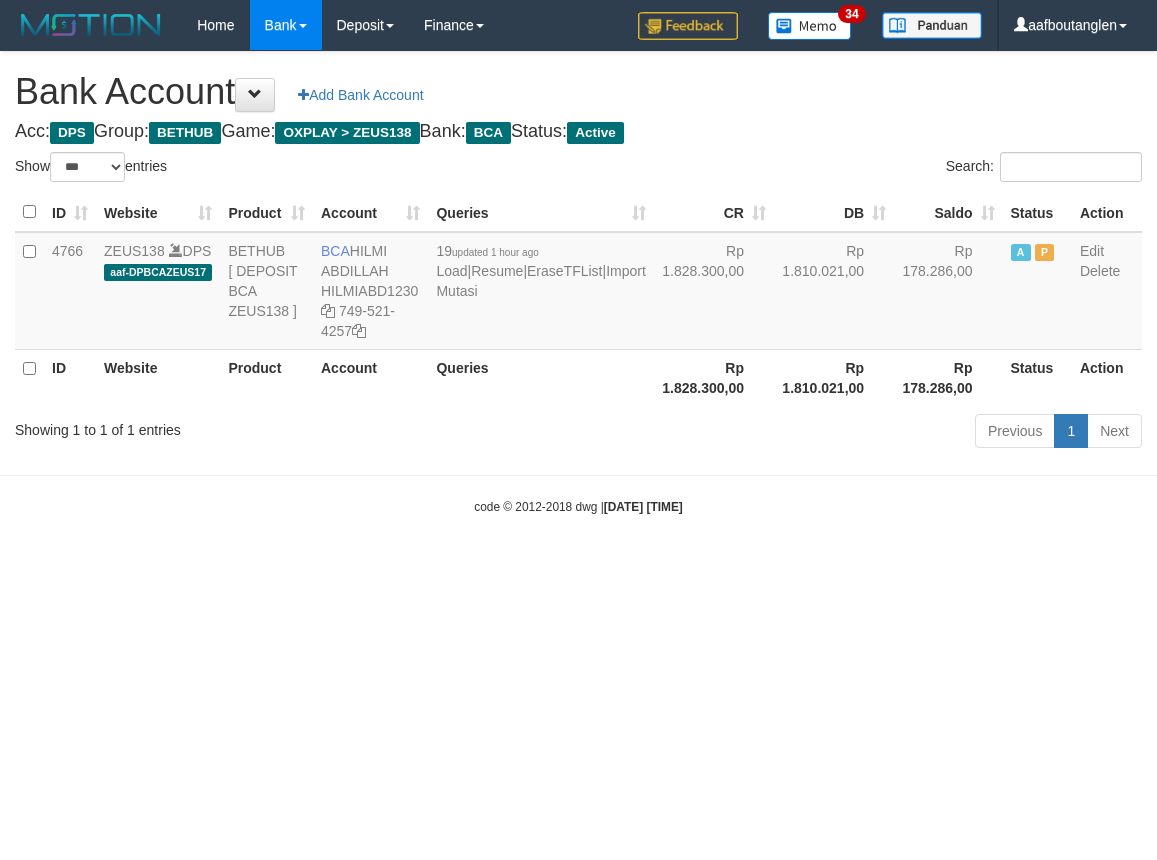 select on "***" 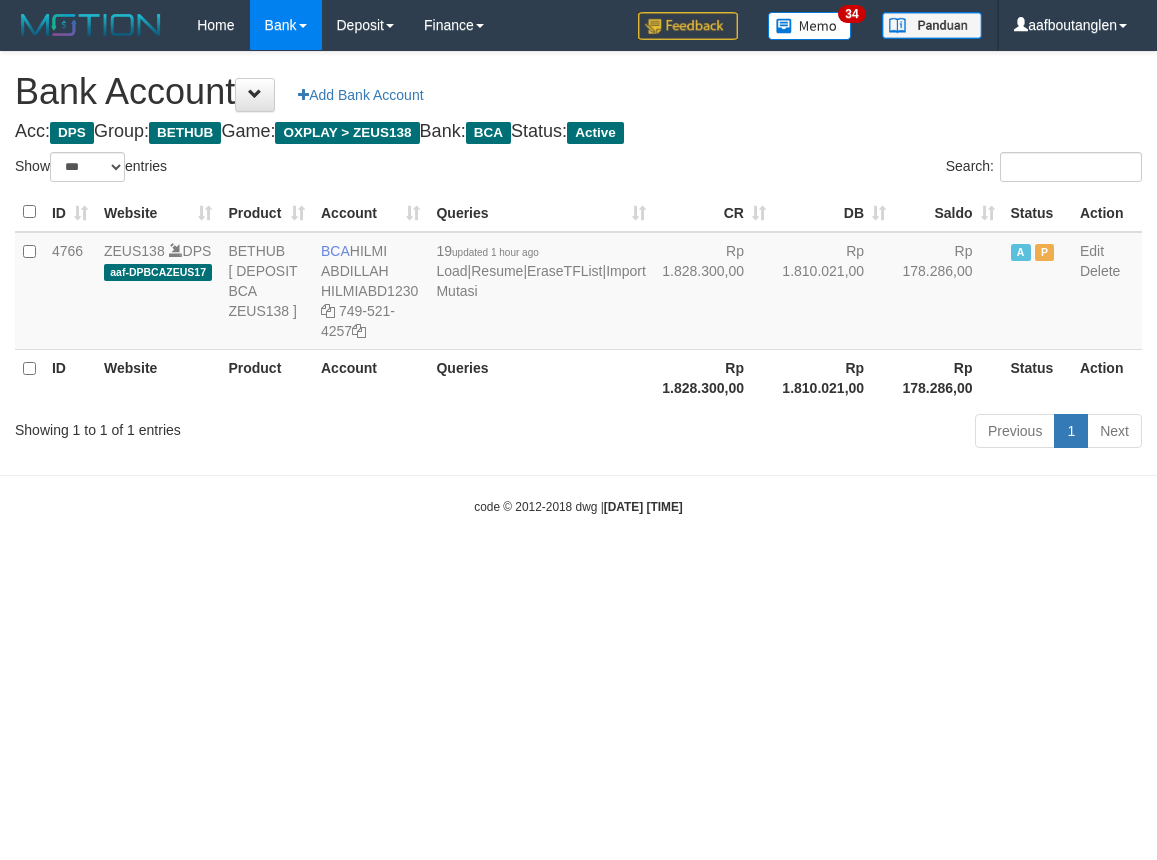 scroll, scrollTop: 0, scrollLeft: 0, axis: both 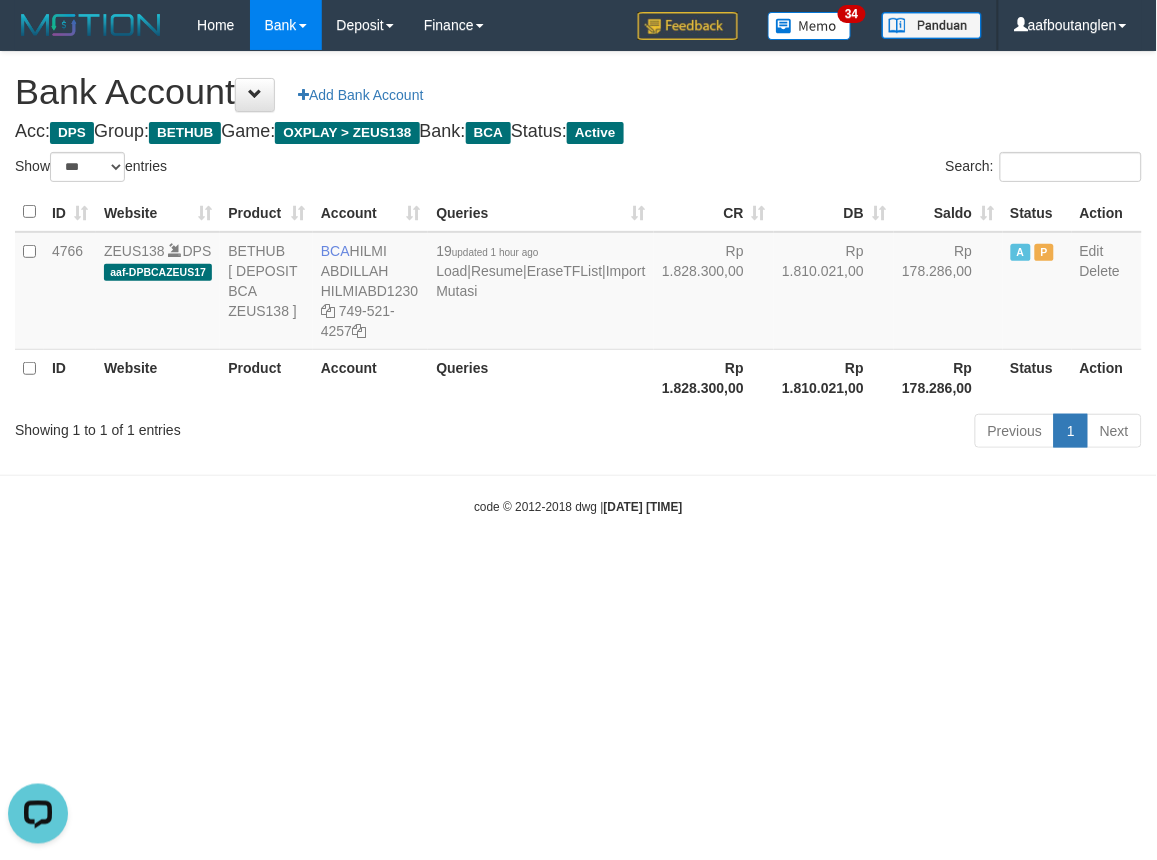 drag, startPoint x: 910, startPoint y: 568, endPoint x: 887, endPoint y: 575, distance: 24.04163 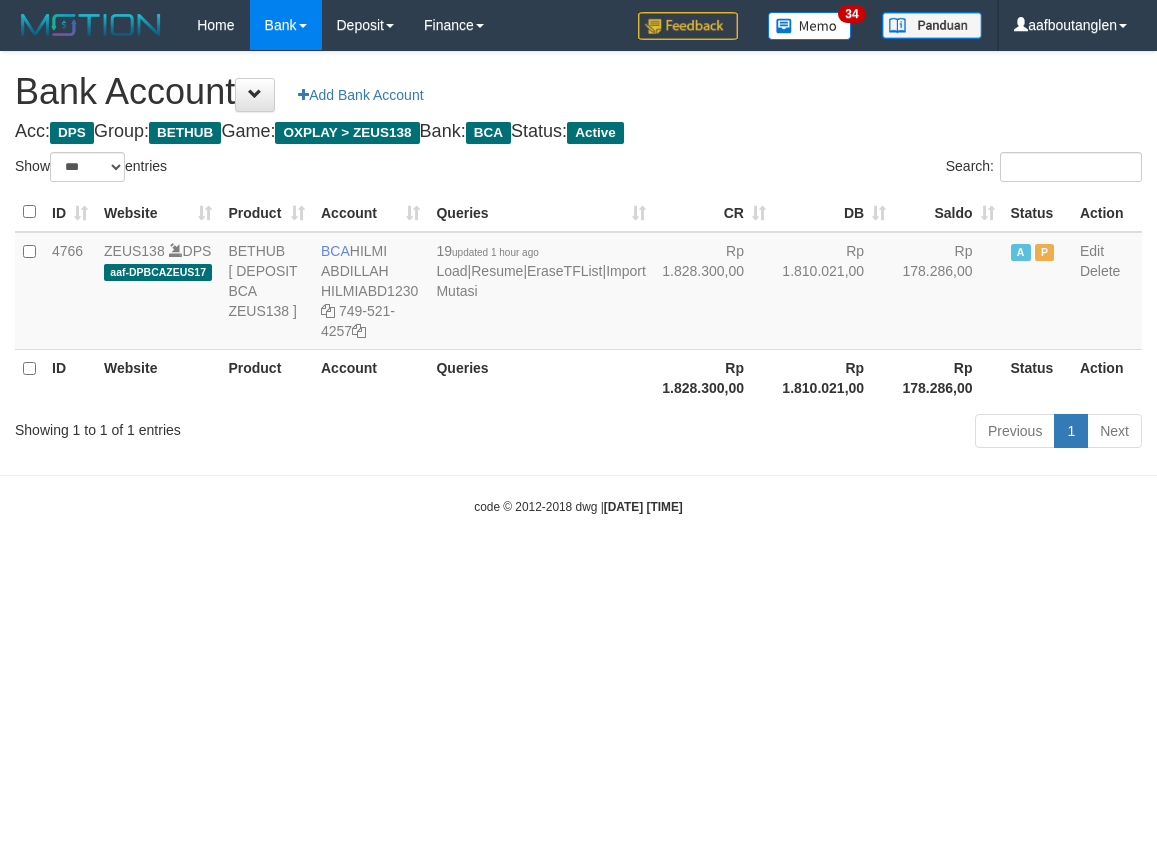 select on "***" 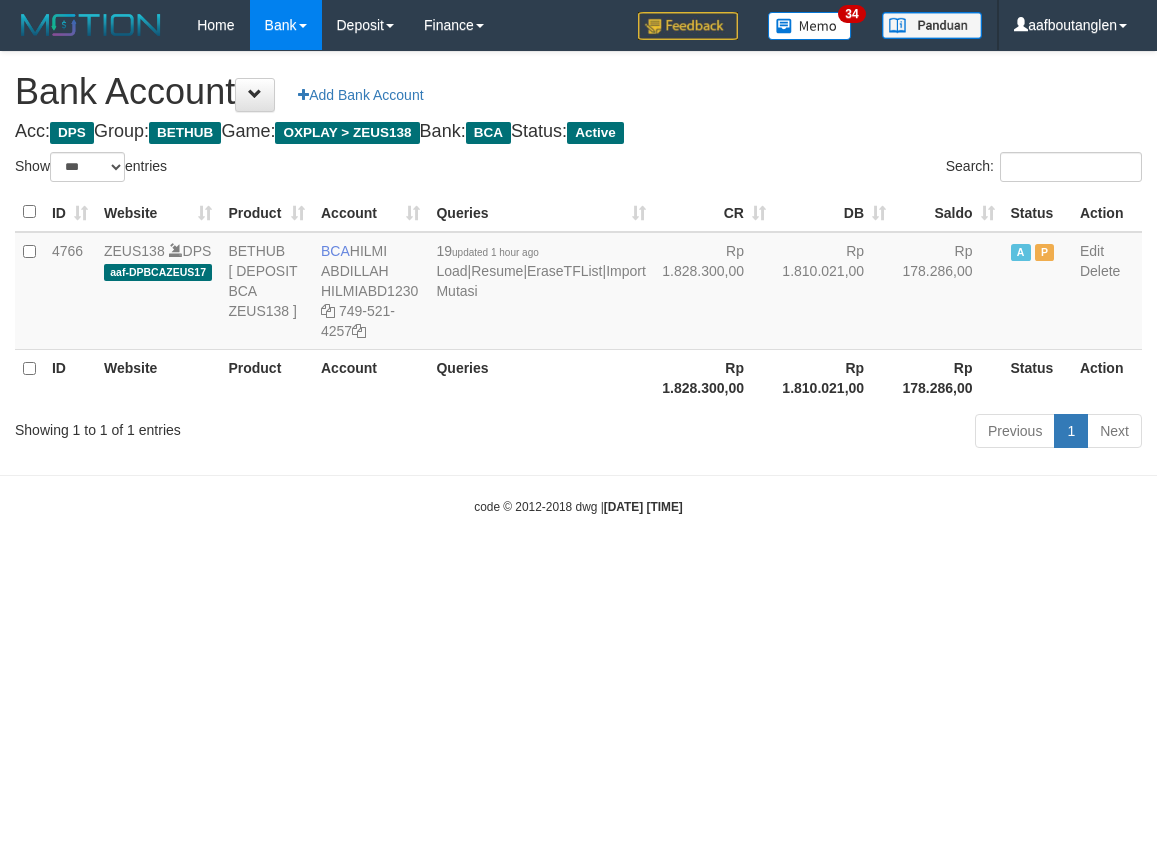 scroll, scrollTop: 0, scrollLeft: 0, axis: both 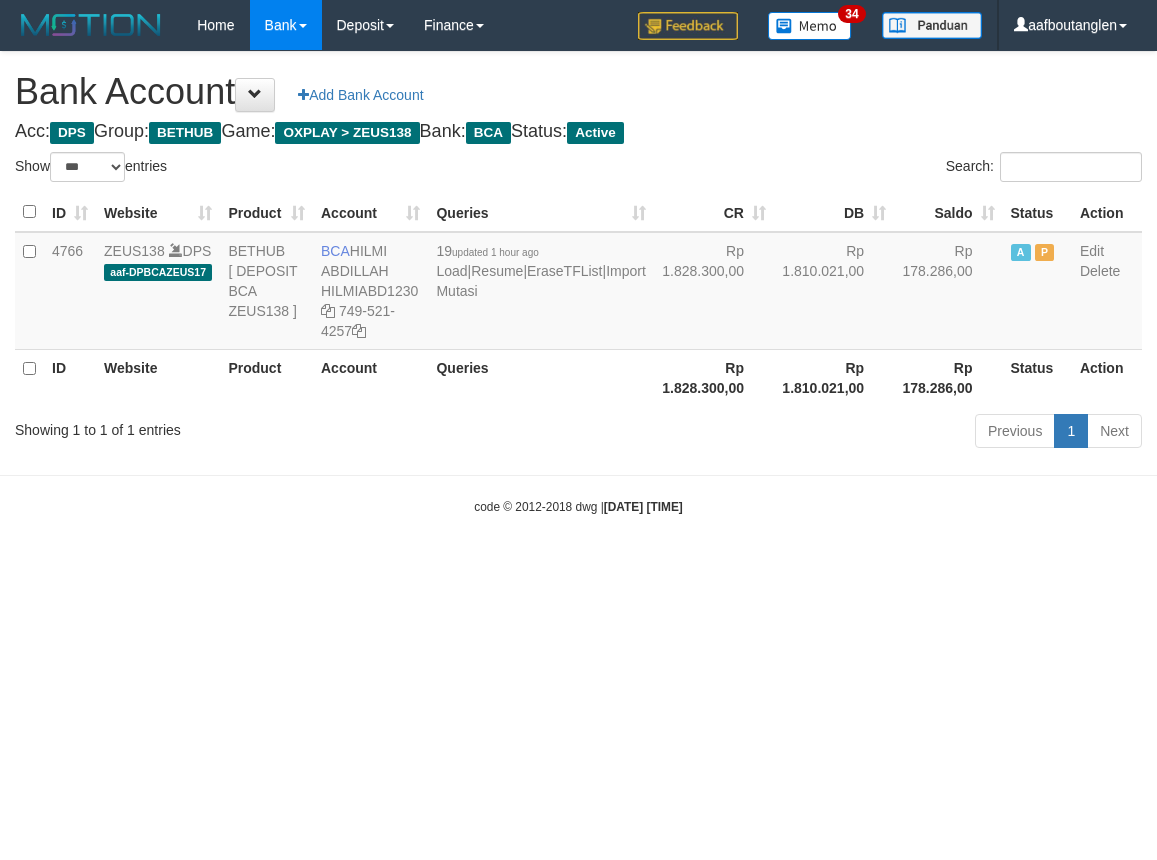 select on "***" 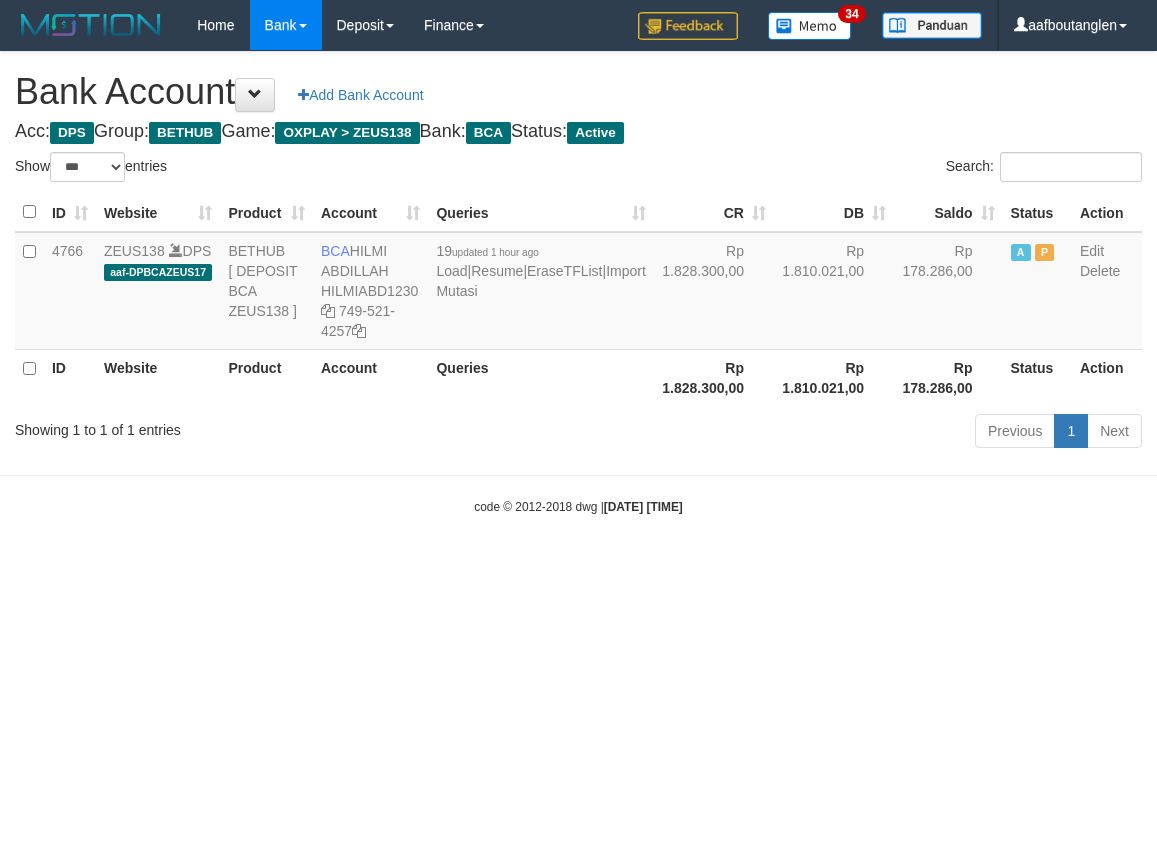 scroll, scrollTop: 0, scrollLeft: 0, axis: both 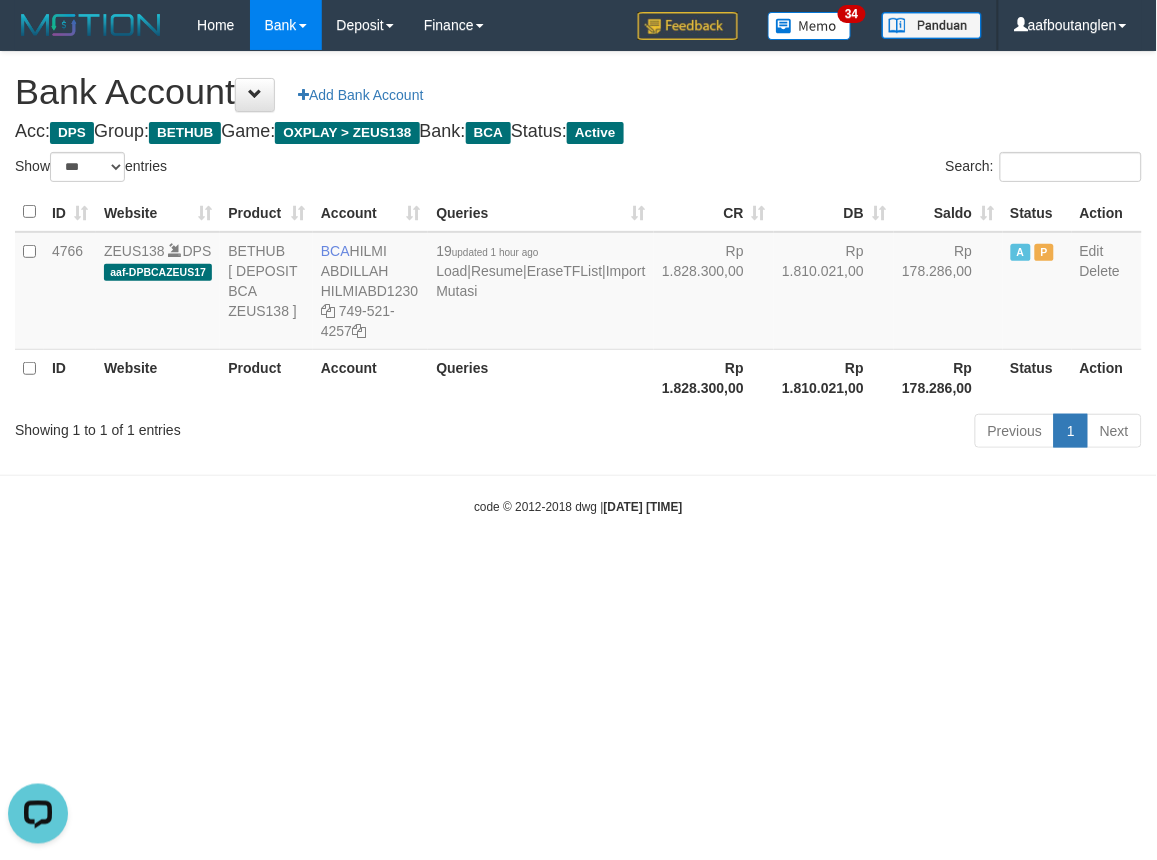 click on "Toggle navigation
Home
Bank
Account List
Deposit
DPS List
History
Note DPS
Finance
Financial Data
aafboutanglen
My Profile
Log Out
34" at bounding box center [578, 283] 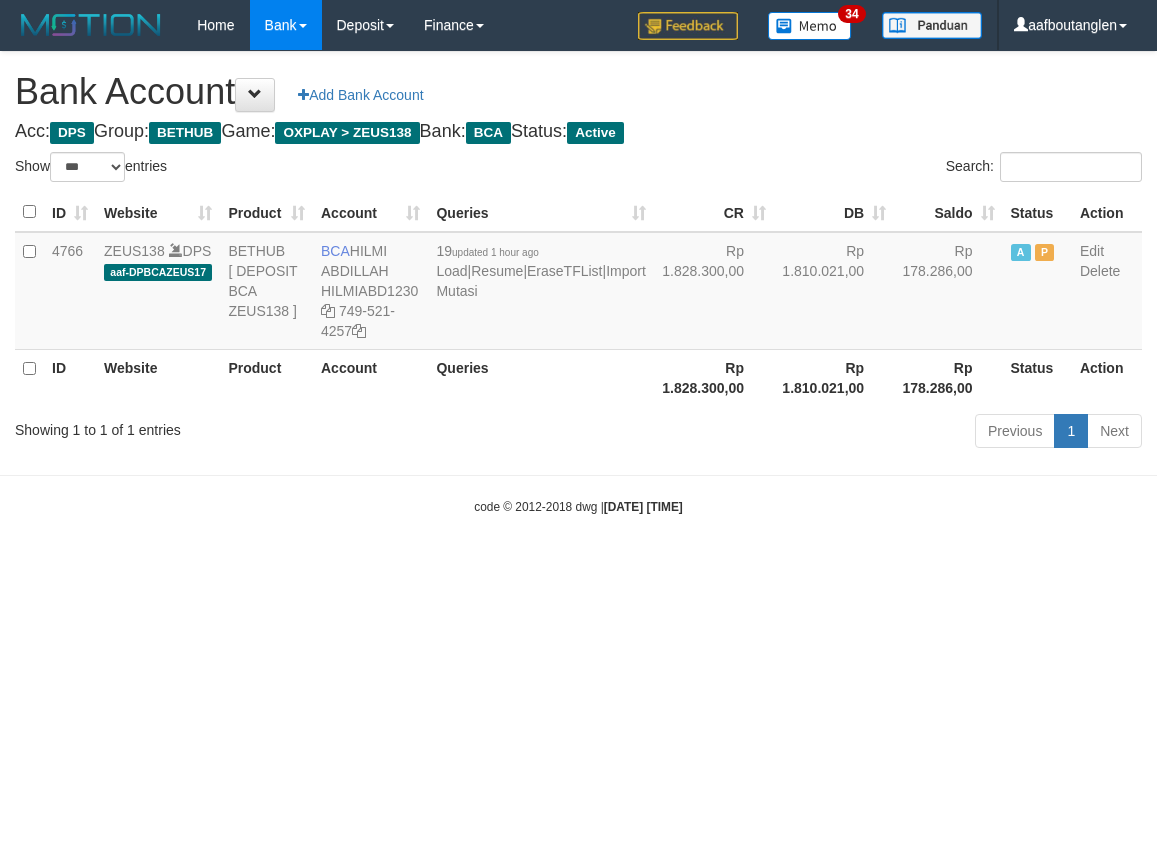 select on "***" 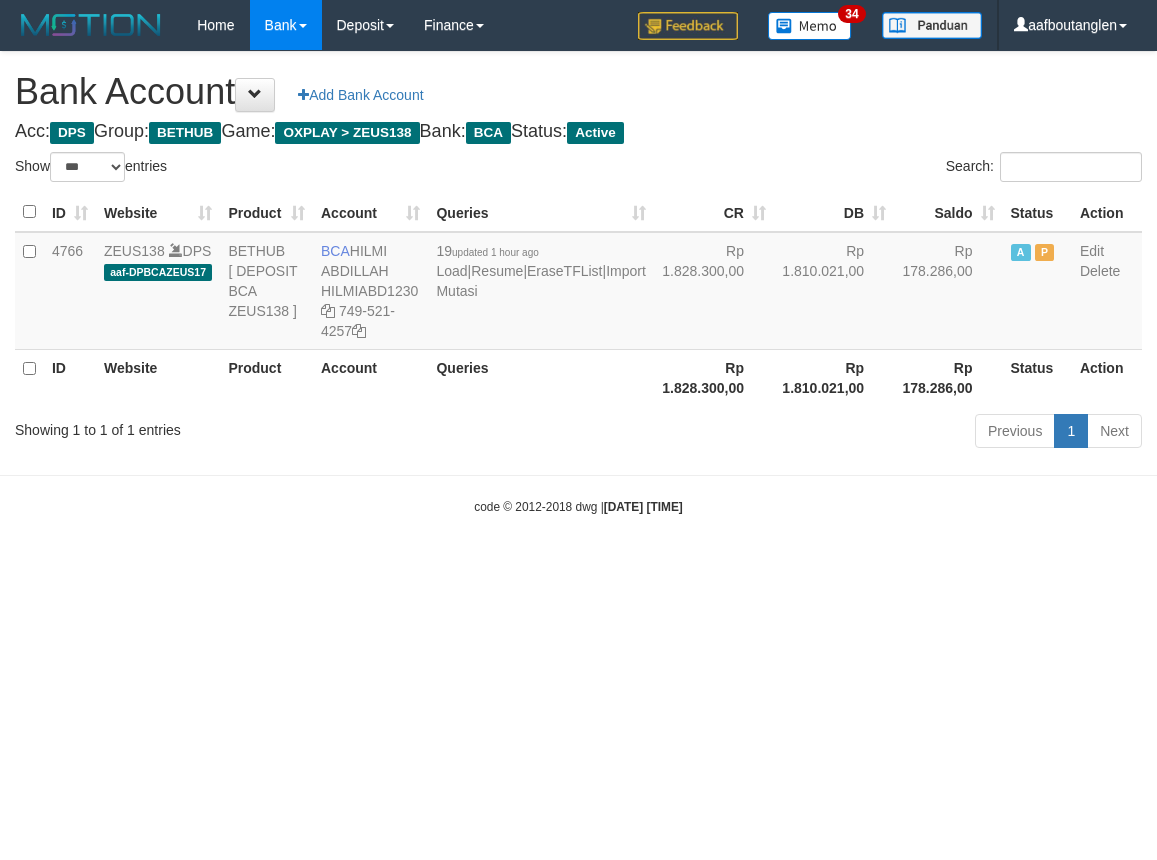 scroll, scrollTop: 0, scrollLeft: 0, axis: both 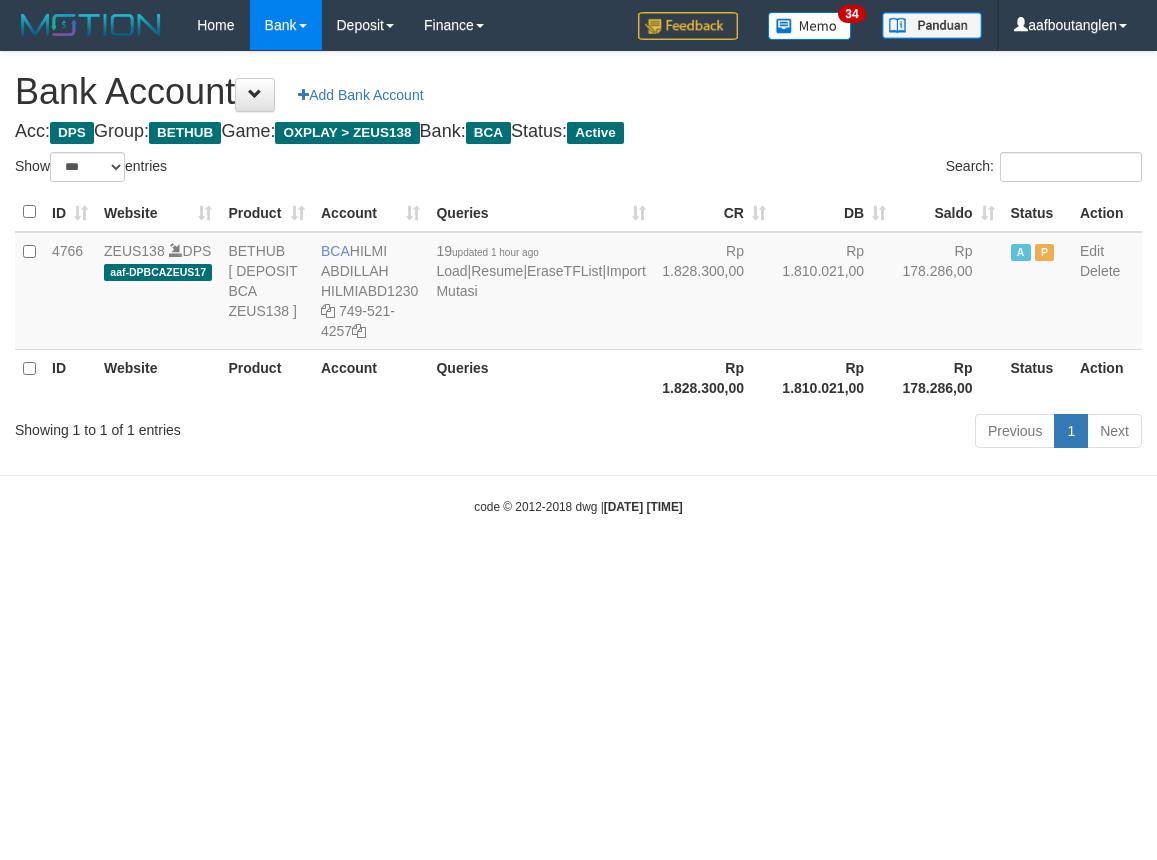 select on "***" 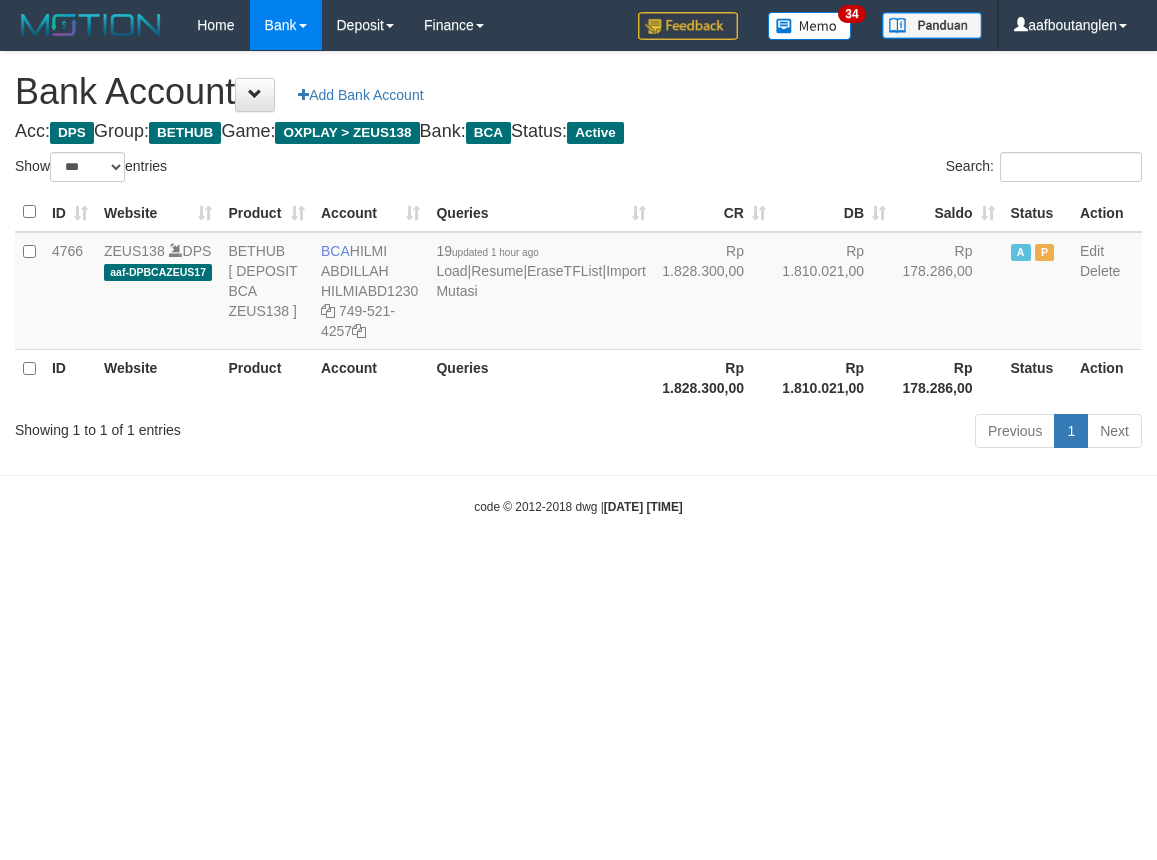 scroll, scrollTop: 0, scrollLeft: 0, axis: both 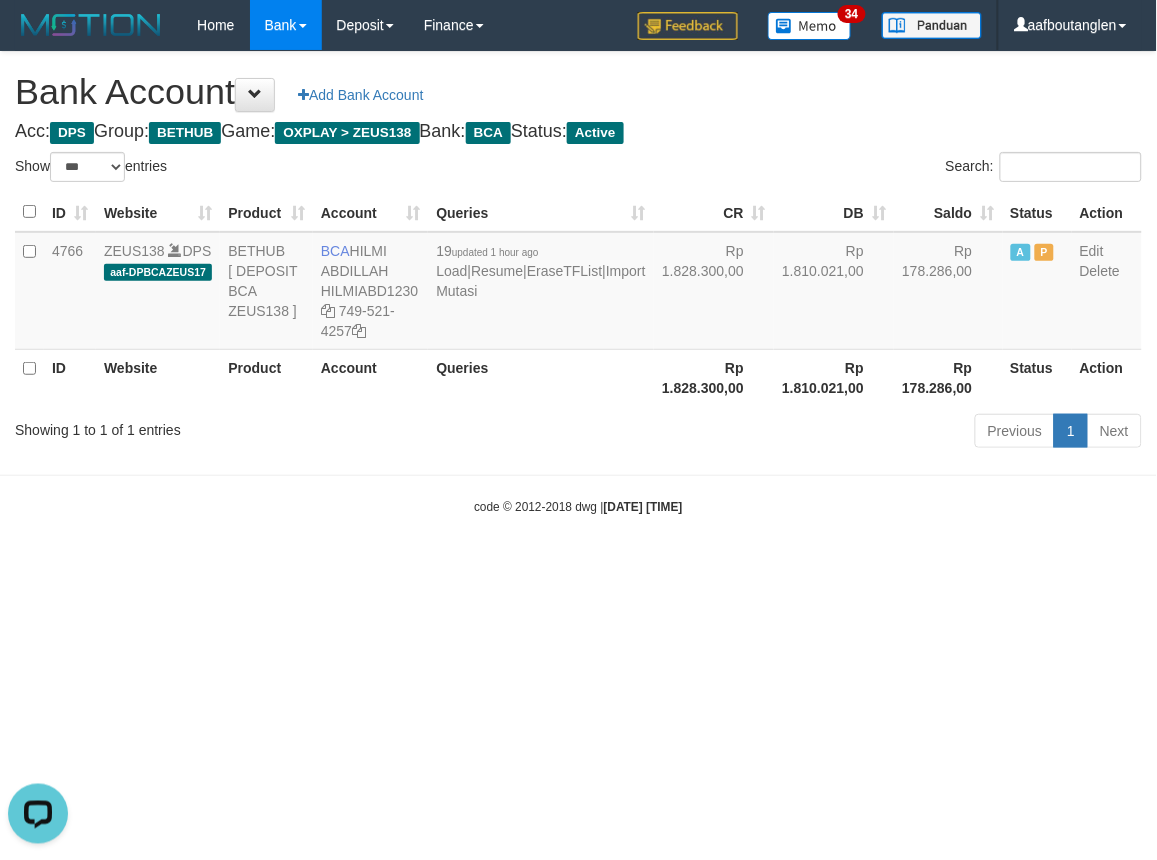 drag, startPoint x: 836, startPoint y: 521, endPoint x: 814, endPoint y: 510, distance: 24.596748 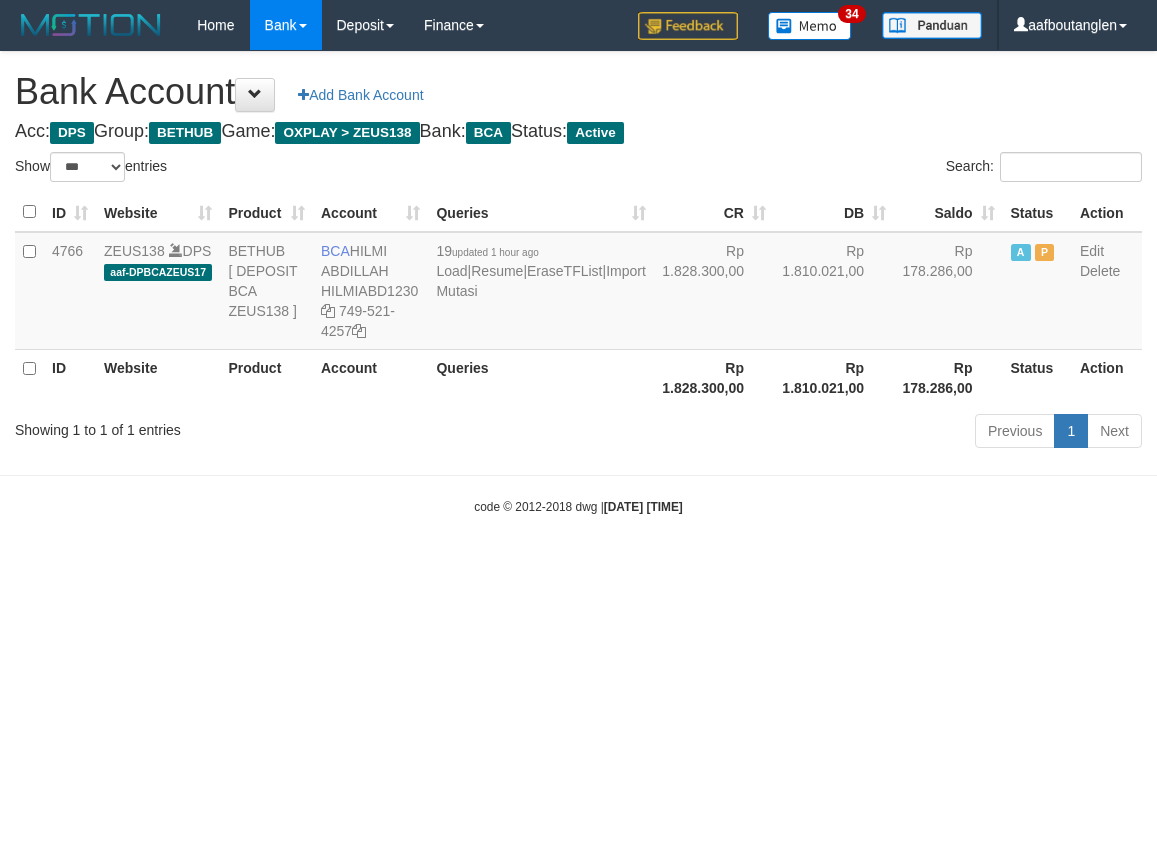 select on "***" 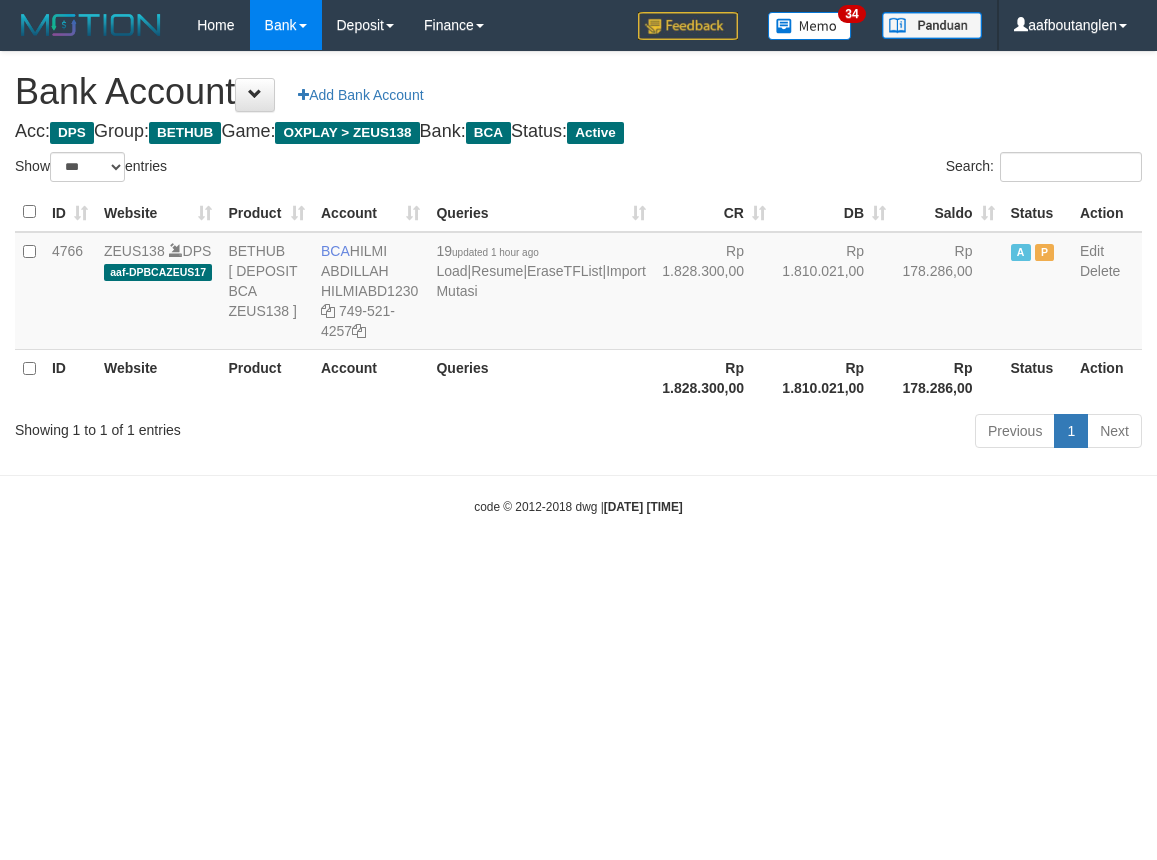 scroll, scrollTop: 0, scrollLeft: 0, axis: both 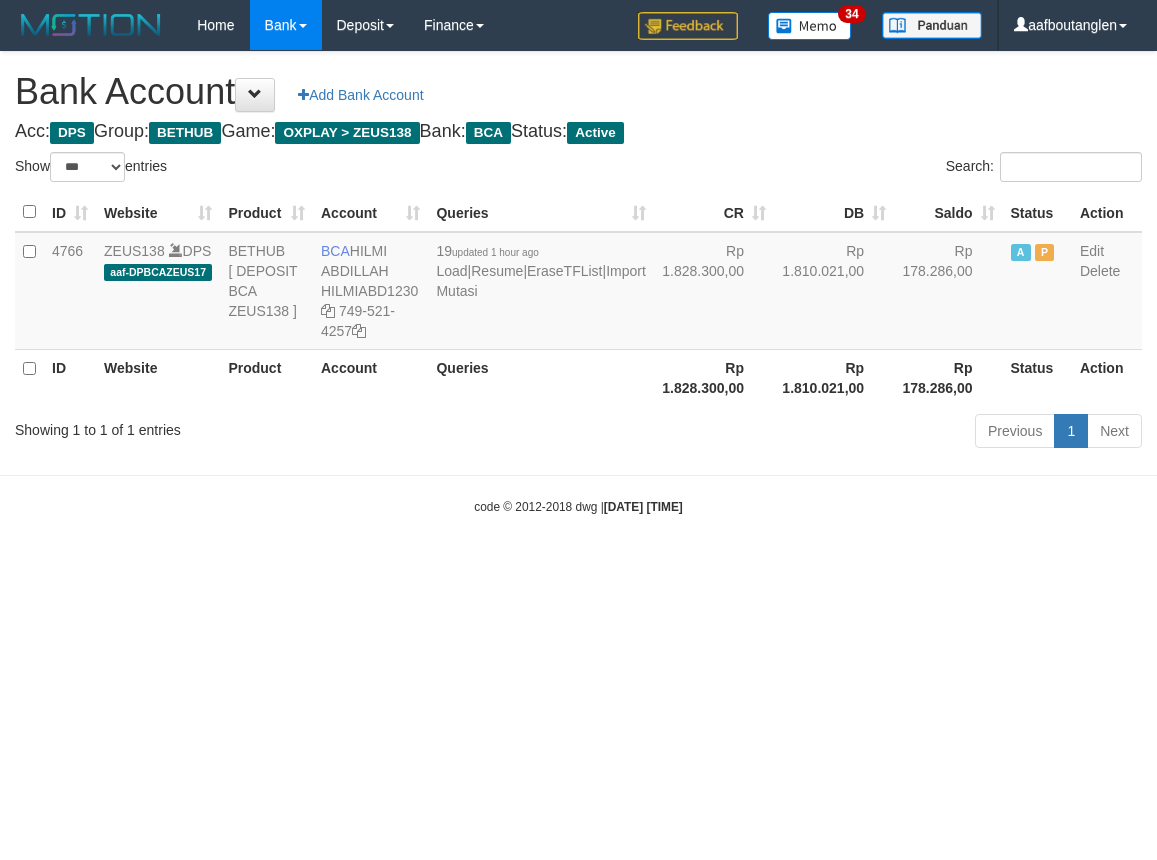 select on "***" 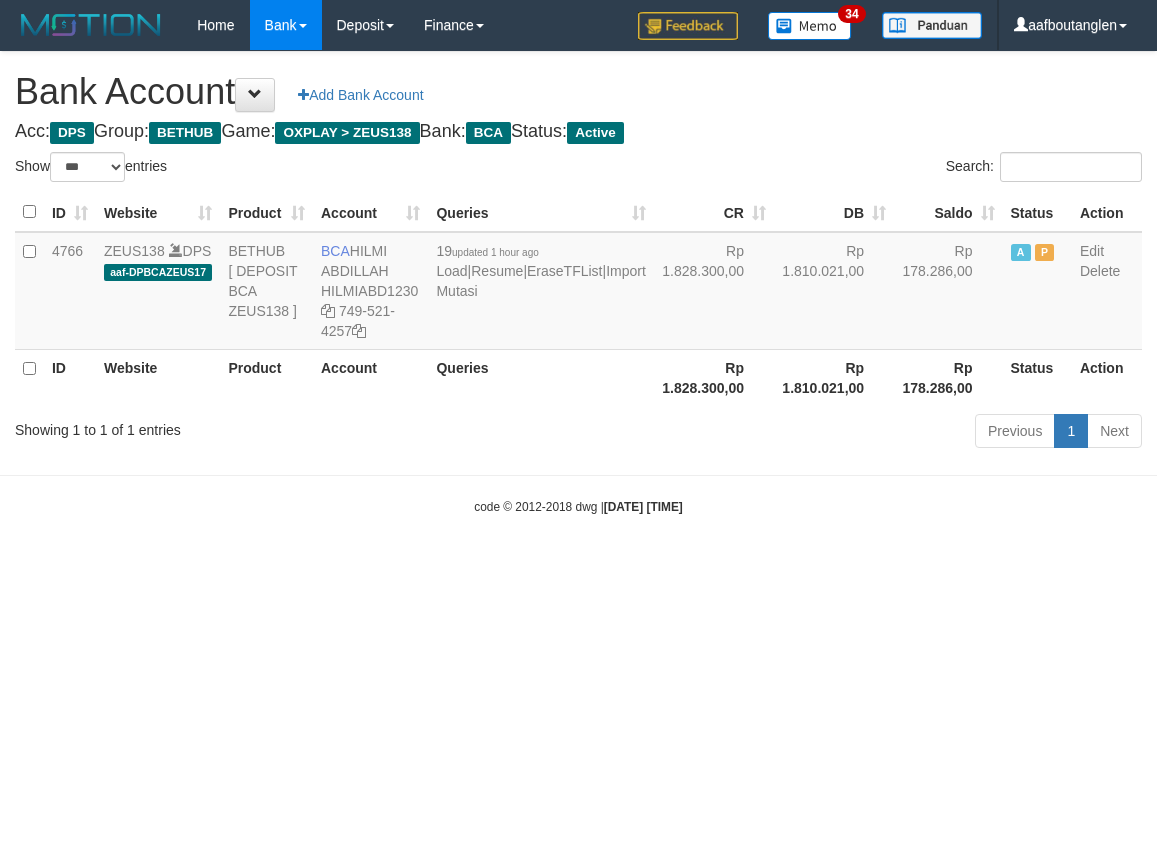 scroll, scrollTop: 0, scrollLeft: 0, axis: both 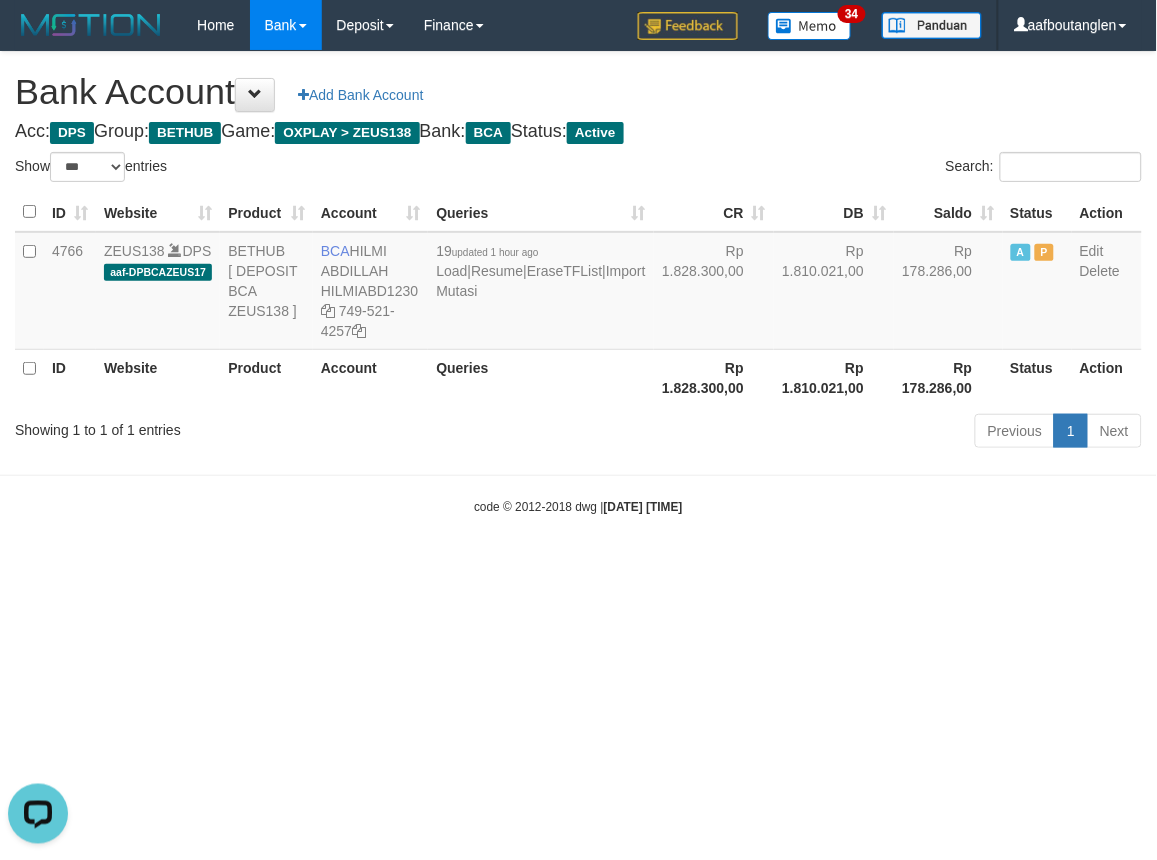click on "Rp 178.286,00" at bounding box center [948, 377] 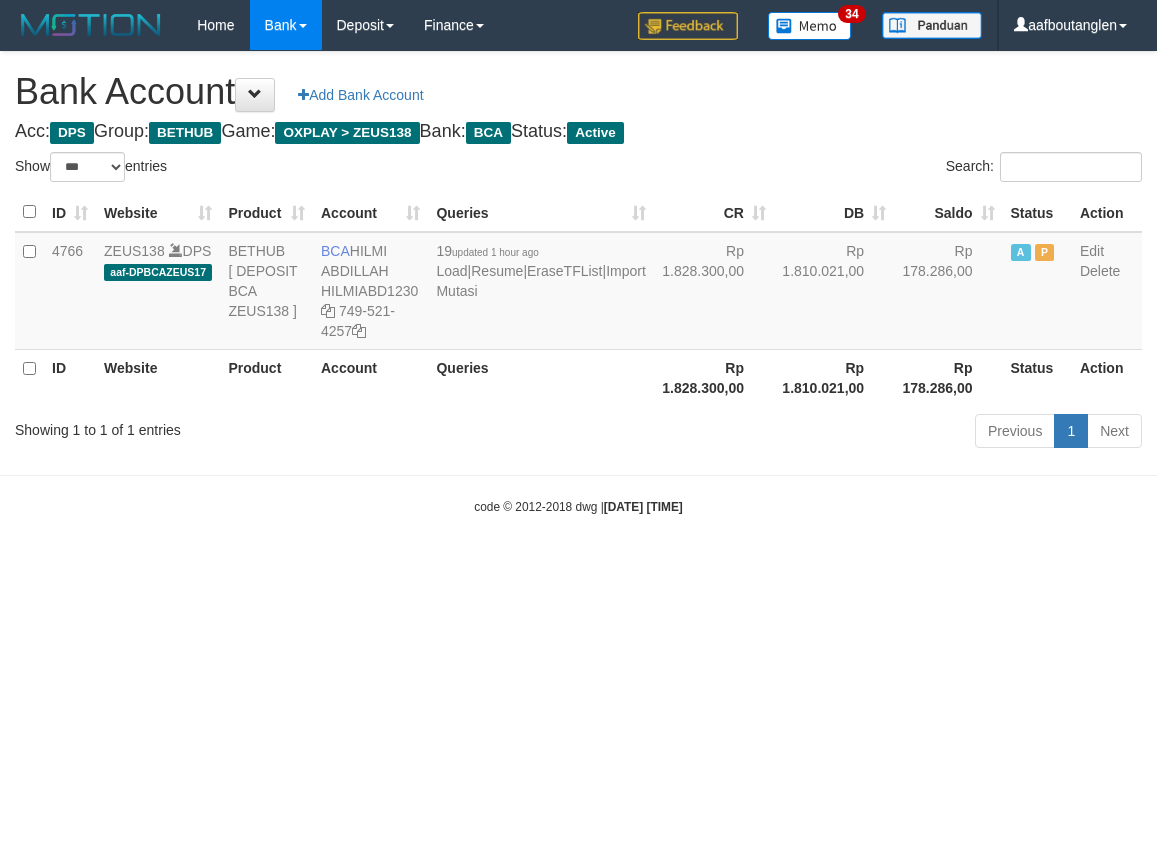 select on "***" 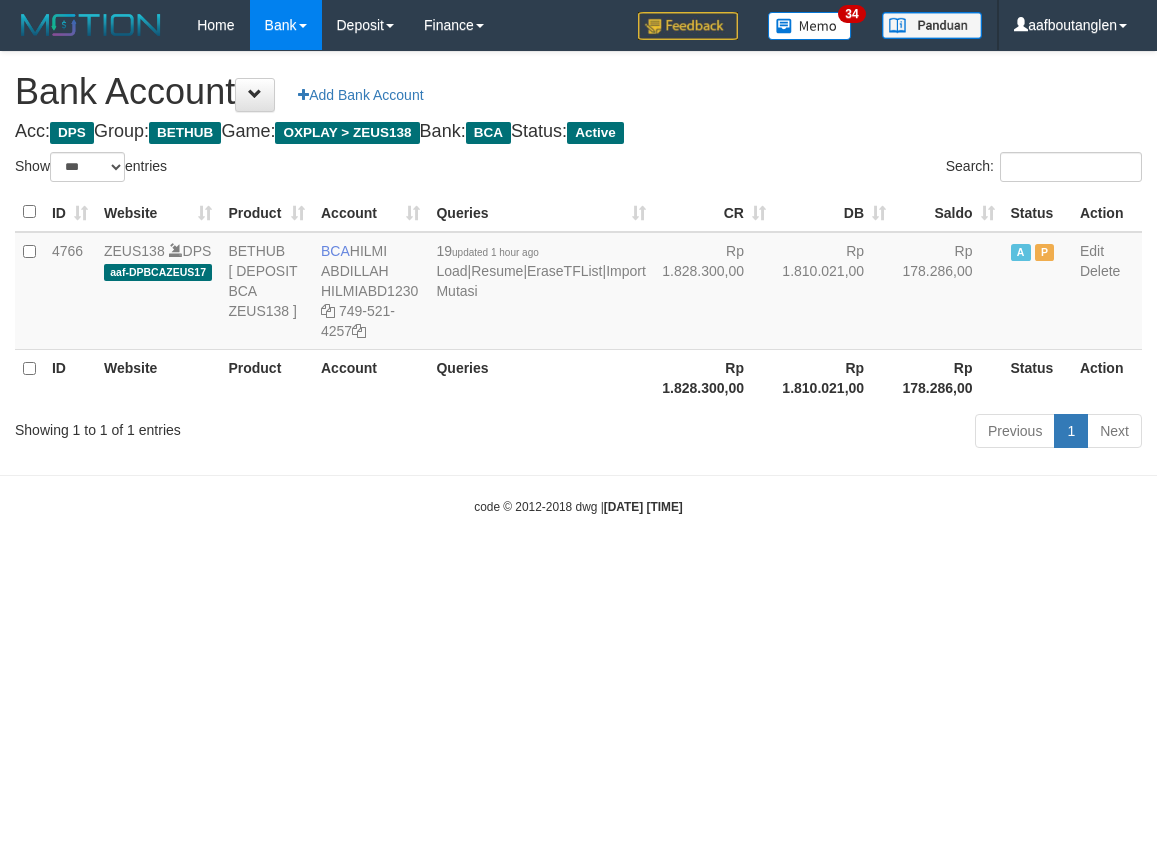 scroll, scrollTop: 0, scrollLeft: 0, axis: both 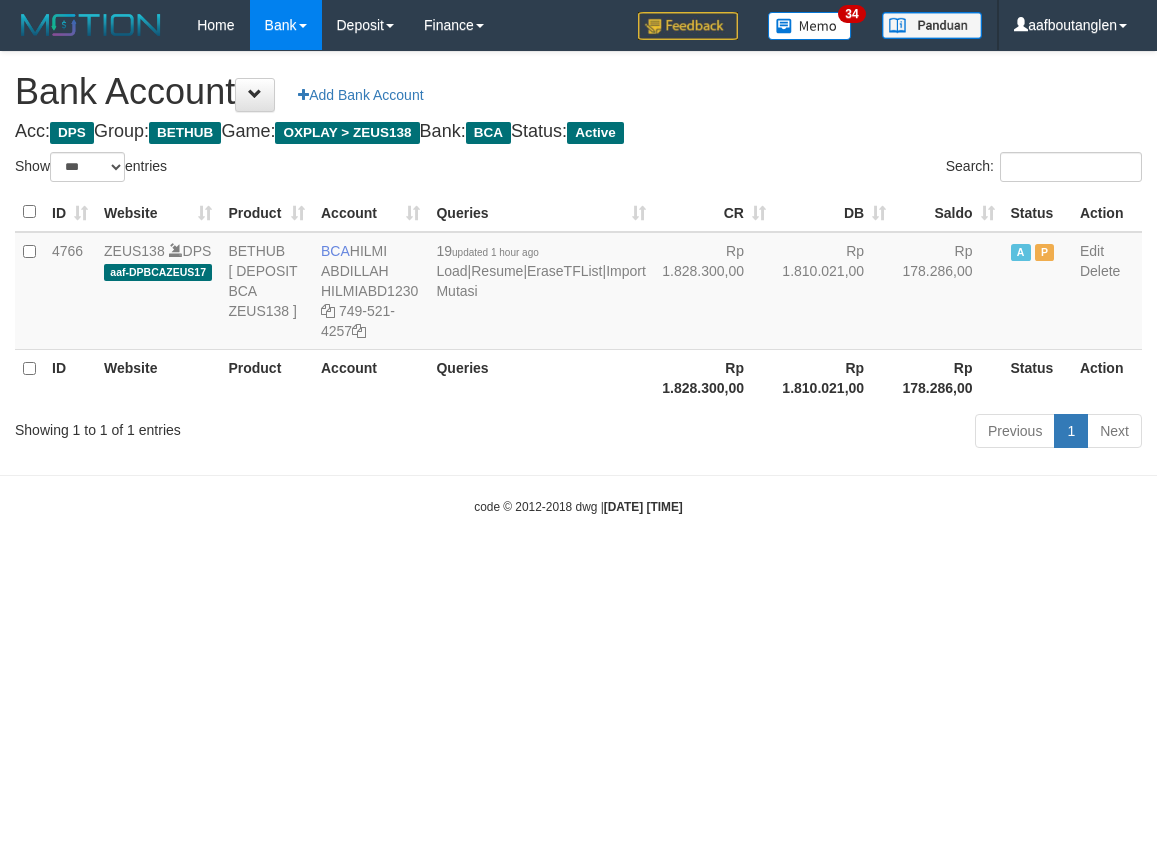 select on "***" 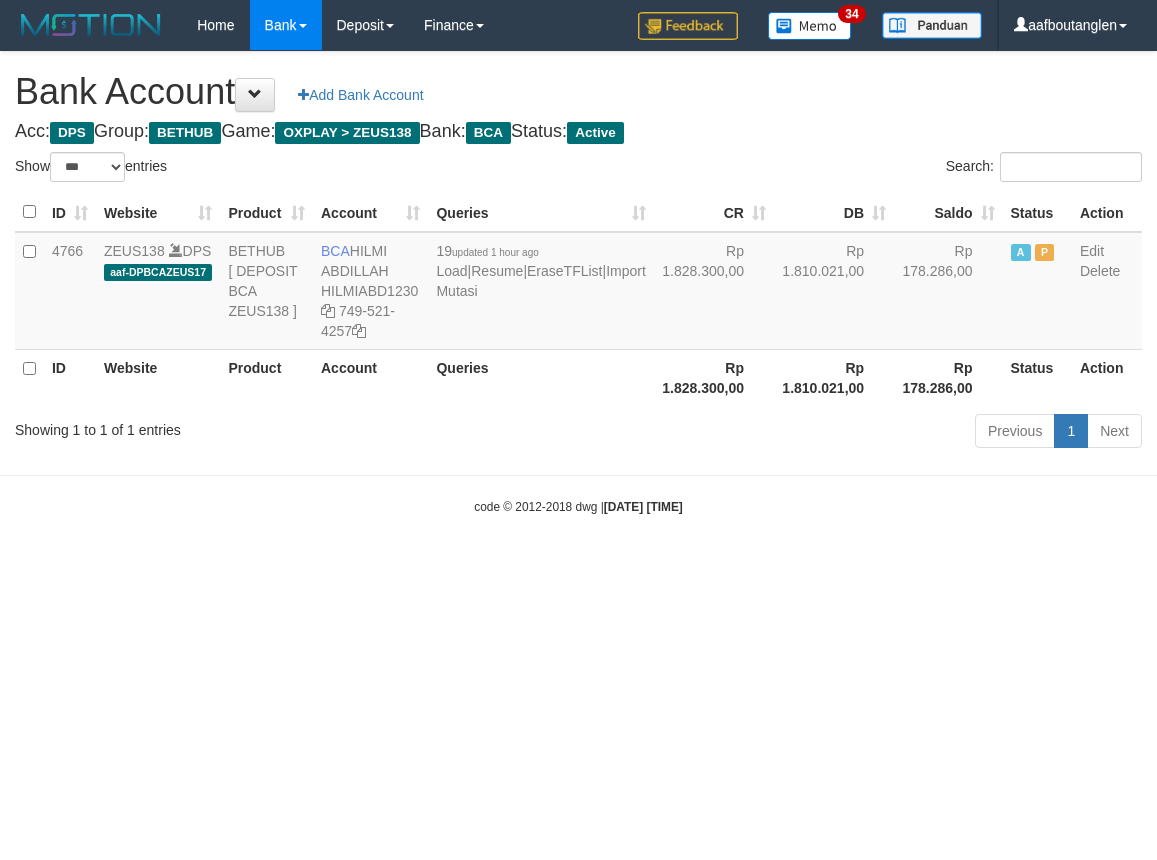 scroll, scrollTop: 0, scrollLeft: 0, axis: both 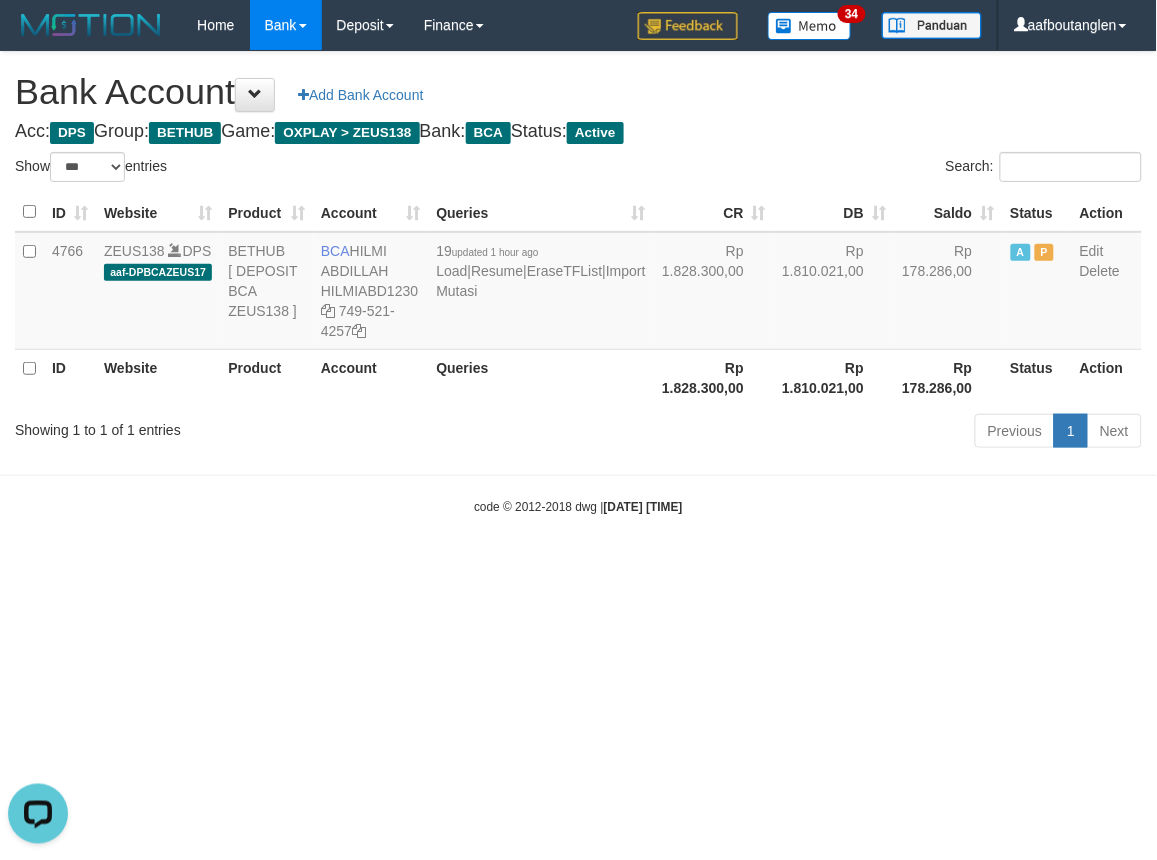 click on "Toggle navigation
Home
Bank
Account List
Deposit
DPS List
History
Note DPS
Finance
Financial Data
aafboutanglen
My Profile
Log Out
34" at bounding box center (578, 283) 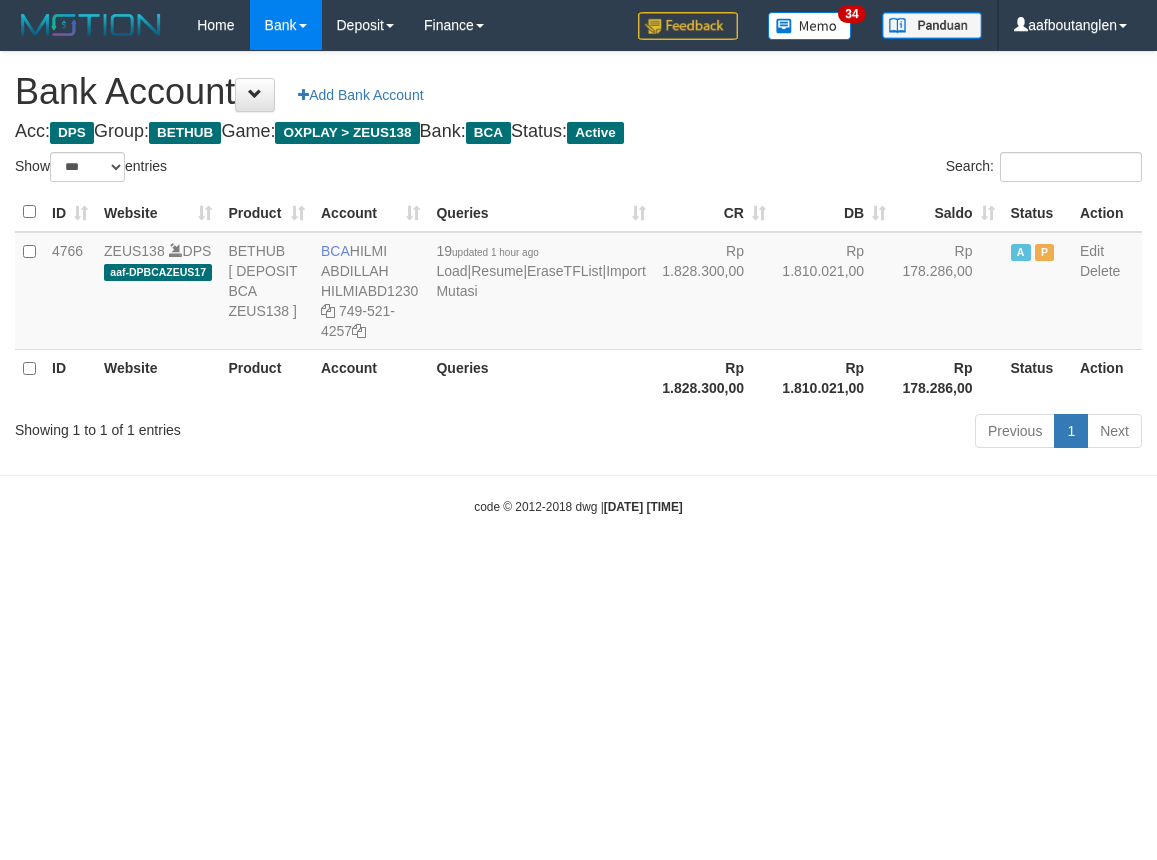 select on "***" 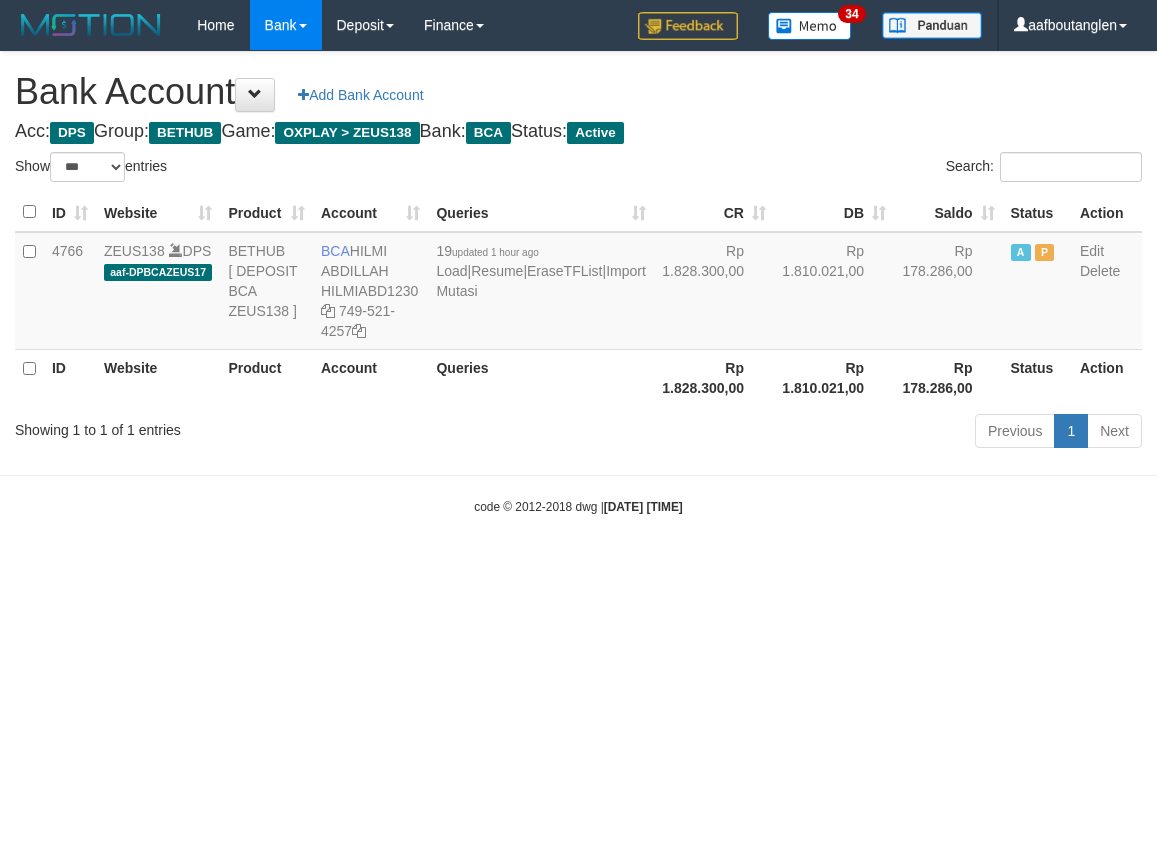 scroll, scrollTop: 0, scrollLeft: 0, axis: both 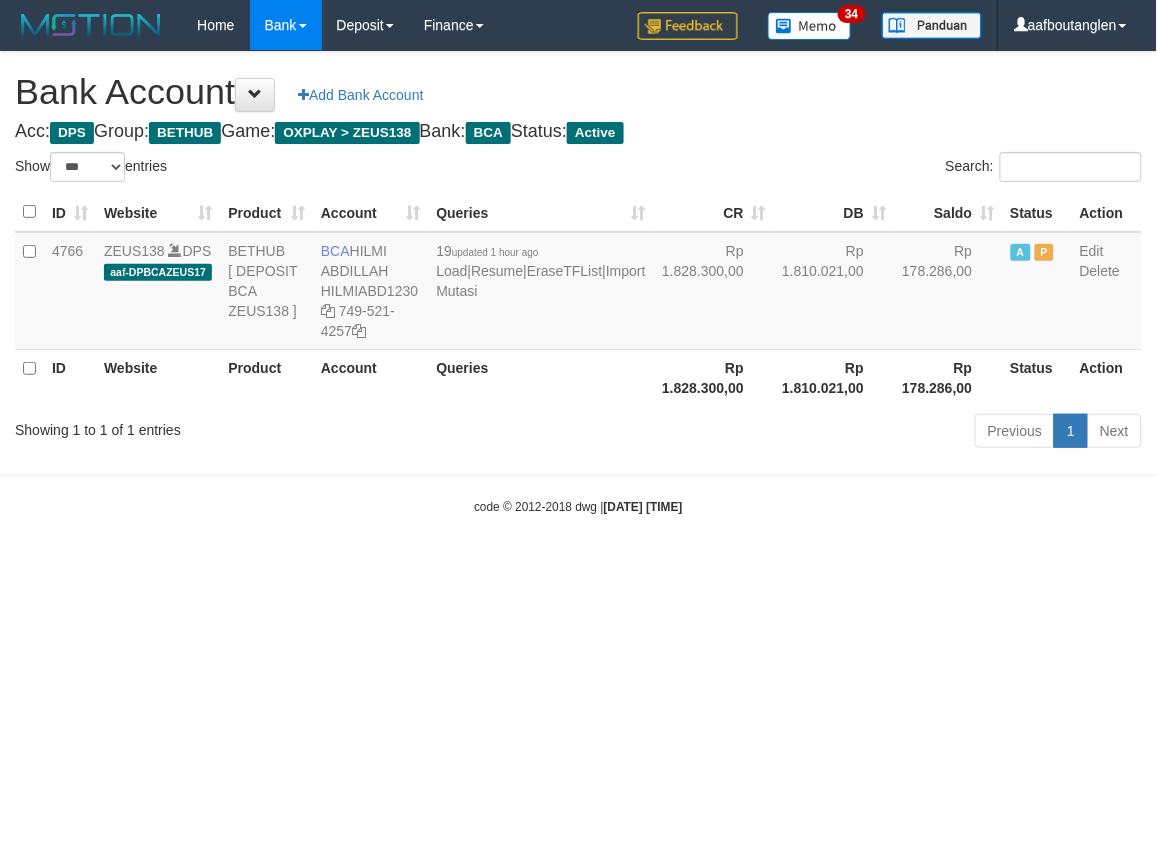 drag, startPoint x: 708, startPoint y: 476, endPoint x: 721, endPoint y: 473, distance: 13.341664 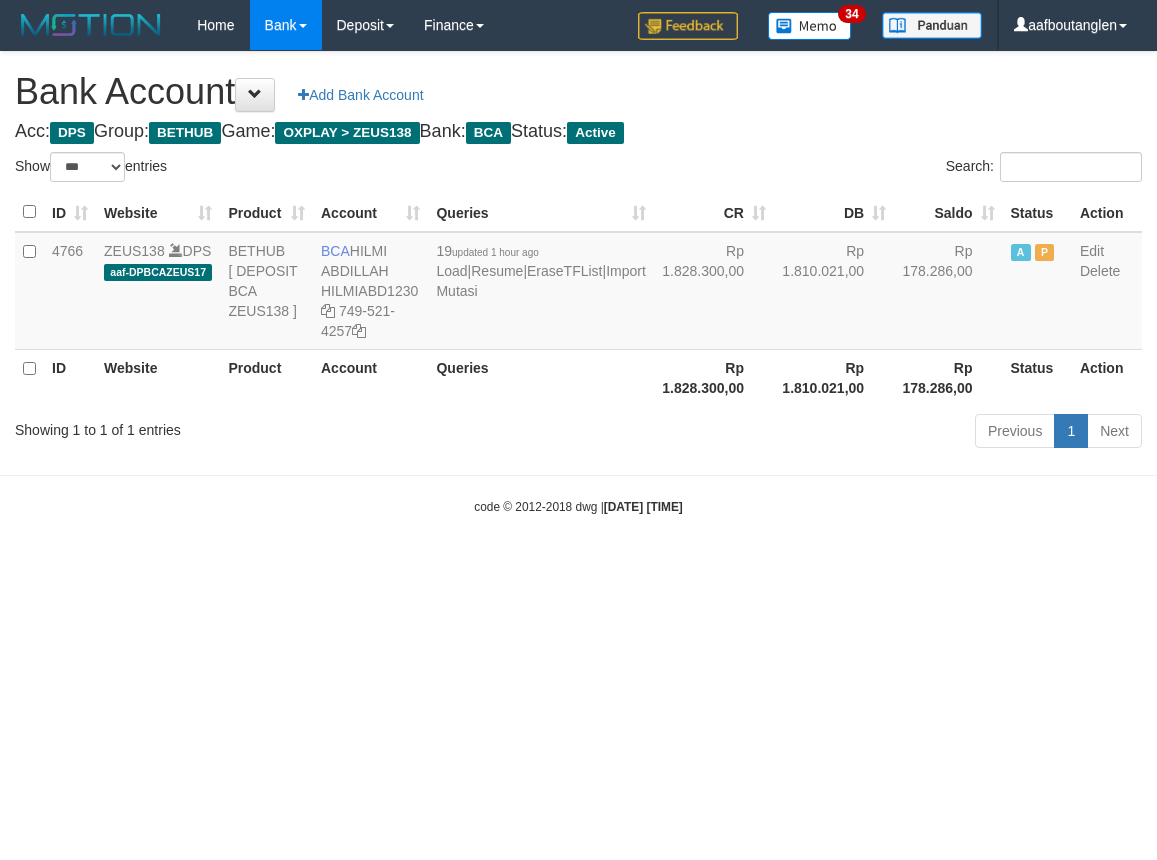 select on "***" 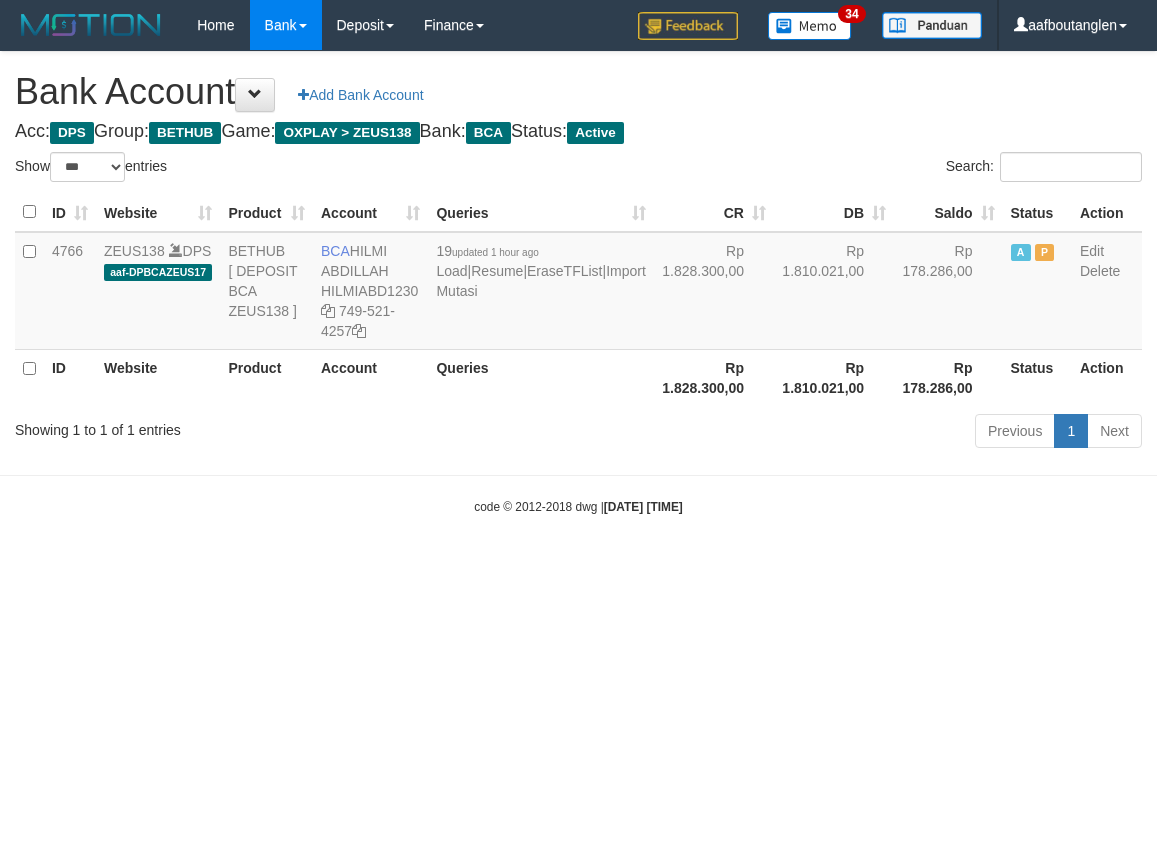 scroll, scrollTop: 0, scrollLeft: 0, axis: both 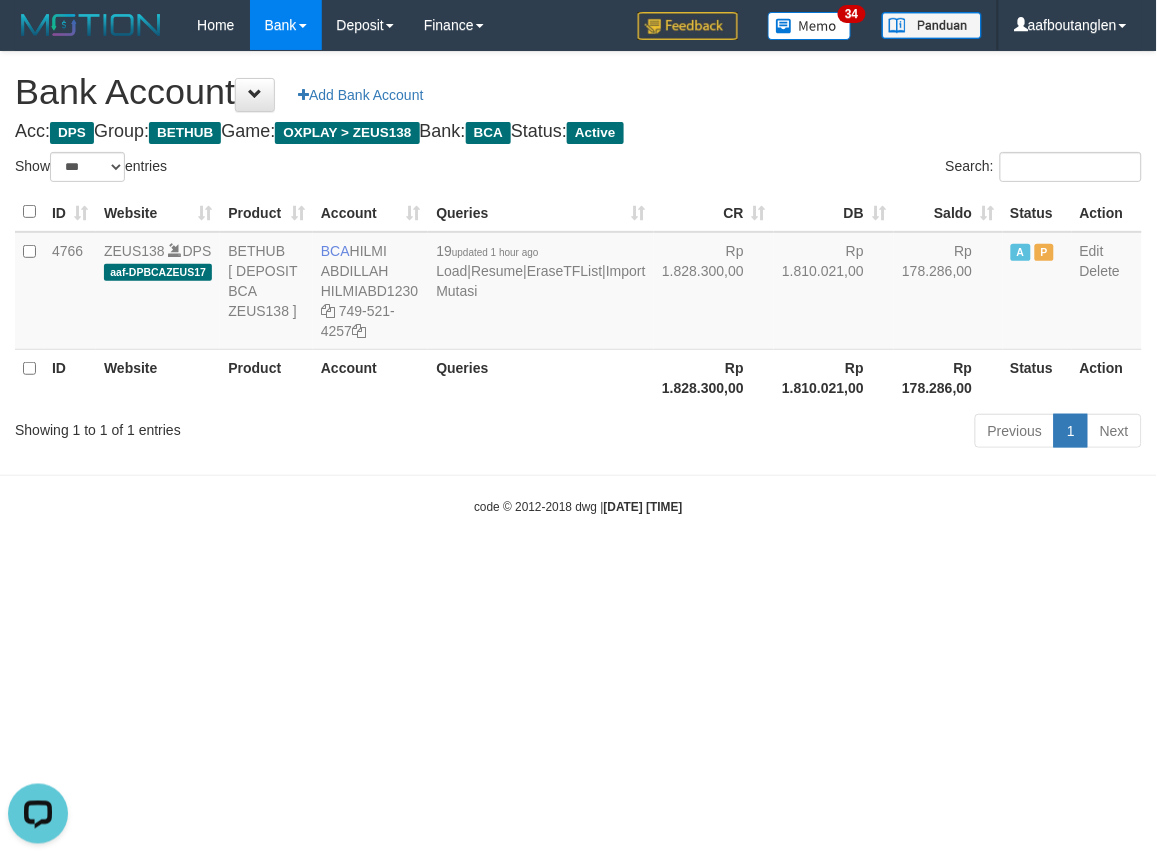 click on "Toggle navigation
Home
Bank
Account List
Deposit
DPS List
History
Note DPS
Finance
Financial Data
aafboutanglen
My Profile
Log Out
34" at bounding box center [578, 283] 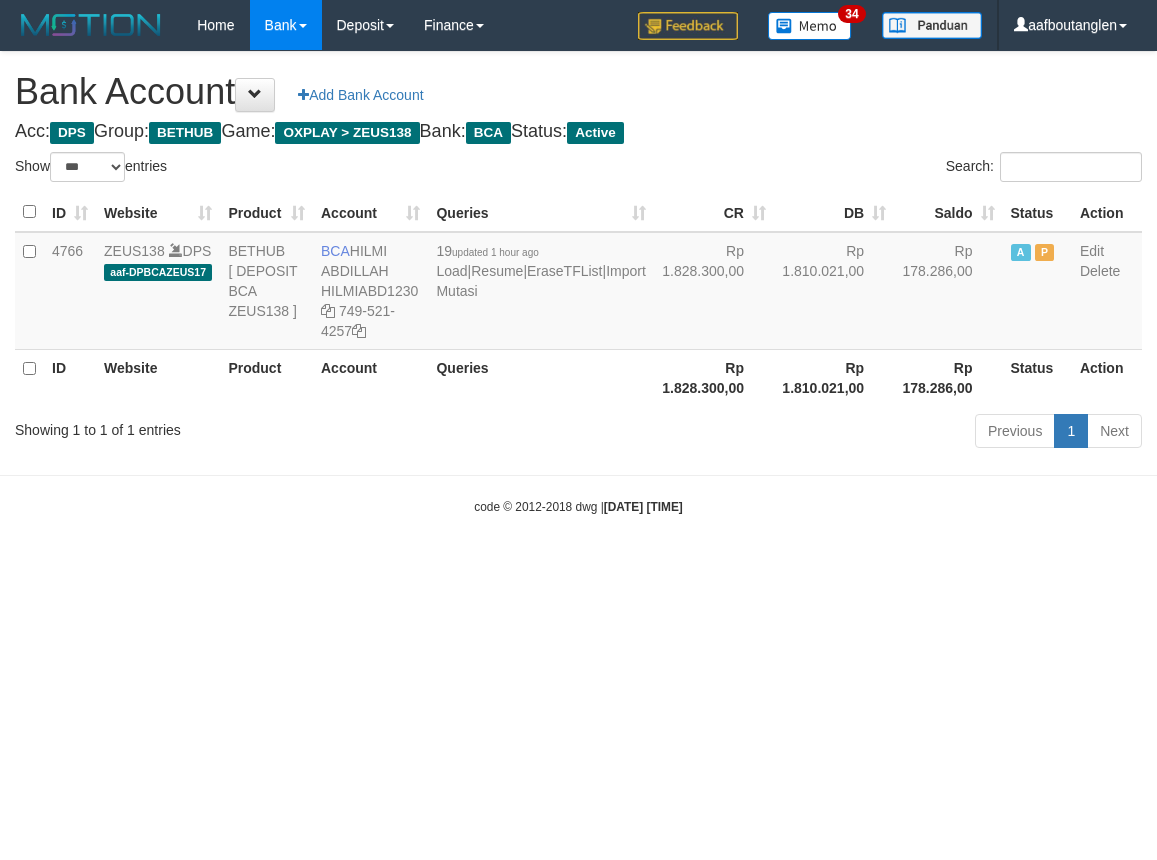 select on "***" 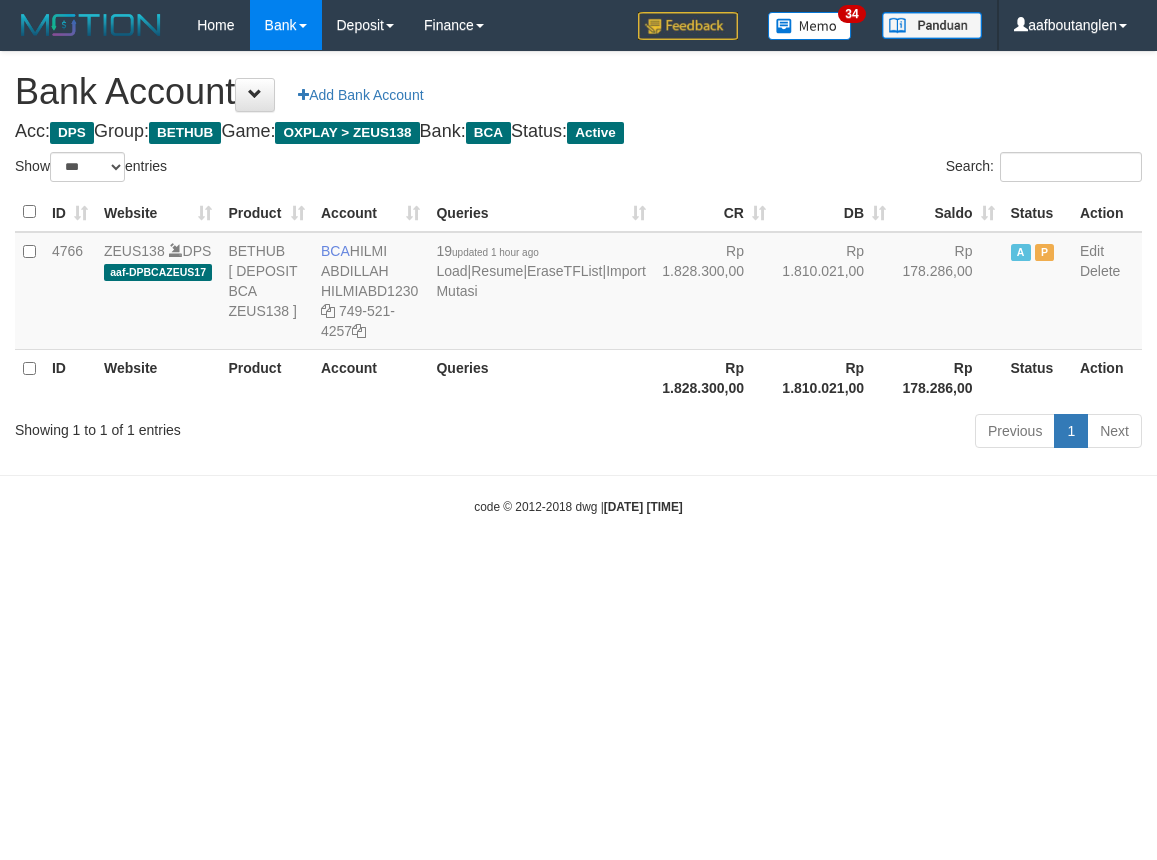 scroll, scrollTop: 0, scrollLeft: 0, axis: both 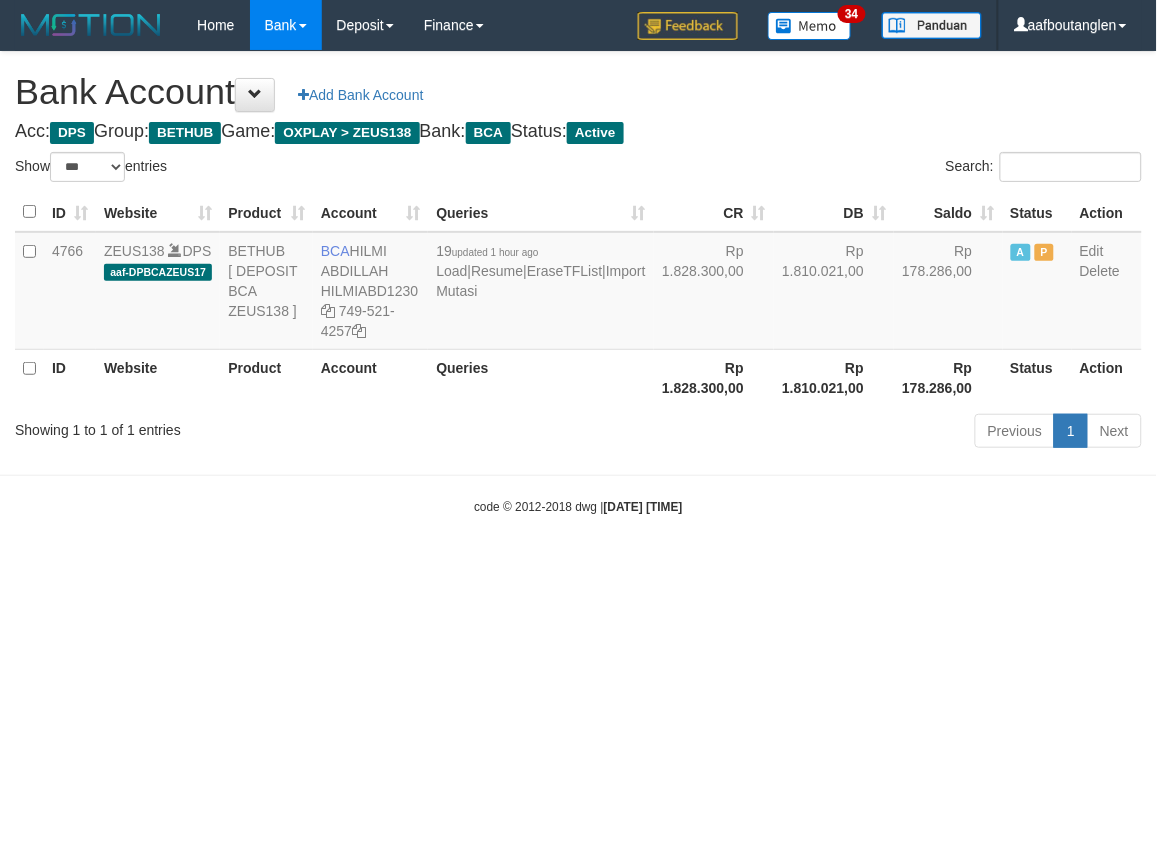 drag, startPoint x: 990, startPoint y: 575, endPoint x: 998, endPoint y: 556, distance: 20.615528 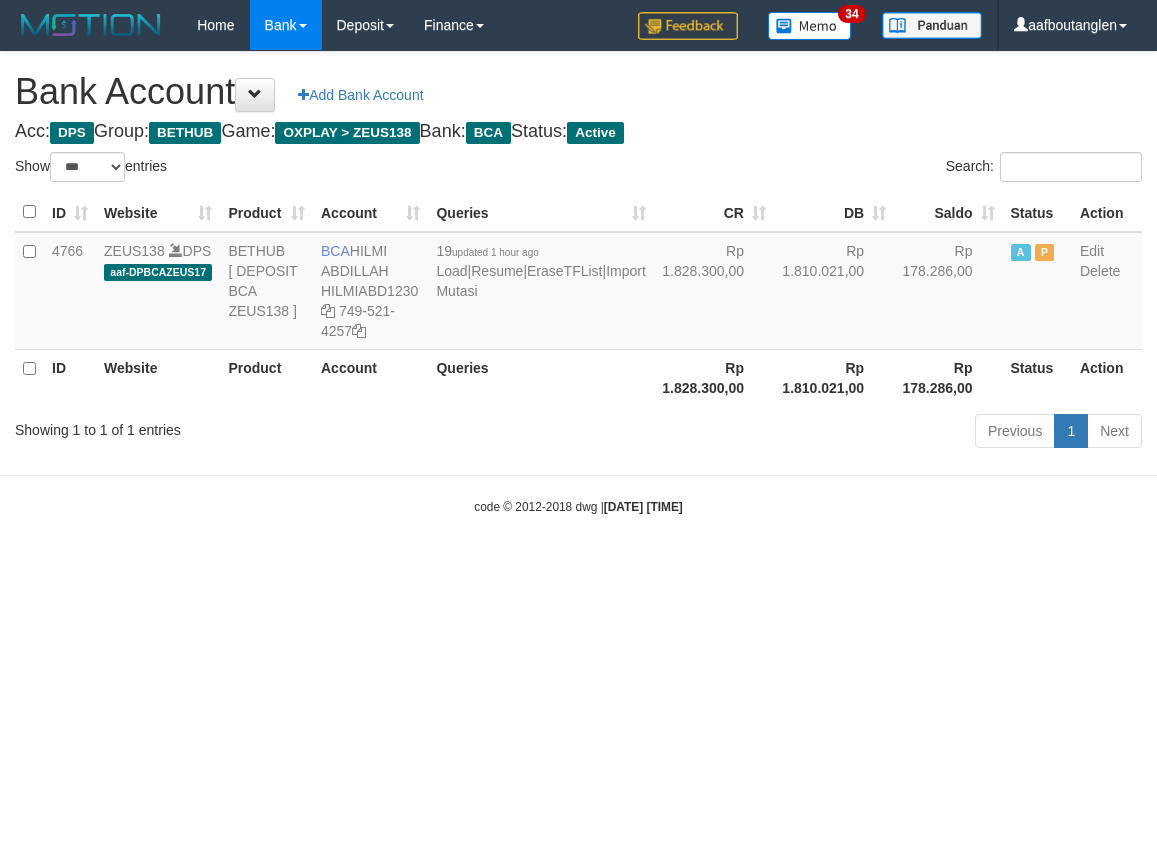 select on "***" 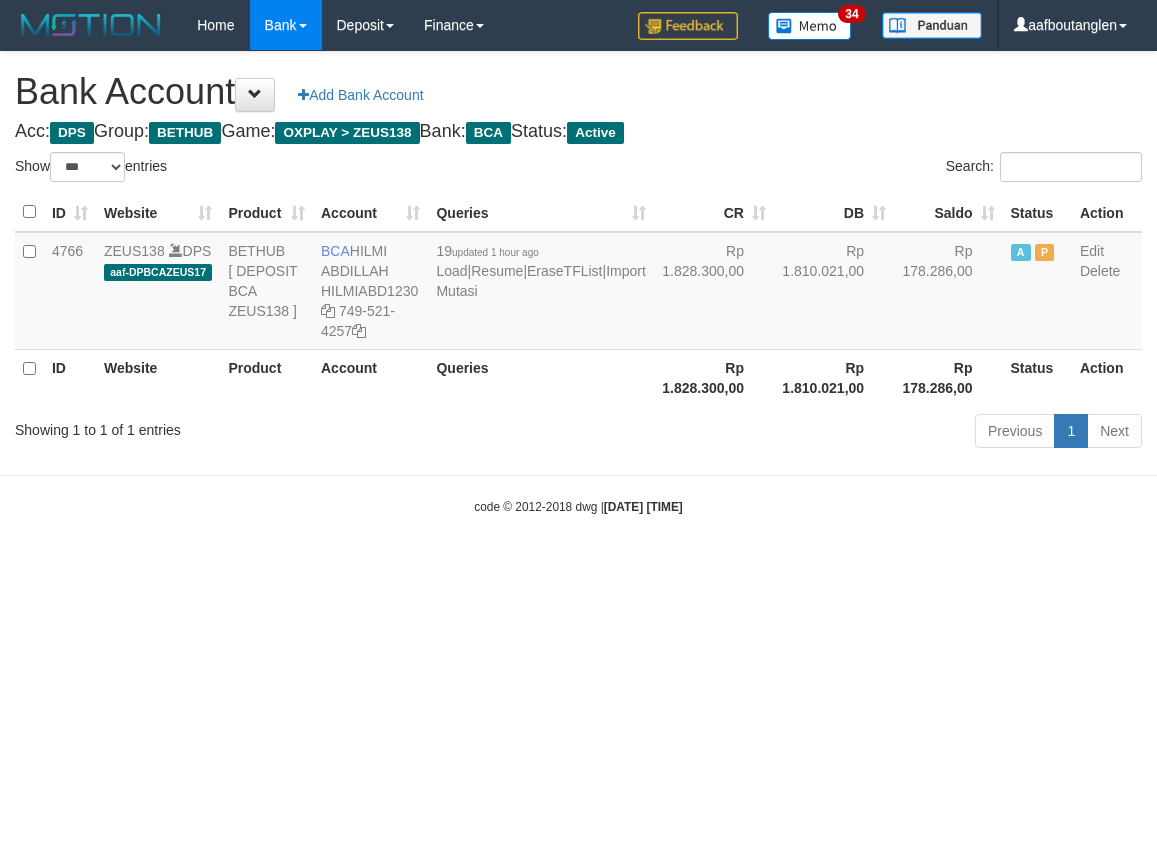 scroll, scrollTop: 0, scrollLeft: 0, axis: both 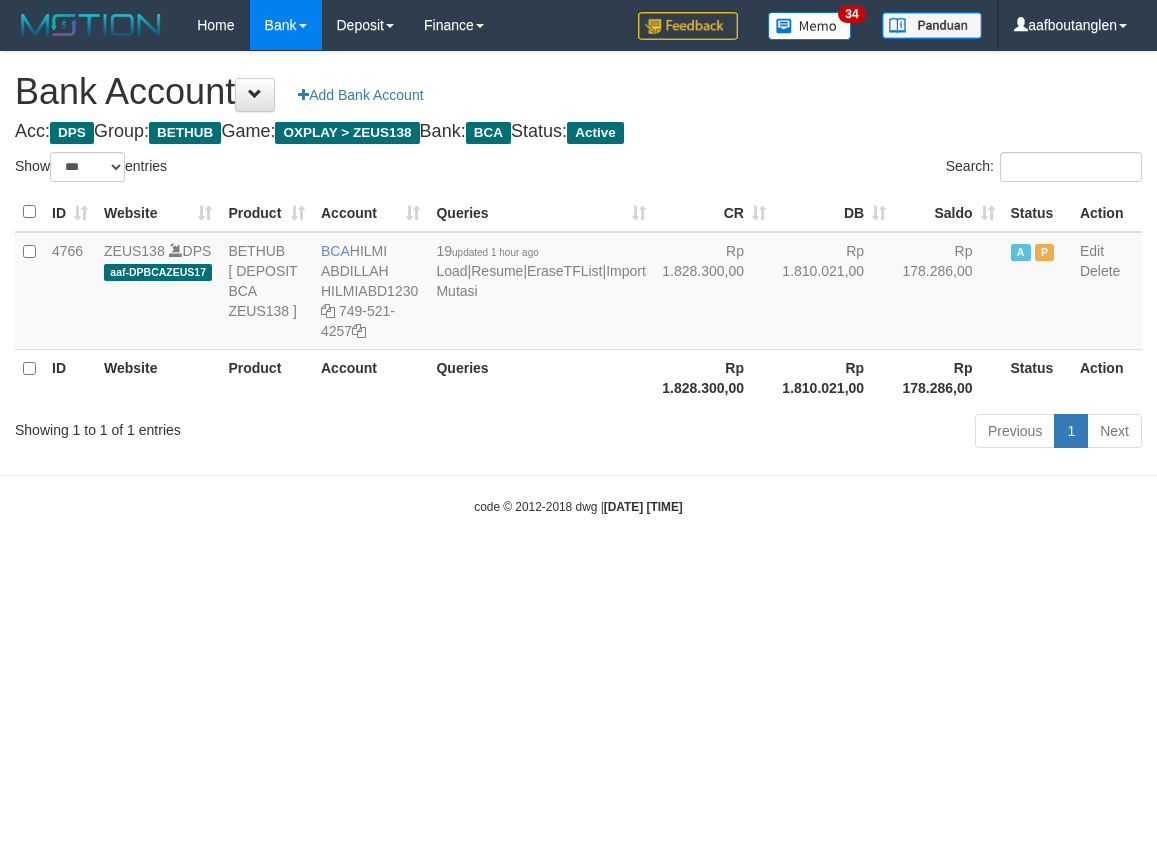 select on "***" 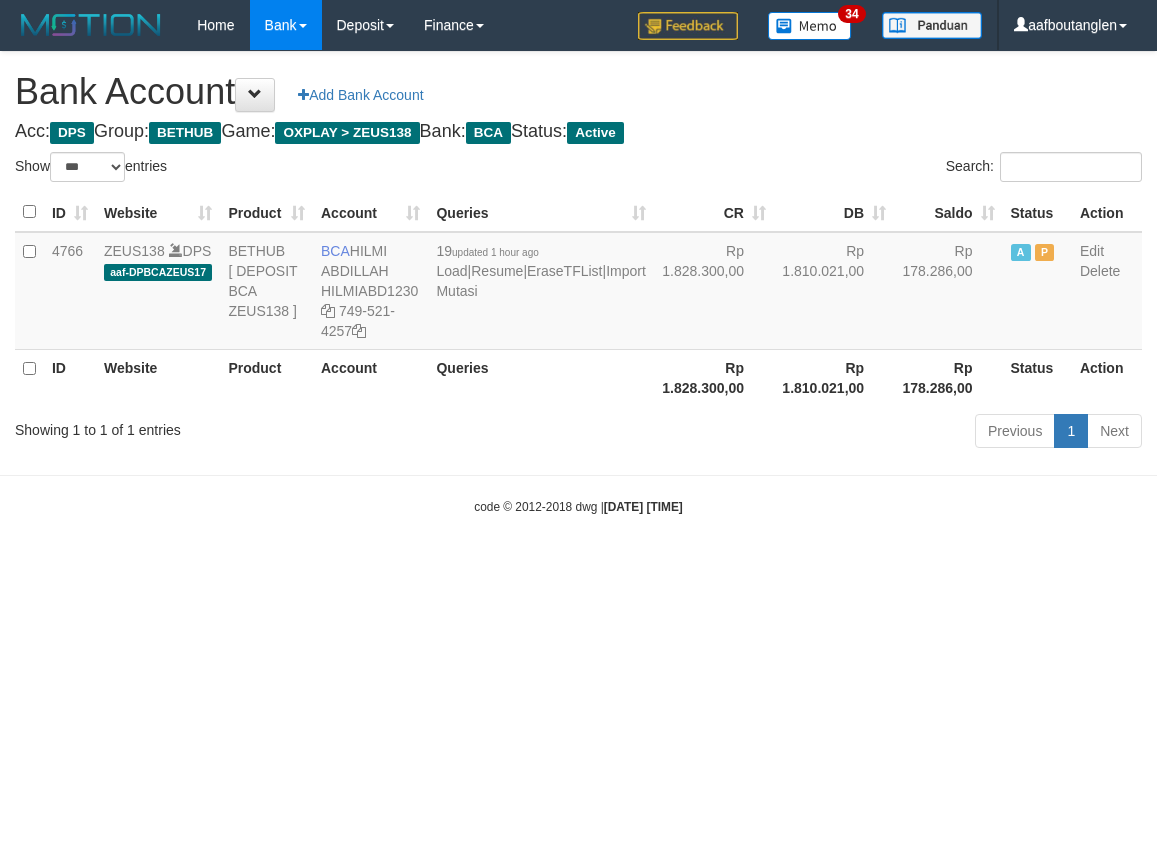 scroll, scrollTop: 0, scrollLeft: 0, axis: both 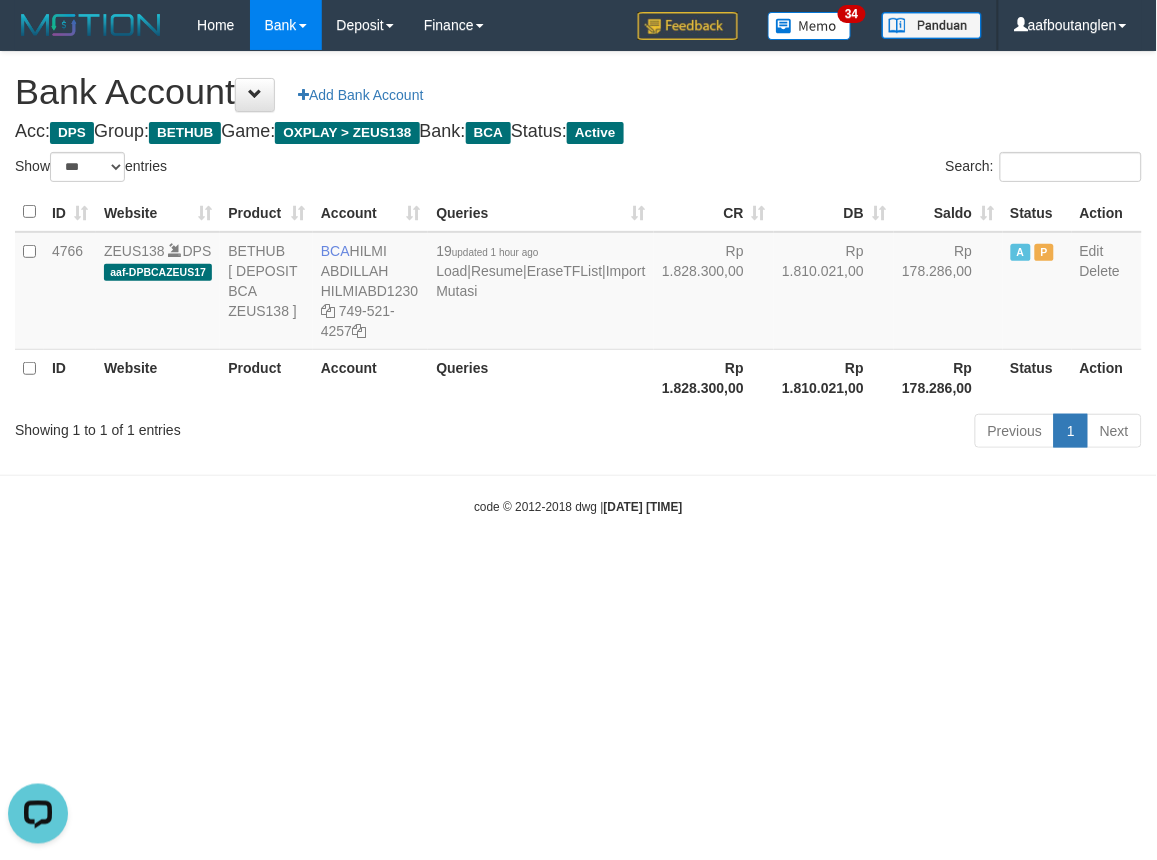 drag, startPoint x: 921, startPoint y: 523, endPoint x: 890, endPoint y: 512, distance: 32.89377 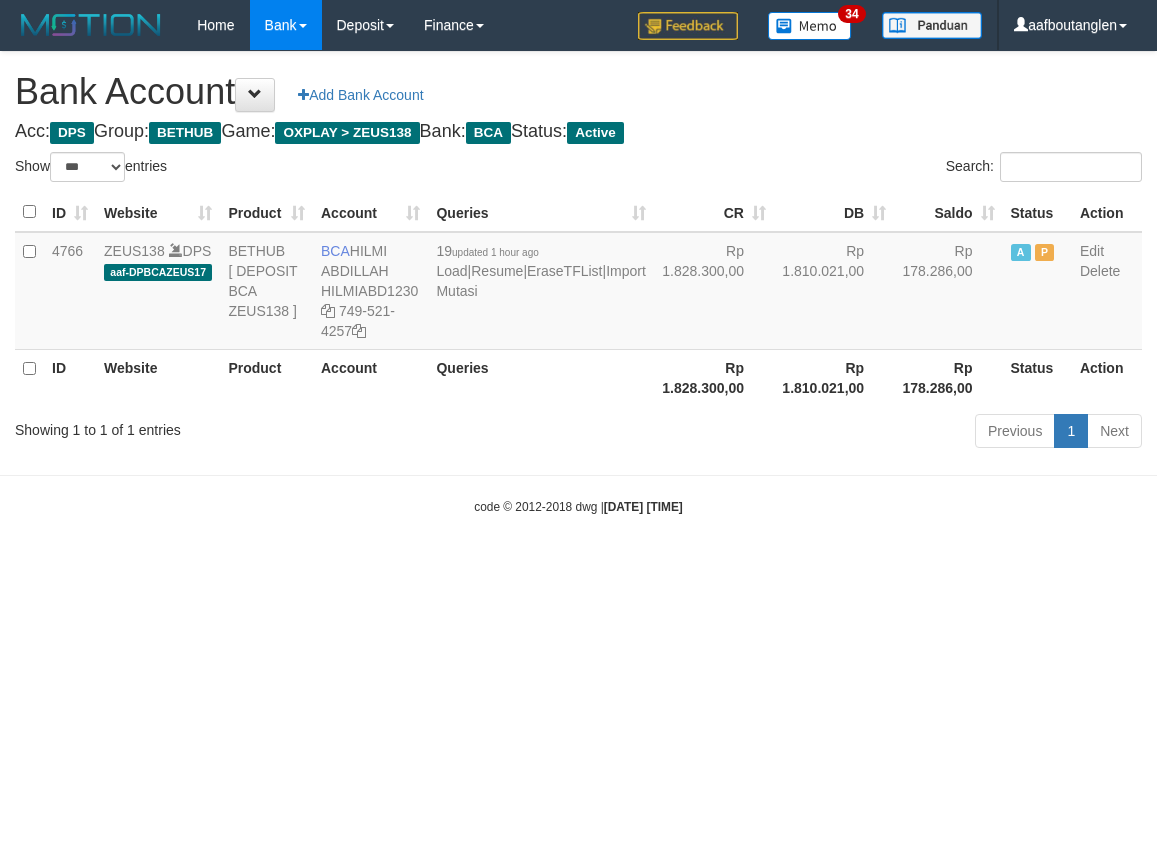select on "***" 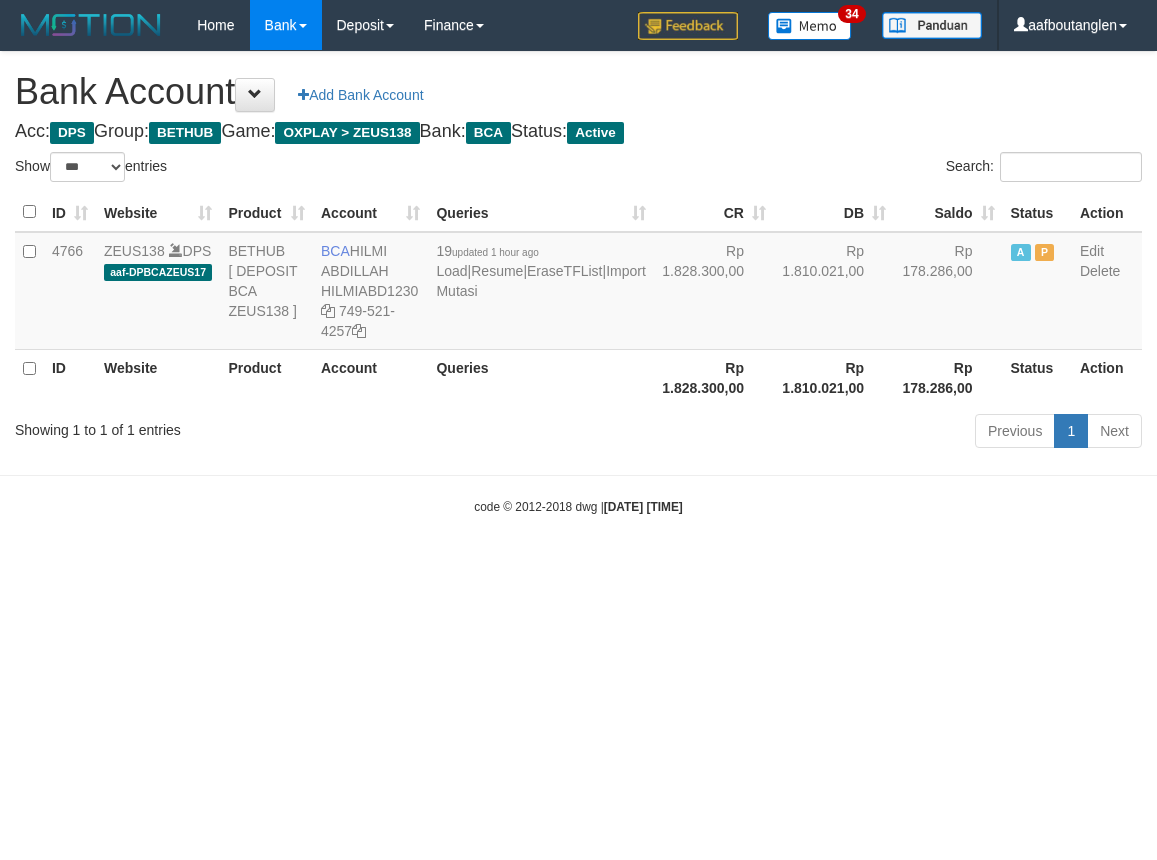 scroll, scrollTop: 0, scrollLeft: 0, axis: both 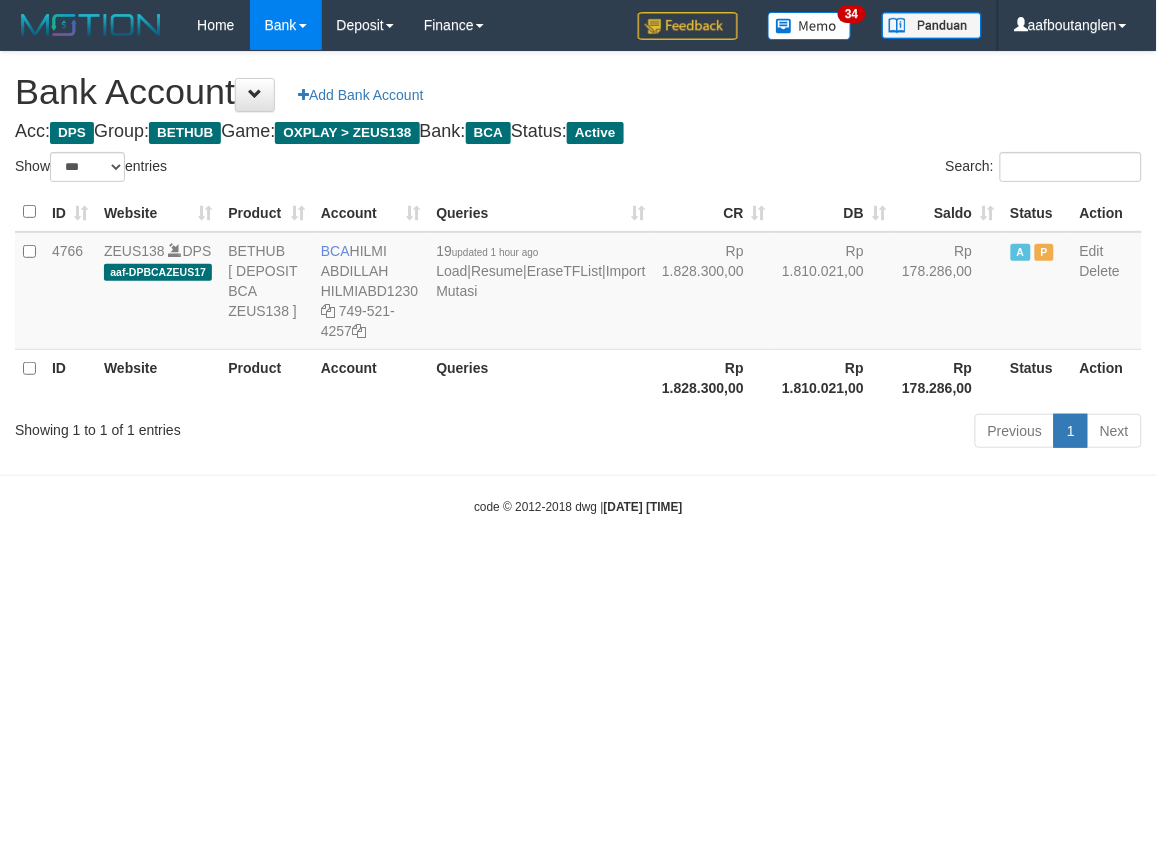 click on "Toggle navigation
Home
Bank
Account List
Deposit
DPS List
History
Note DPS
Finance
Financial Data
aafboutanglen
My Profile
Log Out
34" at bounding box center (578, 283) 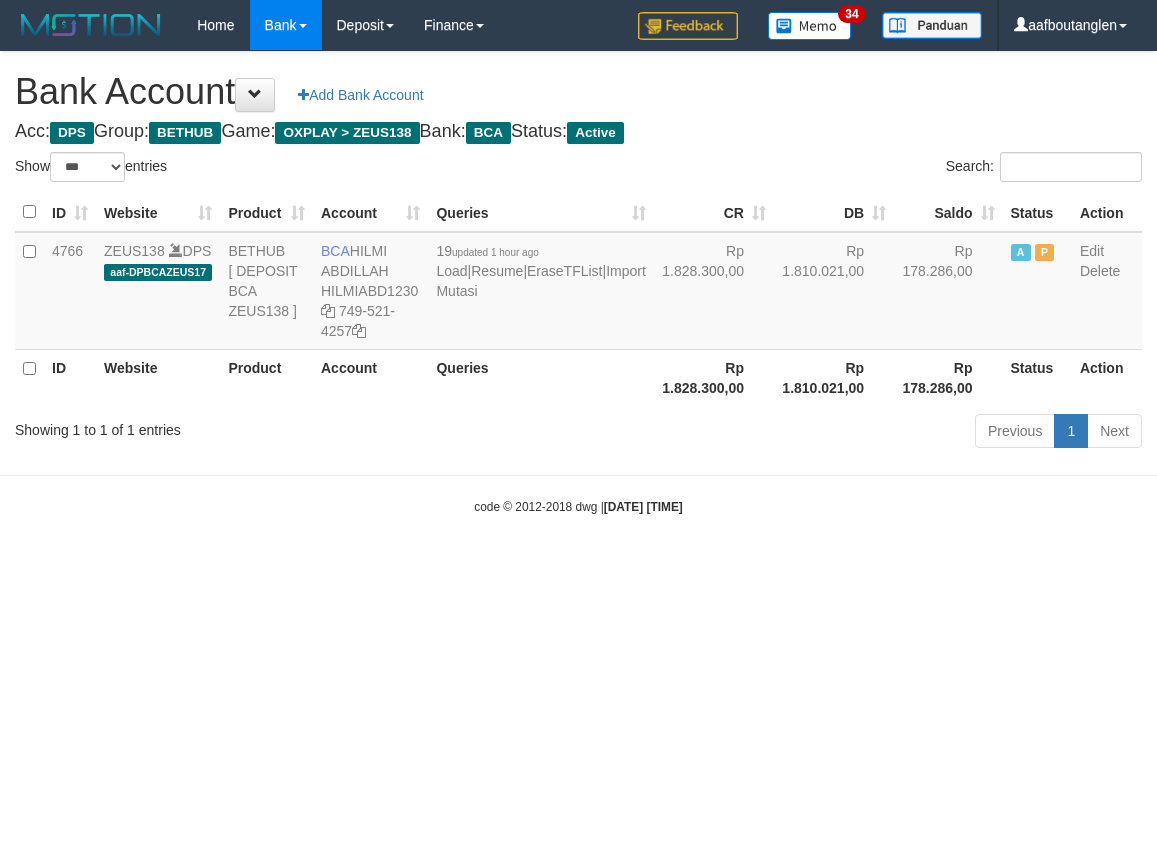 select on "***" 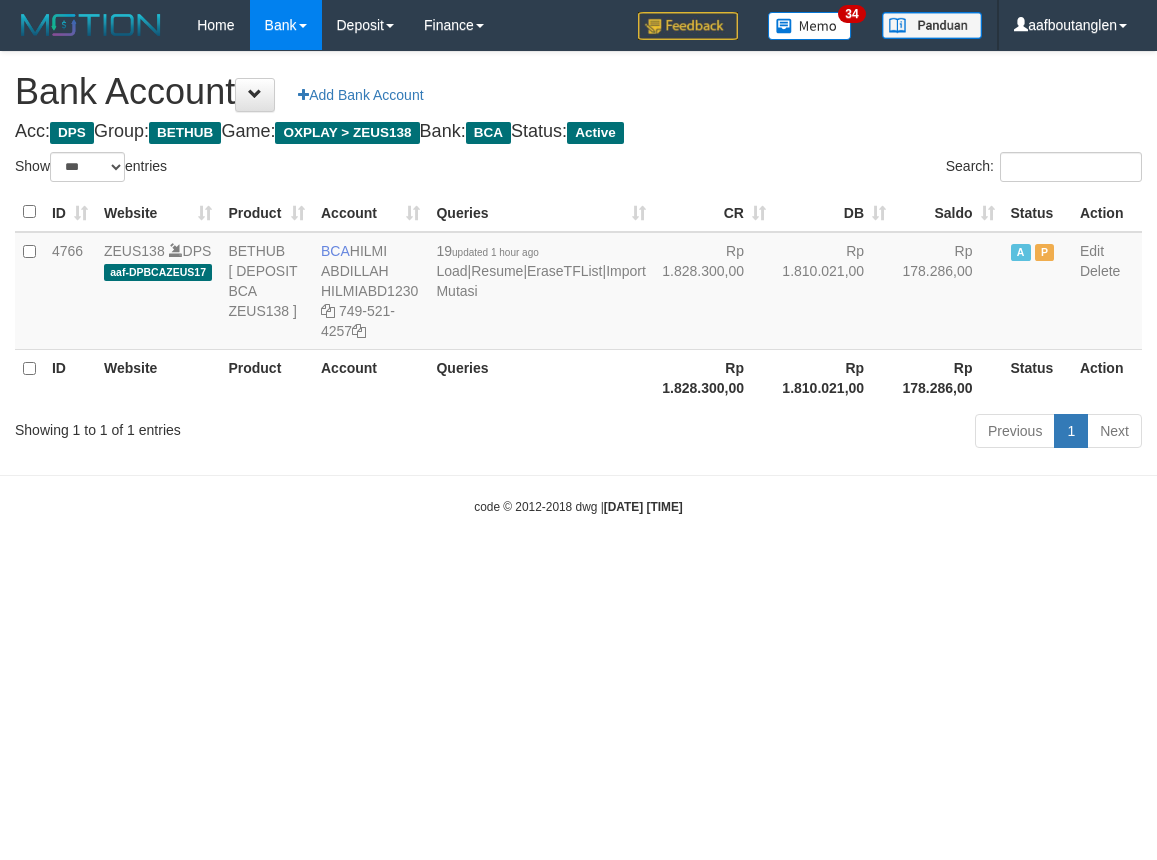scroll, scrollTop: 0, scrollLeft: 0, axis: both 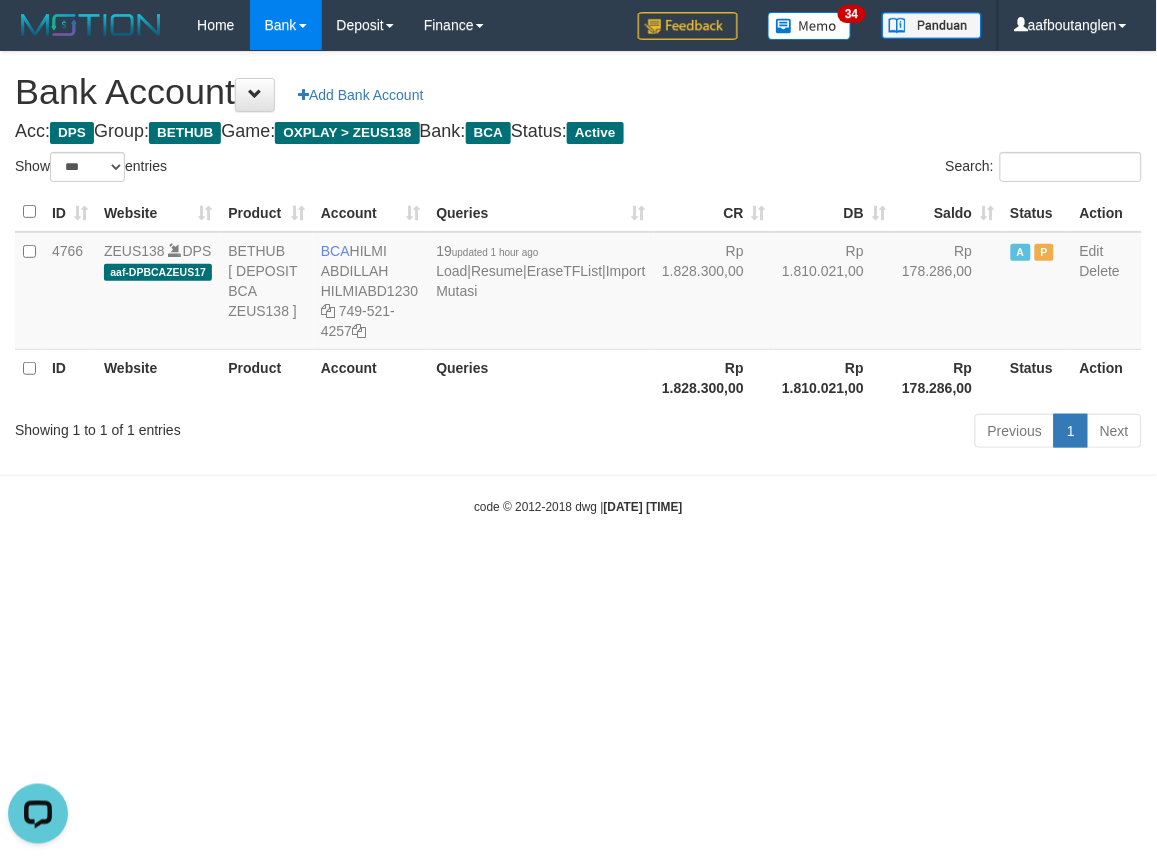 drag, startPoint x: 908, startPoint y: 595, endPoint x: 921, endPoint y: 593, distance: 13.152946 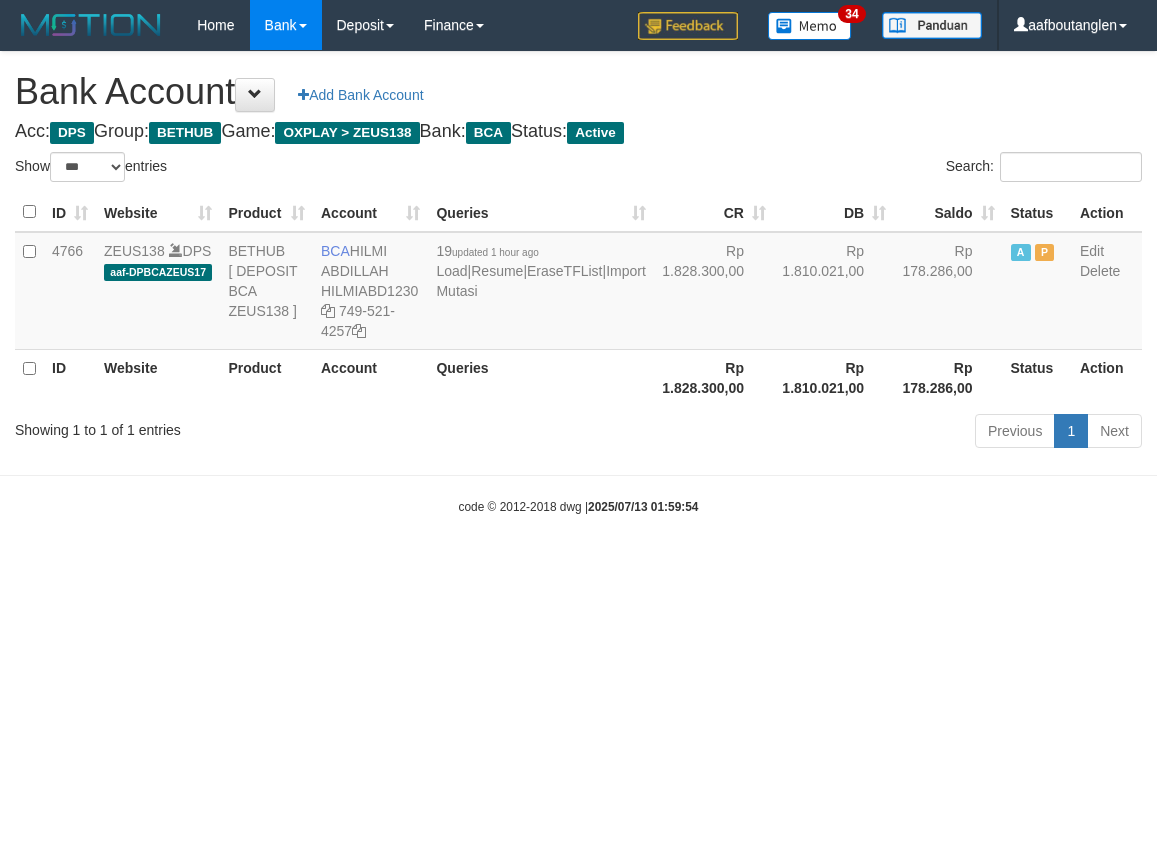 select on "***" 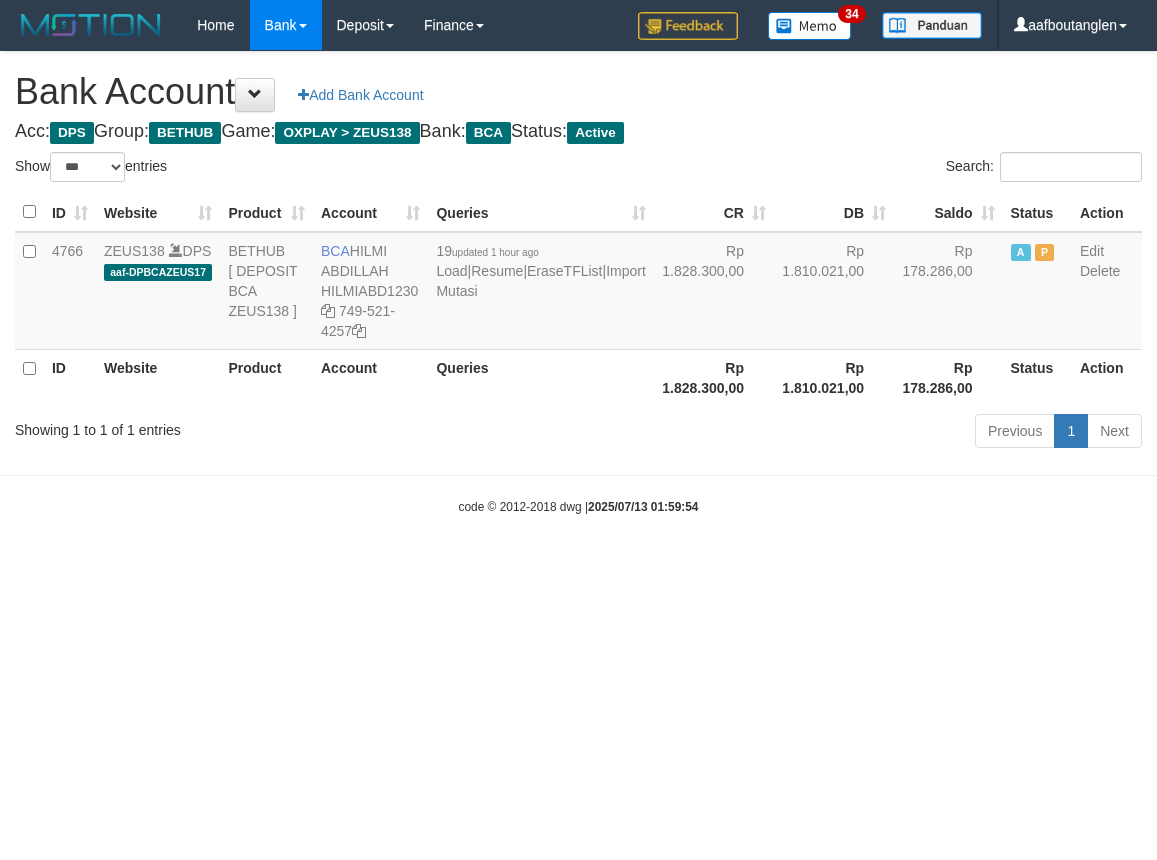 scroll, scrollTop: 0, scrollLeft: 0, axis: both 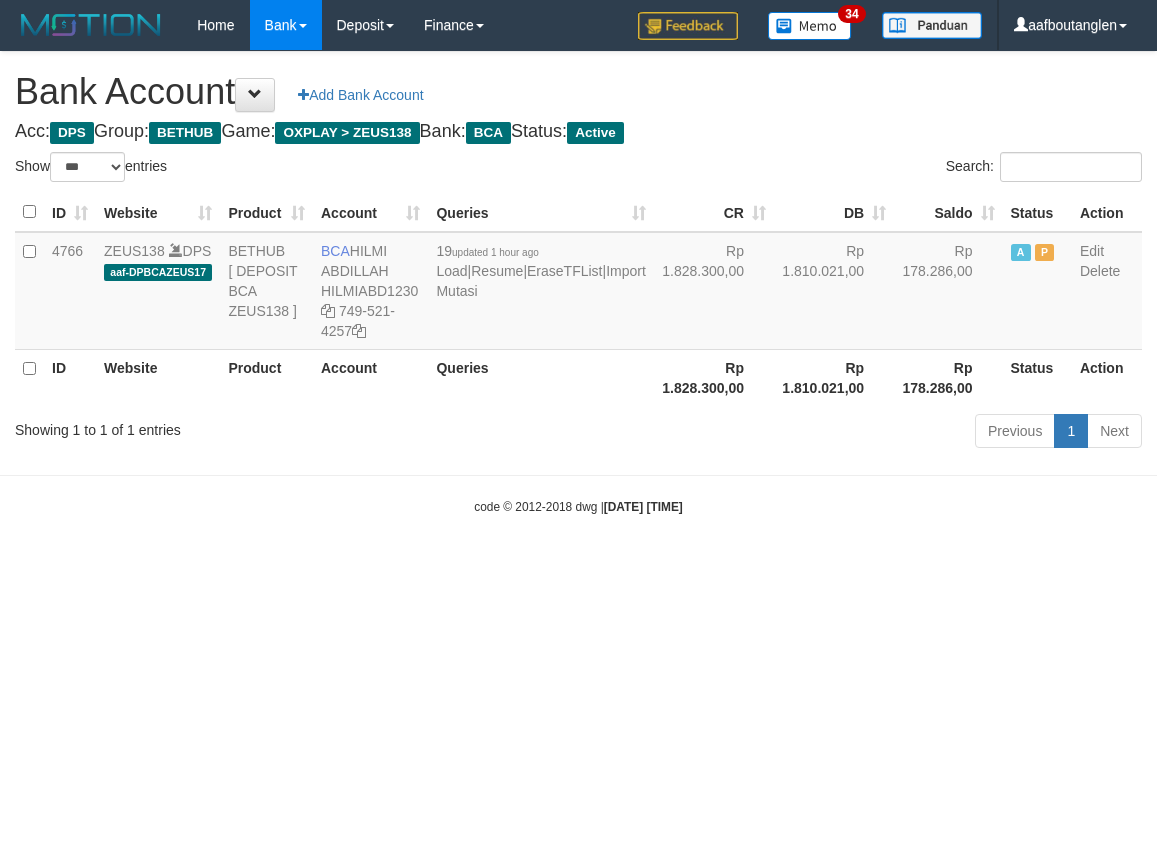 select on "***" 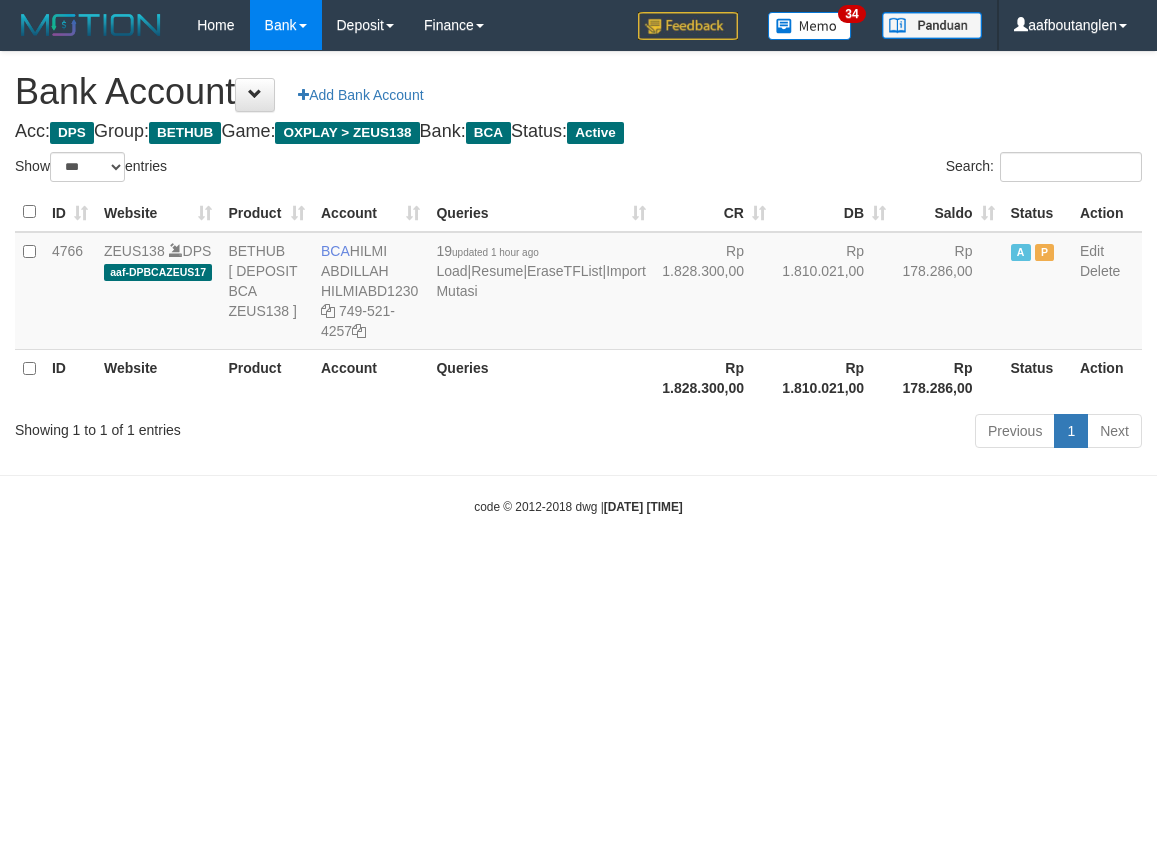 scroll, scrollTop: 0, scrollLeft: 0, axis: both 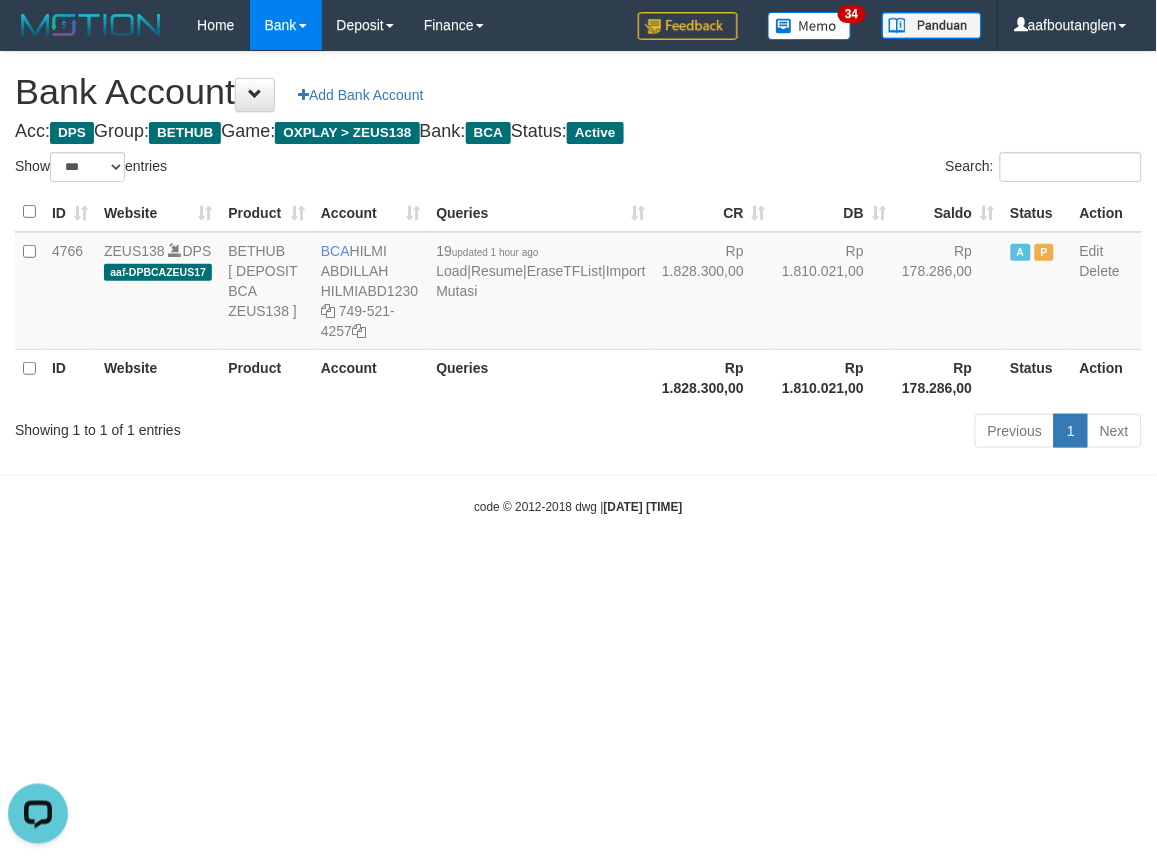click on "Toggle navigation
Home
Bank
Account List
Deposit
DPS List
History
Note DPS
Finance
Financial Data
aafboutanglen
My Profile
Log Out
34" at bounding box center (578, 283) 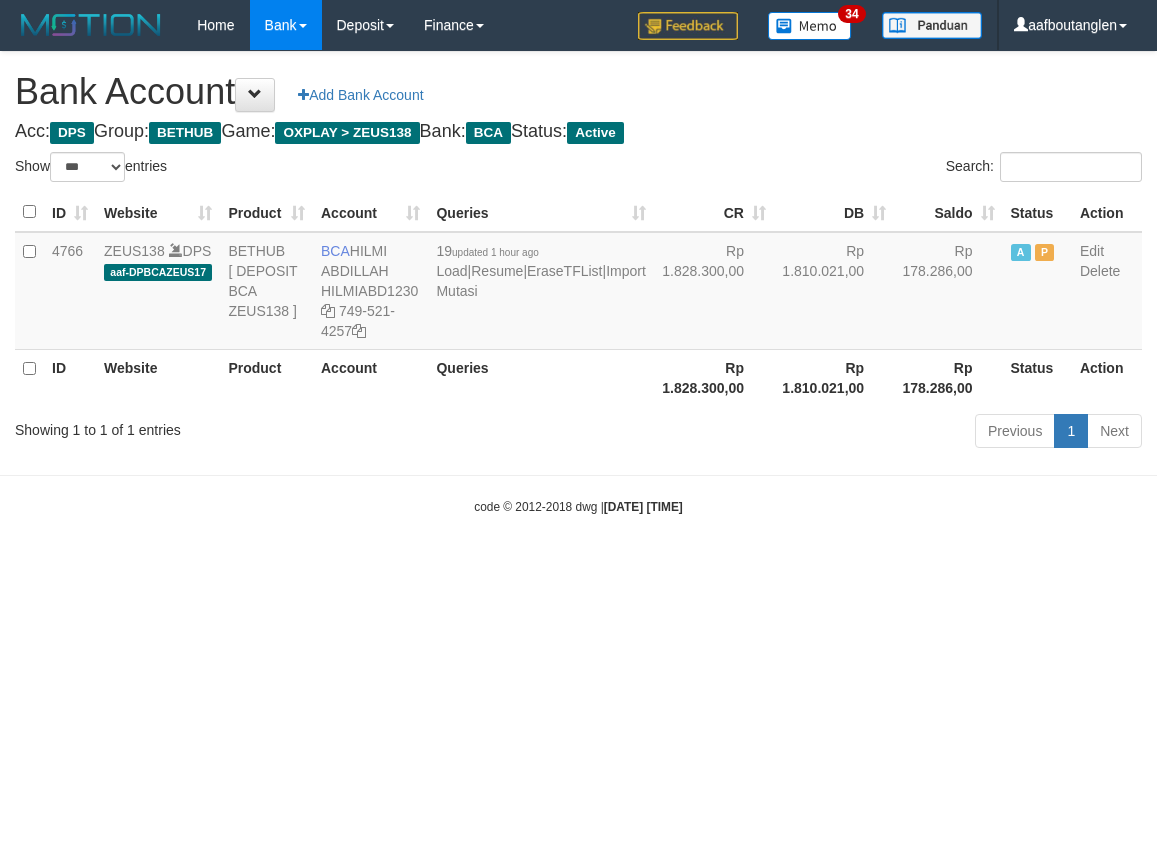 select on "***" 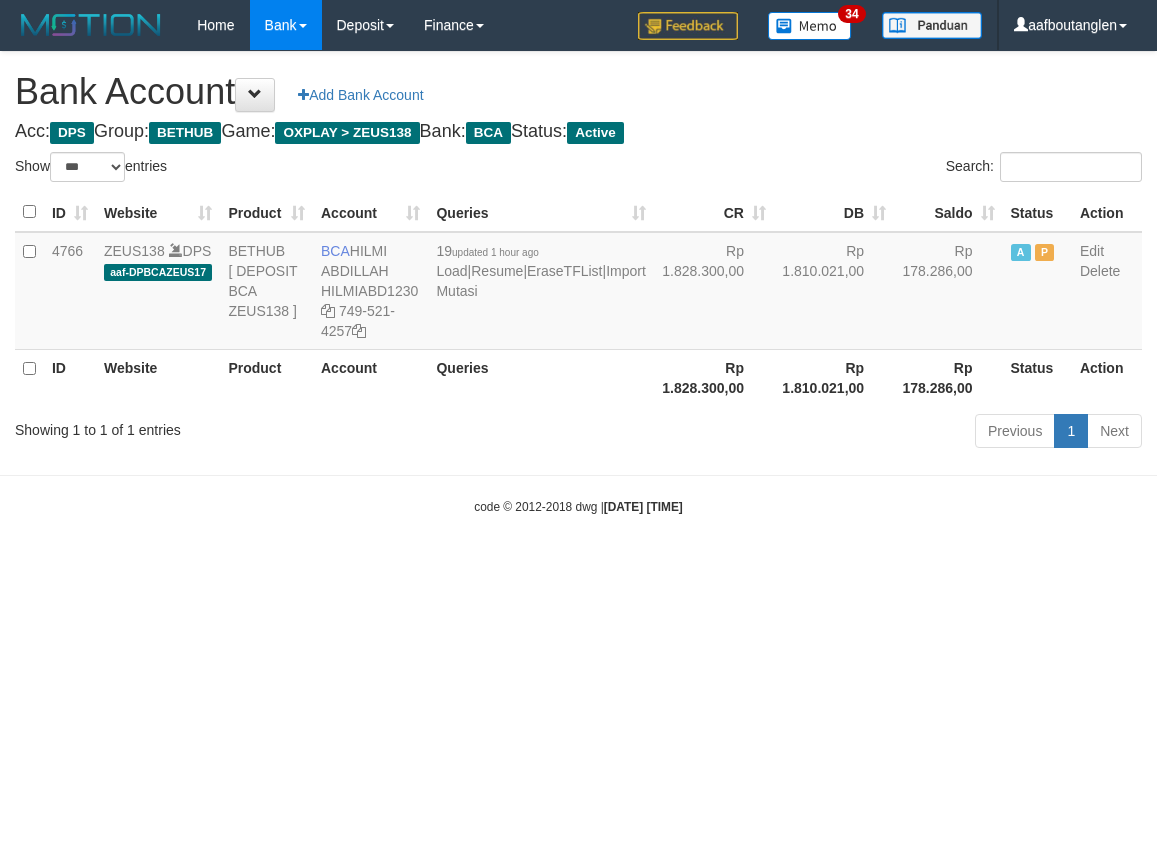 scroll, scrollTop: 0, scrollLeft: 0, axis: both 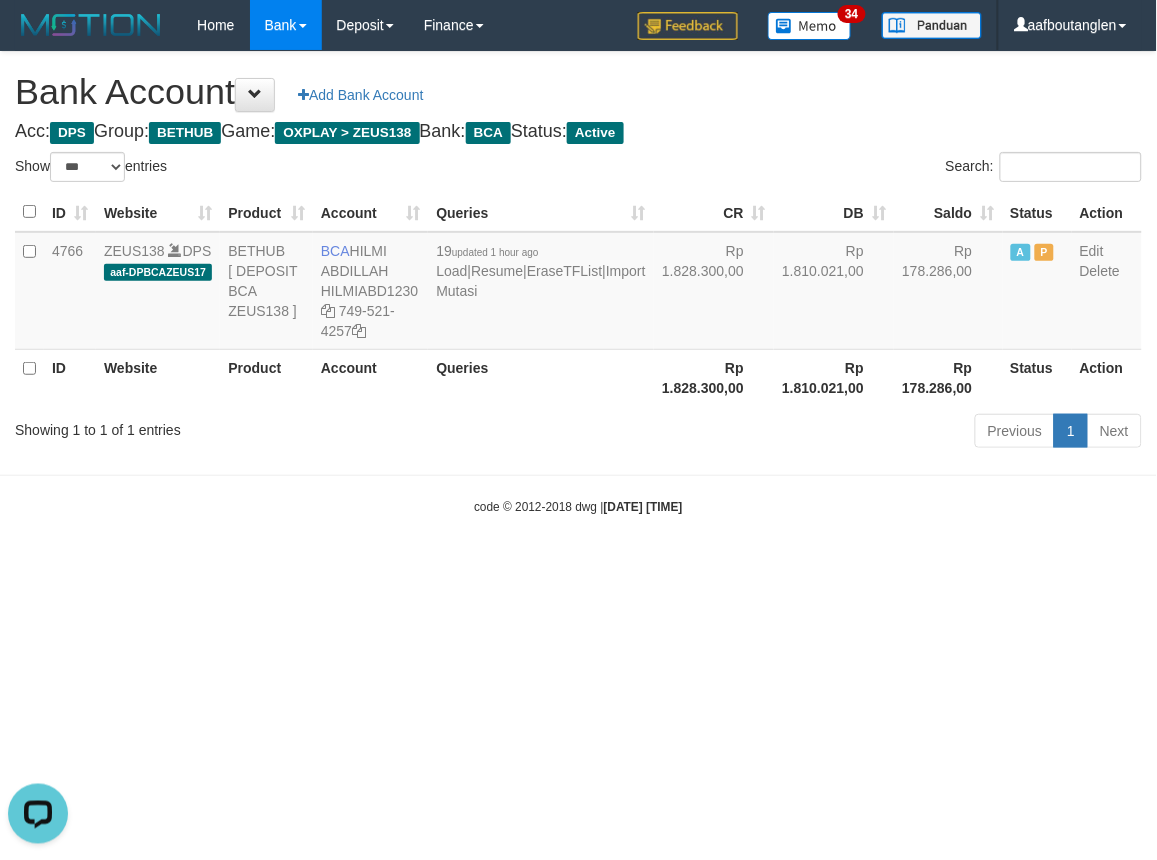 drag, startPoint x: 835, startPoint y: 596, endPoint x: 915, endPoint y: 567, distance: 85.09406 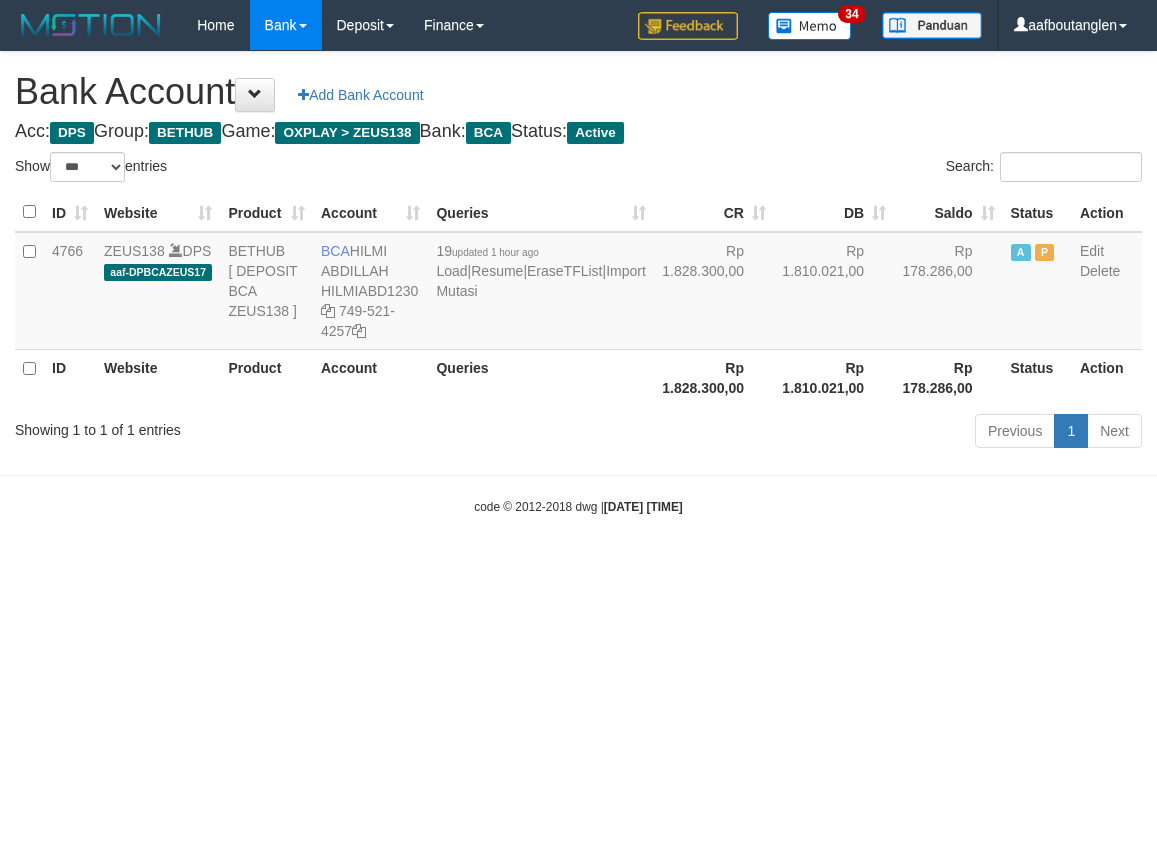 select on "***" 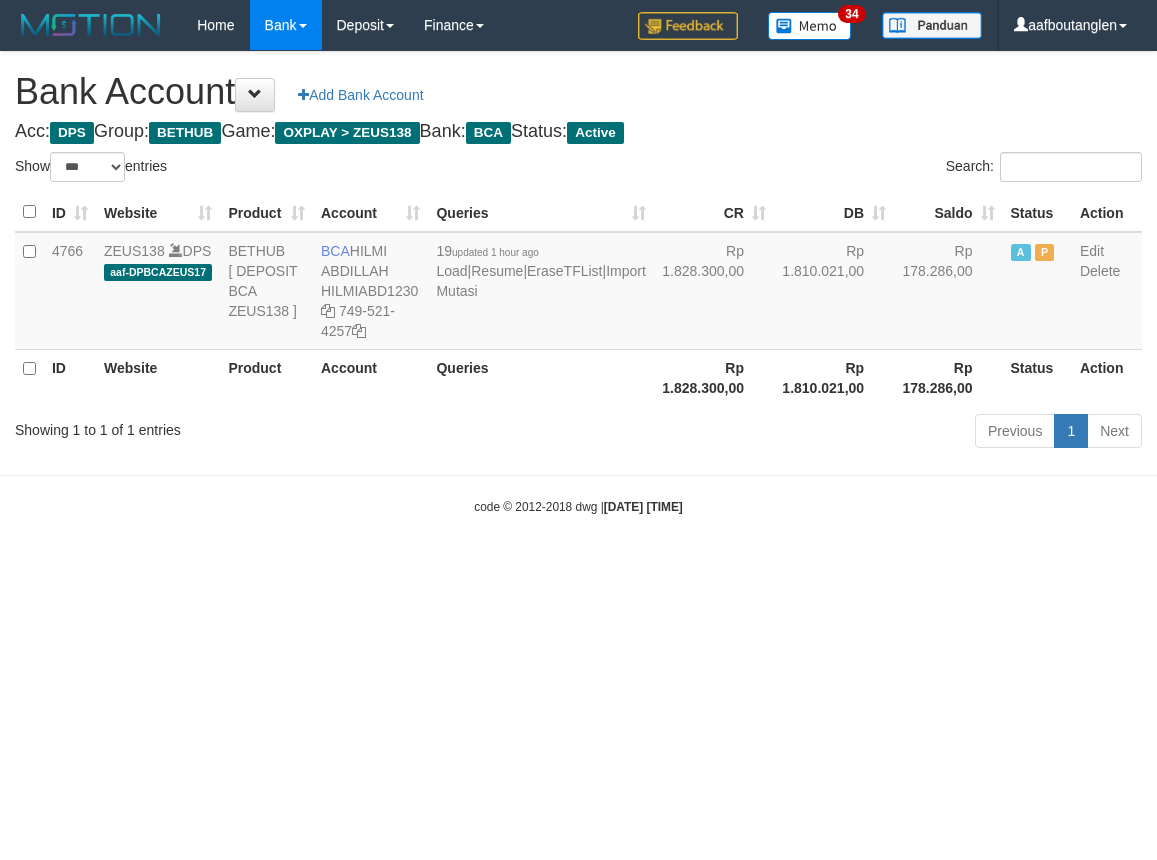 scroll, scrollTop: 0, scrollLeft: 0, axis: both 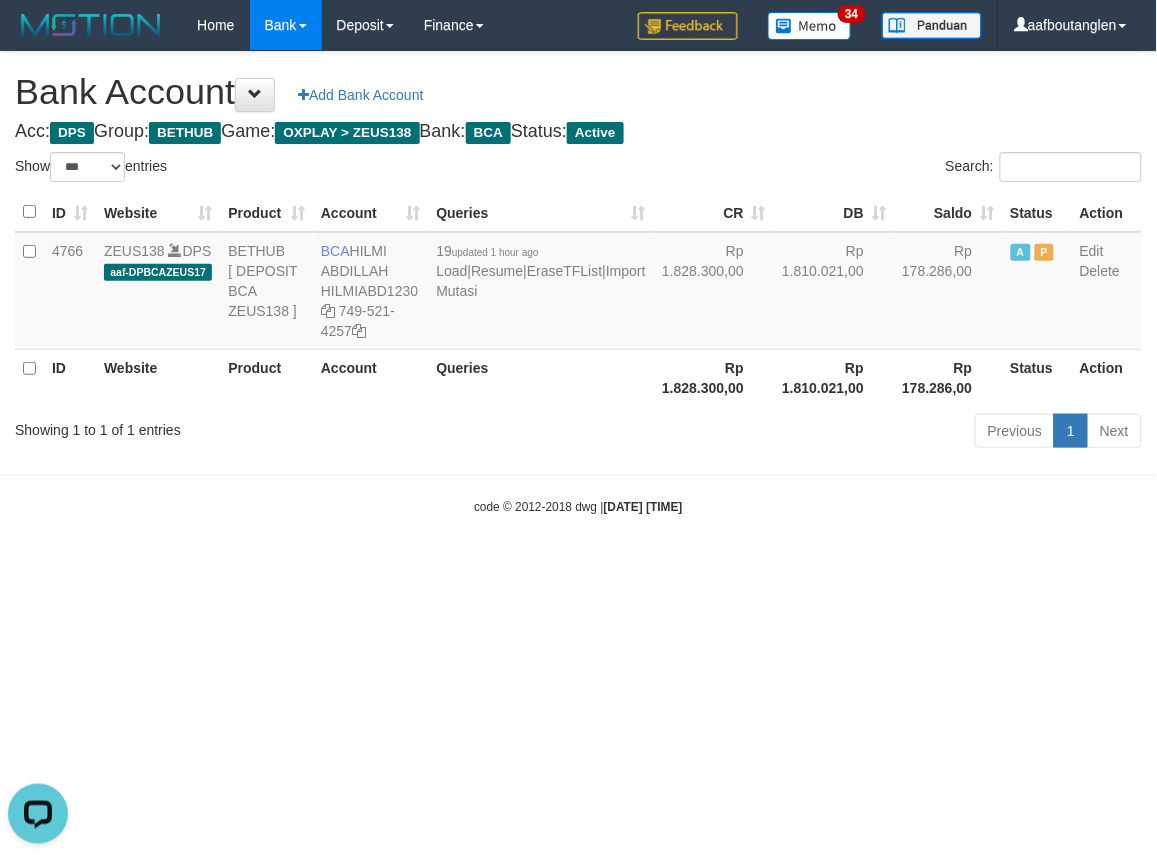 click on "Toggle navigation
Home
Bank
Account List
Deposit
DPS List
History
Note DPS
Finance
Financial Data
aafboutanglen
My Profile
Log Out
34" at bounding box center [578, 283] 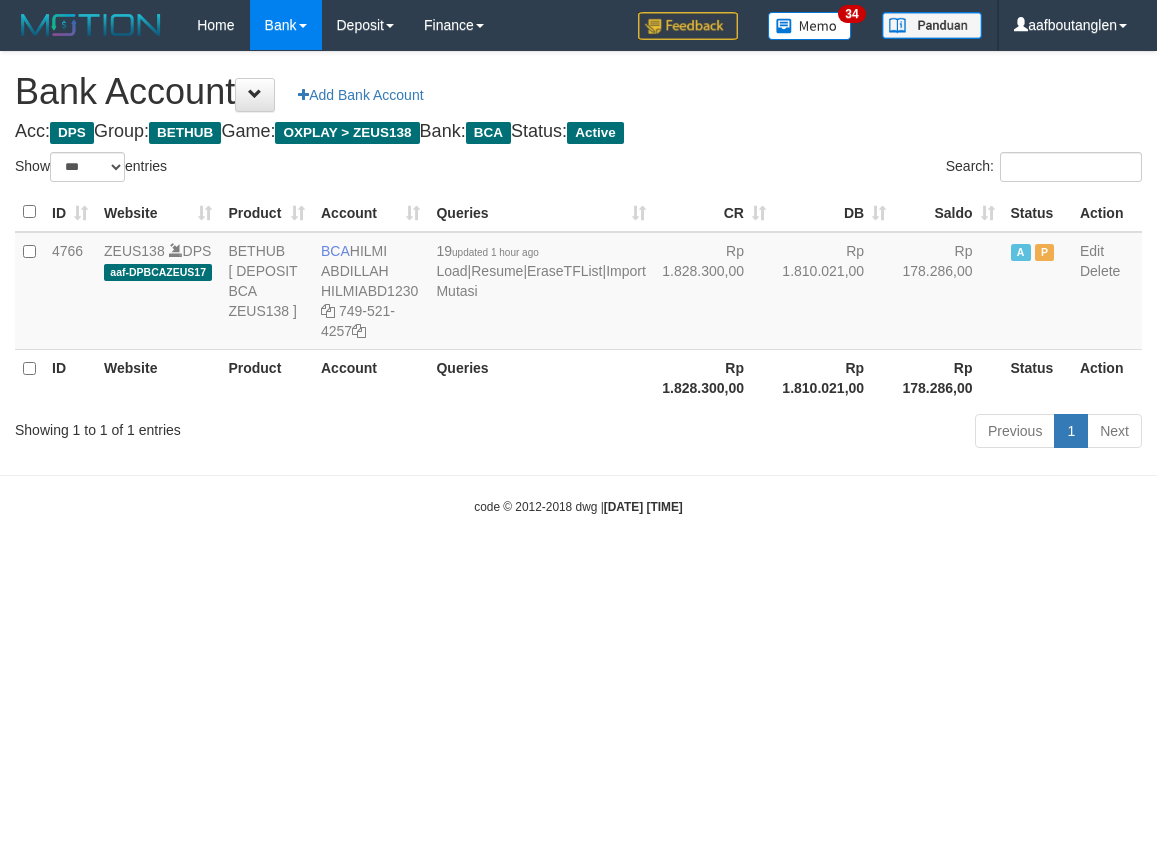 select on "***" 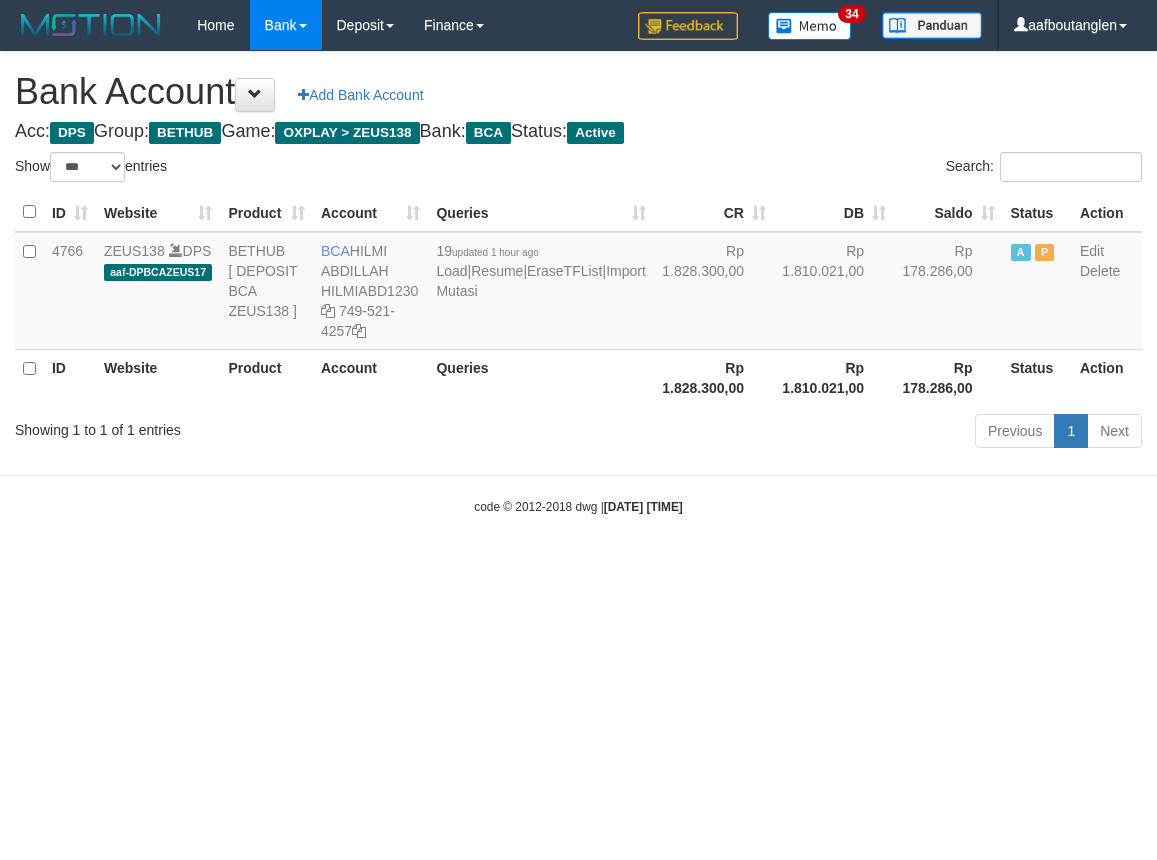scroll, scrollTop: 0, scrollLeft: 0, axis: both 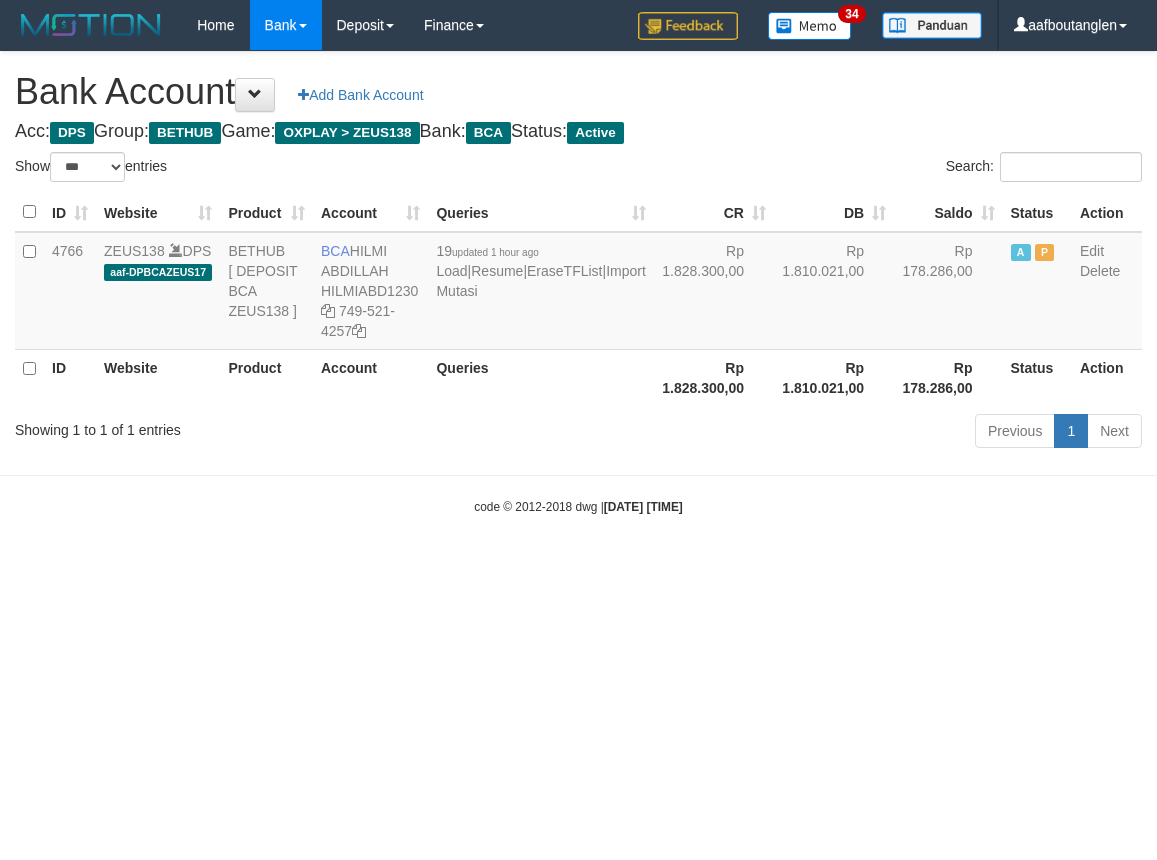 select on "***" 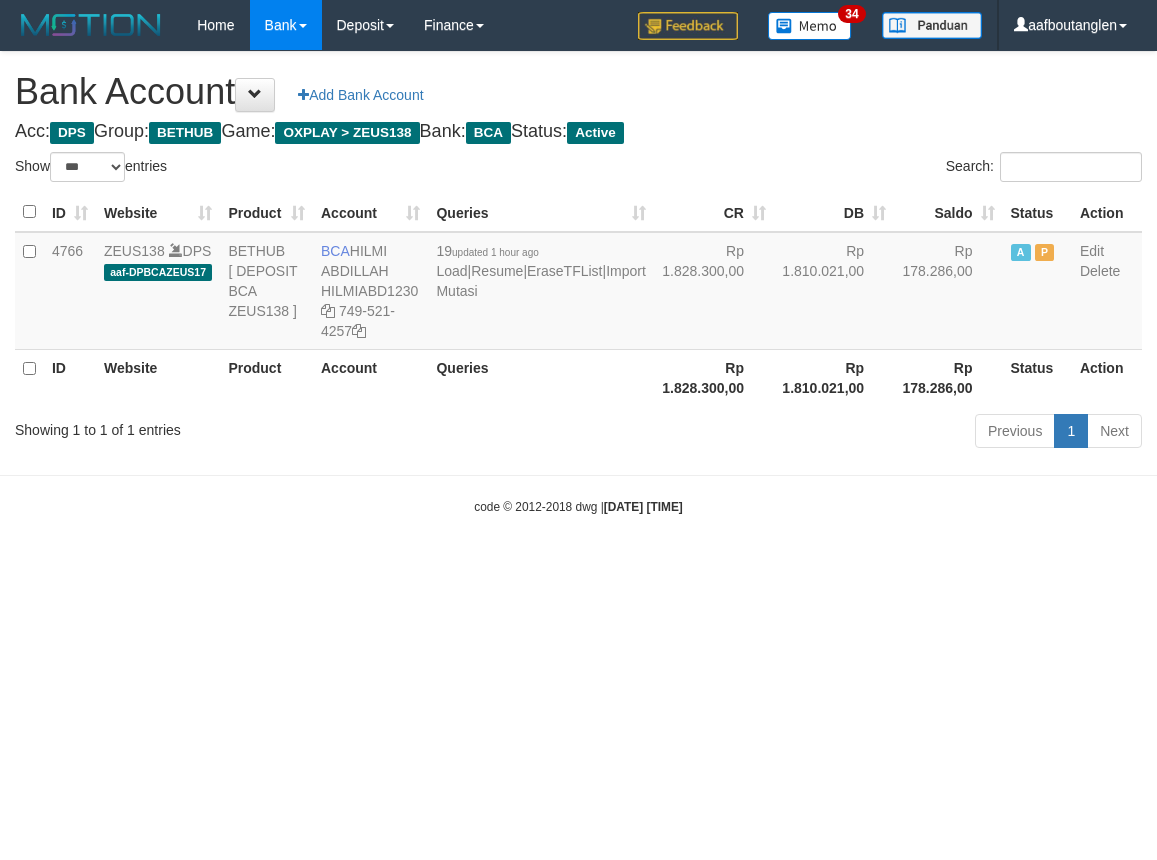 scroll, scrollTop: 0, scrollLeft: 0, axis: both 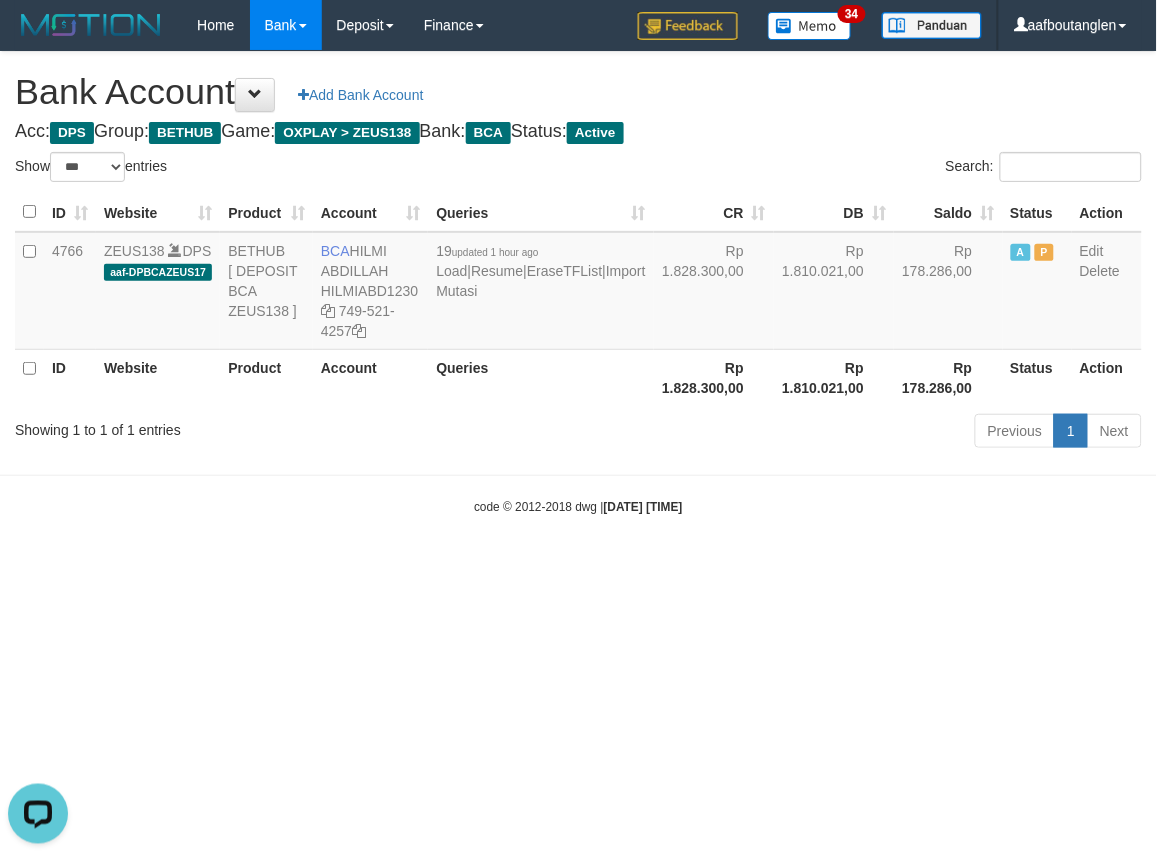 click on "Toggle navigation
Home
Bank
Account List
Deposit
DPS List
History
Note DPS
Finance
Financial Data
aafboutanglen
My Profile
Log Out
34" at bounding box center (578, 283) 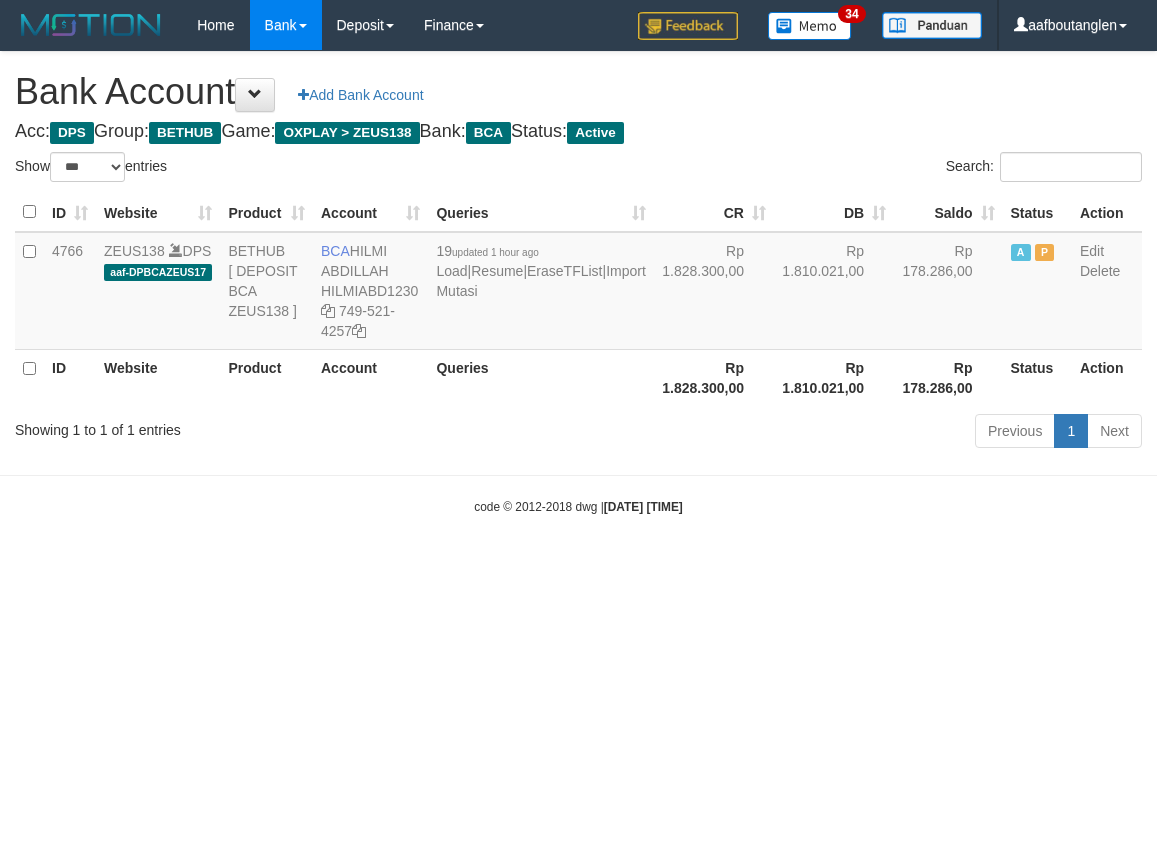 select on "***" 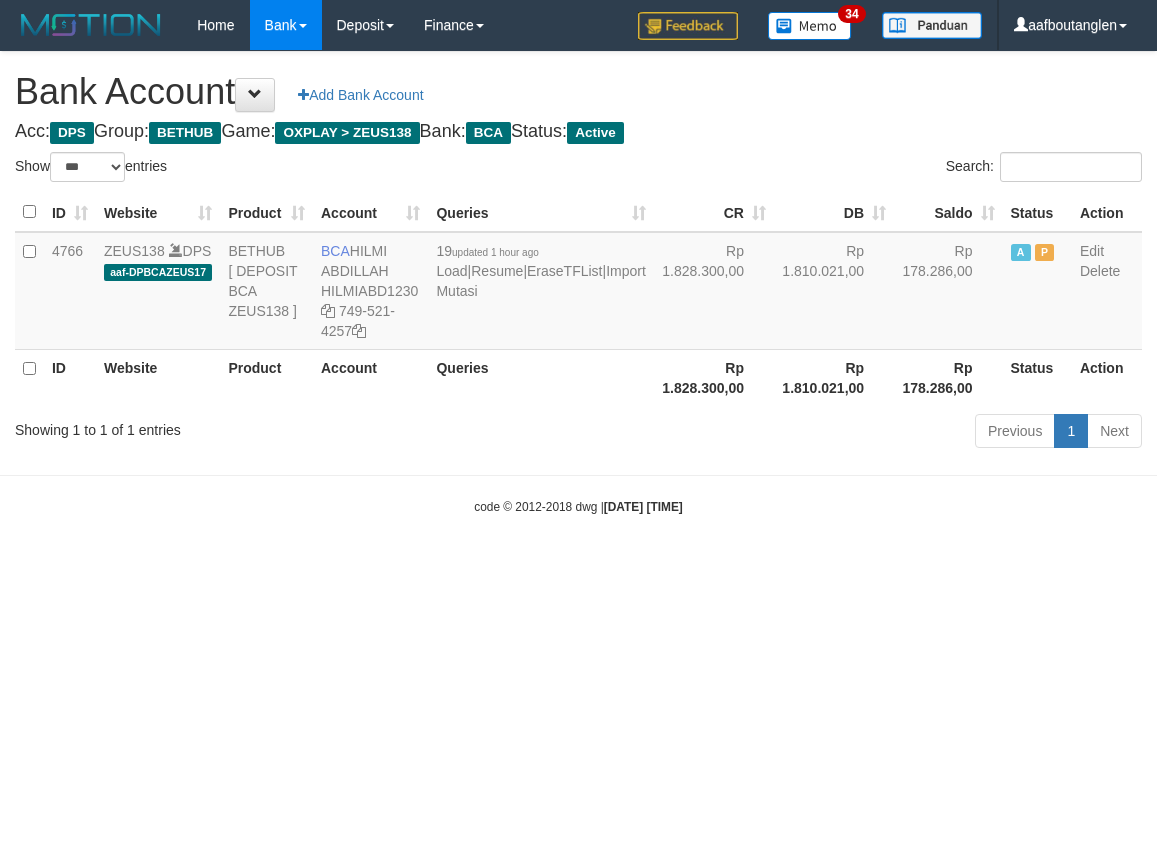 scroll, scrollTop: 0, scrollLeft: 0, axis: both 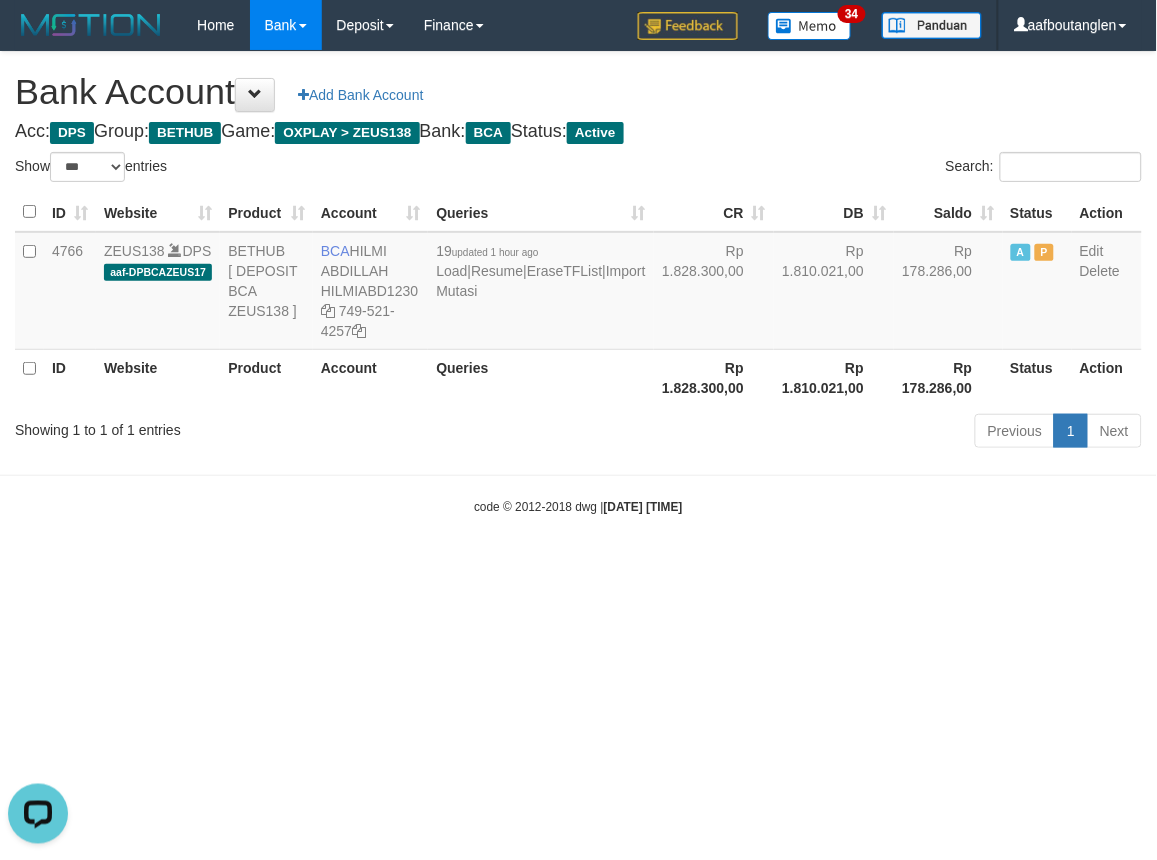 drag, startPoint x: 893, startPoint y: 631, endPoint x: 895, endPoint y: 605, distance: 26.076809 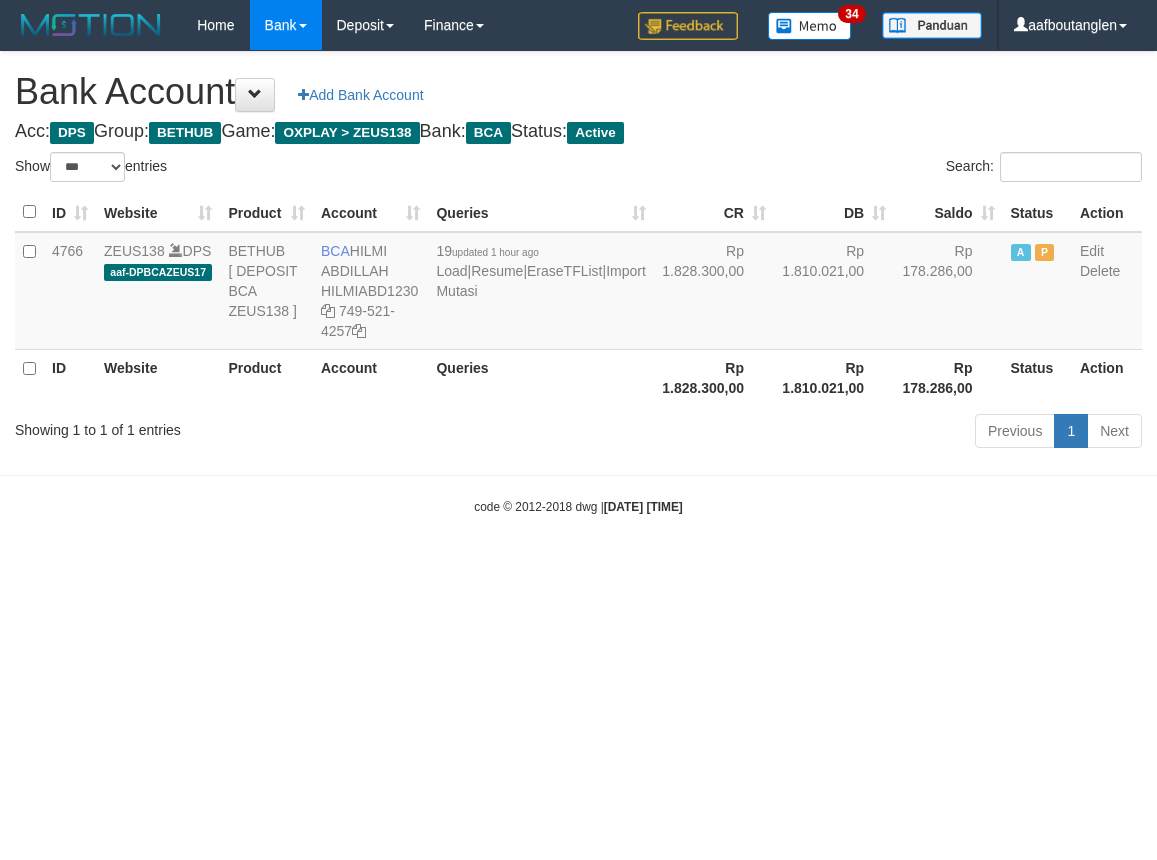 select on "***" 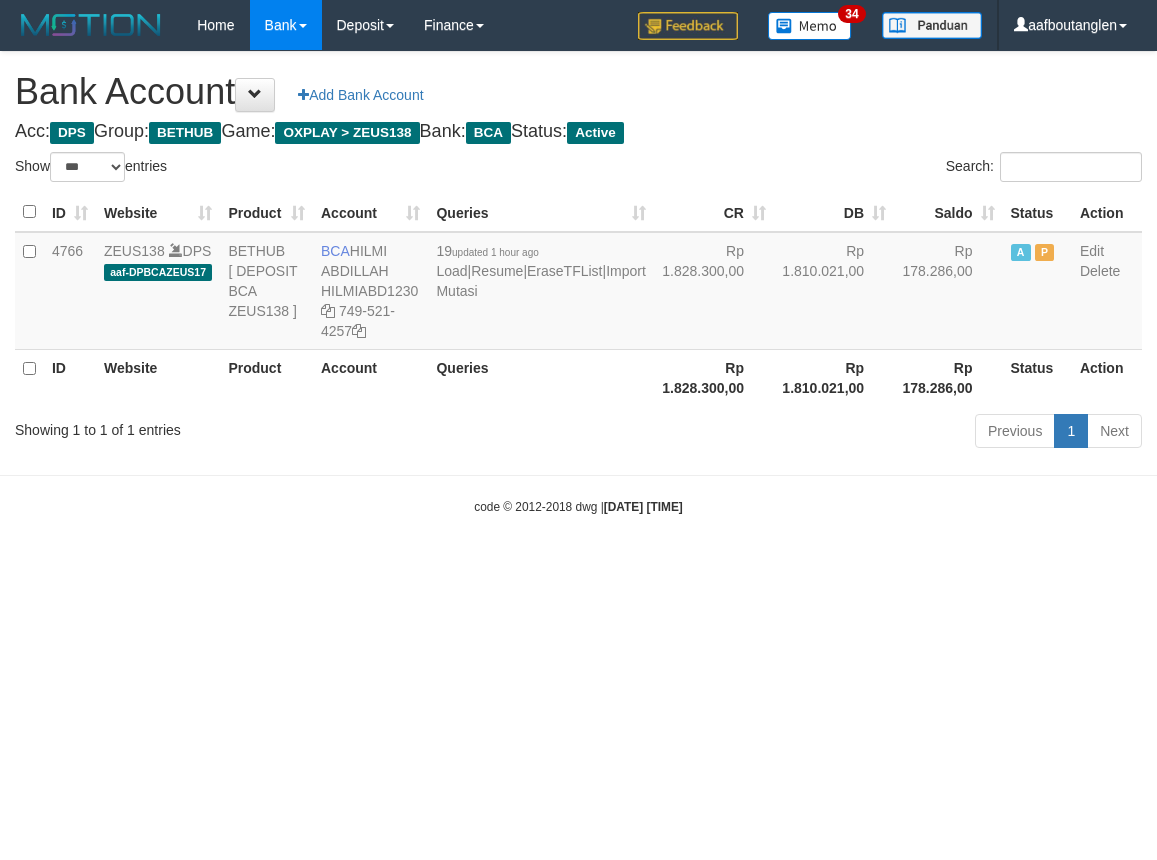 scroll, scrollTop: 0, scrollLeft: 0, axis: both 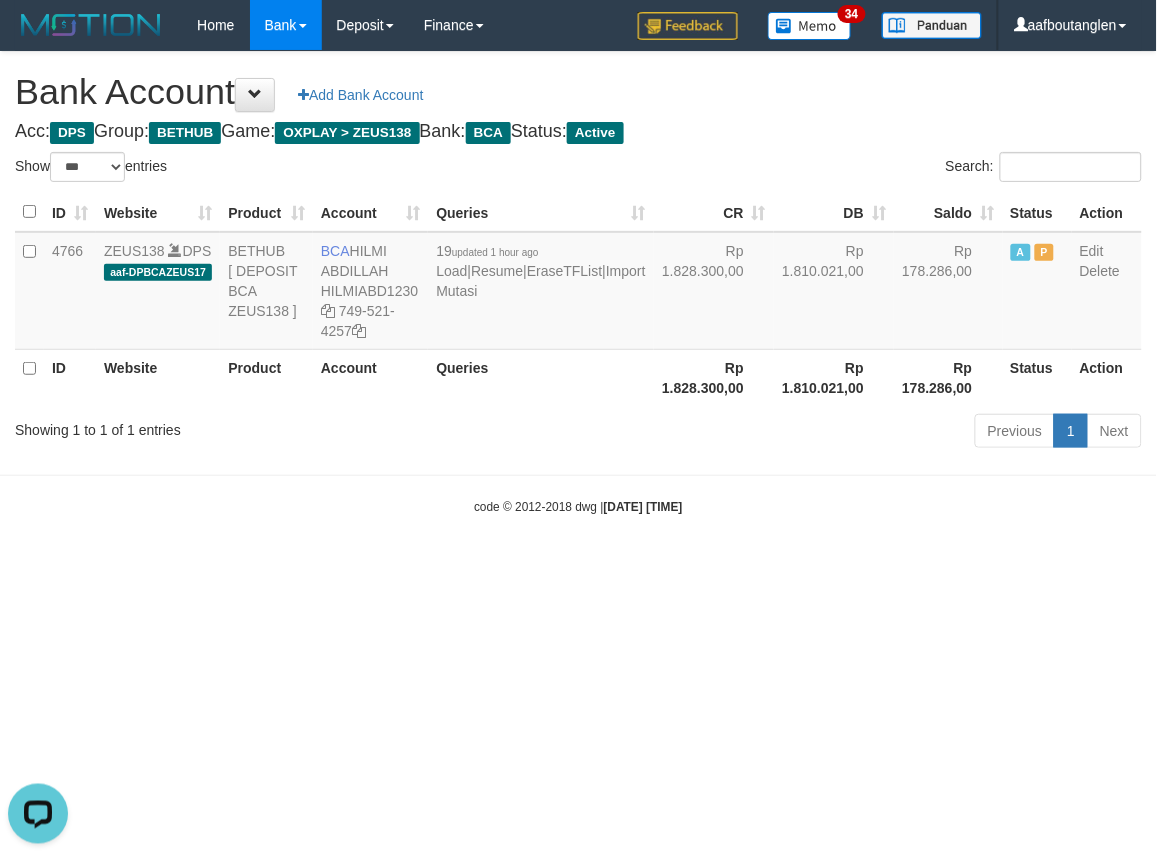 drag, startPoint x: 908, startPoint y: 586, endPoint x: 890, endPoint y: 602, distance: 24.083189 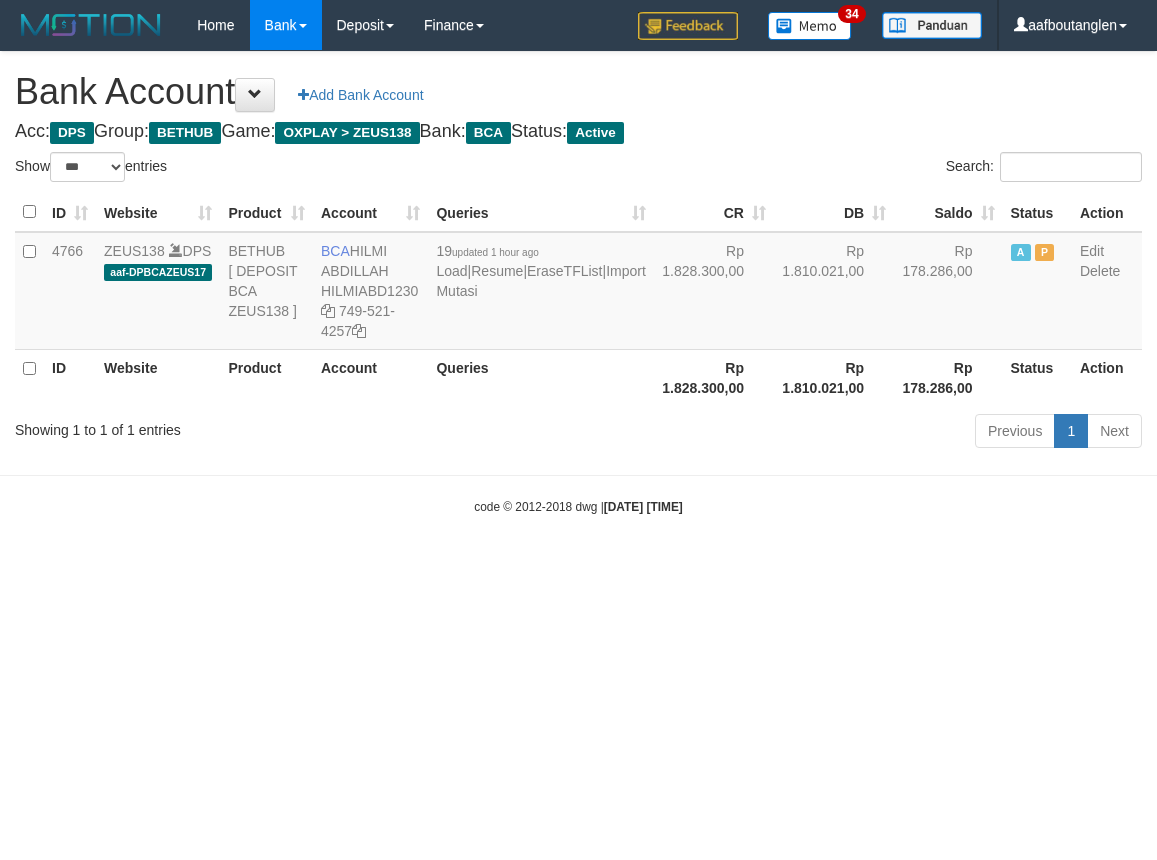 select on "***" 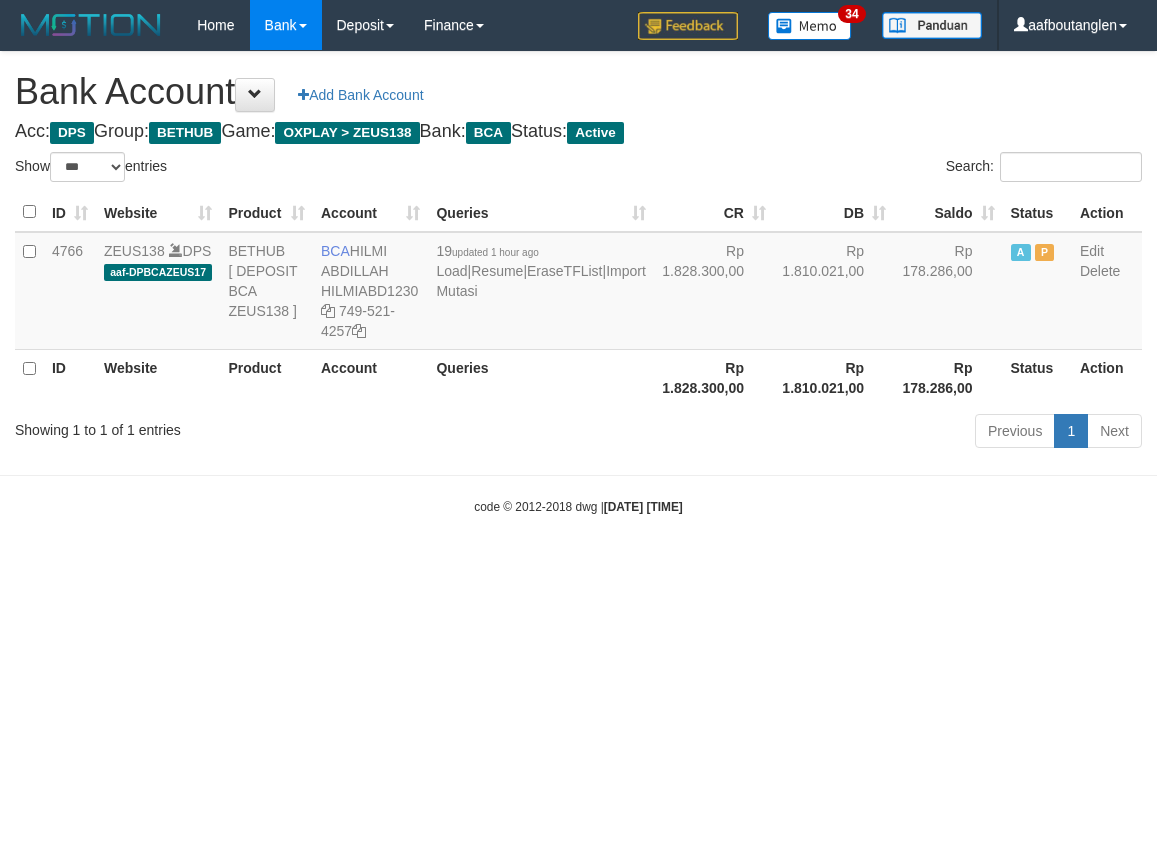 scroll, scrollTop: 0, scrollLeft: 0, axis: both 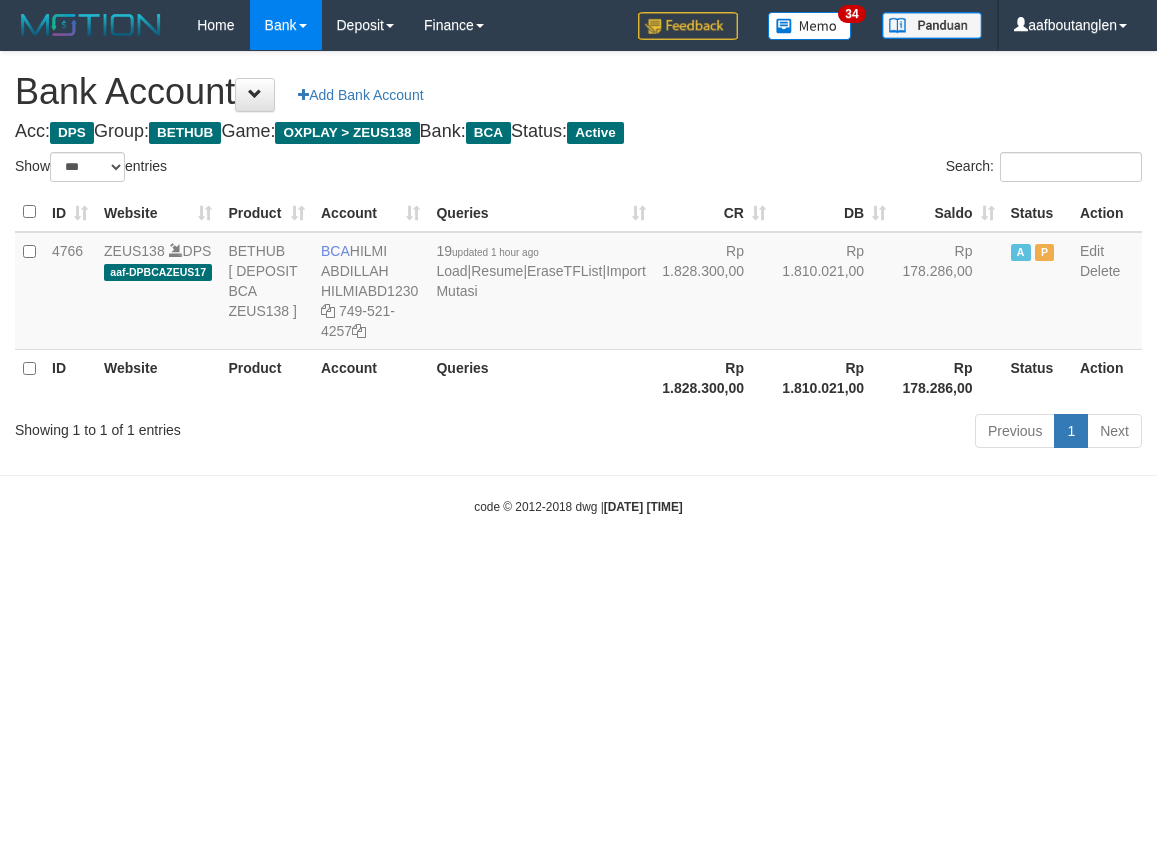 select on "***" 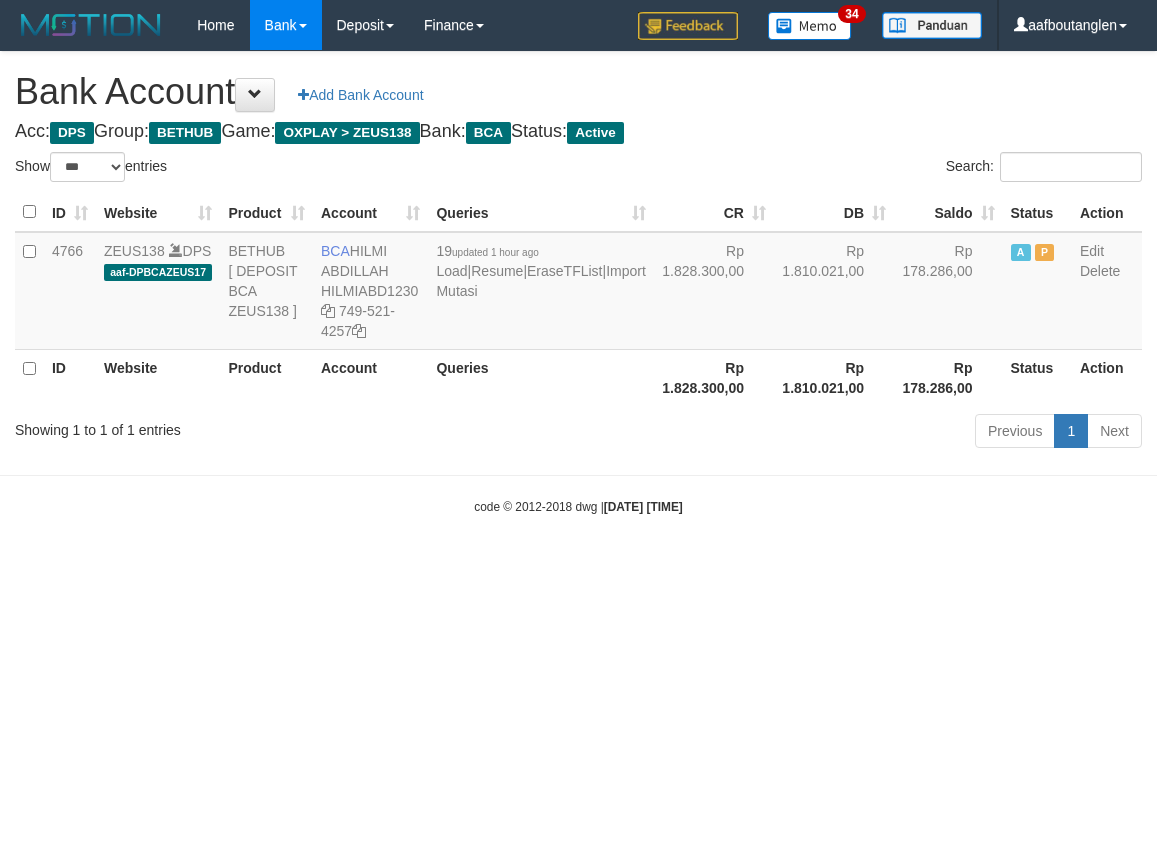 scroll, scrollTop: 0, scrollLeft: 0, axis: both 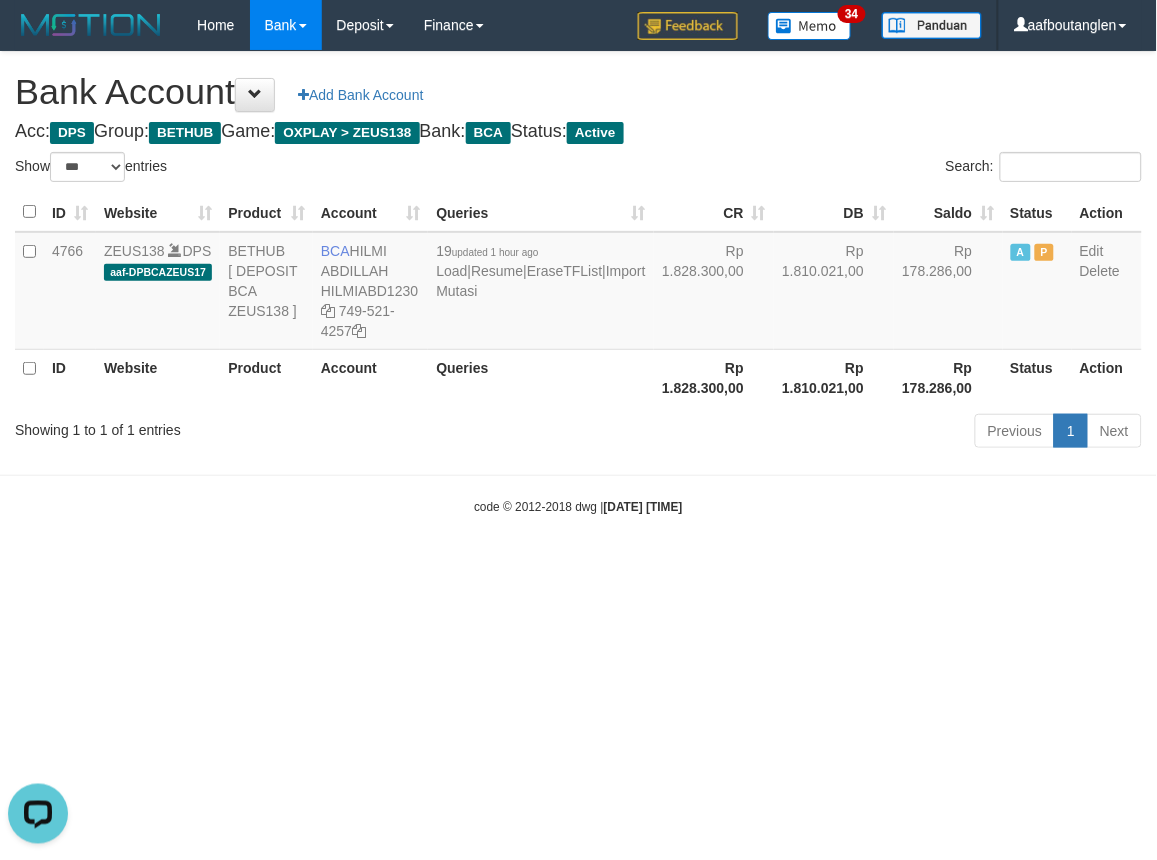 click on "Toggle navigation
Home
Bank
Account List
Deposit
DPS List
History
Note DPS
Finance
Financial Data
aafboutanglen
My Profile
Log Out
34" at bounding box center (578, 283) 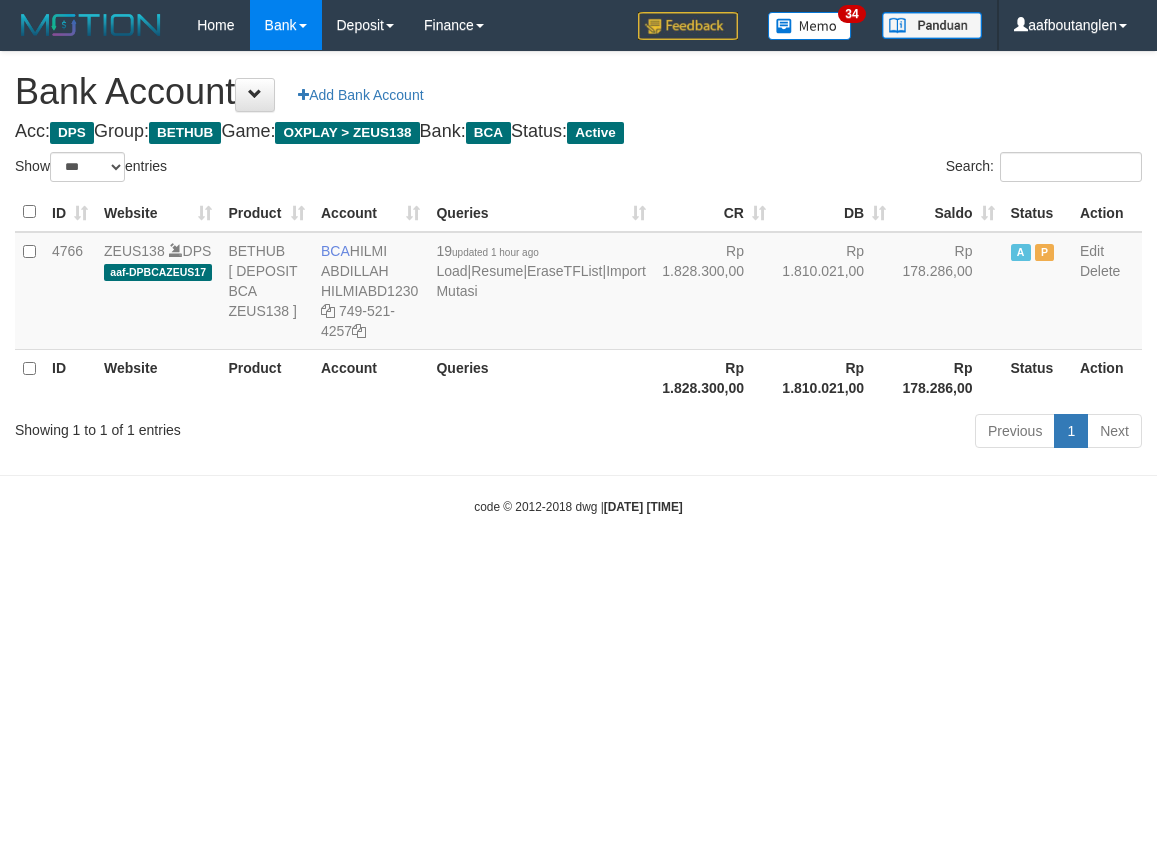 select on "***" 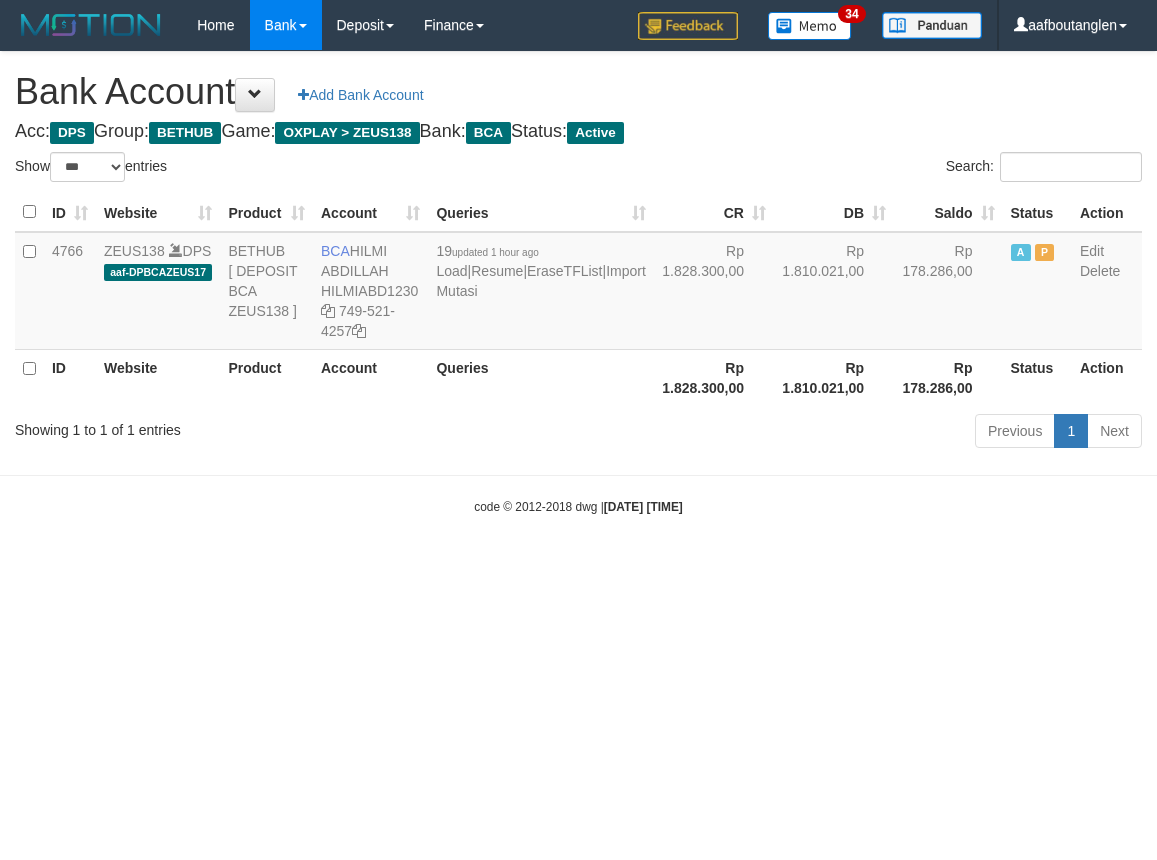scroll, scrollTop: 0, scrollLeft: 0, axis: both 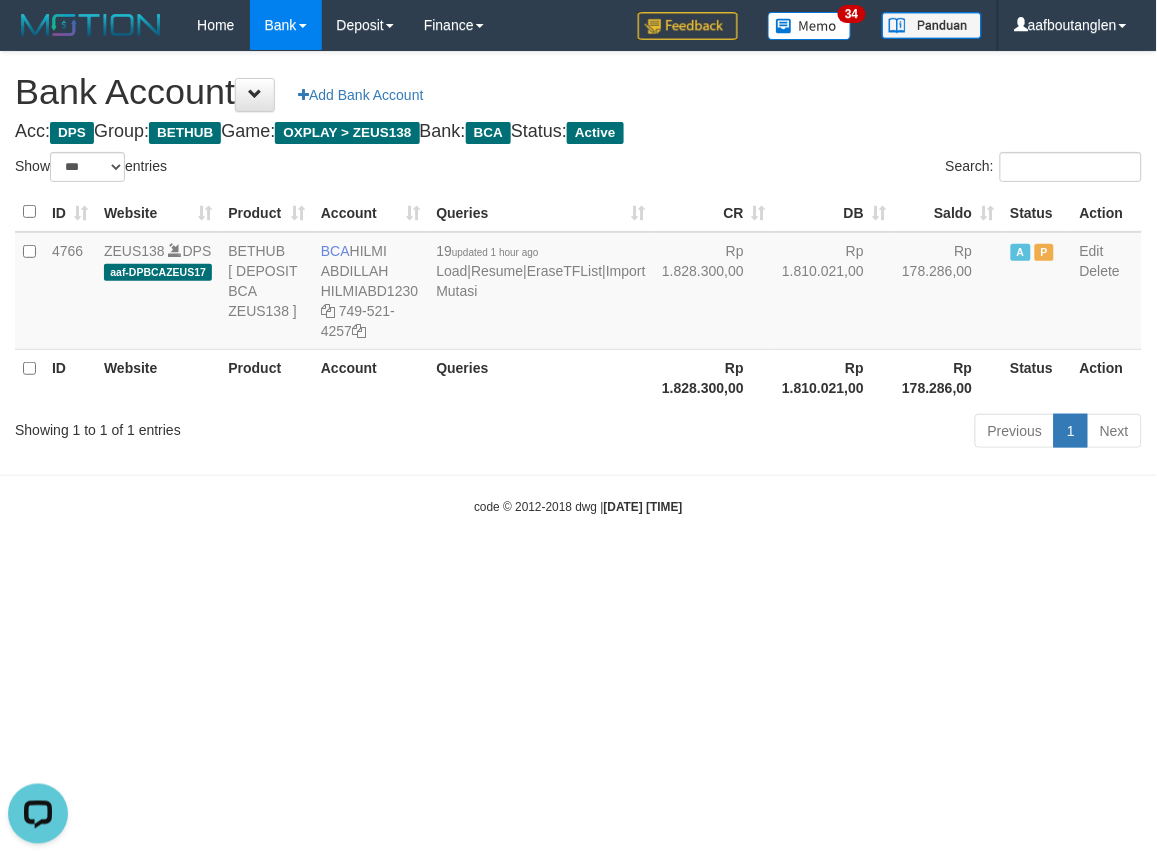 click on "Toggle navigation
Home
Bank
Account List
Deposit
DPS List
History
Note DPS
Finance
Financial Data
aafboutanglen
My Profile
Log Out
34" at bounding box center [578, 283] 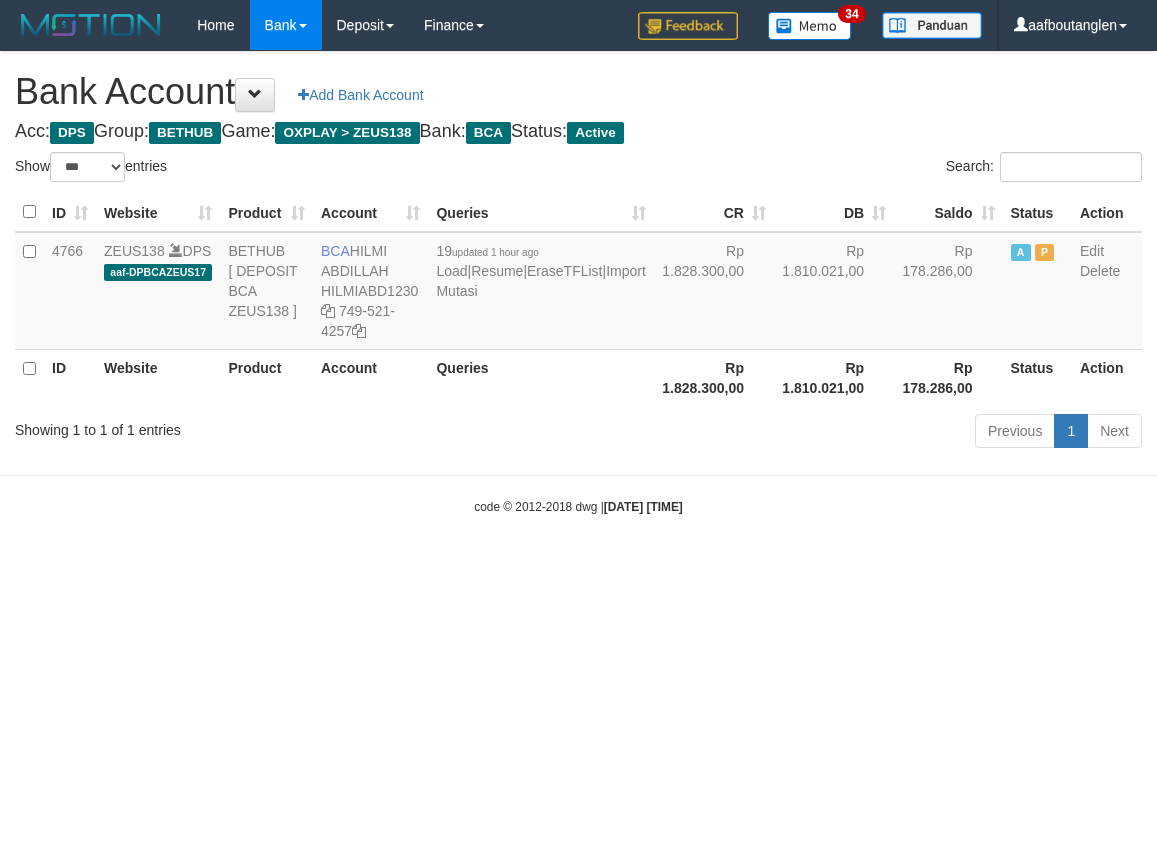 select on "***" 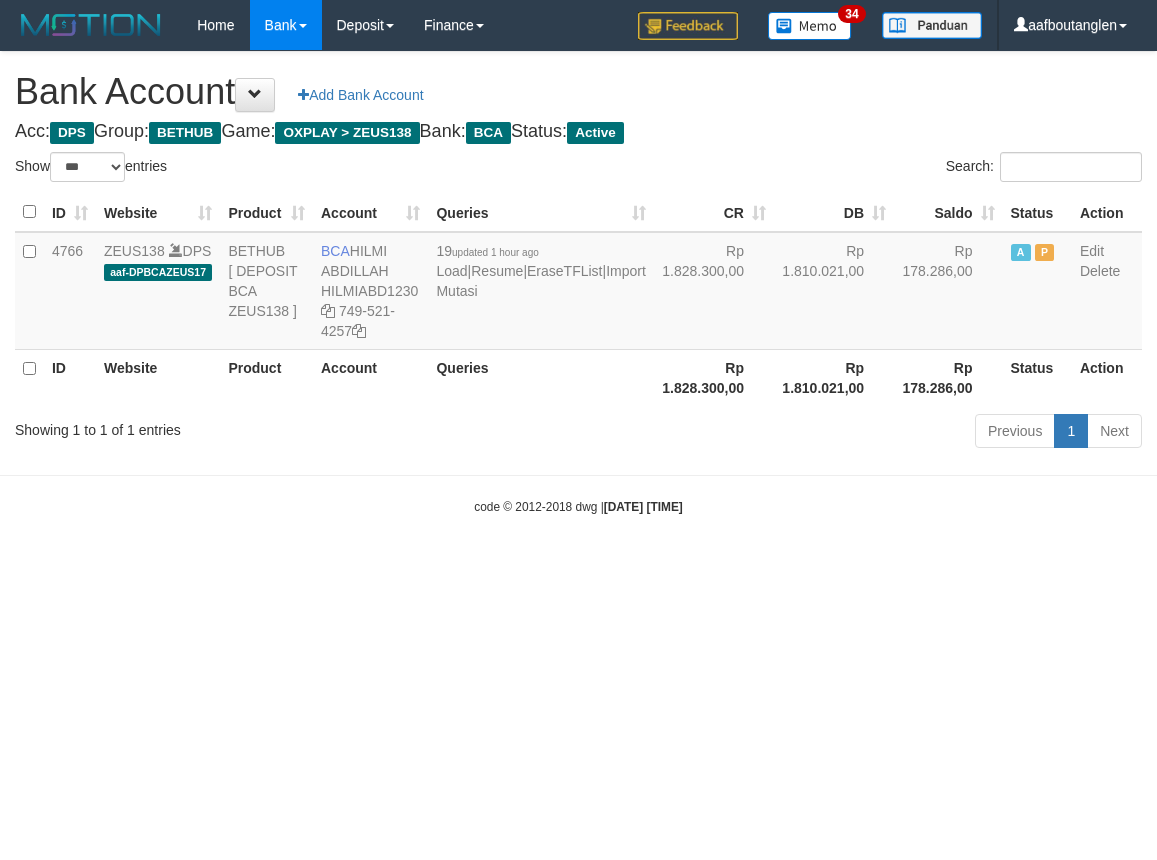 scroll, scrollTop: 0, scrollLeft: 0, axis: both 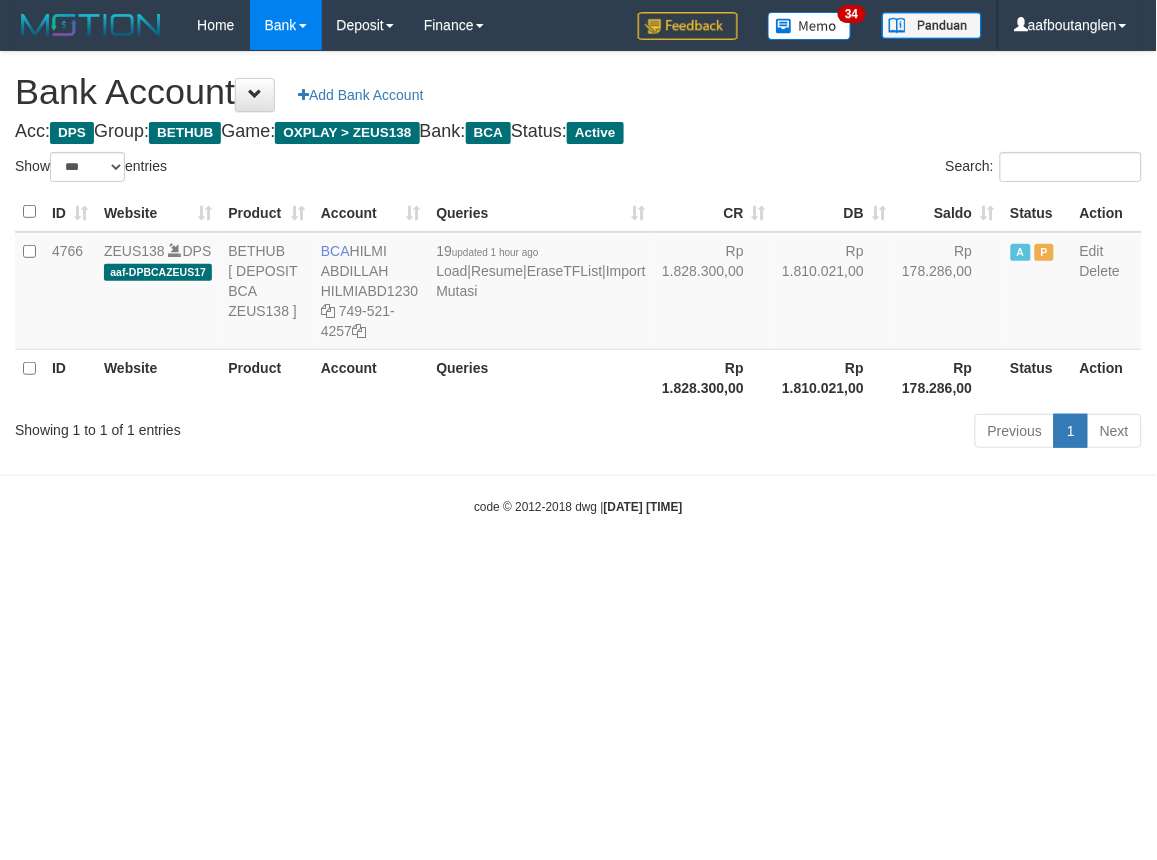 drag, startPoint x: 852, startPoint y: 665, endPoint x: 855, endPoint y: 654, distance: 11.401754 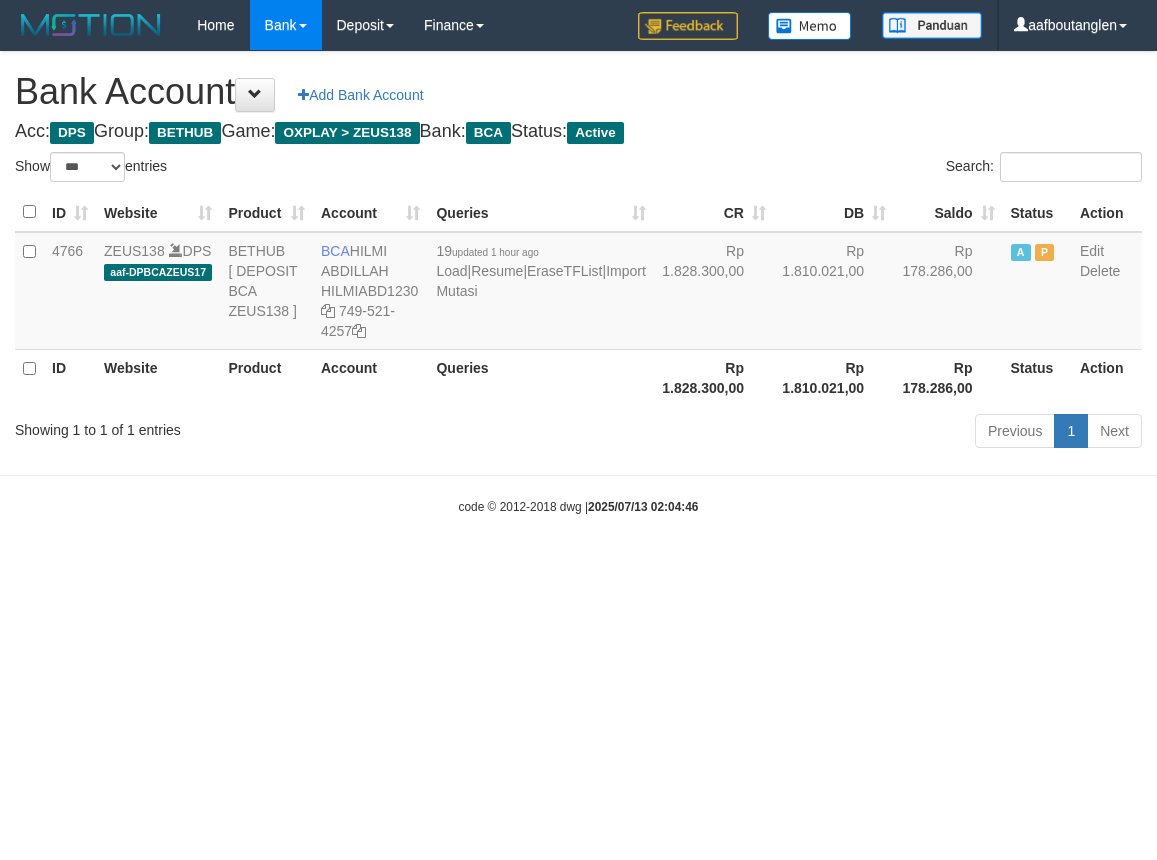 select on "***" 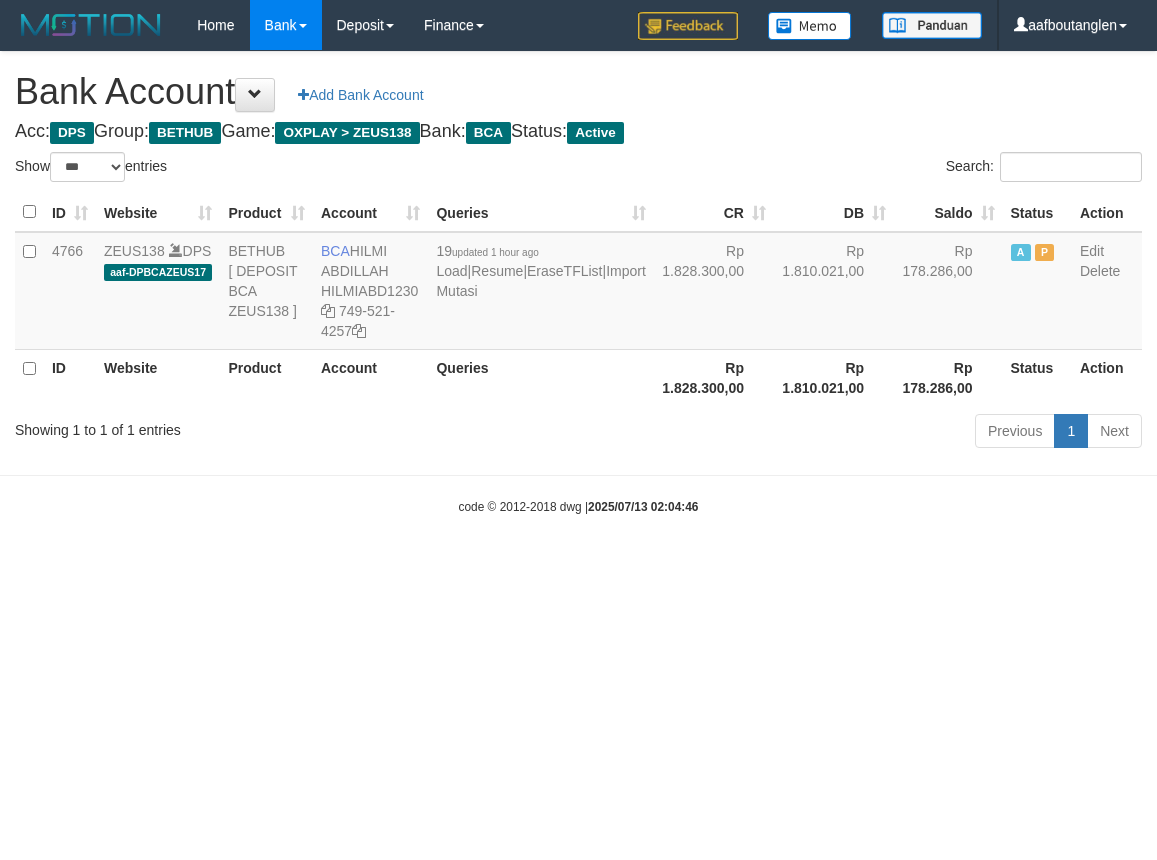 scroll, scrollTop: 0, scrollLeft: 0, axis: both 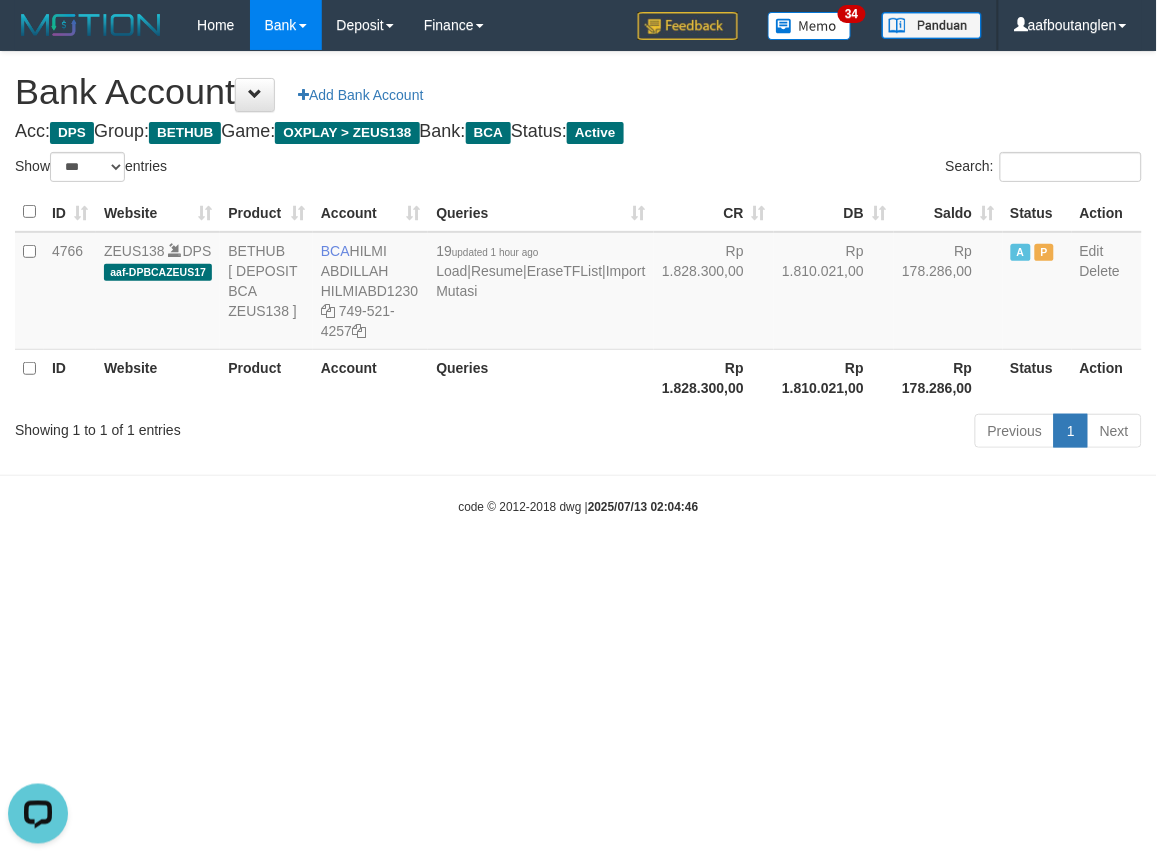 click on "Toggle navigation
Home
Bank
Account List
Deposit
DPS List
History
Note DPS
Finance
Financial Data
aafboutanglen
My Profile
Log Out
34" at bounding box center [578, 283] 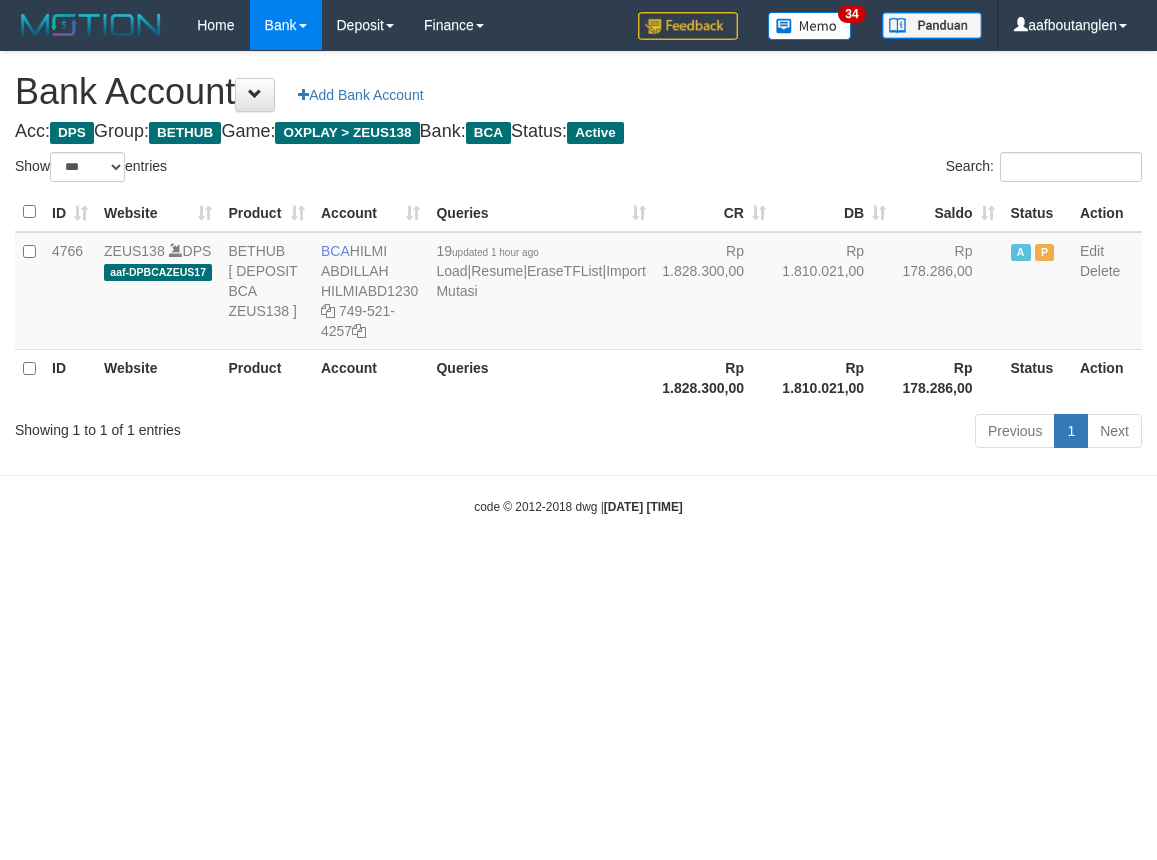 select on "***" 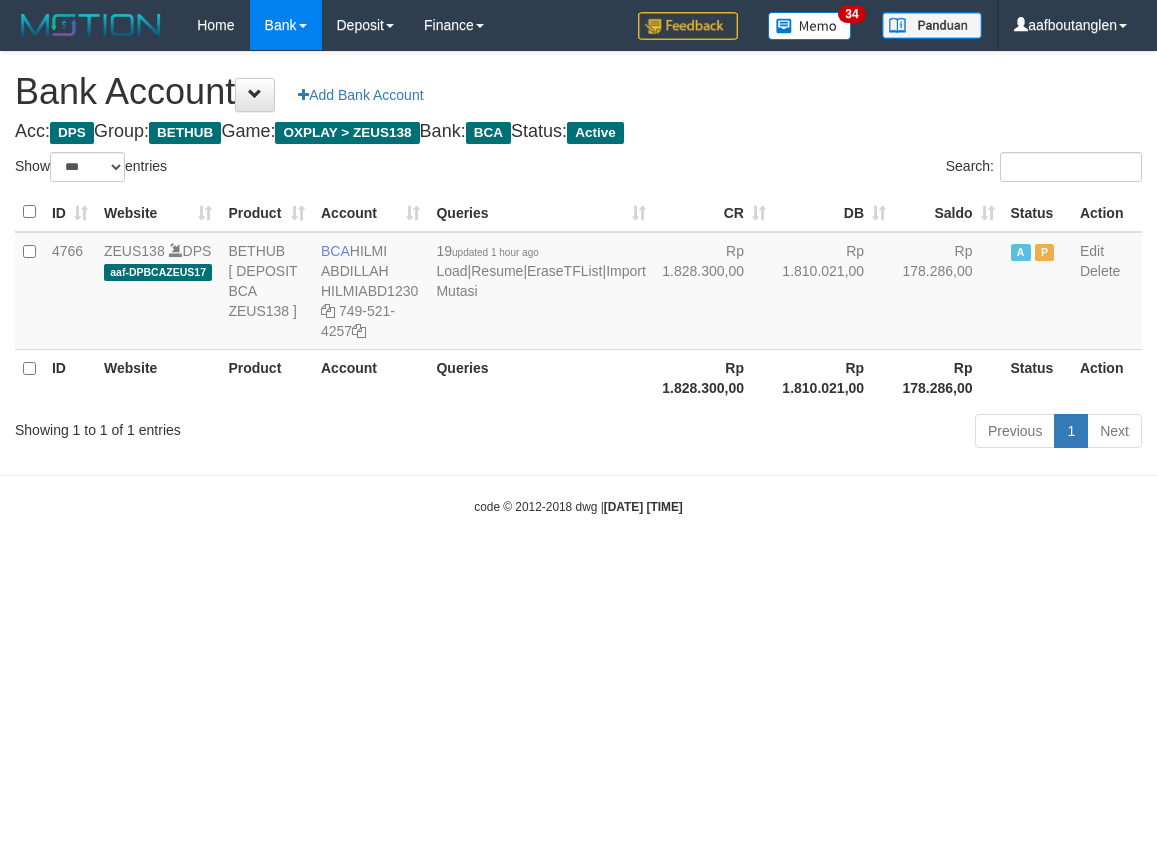 scroll, scrollTop: 0, scrollLeft: 0, axis: both 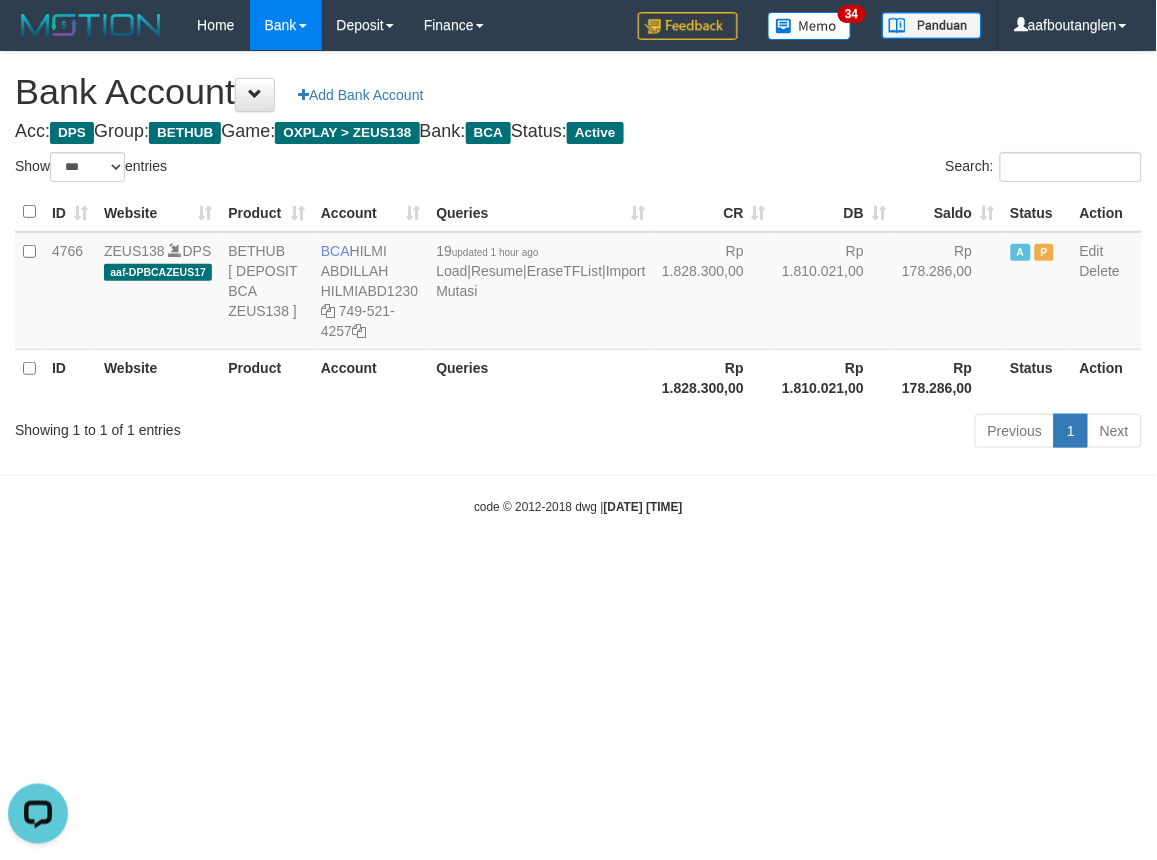 drag, startPoint x: 846, startPoint y: 587, endPoint x: 827, endPoint y: 594, distance: 20.248457 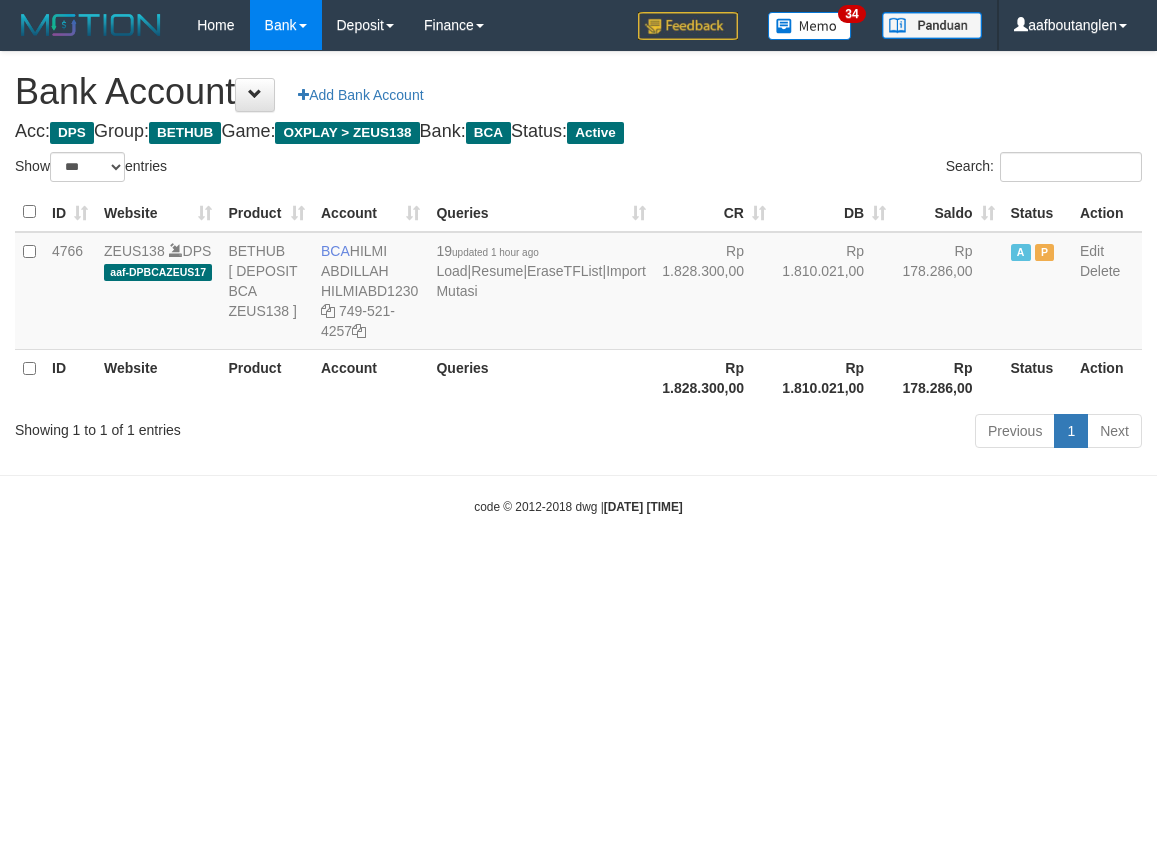 select on "***" 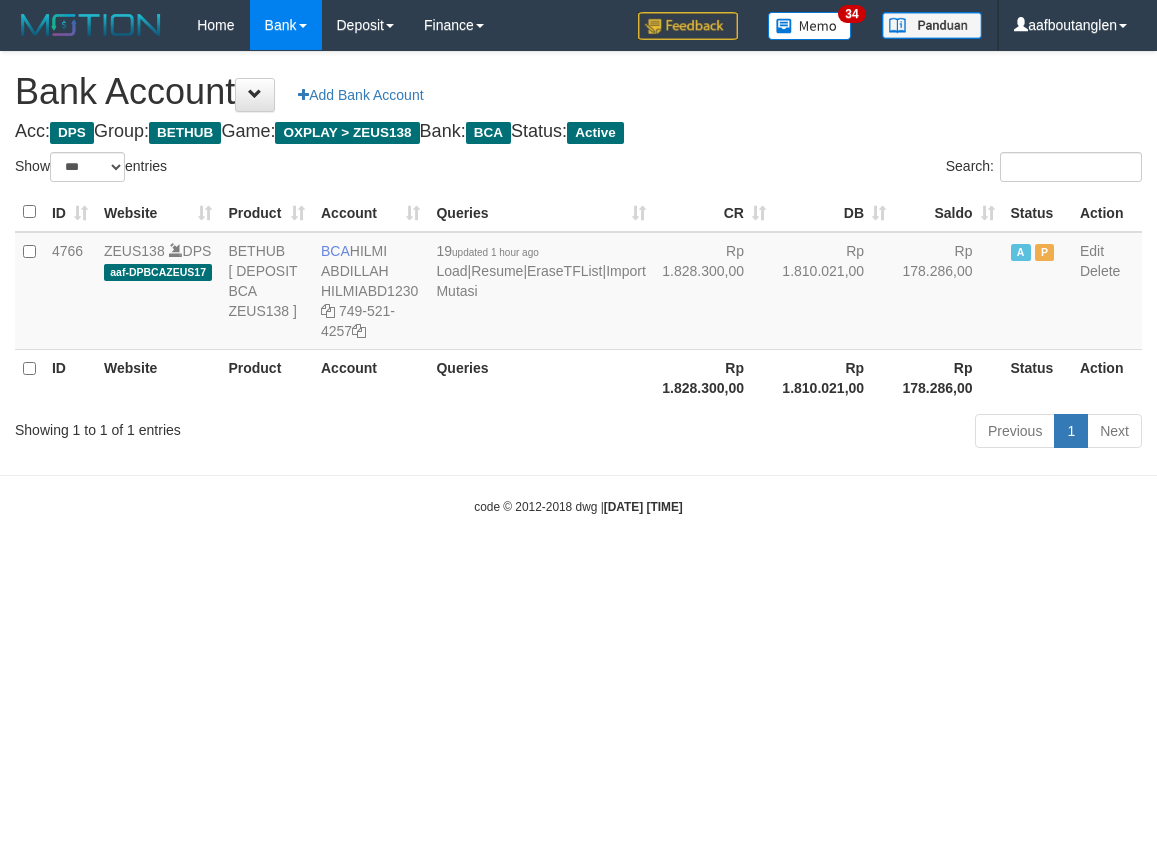 scroll, scrollTop: 0, scrollLeft: 0, axis: both 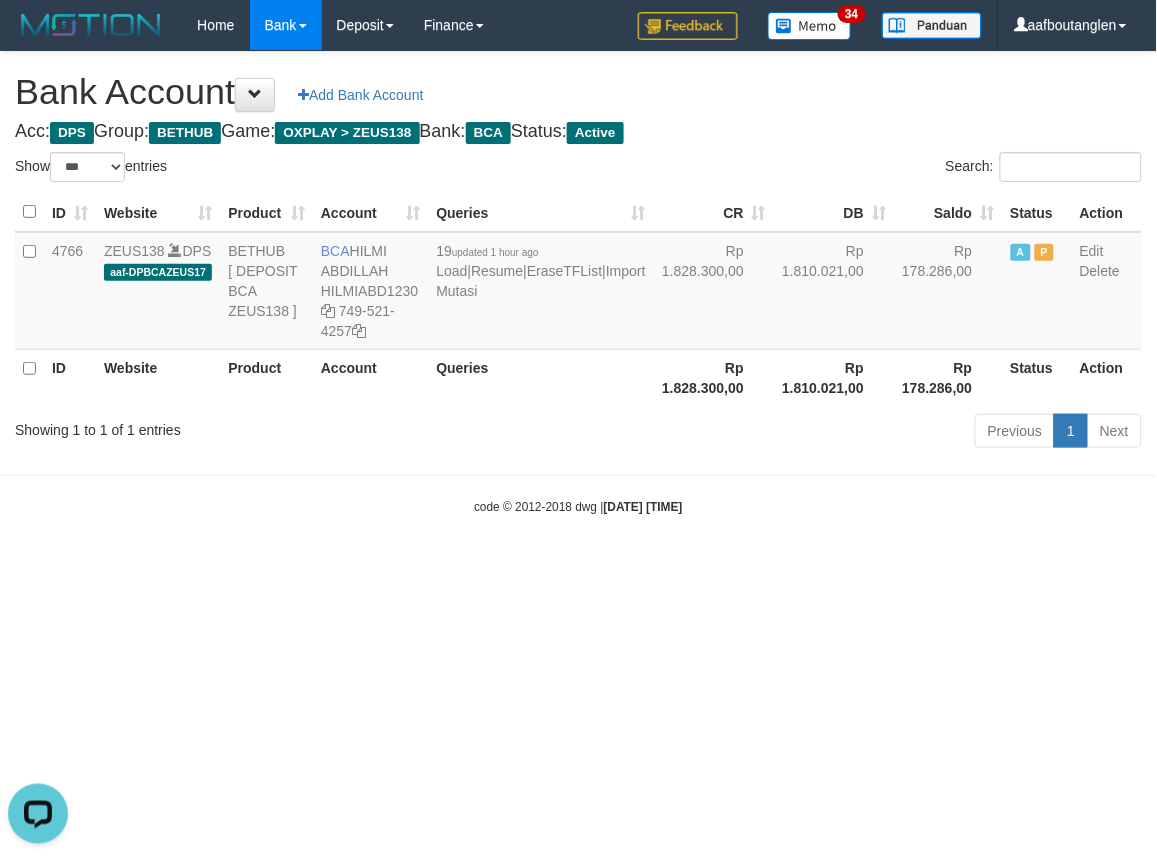 click on "Toggle navigation
Home
Bank
Account List
Deposit
DPS List
History
Note DPS
Finance
Financial Data
aafboutanglen
My Profile
Log Out
34" at bounding box center [578, 283] 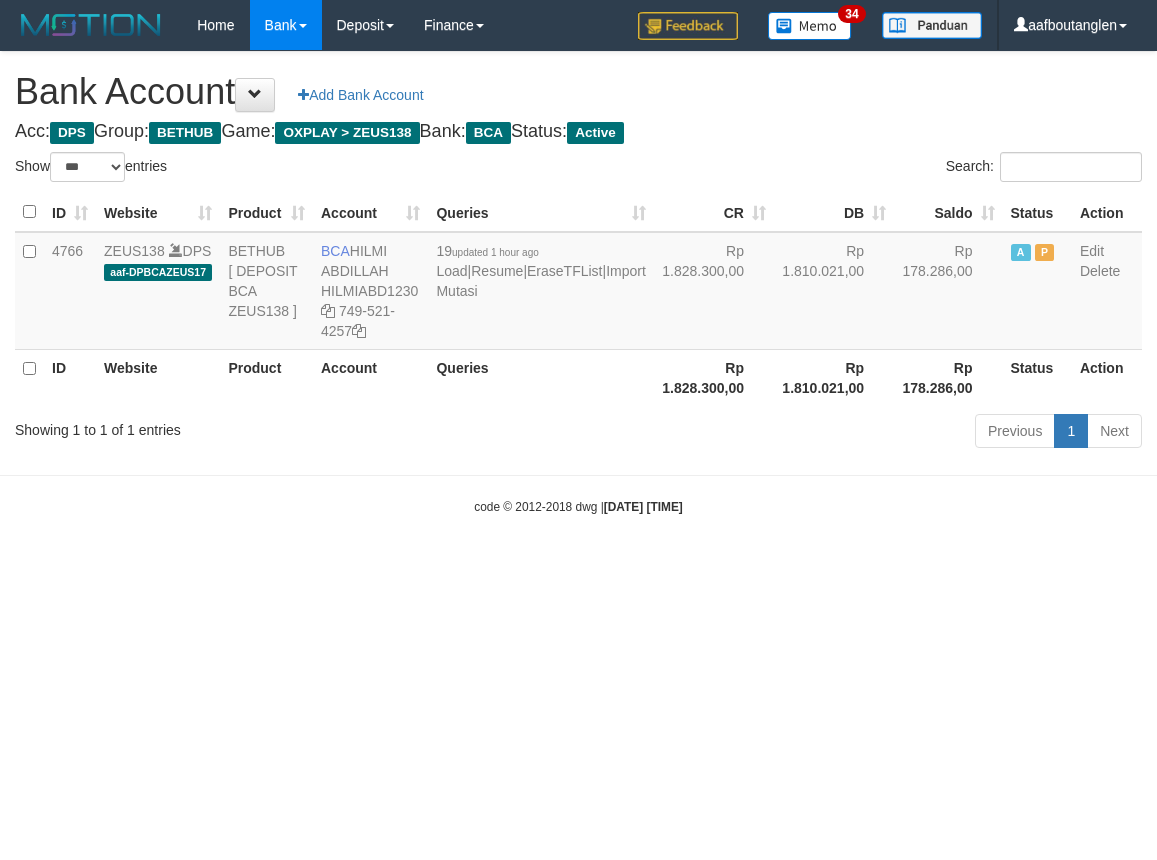 select on "***" 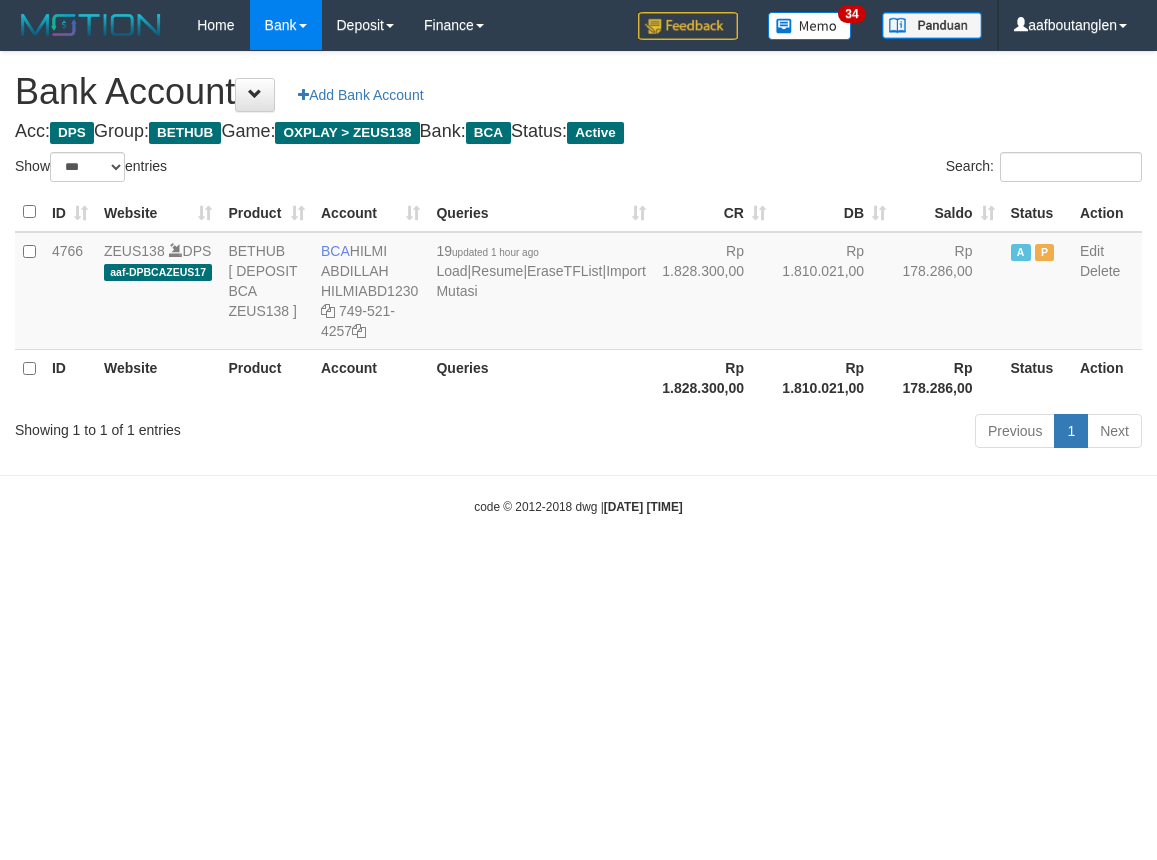 scroll, scrollTop: 0, scrollLeft: 0, axis: both 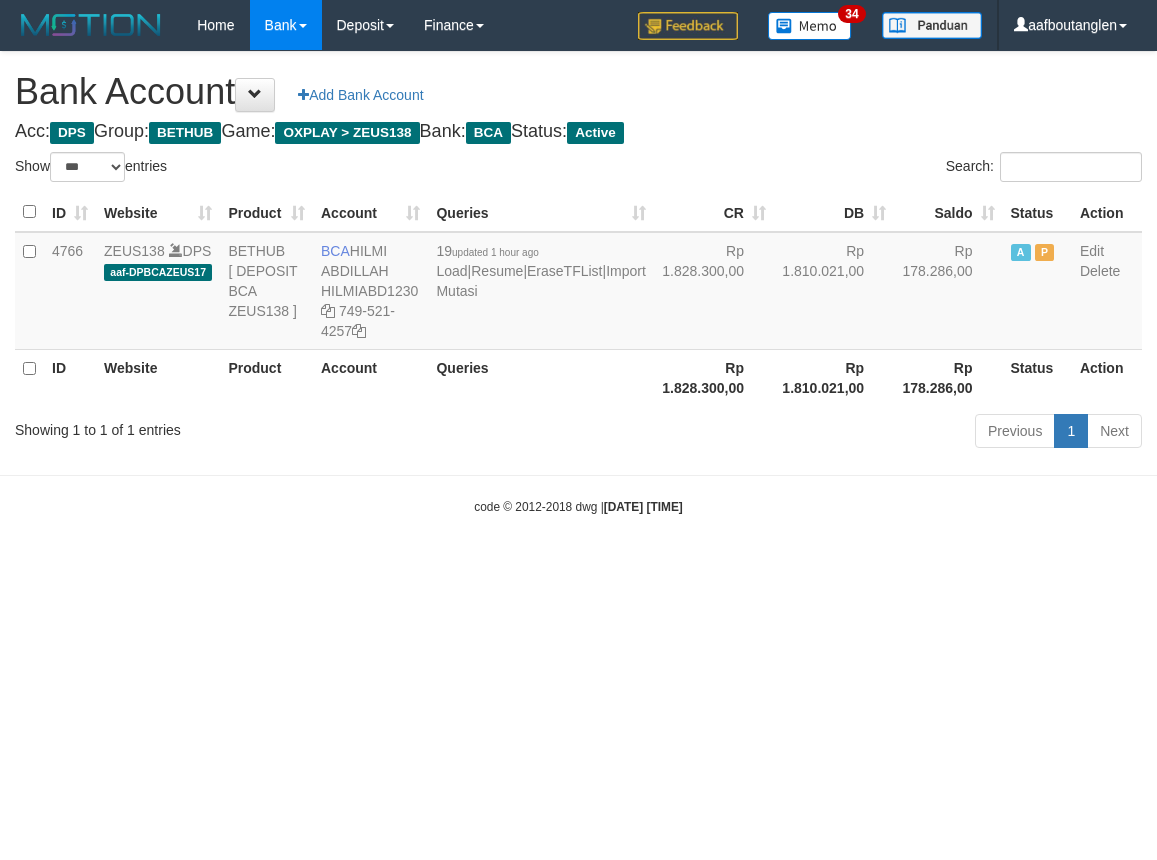 select on "***" 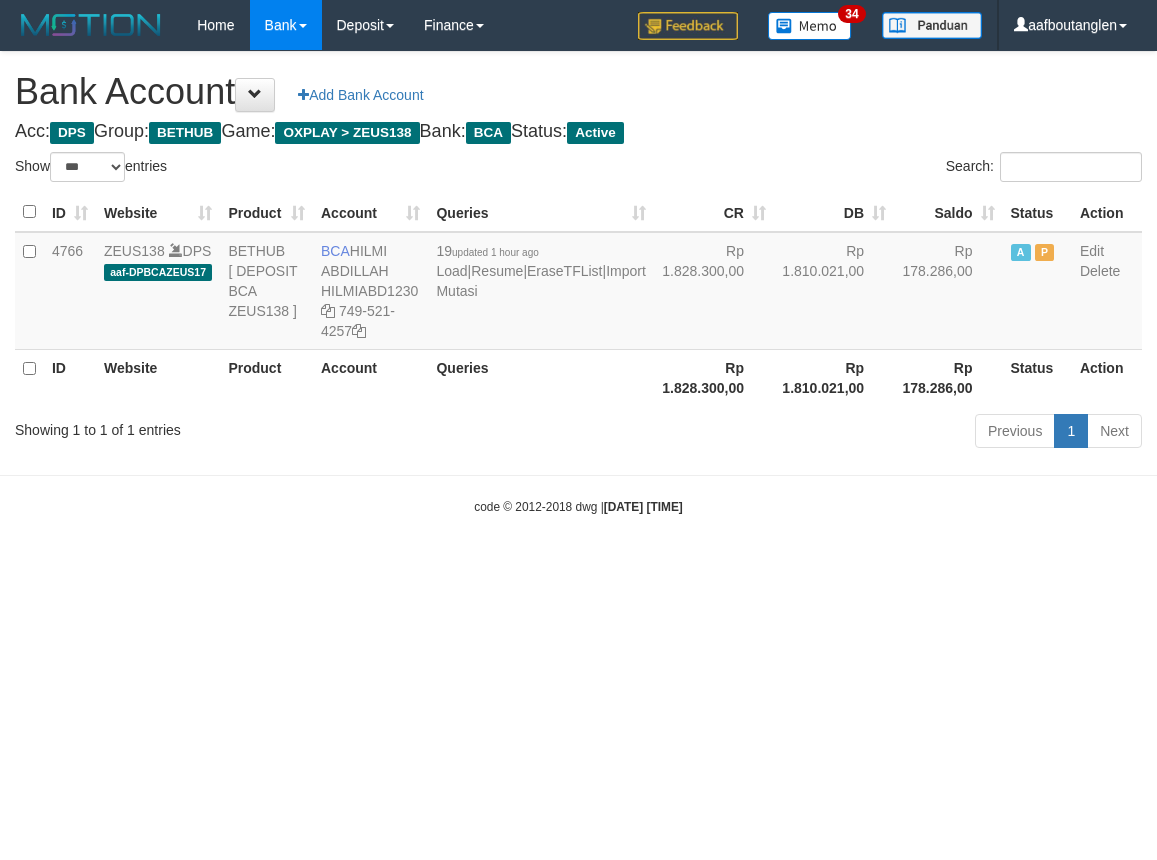 scroll, scrollTop: 0, scrollLeft: 0, axis: both 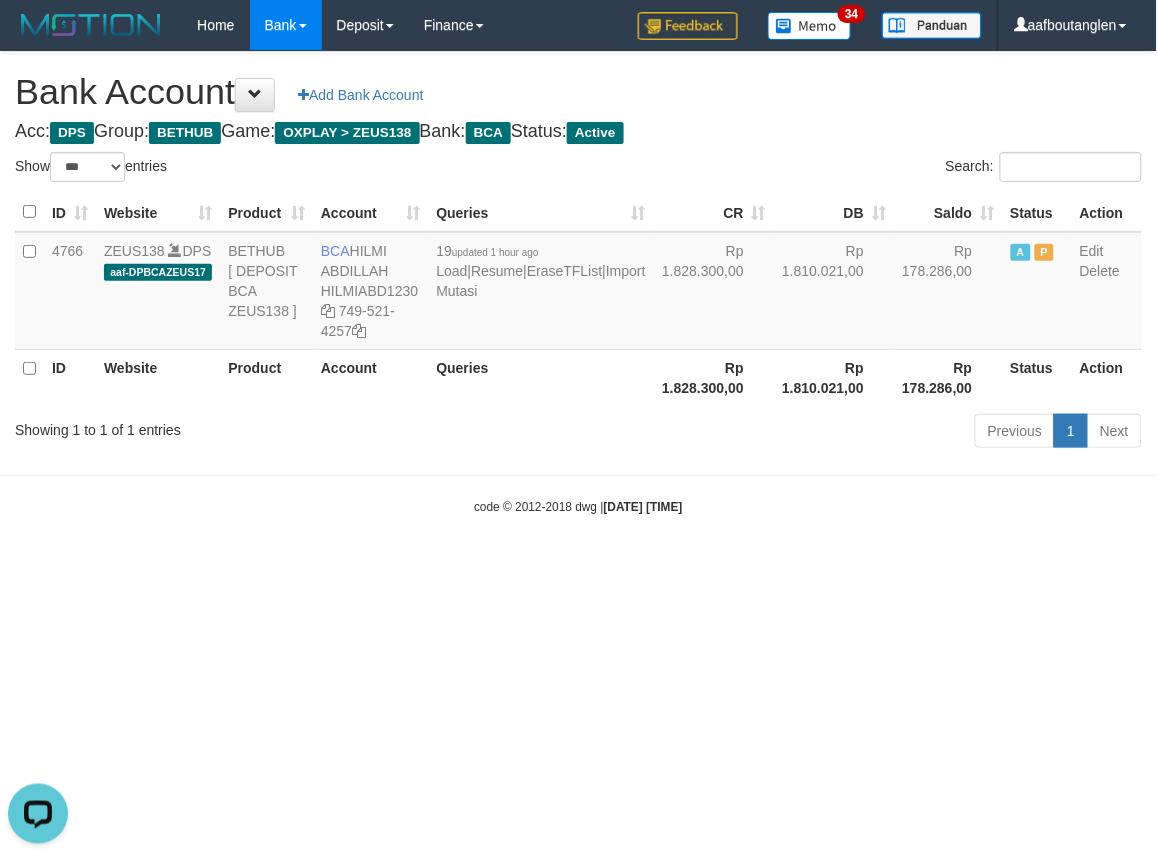 click on "Toggle navigation
Home
Bank
Account List
Deposit
DPS List
History
Note DPS
Finance
Financial Data
aafboutanglen
My Profile
Log Out
34" at bounding box center (578, 283) 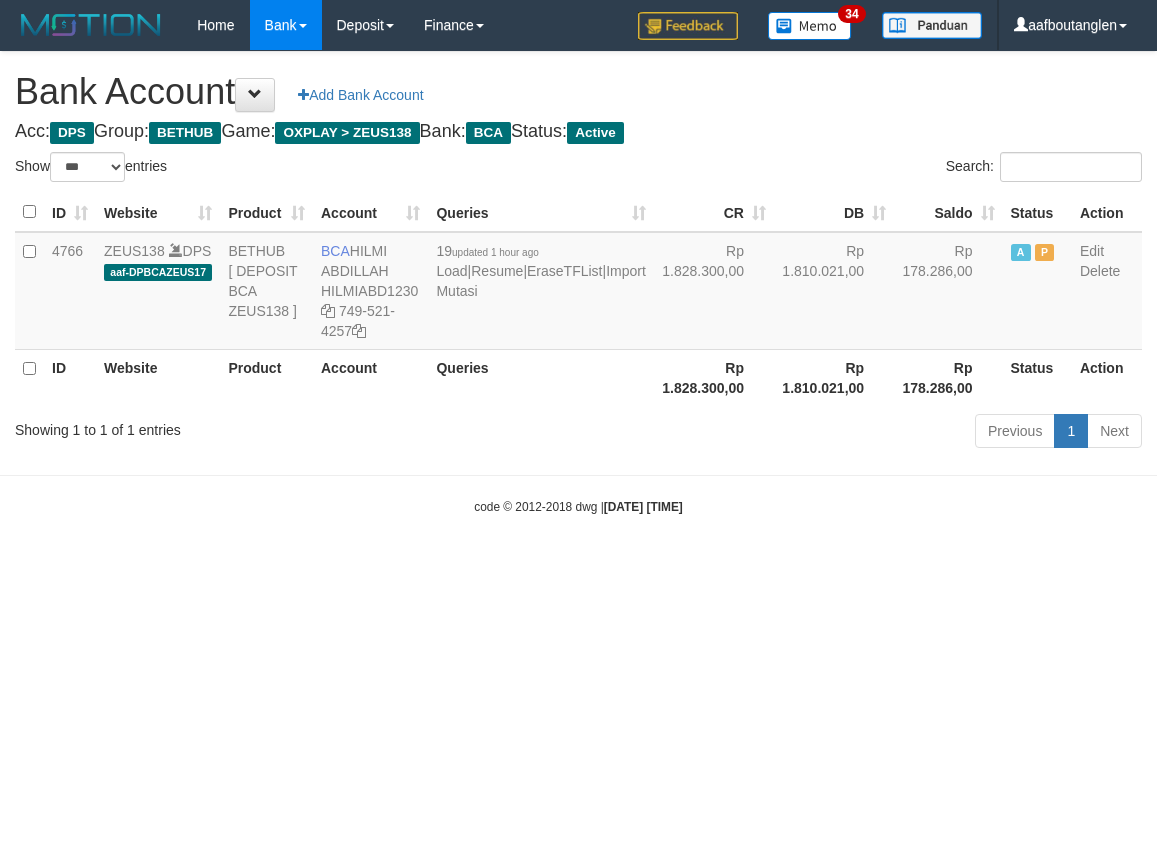 select on "***" 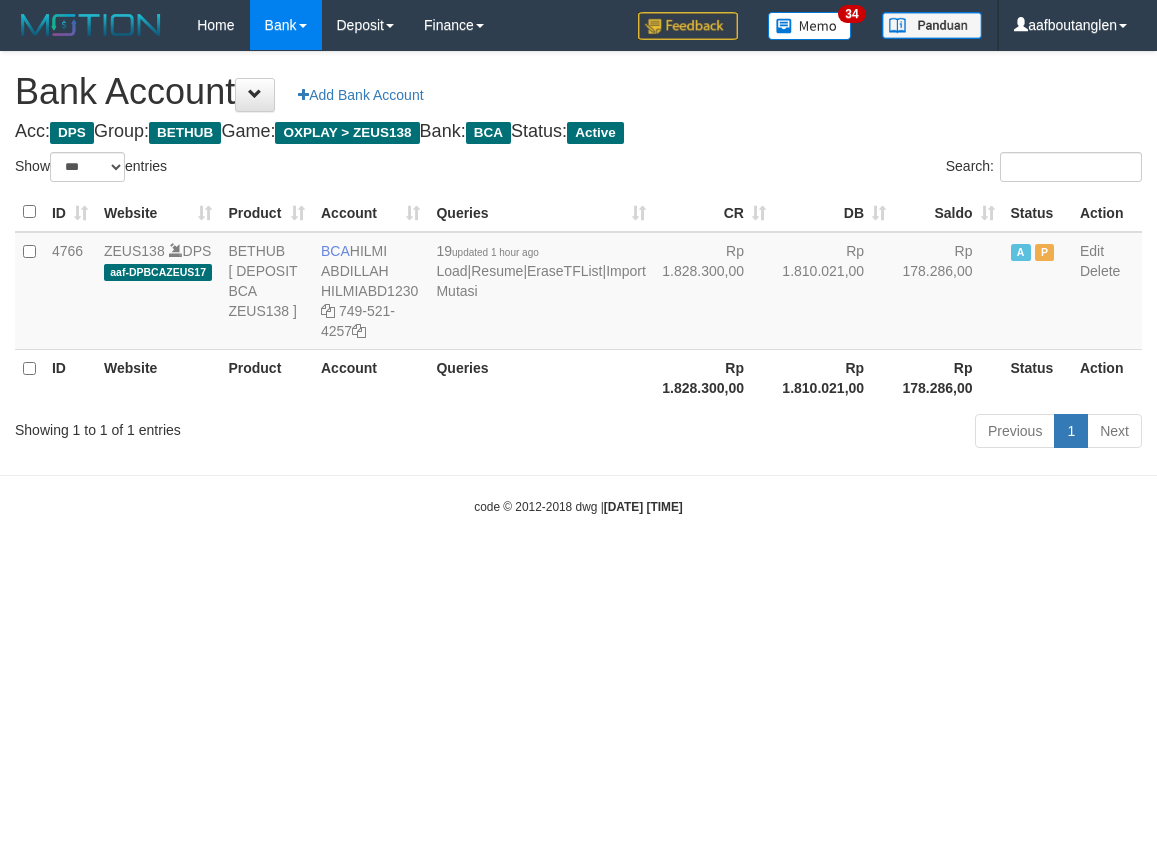 scroll, scrollTop: 0, scrollLeft: 0, axis: both 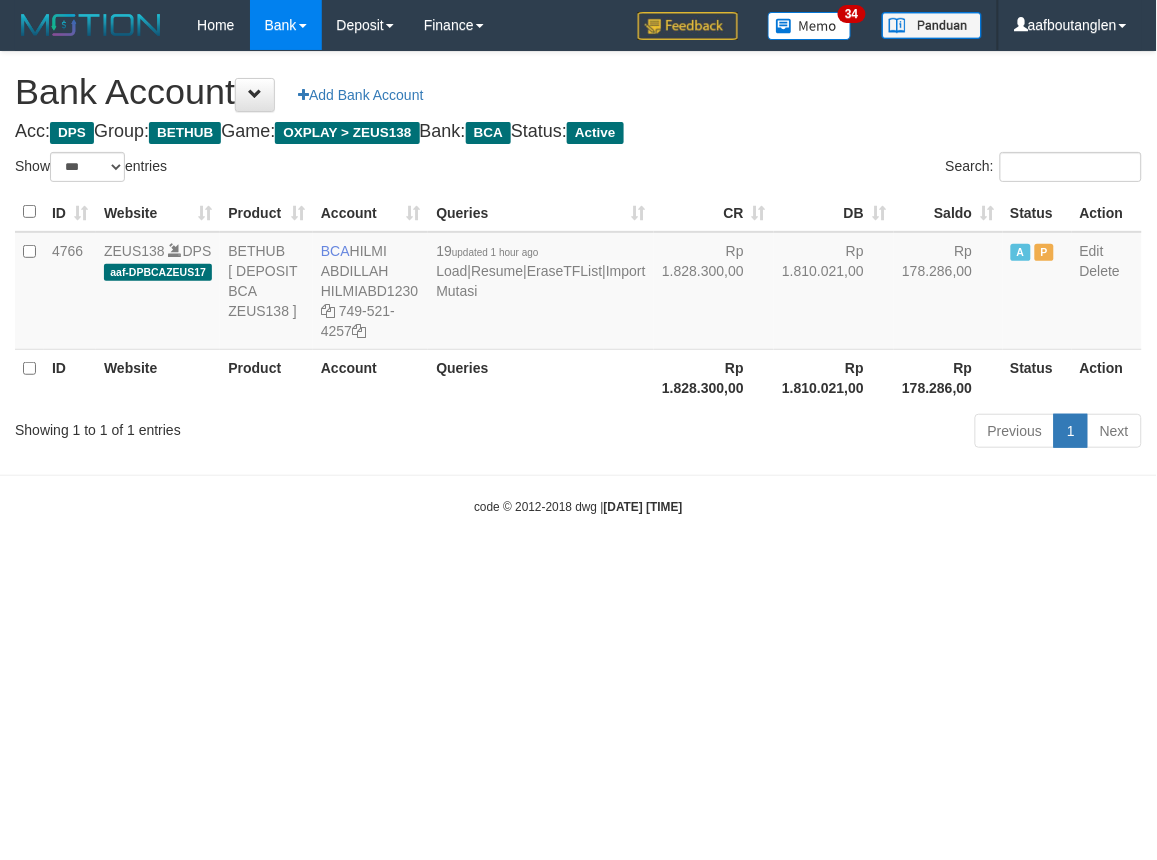 click on "Toggle navigation
Home
Bank
Account List
Deposit
DPS List
History
Note DPS
Finance
Financial Data
aafboutanglen
My Profile
Log Out
34" at bounding box center (578, 283) 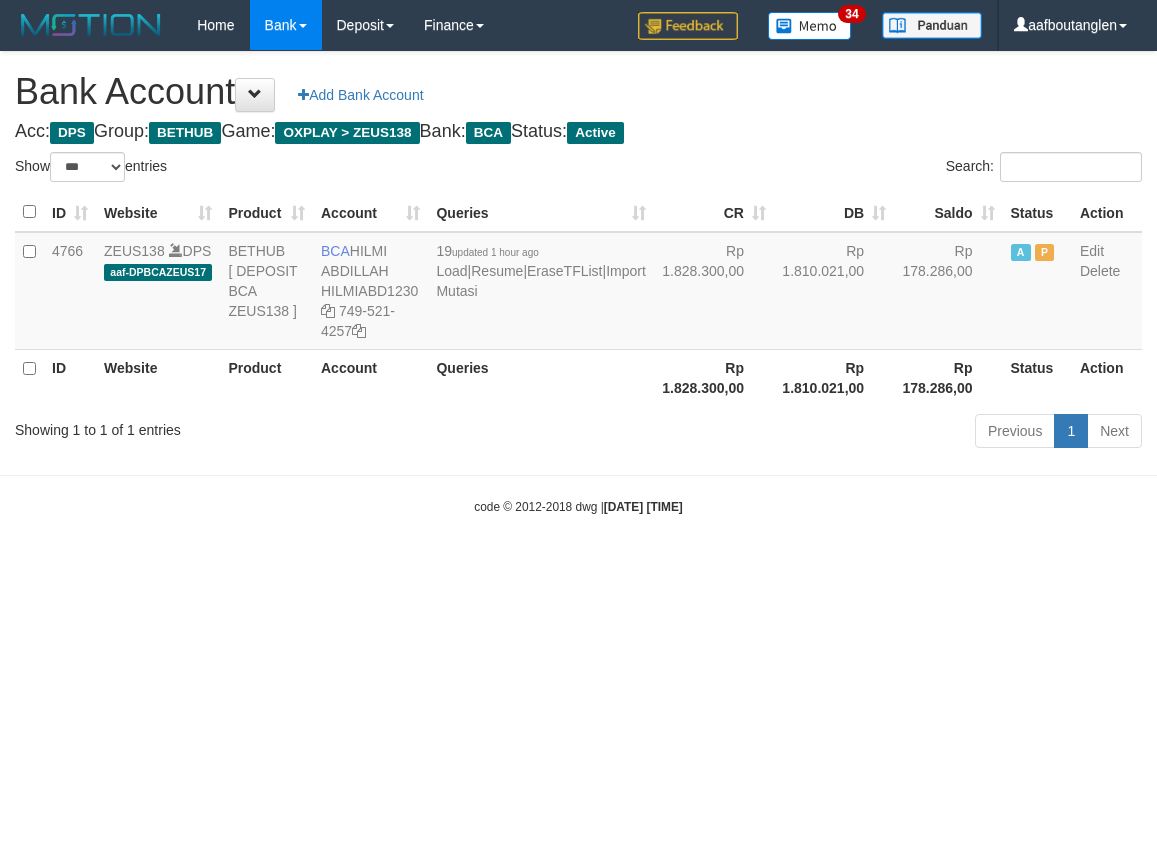 select on "***" 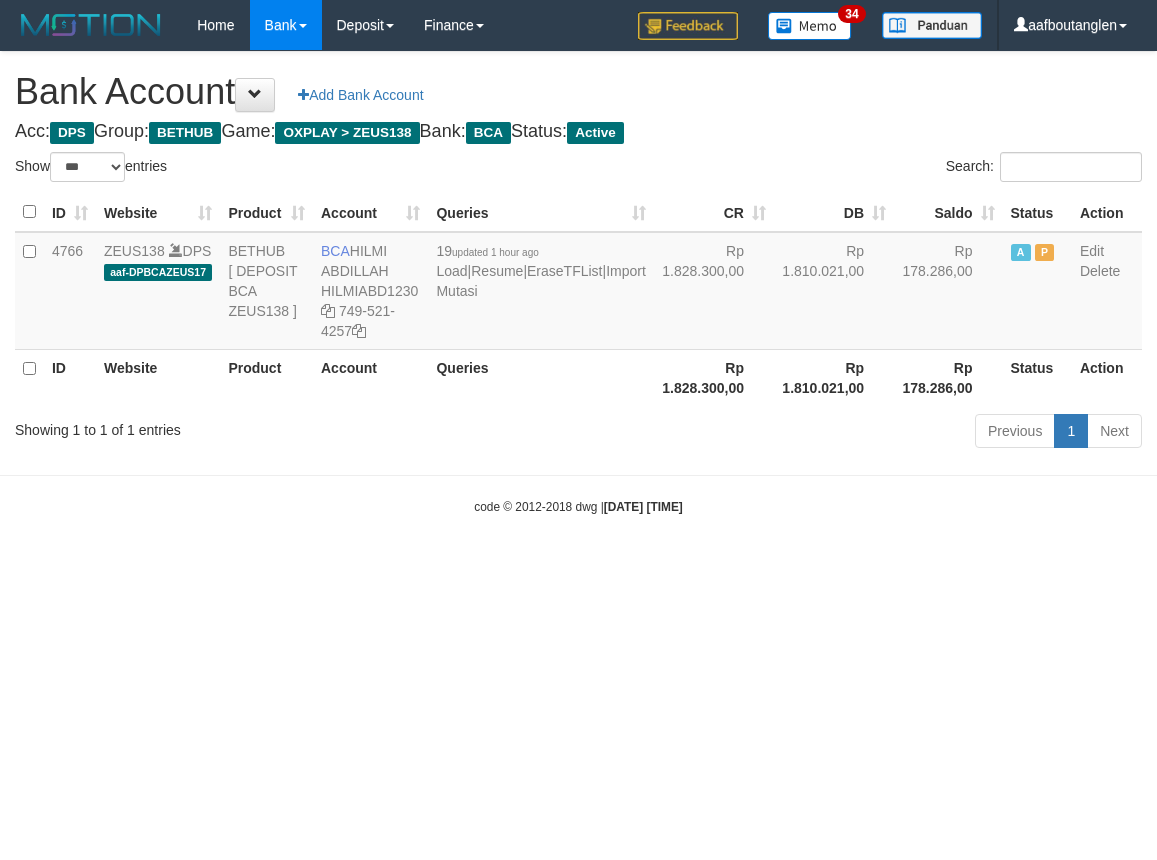 scroll, scrollTop: 0, scrollLeft: 0, axis: both 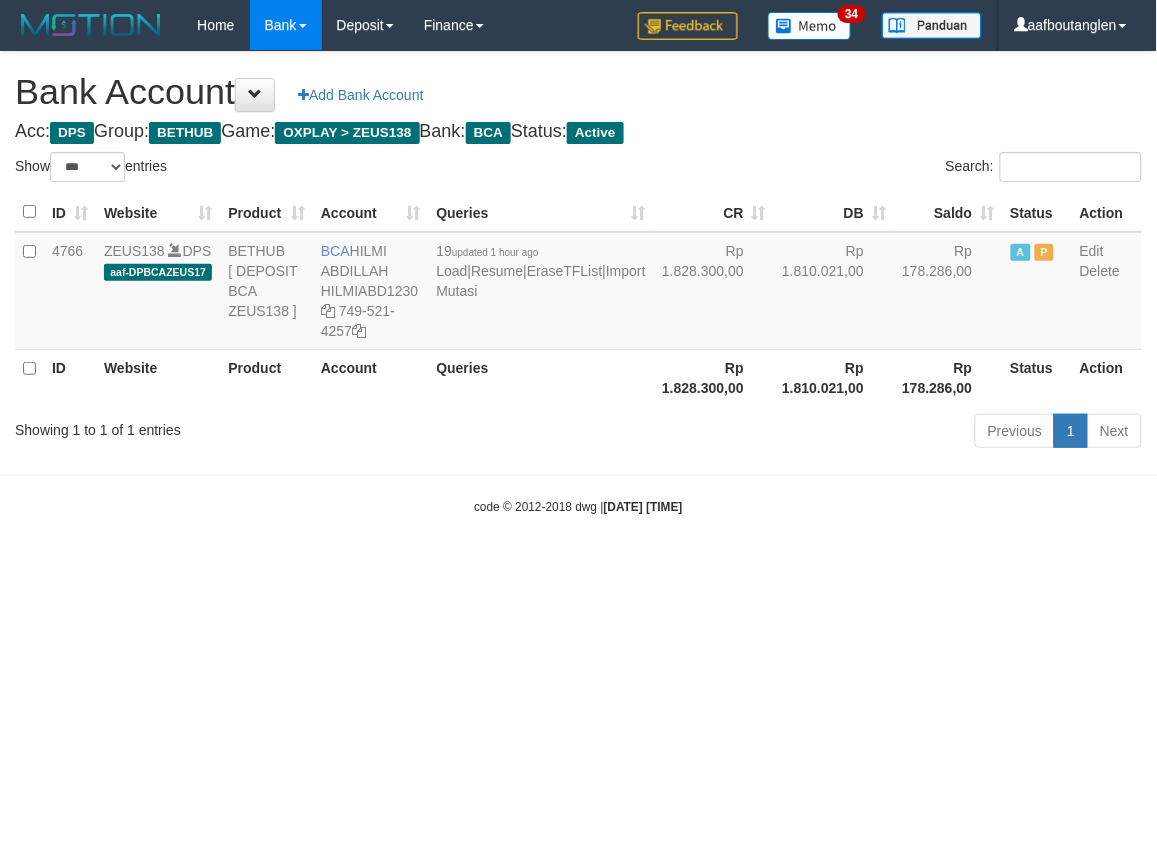 click on "Toggle navigation
Home
Bank
Account List
Deposit
DPS List
History
Note DPS
Finance
Financial Data
aafboutanglen
My Profile
Log Out
34" at bounding box center [578, 283] 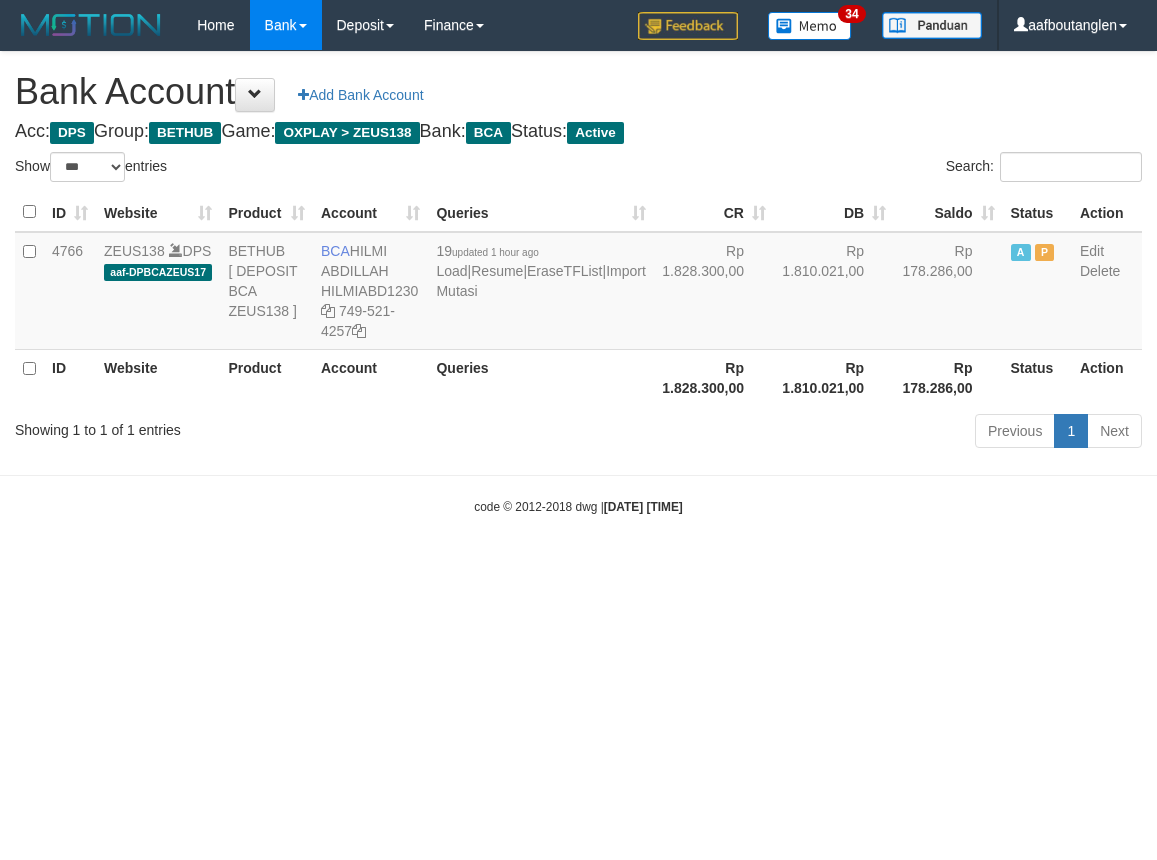 select on "***" 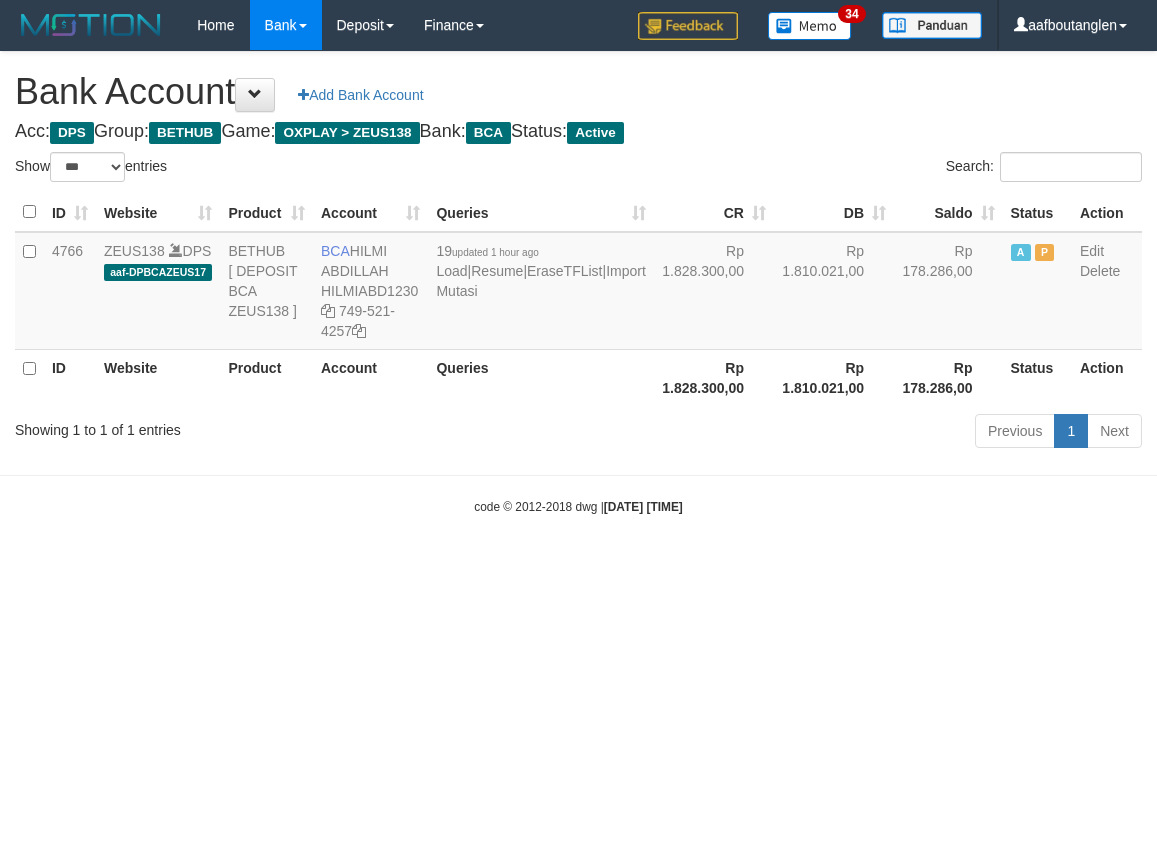 scroll, scrollTop: 0, scrollLeft: 0, axis: both 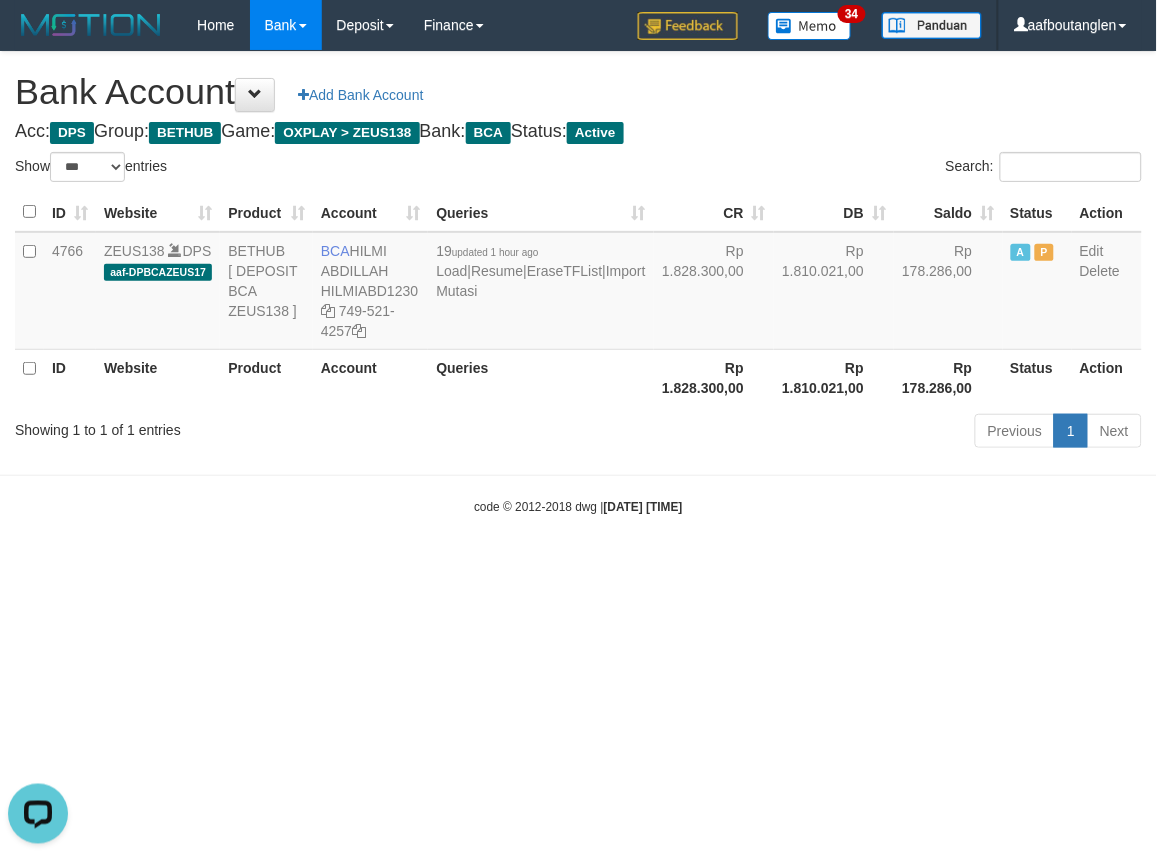 click on "Toggle navigation
Home
Bank
Account List
Deposit
DPS List
History
Note DPS
Finance
Financial Data
aafboutanglen
My Profile
Log Out
34" at bounding box center (578, 283) 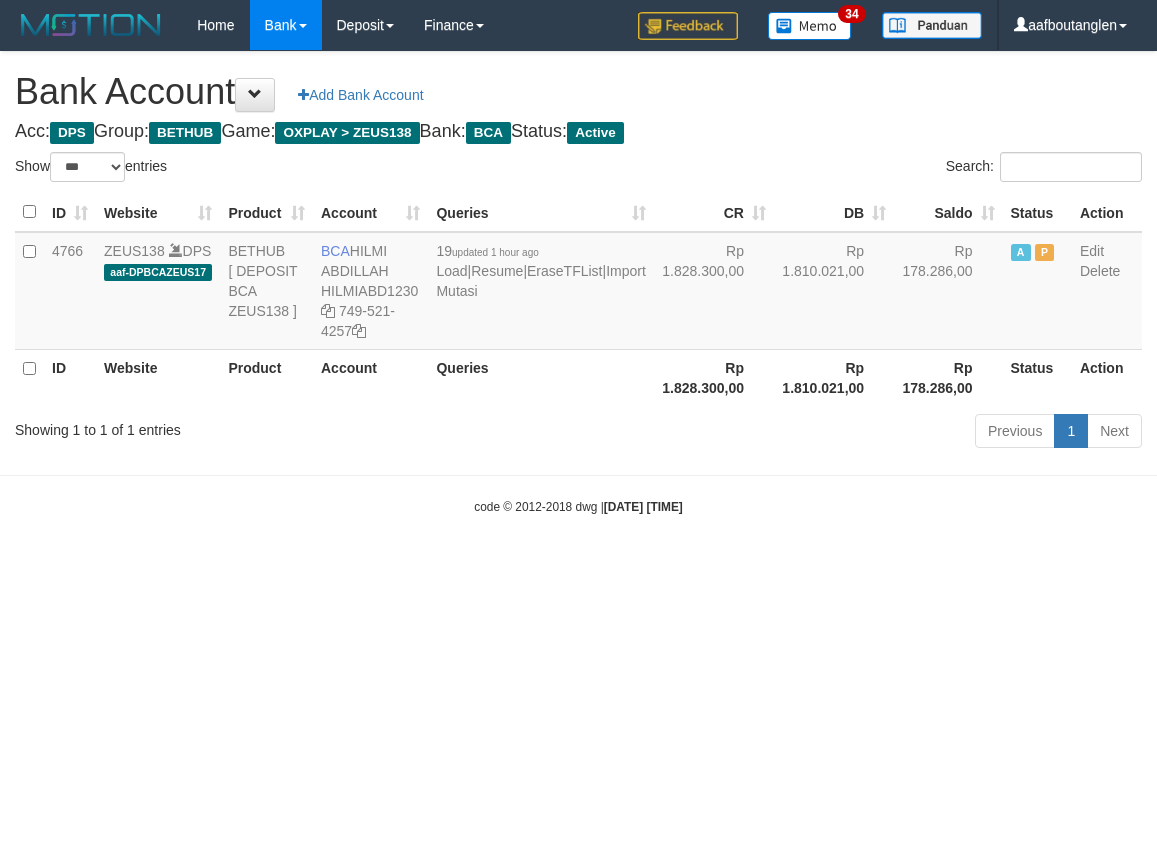 select on "***" 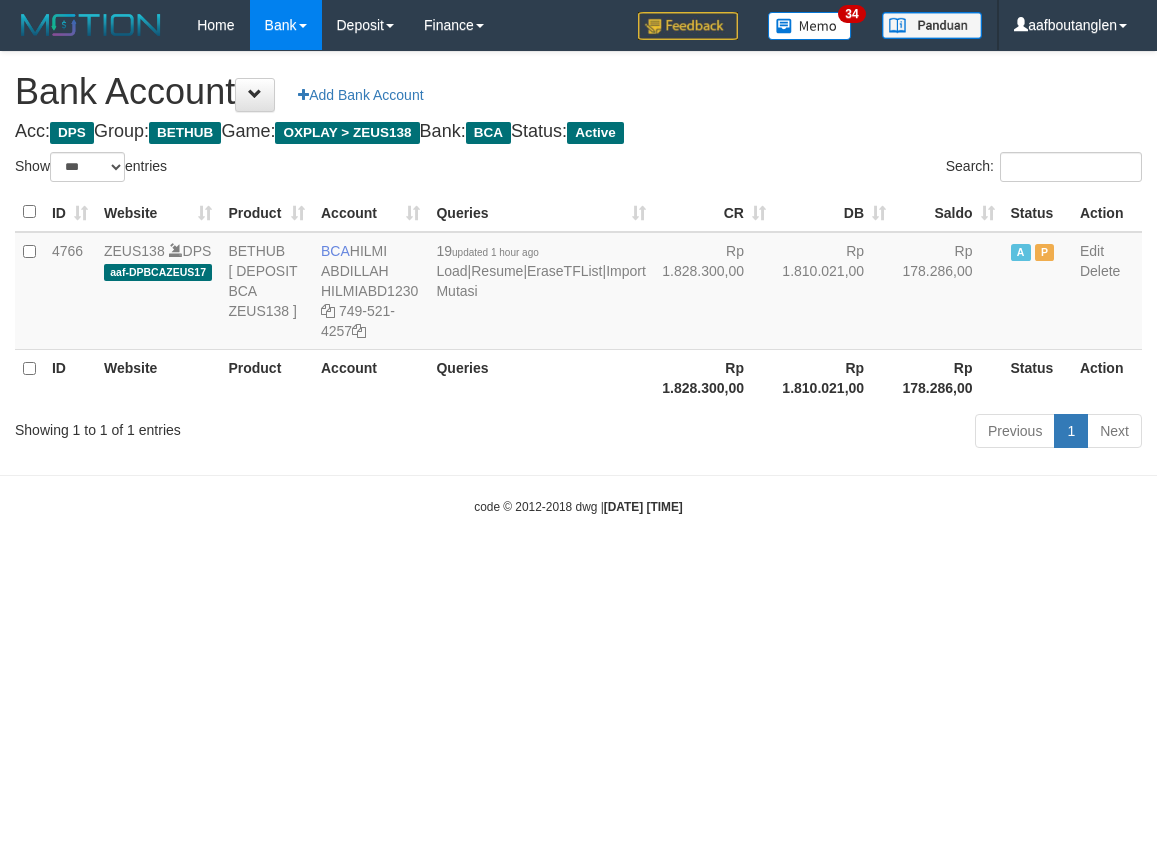 scroll, scrollTop: 0, scrollLeft: 0, axis: both 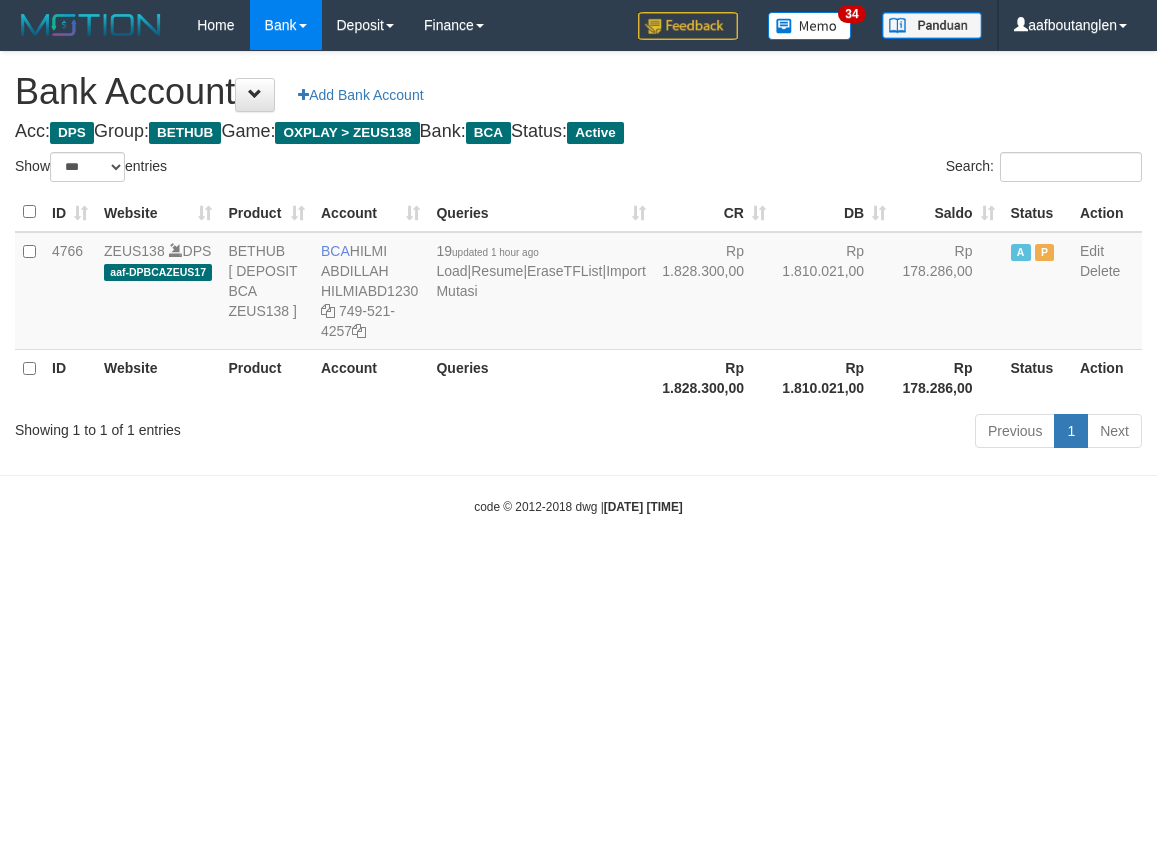 select on "***" 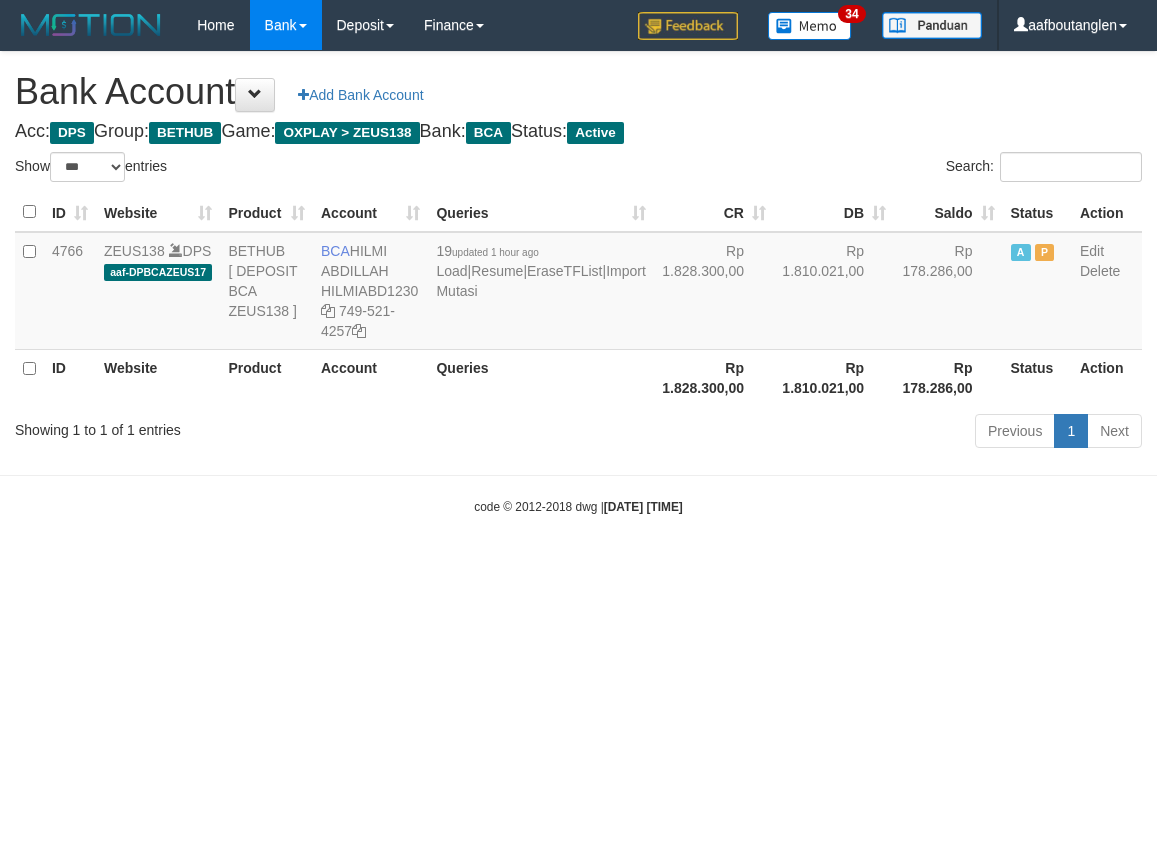 scroll, scrollTop: 0, scrollLeft: 0, axis: both 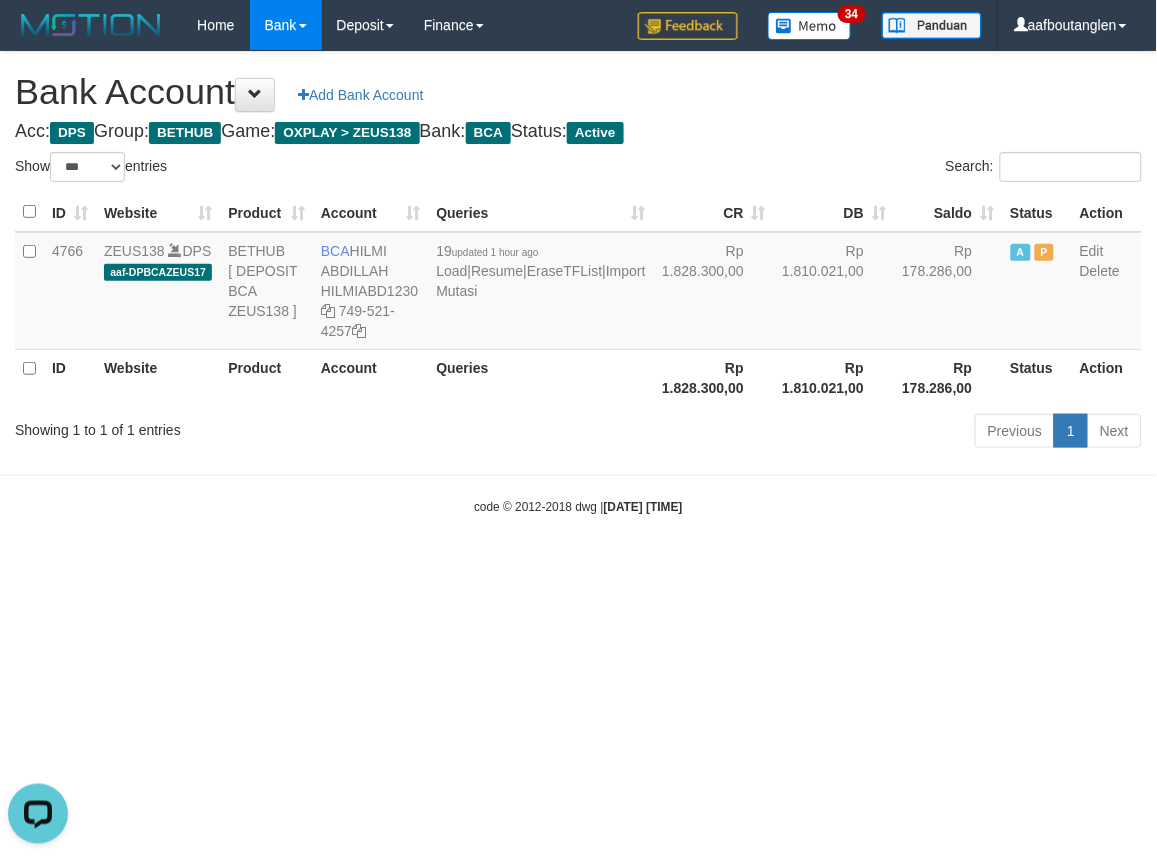 click on "Toggle navigation
Home
Bank
Account List
Deposit
DPS List
History
Note DPS
Finance
Financial Data
aafboutanglen
My Profile
Log Out
34" at bounding box center (578, 283) 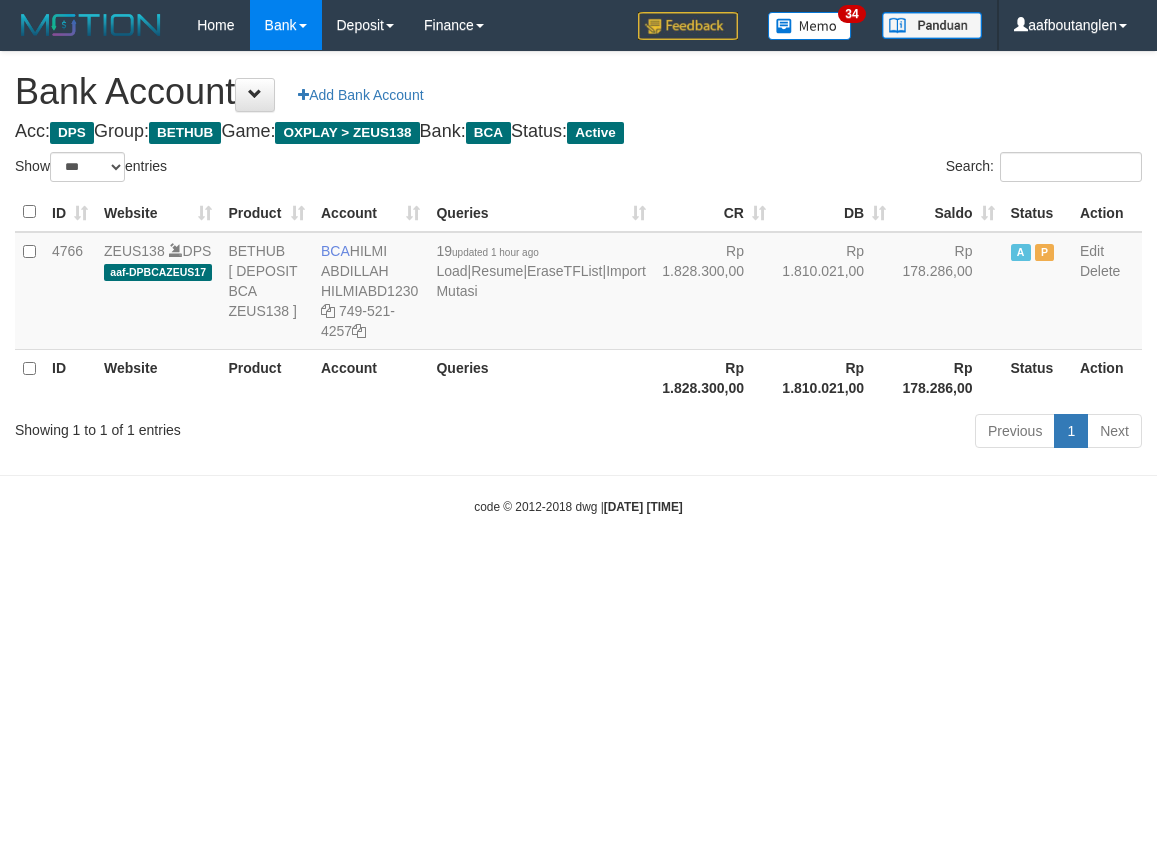 select on "***" 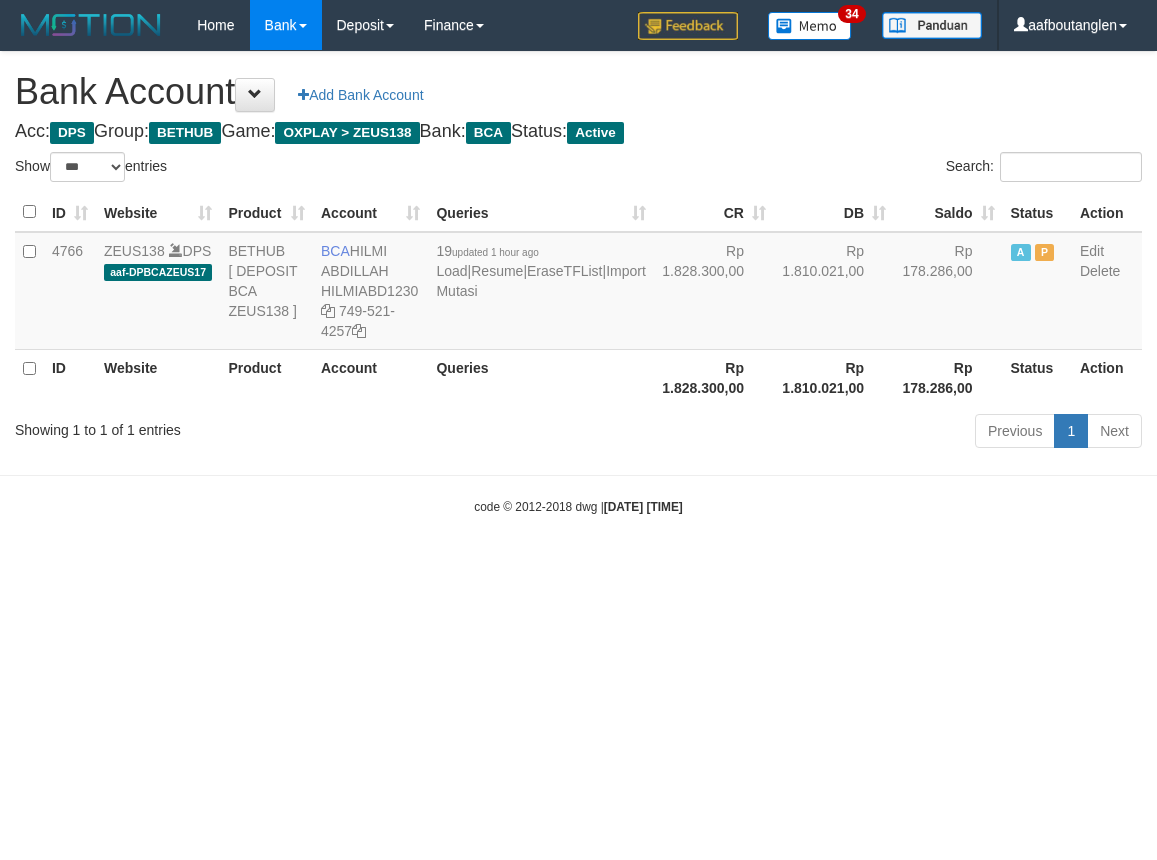 scroll, scrollTop: 0, scrollLeft: 0, axis: both 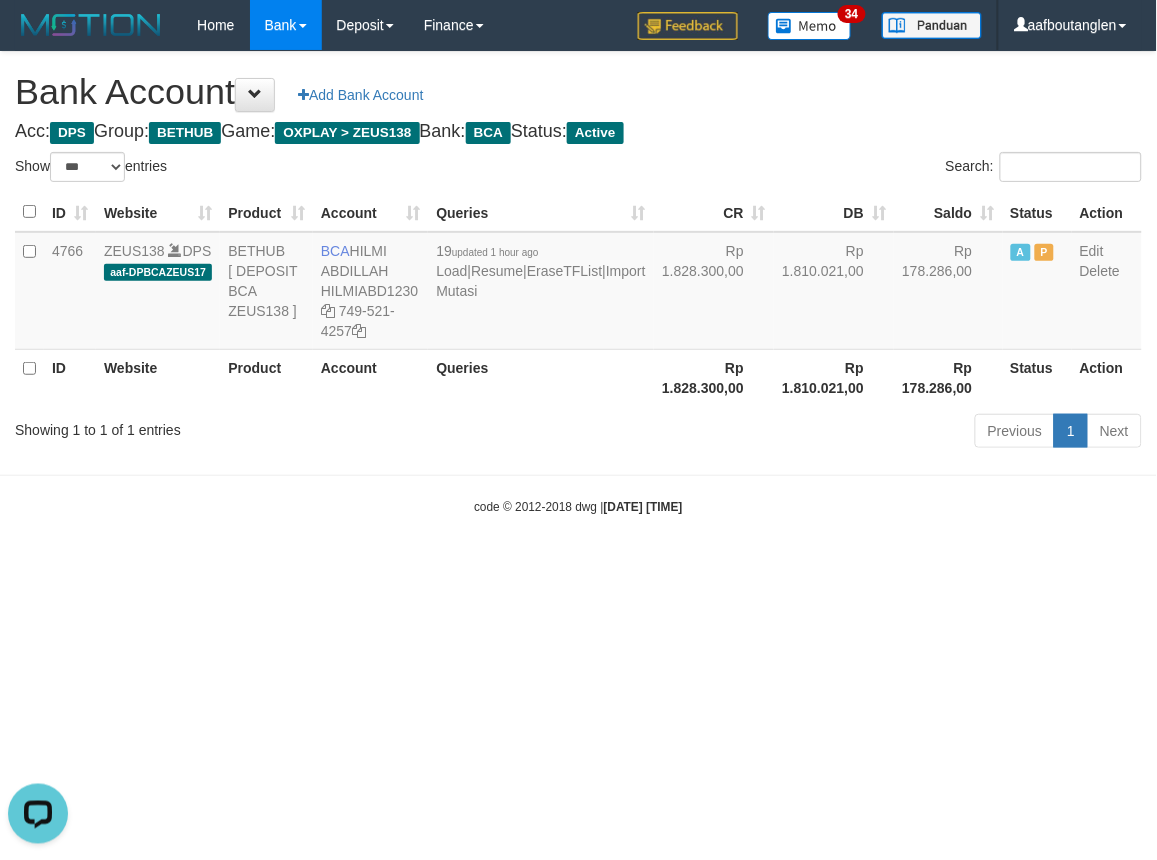 click on "Previous 1 Next" at bounding box center [819, 433] 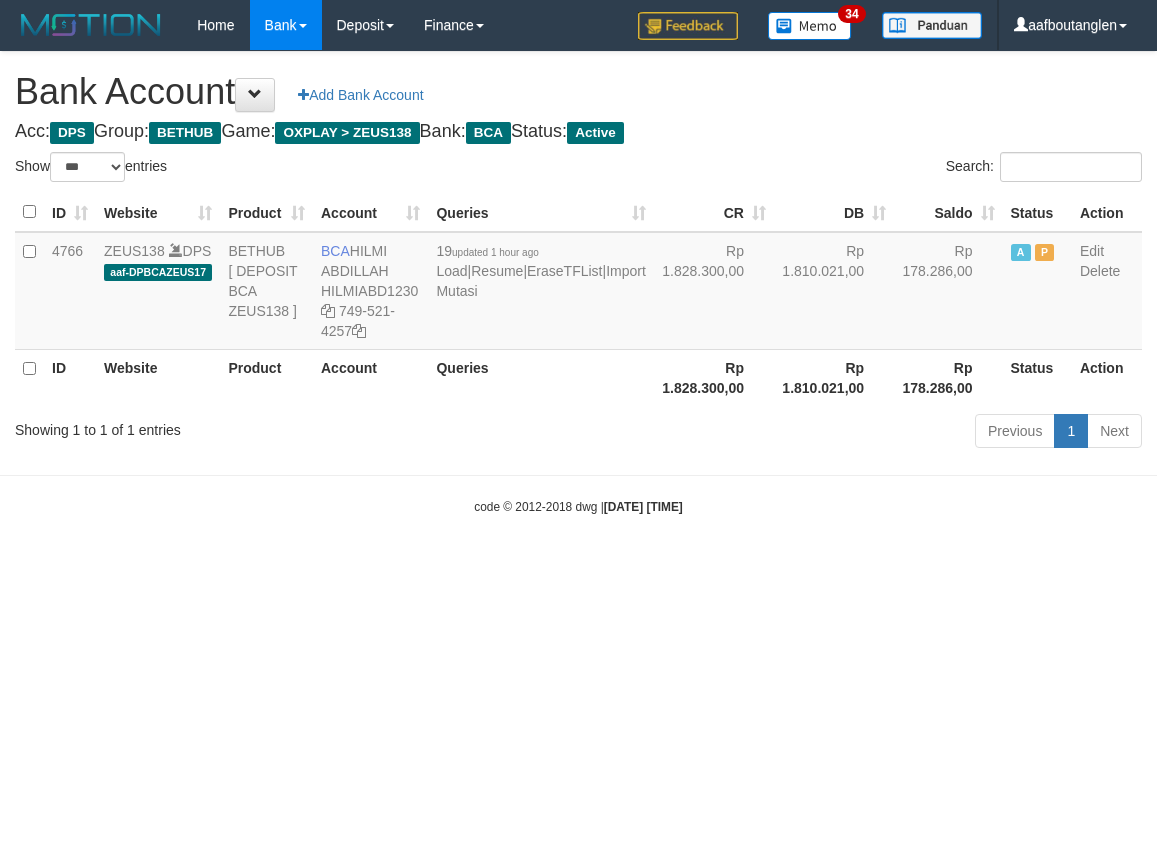 select on "***" 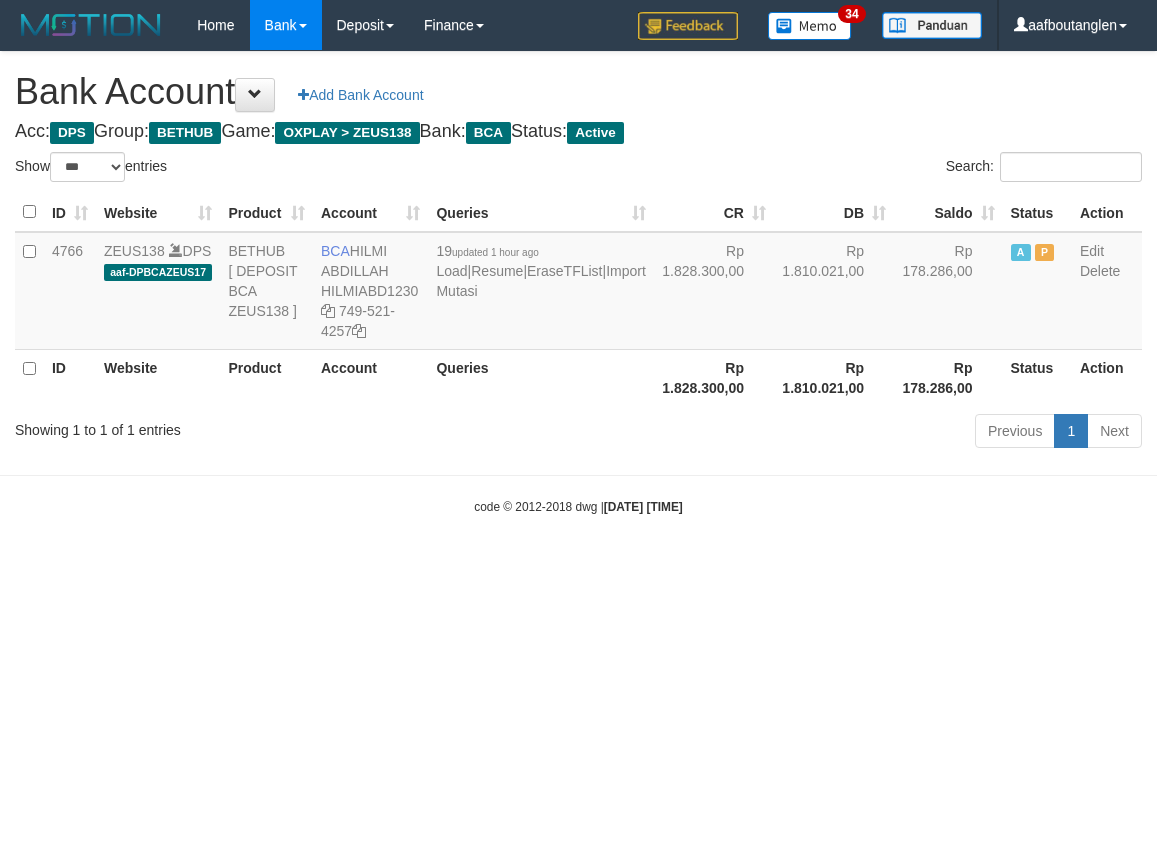 scroll, scrollTop: 0, scrollLeft: 0, axis: both 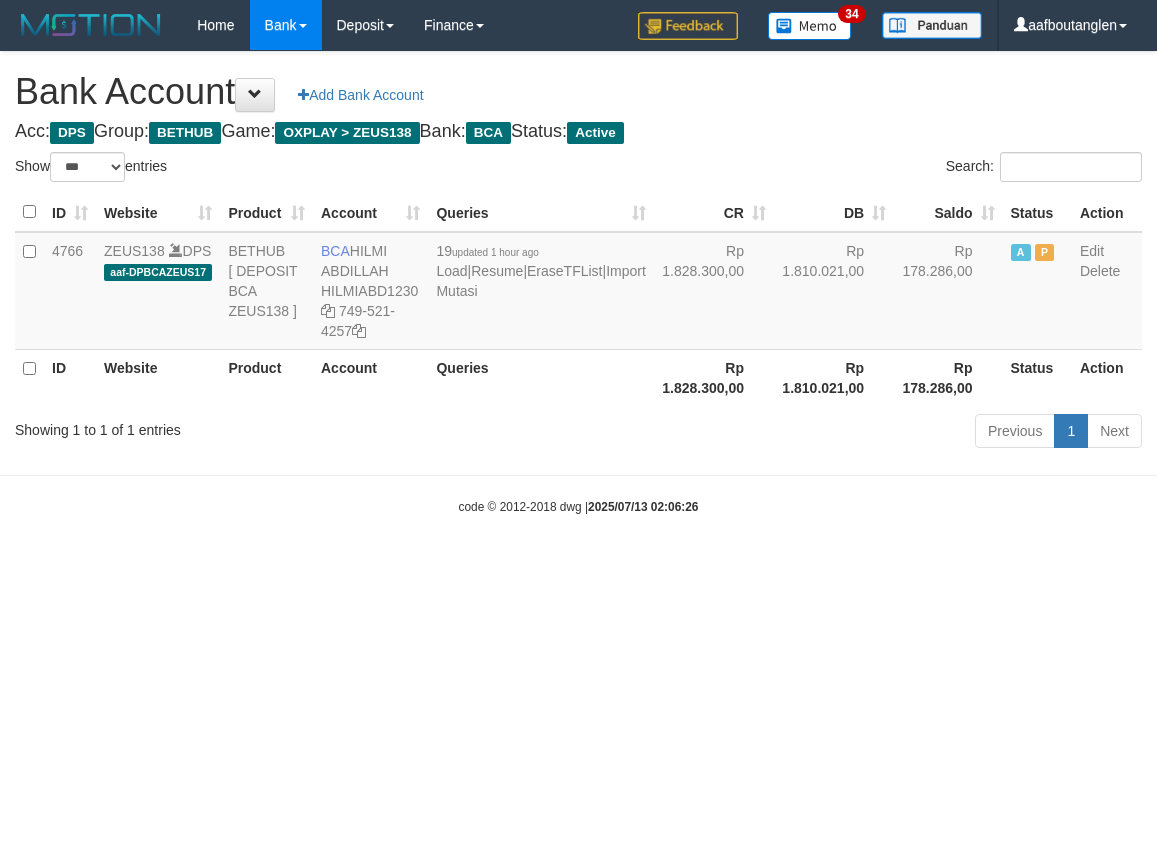 select on "***" 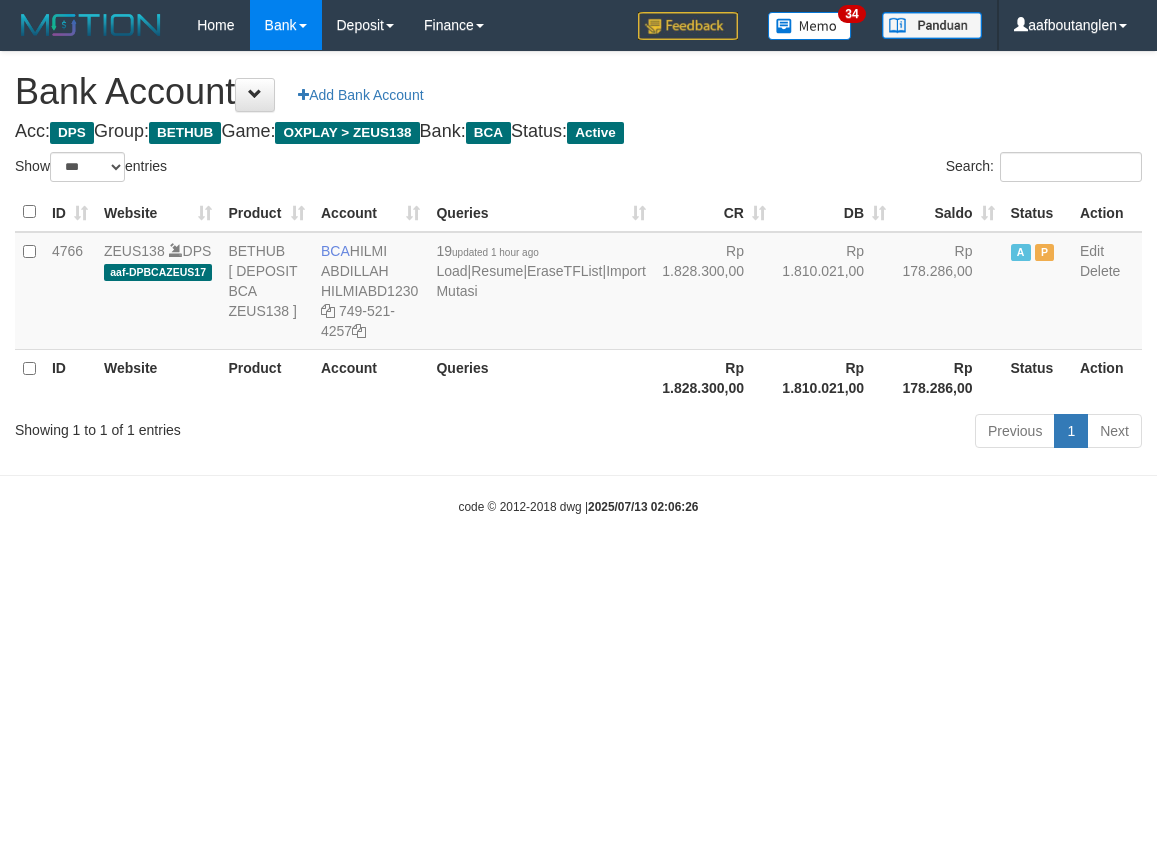 scroll, scrollTop: 0, scrollLeft: 0, axis: both 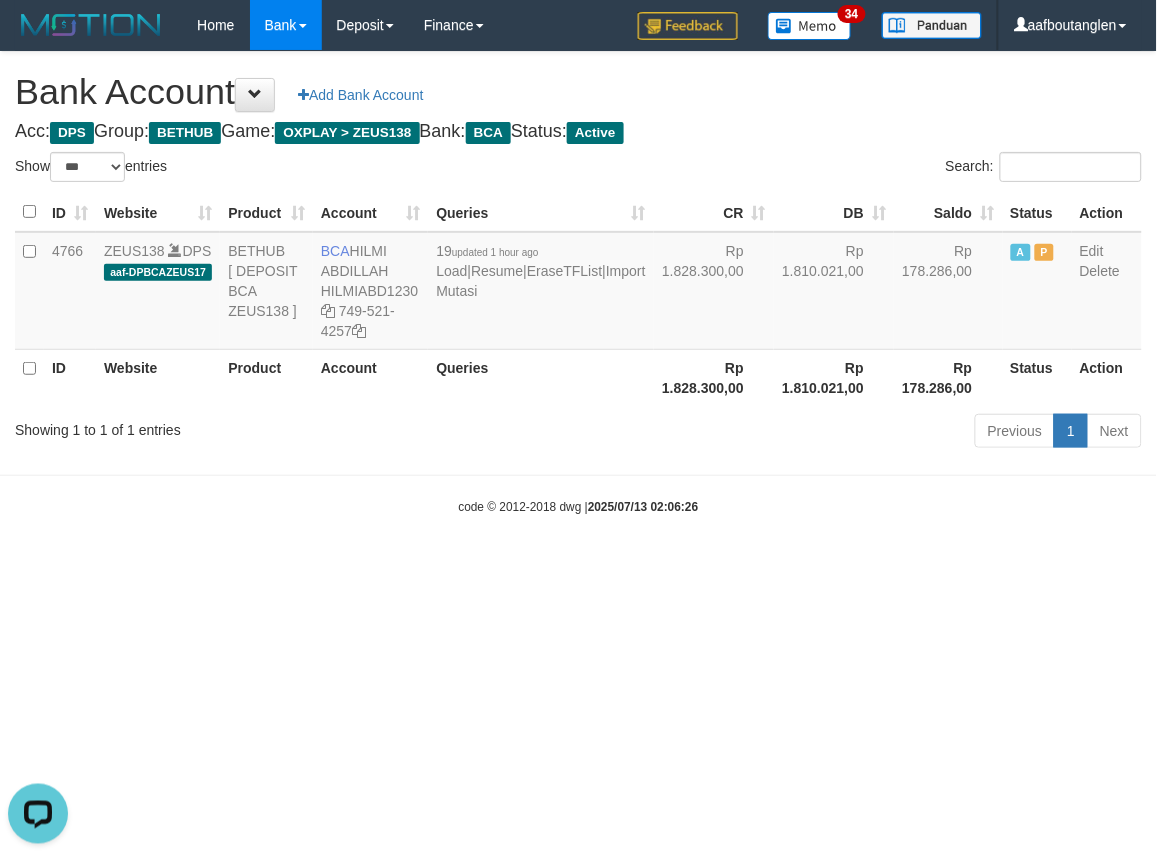 drag, startPoint x: 152, startPoint y: 484, endPoint x: 162, endPoint y: 477, distance: 12.206555 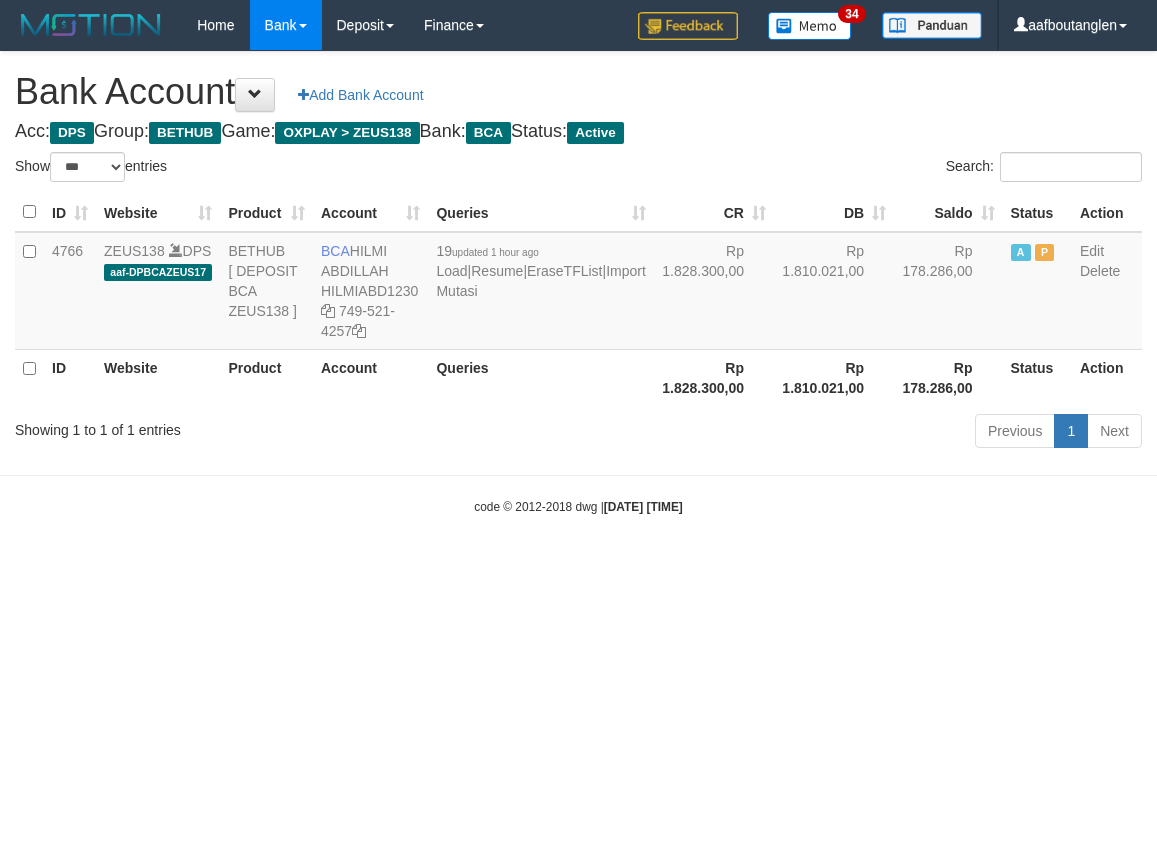 select on "***" 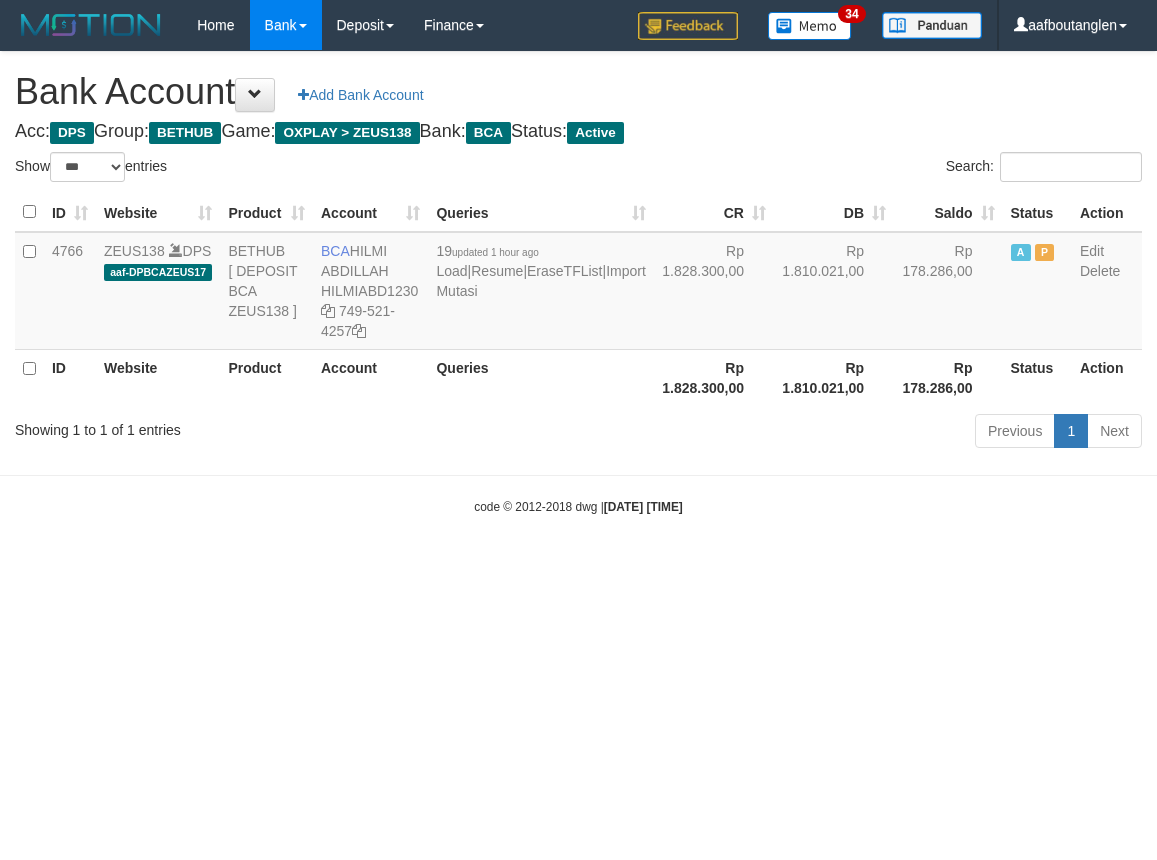 scroll, scrollTop: 0, scrollLeft: 0, axis: both 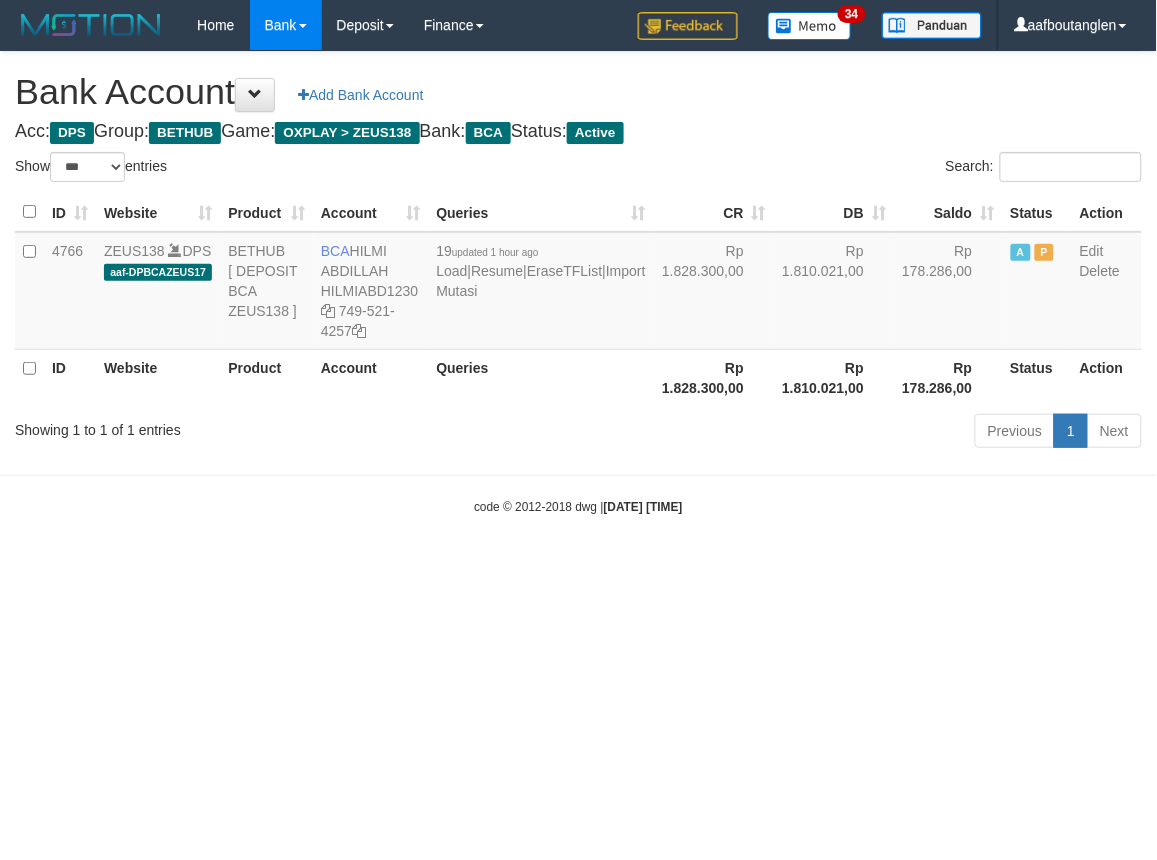 drag, startPoint x: 694, startPoint y: 433, endPoint x: 681, endPoint y: 432, distance: 13.038404 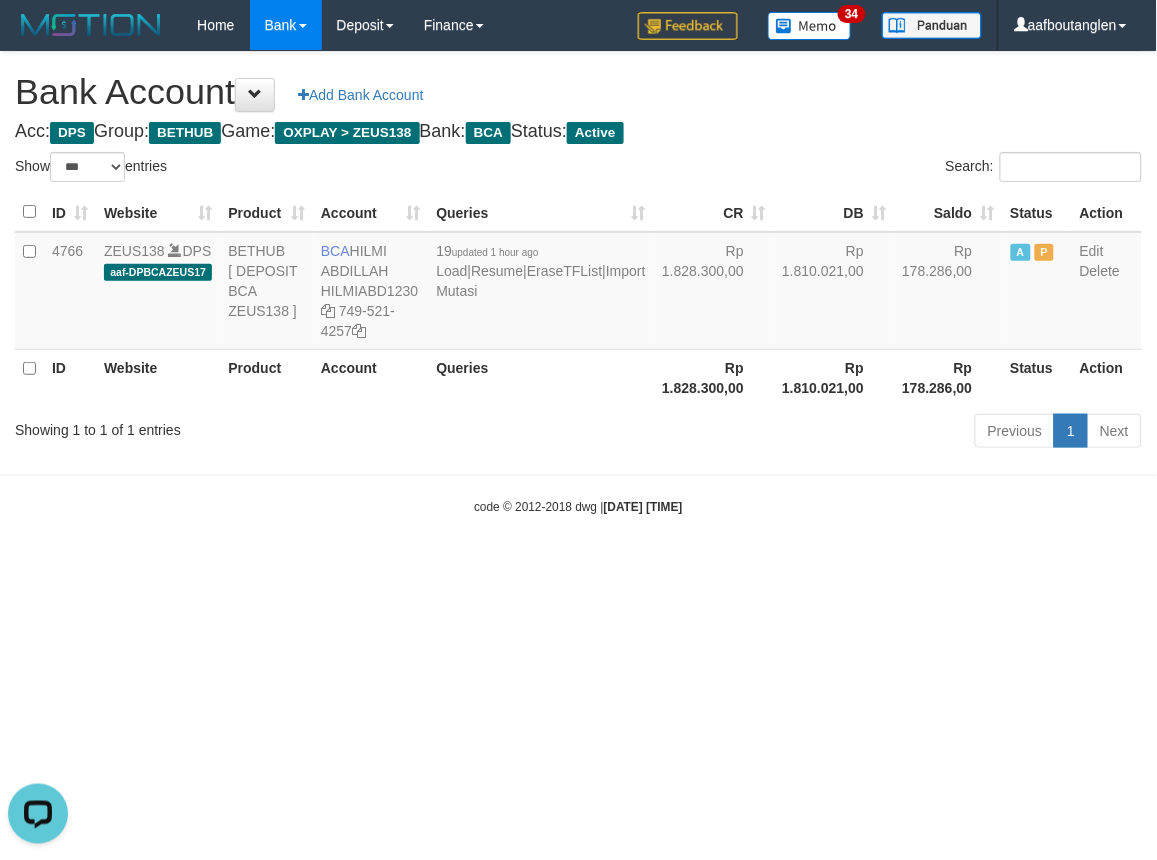 scroll, scrollTop: 0, scrollLeft: 0, axis: both 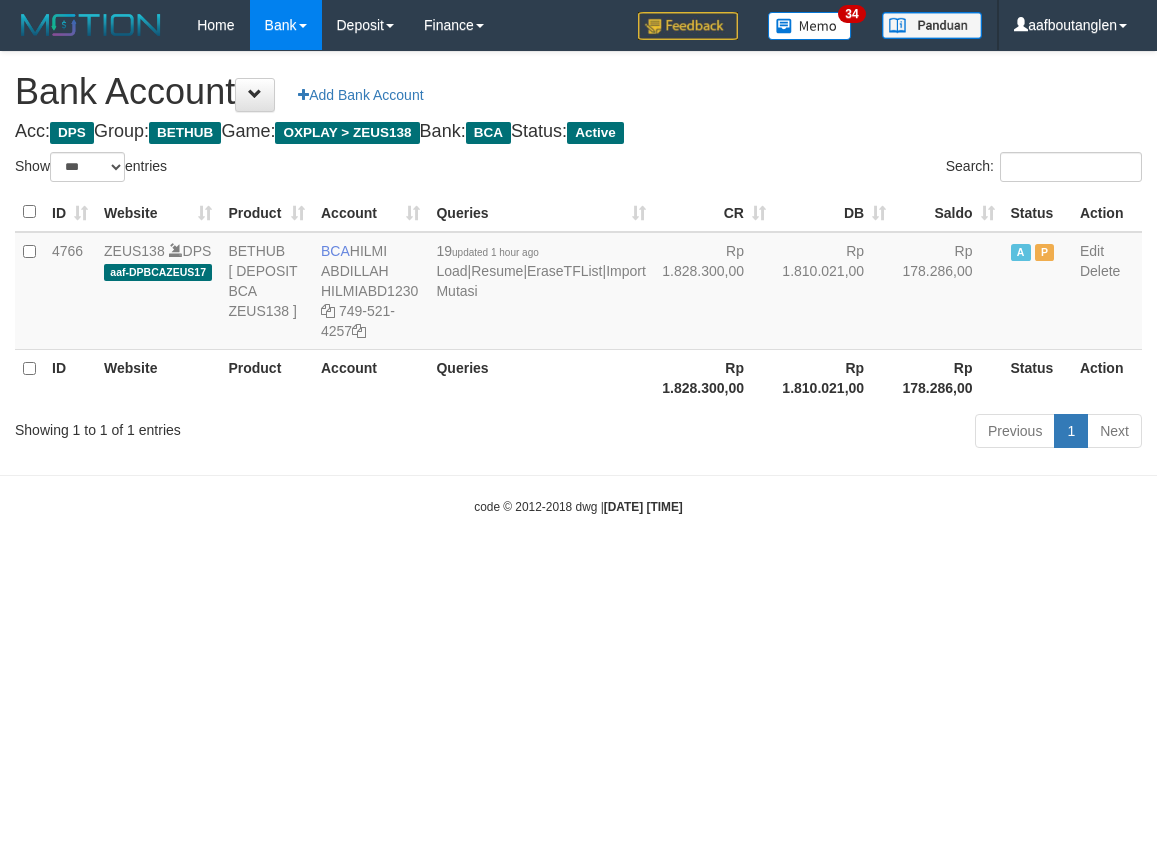 select on "***" 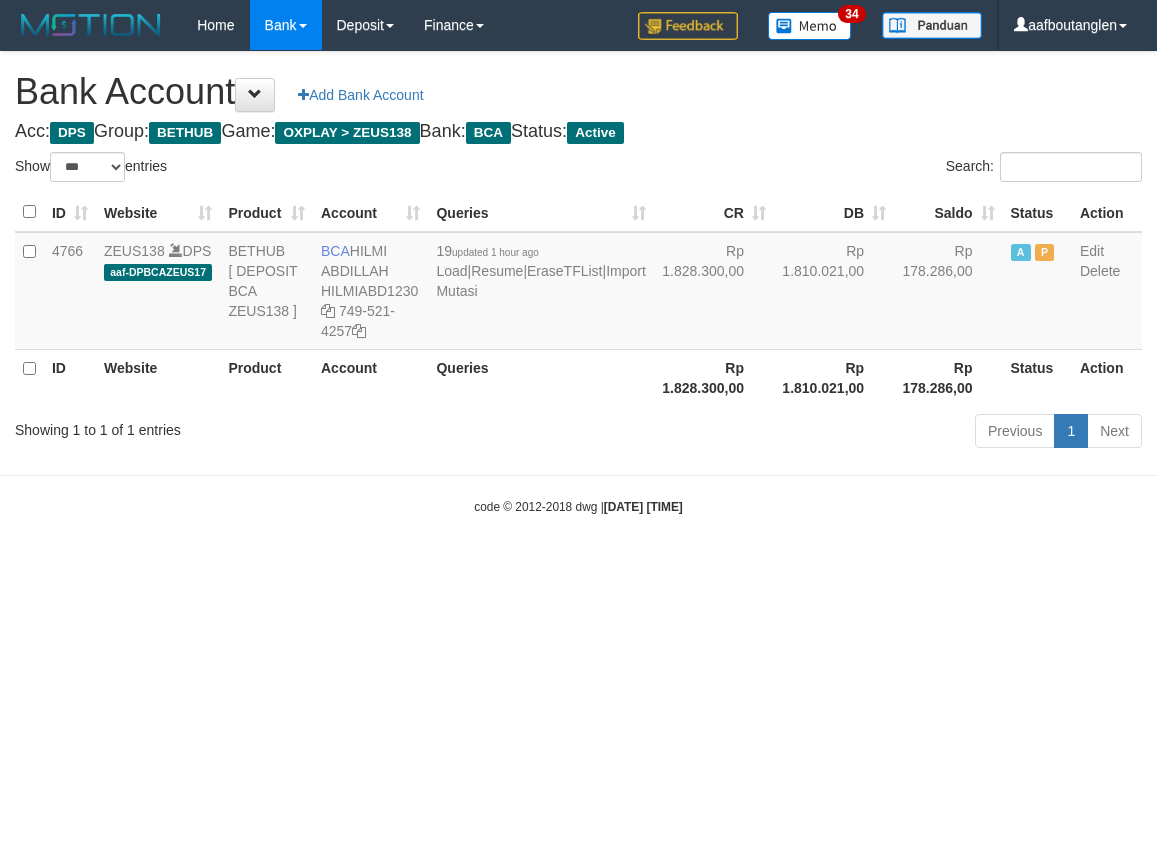 scroll, scrollTop: 0, scrollLeft: 0, axis: both 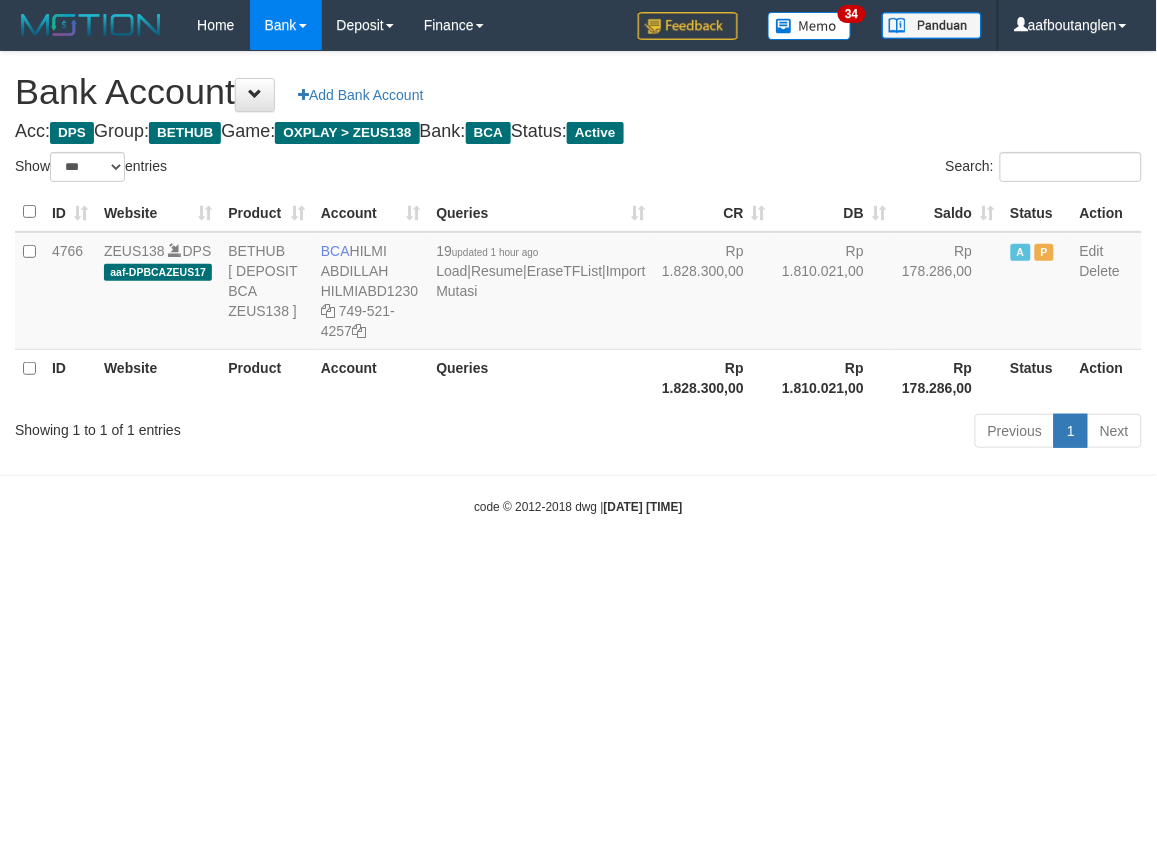 click on "Toggle navigation
Home
Bank
Account List
Deposit
DPS List
History
Note DPS
Finance
Financial Data
aafboutanglen
My Profile
Log Out
34" at bounding box center [578, 283] 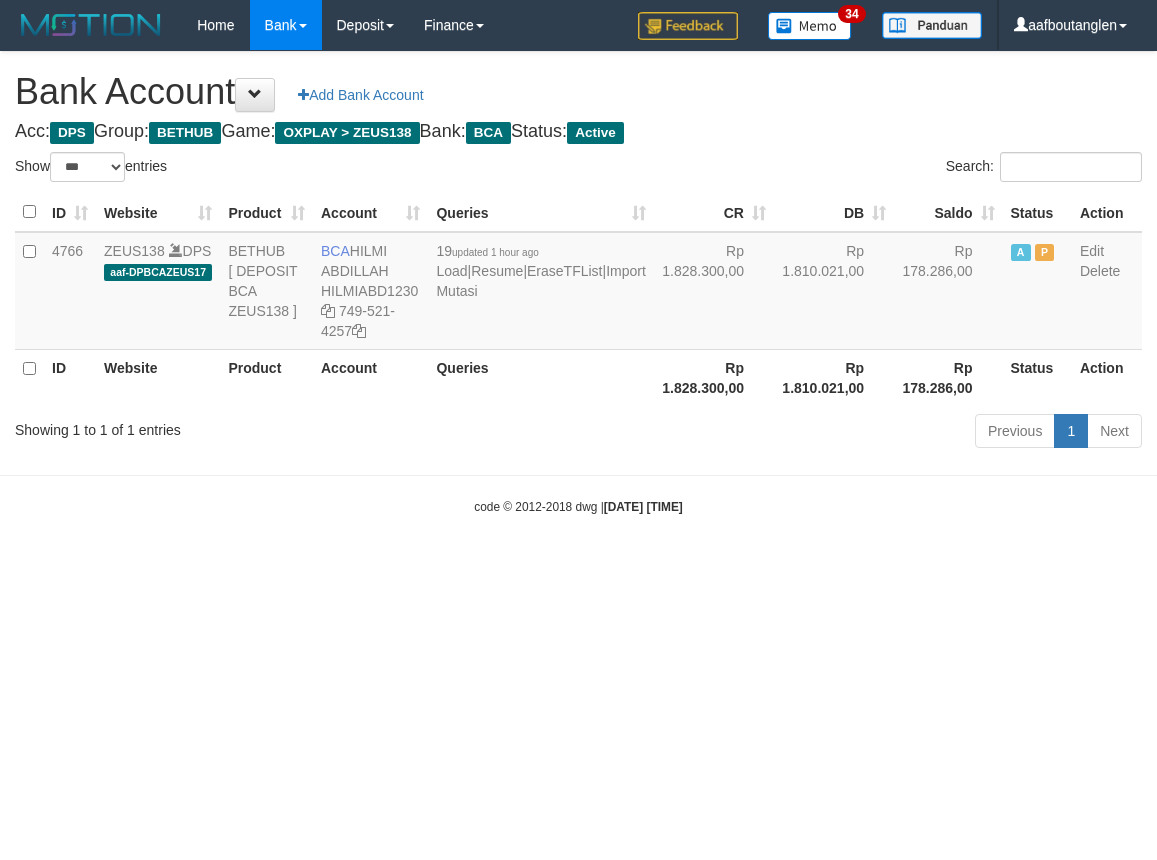 select on "***" 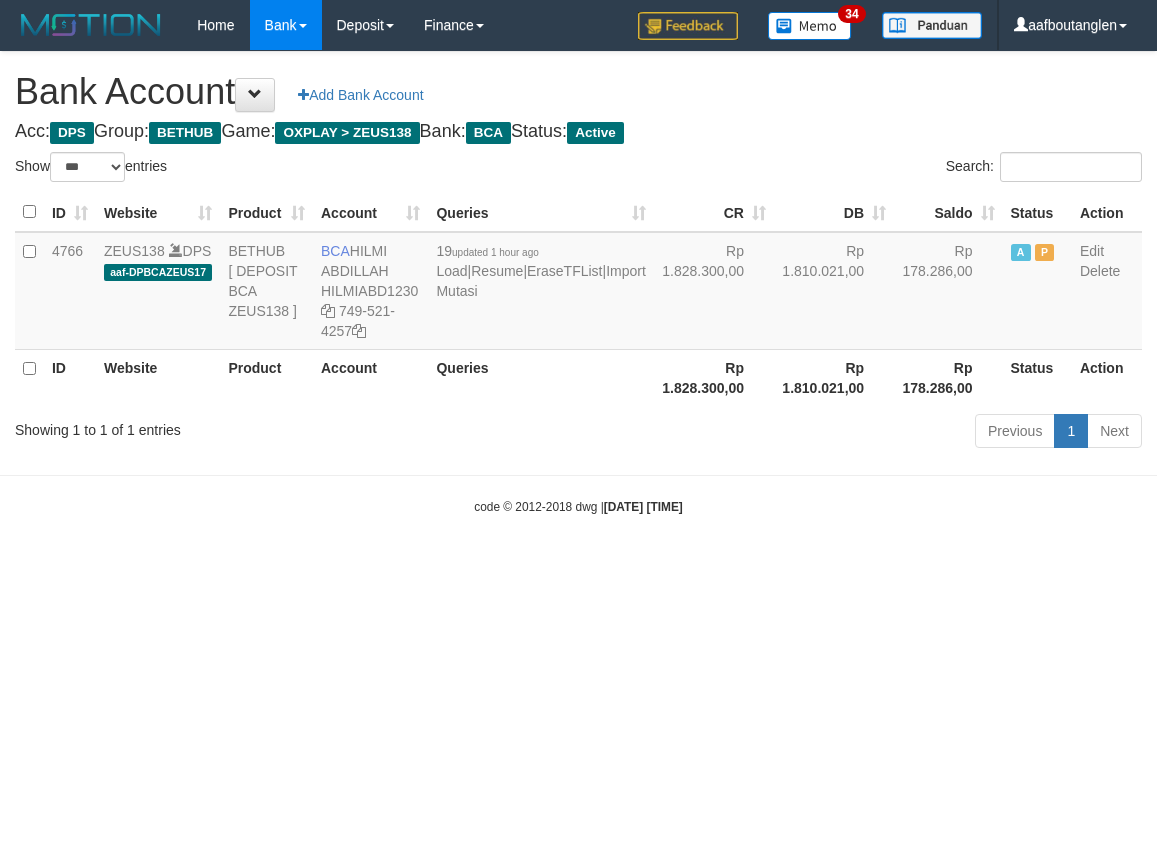scroll, scrollTop: 0, scrollLeft: 0, axis: both 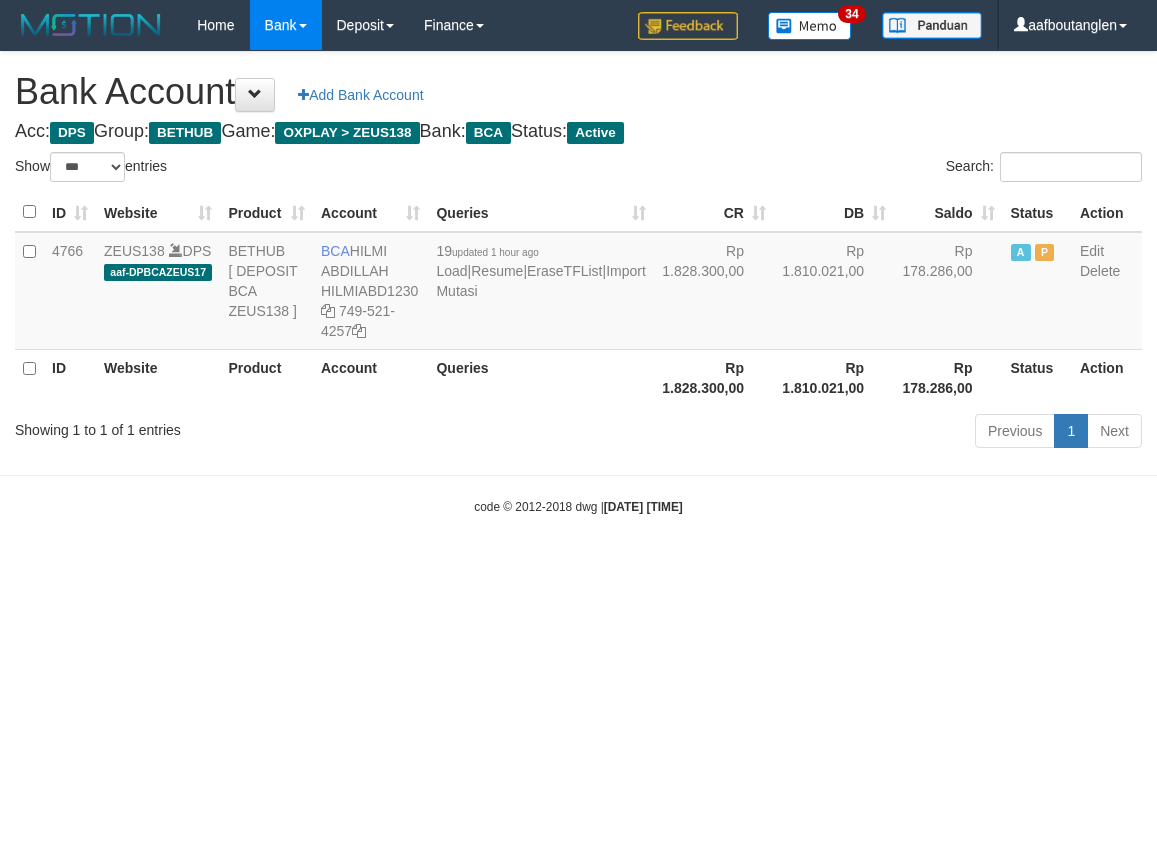 select on "***" 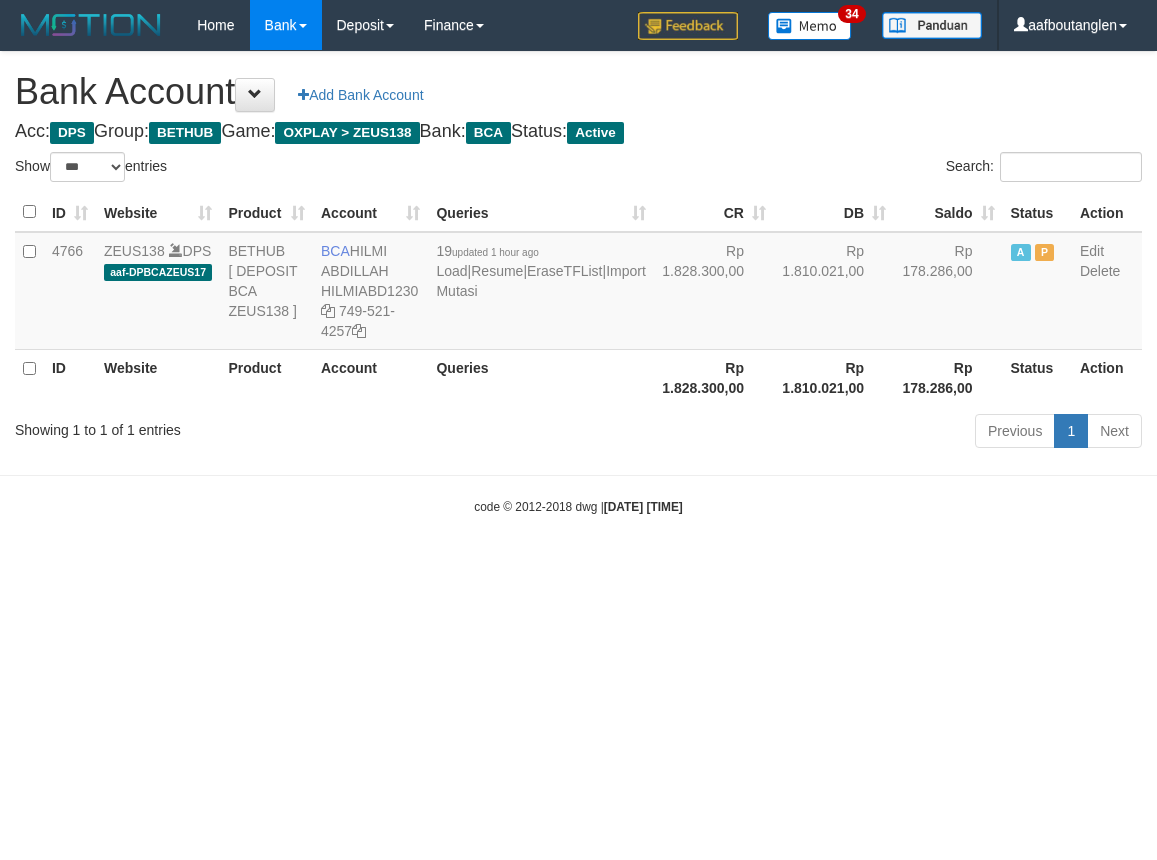 scroll, scrollTop: 0, scrollLeft: 0, axis: both 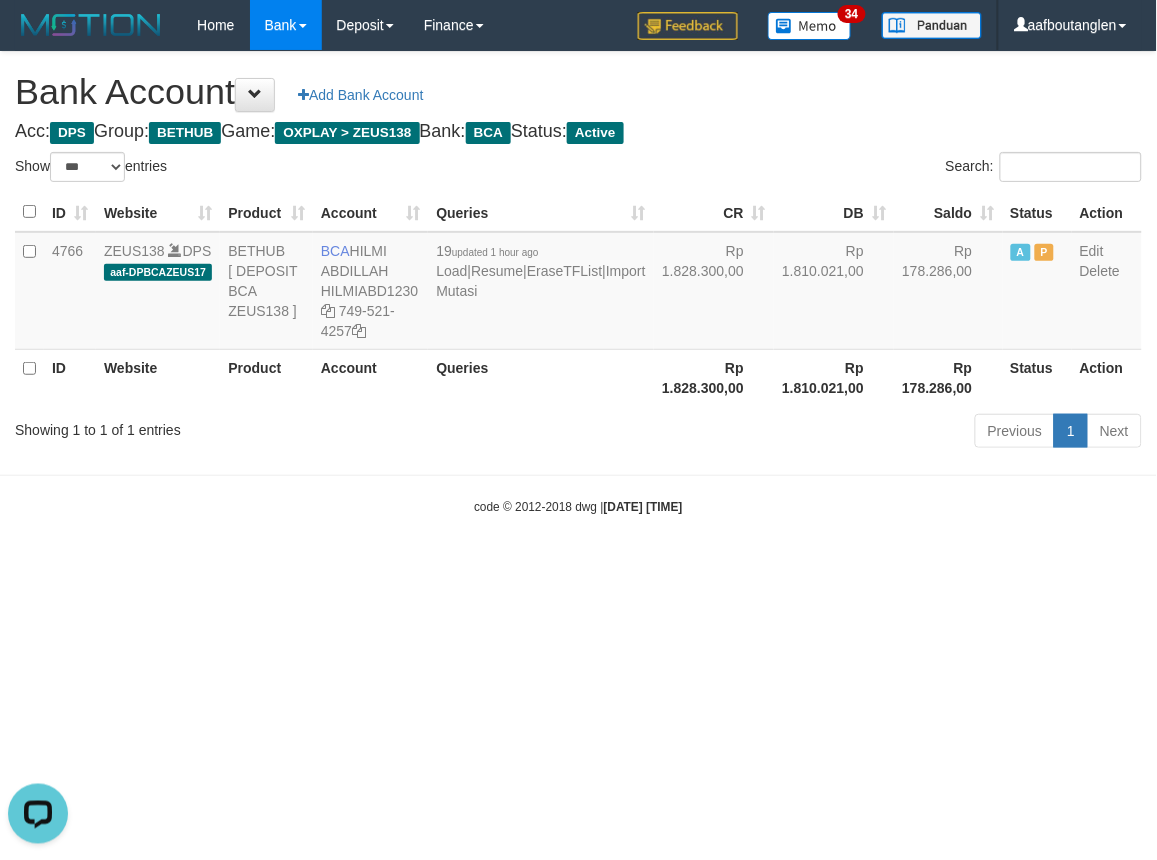 drag, startPoint x: 835, startPoint y: 581, endPoint x: 826, endPoint y: 565, distance: 18.35756 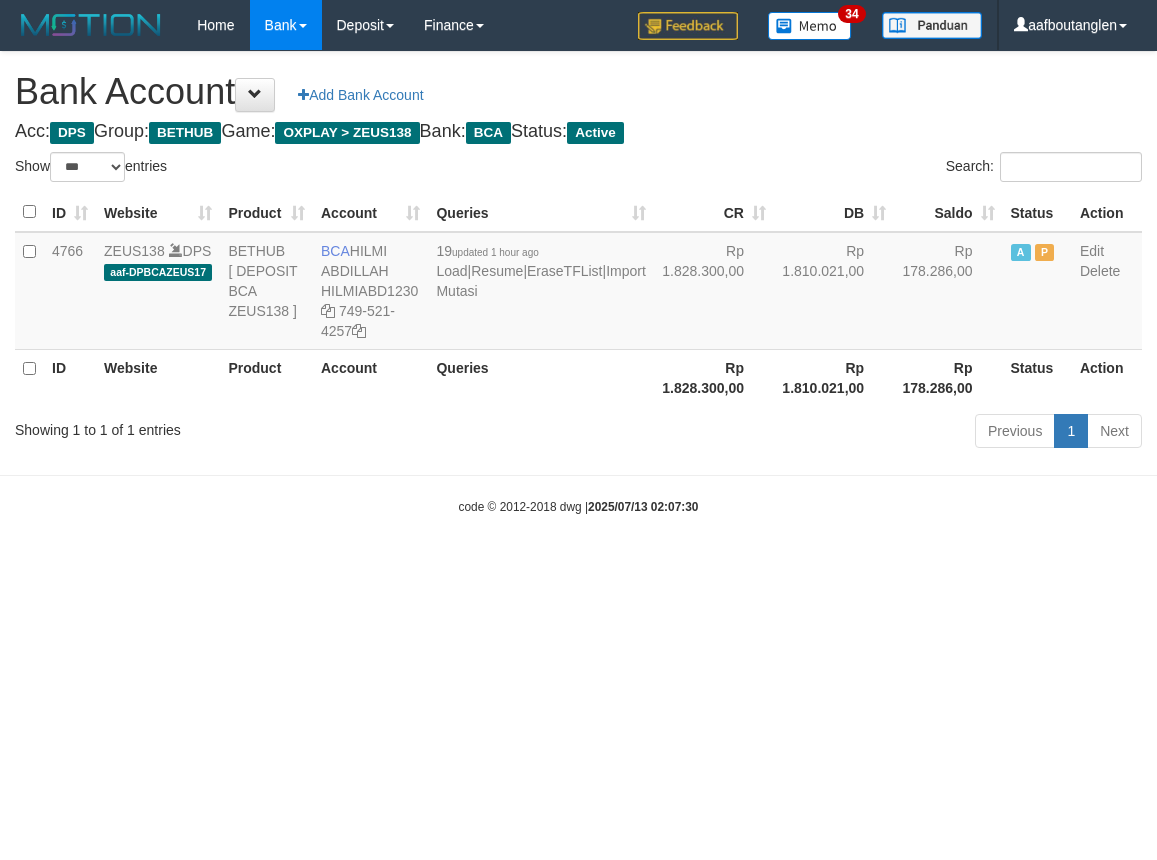 select on "***" 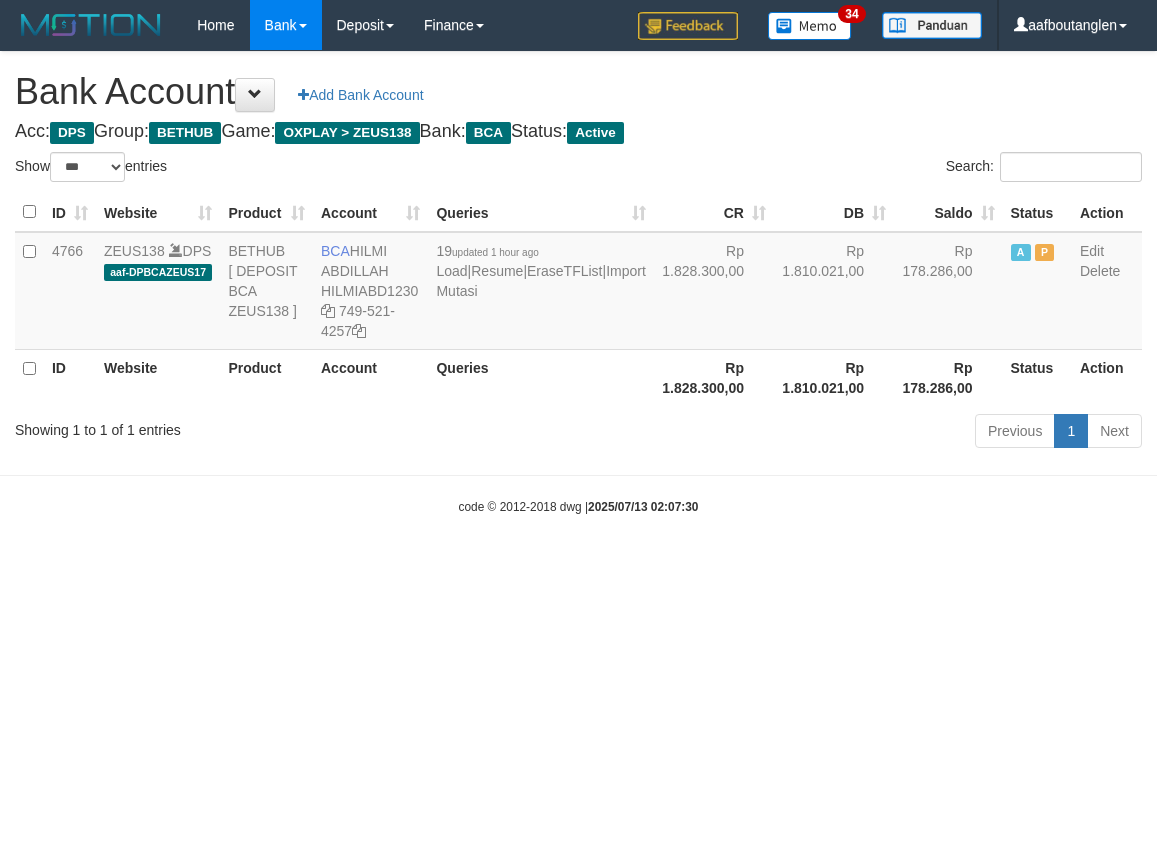 scroll, scrollTop: 0, scrollLeft: 0, axis: both 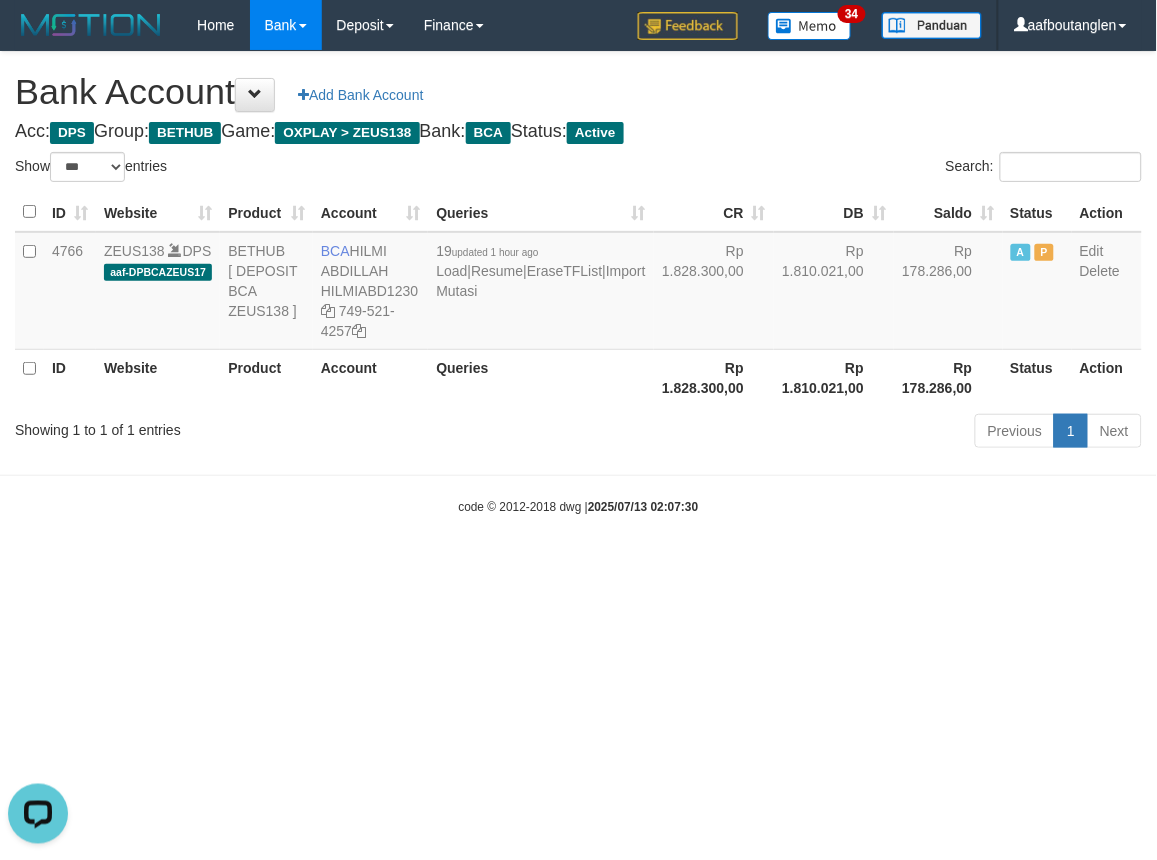 drag, startPoint x: 851, startPoint y: 576, endPoint x: 834, endPoint y: 572, distance: 17.464249 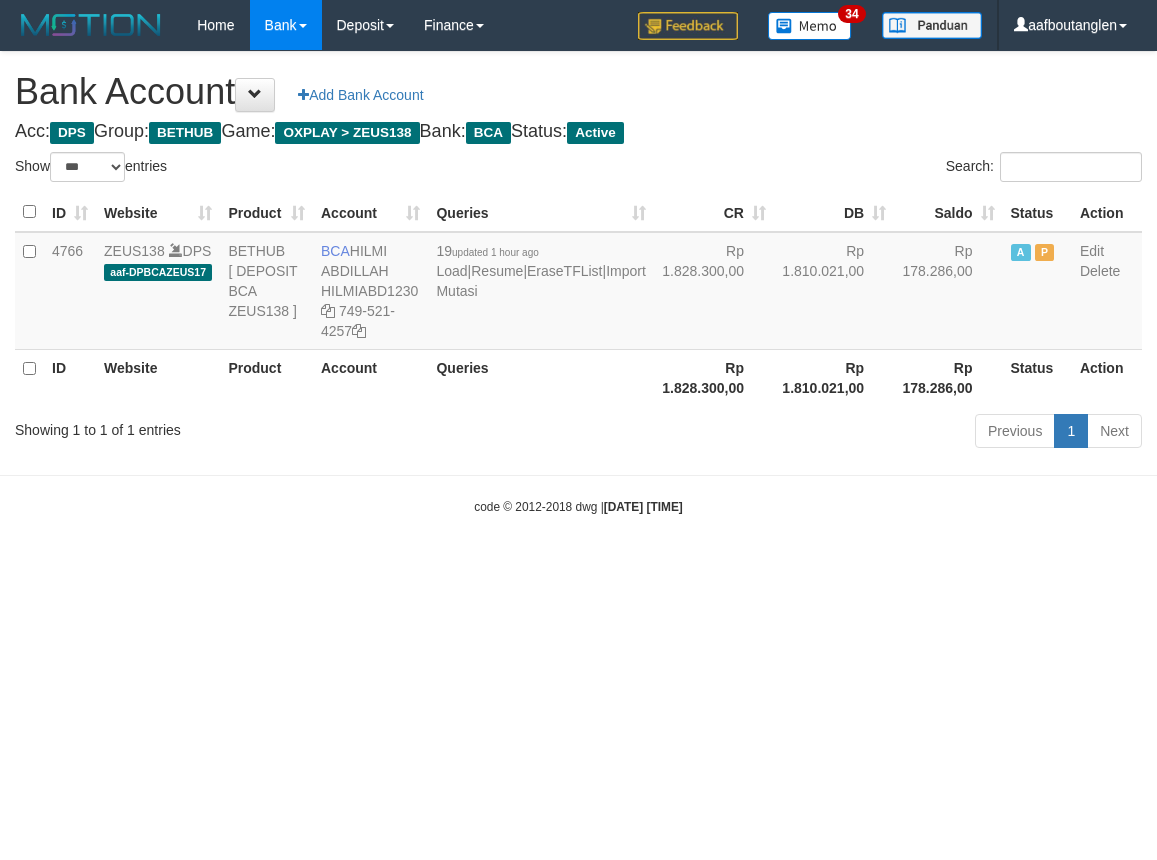 select on "***" 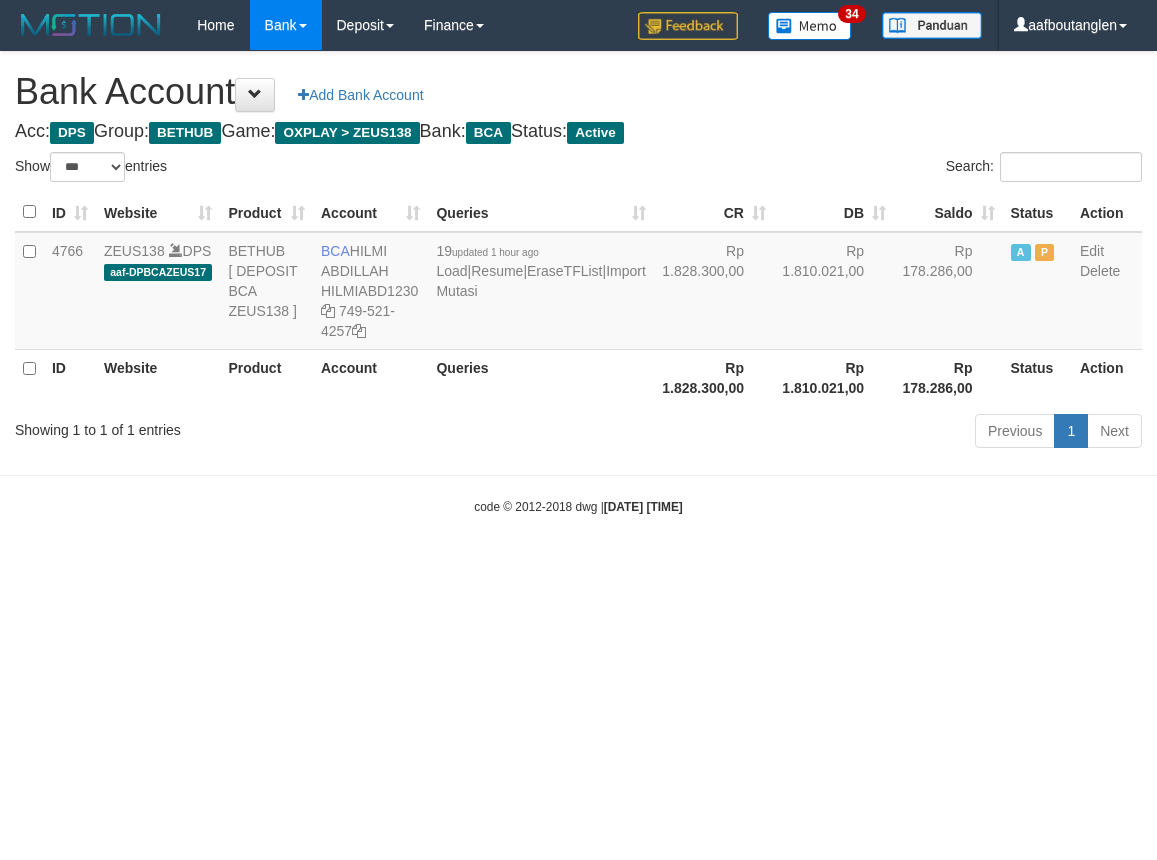 scroll, scrollTop: 0, scrollLeft: 0, axis: both 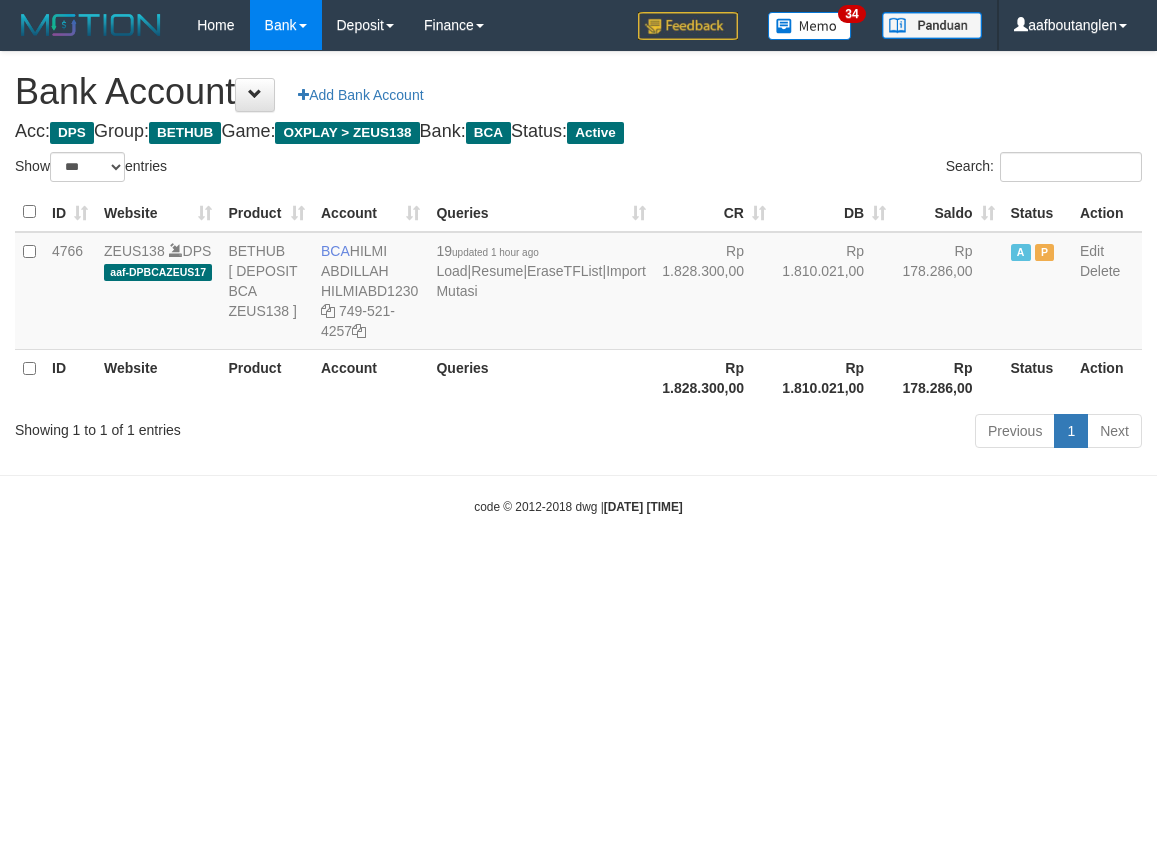 select on "***" 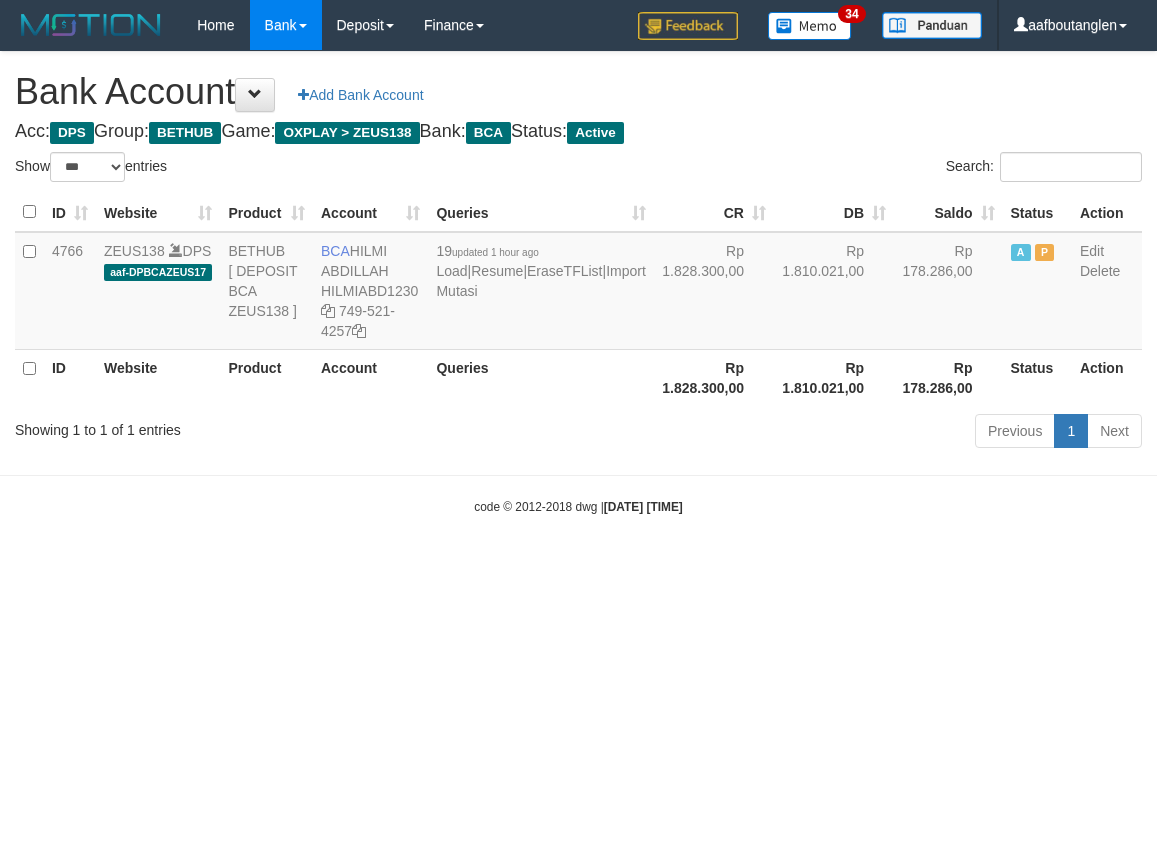 scroll, scrollTop: 0, scrollLeft: 0, axis: both 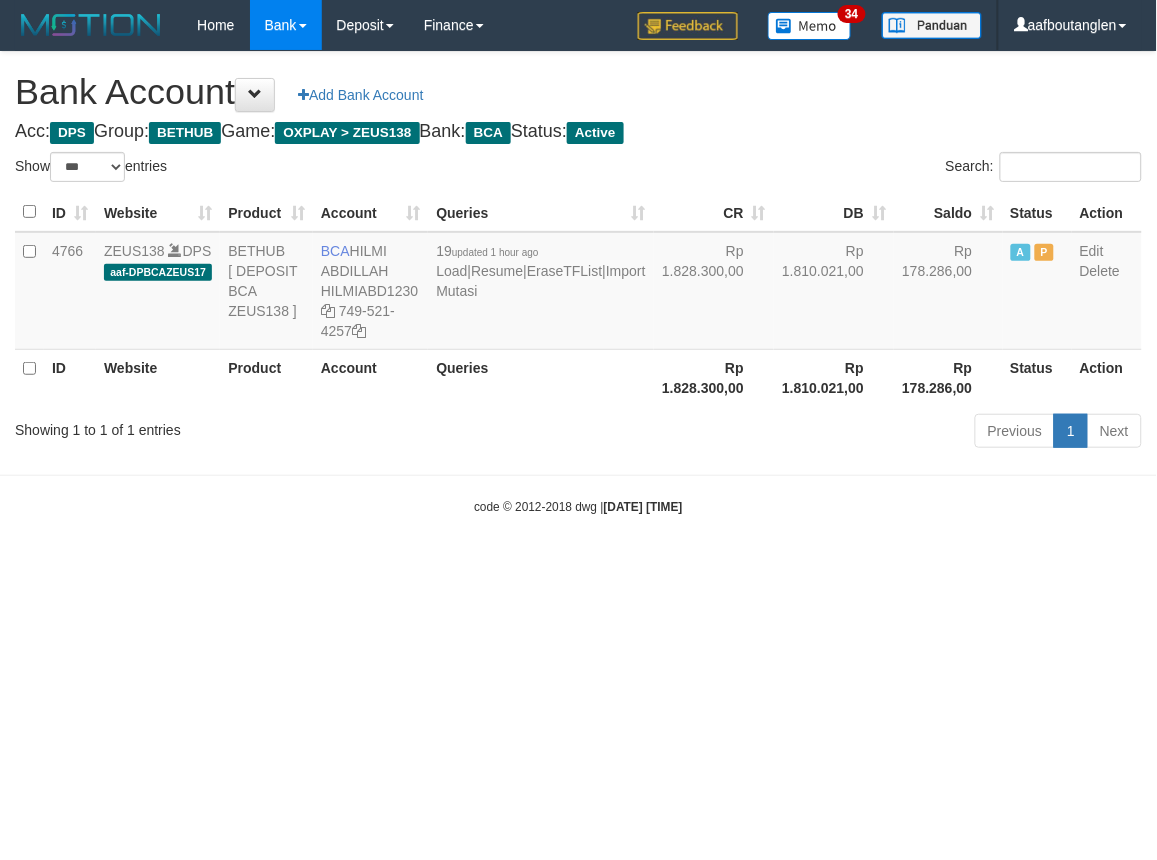 drag, startPoint x: 797, startPoint y: 678, endPoint x: 764, endPoint y: 665, distance: 35.468296 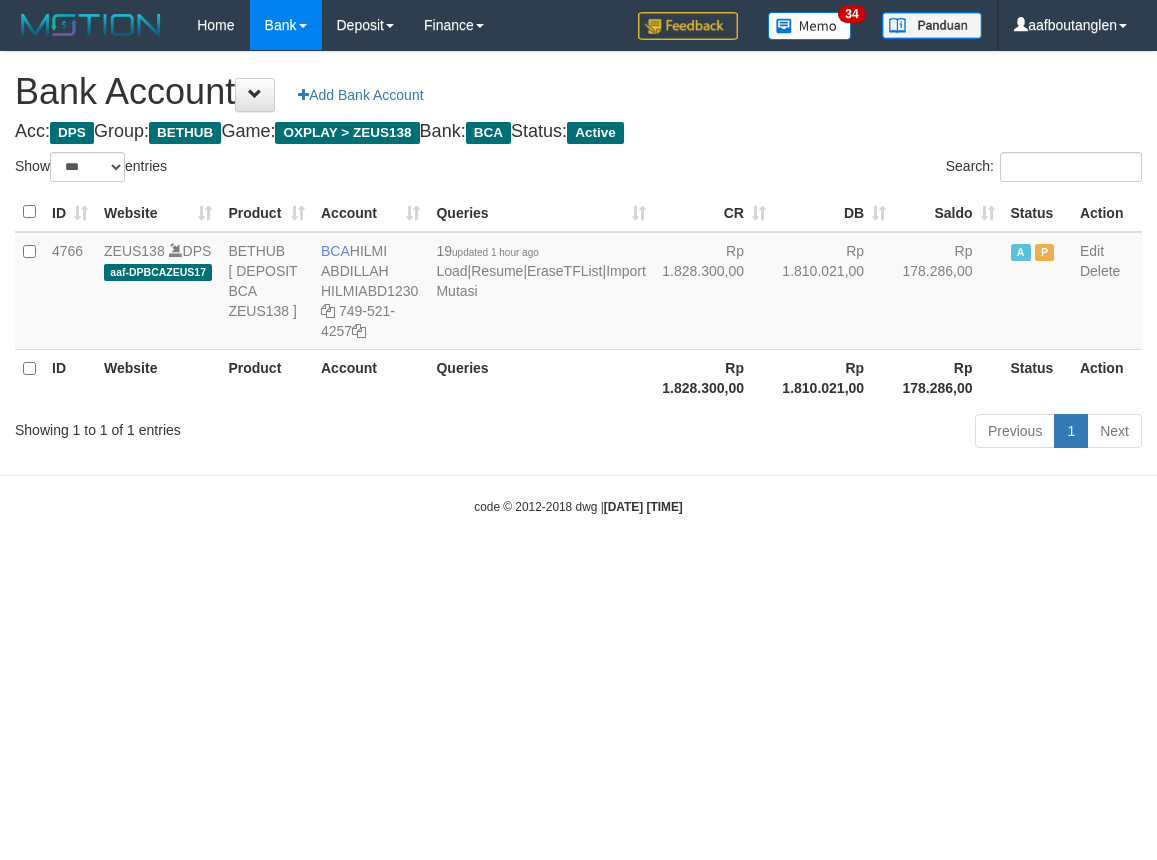 select on "***" 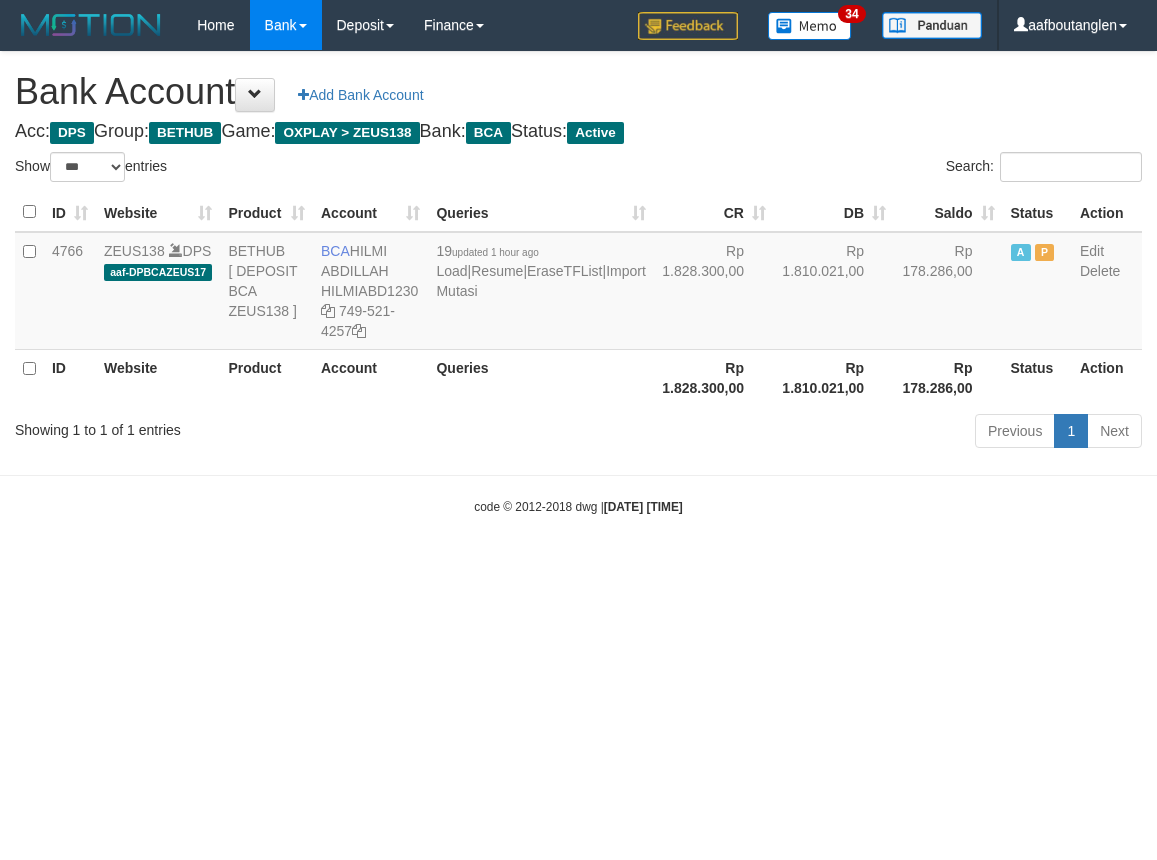 scroll, scrollTop: 0, scrollLeft: 0, axis: both 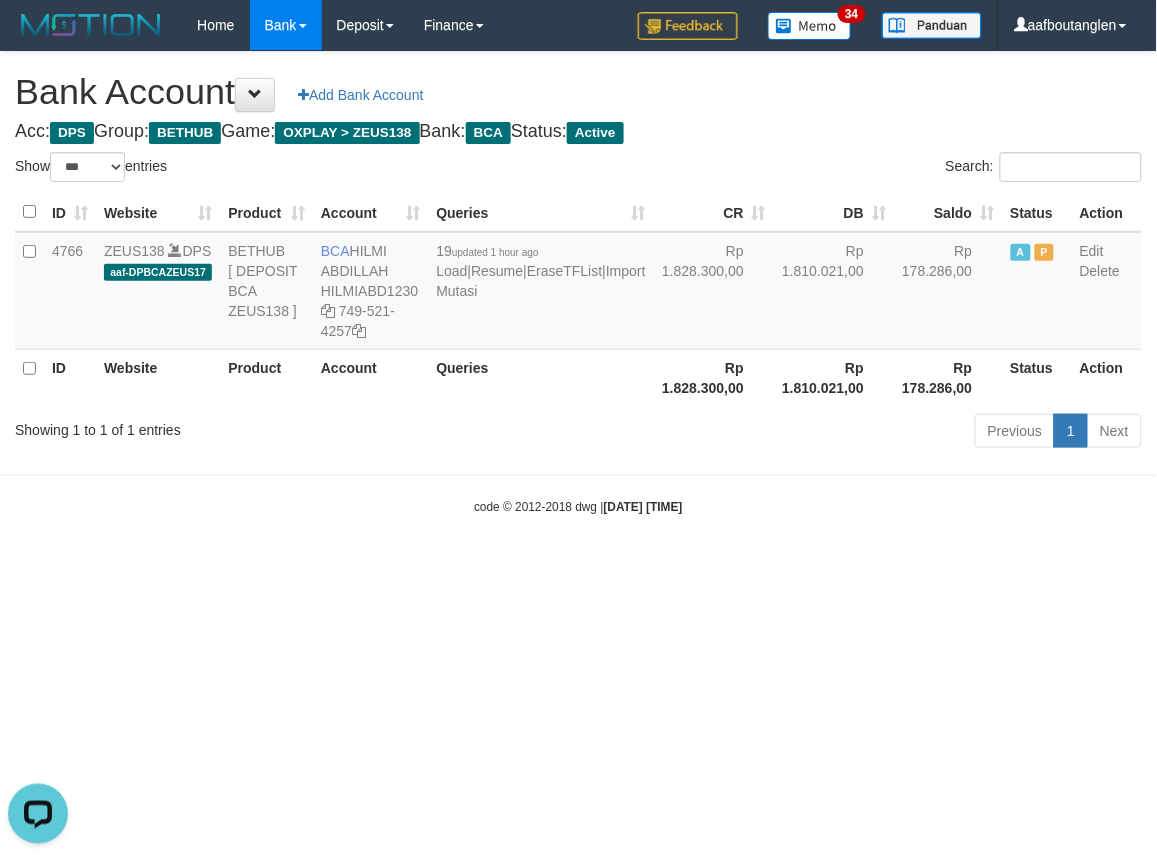 click on "Toggle navigation
Home
Bank
Account List
Deposit
DPS List
History
Note DPS
Finance
Financial Data
aafboutanglen
My Profile
Log Out
34" at bounding box center (578, 283) 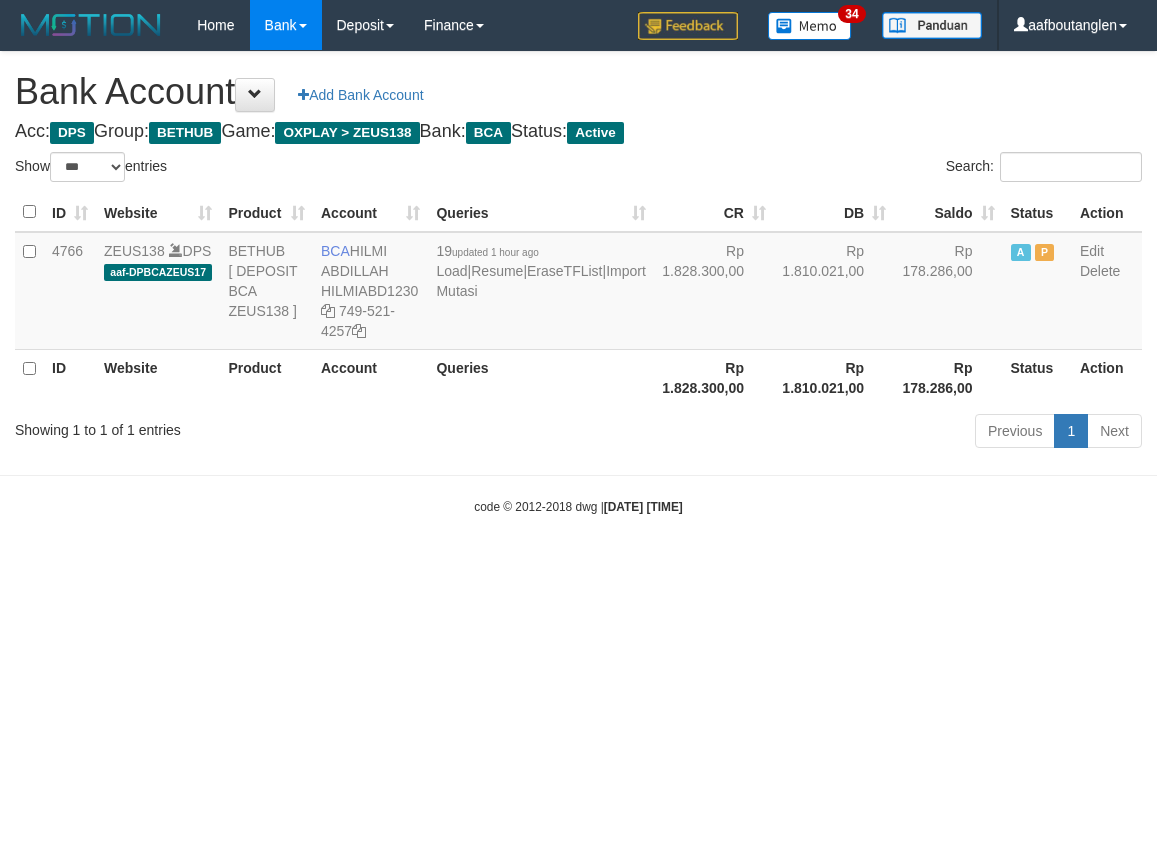 select on "***" 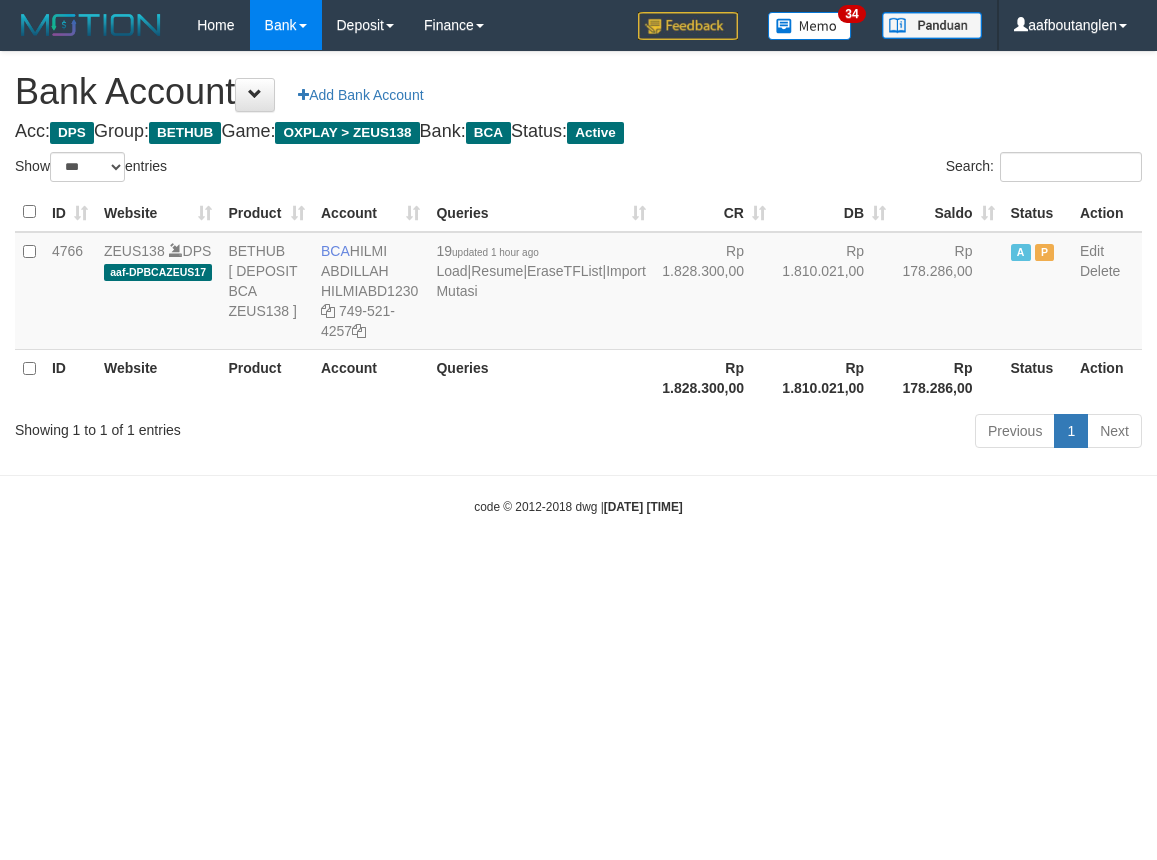 scroll, scrollTop: 0, scrollLeft: 0, axis: both 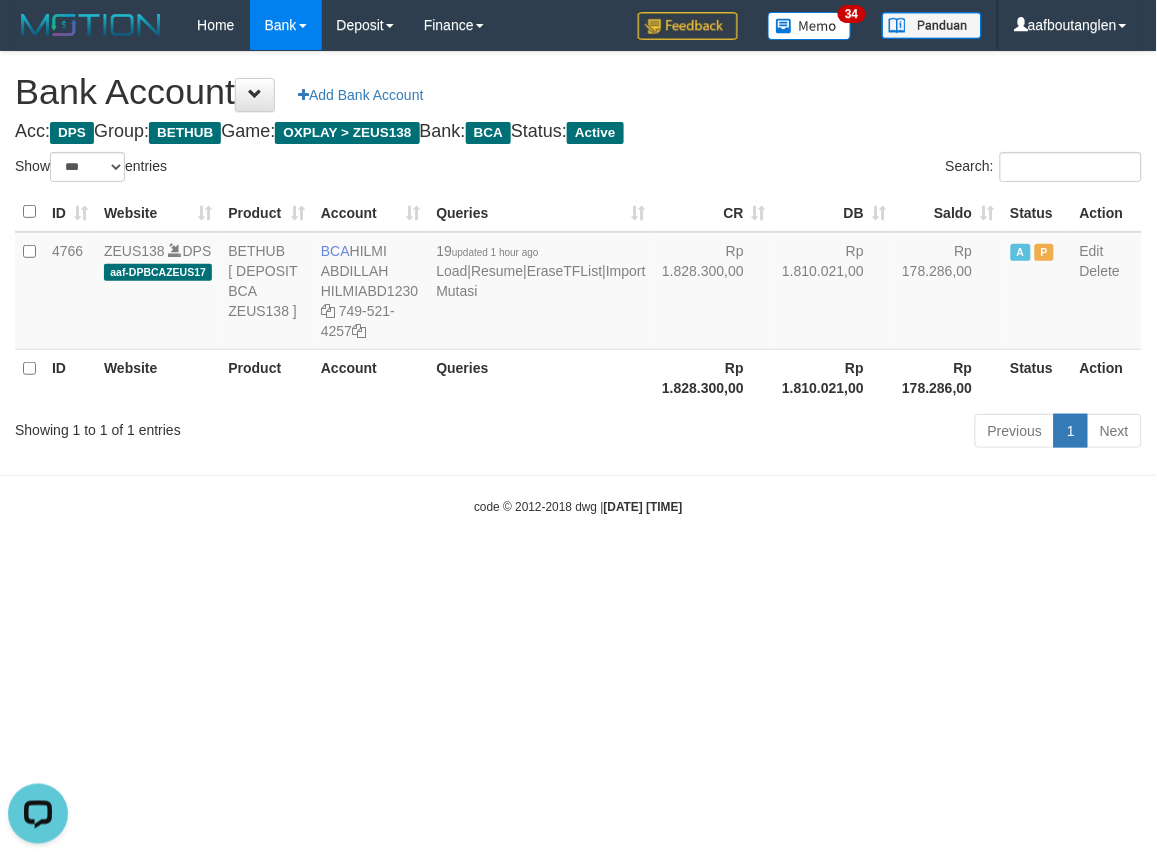 drag, startPoint x: 945, startPoint y: 580, endPoint x: 898, endPoint y: 591, distance: 48.270073 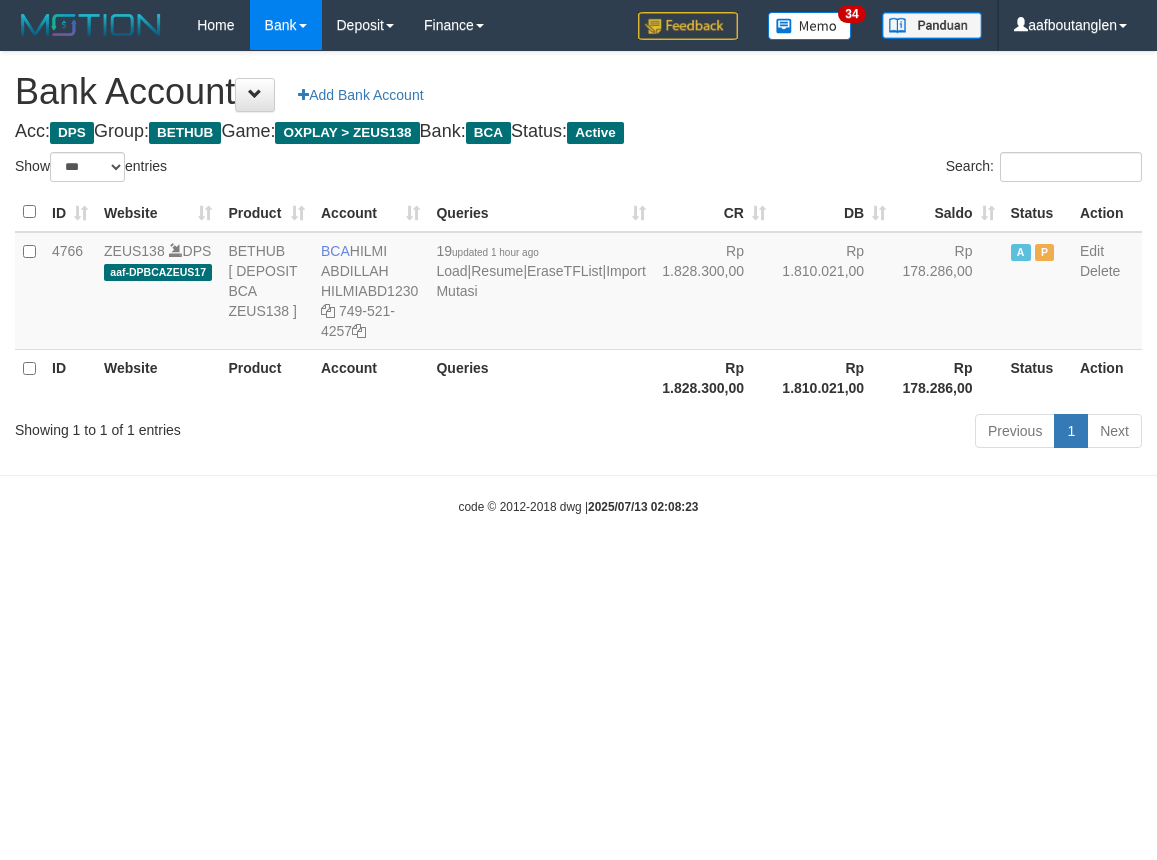 select on "***" 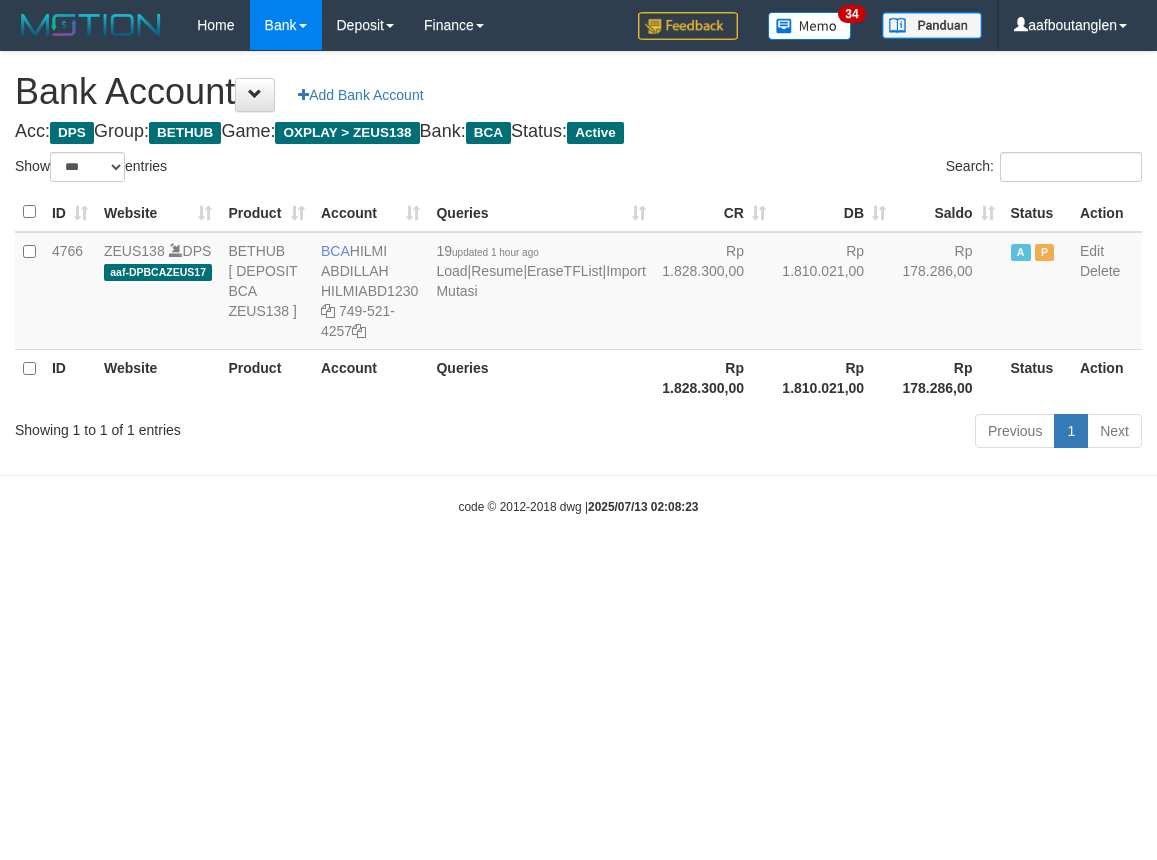 scroll, scrollTop: 0, scrollLeft: 0, axis: both 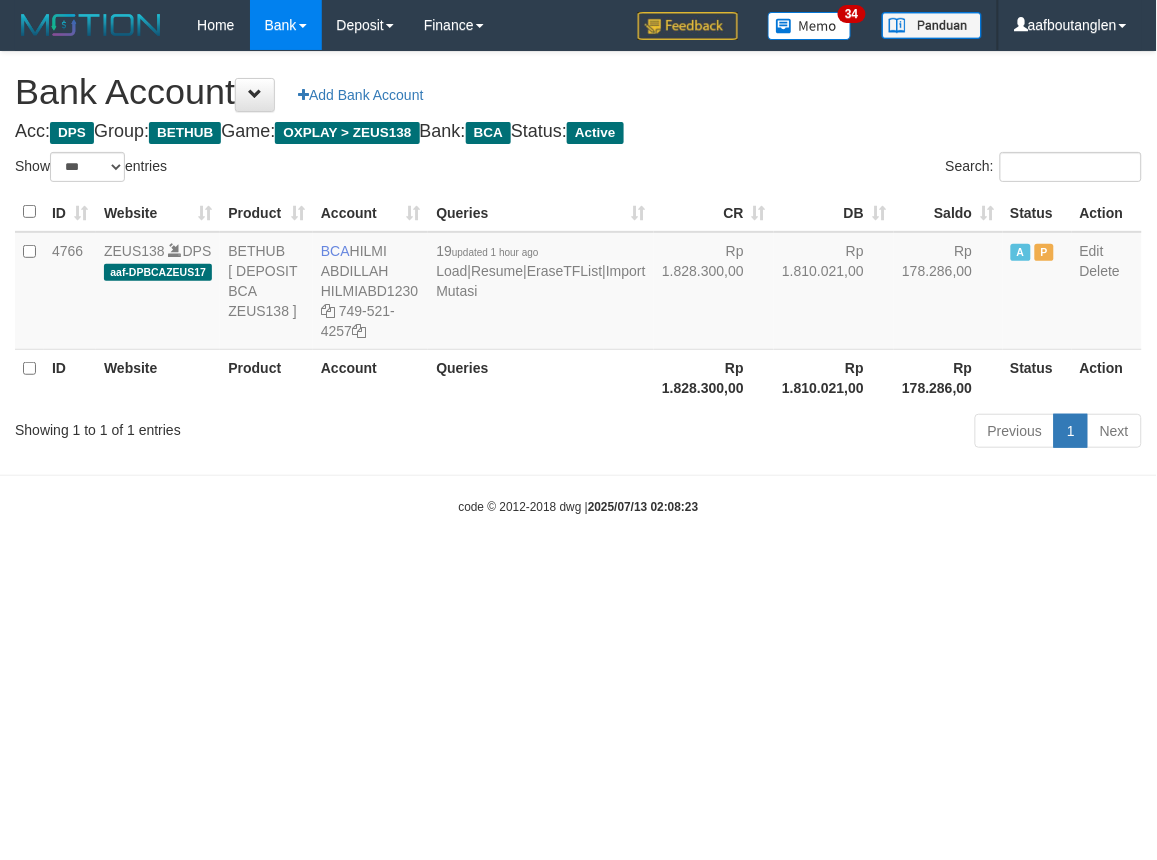click on "Toggle navigation
Home
Bank
Account List
Deposit
DPS List
History
Note DPS
Finance
Financial Data
aafboutanglen
My Profile
Log Out
34" at bounding box center (578, 283) 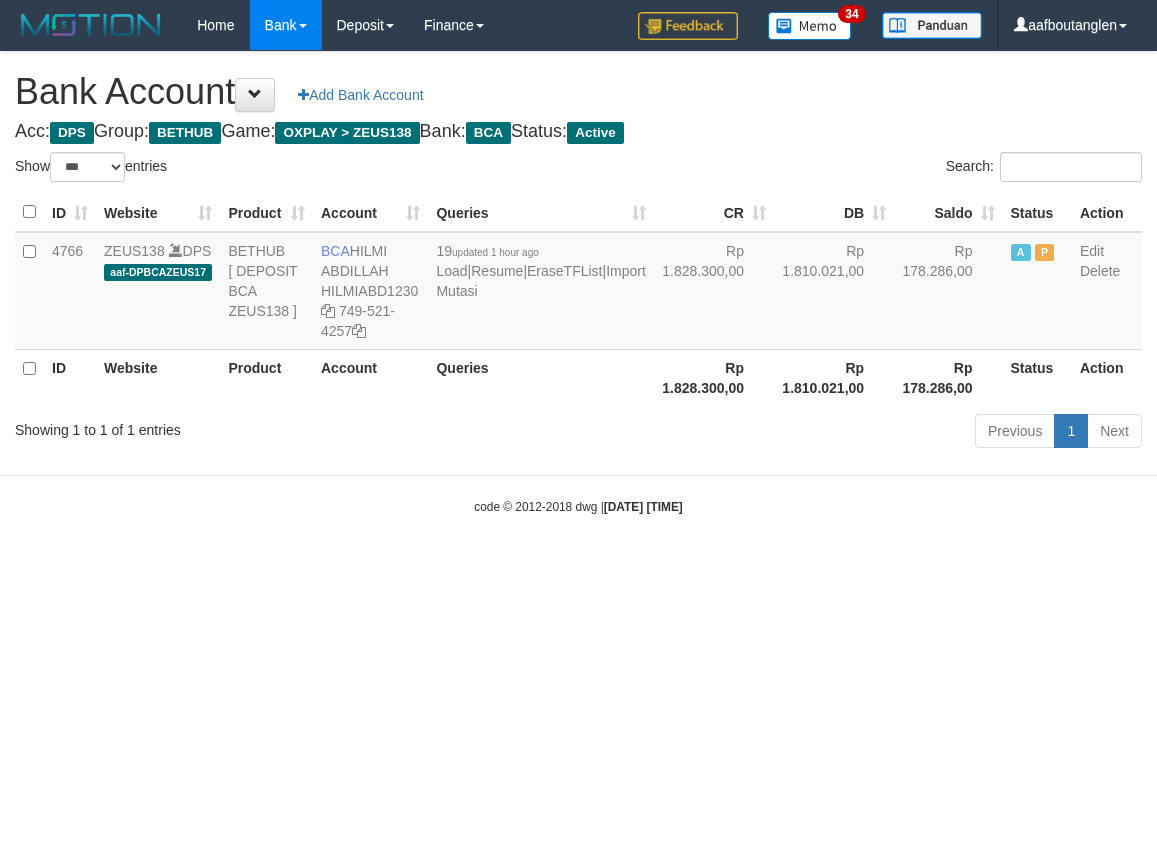 select on "***" 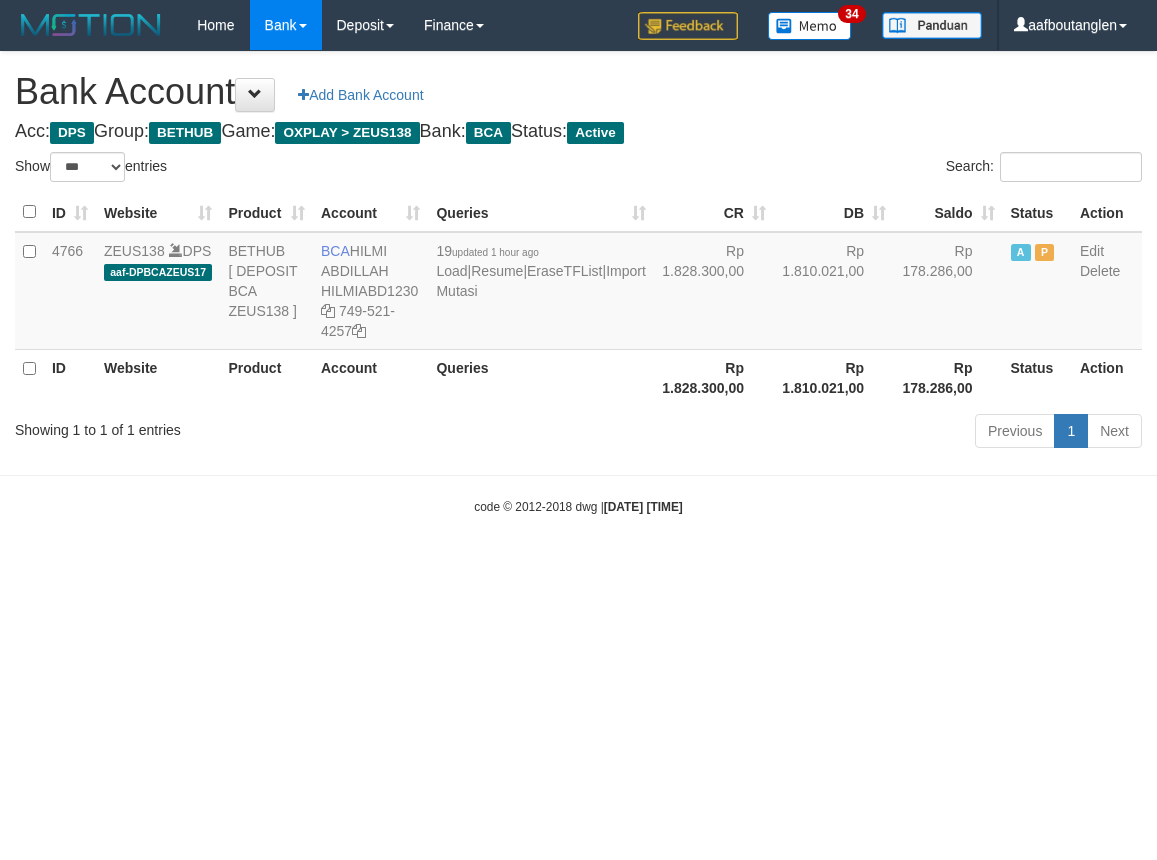 scroll, scrollTop: 0, scrollLeft: 0, axis: both 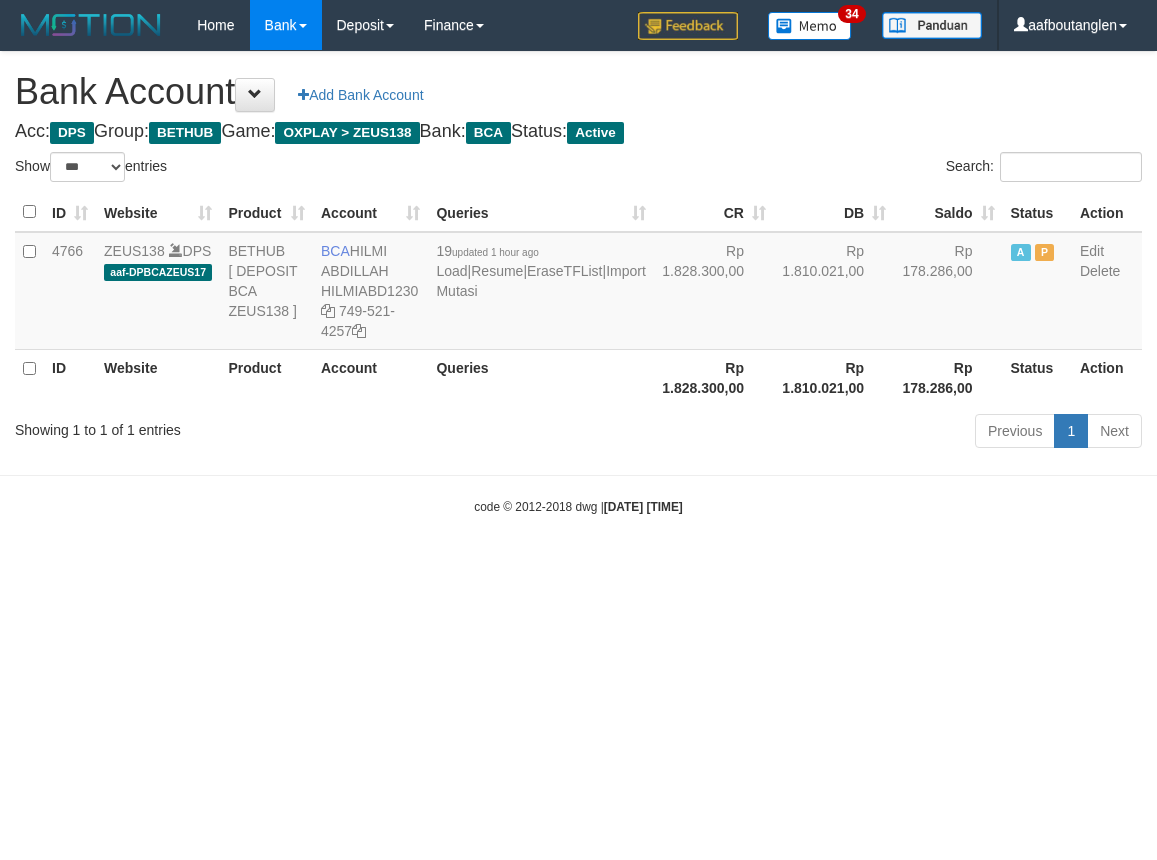 select on "***" 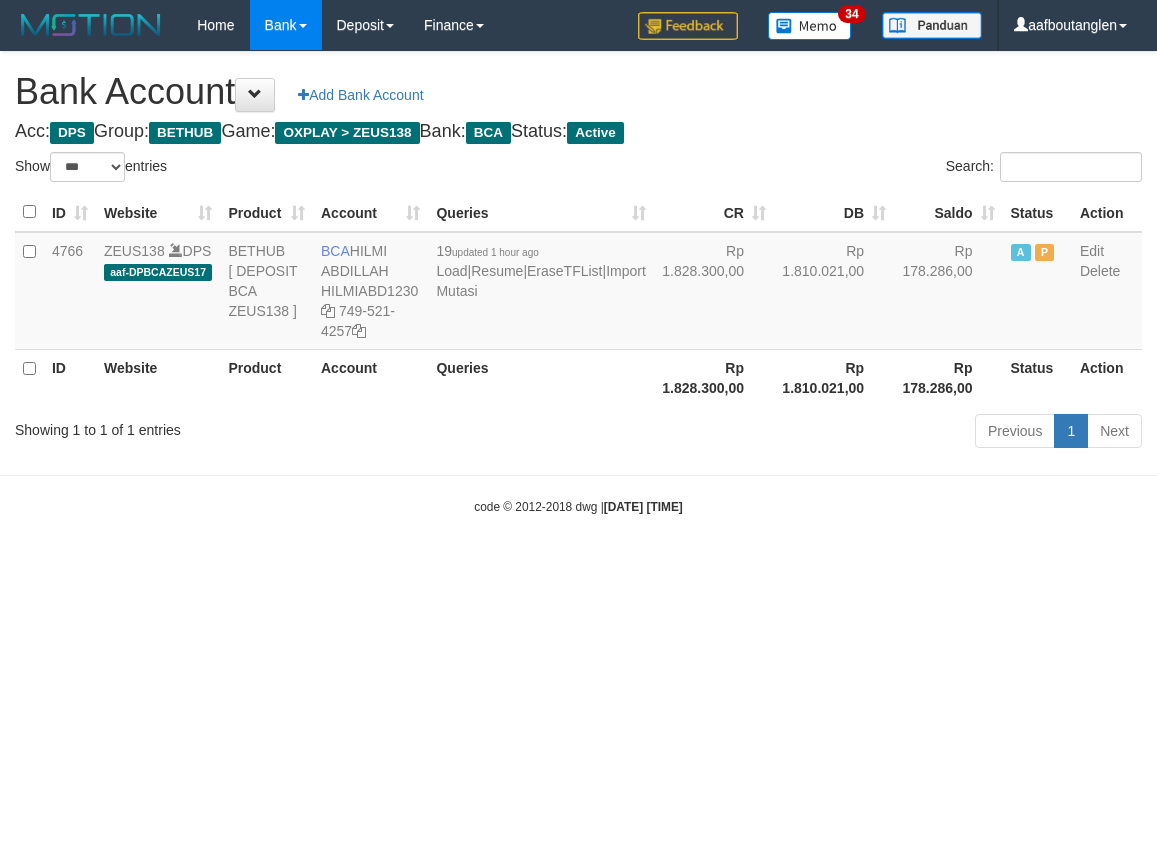 scroll, scrollTop: 0, scrollLeft: 0, axis: both 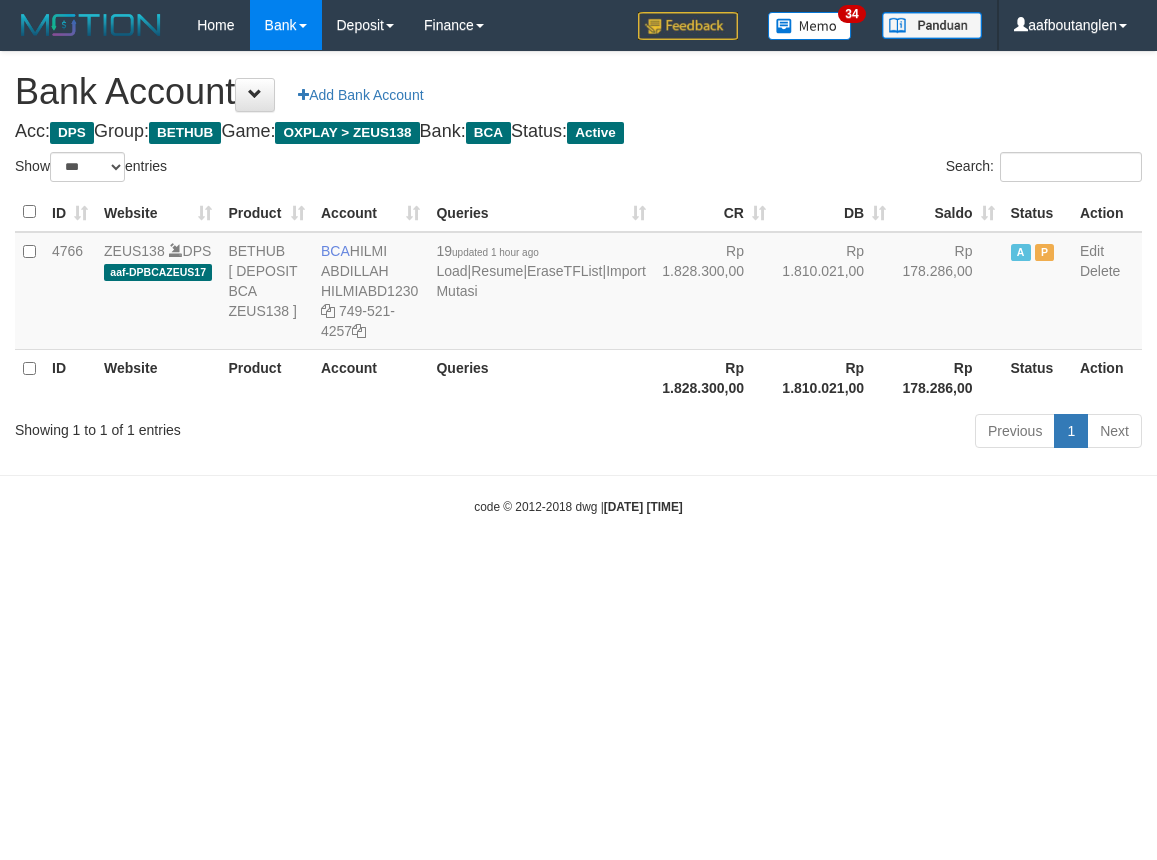 select on "***" 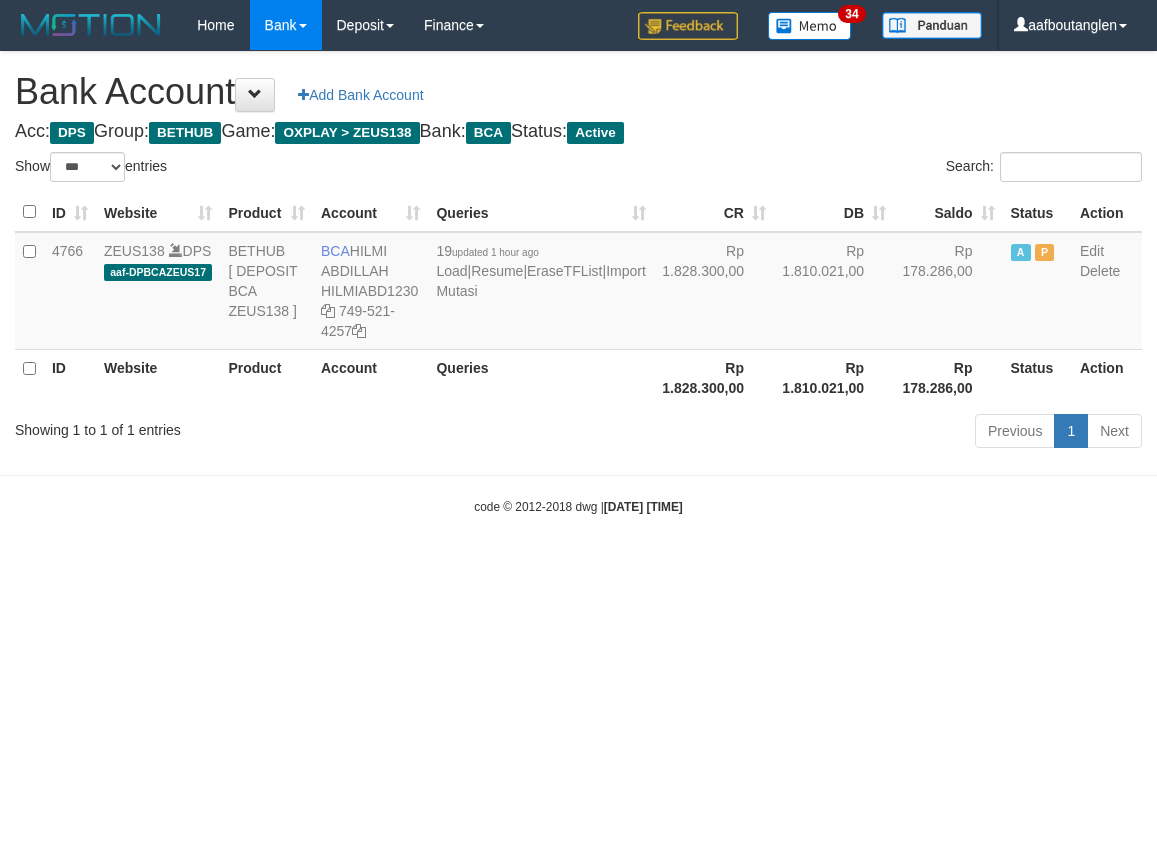 scroll, scrollTop: 0, scrollLeft: 0, axis: both 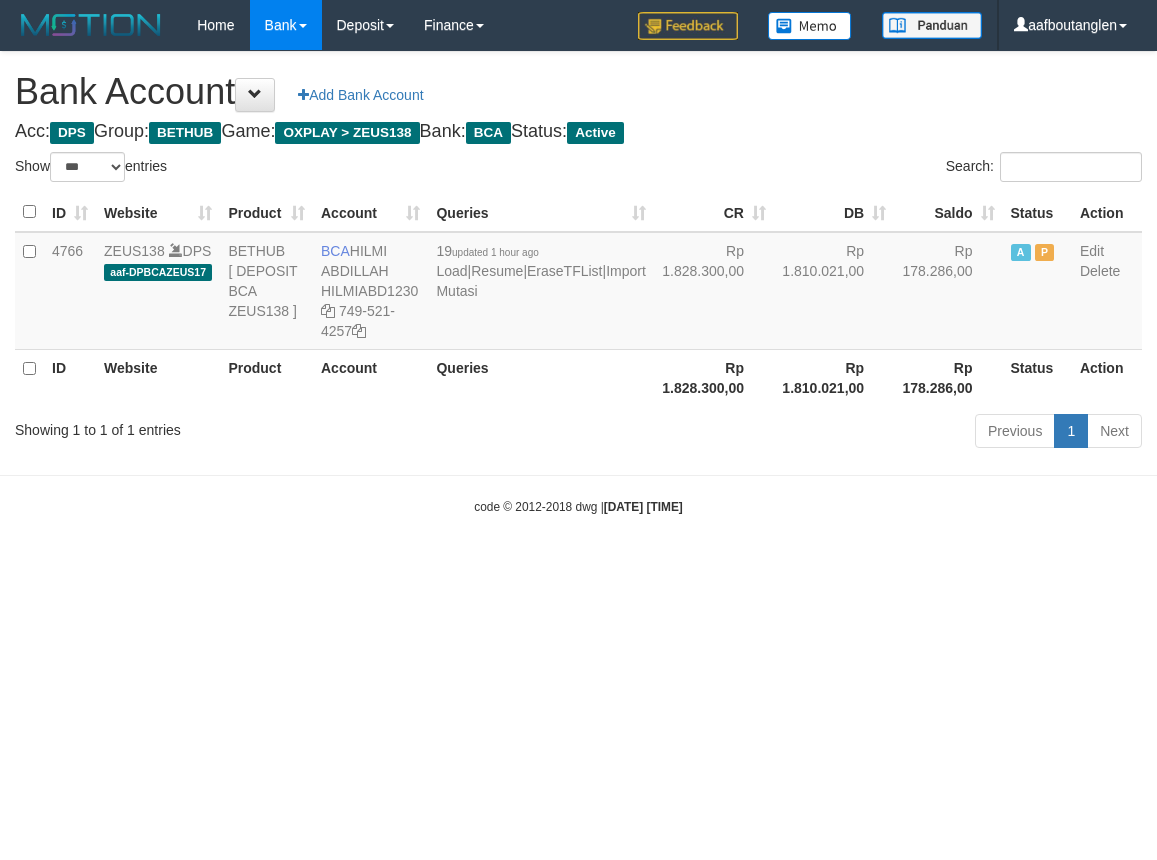 select on "***" 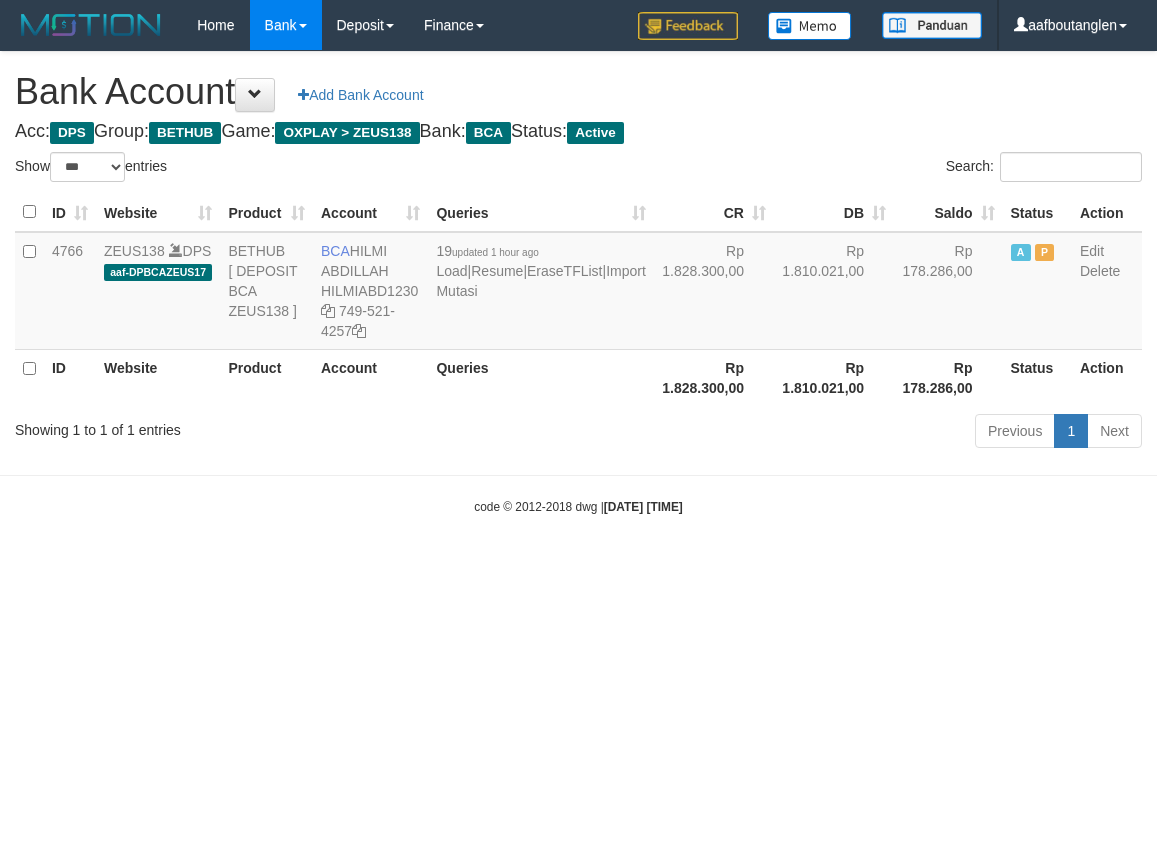 scroll, scrollTop: 0, scrollLeft: 0, axis: both 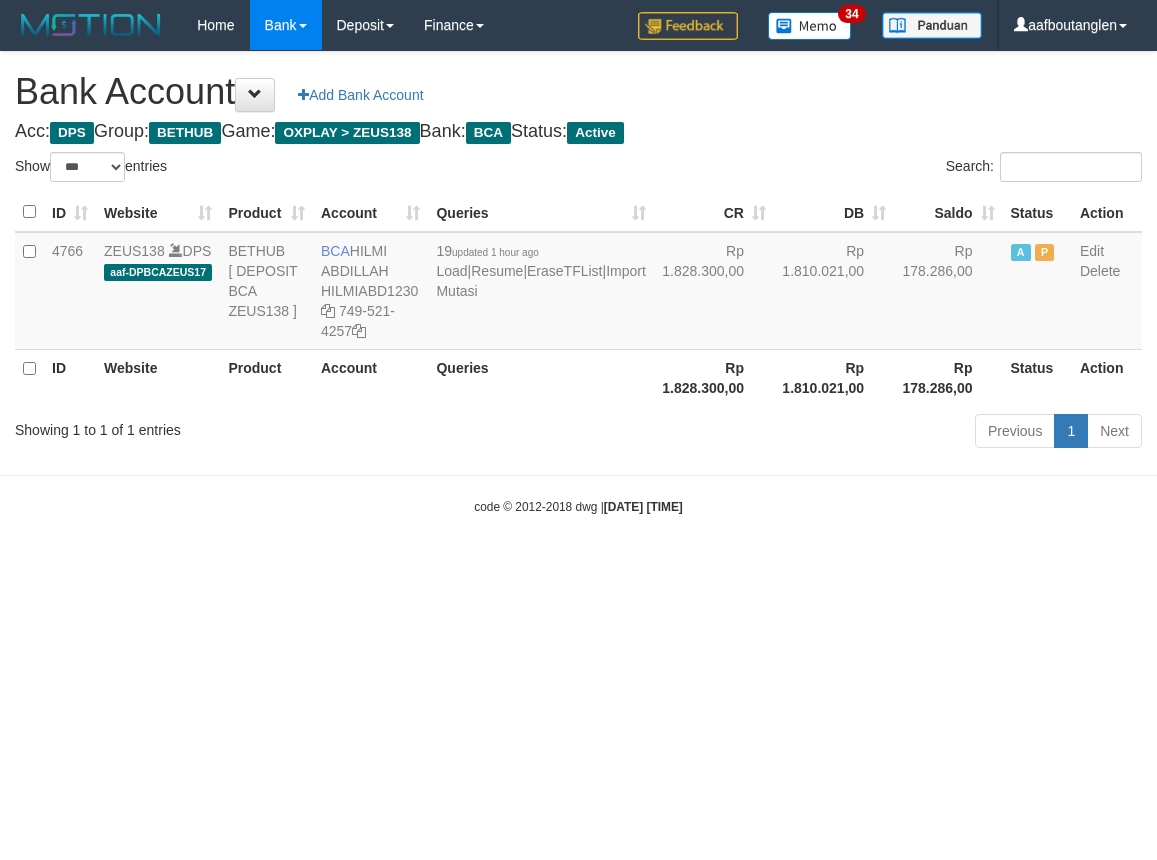 select on "***" 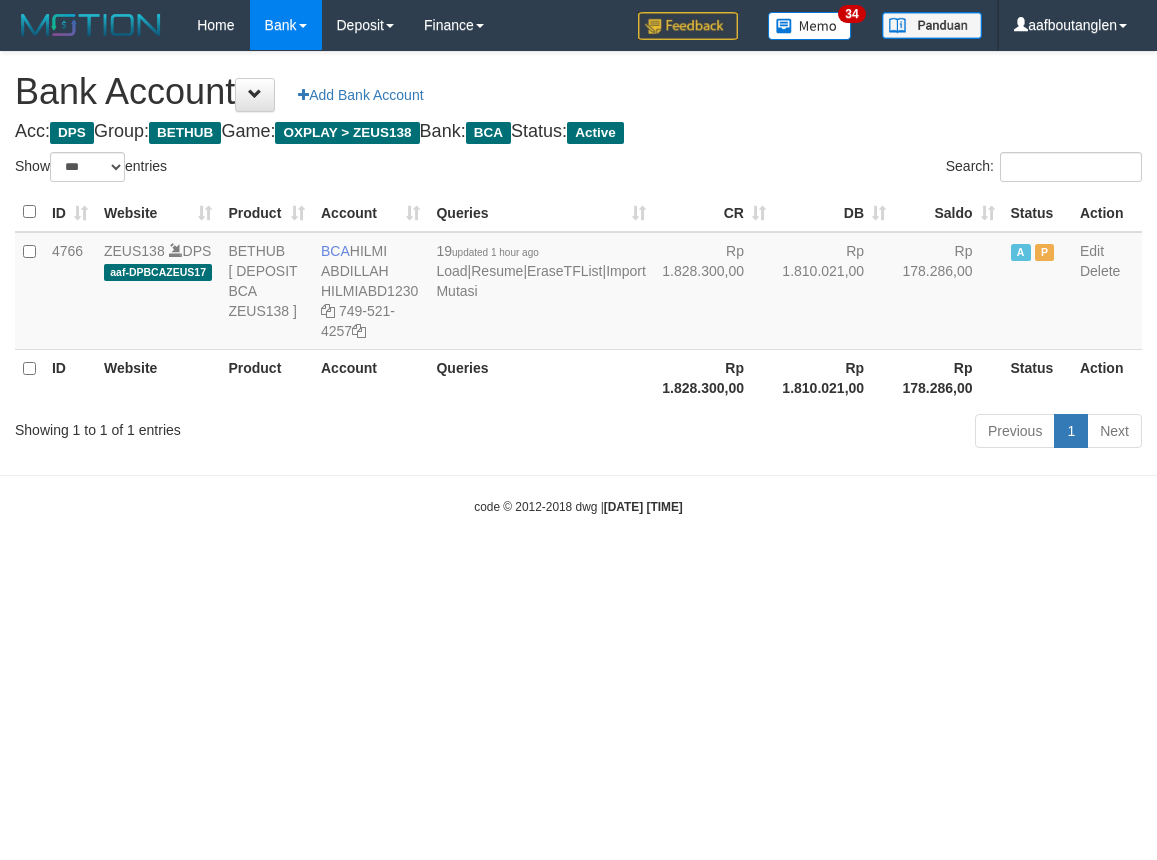 scroll, scrollTop: 0, scrollLeft: 0, axis: both 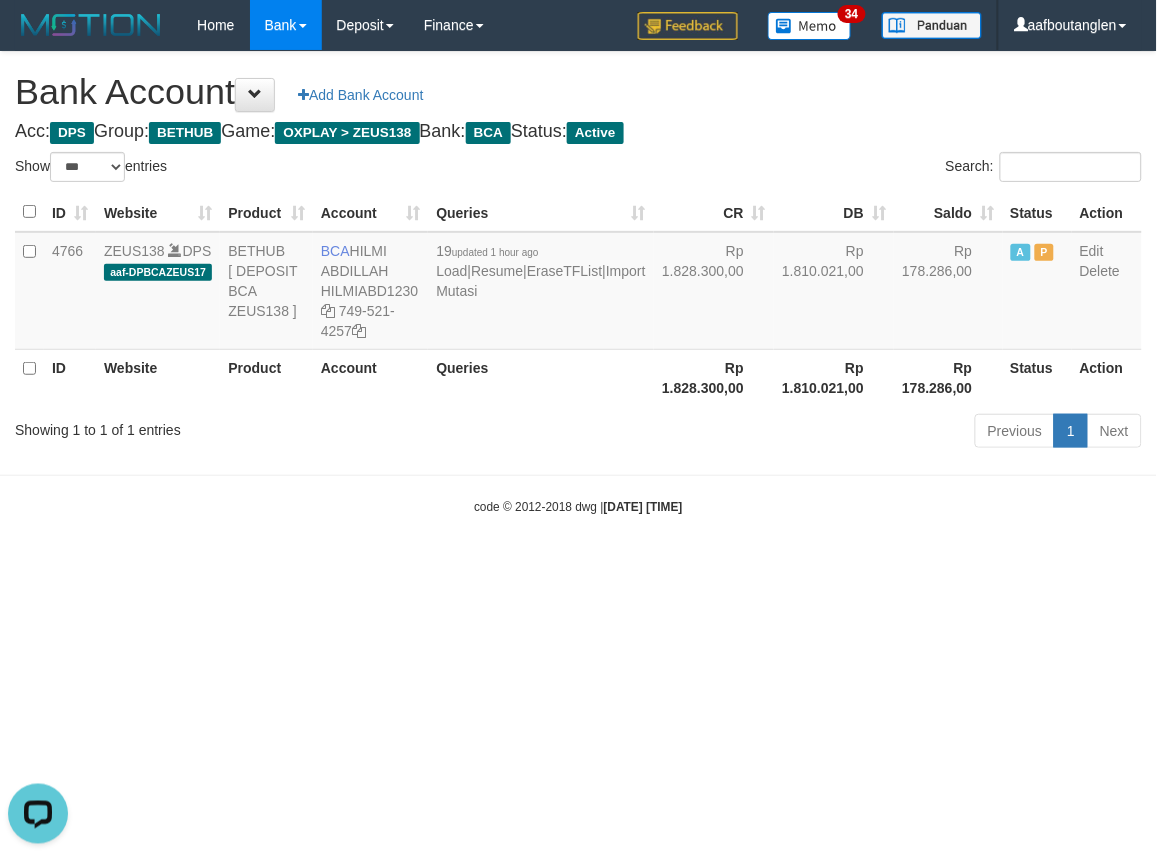 click on "Toggle navigation
Home
Bank
Account List
Deposit
DPS List
History
Note DPS
Finance
Financial Data
aafboutanglen
My Profile
Log Out
34" at bounding box center [578, 283] 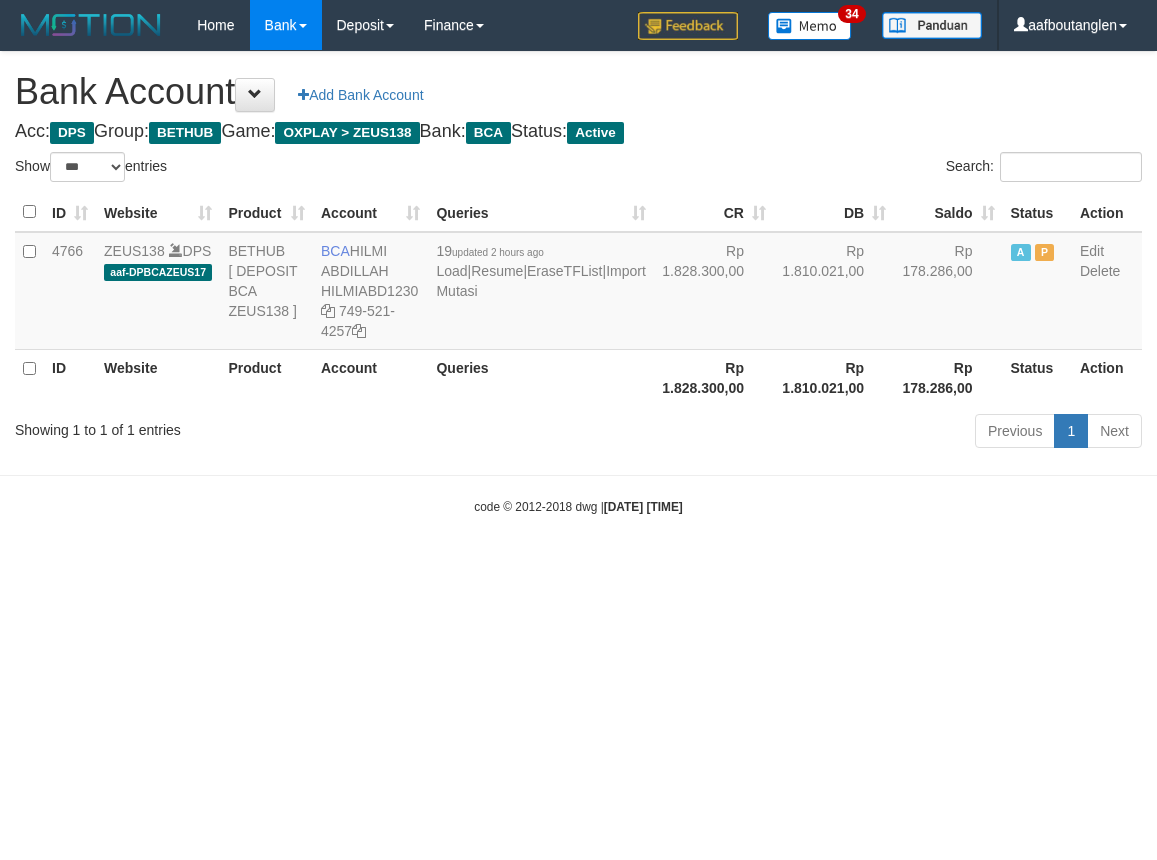select on "***" 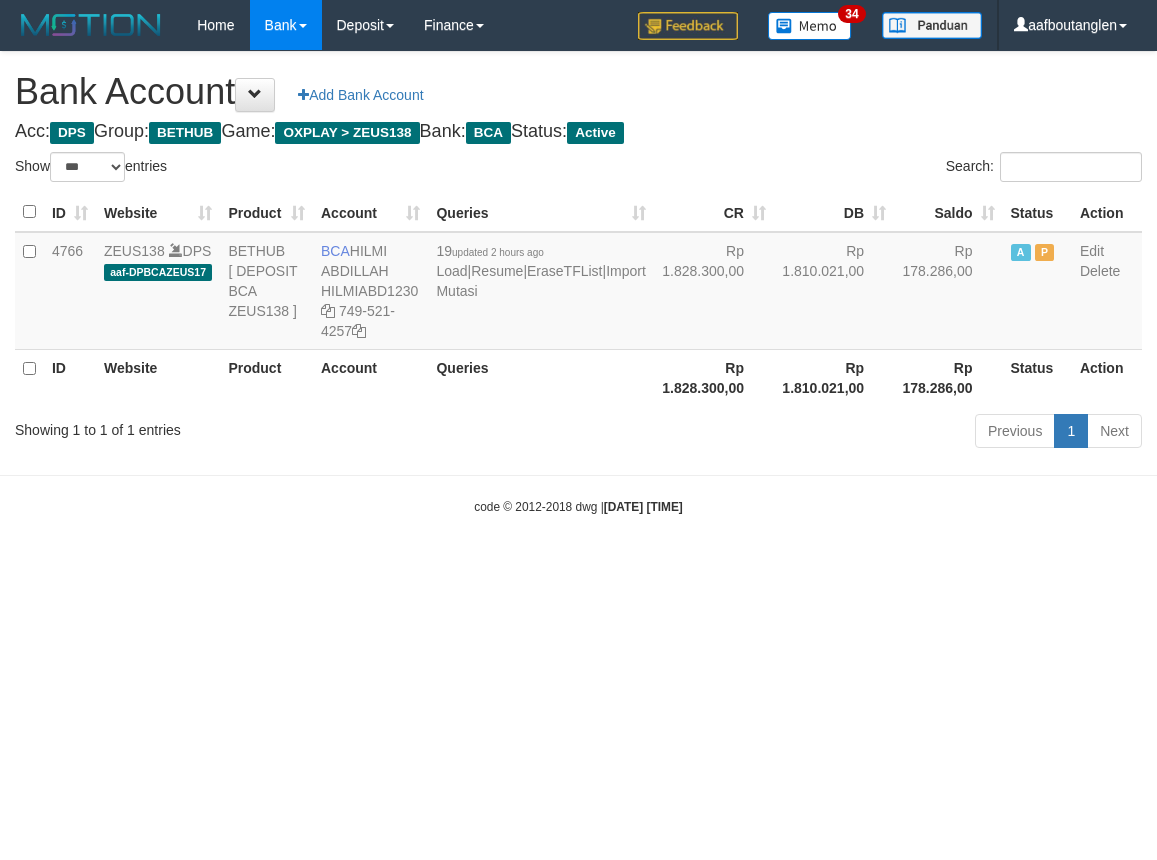 scroll, scrollTop: 0, scrollLeft: 0, axis: both 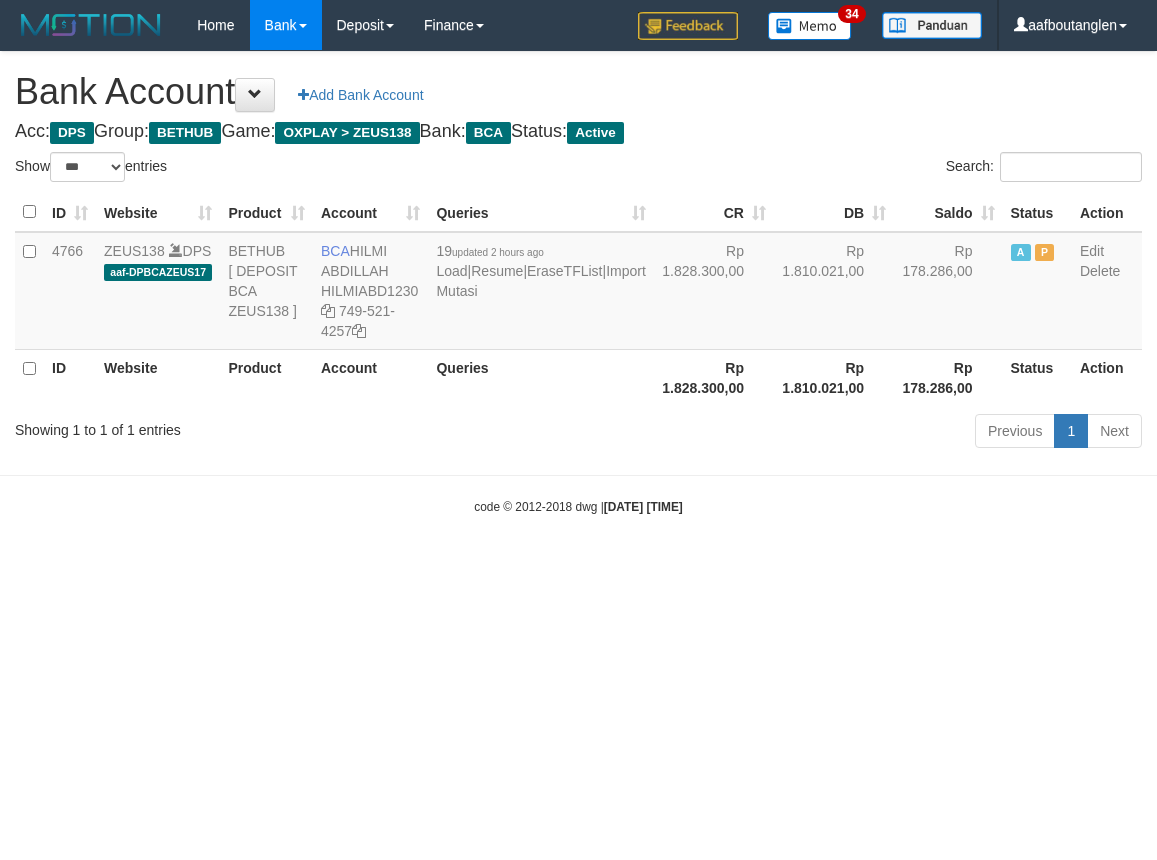 select on "***" 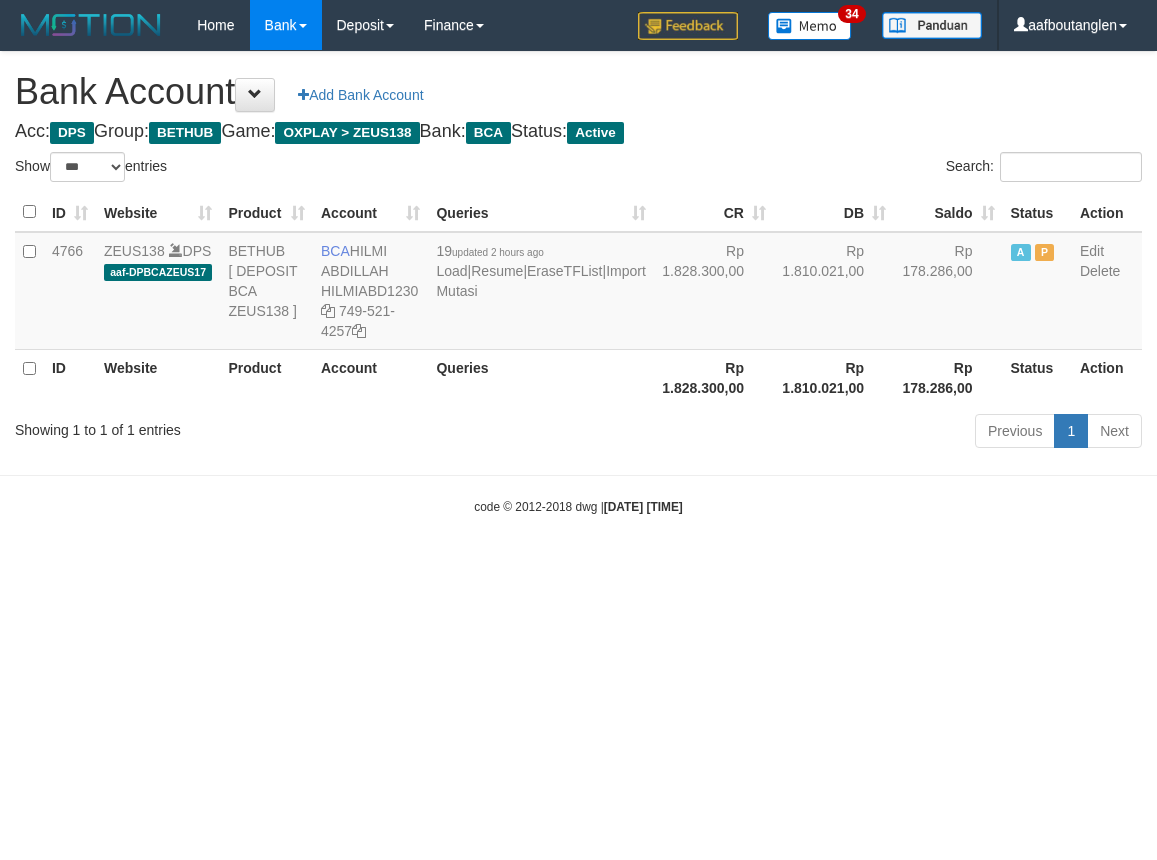scroll, scrollTop: 0, scrollLeft: 0, axis: both 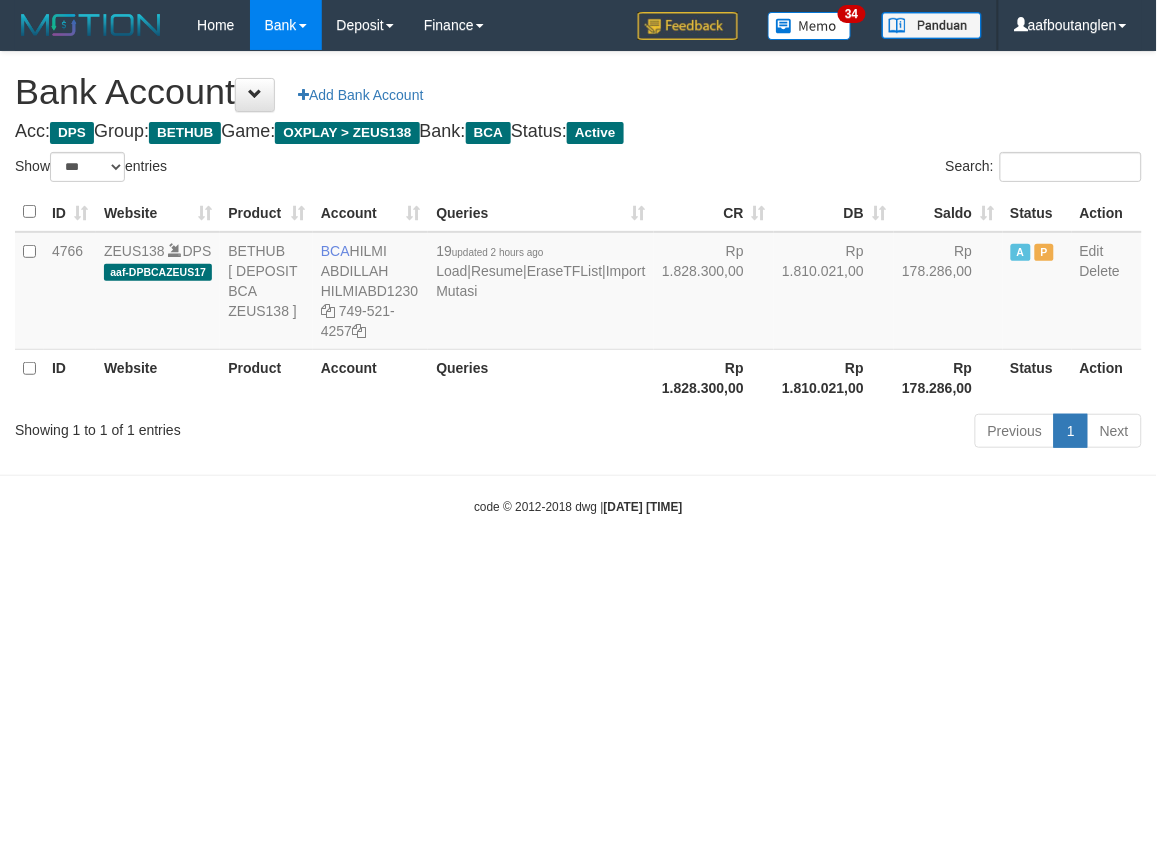drag, startPoint x: 800, startPoint y: 581, endPoint x: 810, endPoint y: 576, distance: 11.18034 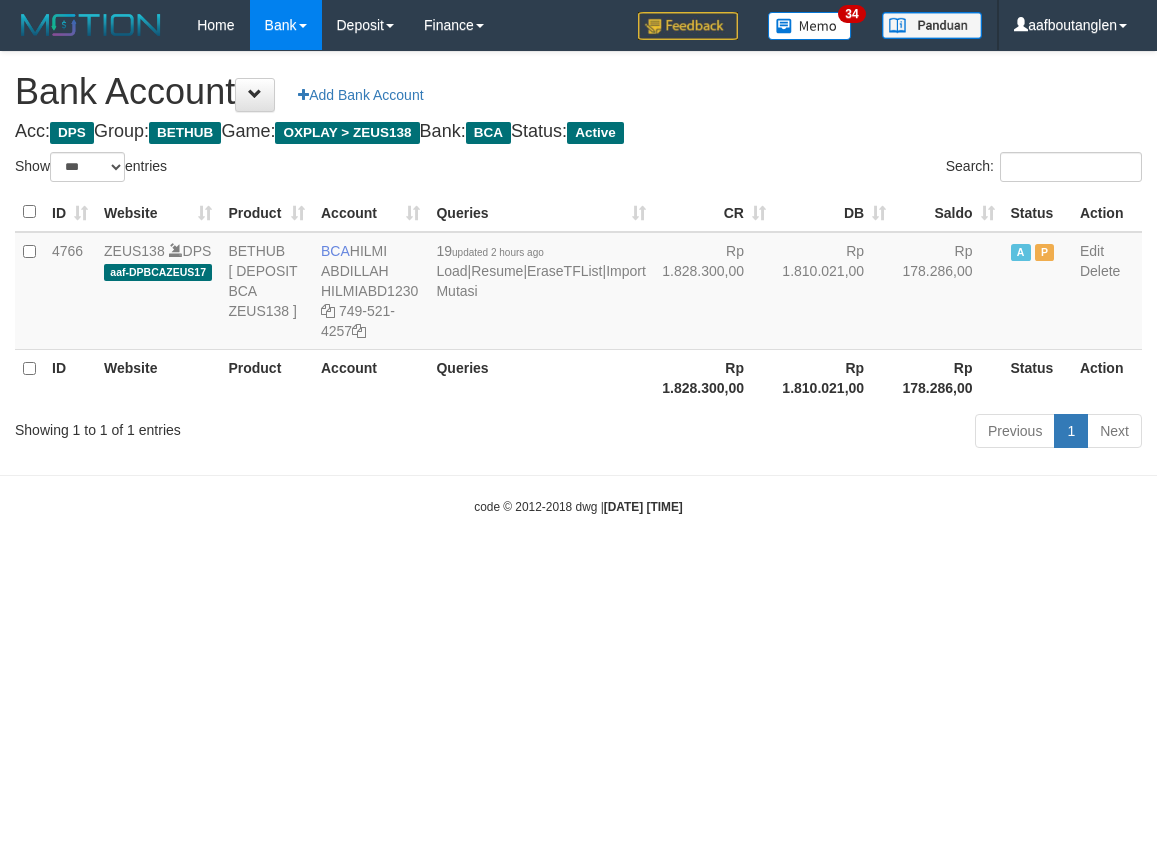 select on "***" 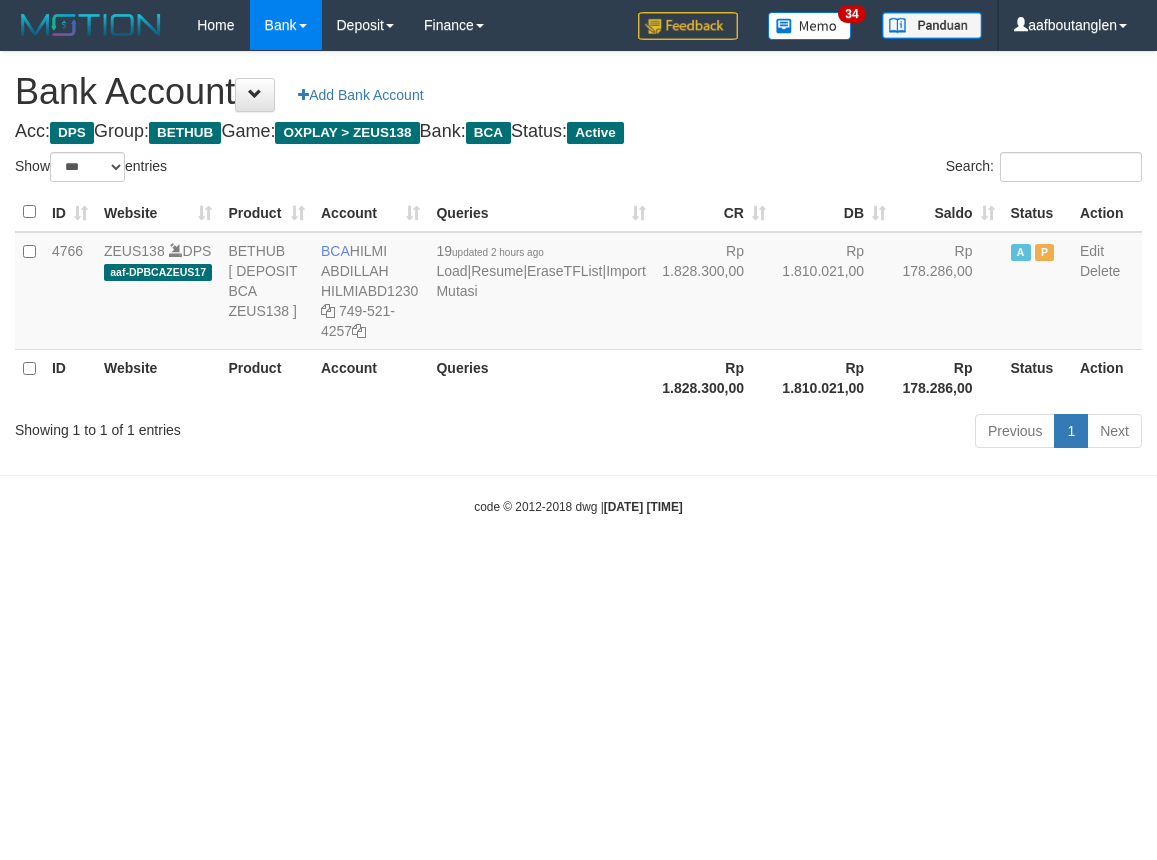 scroll, scrollTop: 0, scrollLeft: 0, axis: both 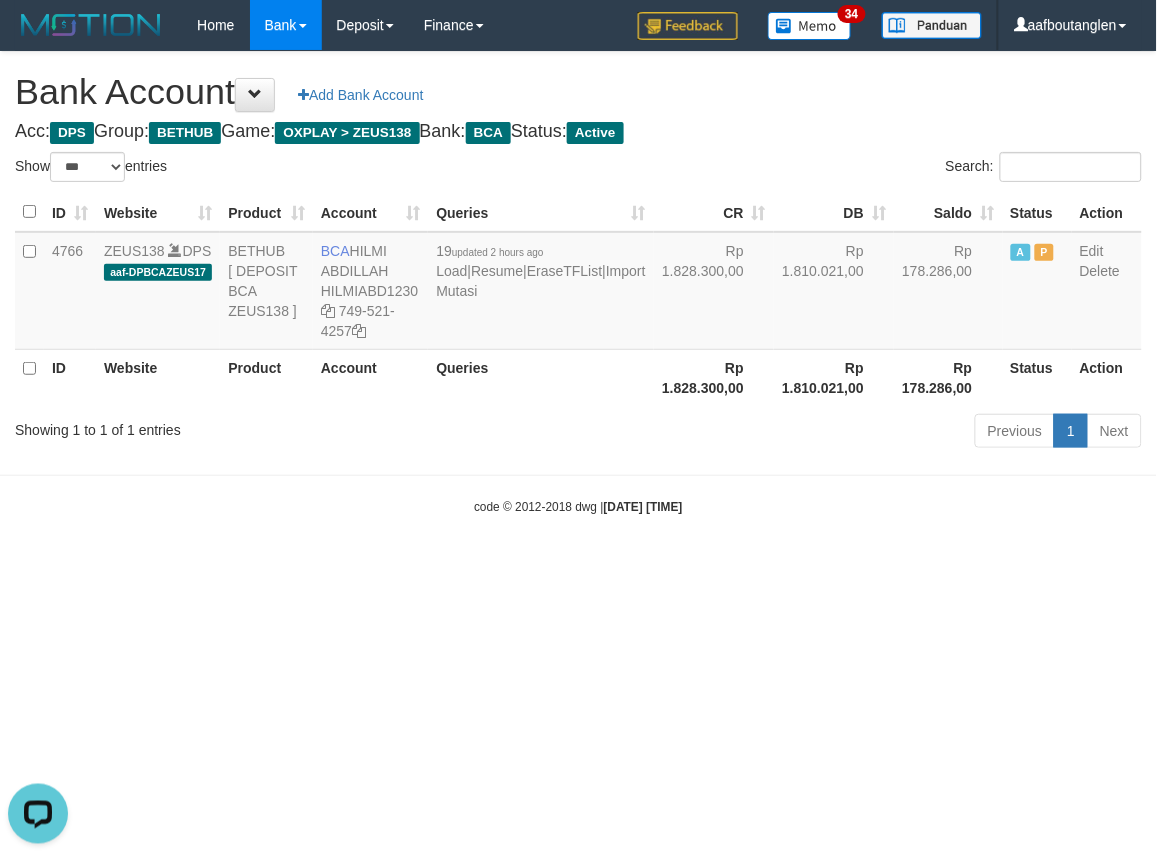 drag, startPoint x: 920, startPoint y: 600, endPoint x: 894, endPoint y: 600, distance: 26 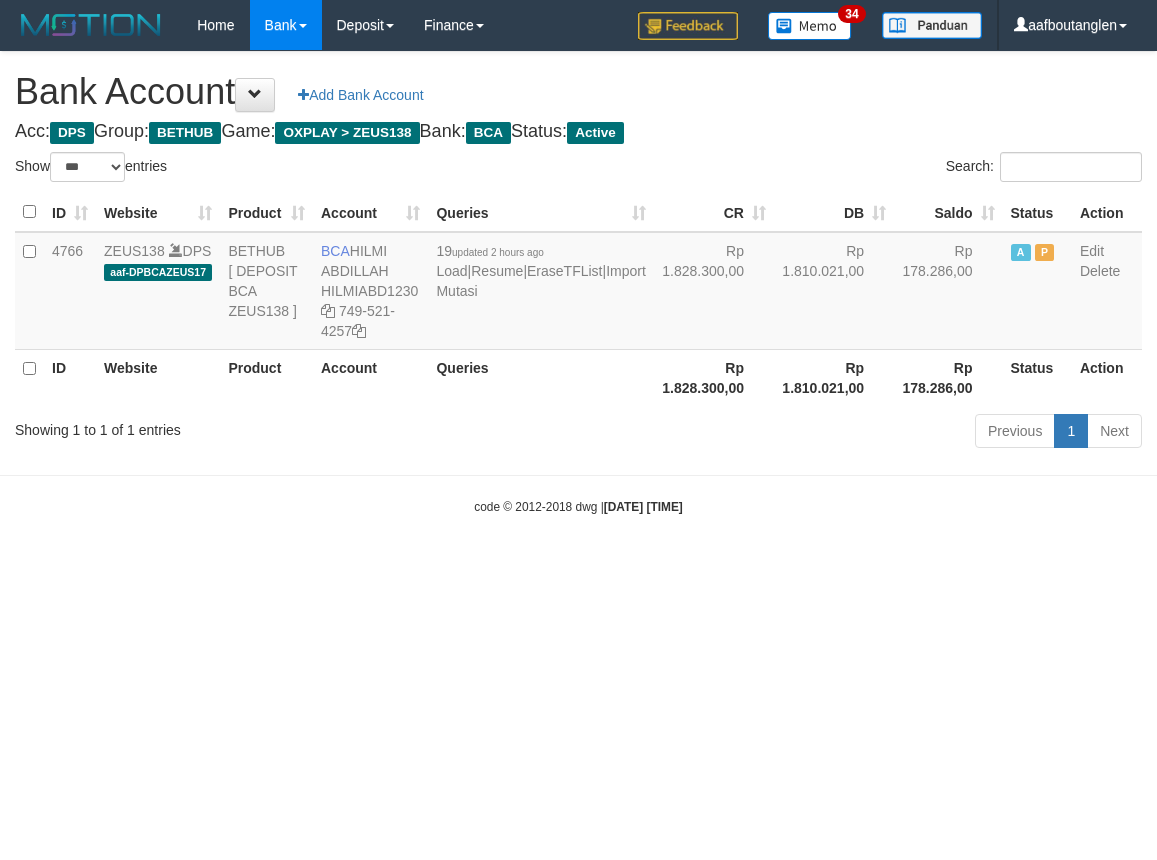 select on "***" 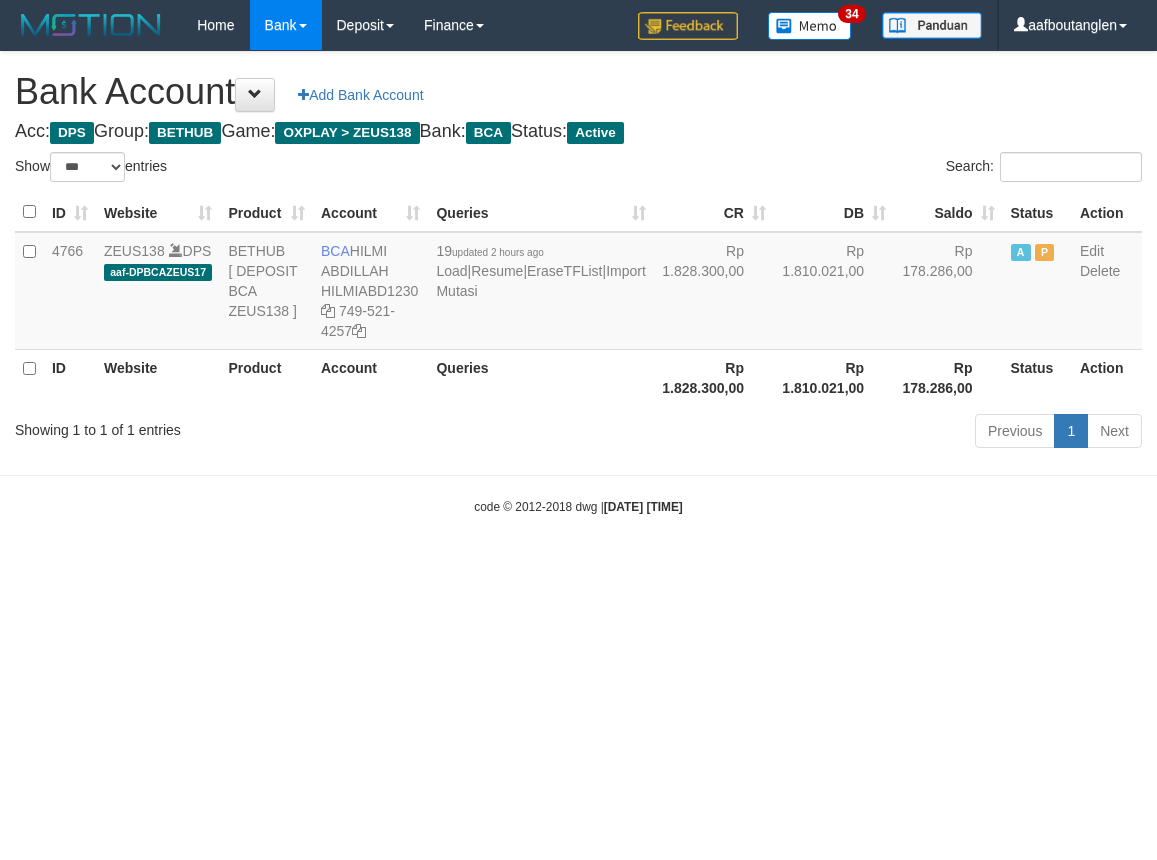 scroll, scrollTop: 0, scrollLeft: 0, axis: both 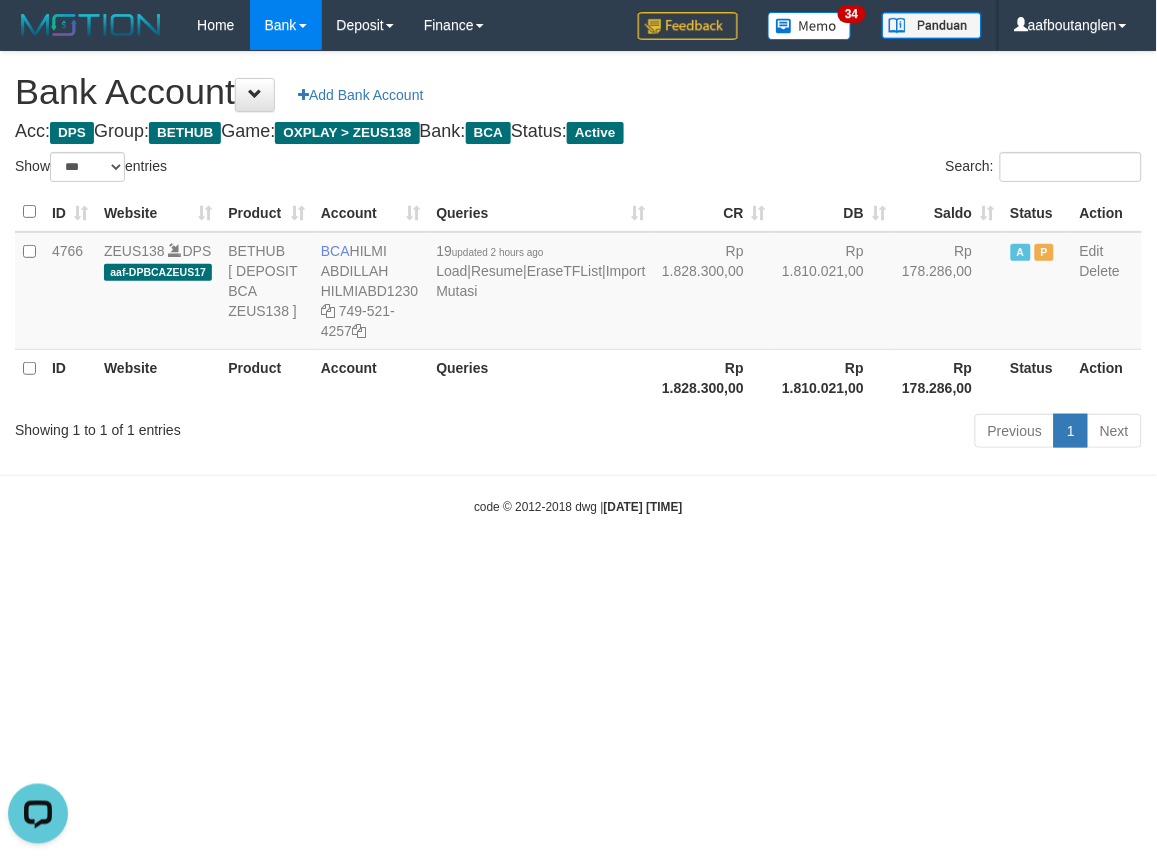 drag, startPoint x: 685, startPoint y: 567, endPoint x: 697, endPoint y: 564, distance: 12.369317 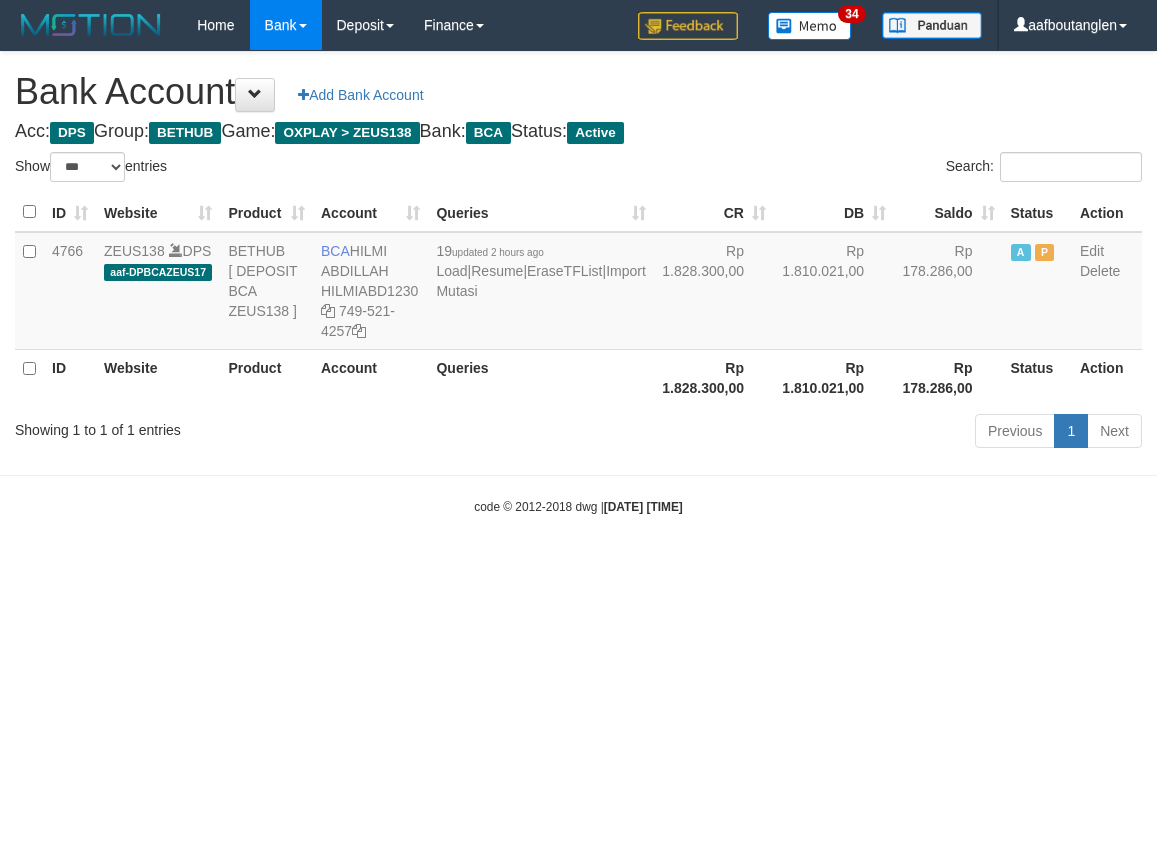 select on "***" 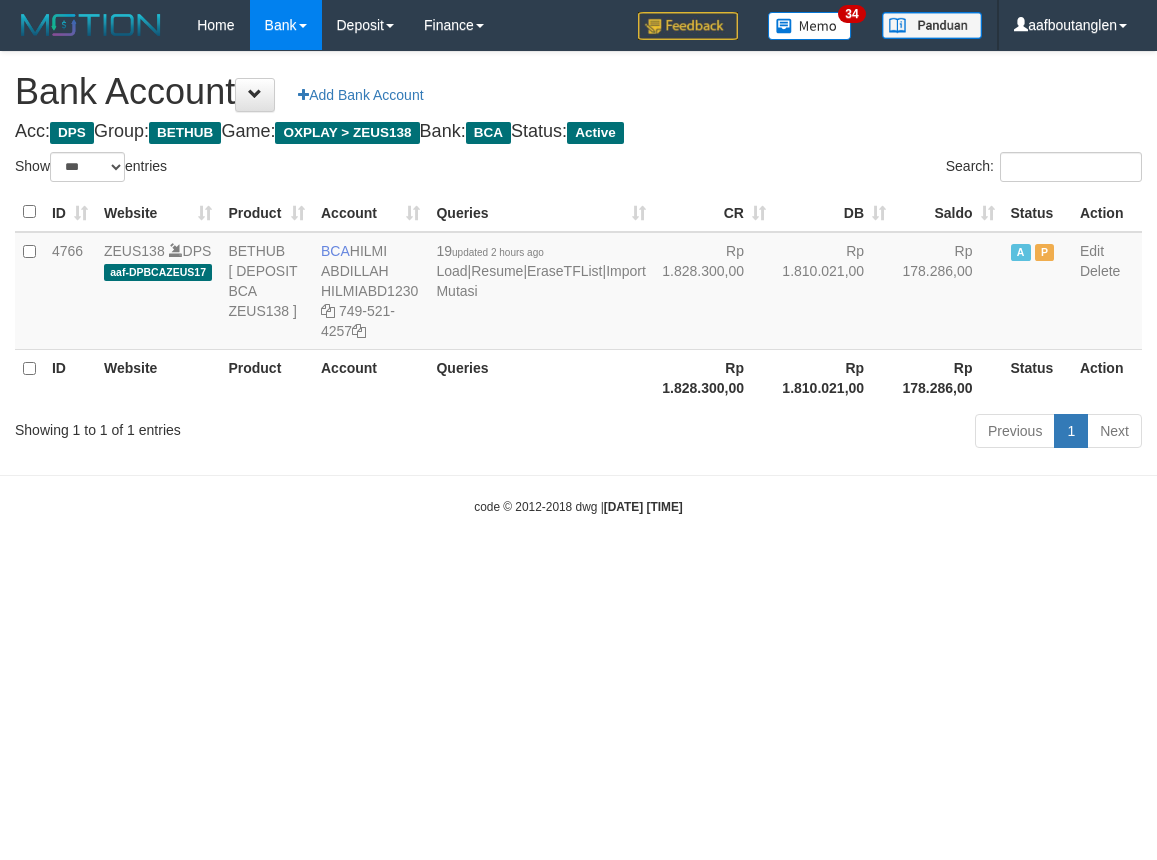 scroll, scrollTop: 0, scrollLeft: 0, axis: both 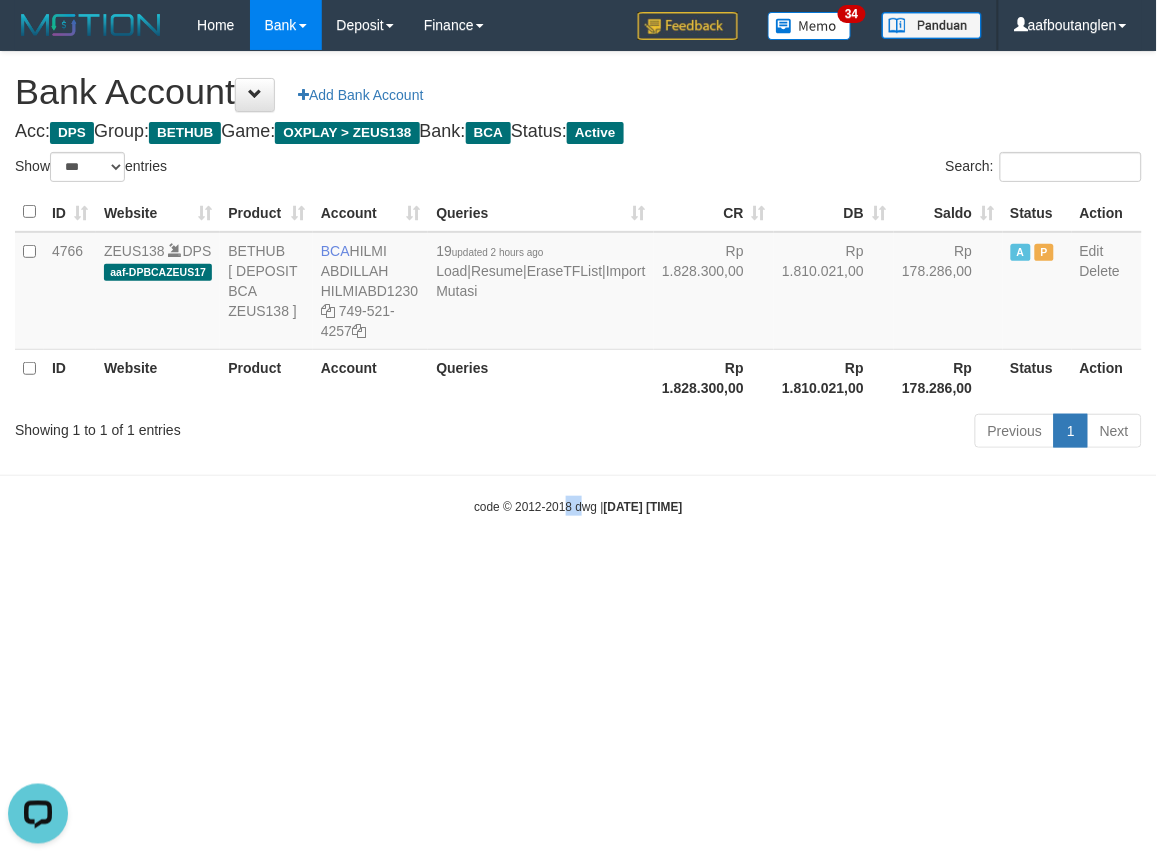 click on "Toggle navigation
Home
Bank
Account List
Deposit
DPS List
History
Note DPS
Finance
Financial Data
aafboutanglen
My Profile
Log Out
34" at bounding box center [578, 283] 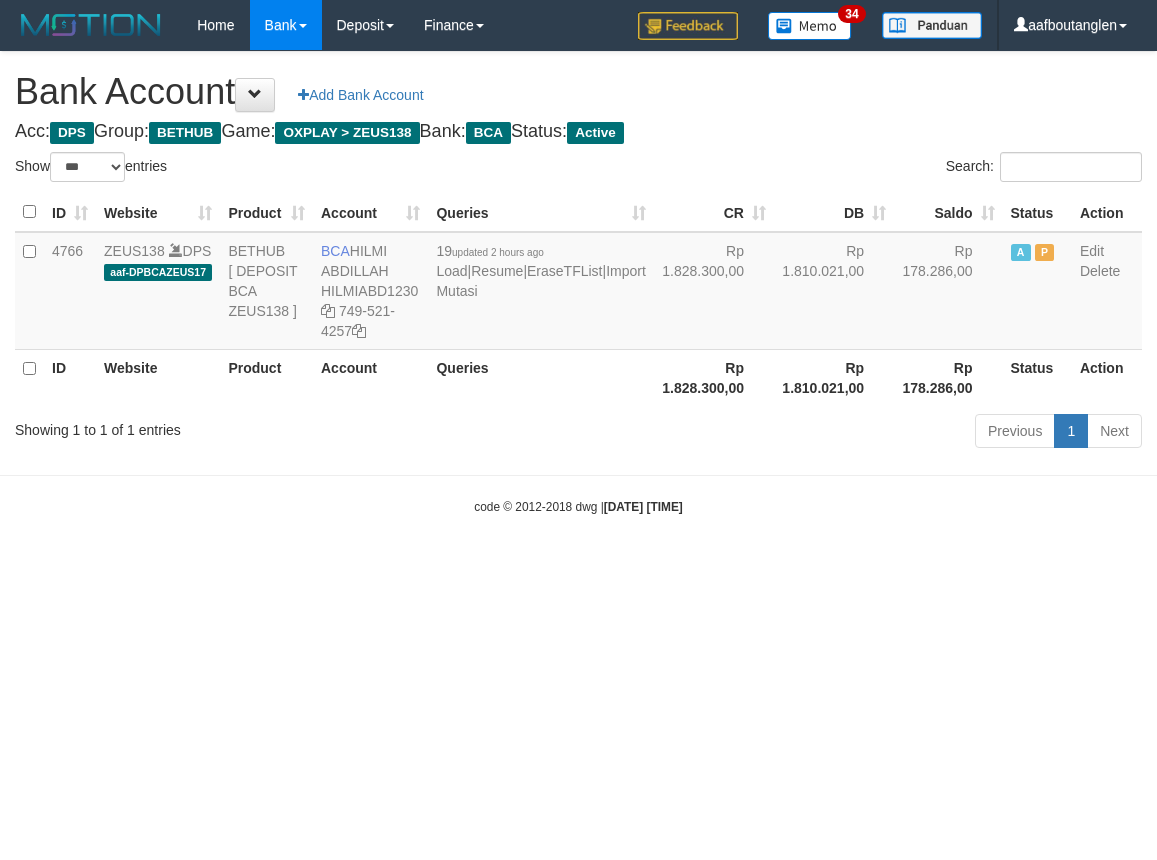 select on "***" 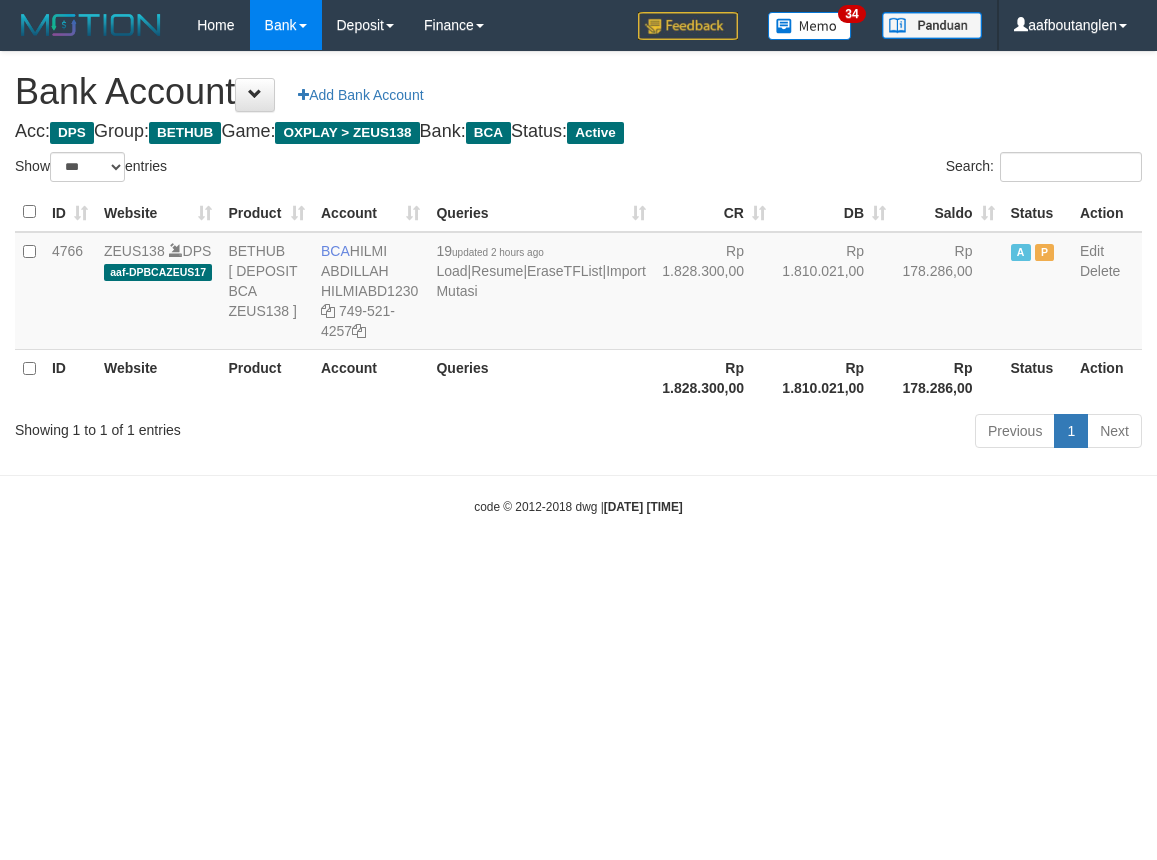 scroll, scrollTop: 0, scrollLeft: 0, axis: both 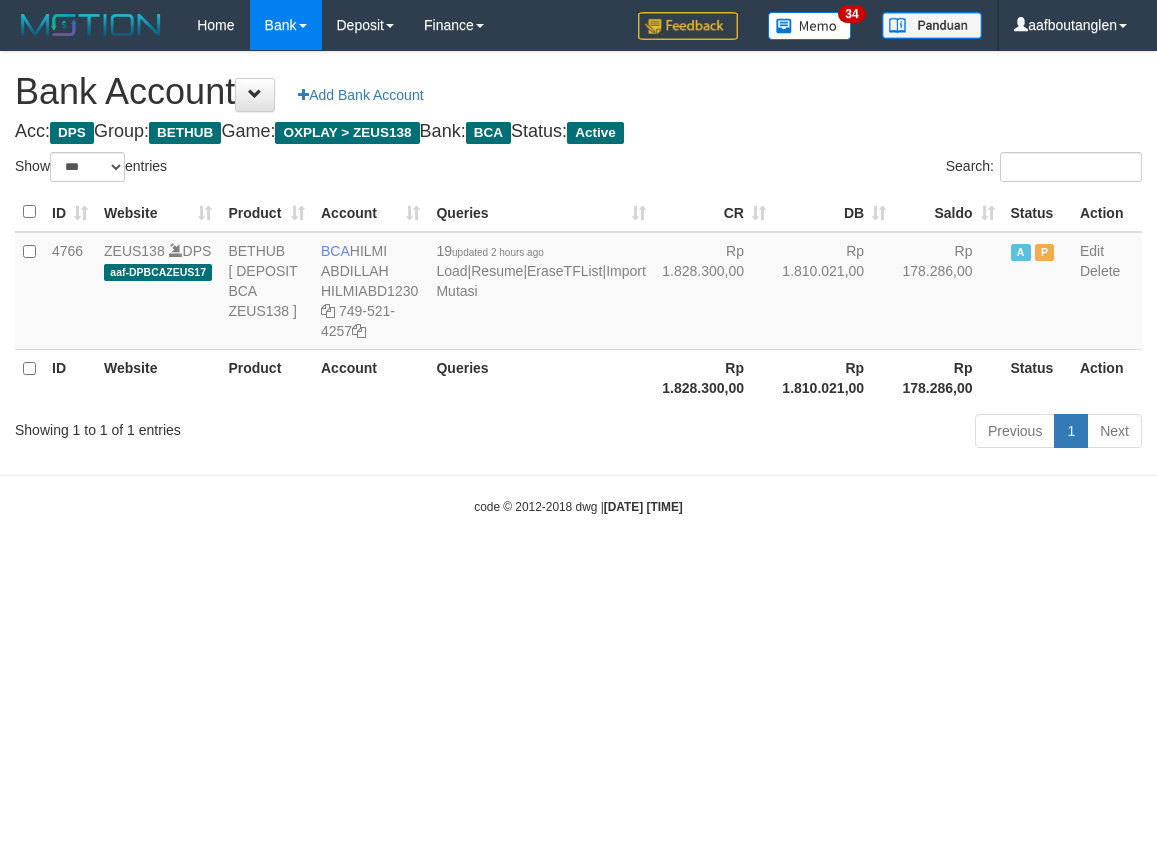 select on "***" 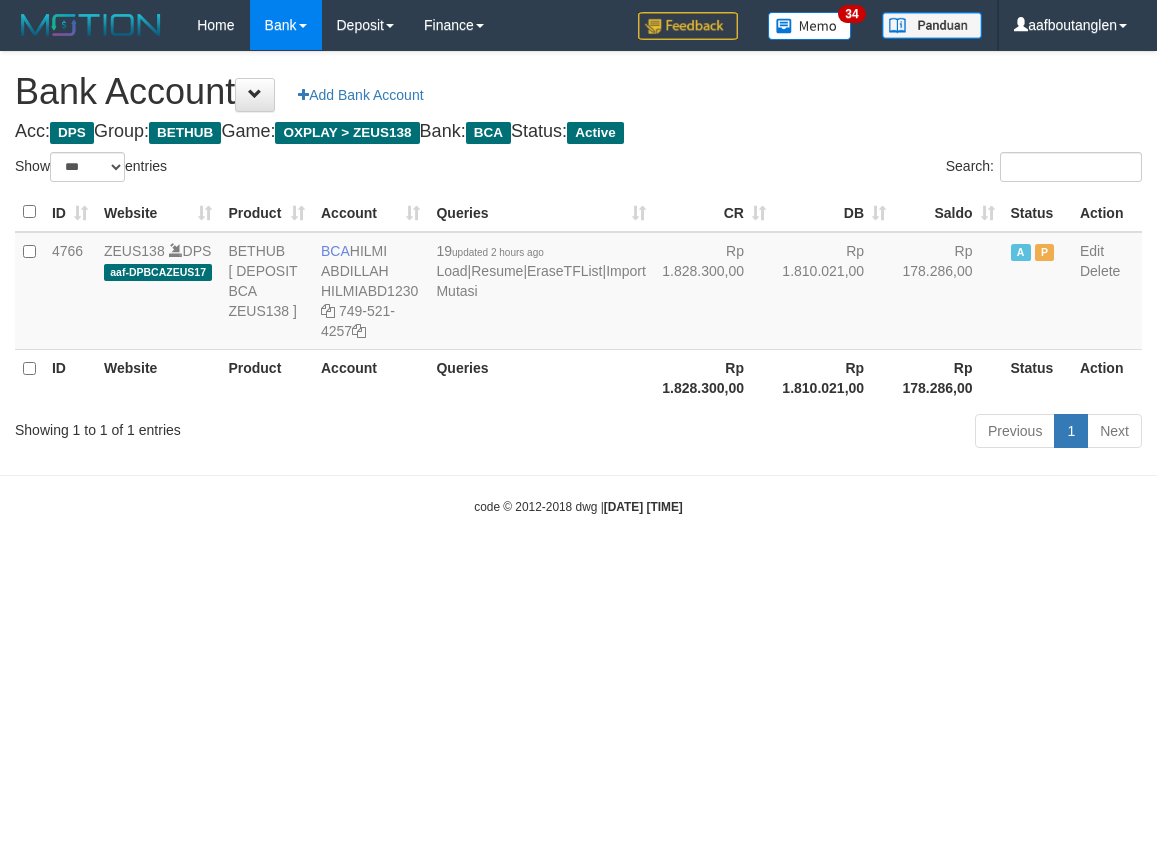 scroll, scrollTop: 0, scrollLeft: 0, axis: both 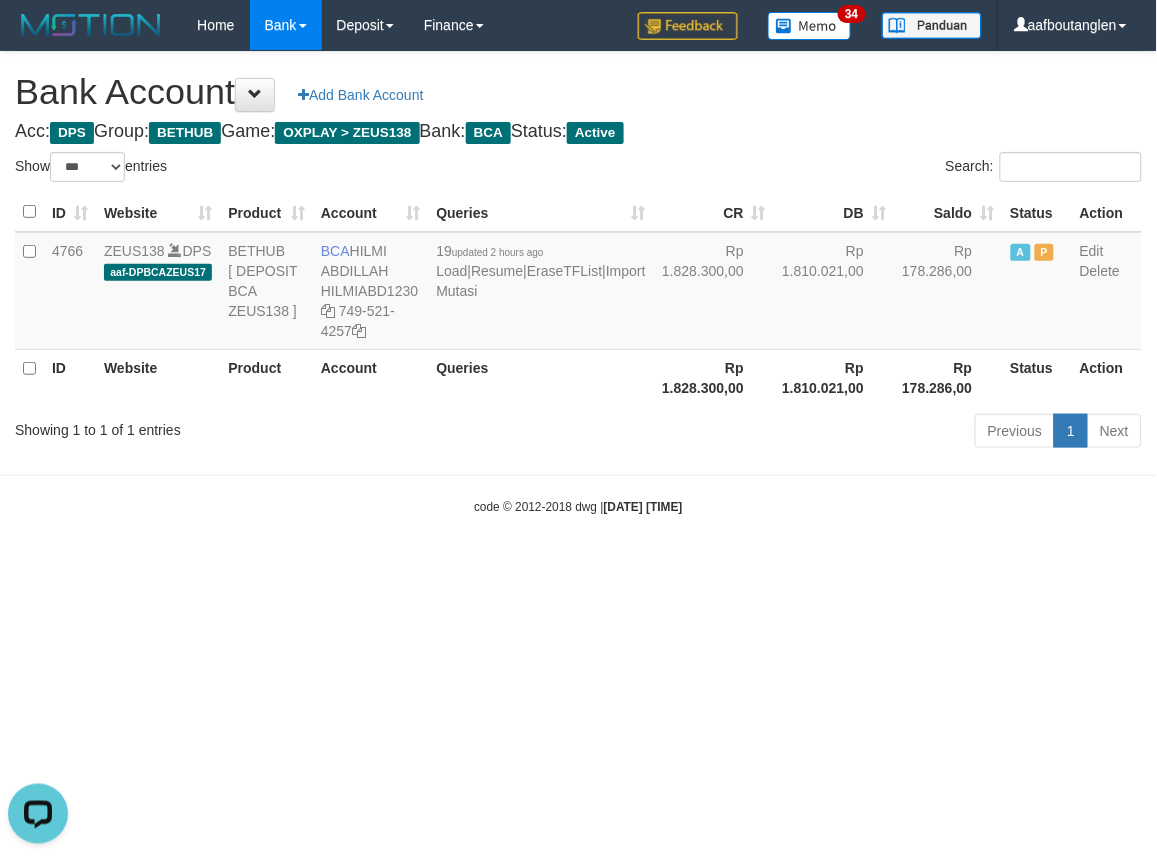 click on "Toggle navigation
Home
Bank
Account List
Deposit
DPS List
History
Note DPS
Finance
Financial Data
aafboutanglen
My Profile
Log Out
34" at bounding box center [578, 283] 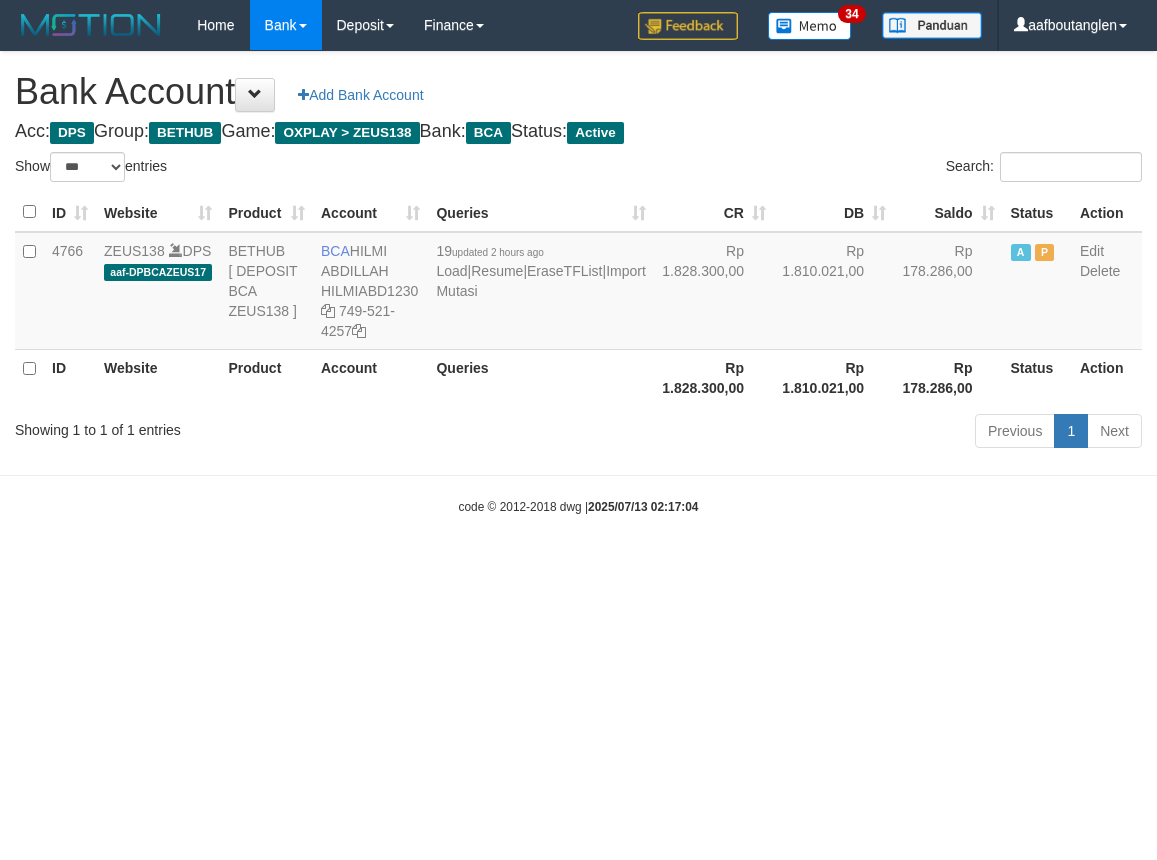 select on "***" 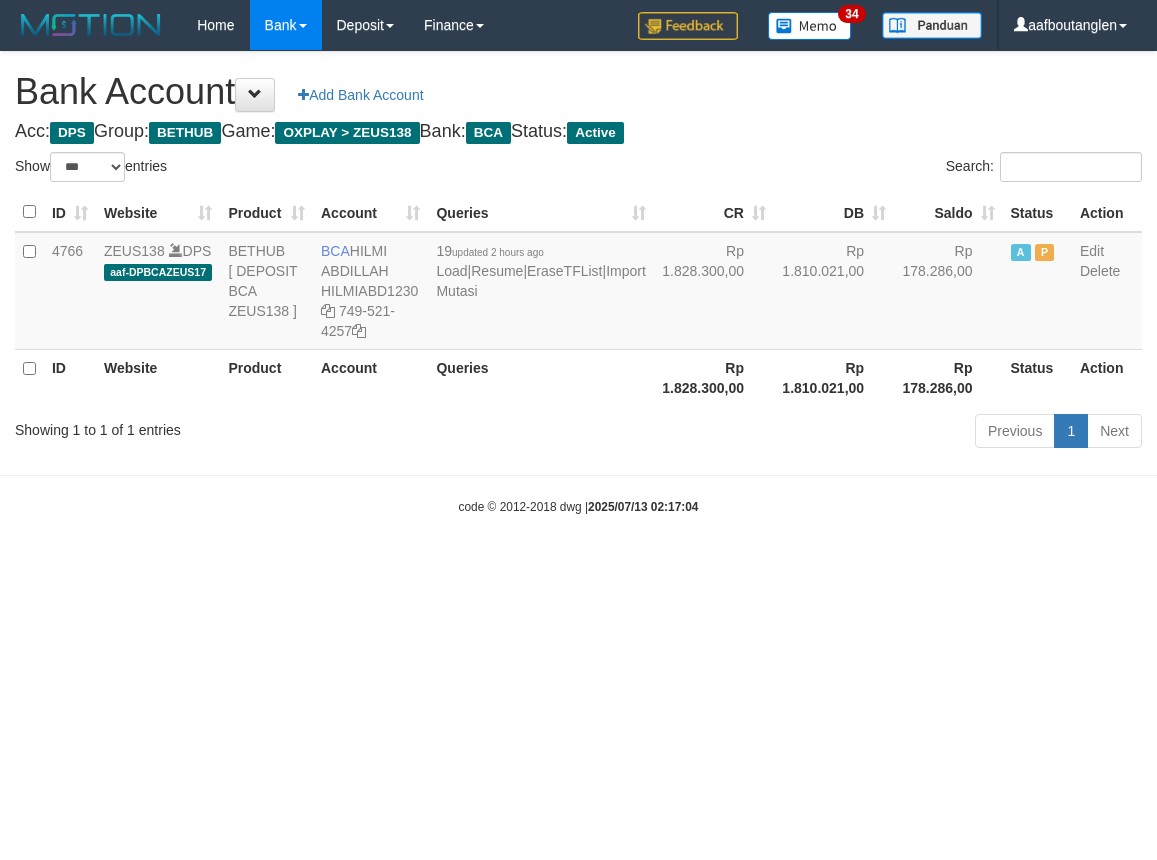 scroll, scrollTop: 0, scrollLeft: 0, axis: both 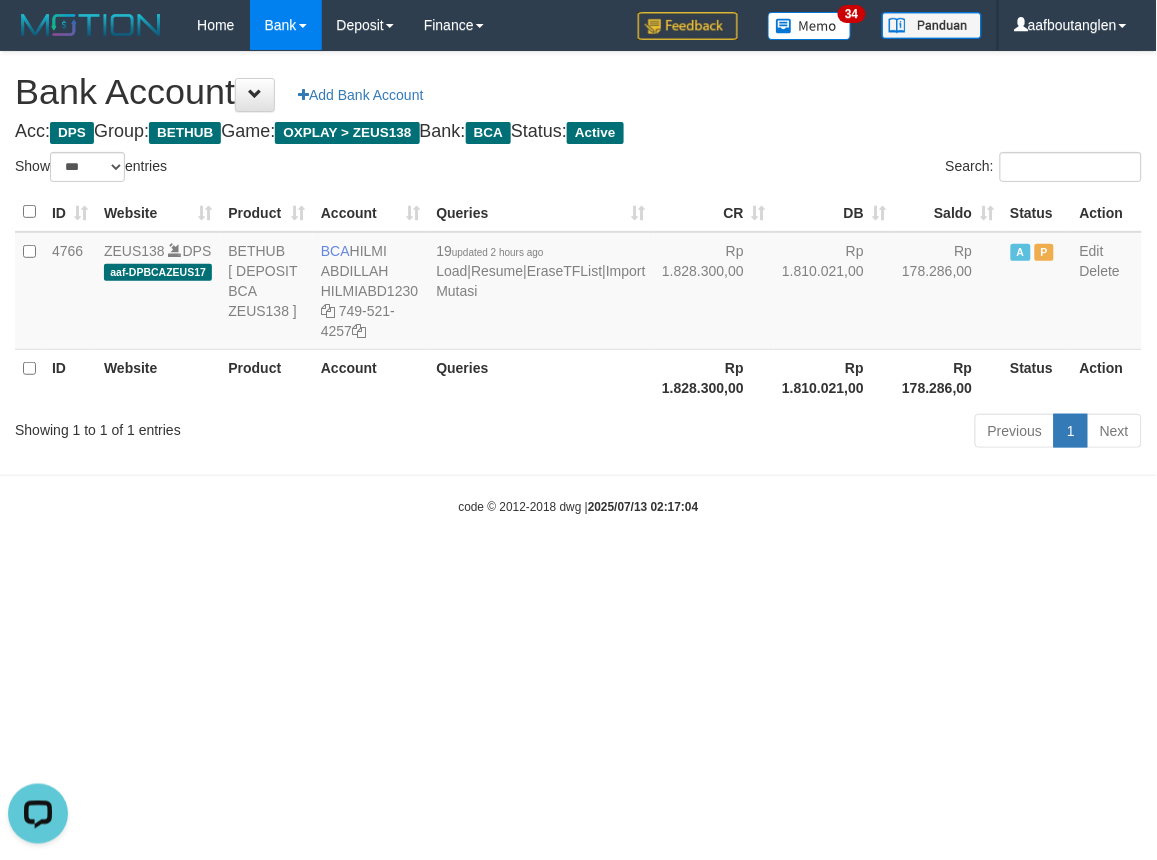 click on "Toggle navigation
Home
Bank
Account List
Deposit
DPS List
History
Note DPS
Finance
Financial Data
aafboutanglen
My Profile
Log Out
34" at bounding box center [578, 283] 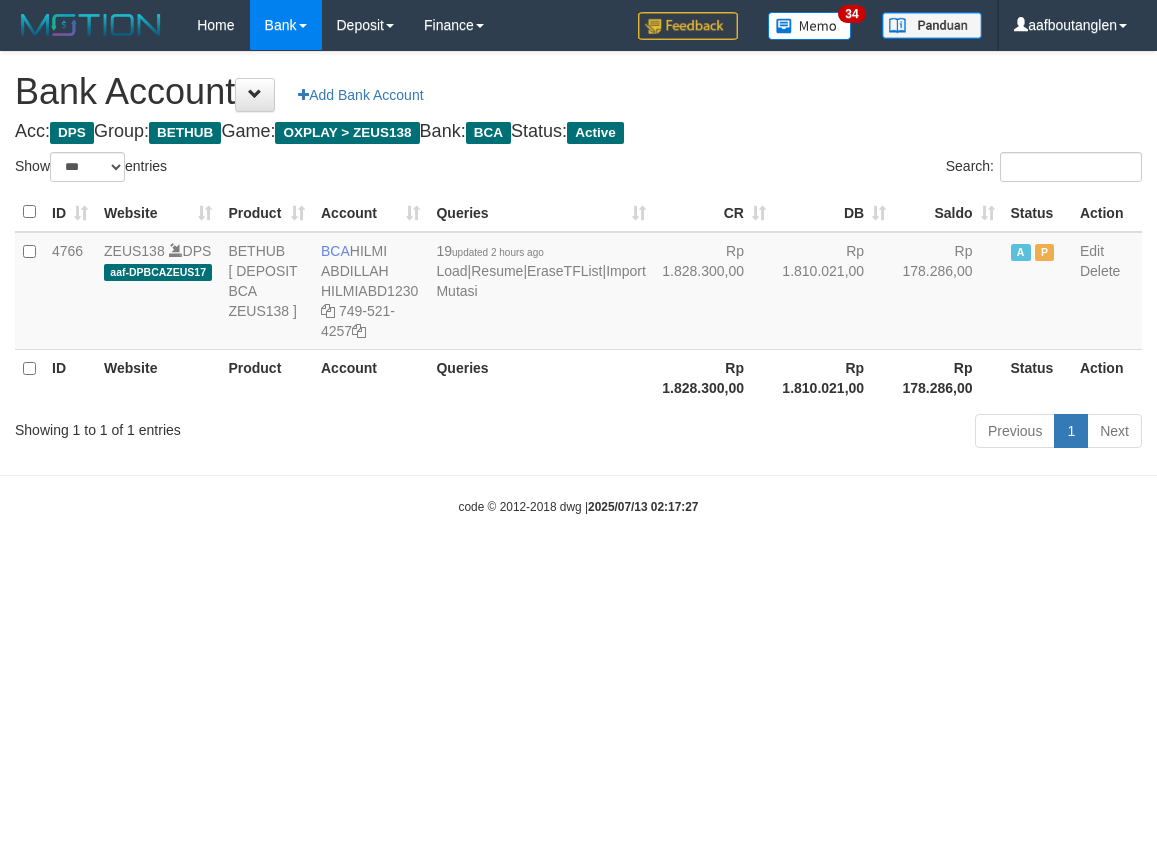 select on "***" 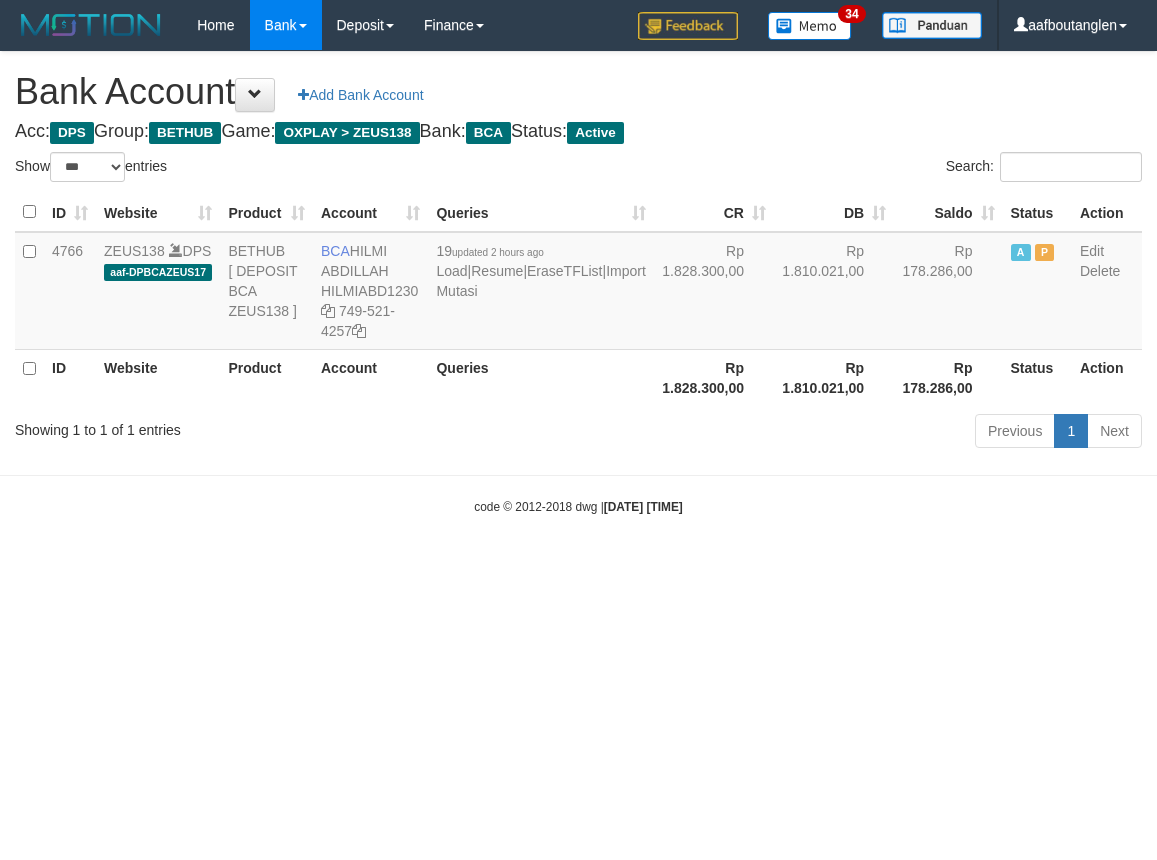 select on "***" 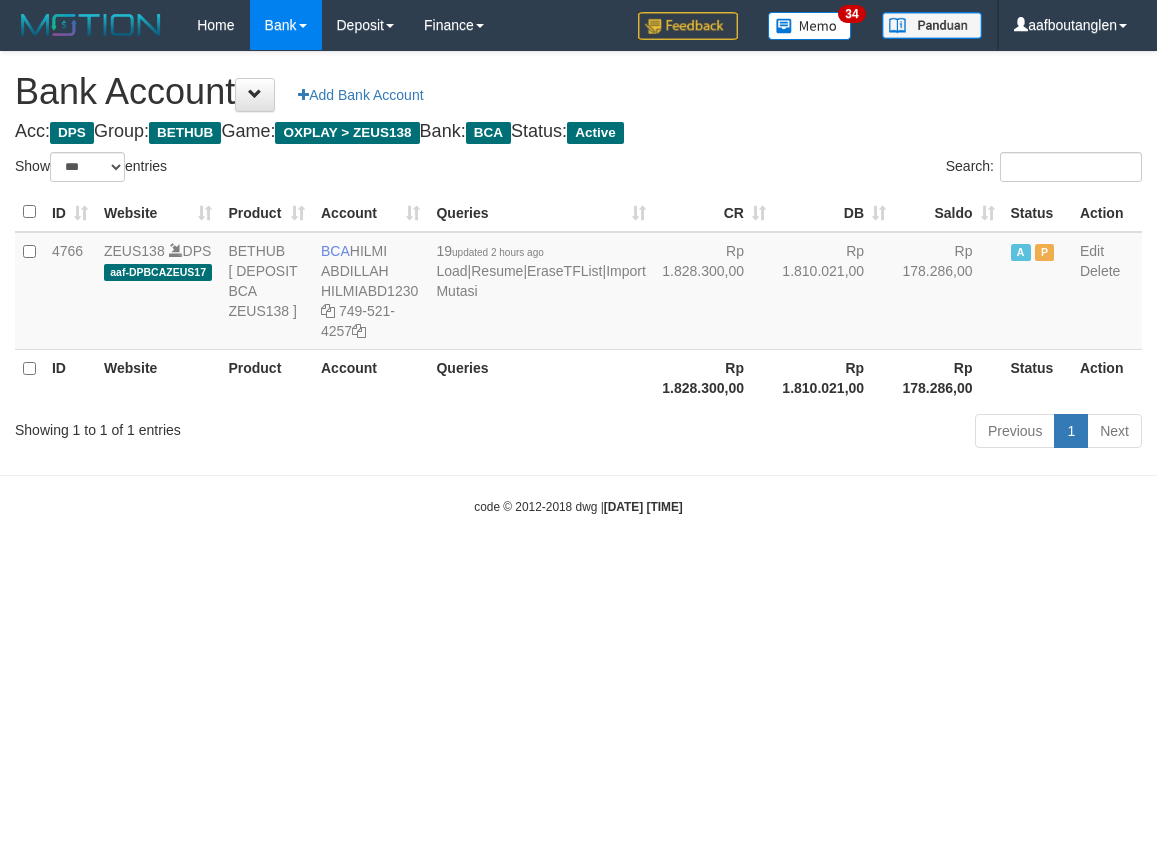 scroll, scrollTop: 0, scrollLeft: 0, axis: both 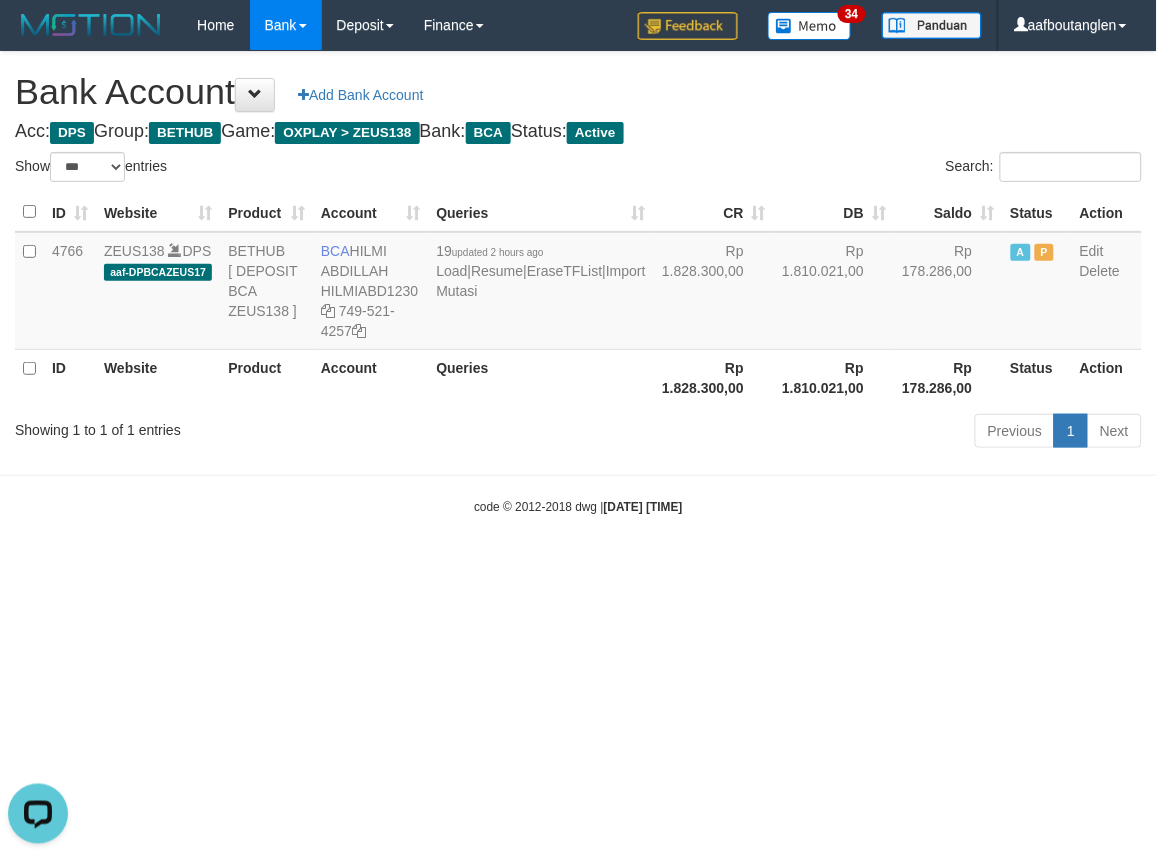 drag, startPoint x: 974, startPoint y: 697, endPoint x: 960, endPoint y: 694, distance: 14.3178215 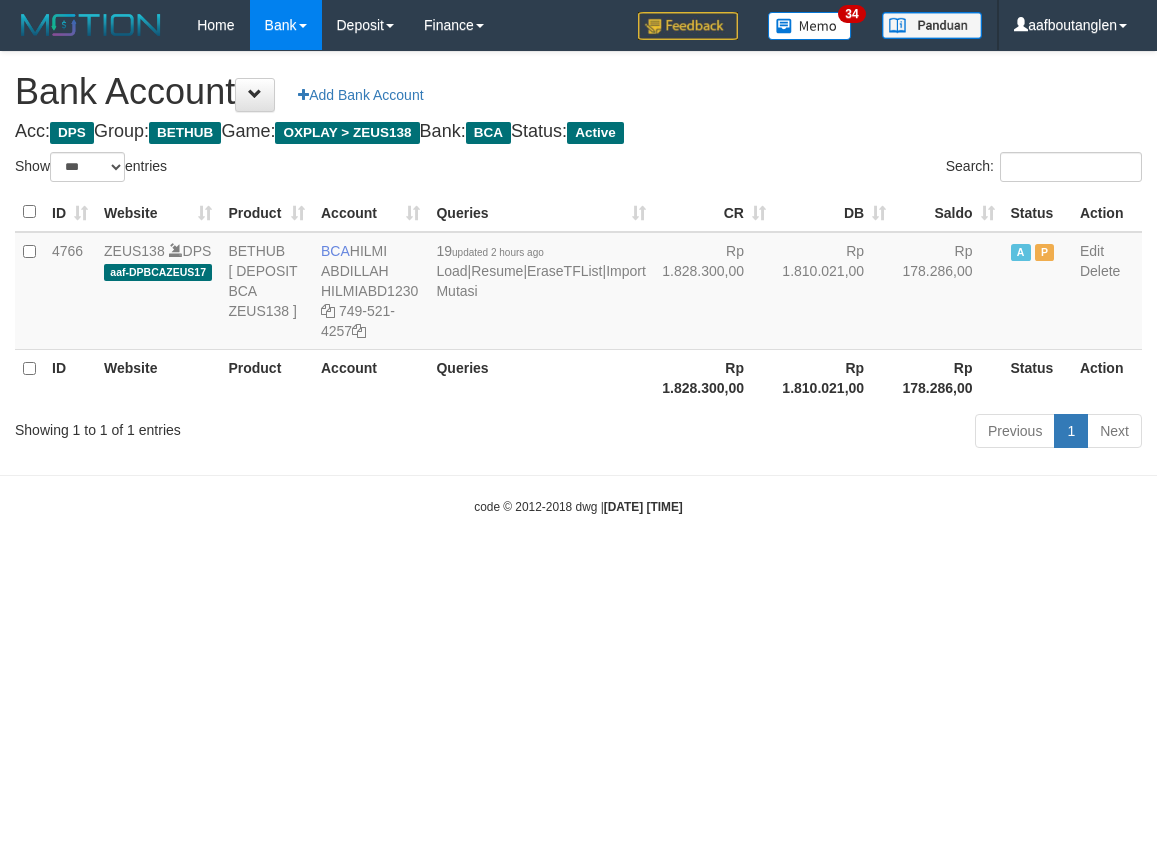 select on "***" 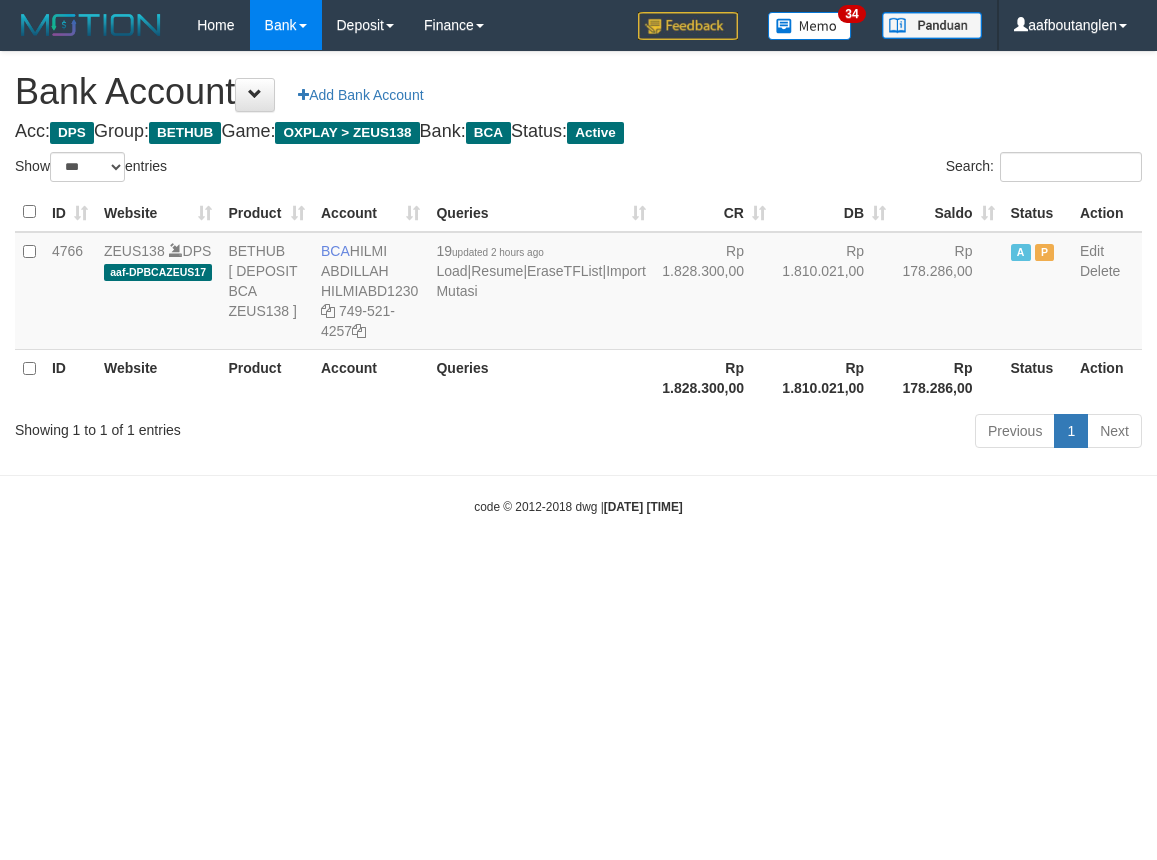 scroll, scrollTop: 0, scrollLeft: 0, axis: both 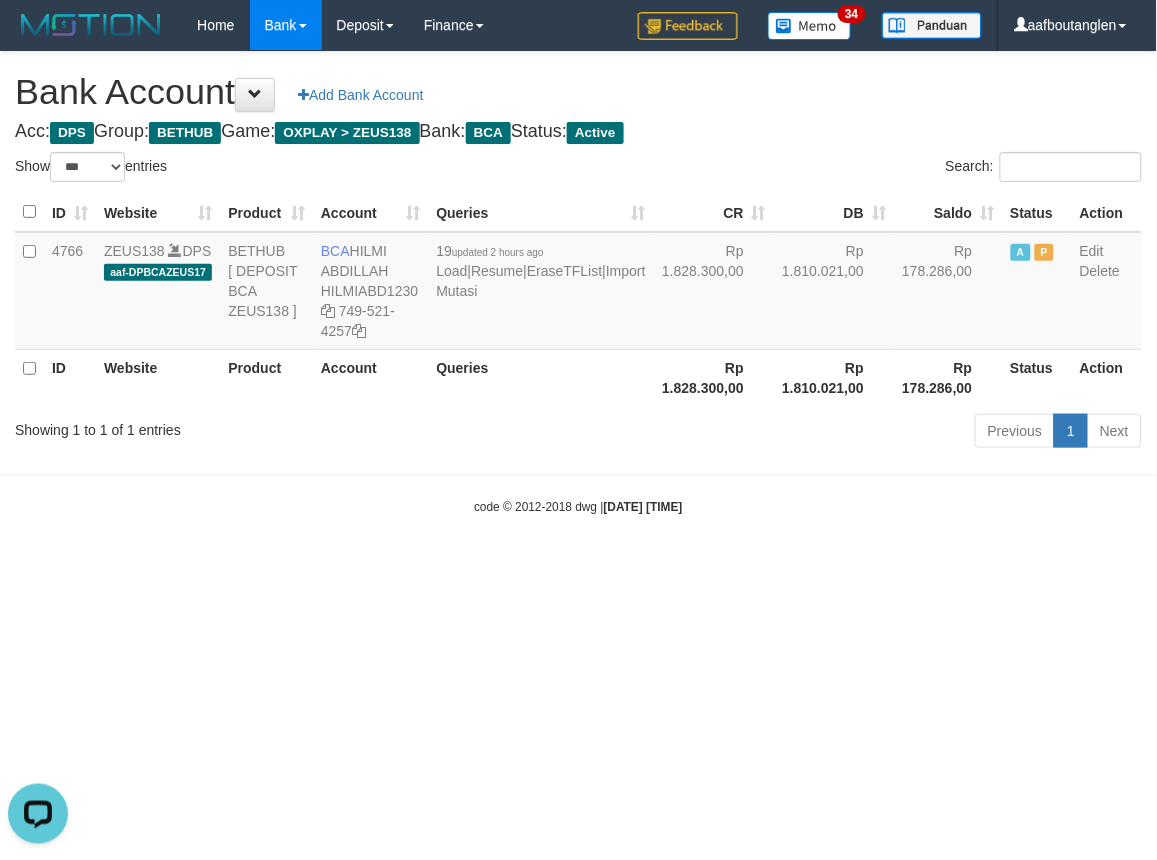 drag, startPoint x: 220, startPoint y: 526, endPoint x: 232, endPoint y: 521, distance: 13 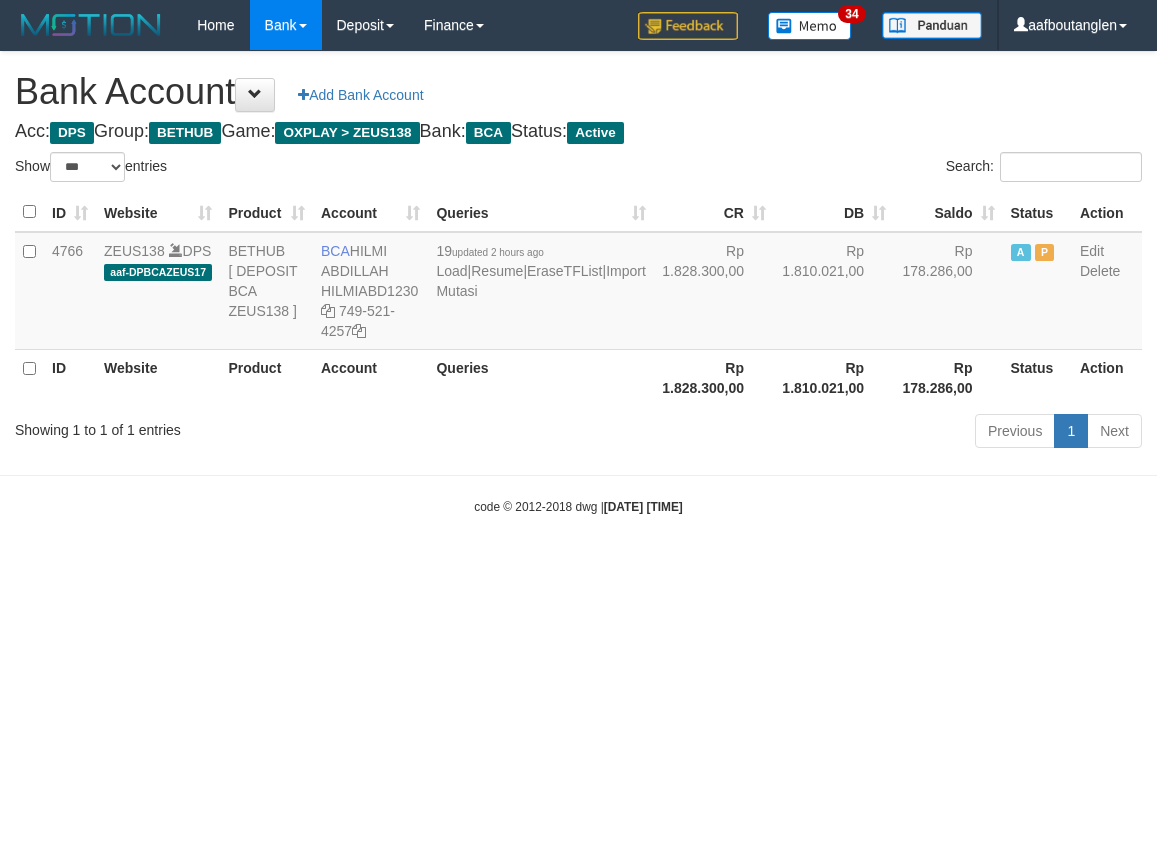 select on "***" 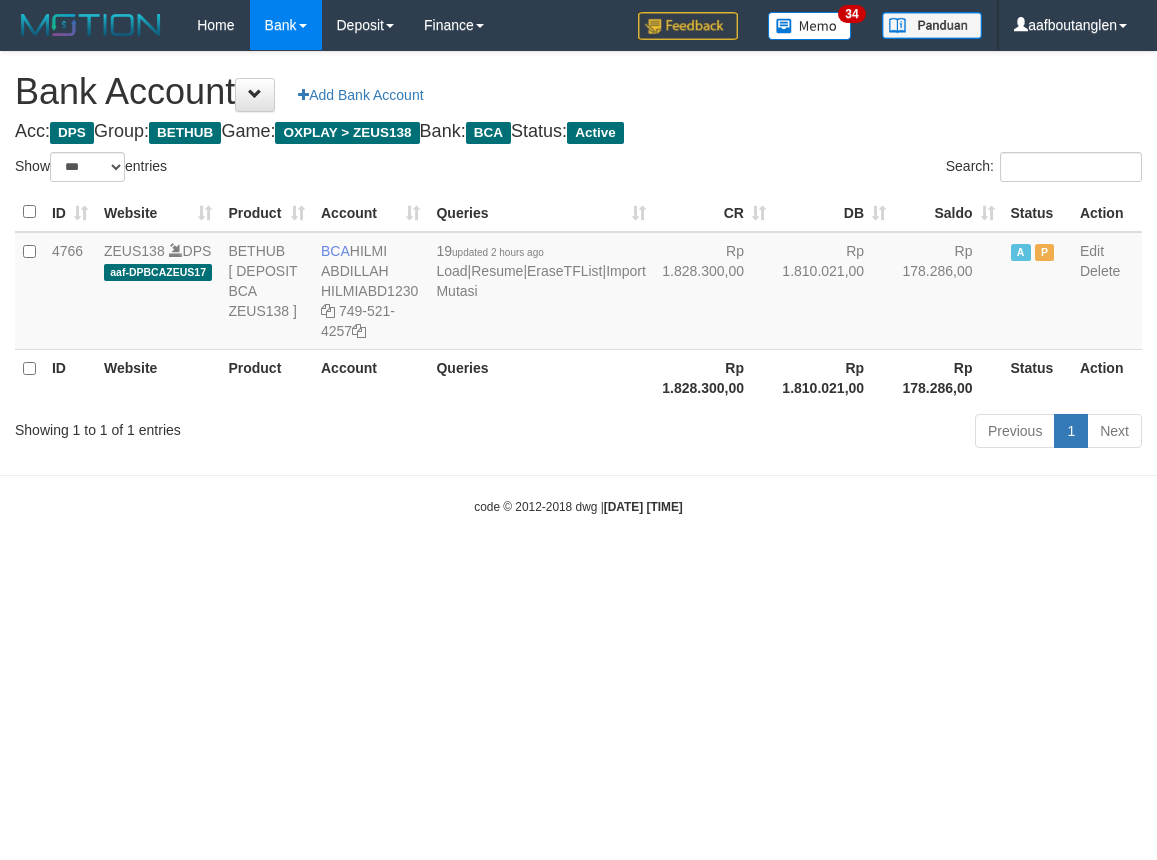 scroll, scrollTop: 0, scrollLeft: 0, axis: both 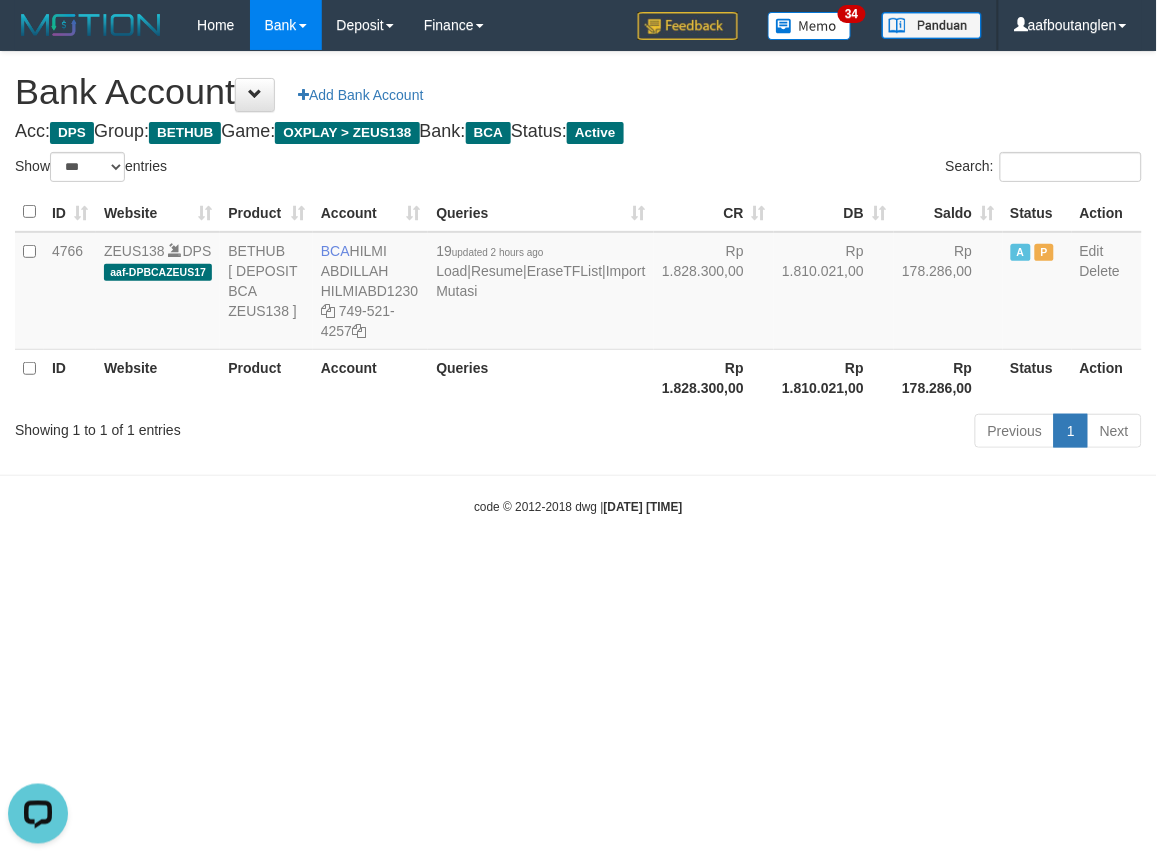 drag, startPoint x: 865, startPoint y: 617, endPoint x: 783, endPoint y: 614, distance: 82.05486 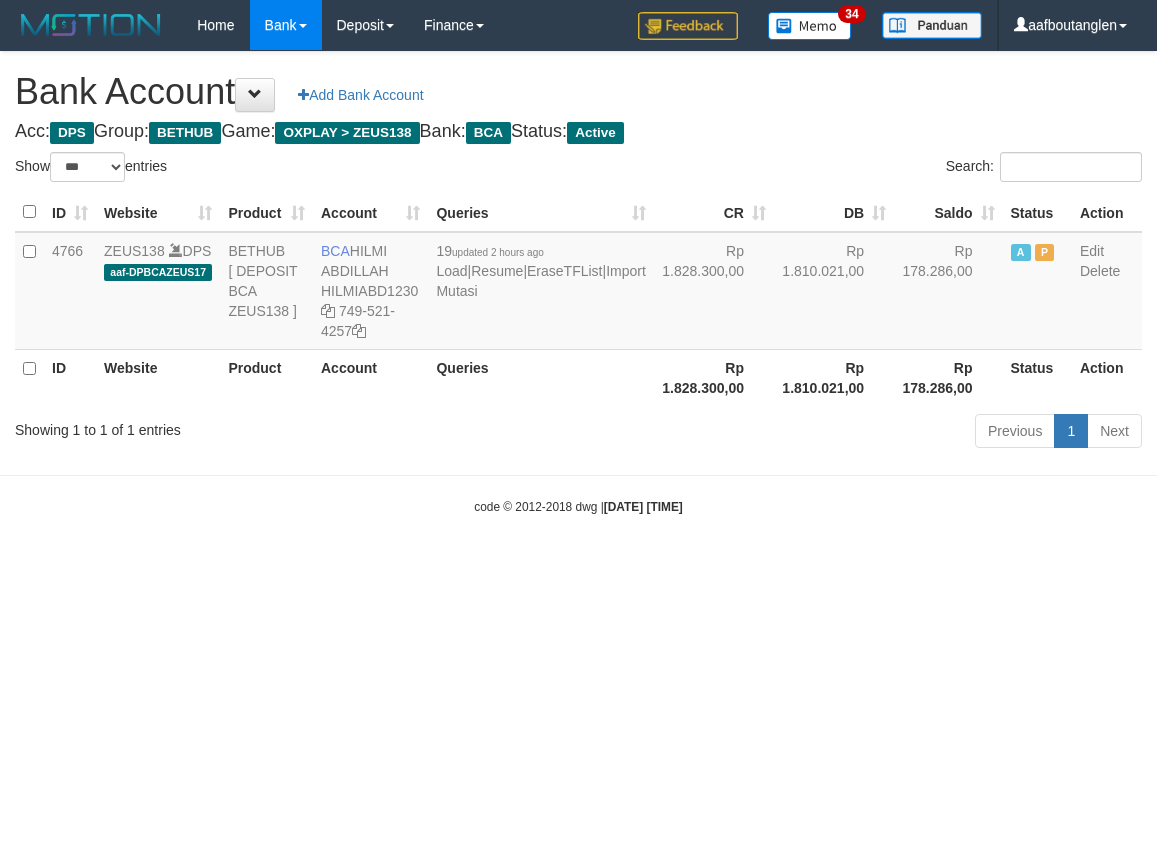select on "***" 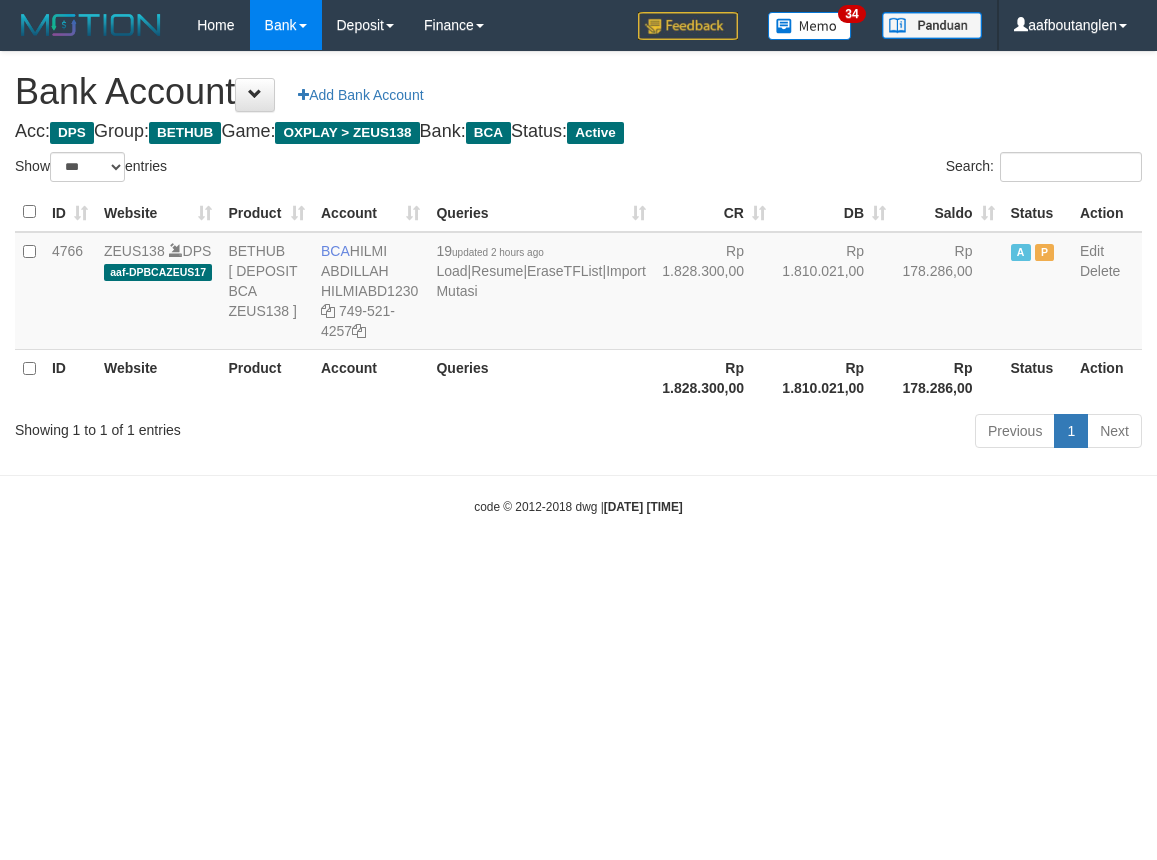 scroll, scrollTop: 0, scrollLeft: 0, axis: both 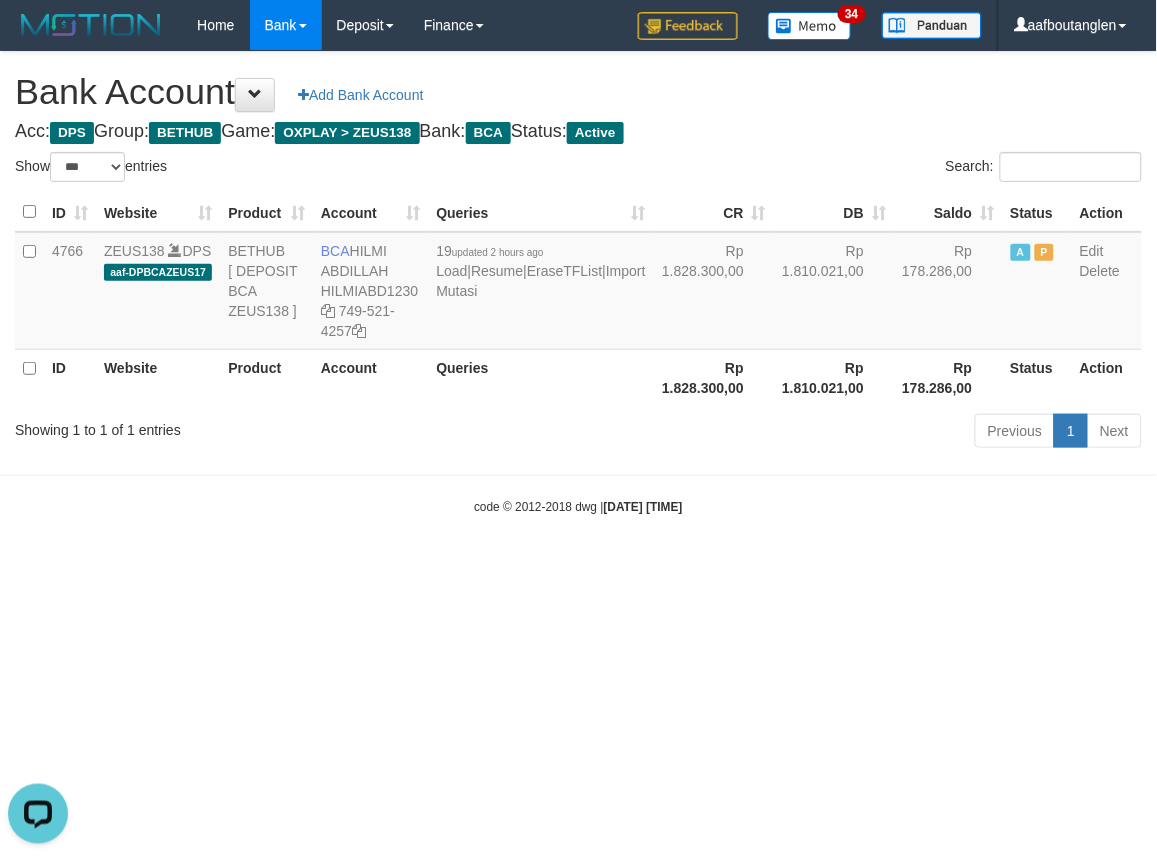 click on "Toggle navigation
Home
Bank
Account List
Deposit
DPS List
History
Note DPS
Finance
Financial Data
aafboutanglen
My Profile
Log Out
34" at bounding box center (578, 283) 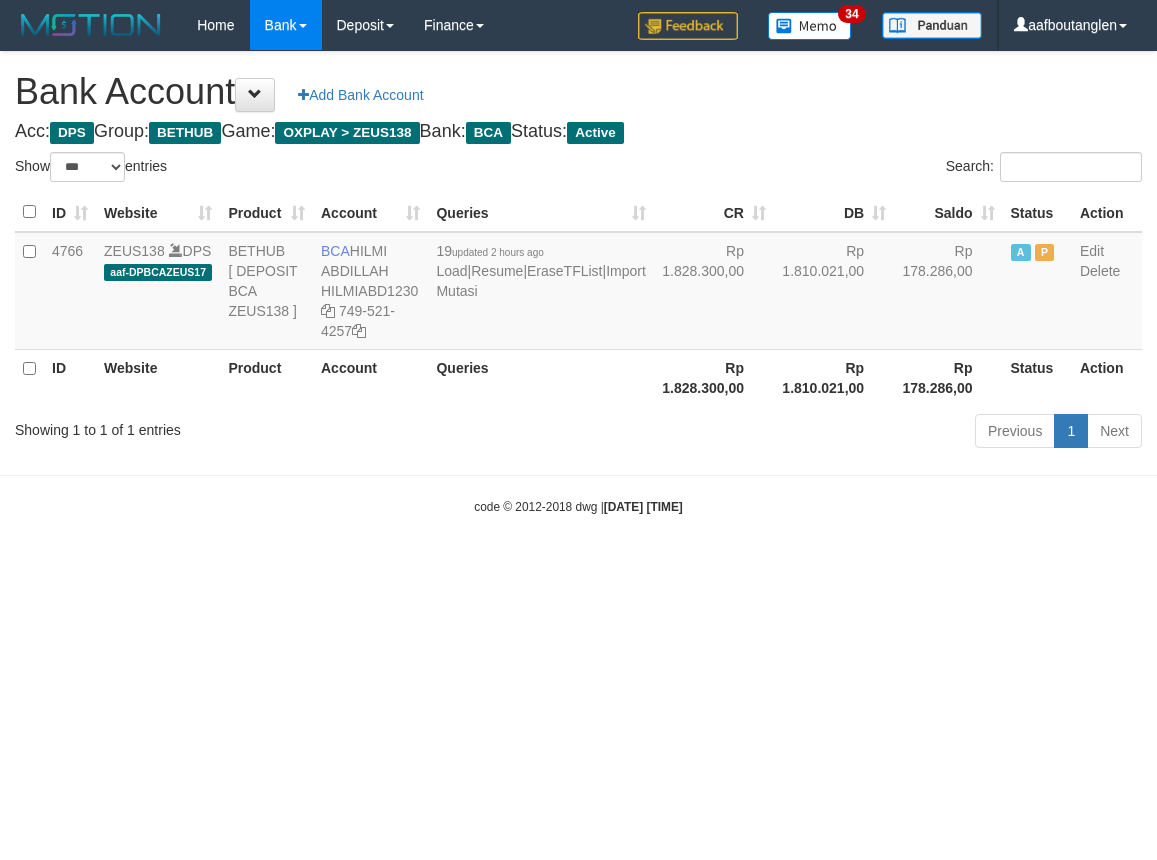 select on "***" 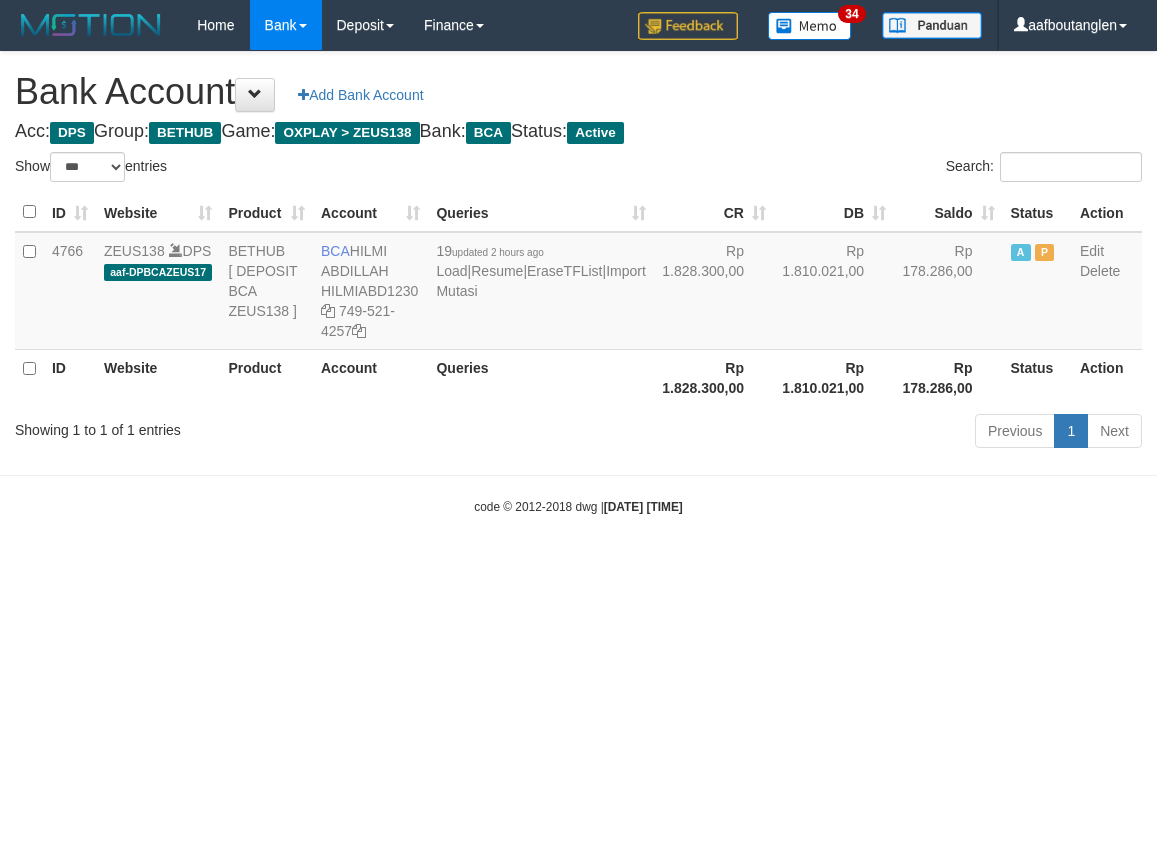 scroll, scrollTop: 0, scrollLeft: 0, axis: both 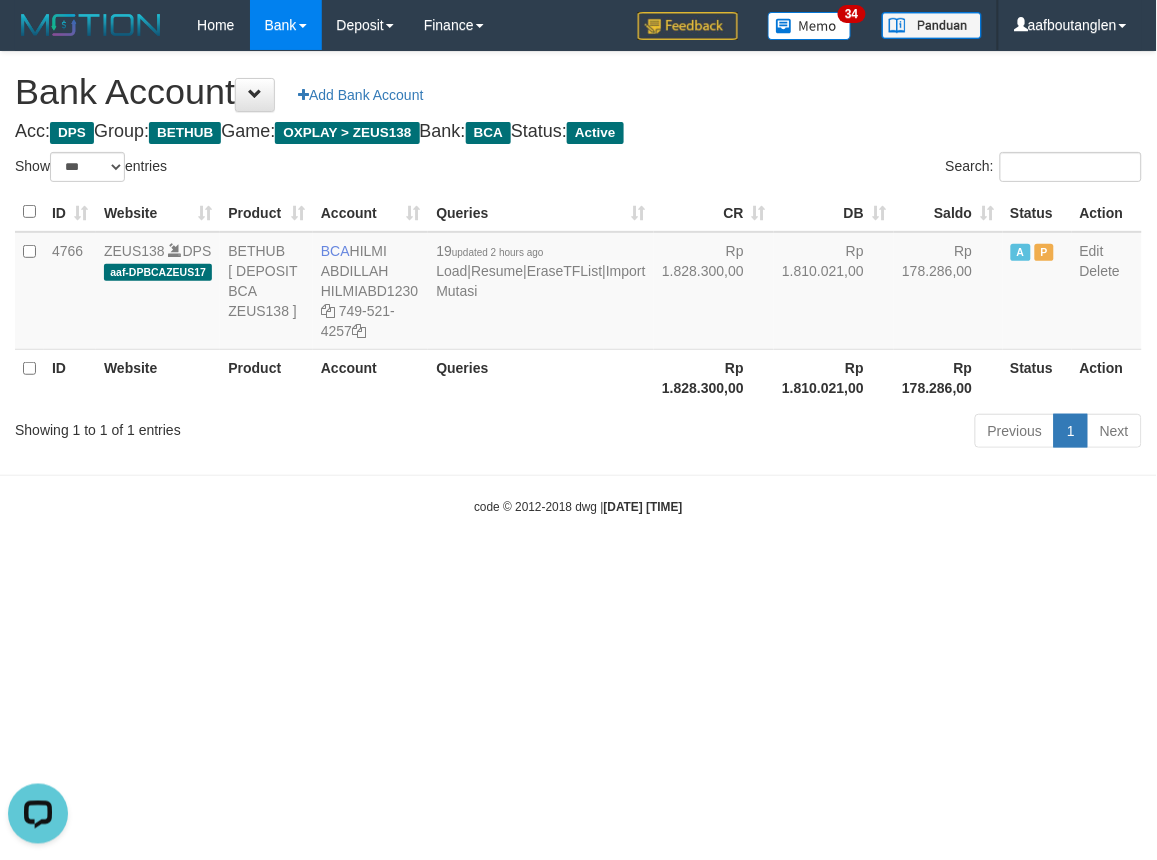 click on "Toggle navigation
Home
Bank
Account List
Deposit
DPS List
History
Note DPS
Finance
Financial Data
aafboutanglen
My Profile
Log Out
34" at bounding box center [578, 283] 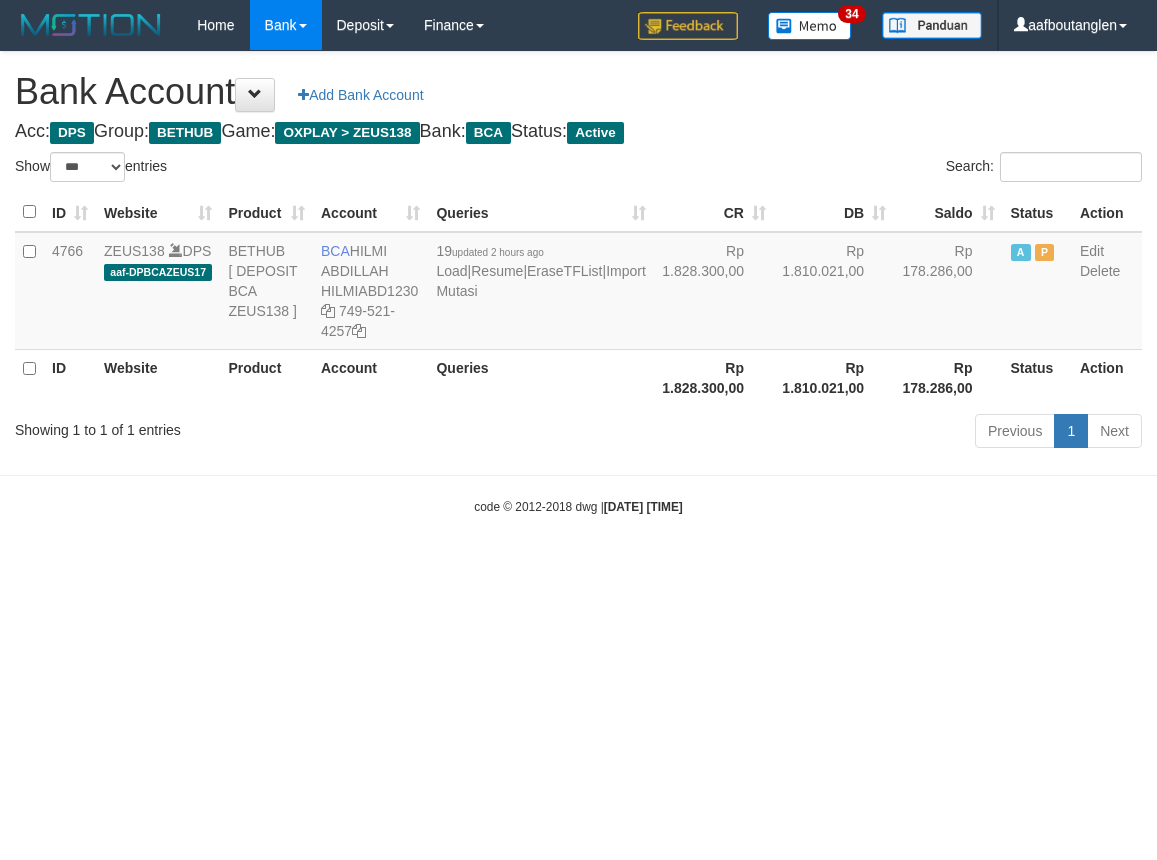 select on "***" 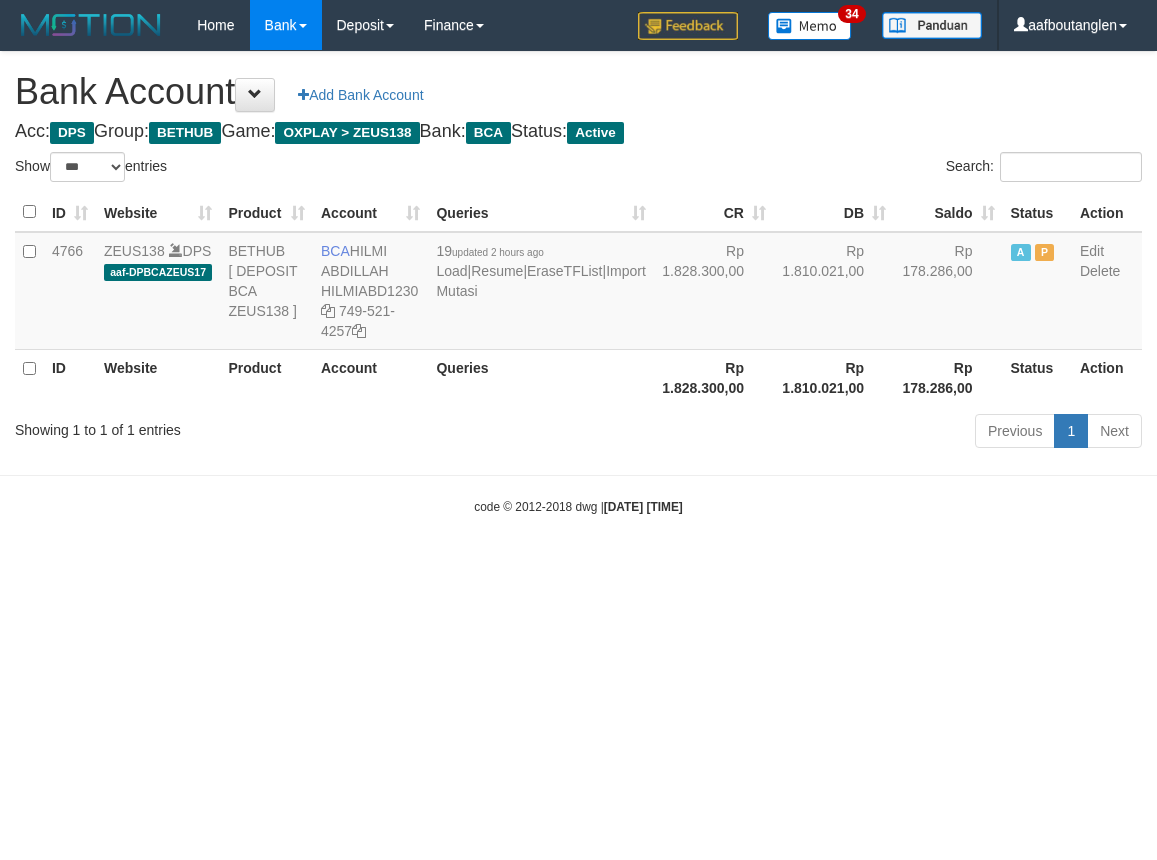 scroll, scrollTop: 0, scrollLeft: 0, axis: both 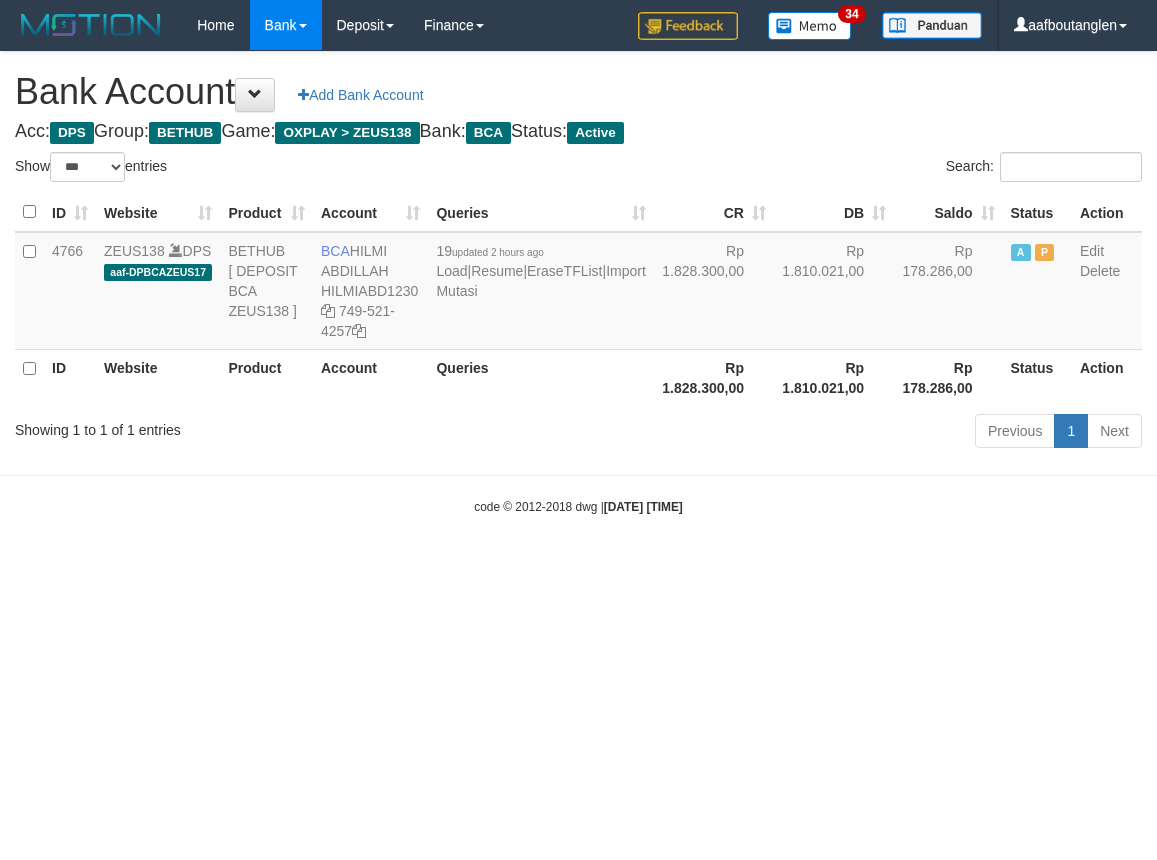 select on "***" 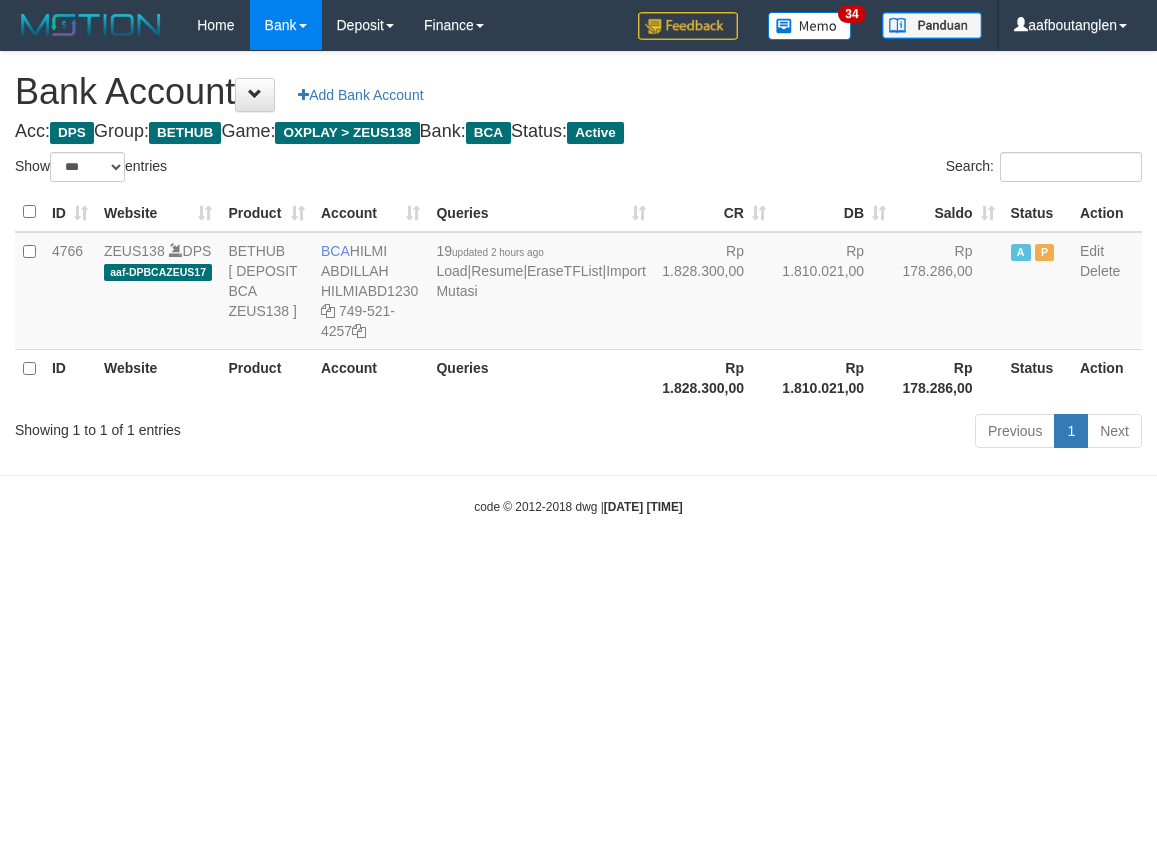 scroll, scrollTop: 0, scrollLeft: 0, axis: both 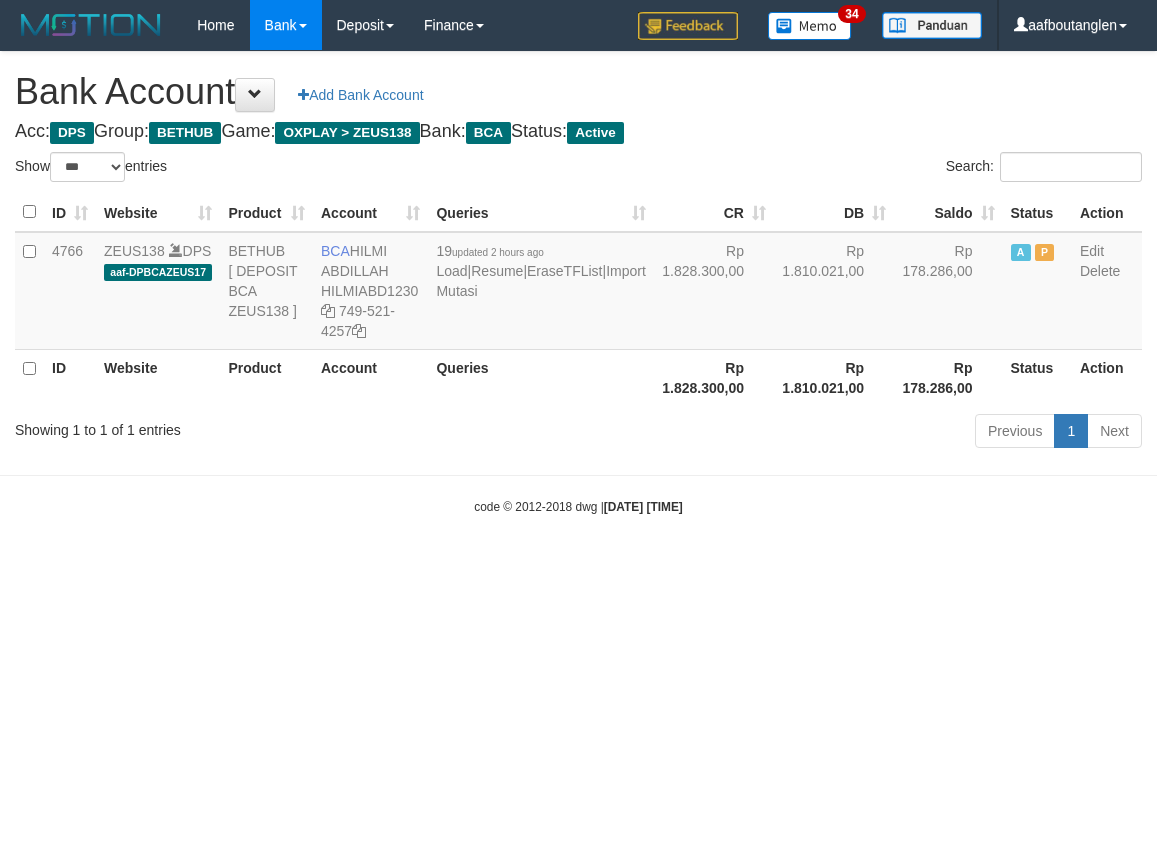 select on "***" 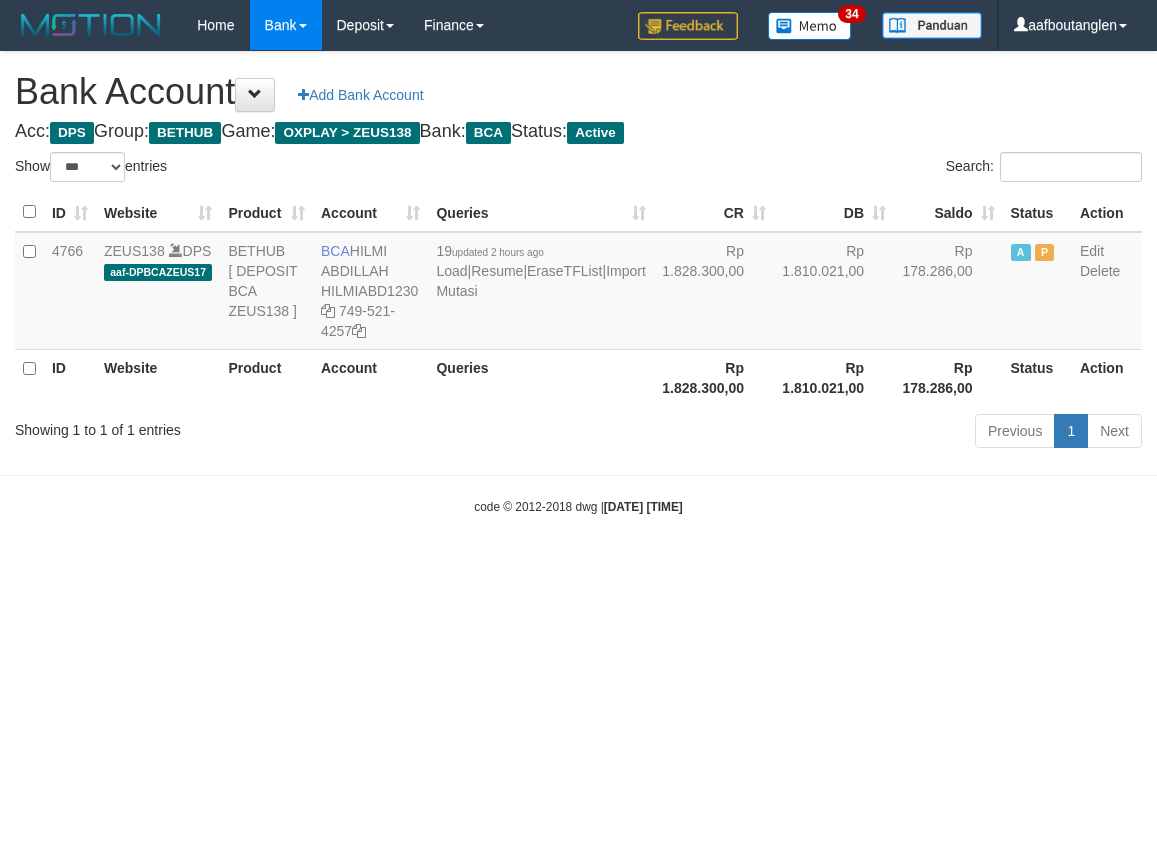 scroll, scrollTop: 0, scrollLeft: 0, axis: both 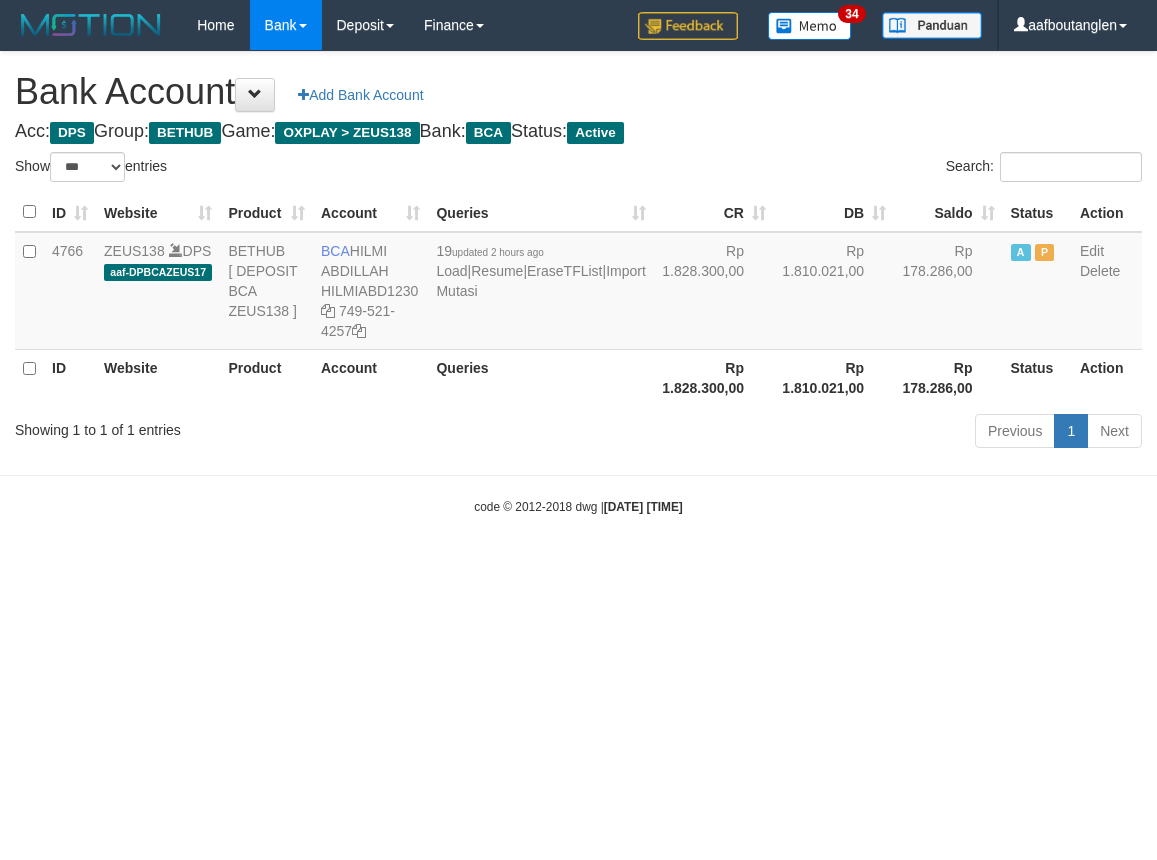 select on "***" 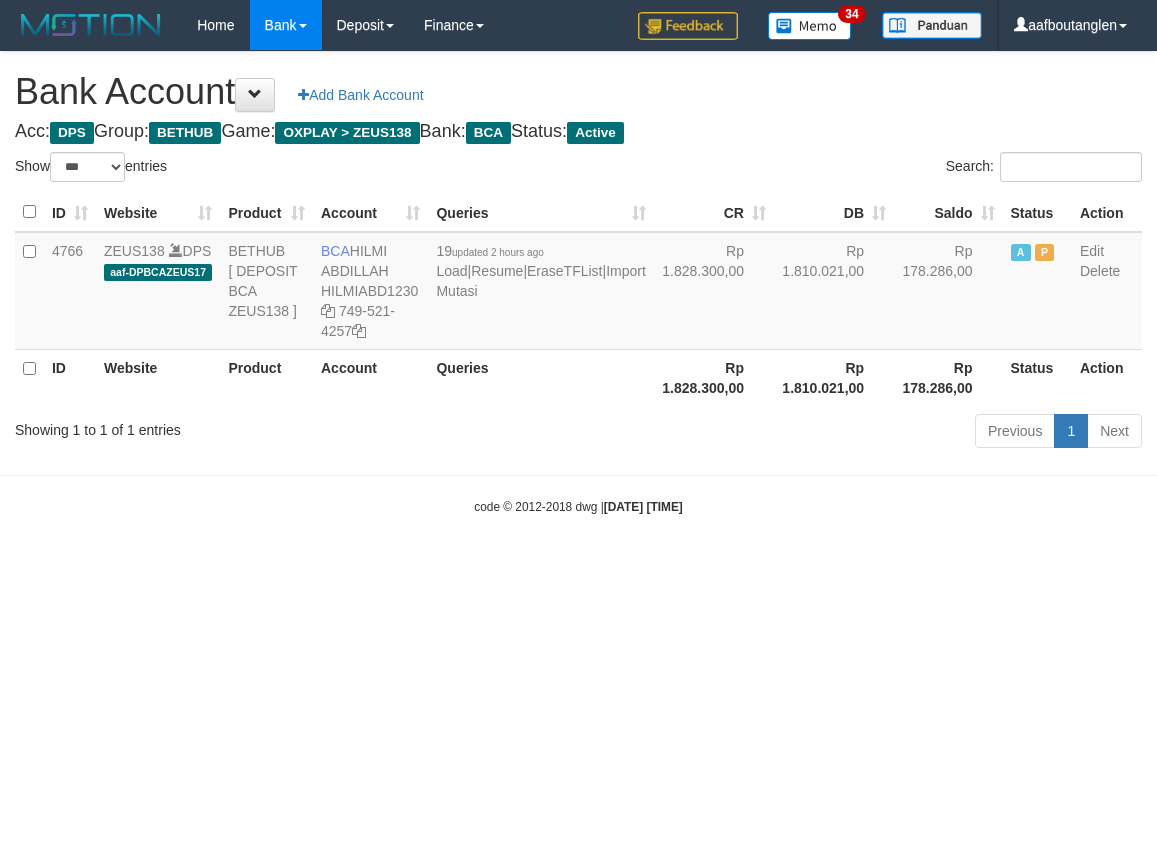 scroll, scrollTop: 0, scrollLeft: 0, axis: both 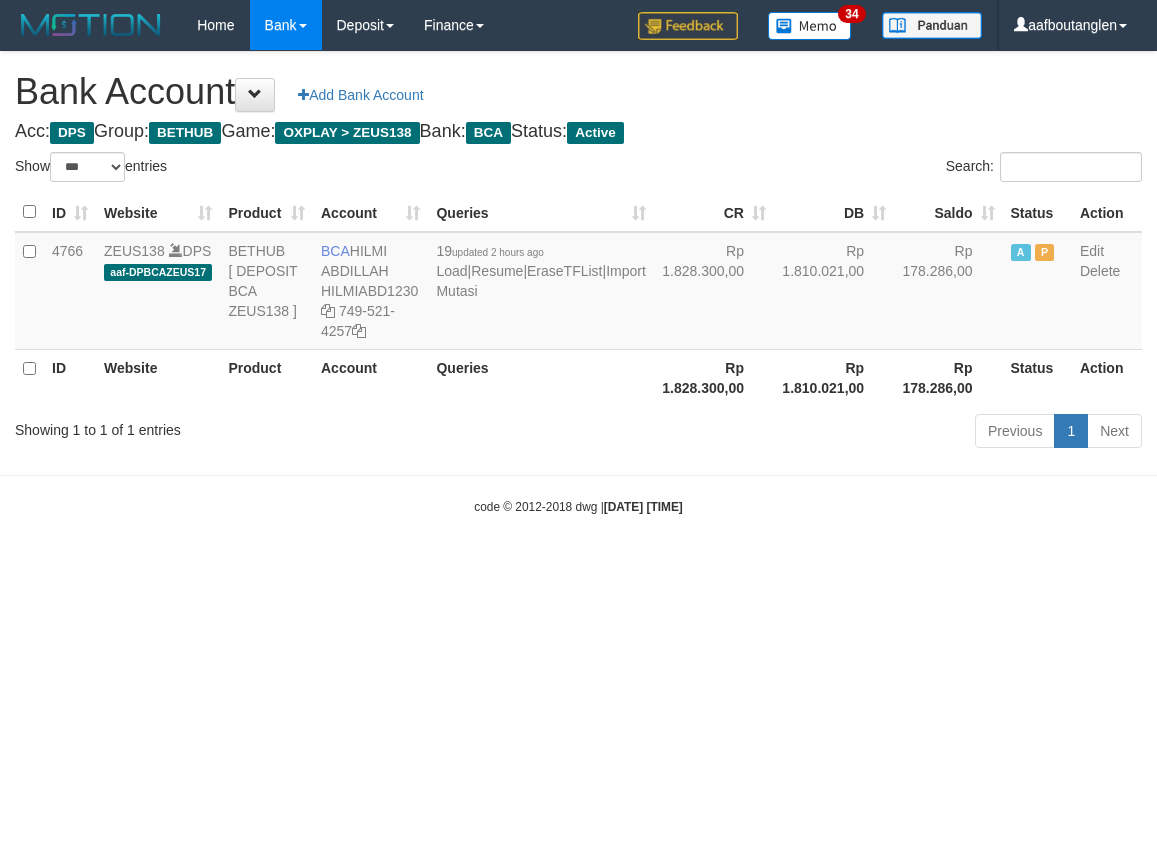 select on "***" 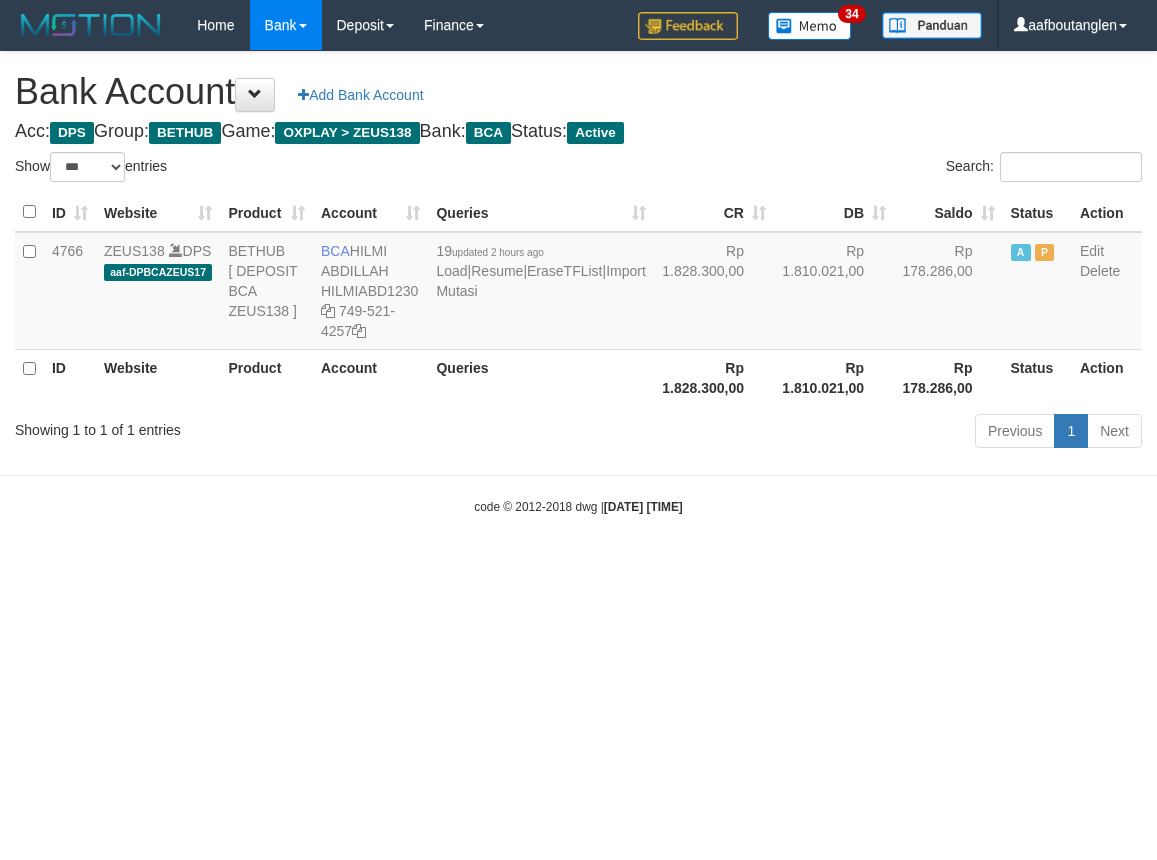 scroll, scrollTop: 0, scrollLeft: 0, axis: both 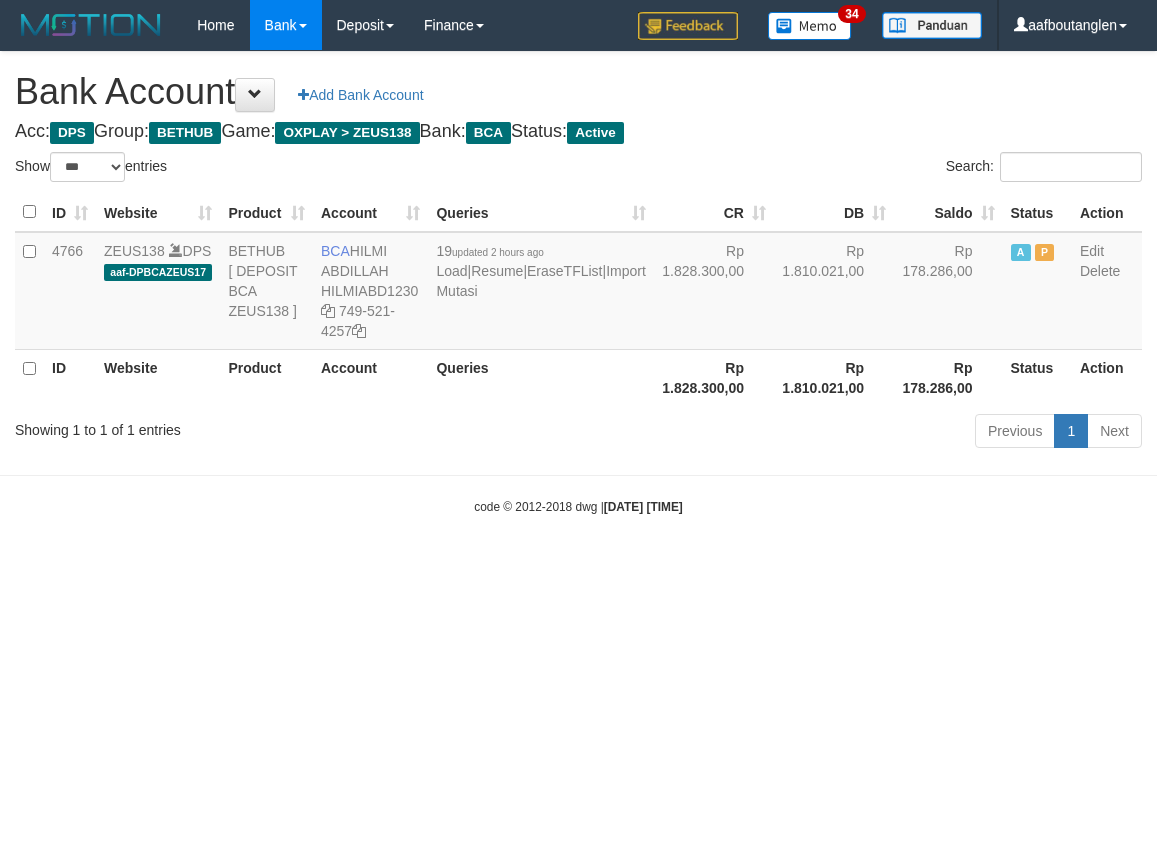 select on "***" 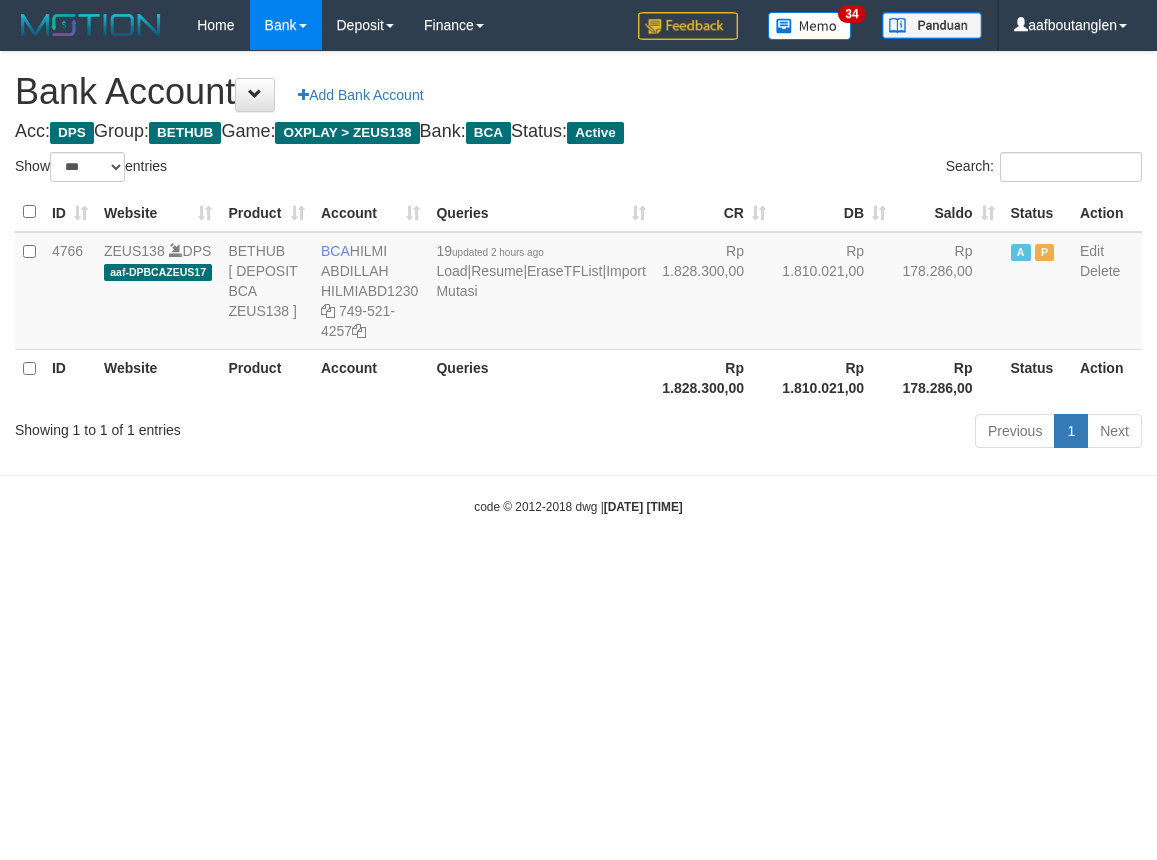 scroll, scrollTop: 0, scrollLeft: 0, axis: both 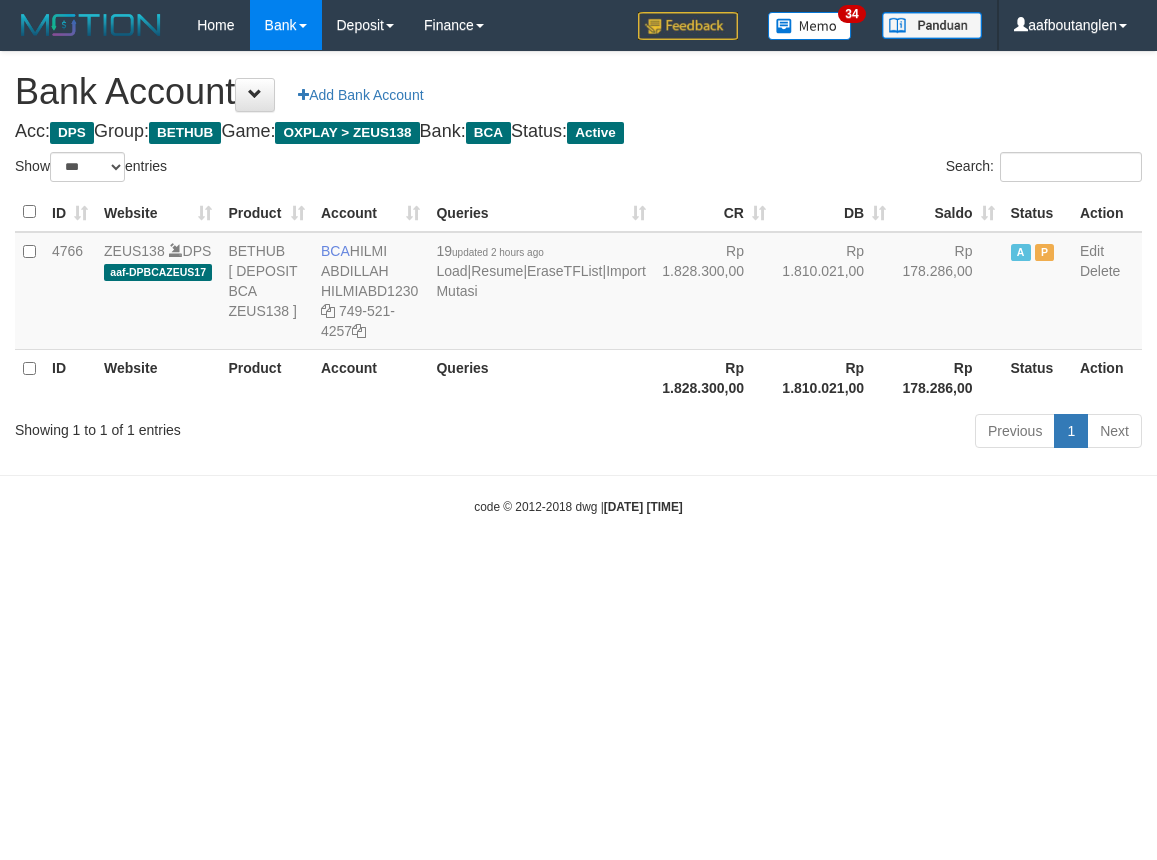 select on "***" 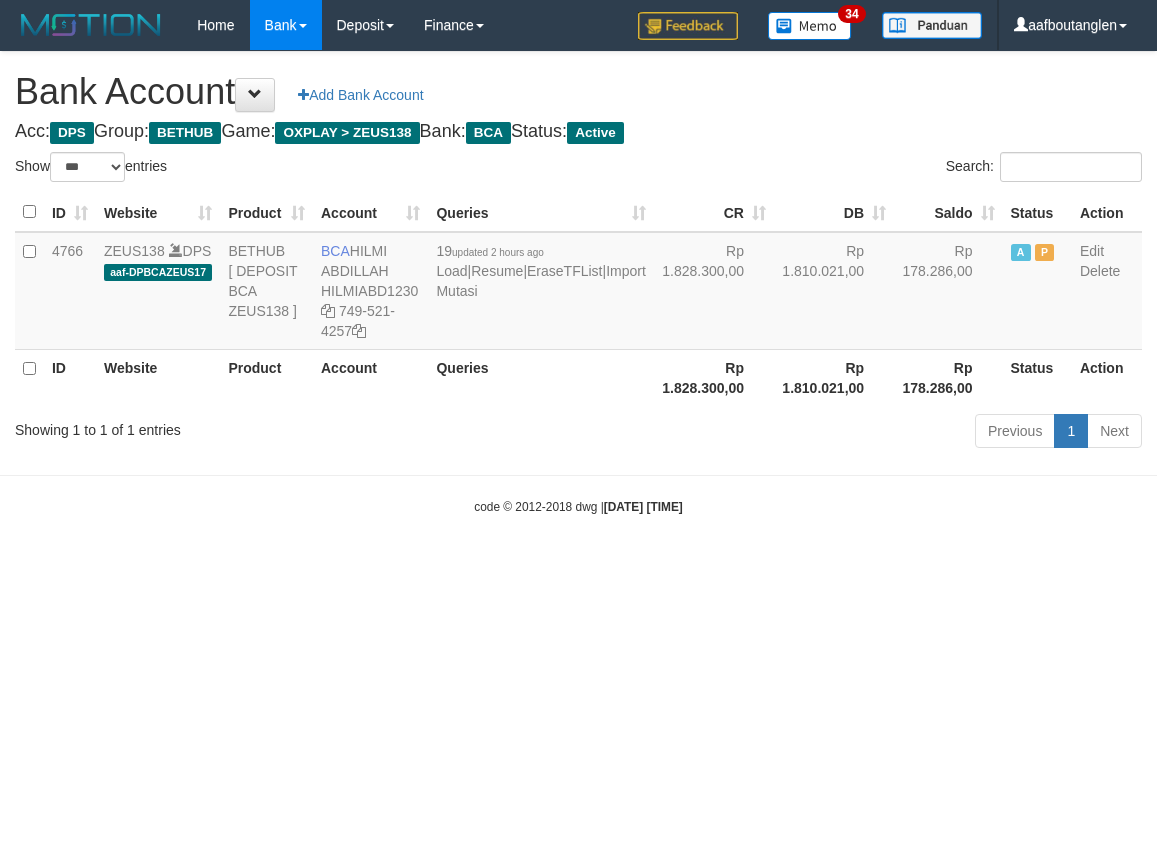 scroll, scrollTop: 0, scrollLeft: 0, axis: both 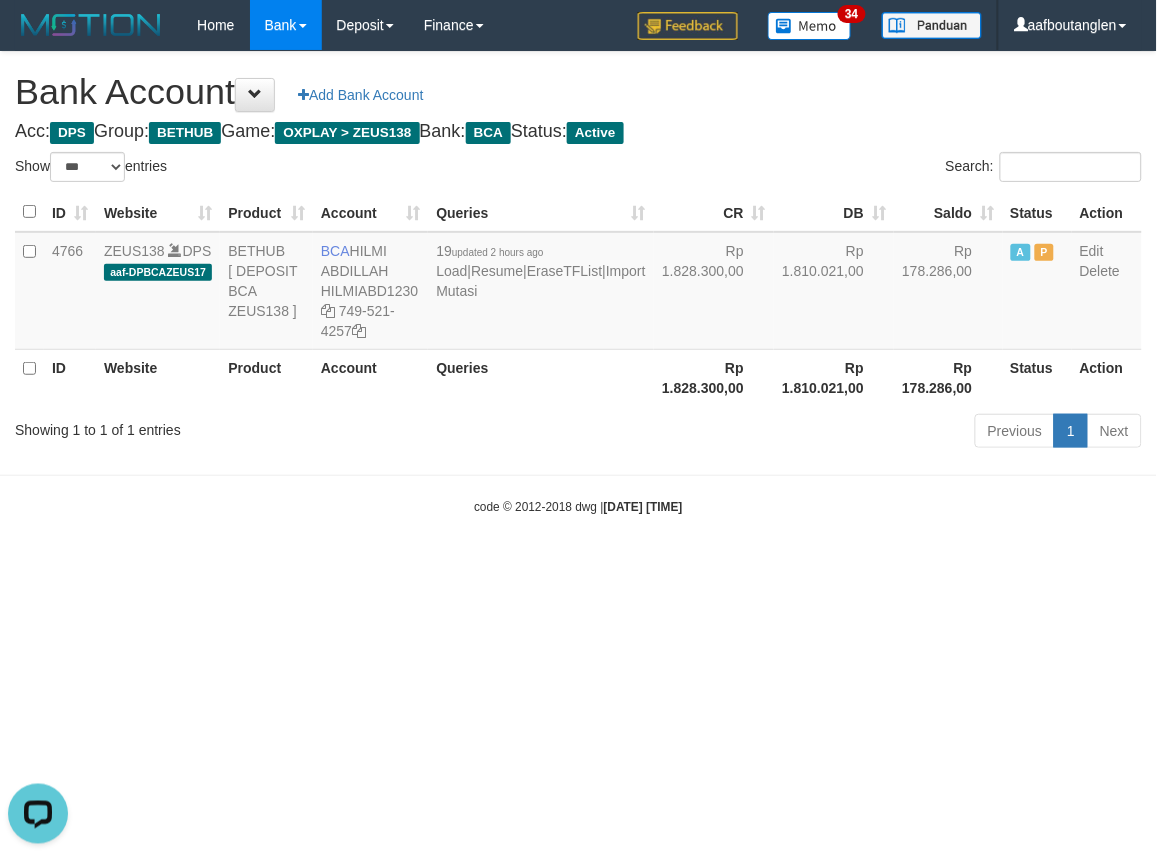 click on "Toggle navigation
Home
Bank
Account List
Deposit
DPS List
History
Note DPS
Finance
Financial Data
aafboutanglen
My Profile
Log Out
34" at bounding box center [578, 283] 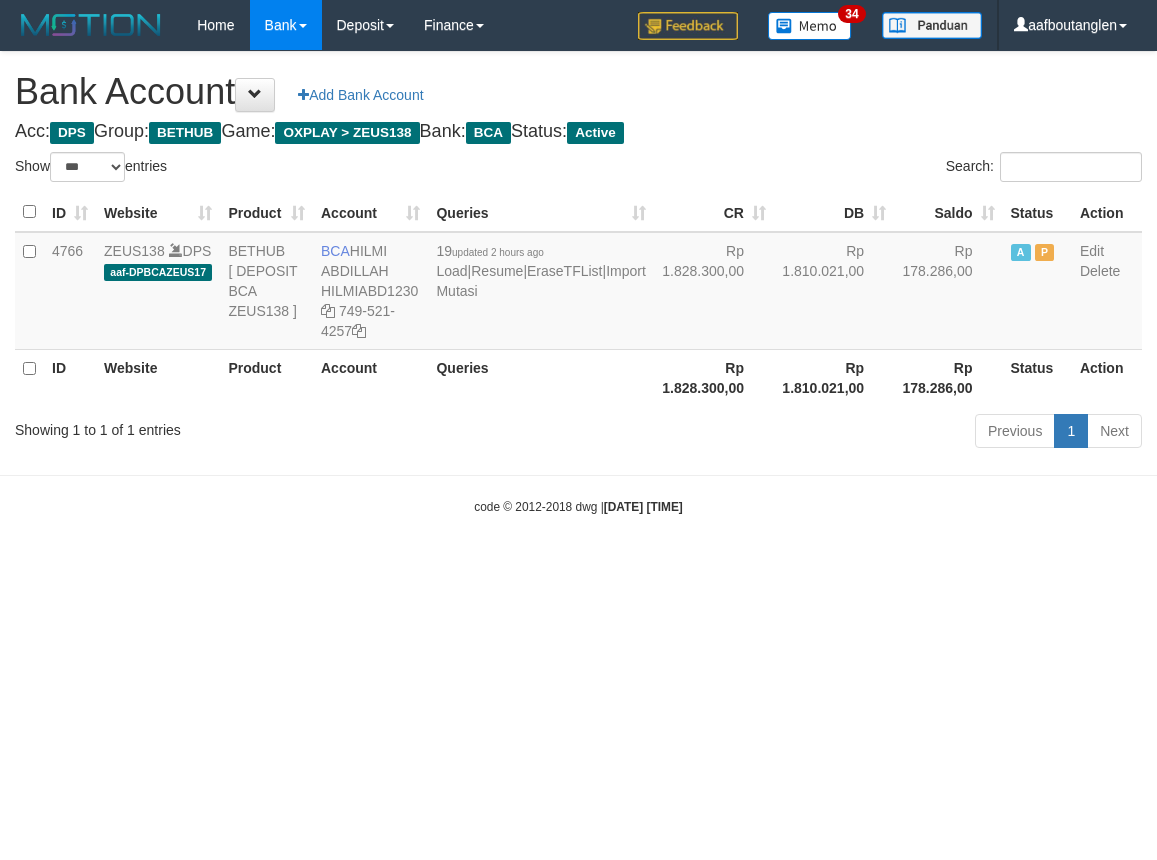 select on "***" 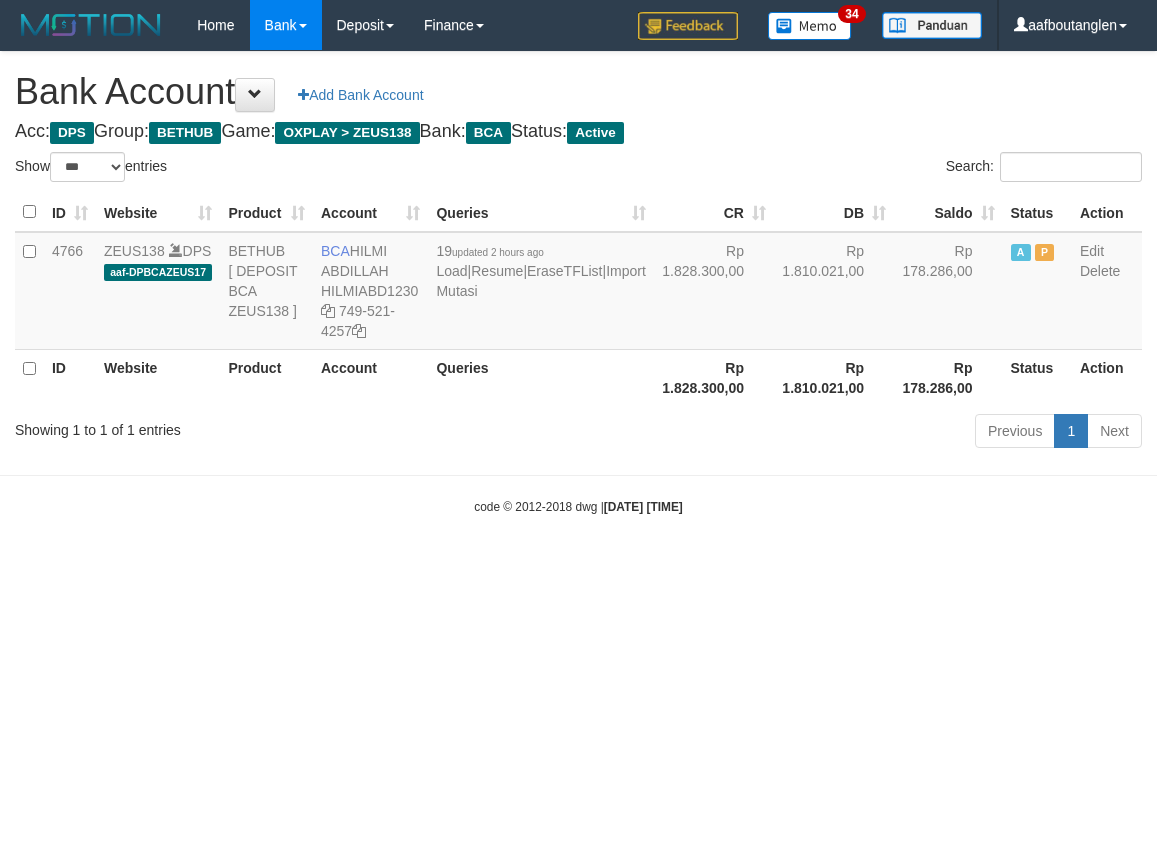 scroll, scrollTop: 0, scrollLeft: 0, axis: both 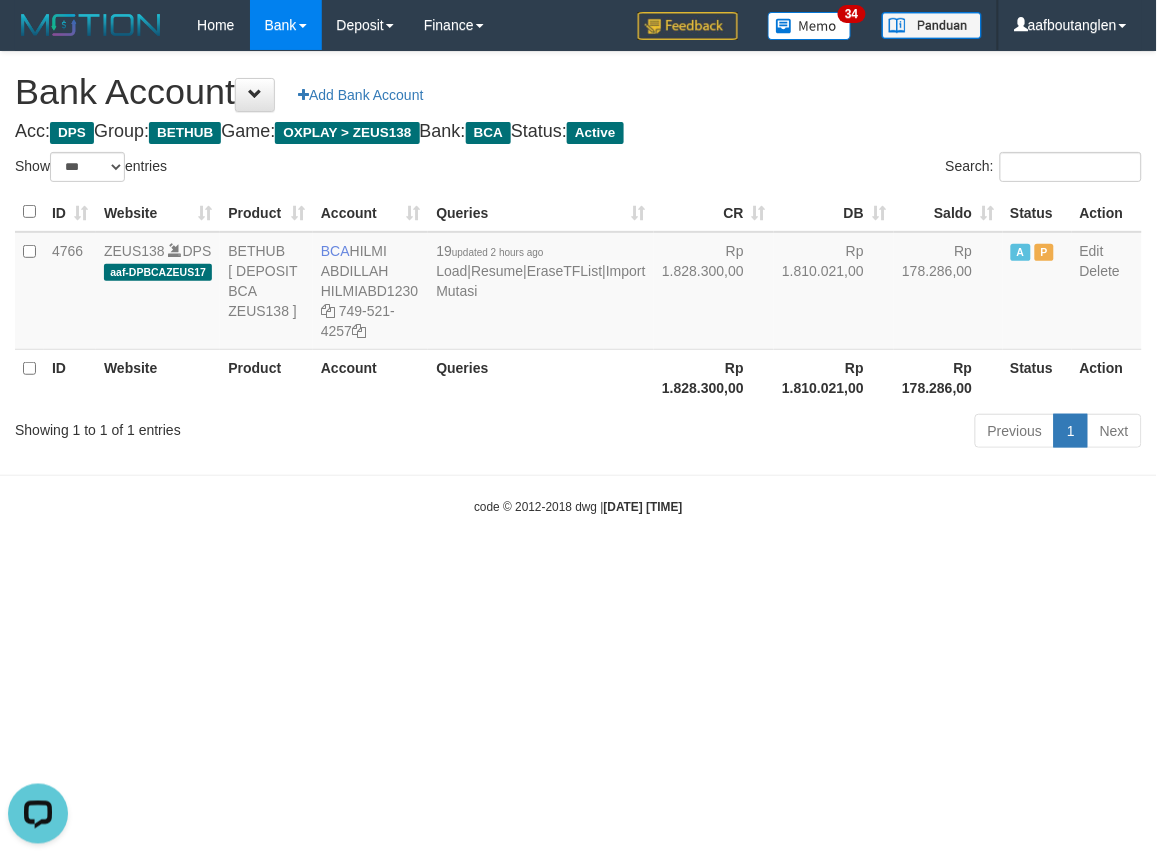 click on "Toggle navigation
Home
Bank
Account List
Deposit
DPS List
History
Note DPS
Finance
Financial Data
aafboutanglen
My Profile
Log Out
34" at bounding box center (578, 283) 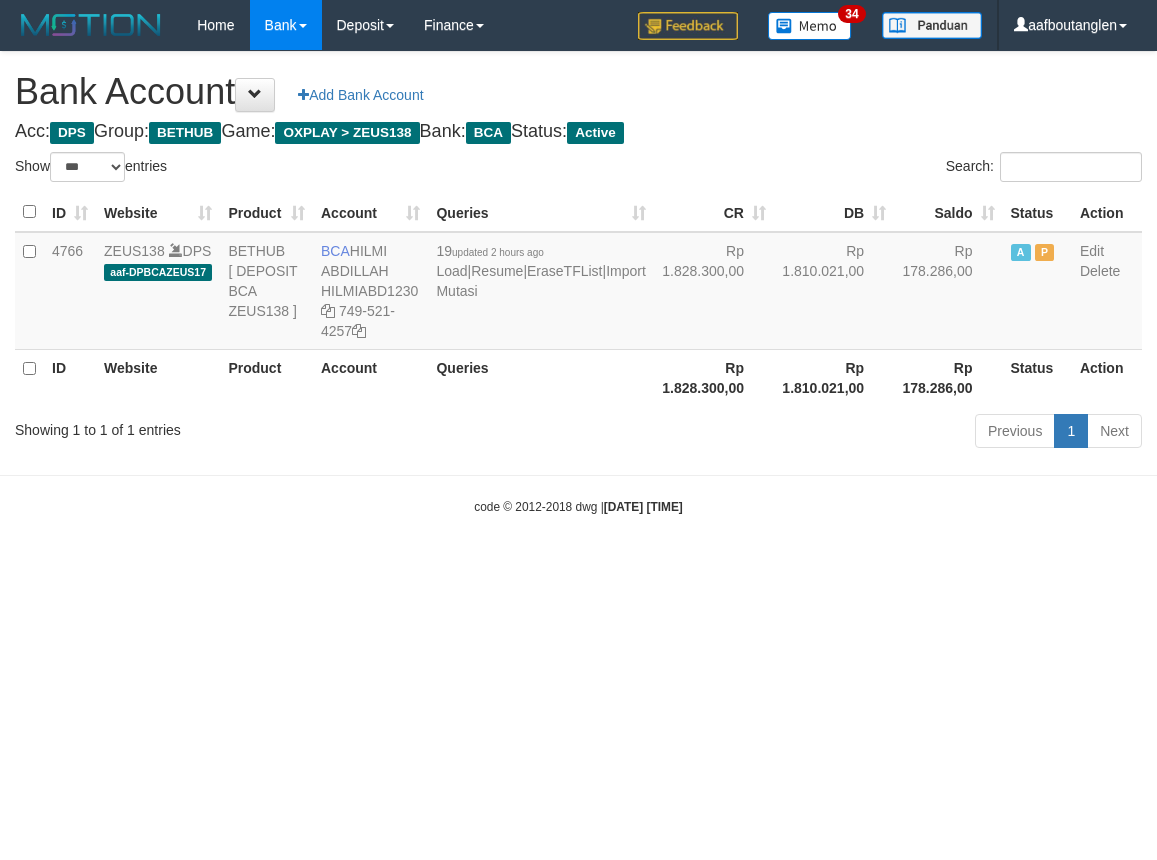 select on "***" 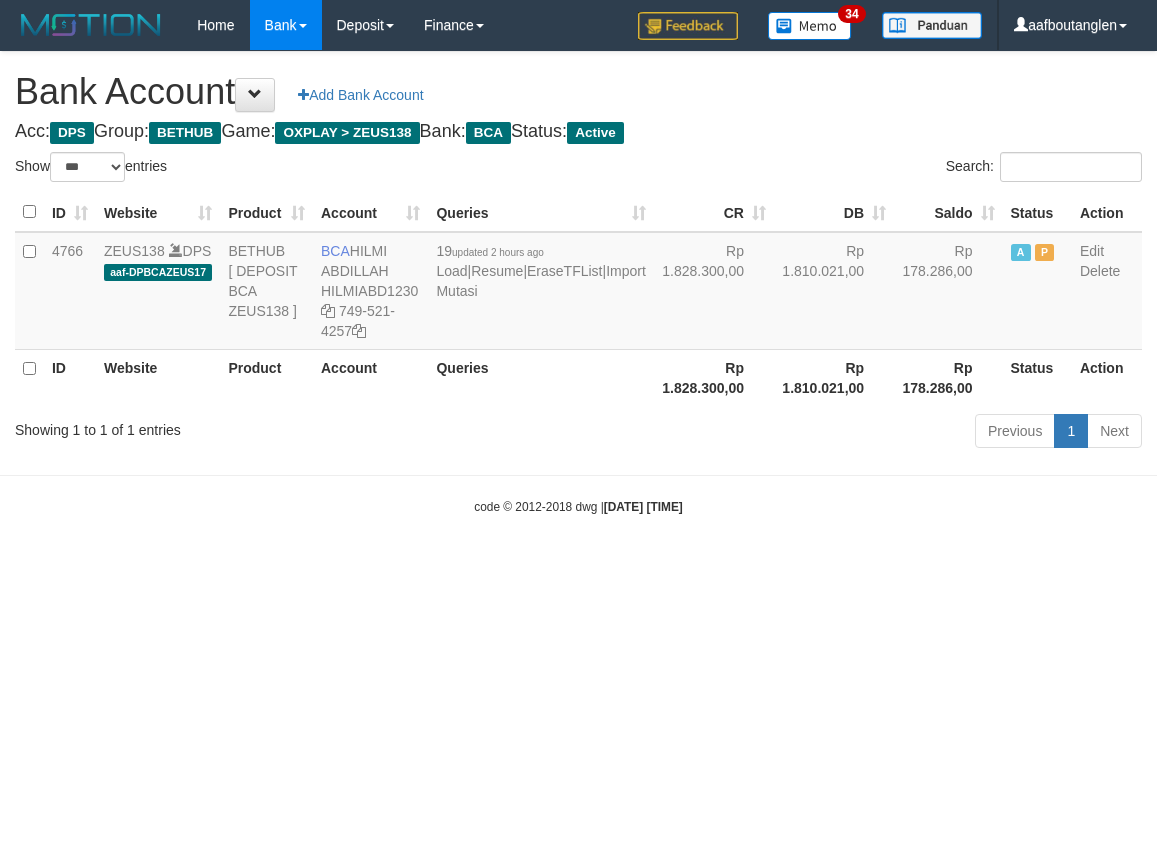 scroll, scrollTop: 0, scrollLeft: 0, axis: both 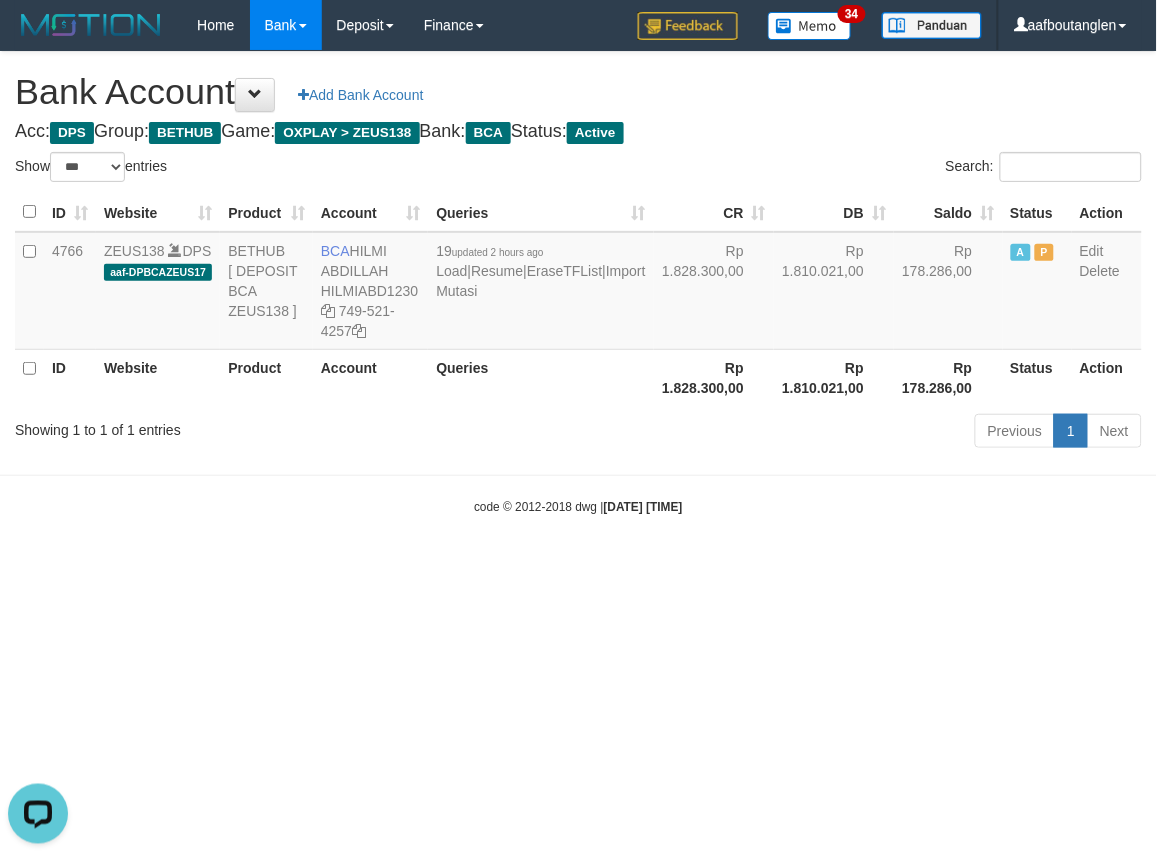 click on "Toggle navigation
Home
Bank
Account List
Deposit
DPS List
History
Note DPS
Finance
Financial Data
aafboutanglen
My Profile
Log Out
34" at bounding box center [578, 283] 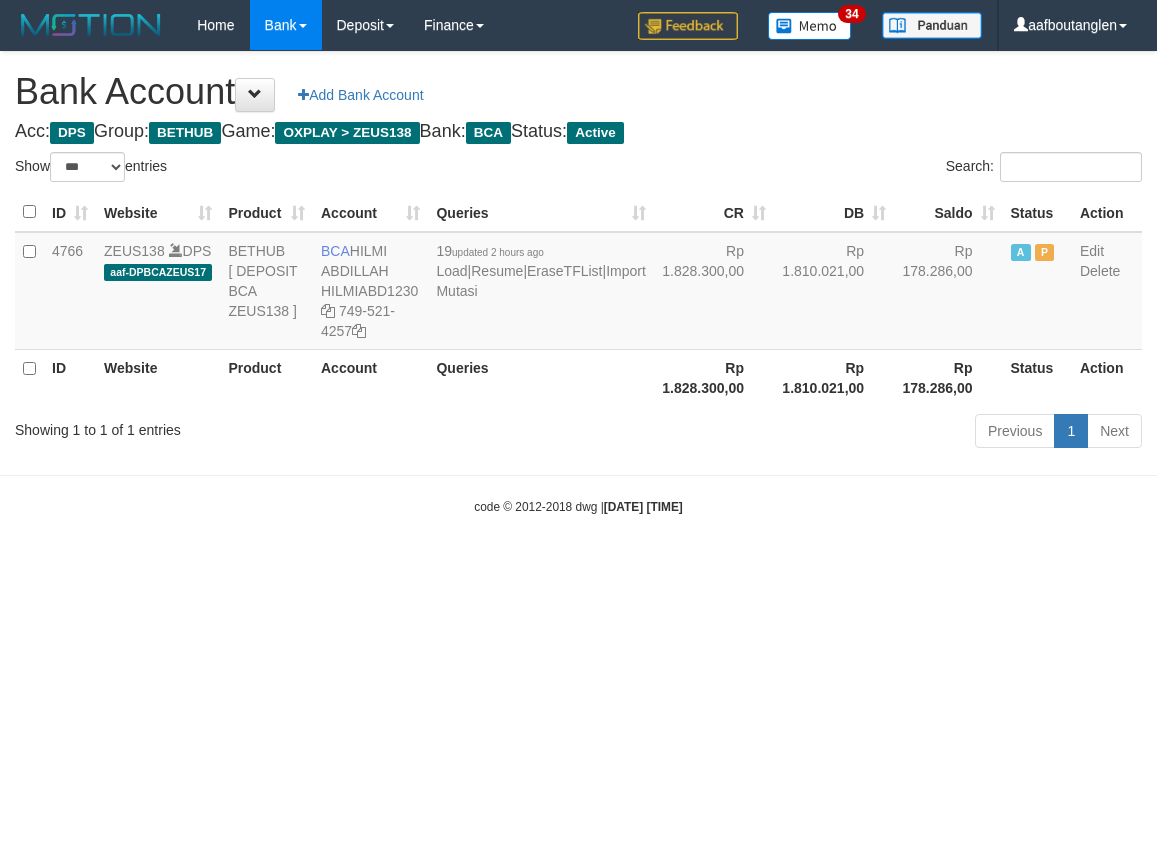 select on "***" 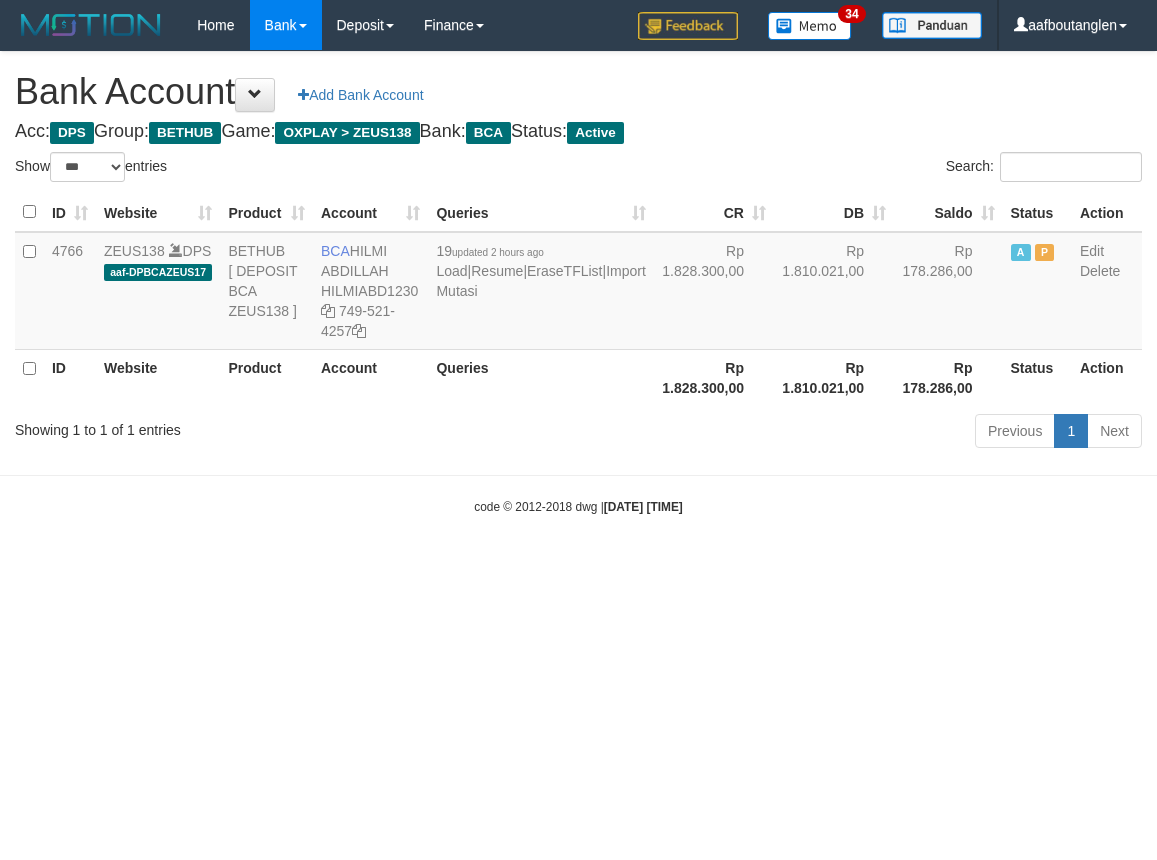scroll, scrollTop: 0, scrollLeft: 0, axis: both 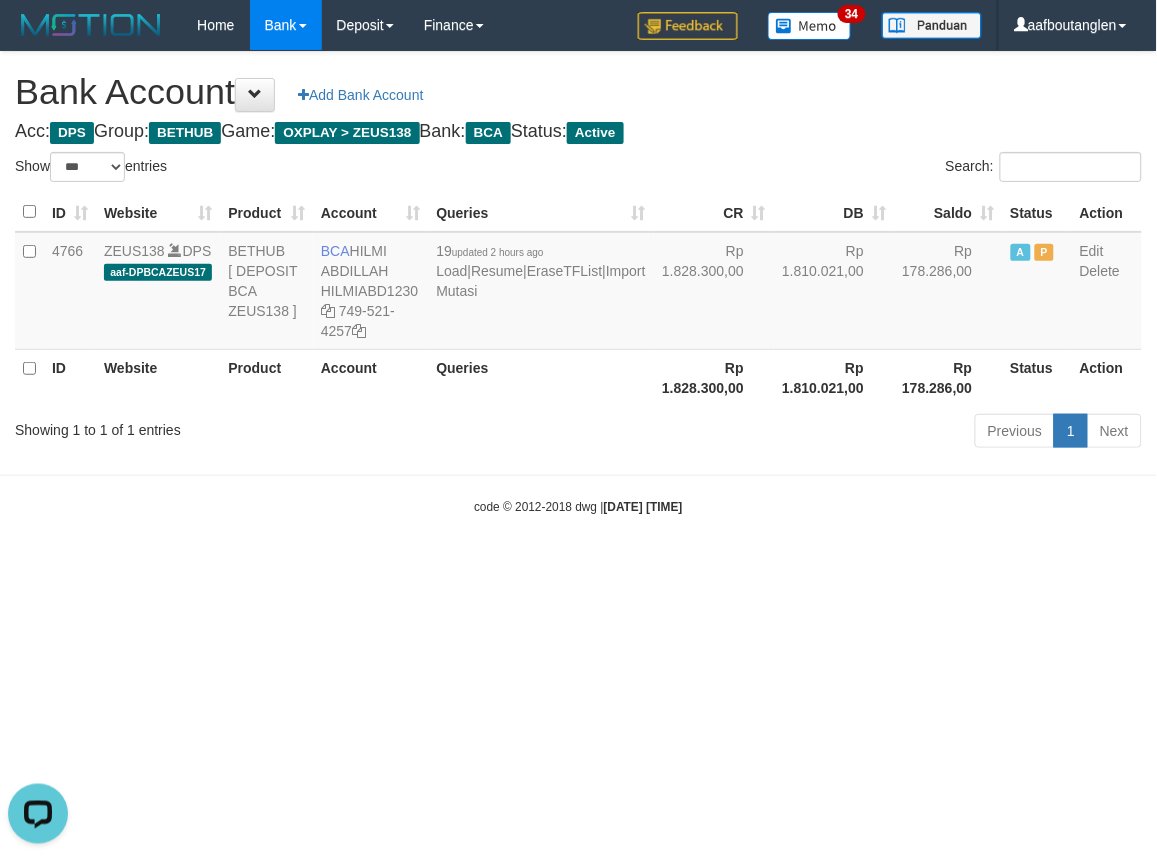 click on "Toggle navigation
Home
Bank
Account List
Deposit
DPS List
History
Note DPS
Finance
Financial Data
aafboutanglen
My Profile
Log Out
34" at bounding box center (578, 283) 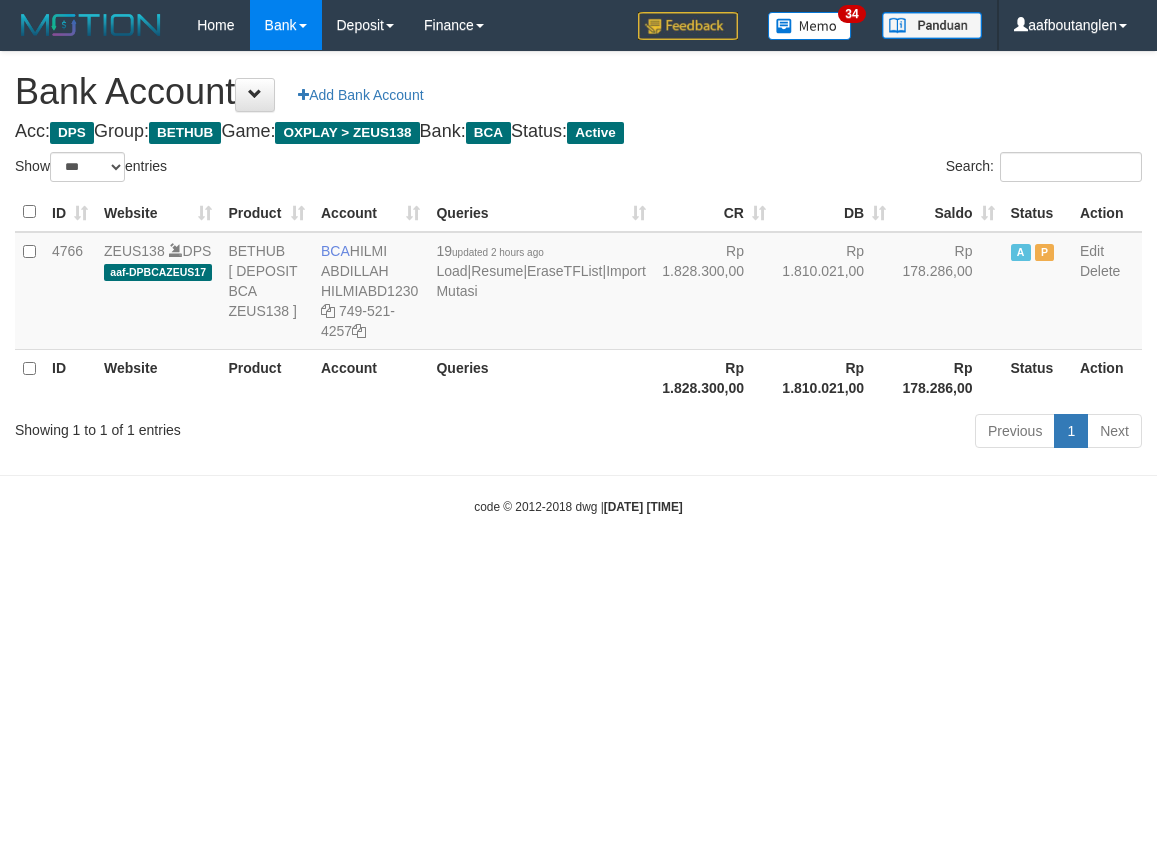 select on "***" 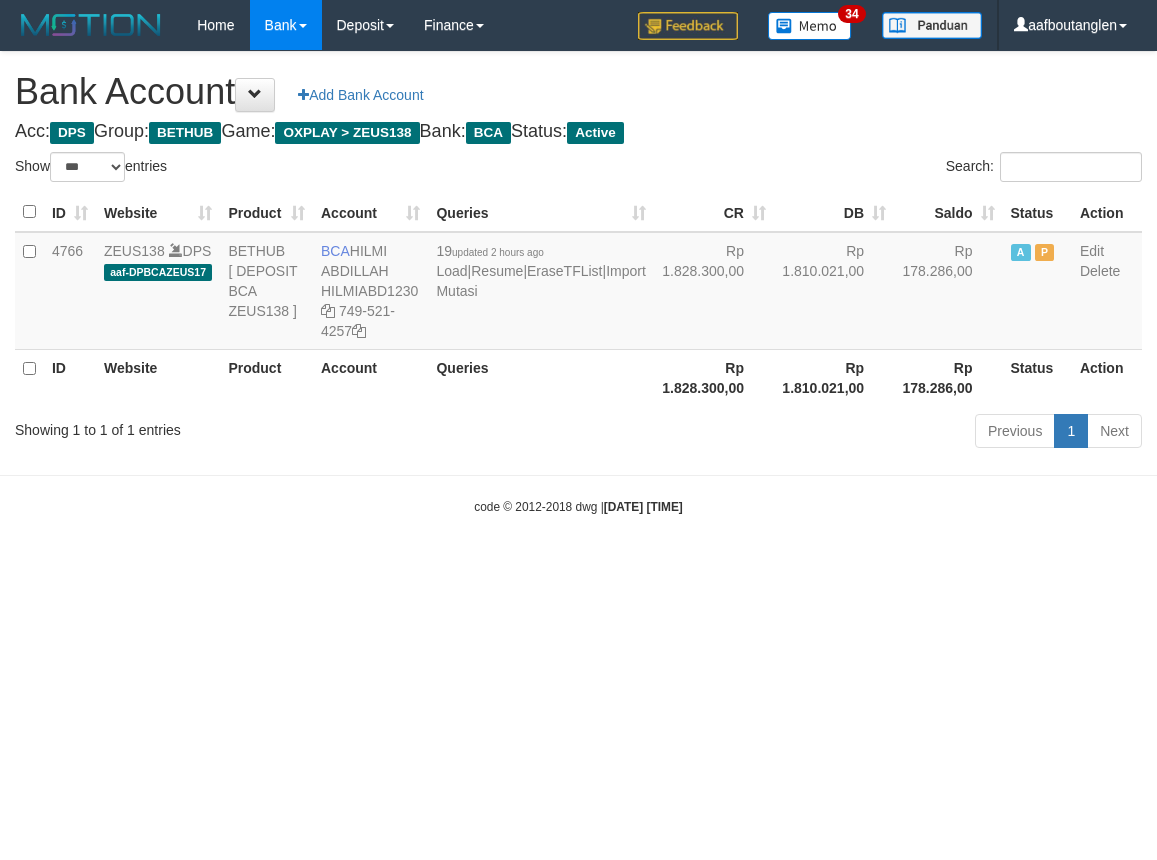 scroll, scrollTop: 0, scrollLeft: 0, axis: both 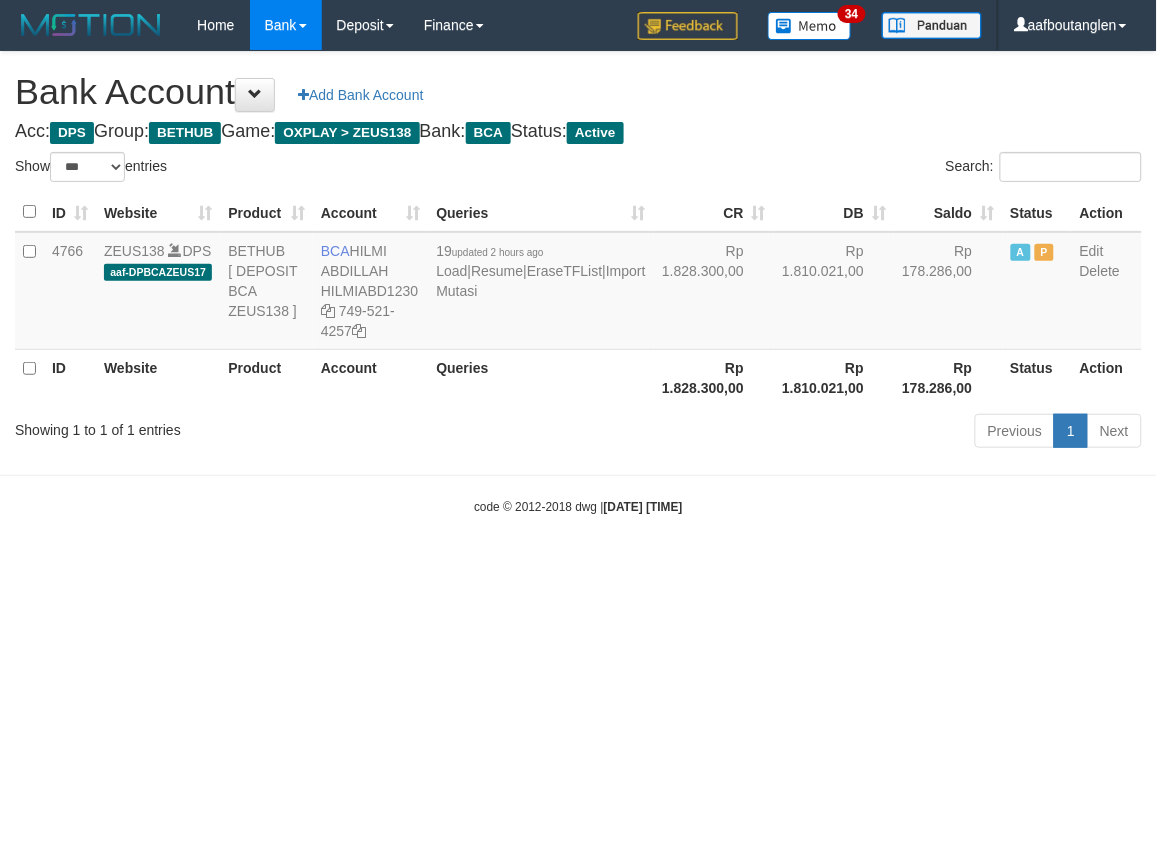 drag, startPoint x: 884, startPoint y: 661, endPoint x: 874, endPoint y: 646, distance: 18.027756 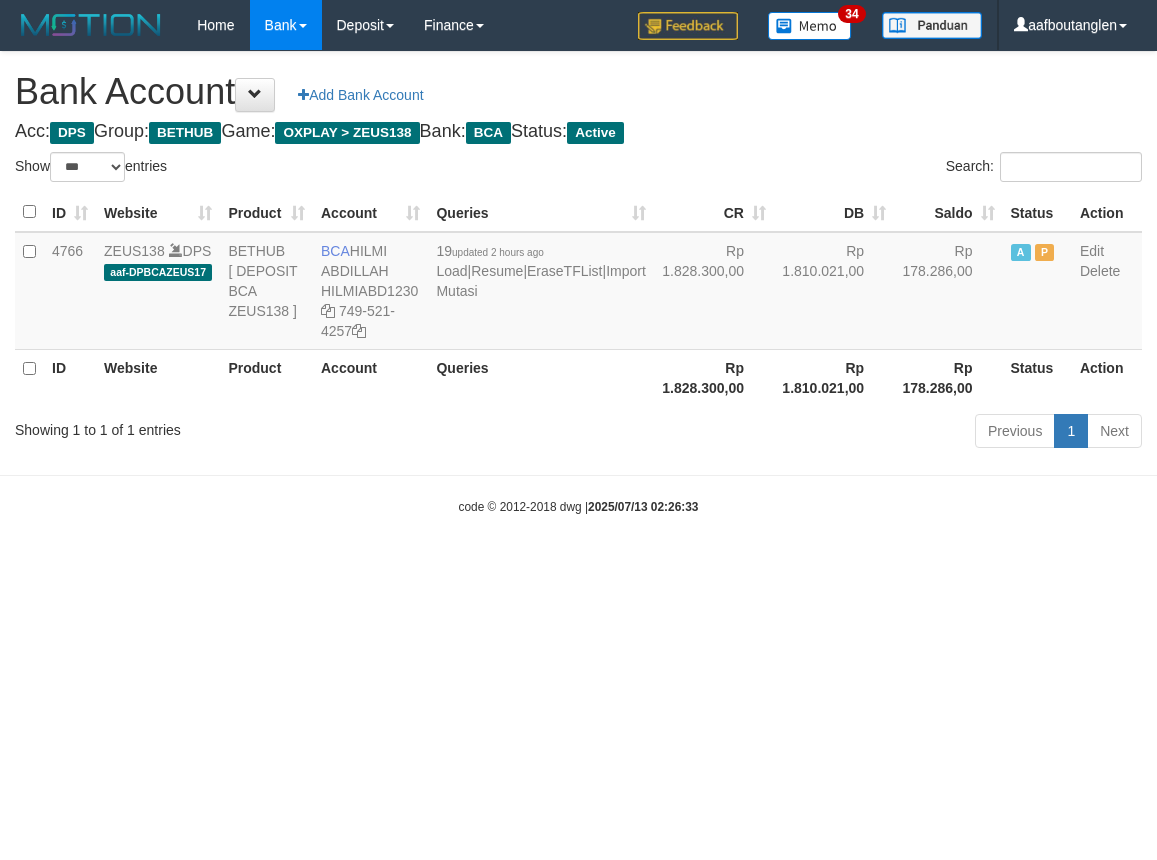 select on "***" 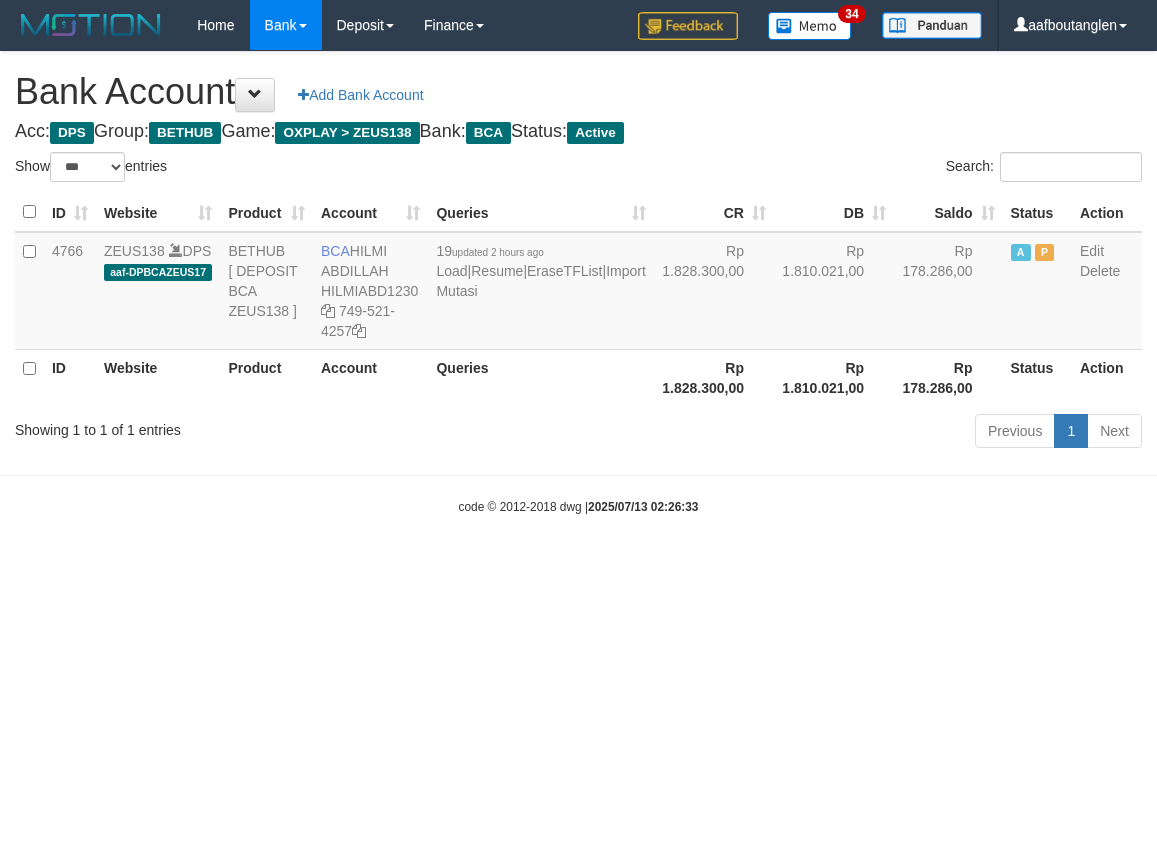 scroll, scrollTop: 0, scrollLeft: 0, axis: both 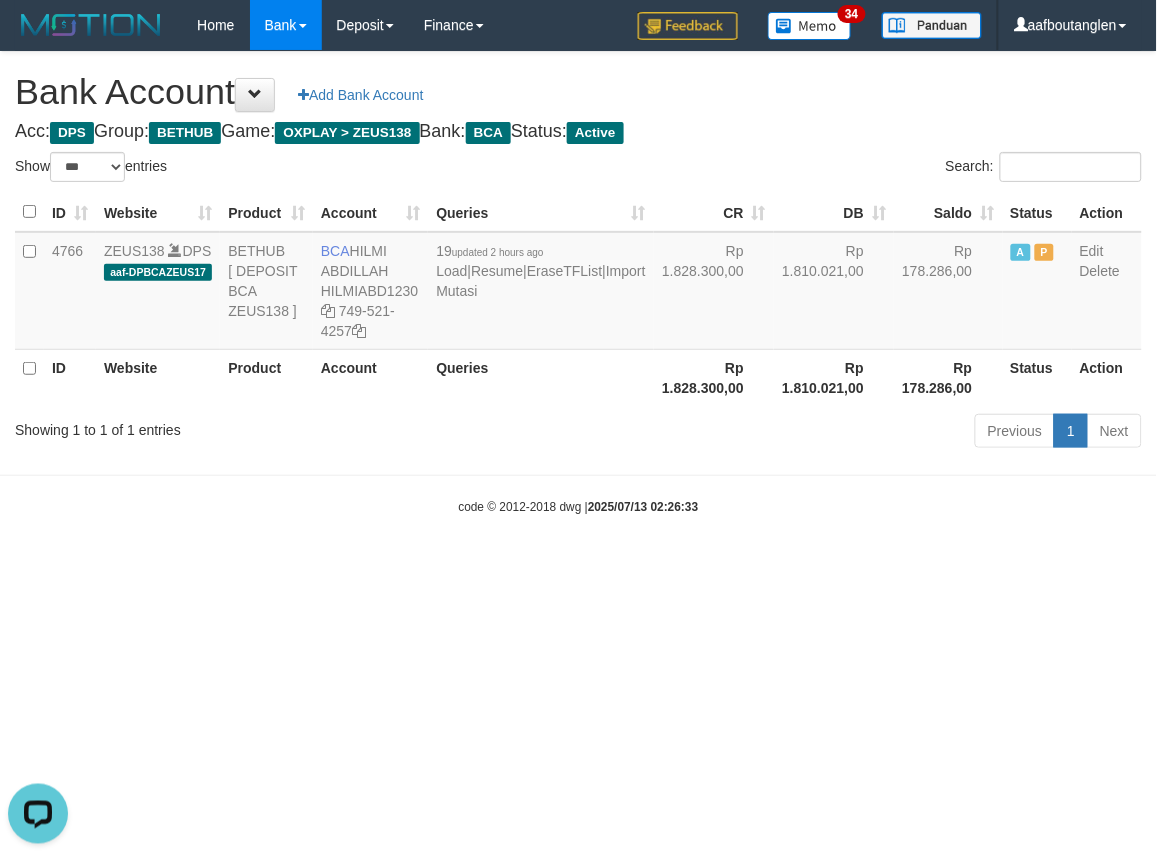 drag, startPoint x: 742, startPoint y: 585, endPoint x: 763, endPoint y: 573, distance: 24.186773 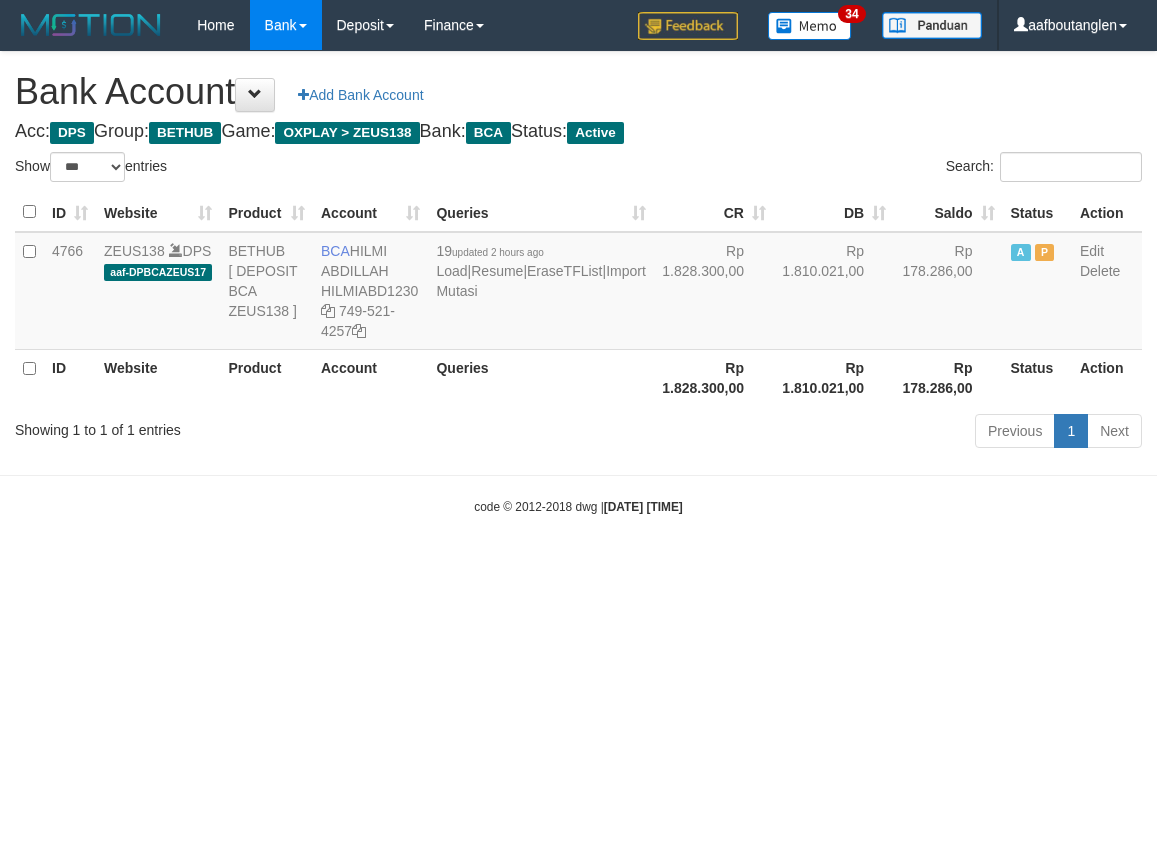 select on "***" 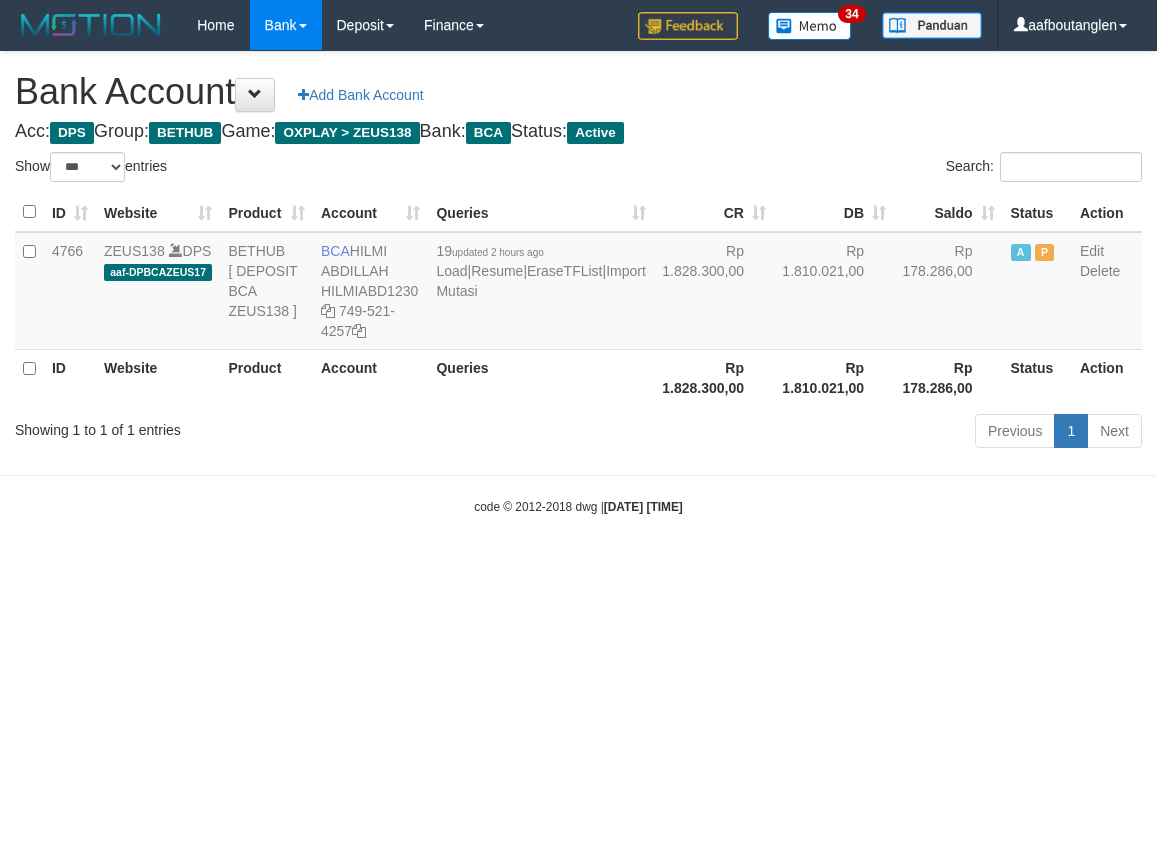 scroll, scrollTop: 0, scrollLeft: 0, axis: both 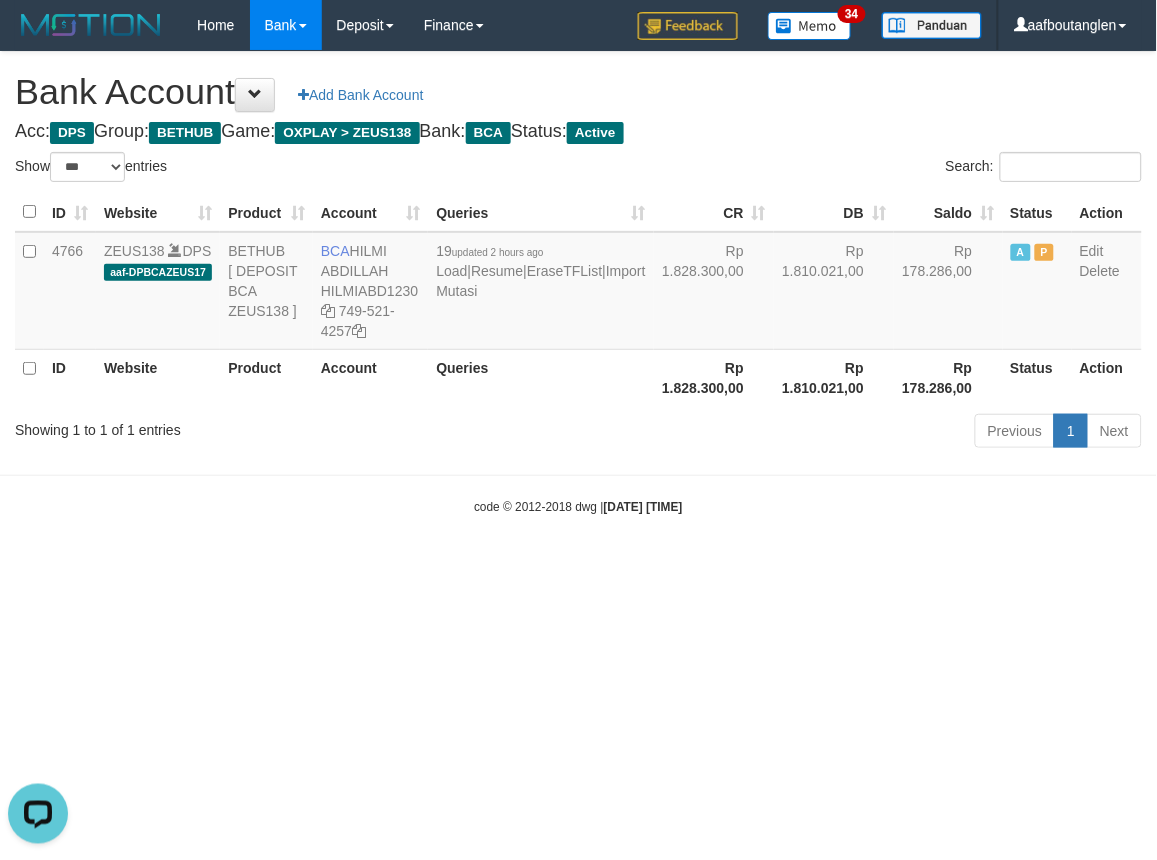 drag, startPoint x: 983, startPoint y: 587, endPoint x: 950, endPoint y: 600, distance: 35.468296 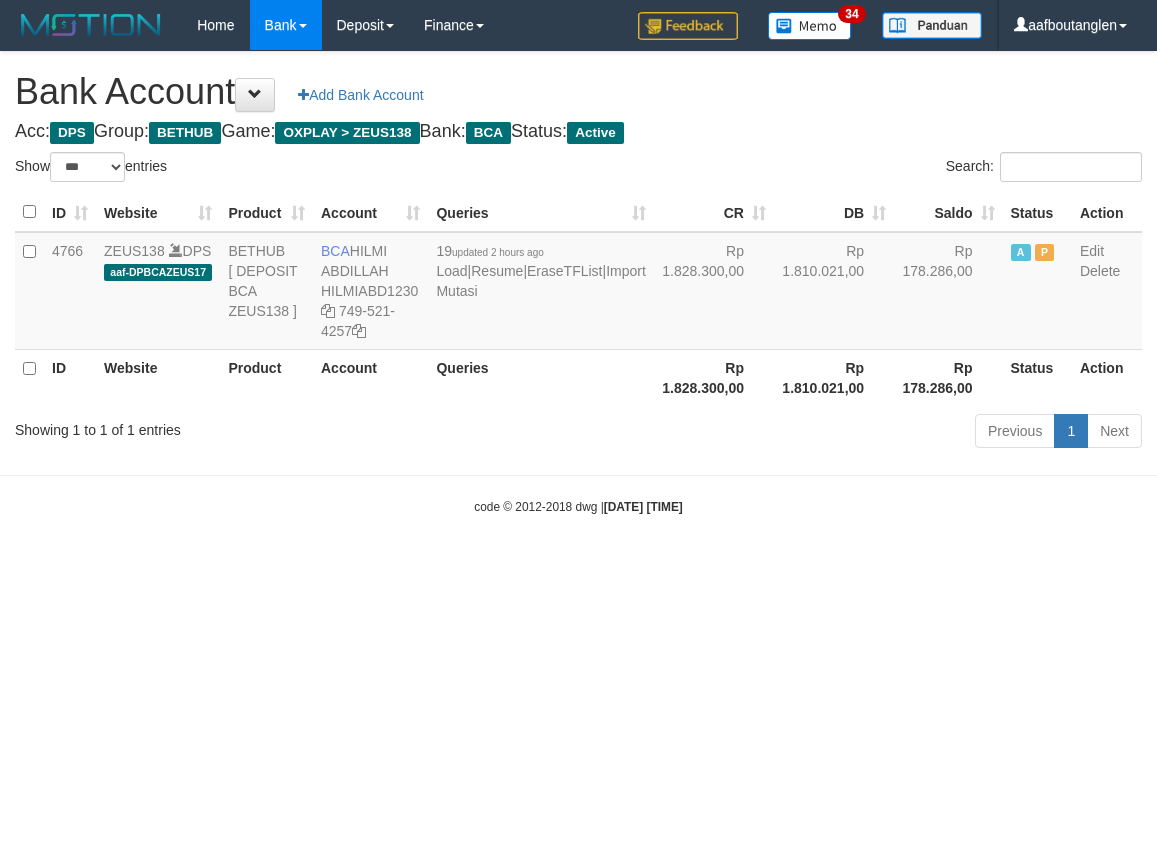 select on "***" 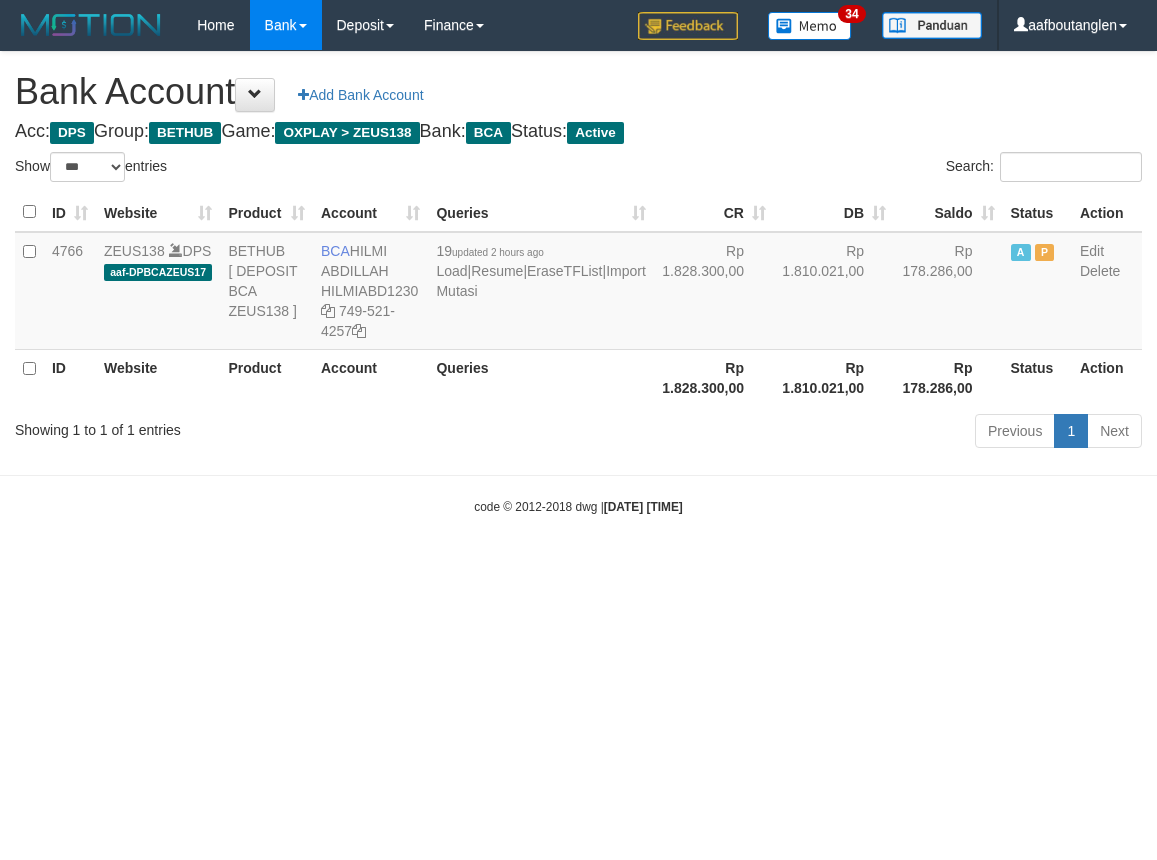scroll, scrollTop: 0, scrollLeft: 0, axis: both 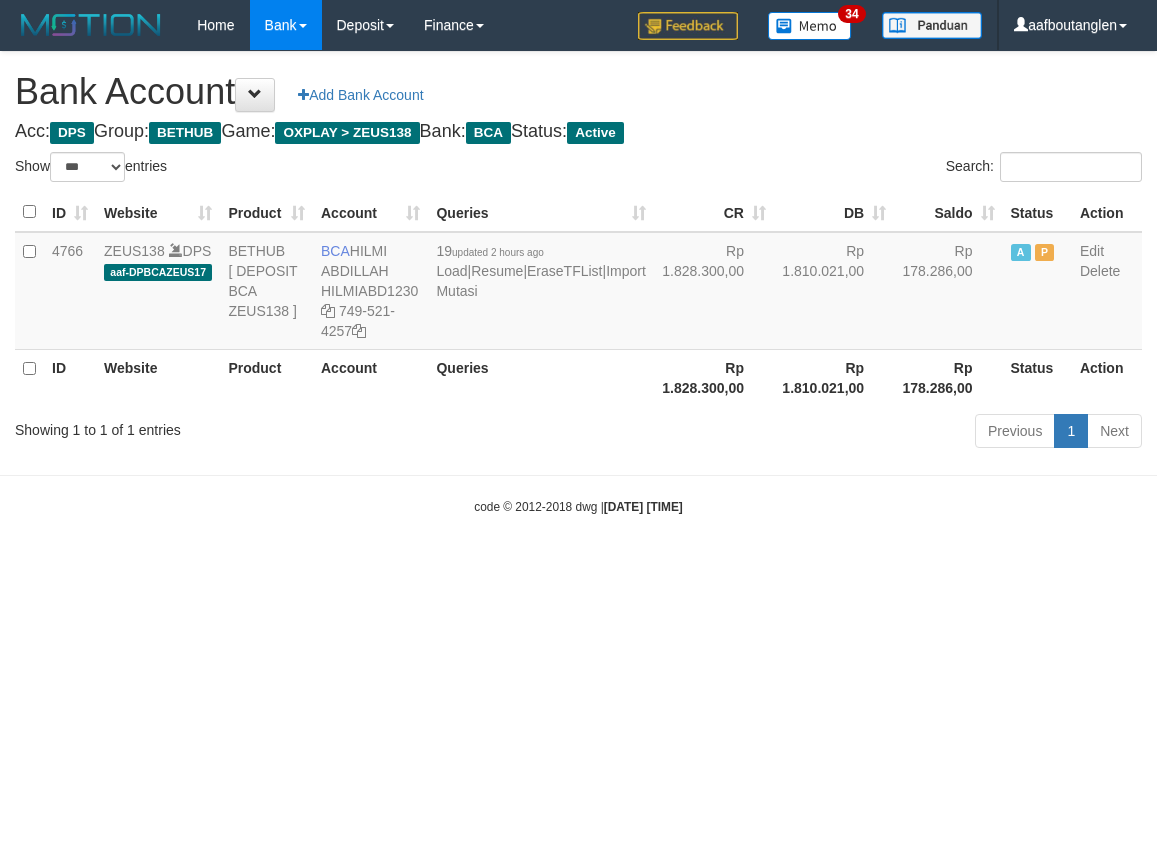 select on "***" 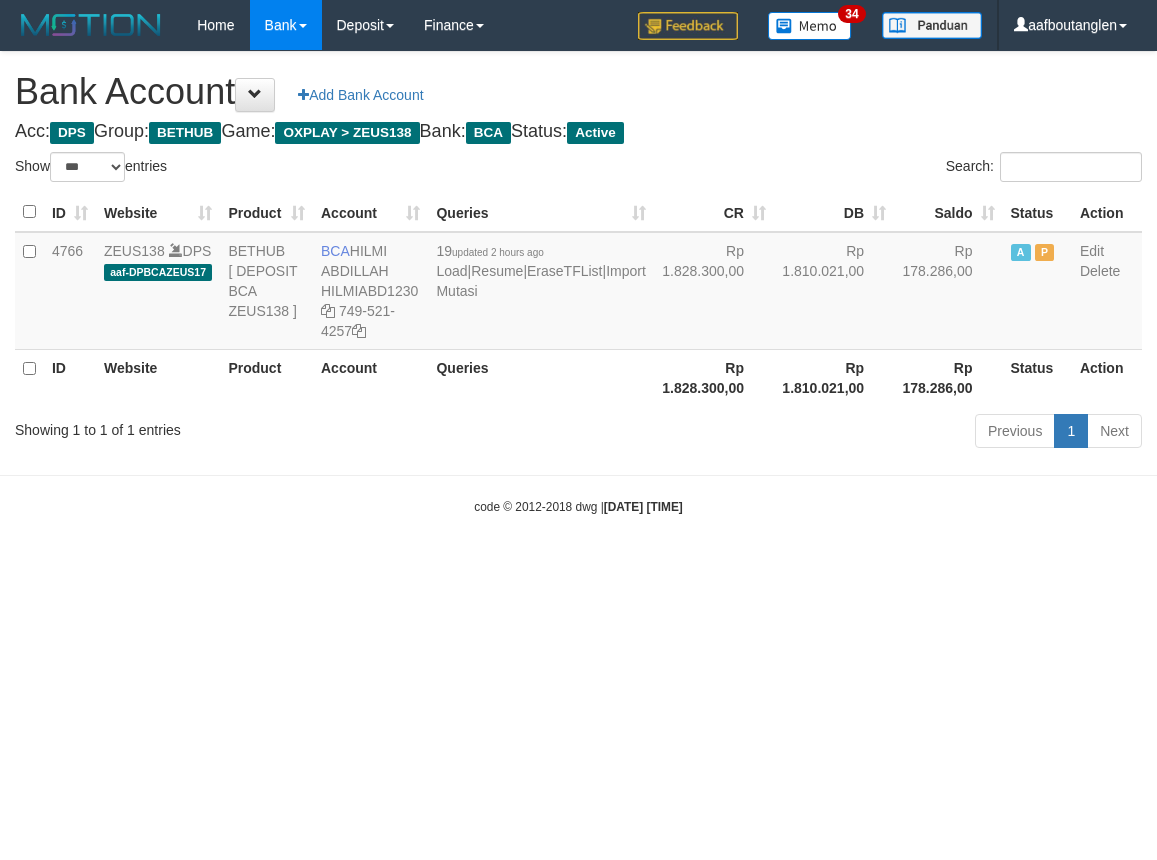 scroll, scrollTop: 0, scrollLeft: 0, axis: both 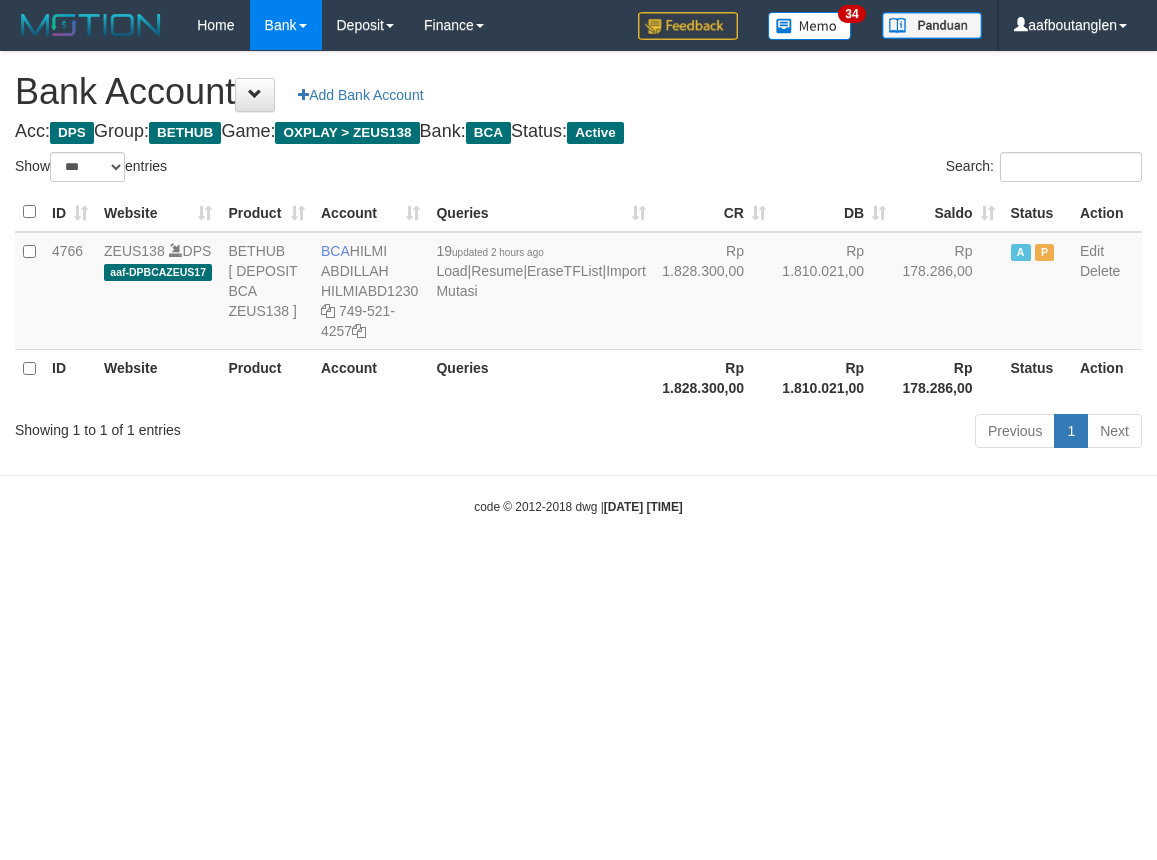select on "***" 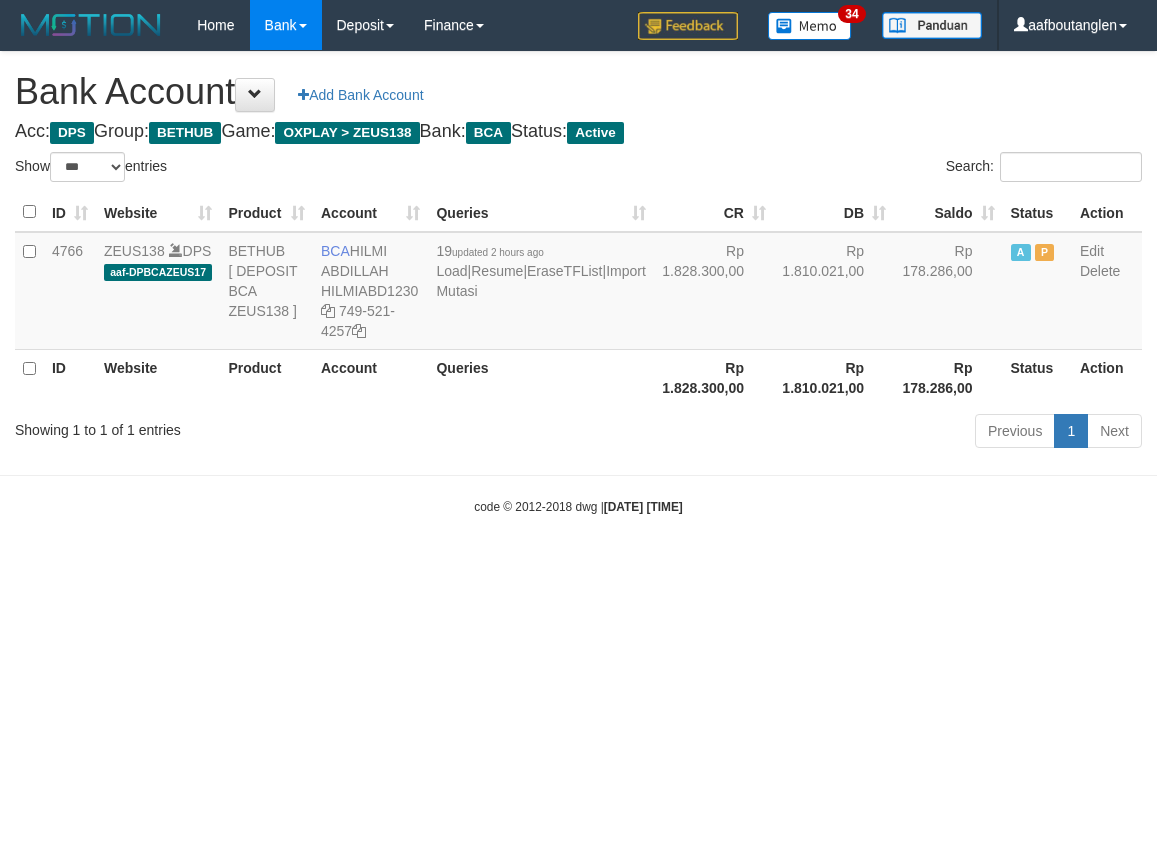 scroll, scrollTop: 0, scrollLeft: 0, axis: both 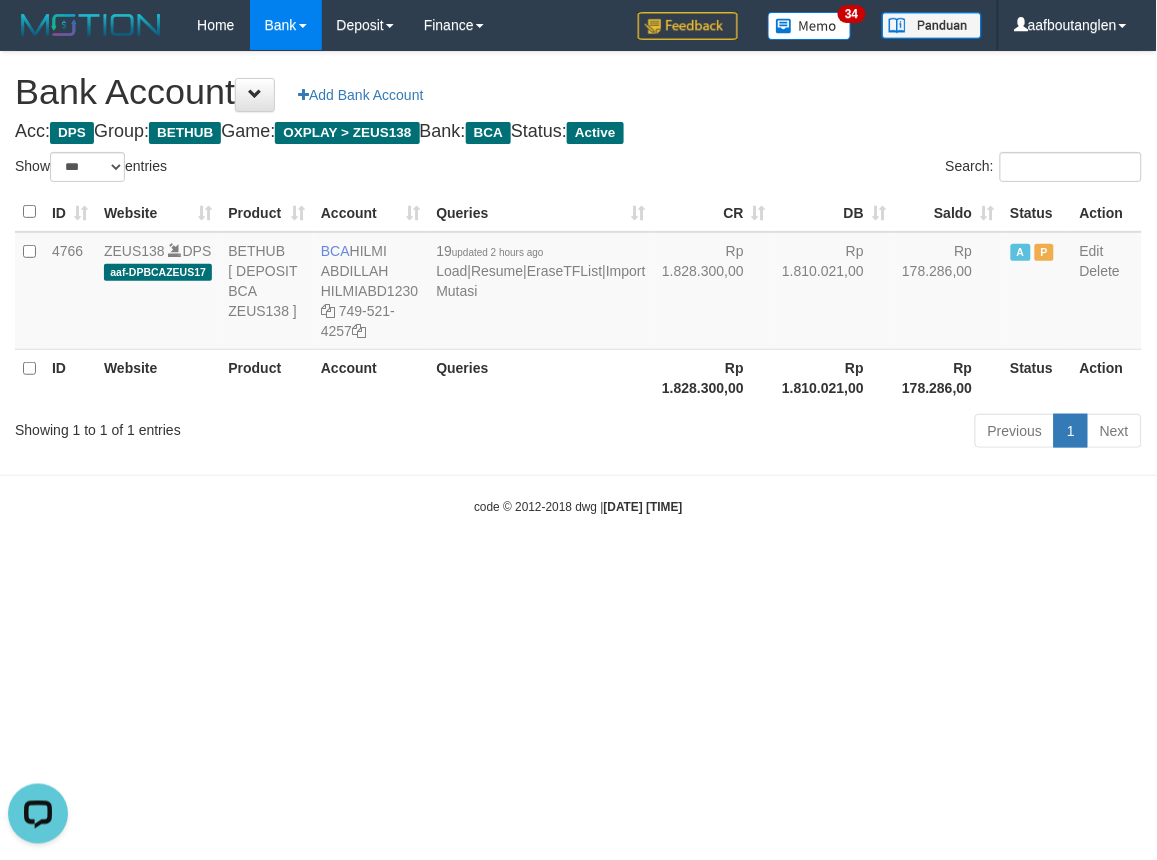 drag, startPoint x: 1001, startPoint y: 631, endPoint x: 974, endPoint y: 633, distance: 27.073973 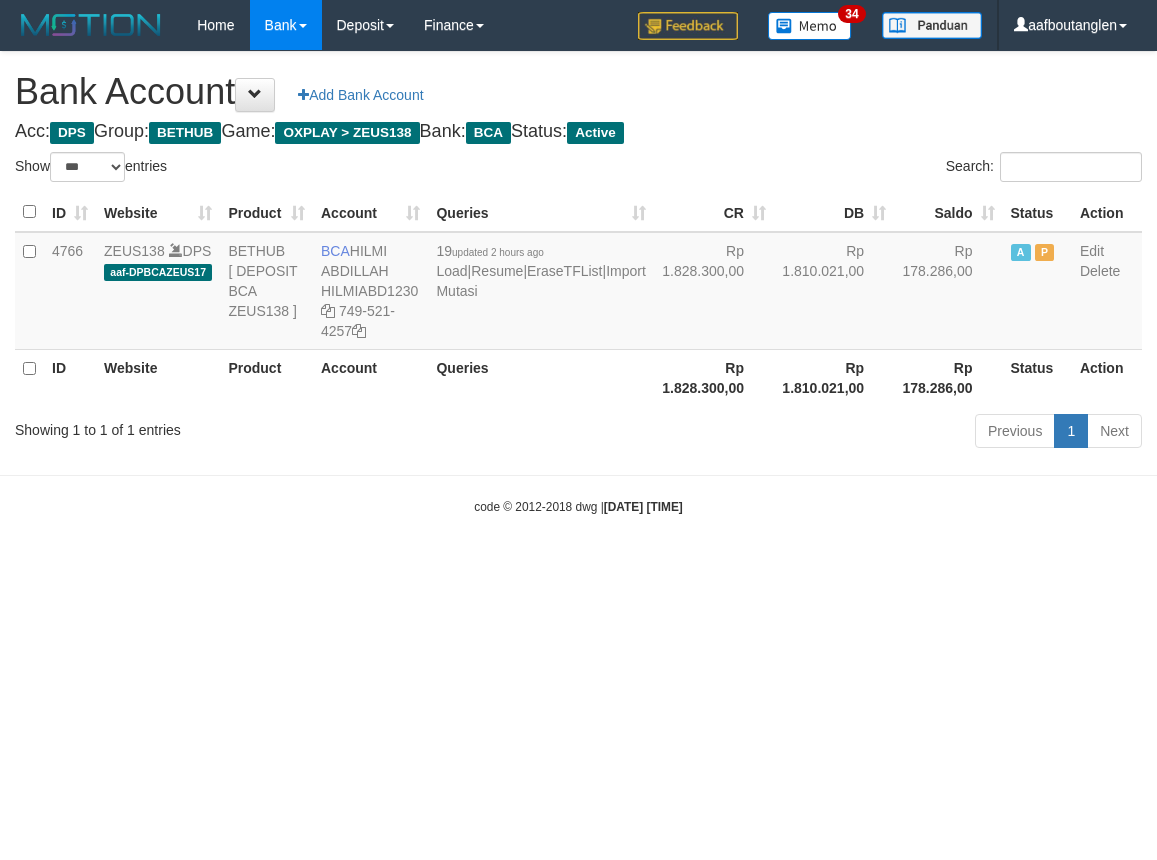 select on "***" 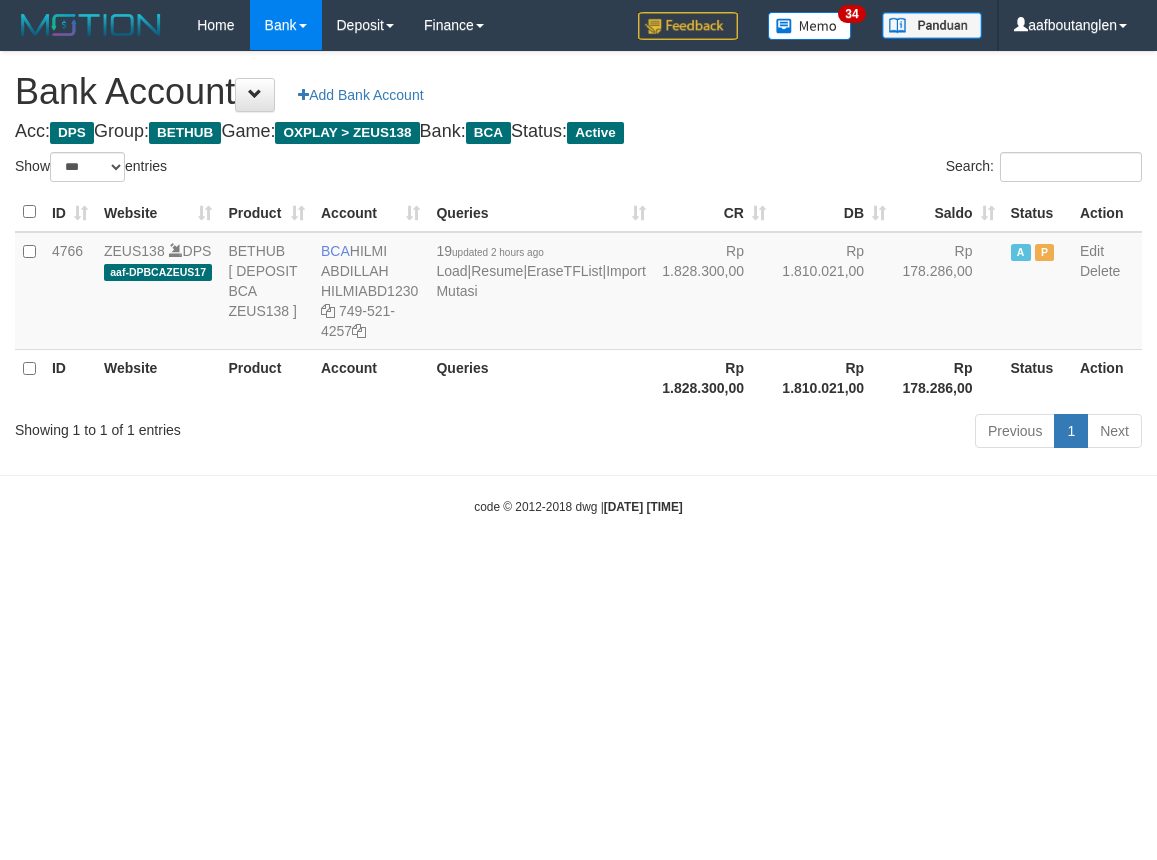 scroll, scrollTop: 0, scrollLeft: 0, axis: both 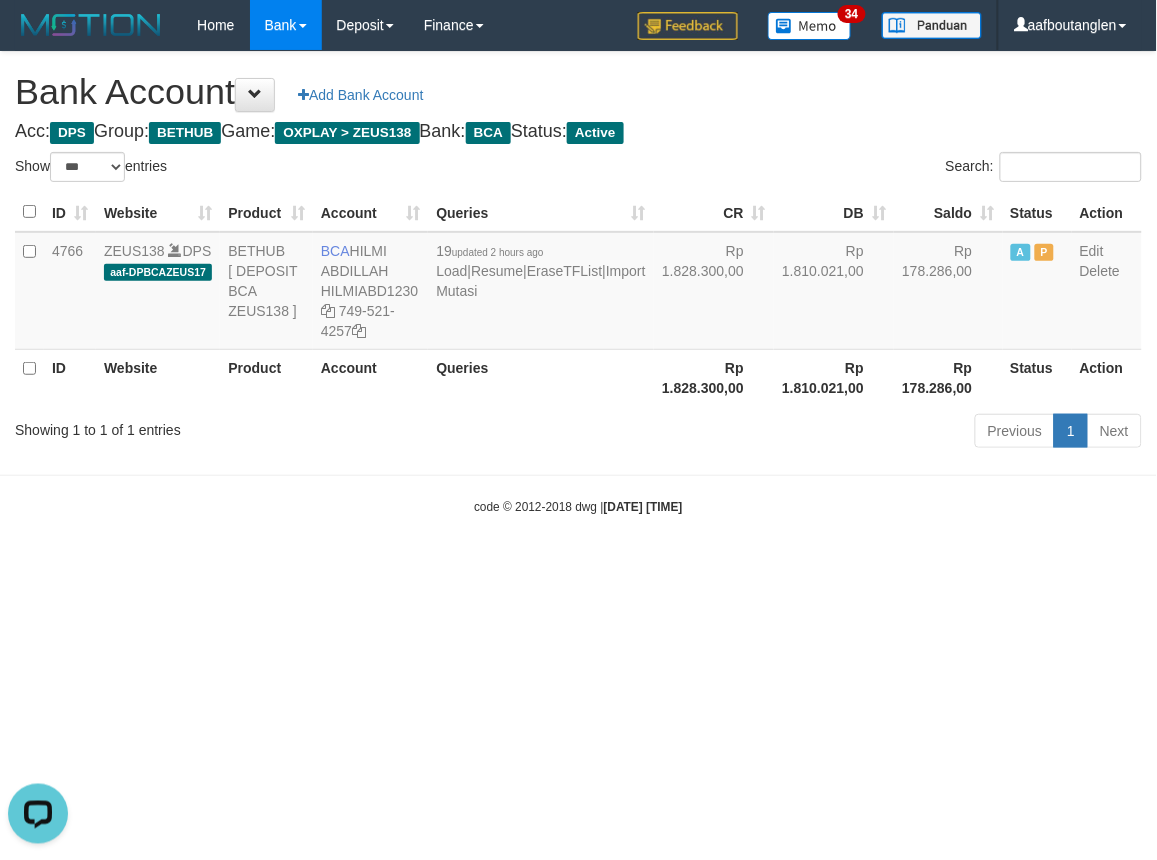 drag, startPoint x: 961, startPoint y: 567, endPoint x: 963, endPoint y: 554, distance: 13.152946 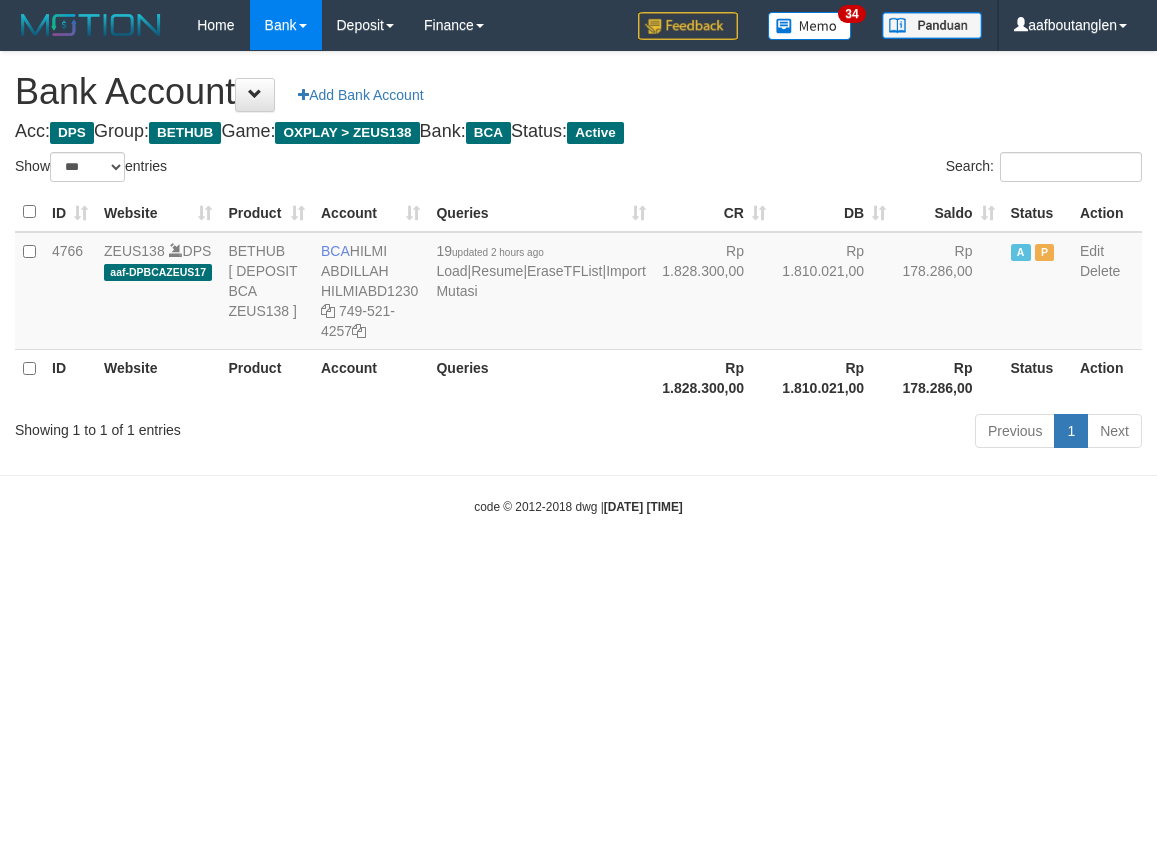 select on "***" 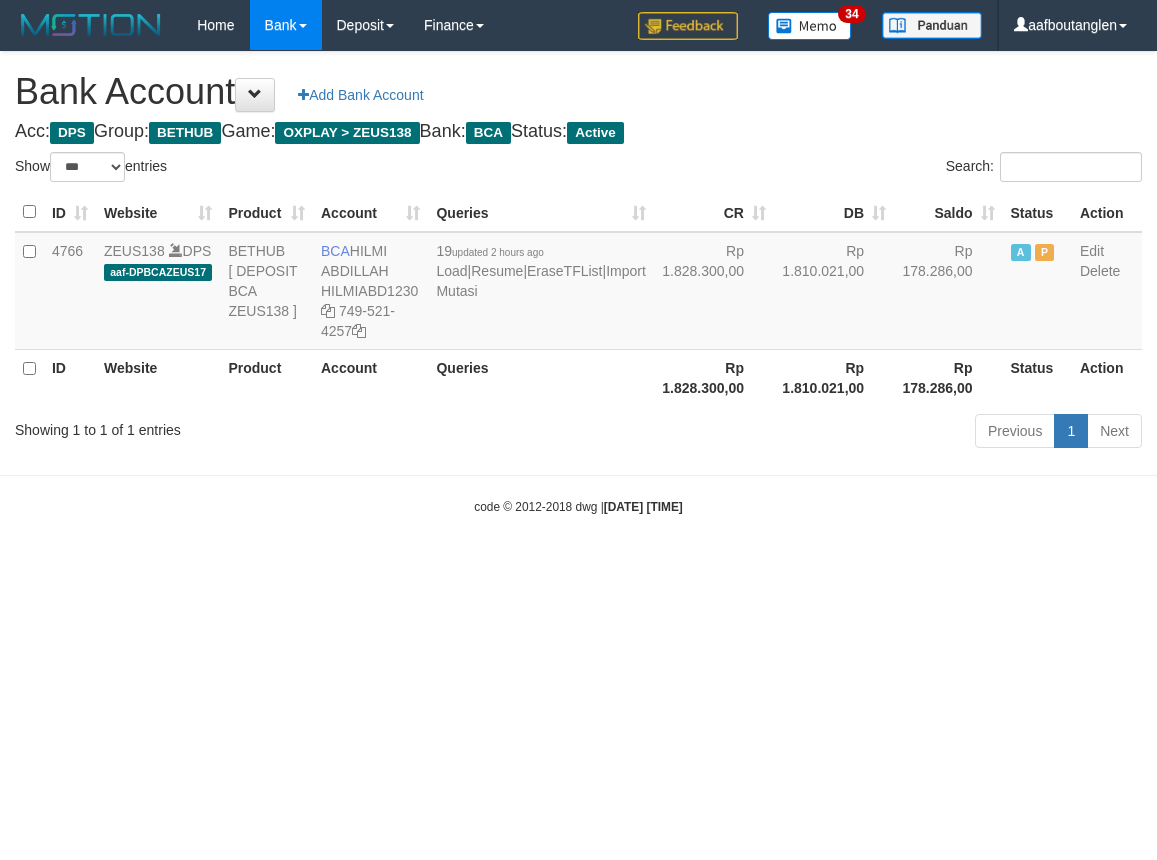 scroll, scrollTop: 0, scrollLeft: 0, axis: both 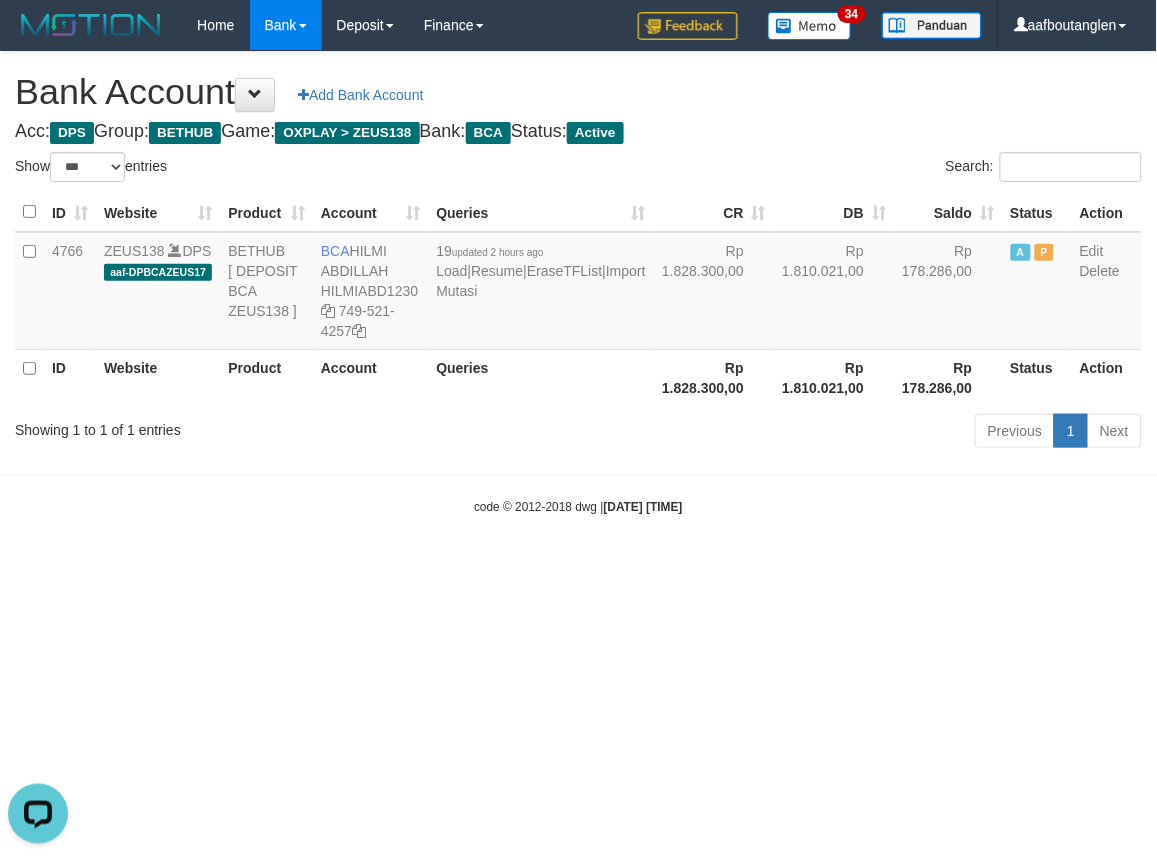 click on "Toggle navigation
Home
Bank
Account List
Deposit
DPS List
History
Note DPS
Finance
Financial Data
aafboutanglen
My Profile
Log Out
34" at bounding box center (578, 283) 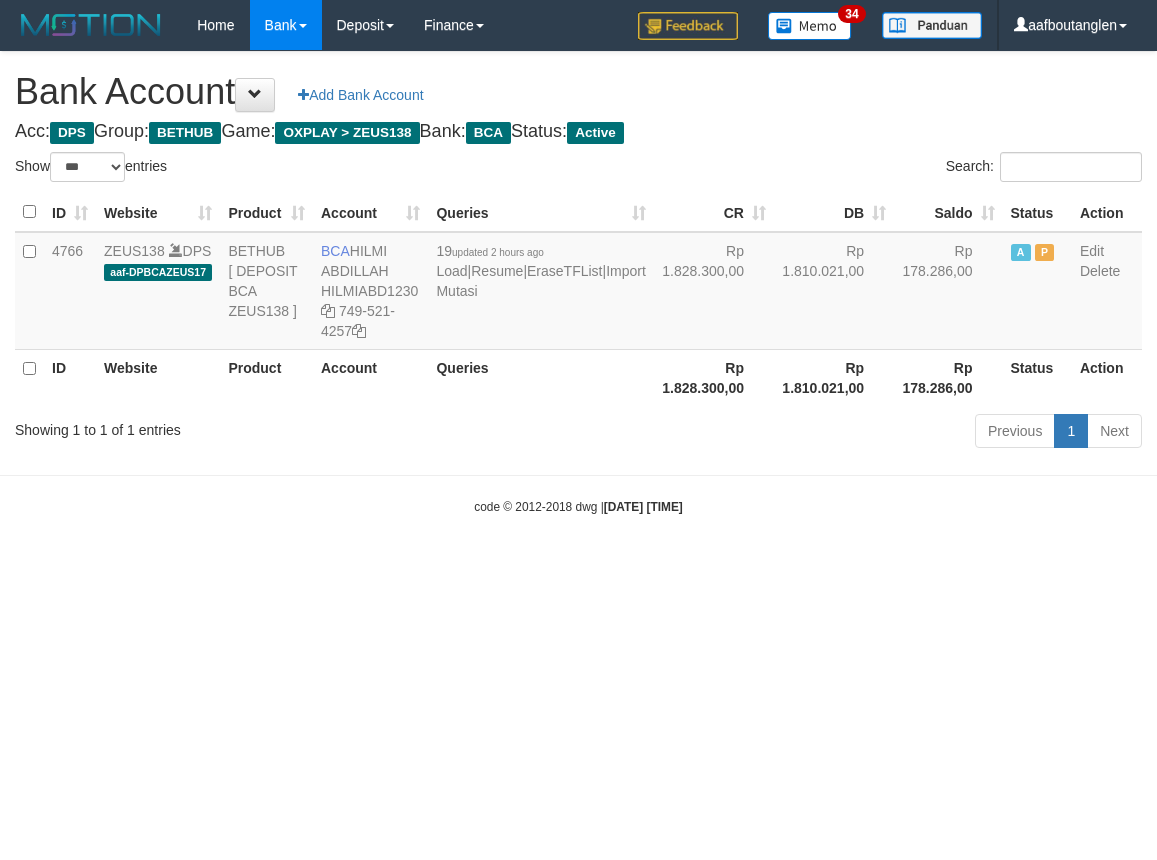 select on "***" 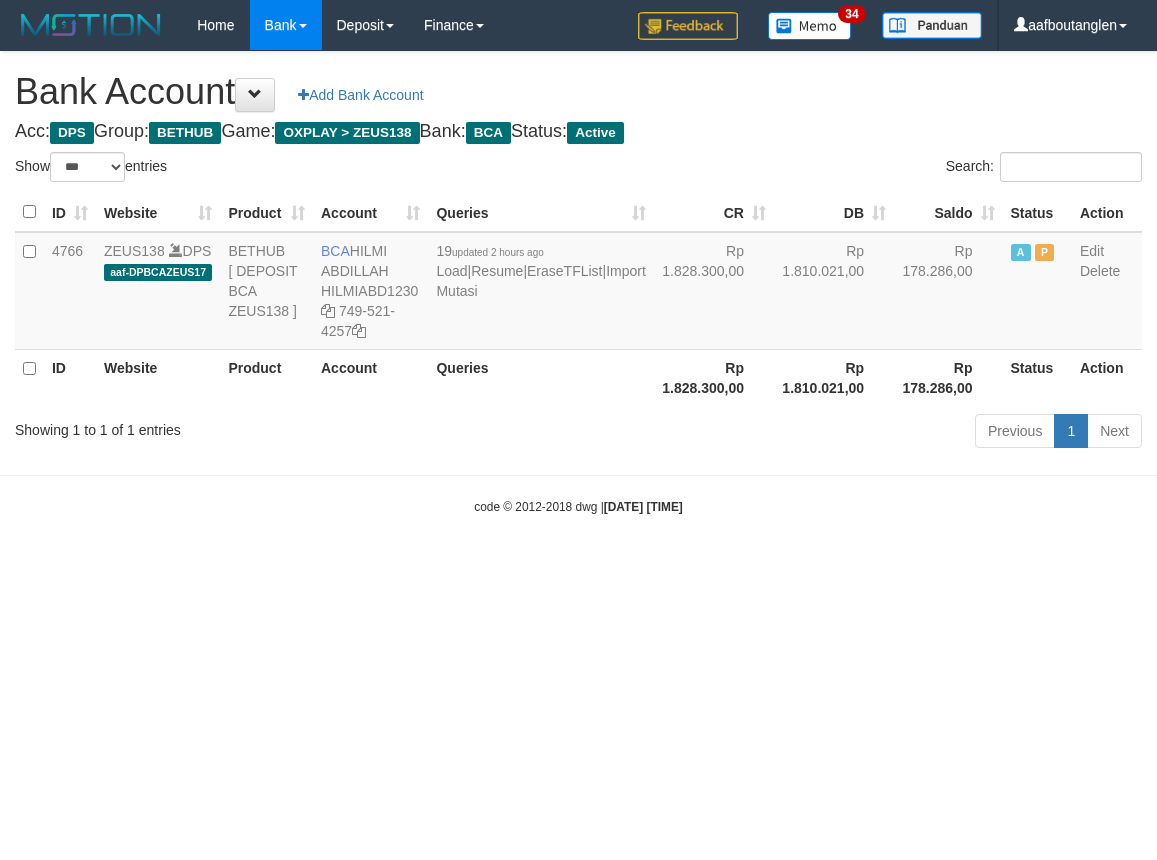 scroll, scrollTop: 0, scrollLeft: 0, axis: both 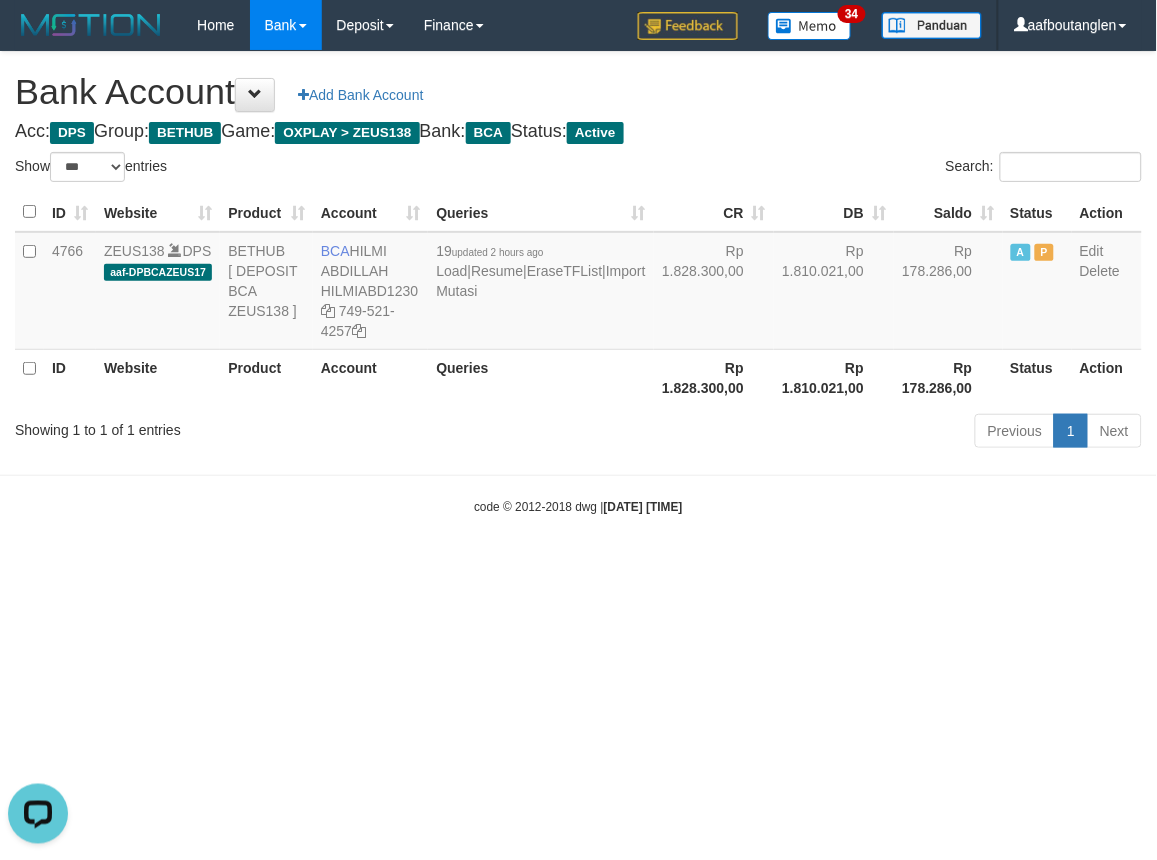 drag, startPoint x: 400, startPoint y: 490, endPoint x: 847, endPoint y: 502, distance: 447.16104 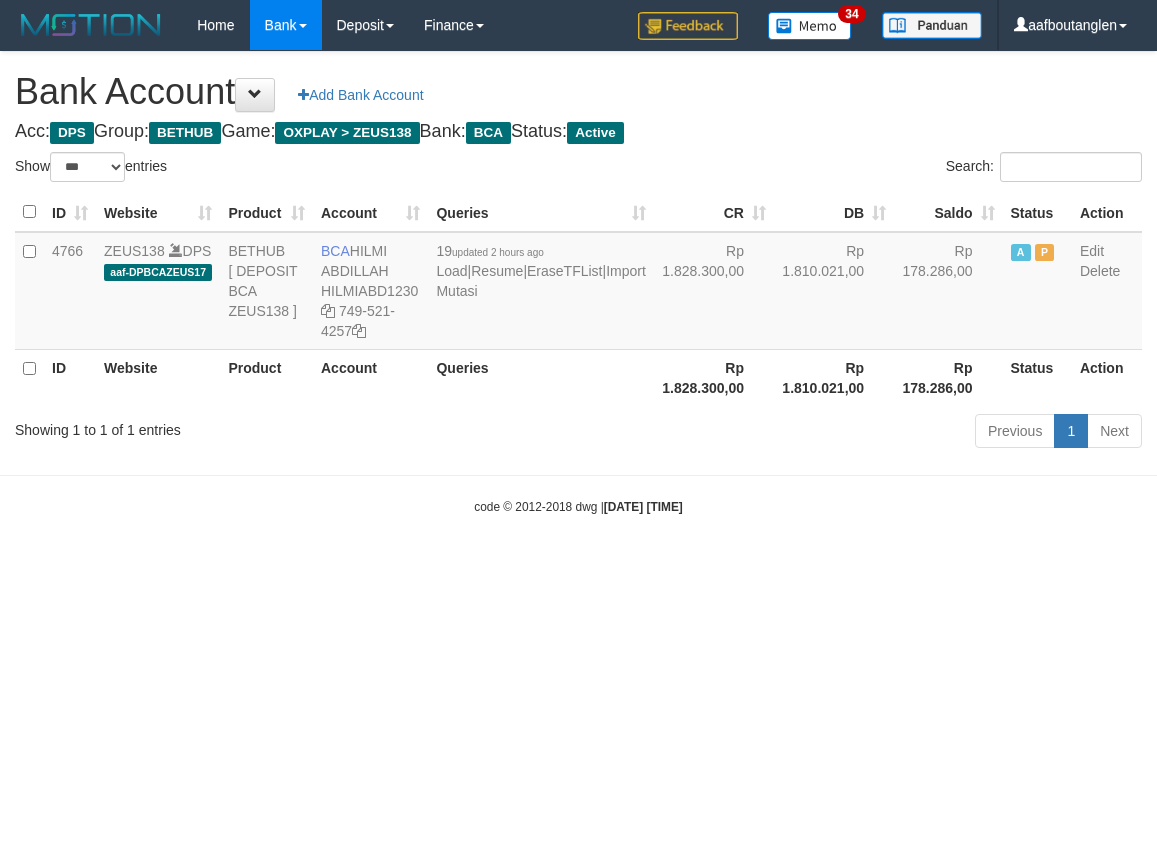 select on "***" 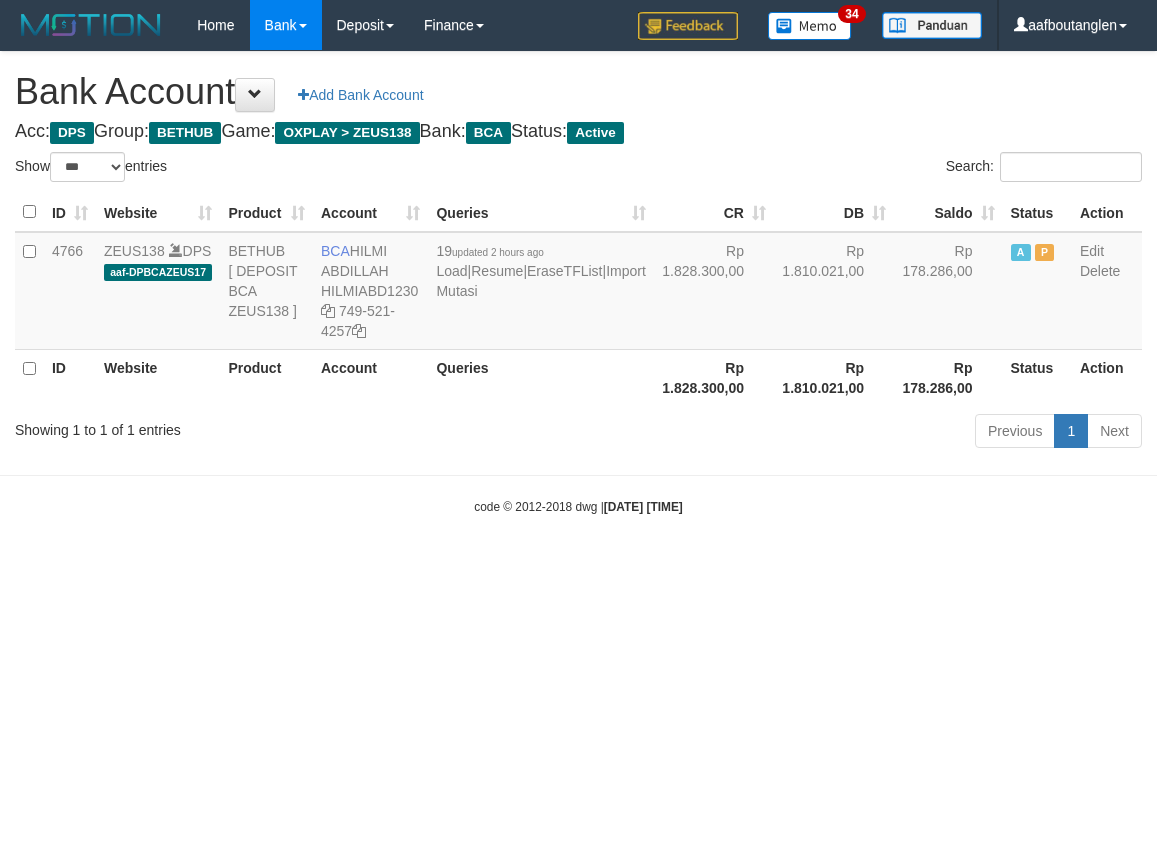 scroll, scrollTop: 0, scrollLeft: 0, axis: both 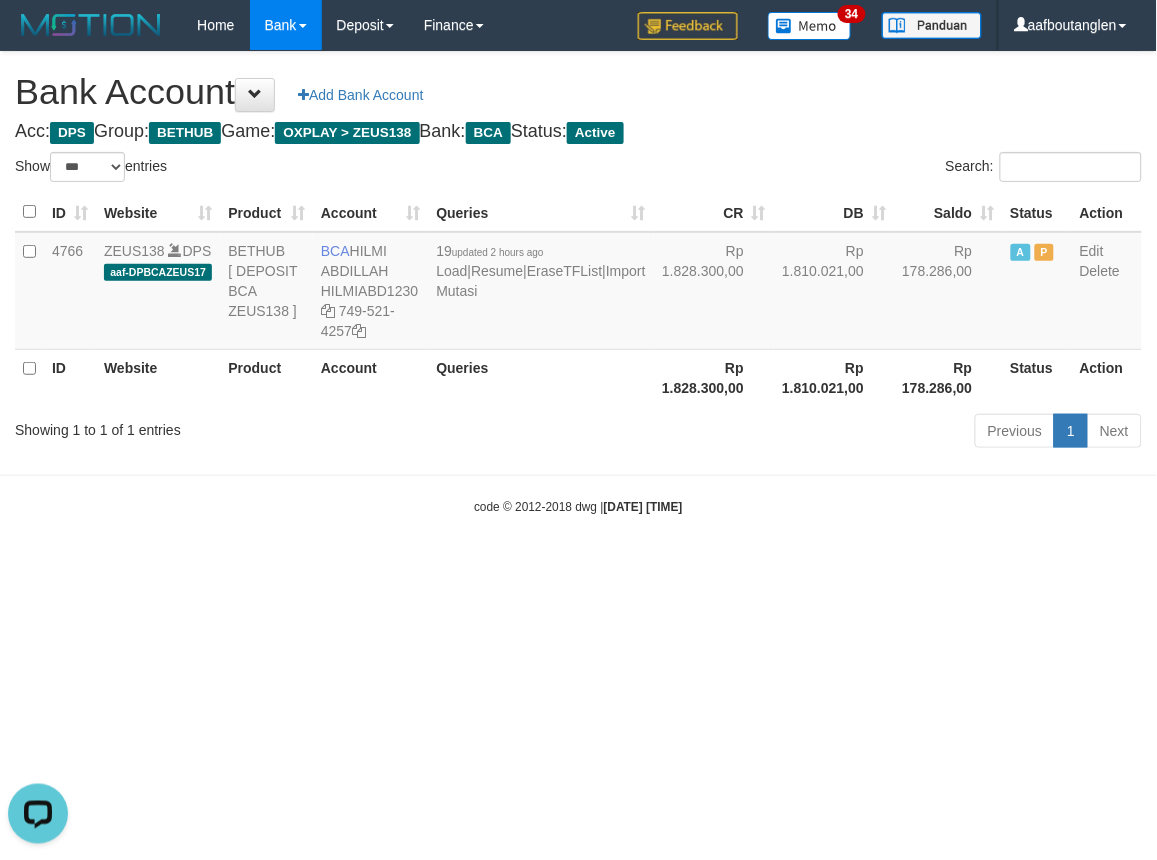 click on "Toggle navigation
Home
Bank
Account List
Deposit
DPS List
History
Note DPS
Finance
Financial Data
aafboutanglen
My Profile
Log Out
34" at bounding box center [578, 283] 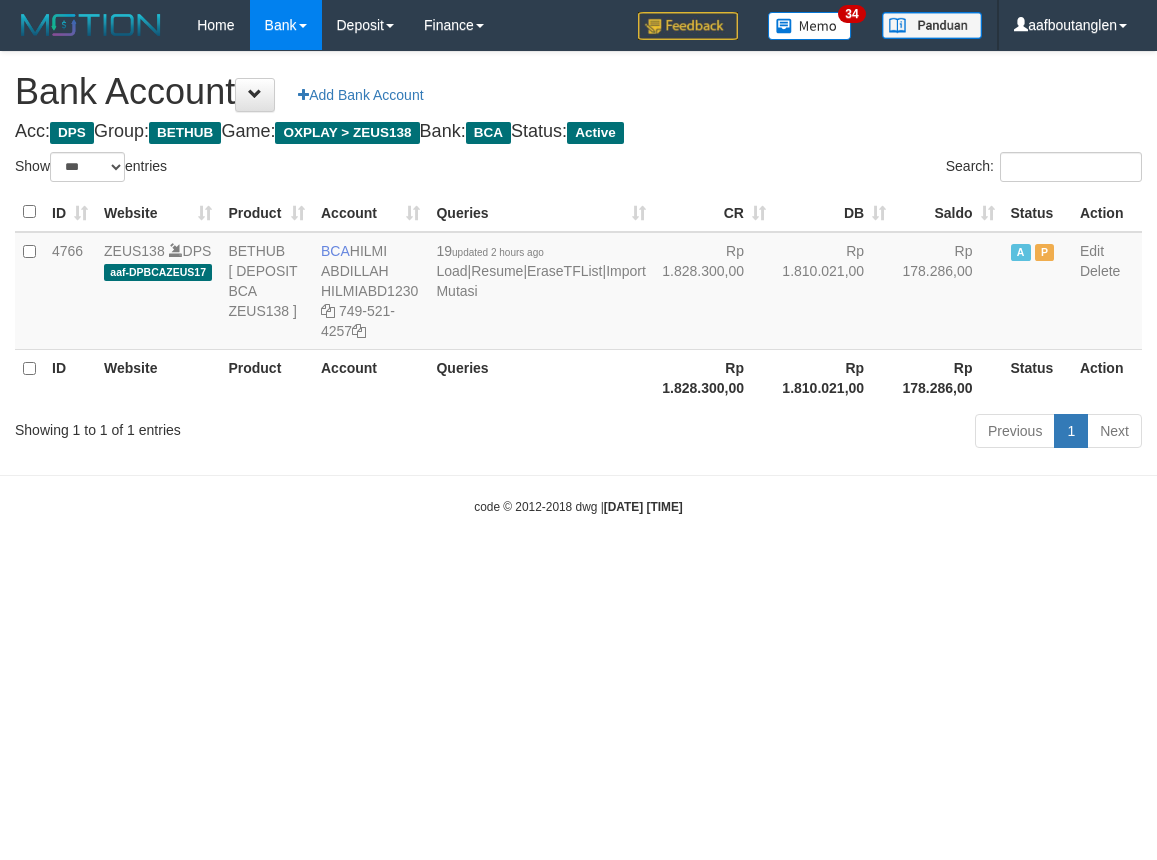 select on "***" 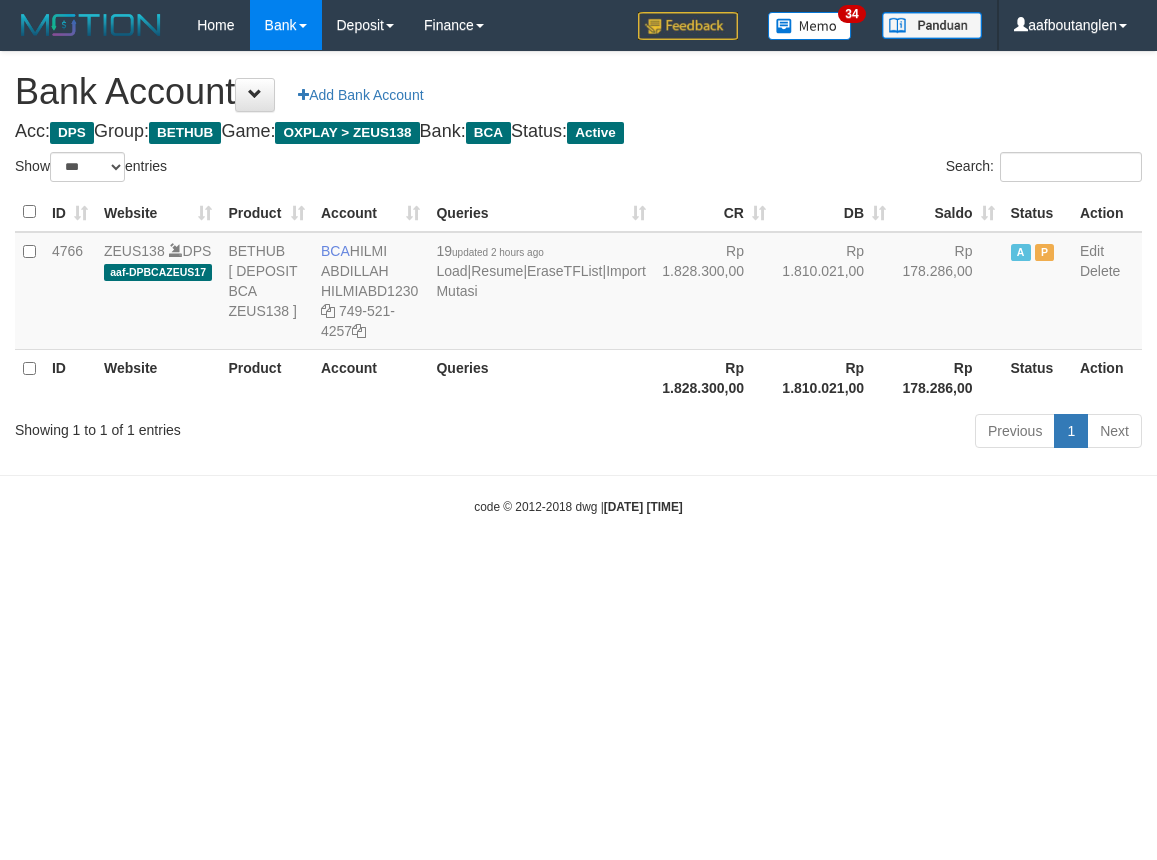 scroll, scrollTop: 0, scrollLeft: 0, axis: both 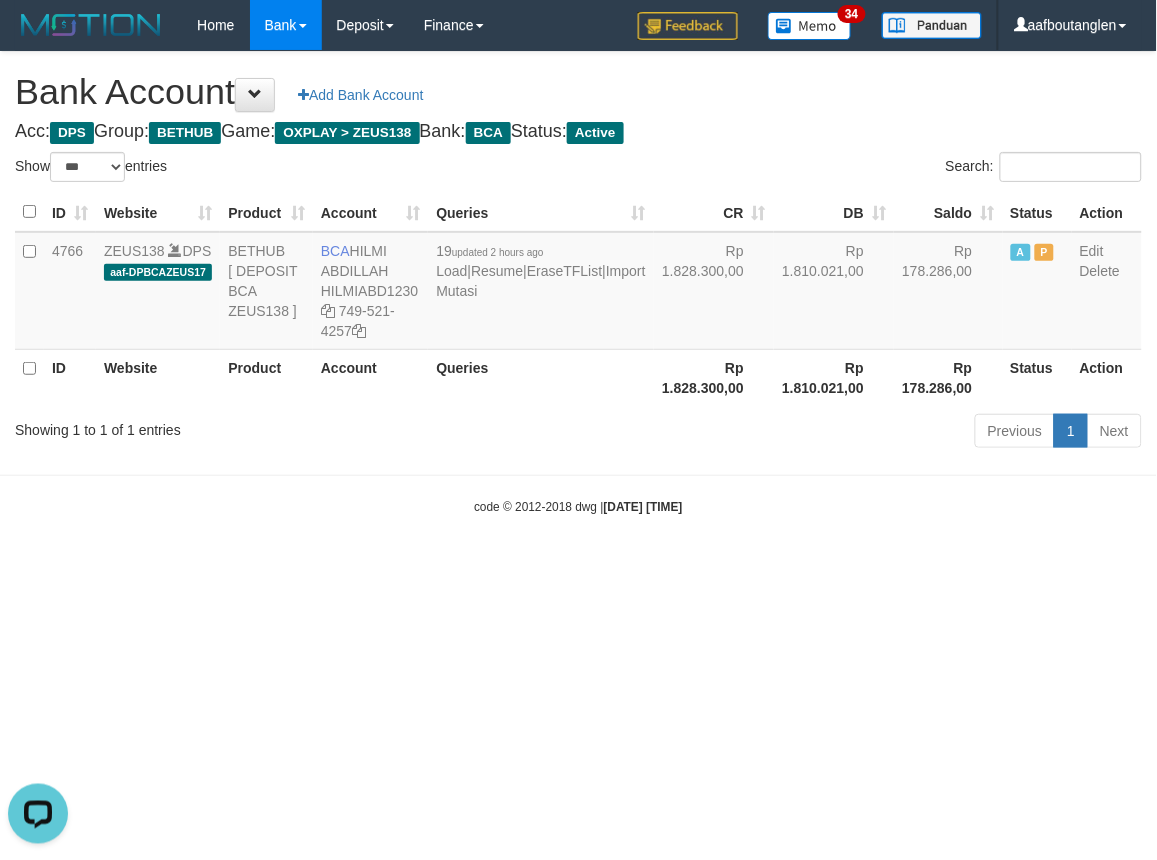 click on "Toggle navigation
Home
Bank
Account List
Deposit
DPS List
History
Note DPS
Finance
Financial Data
aafboutanglen
My Profile
Log Out
34" at bounding box center (578, 283) 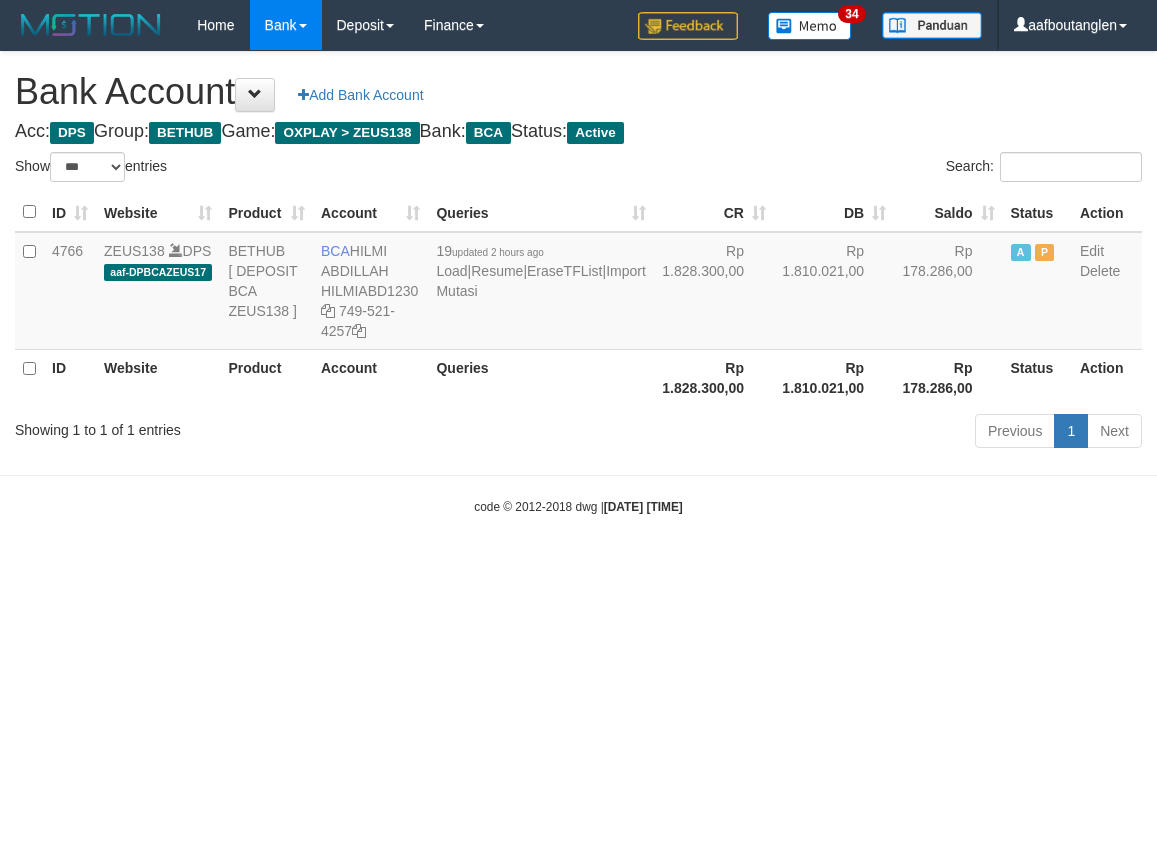 select on "***" 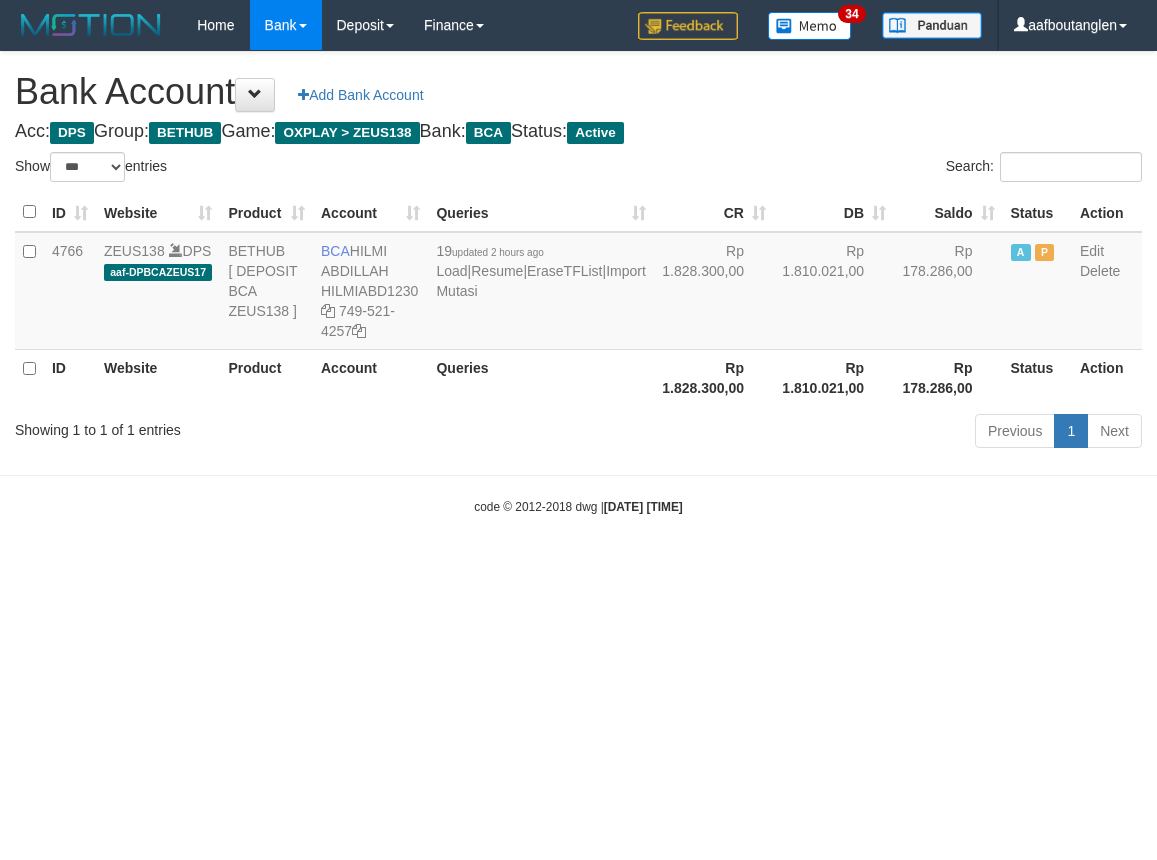 scroll, scrollTop: 0, scrollLeft: 0, axis: both 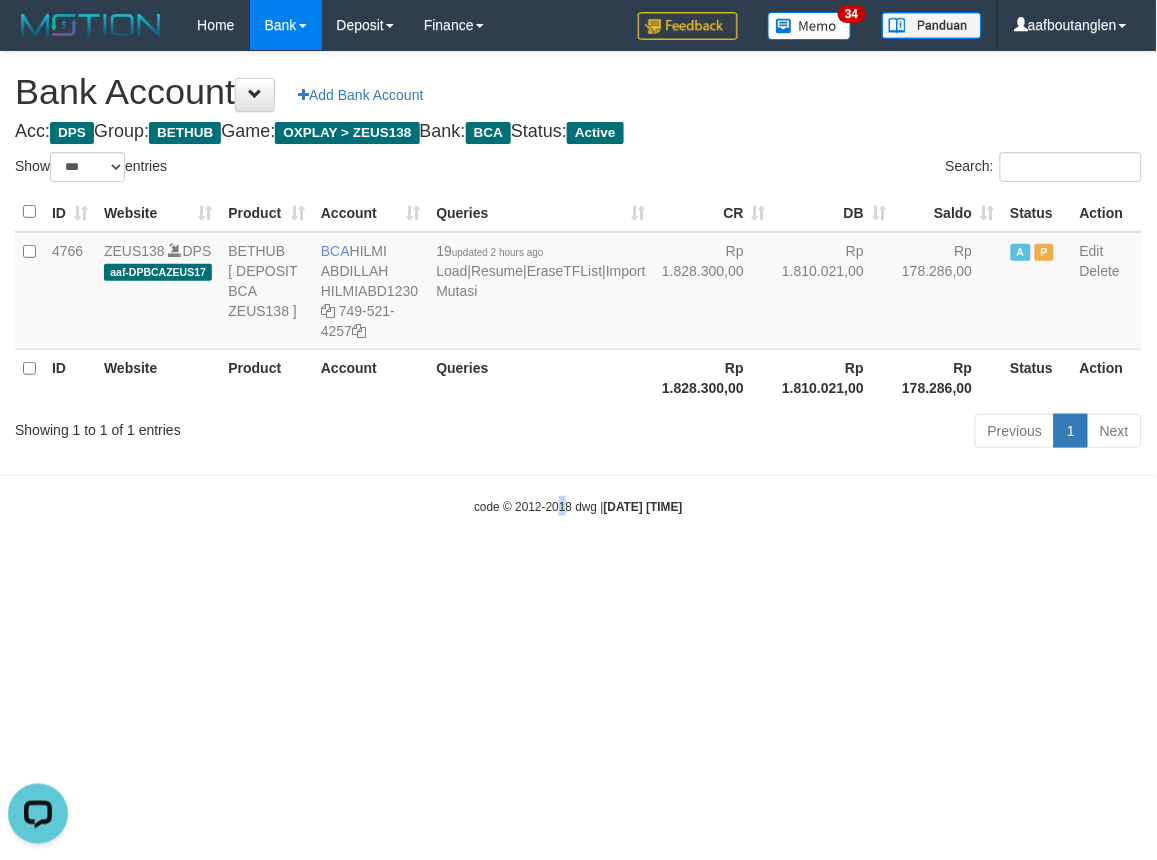 click on "Toggle navigation
Home
Bank
Account List
Deposit
DPS List
History
Note DPS
Finance
Financial Data
aafboutanglen
My Profile
Log Out
34" at bounding box center (578, 283) 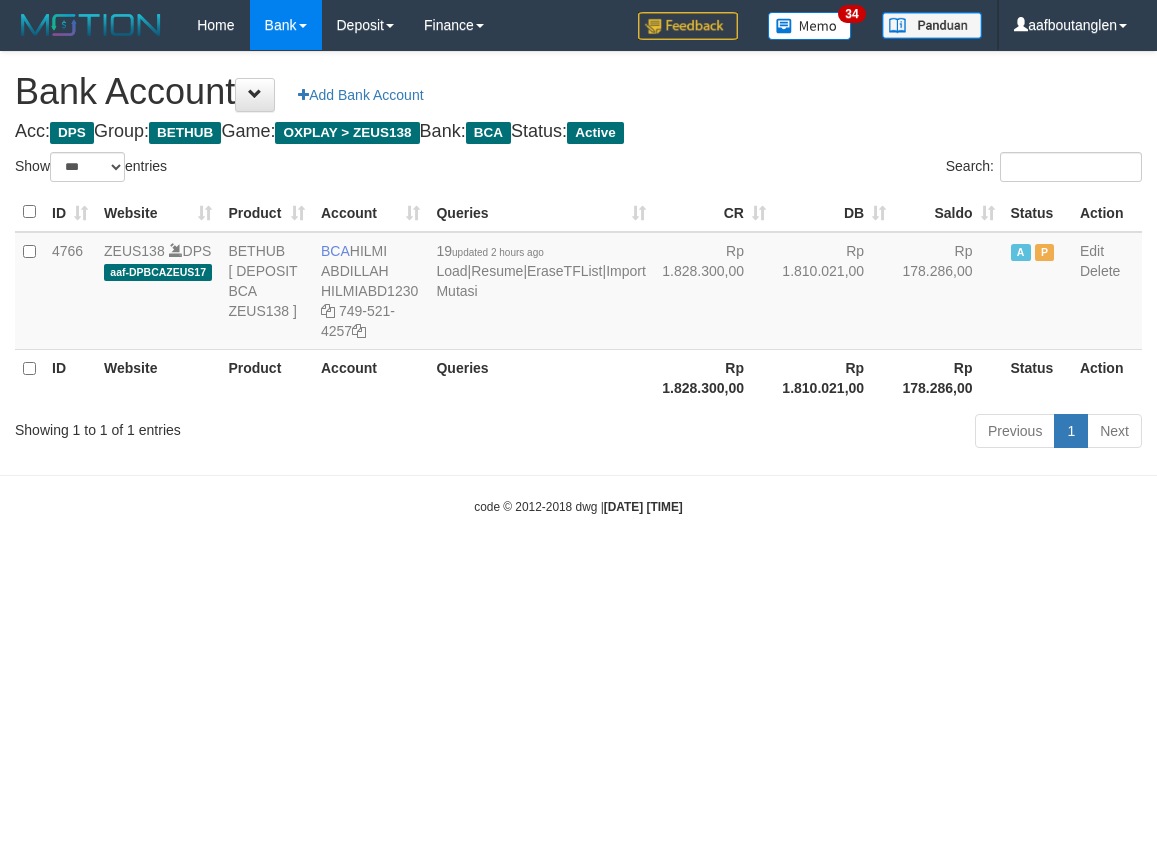 select on "***" 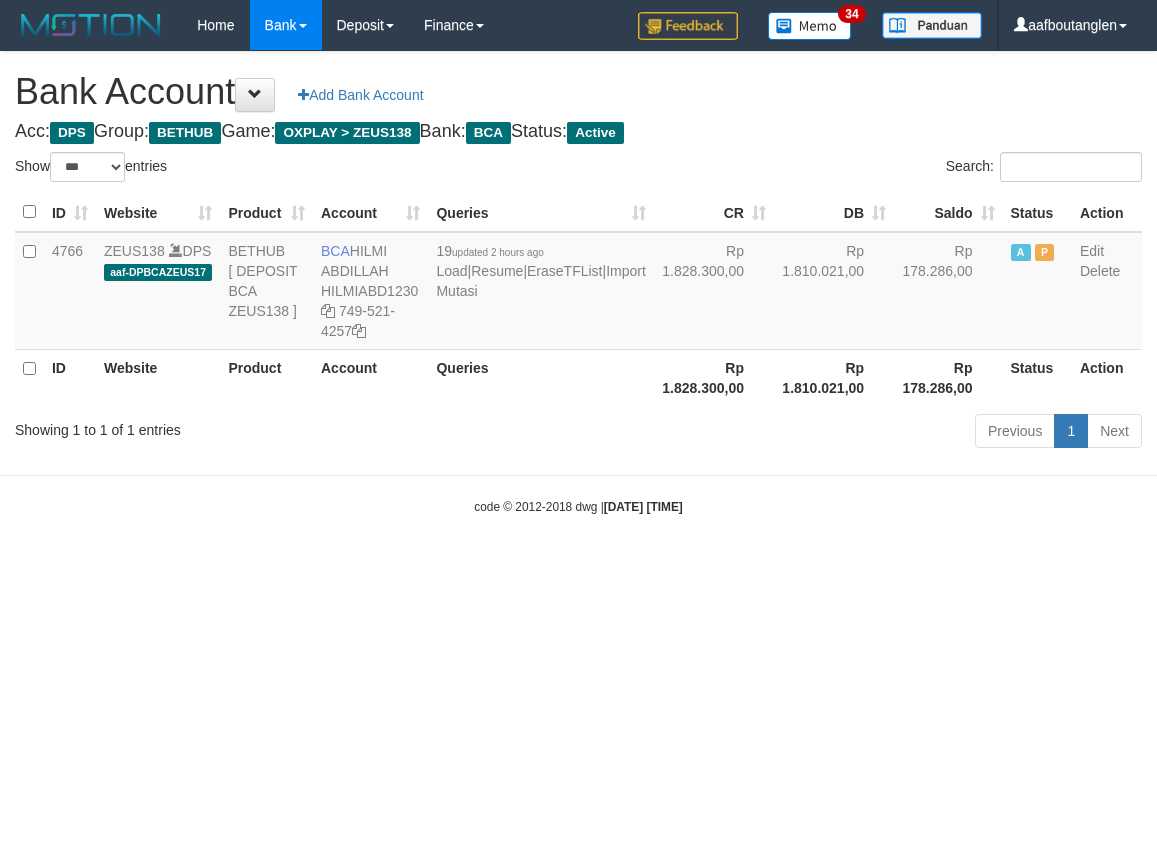 scroll, scrollTop: 0, scrollLeft: 0, axis: both 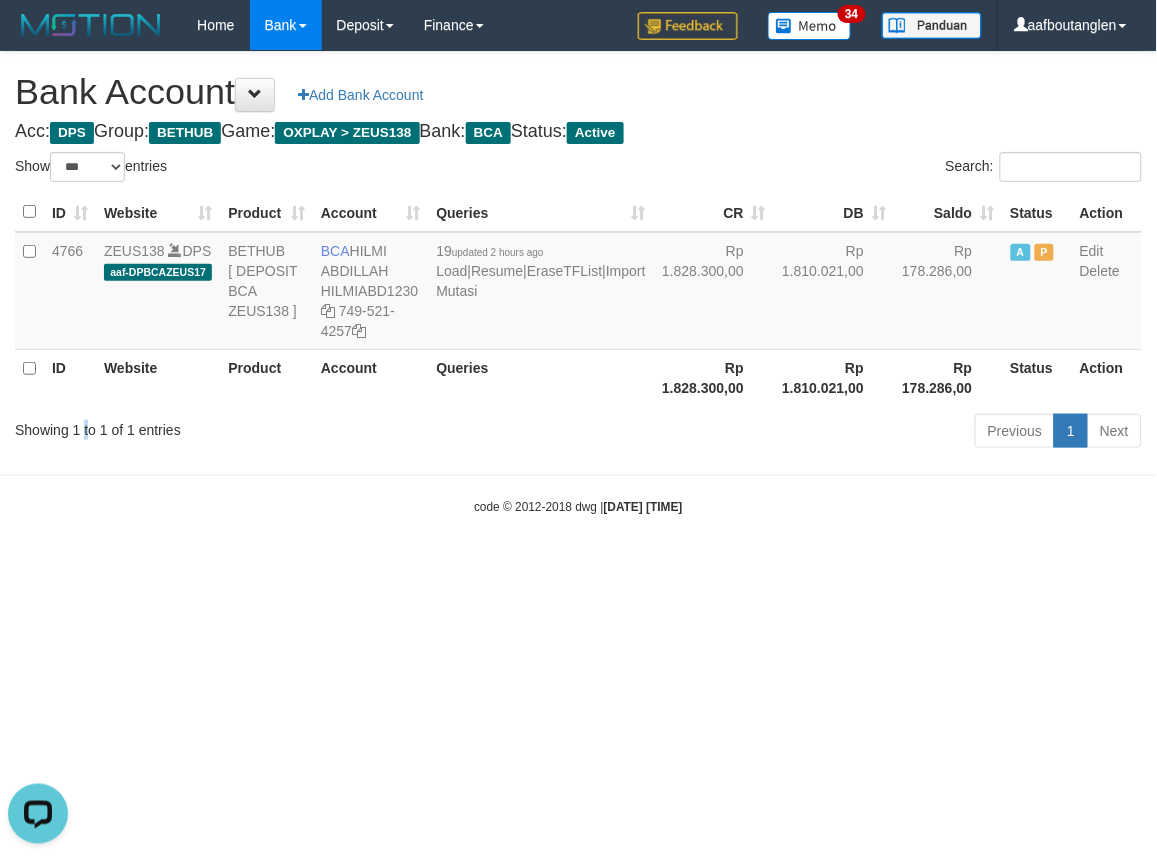 click on "Showing 1 to 1 of 1 entries Previous 1 Next" at bounding box center [578, 433] 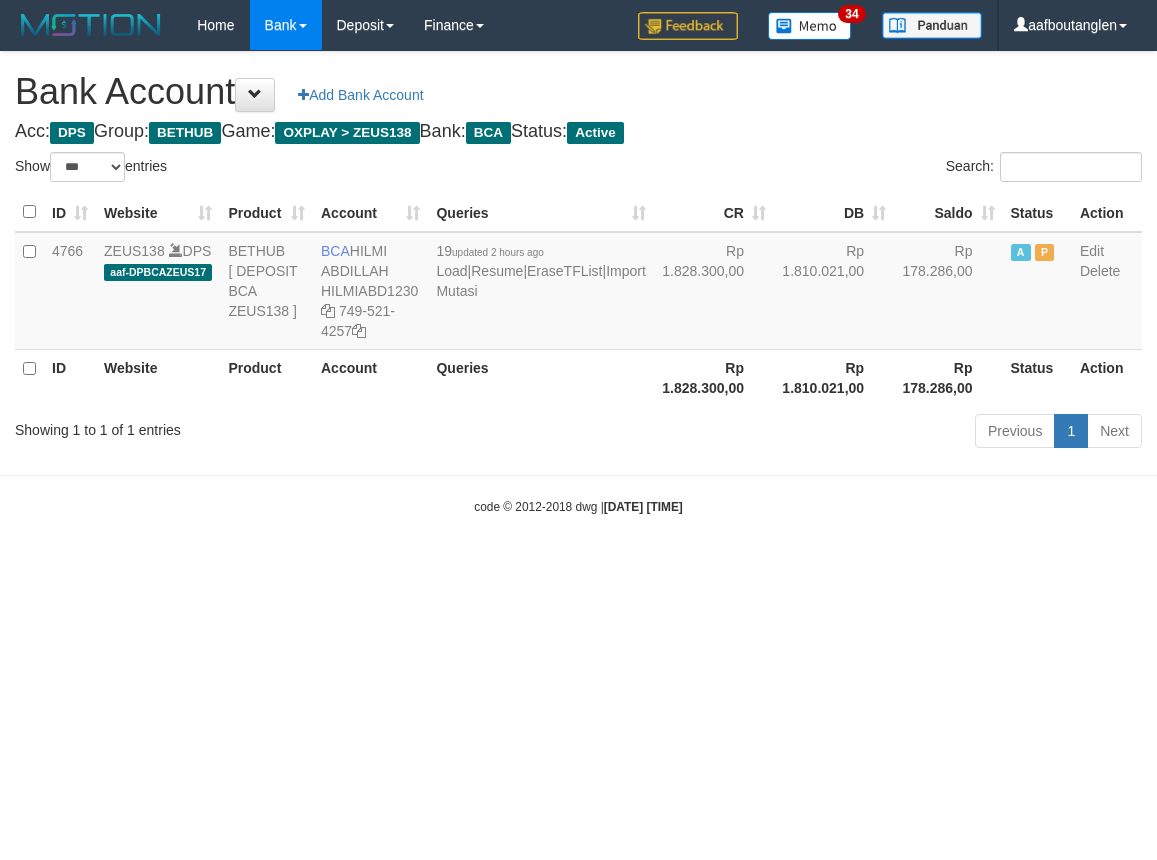 select on "***" 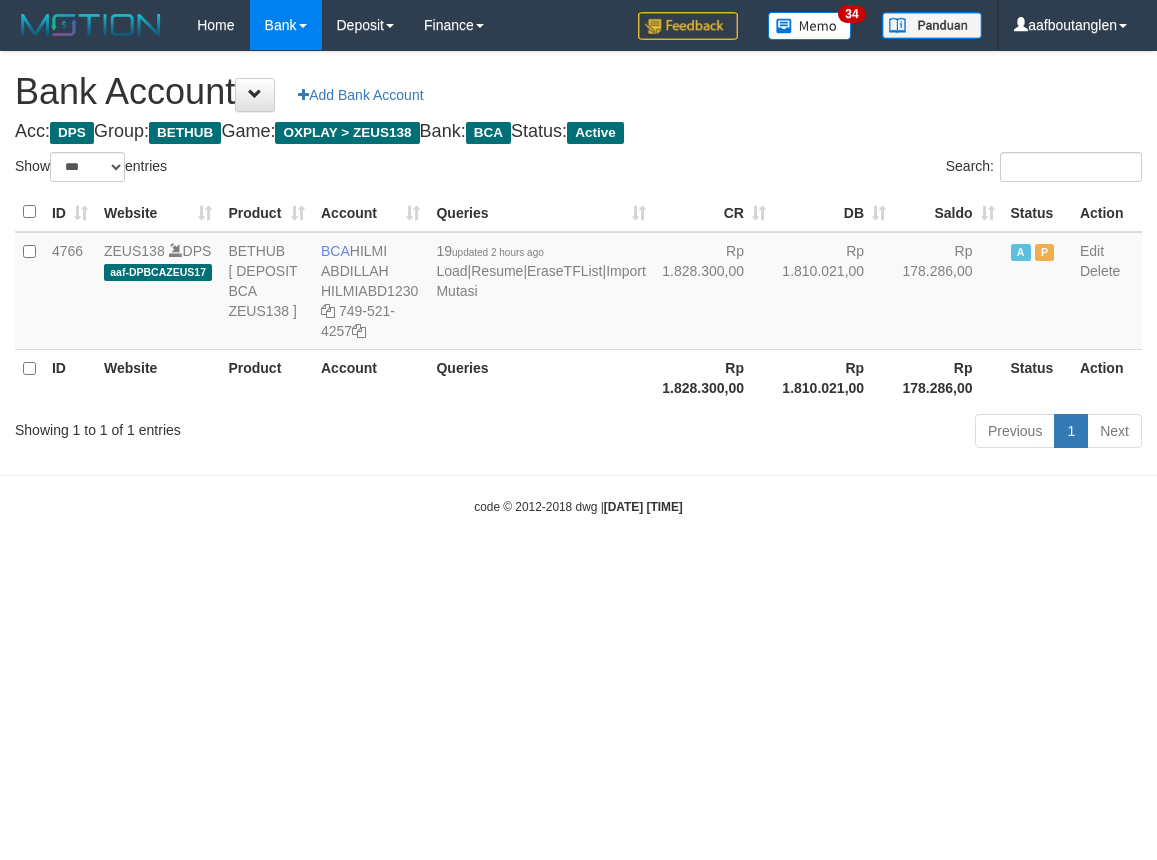 scroll, scrollTop: 0, scrollLeft: 0, axis: both 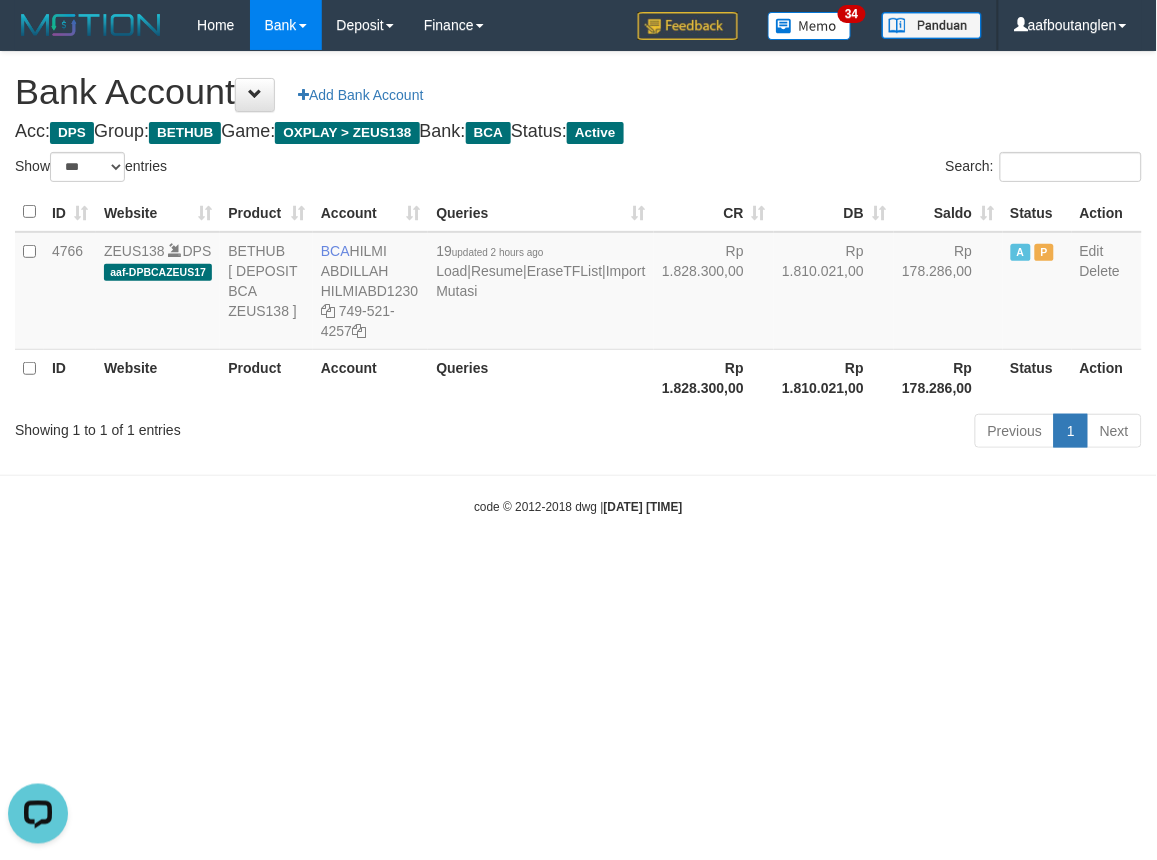 drag, startPoint x: 802, startPoint y: 526, endPoint x: 880, endPoint y: 526, distance: 78 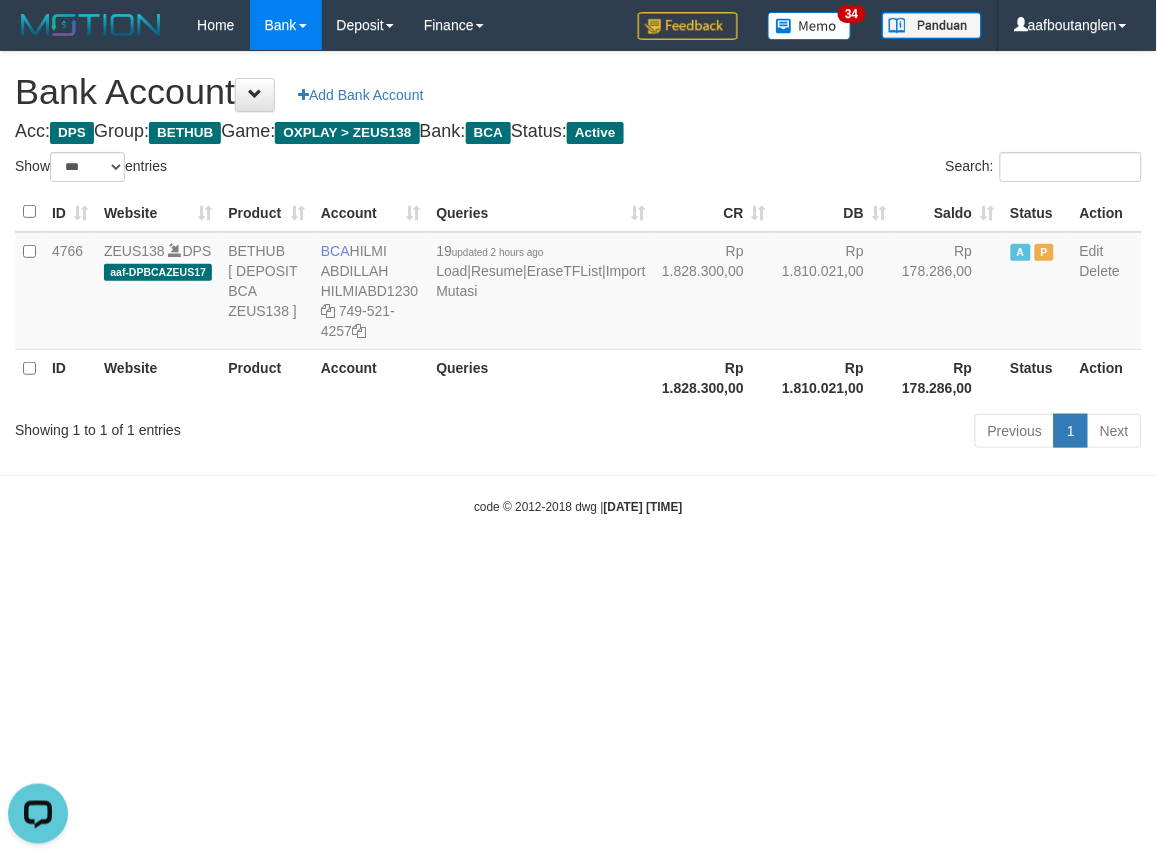 drag, startPoint x: 811, startPoint y: 614, endPoint x: 771, endPoint y: 605, distance: 41 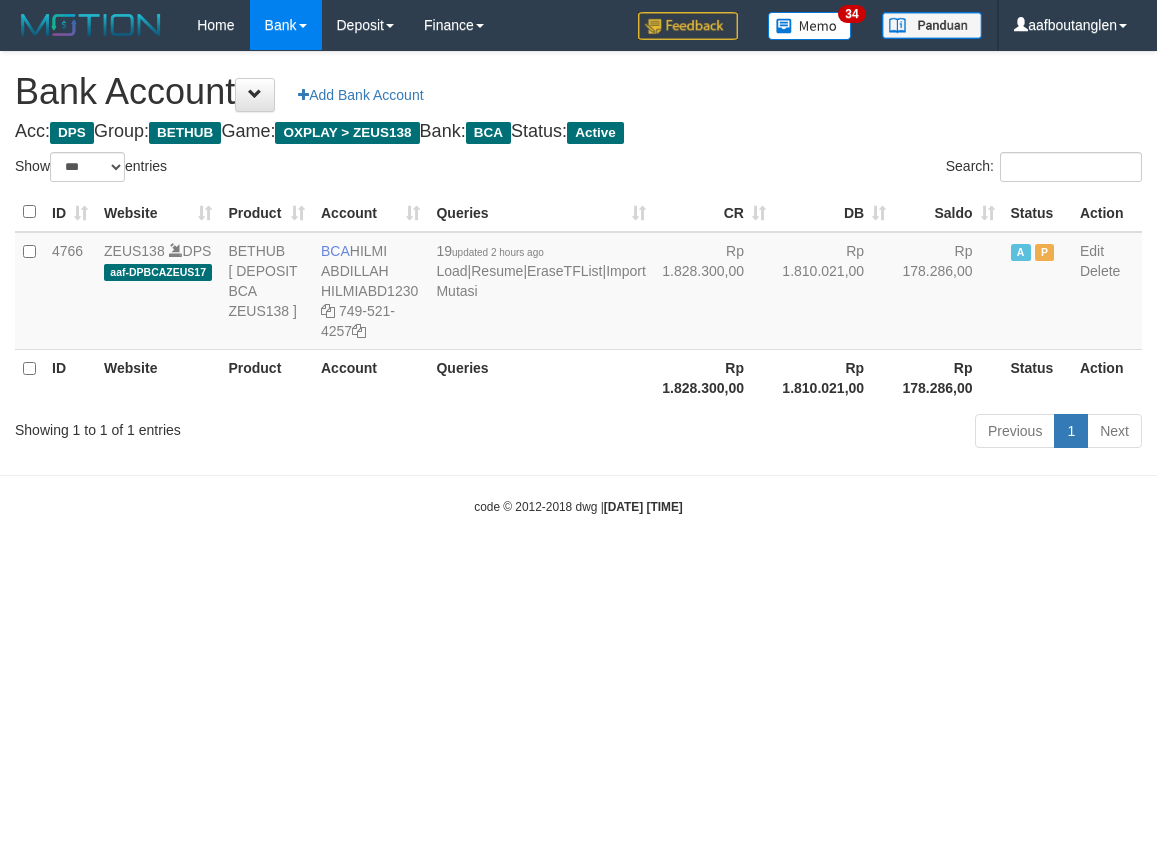 select on "***" 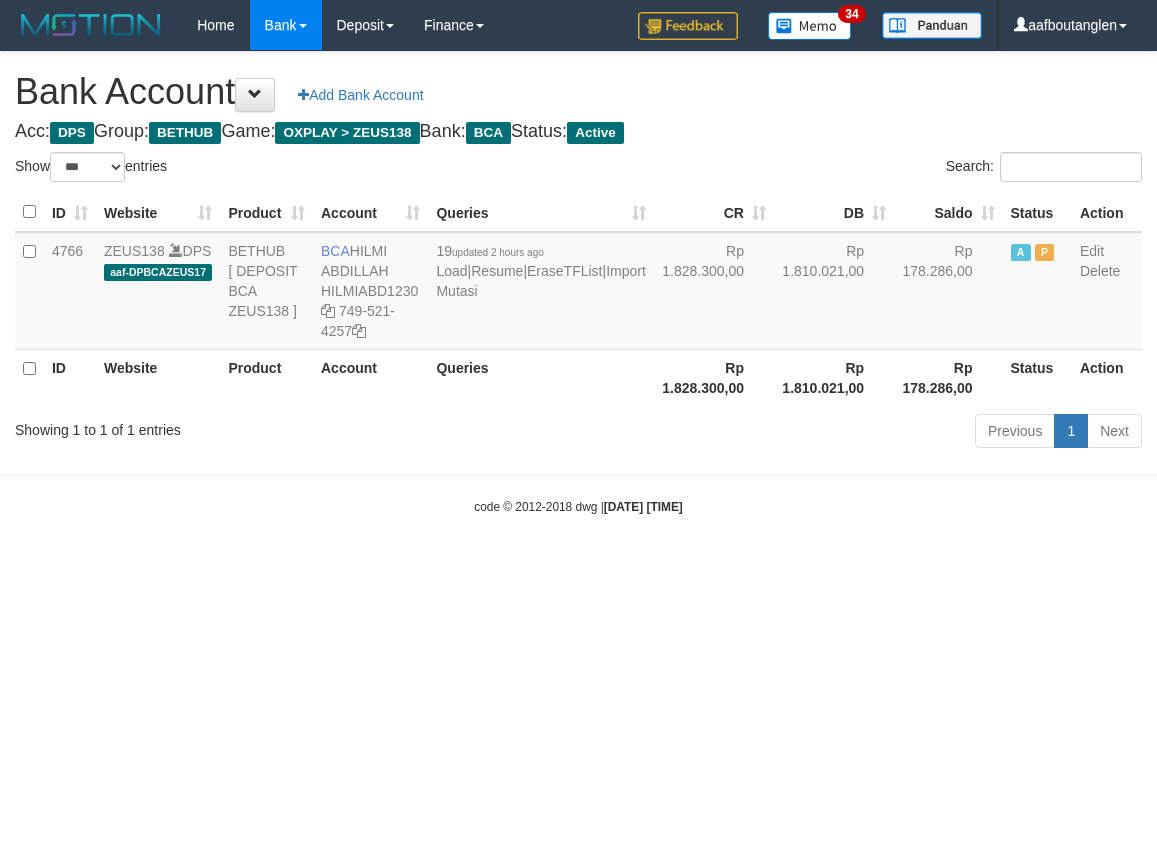 scroll, scrollTop: 0, scrollLeft: 0, axis: both 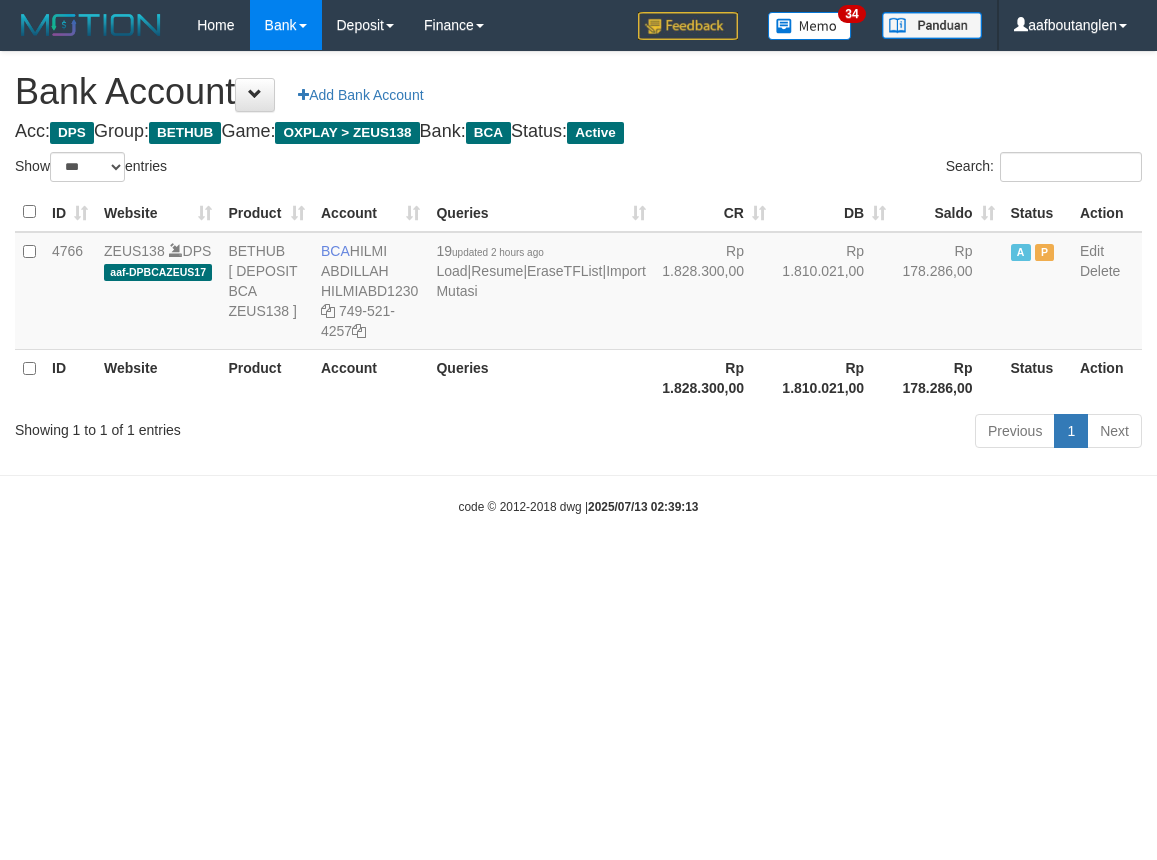 select on "***" 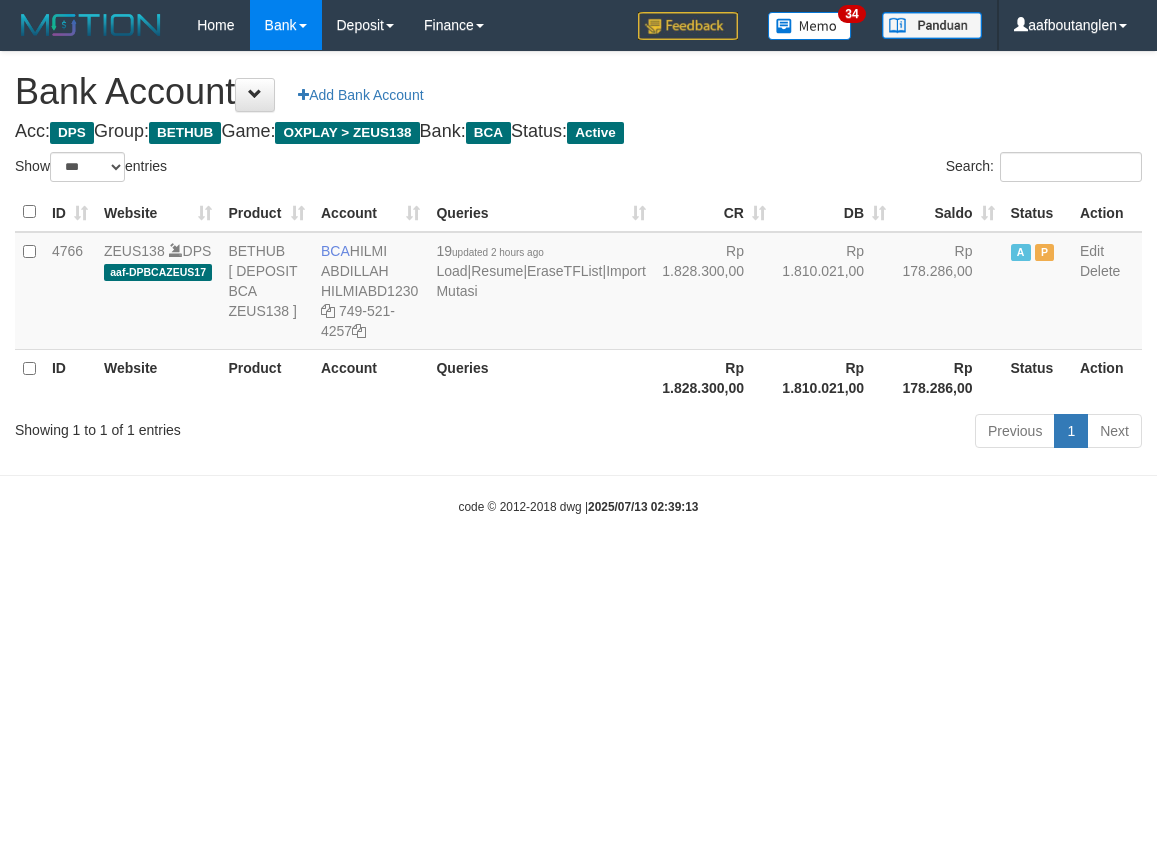 scroll, scrollTop: 0, scrollLeft: 0, axis: both 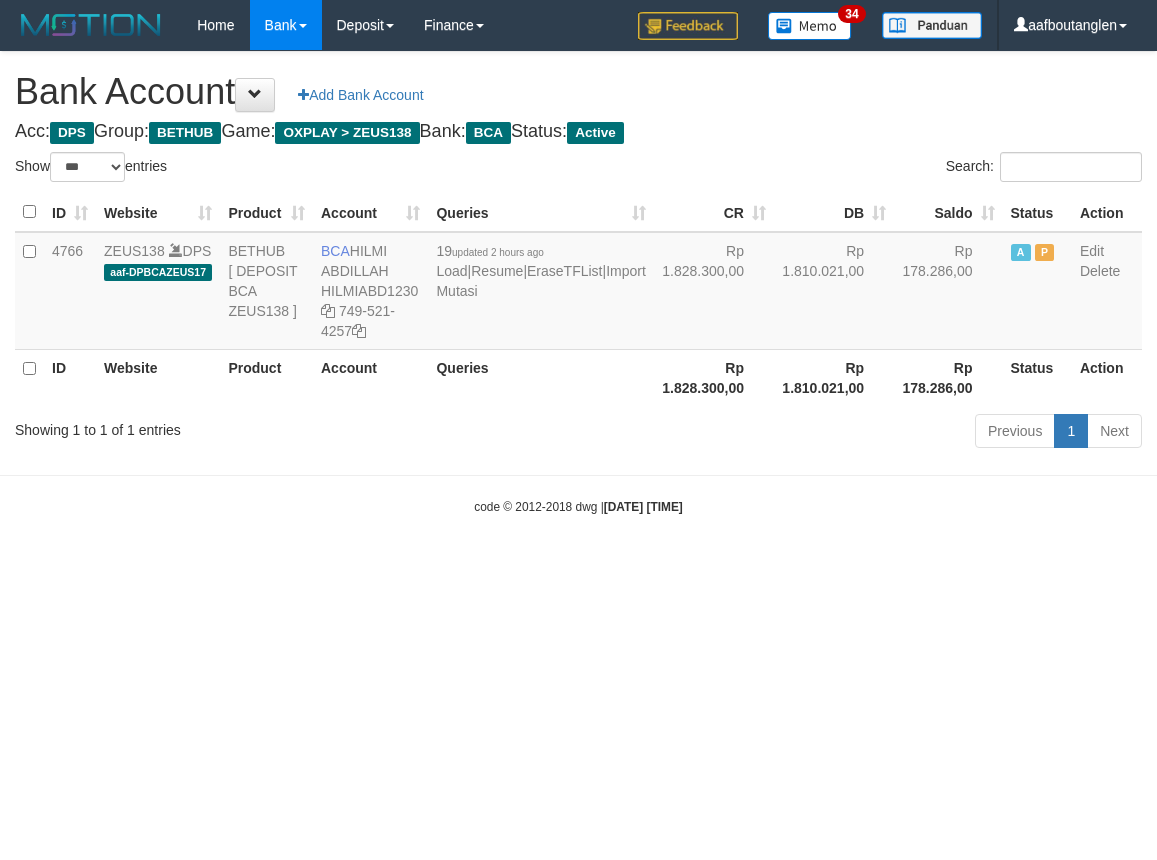 select on "***" 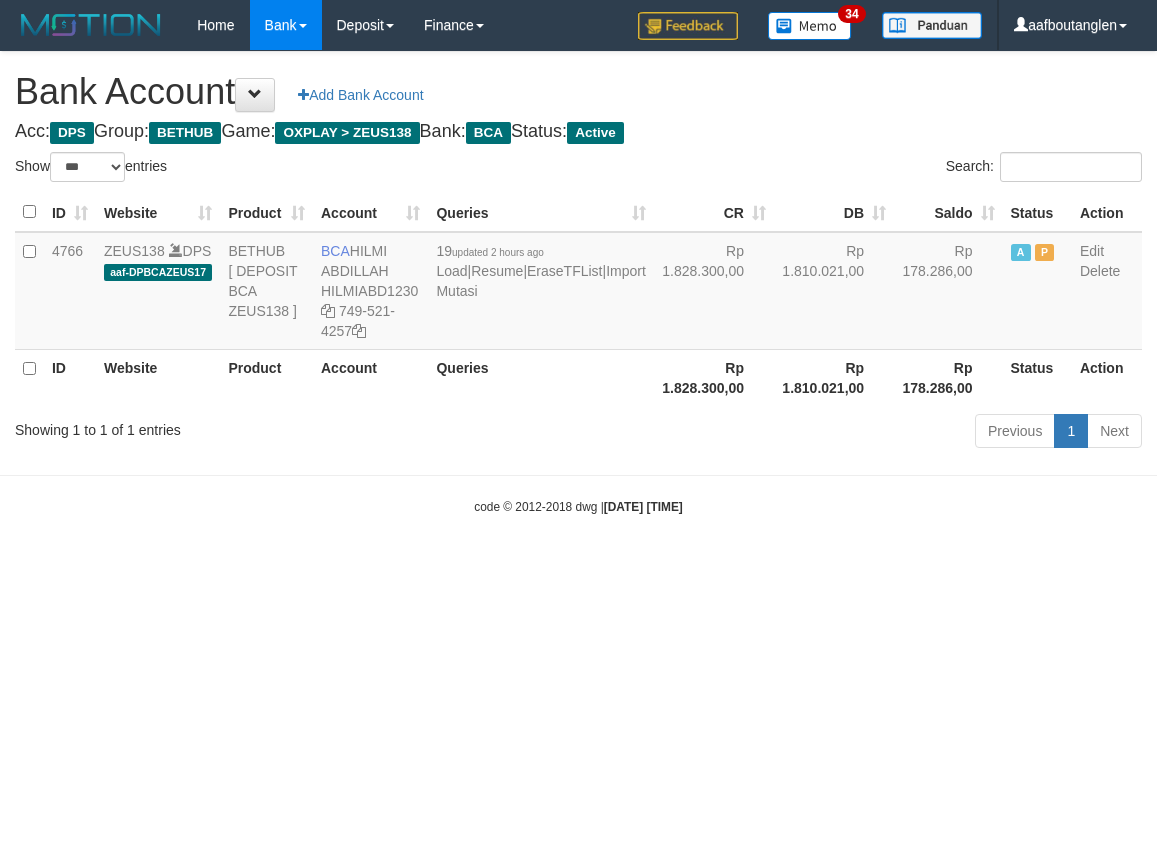 scroll, scrollTop: 0, scrollLeft: 0, axis: both 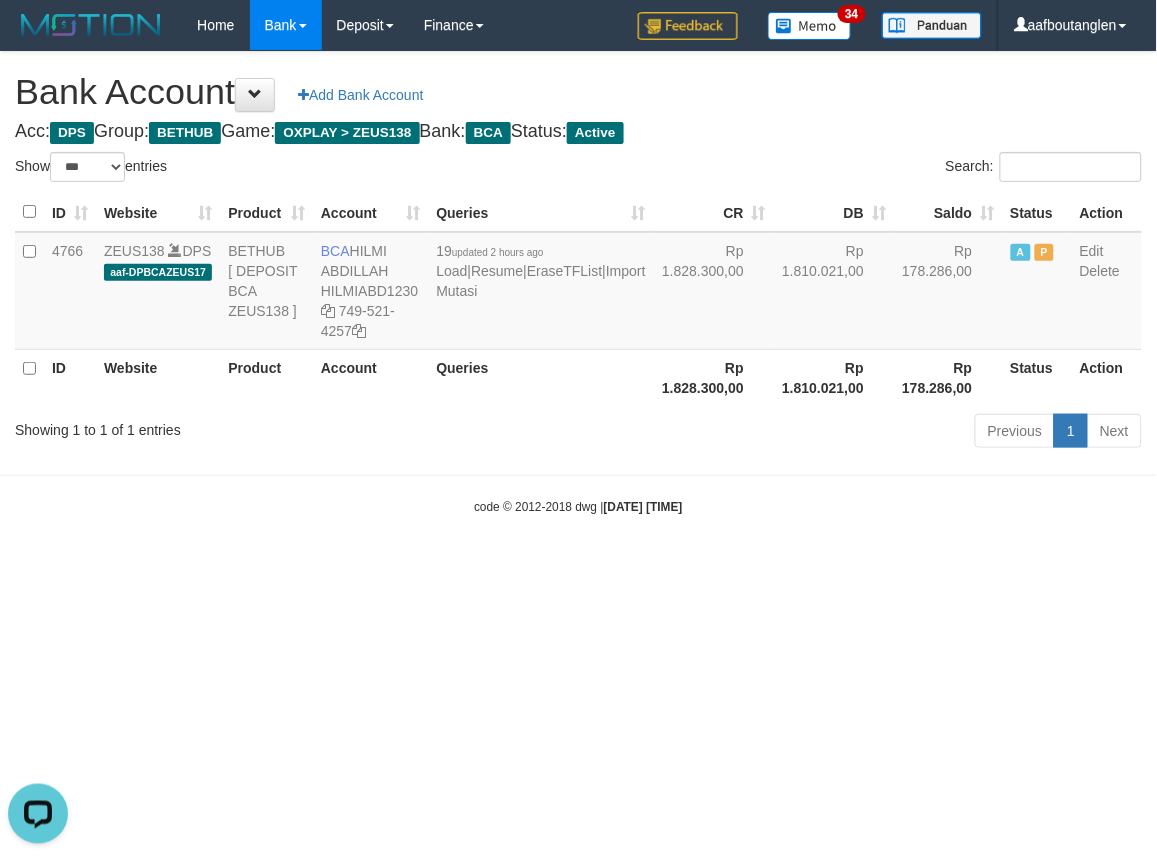 drag, startPoint x: 836, startPoint y: 497, endPoint x: 803, endPoint y: 513, distance: 36.67424 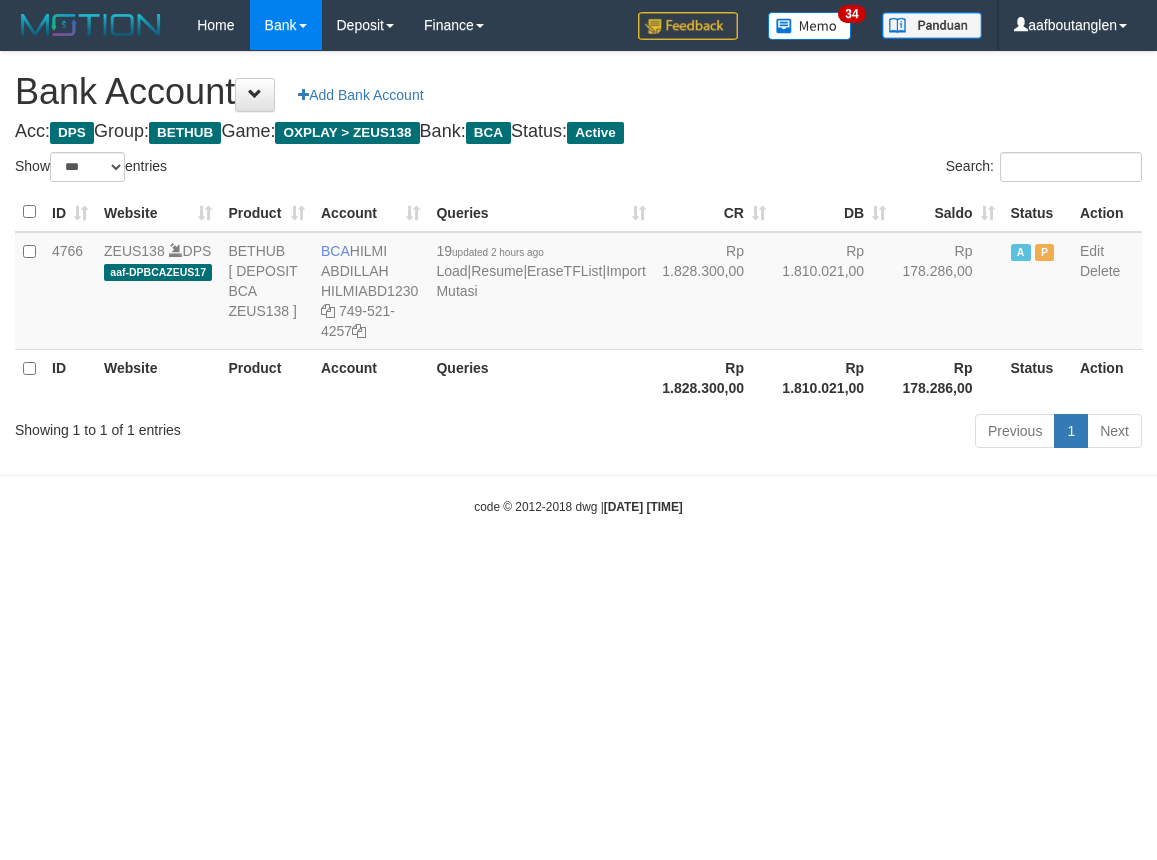 select on "***" 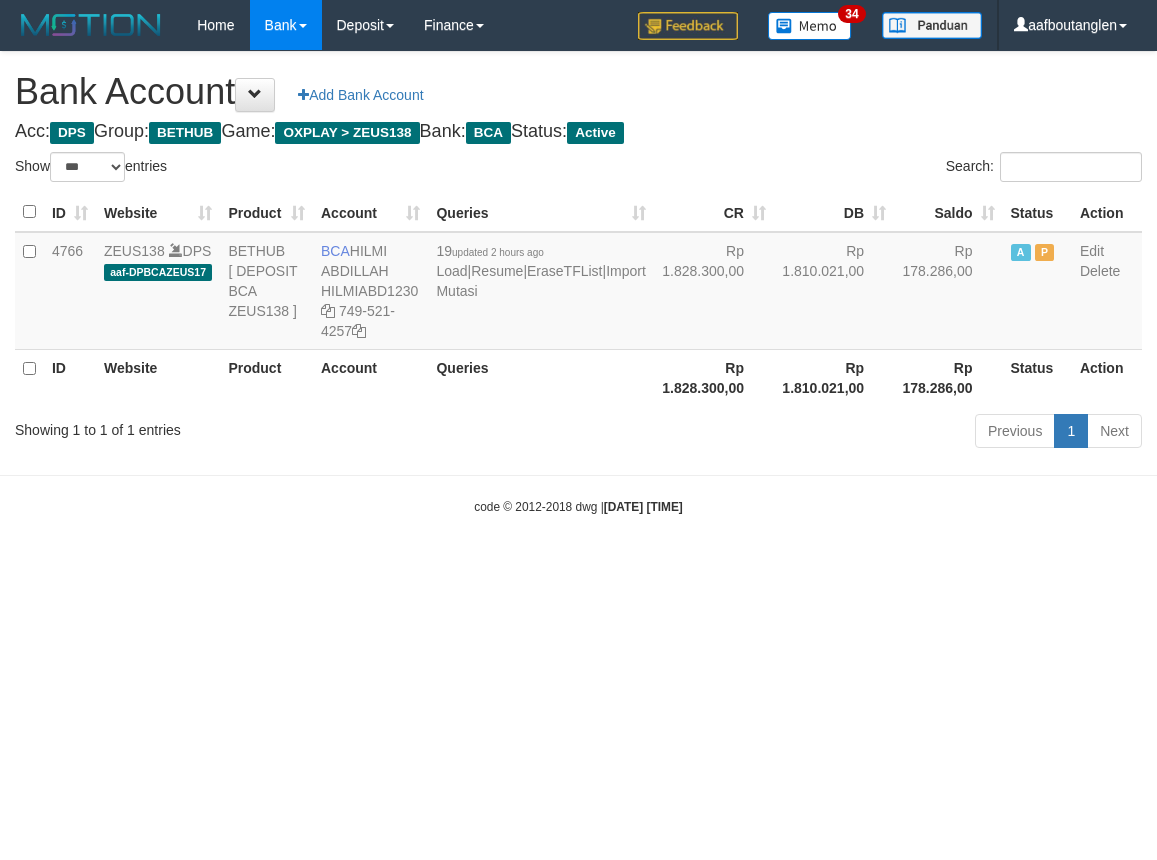 scroll, scrollTop: 0, scrollLeft: 0, axis: both 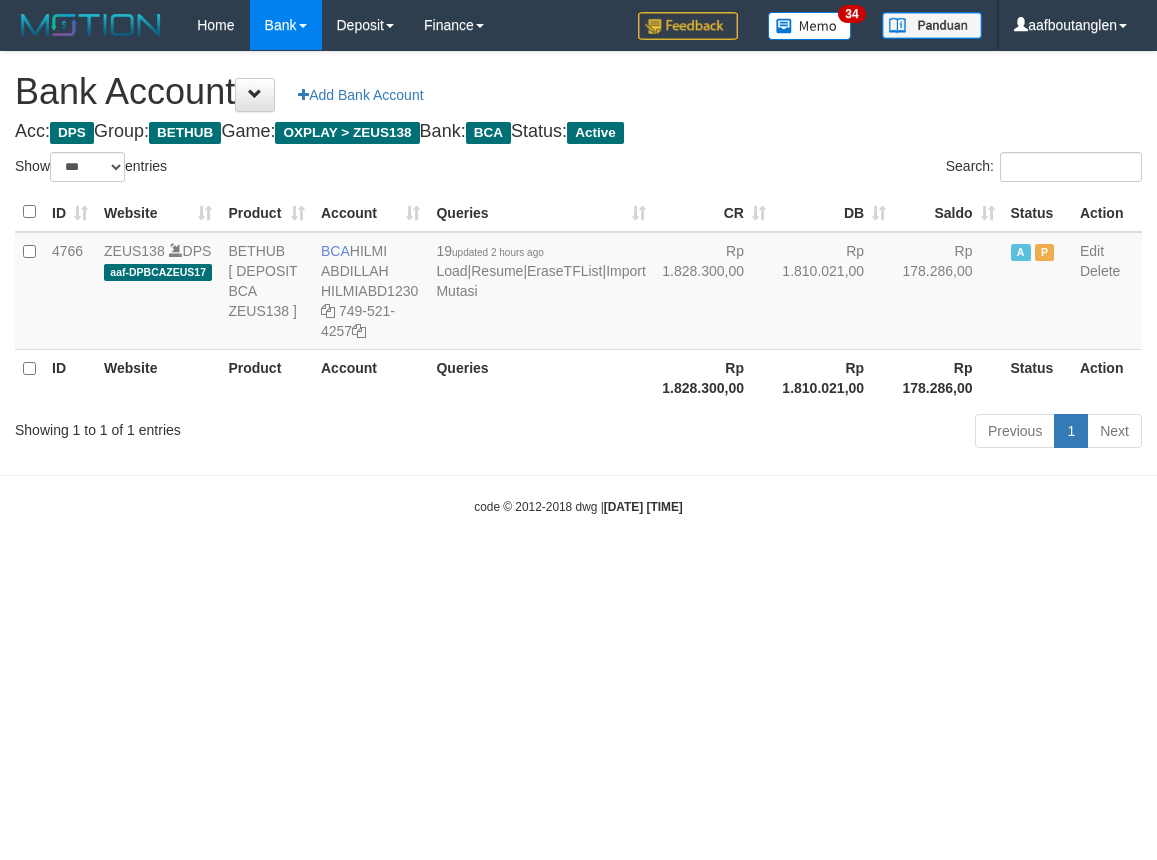 select on "***" 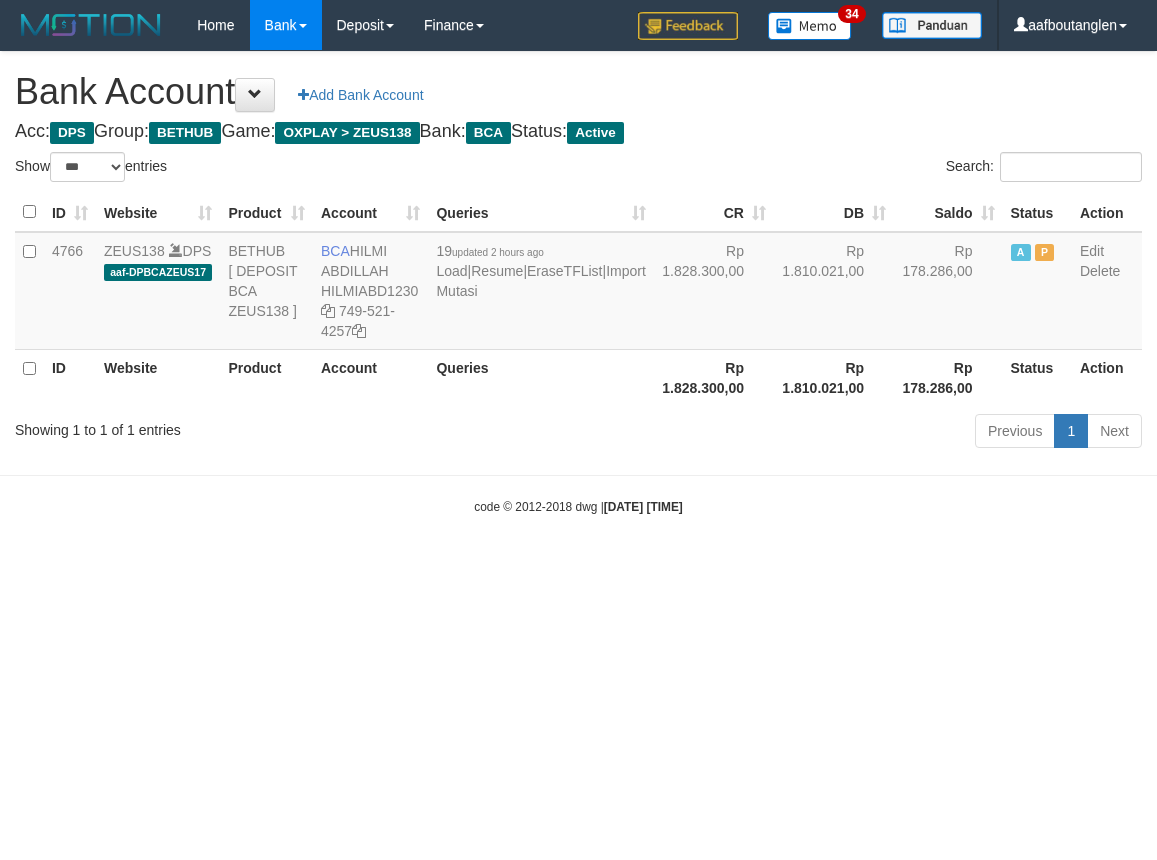 scroll, scrollTop: 0, scrollLeft: 0, axis: both 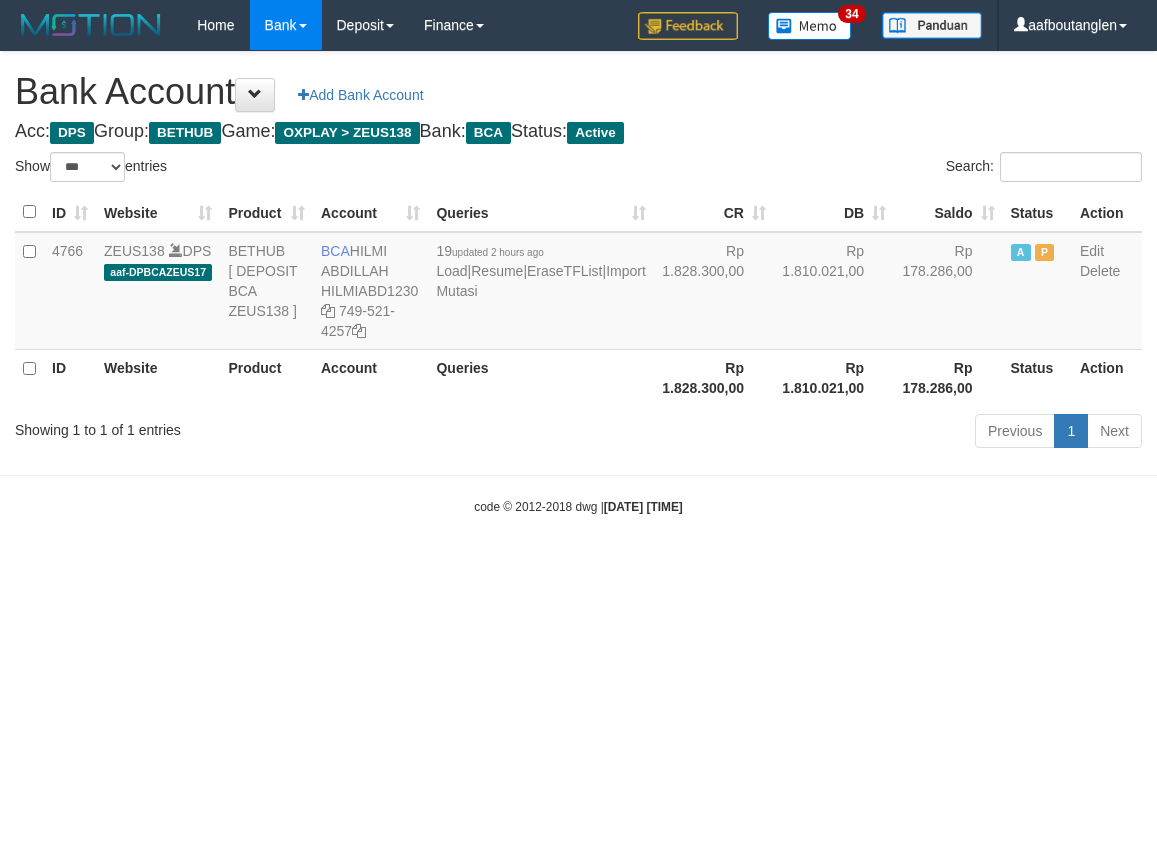 select on "***" 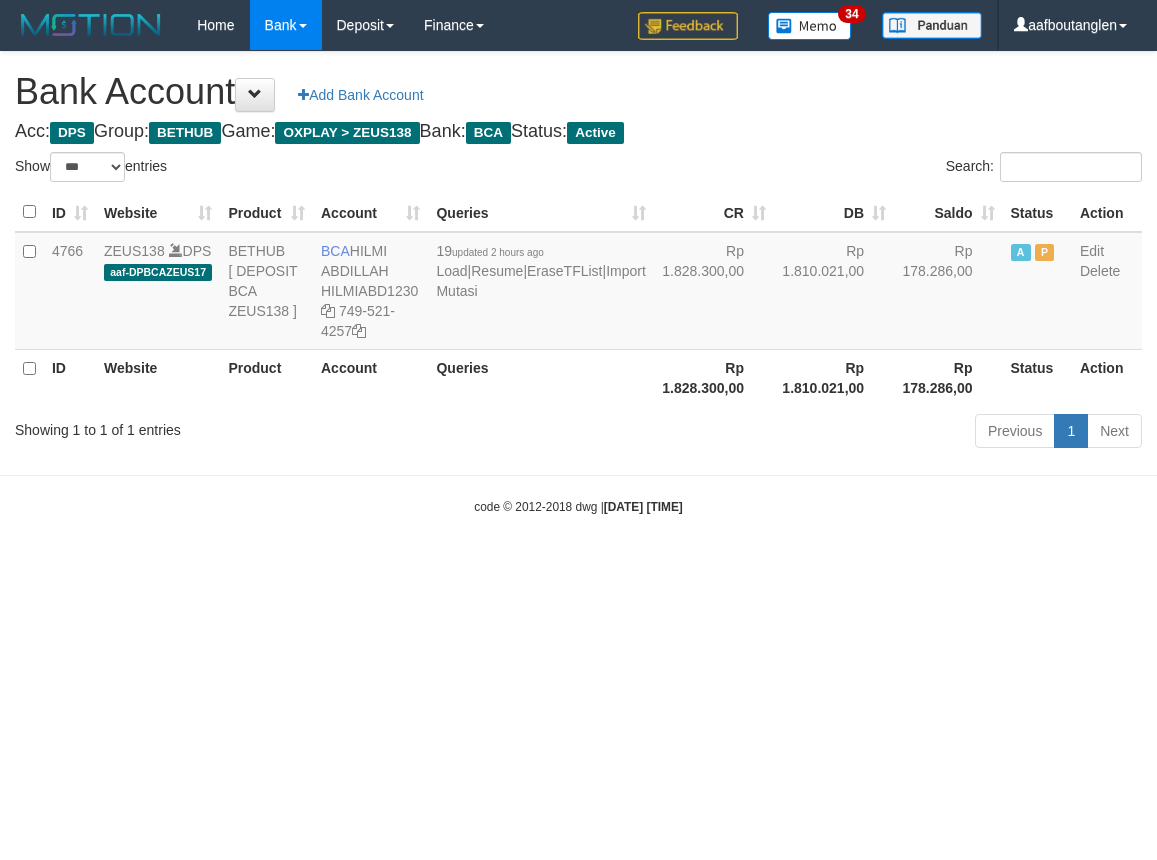scroll, scrollTop: 0, scrollLeft: 0, axis: both 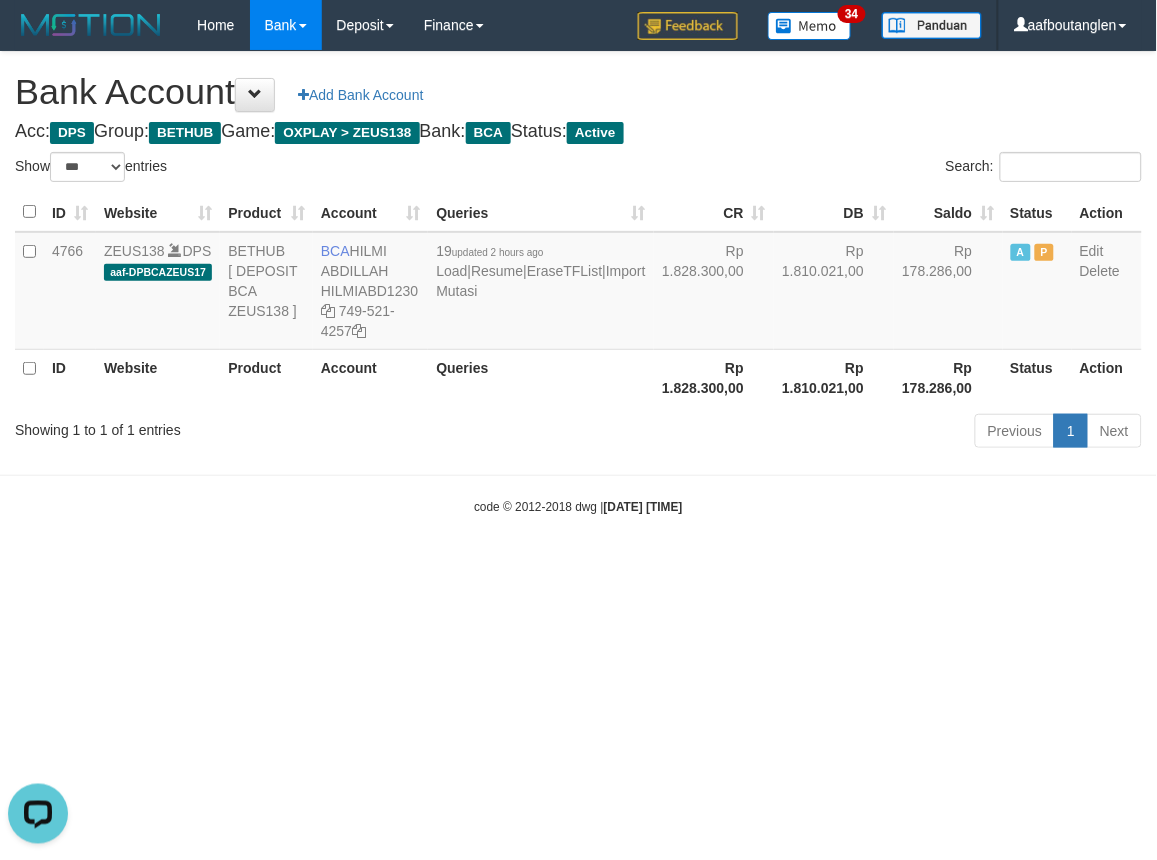 click on "Toggle navigation
Home
Bank
Account List
Deposit
DPS List
History
Note DPS
Finance
Financial Data
aafboutanglen
My Profile
Log Out
34" at bounding box center [578, 283] 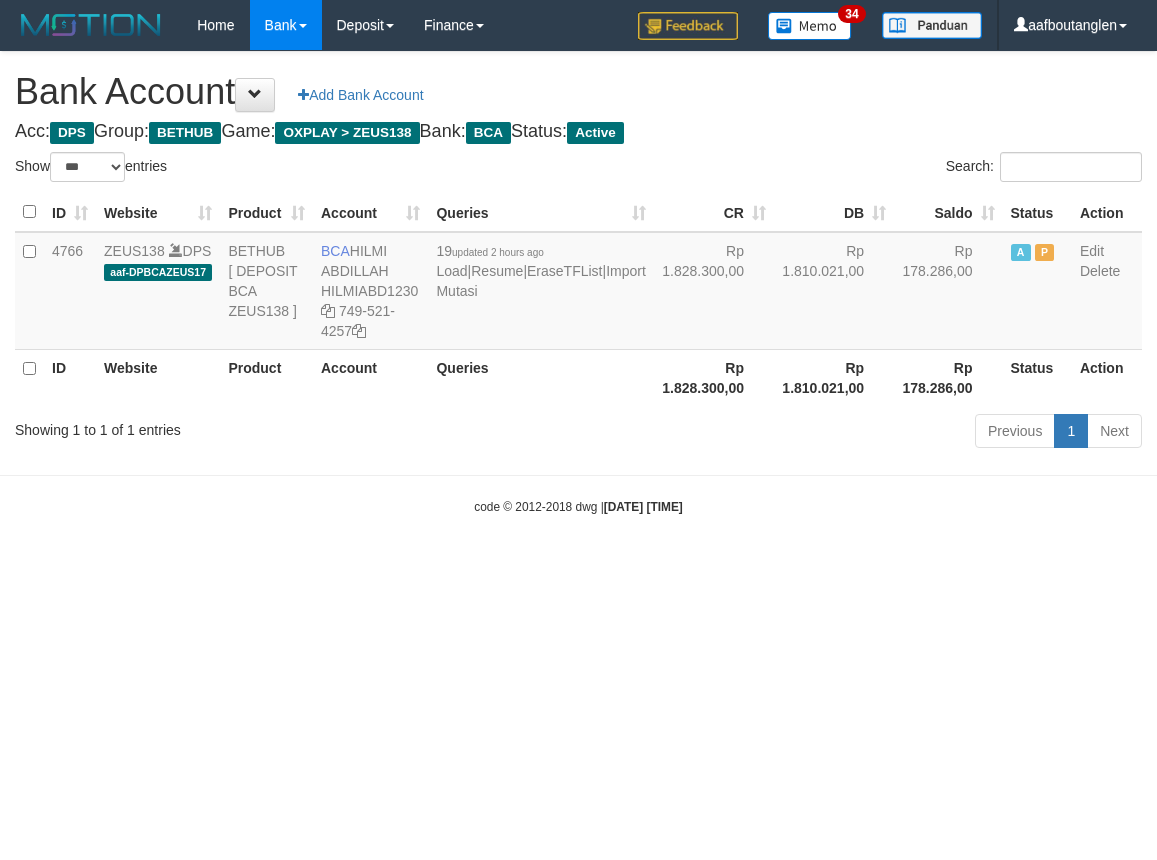 select on "***" 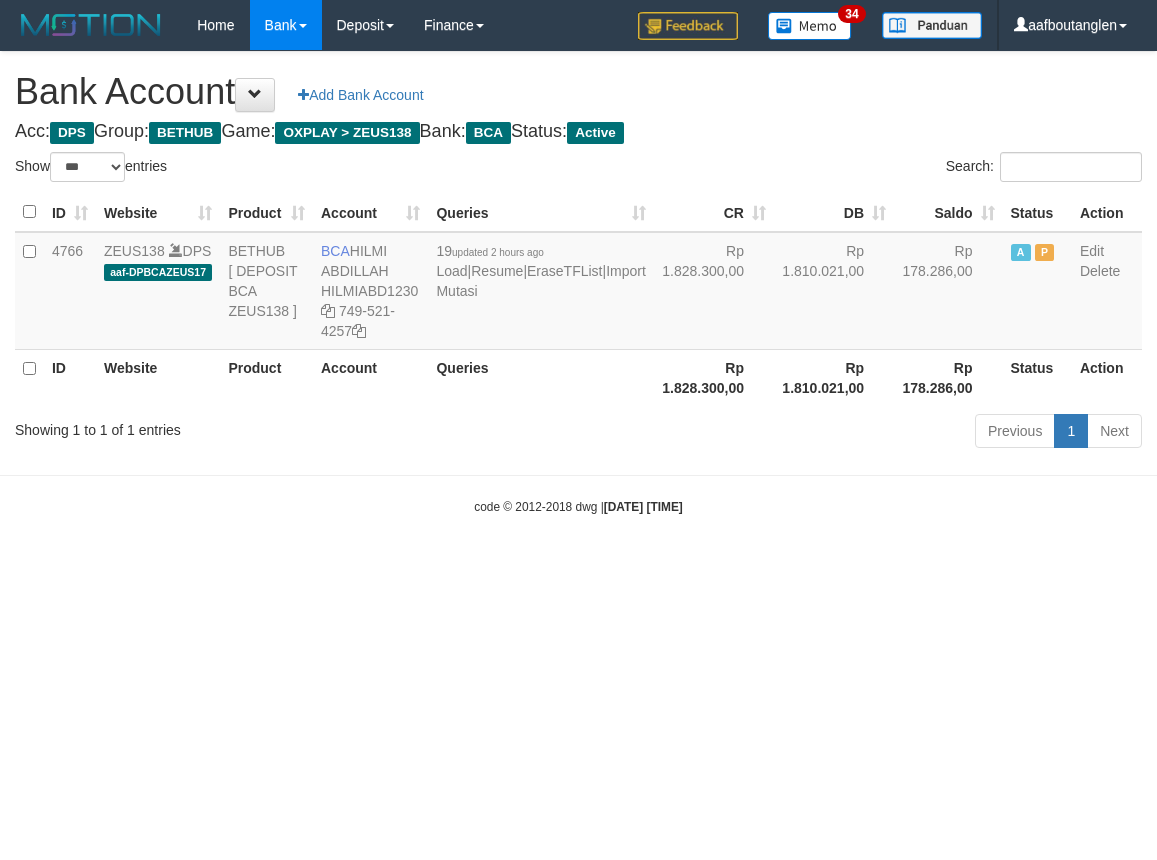 scroll, scrollTop: 0, scrollLeft: 0, axis: both 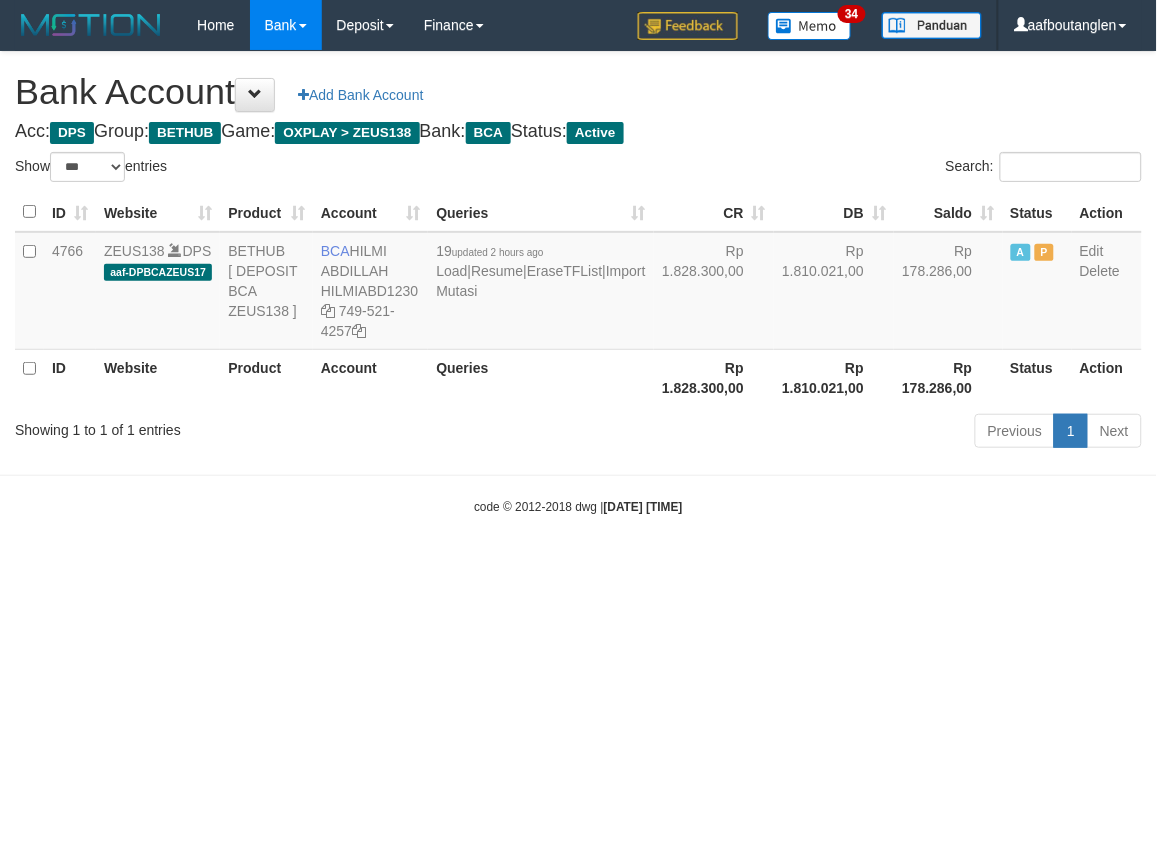 click on "Toggle navigation
Home
Bank
Account List
Deposit
DPS List
History
Note DPS
Finance
Financial Data
aafboutanglen
My Profile
Log Out
34" at bounding box center (578, 283) 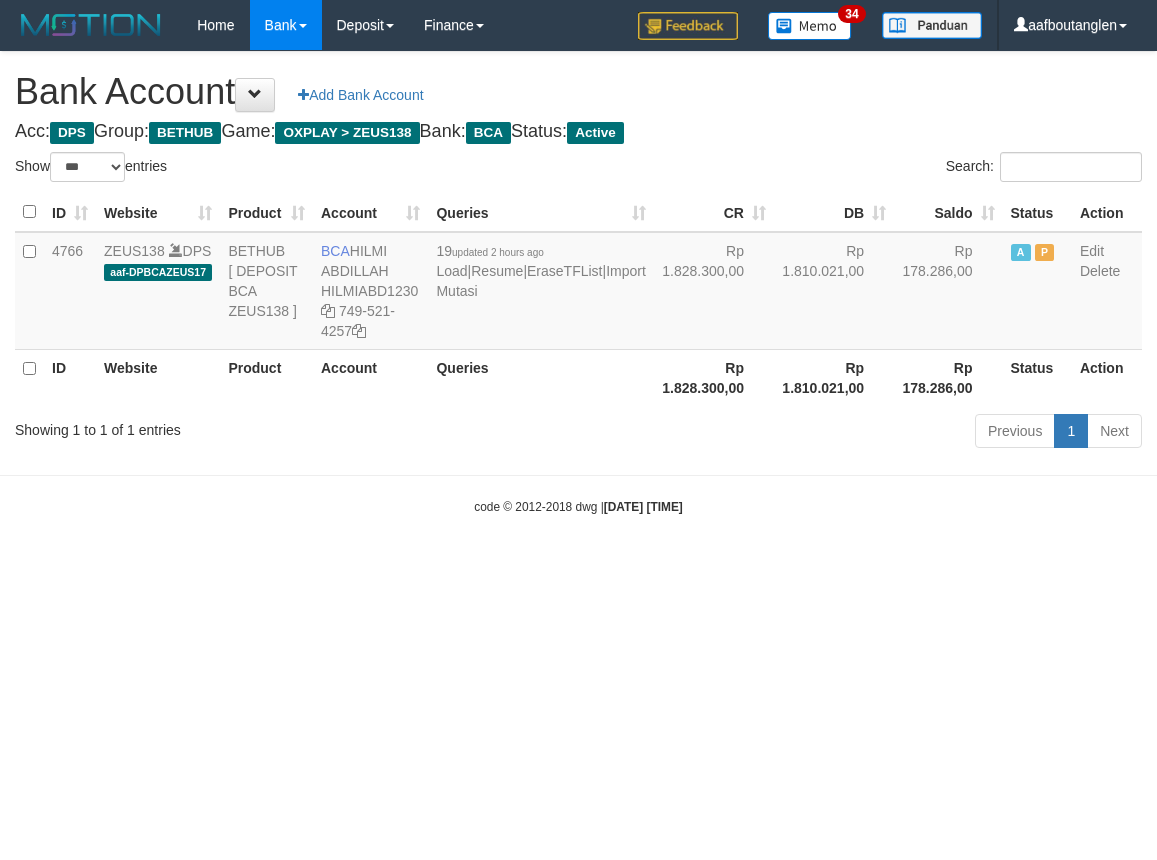 select on "***" 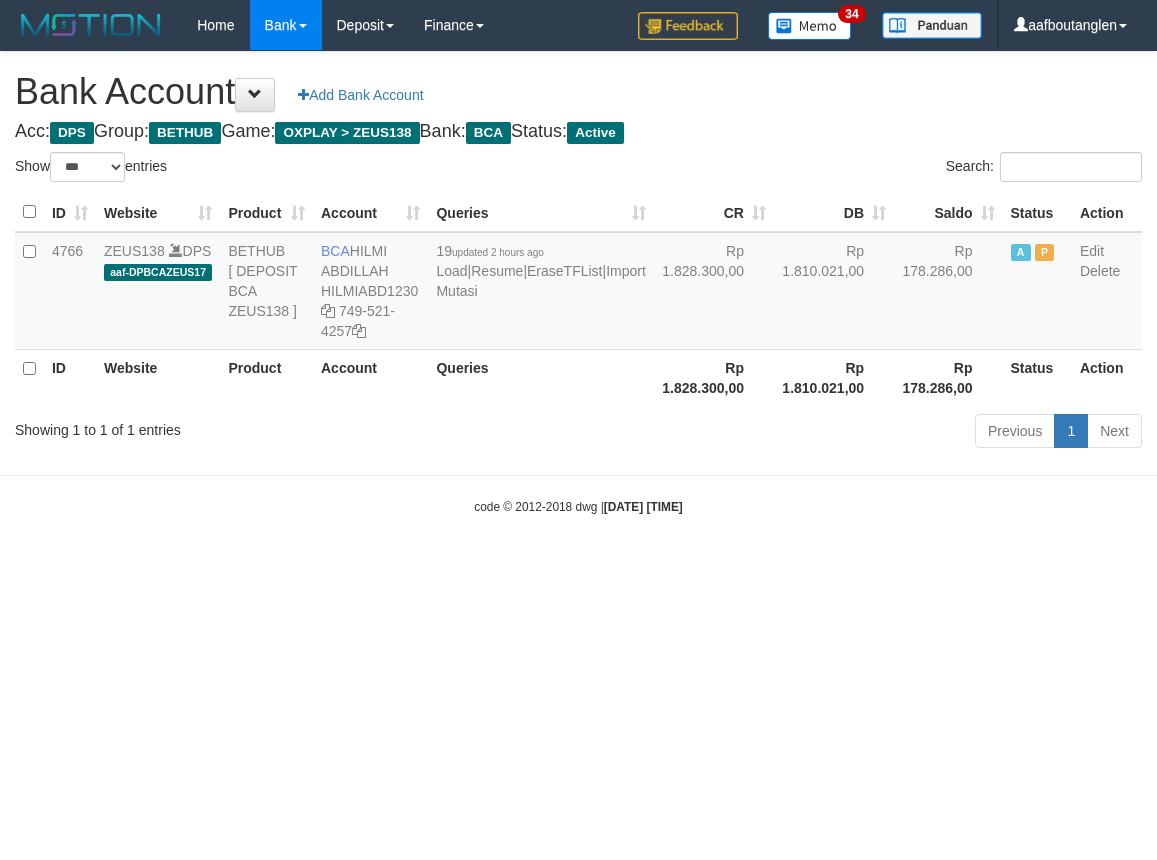 scroll, scrollTop: 0, scrollLeft: 0, axis: both 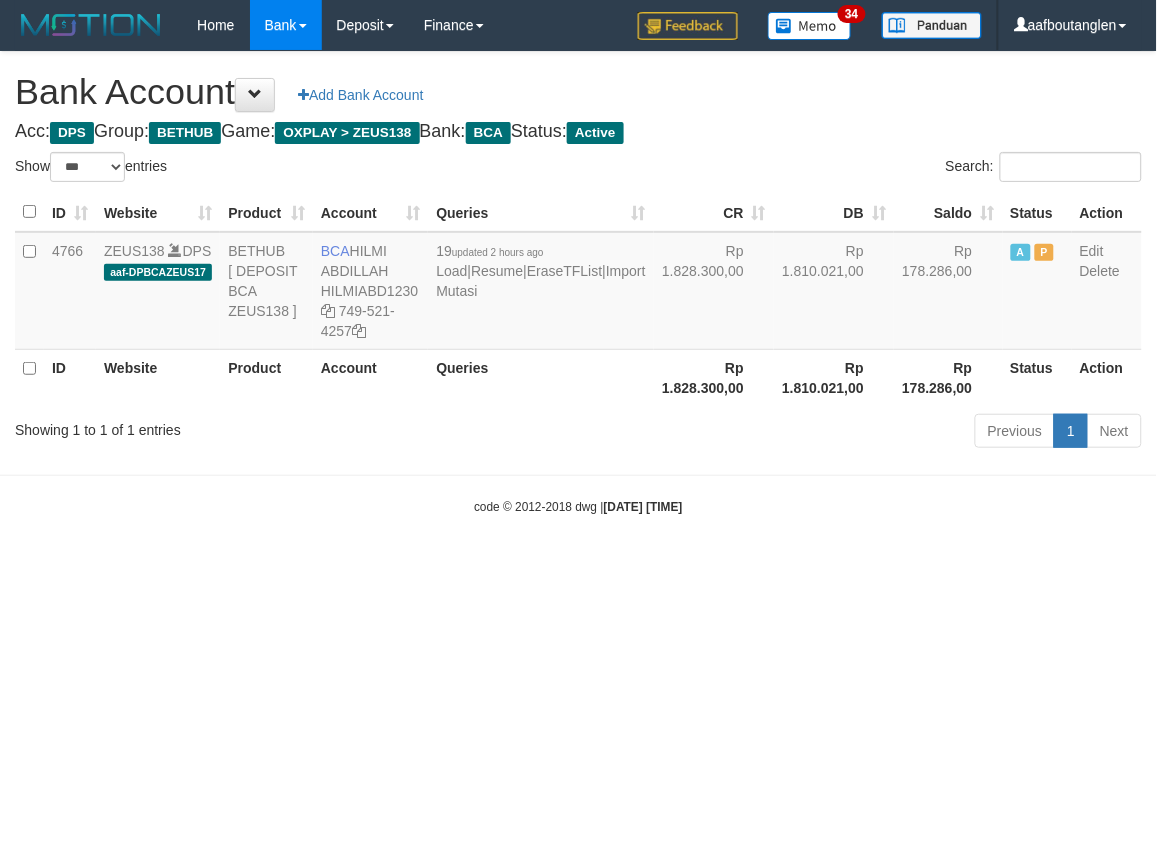 drag, startPoint x: 0, startPoint y: 0, endPoint x: 855, endPoint y: 585, distance: 1035.9778 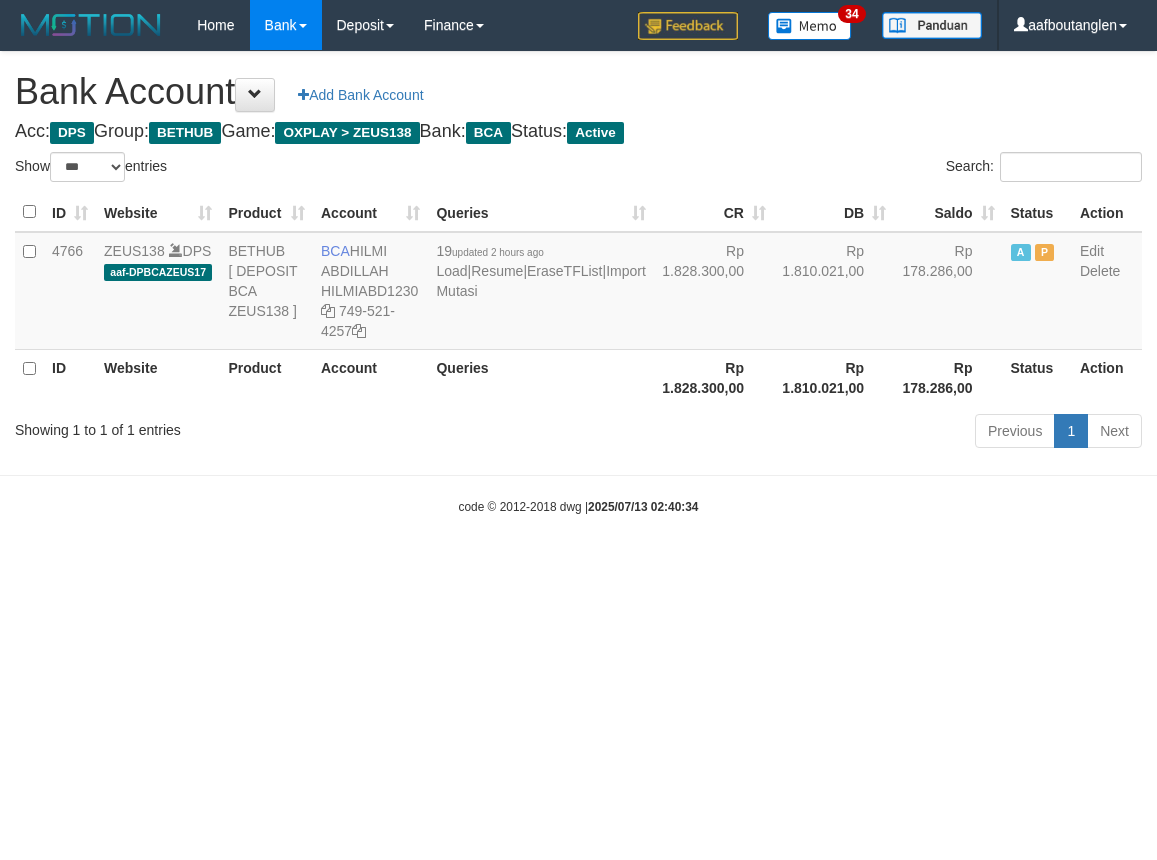 select on "***" 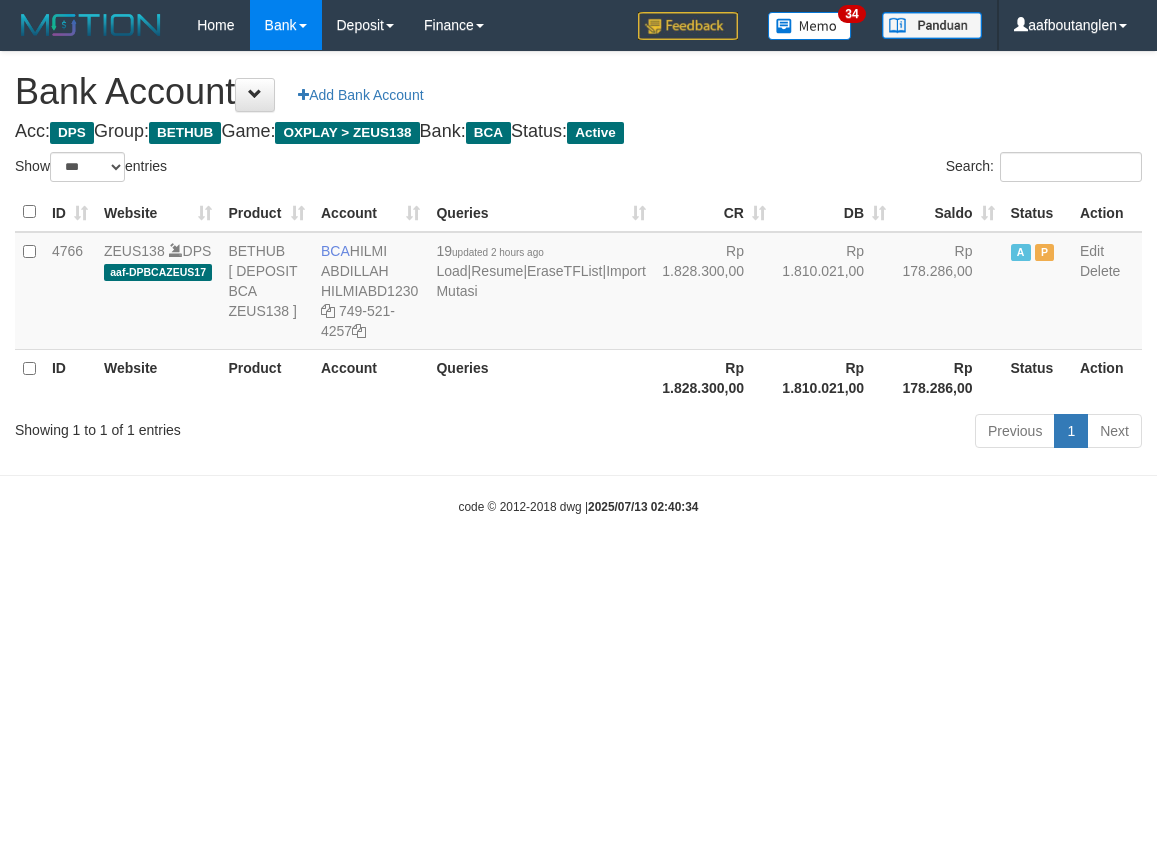 scroll, scrollTop: 0, scrollLeft: 0, axis: both 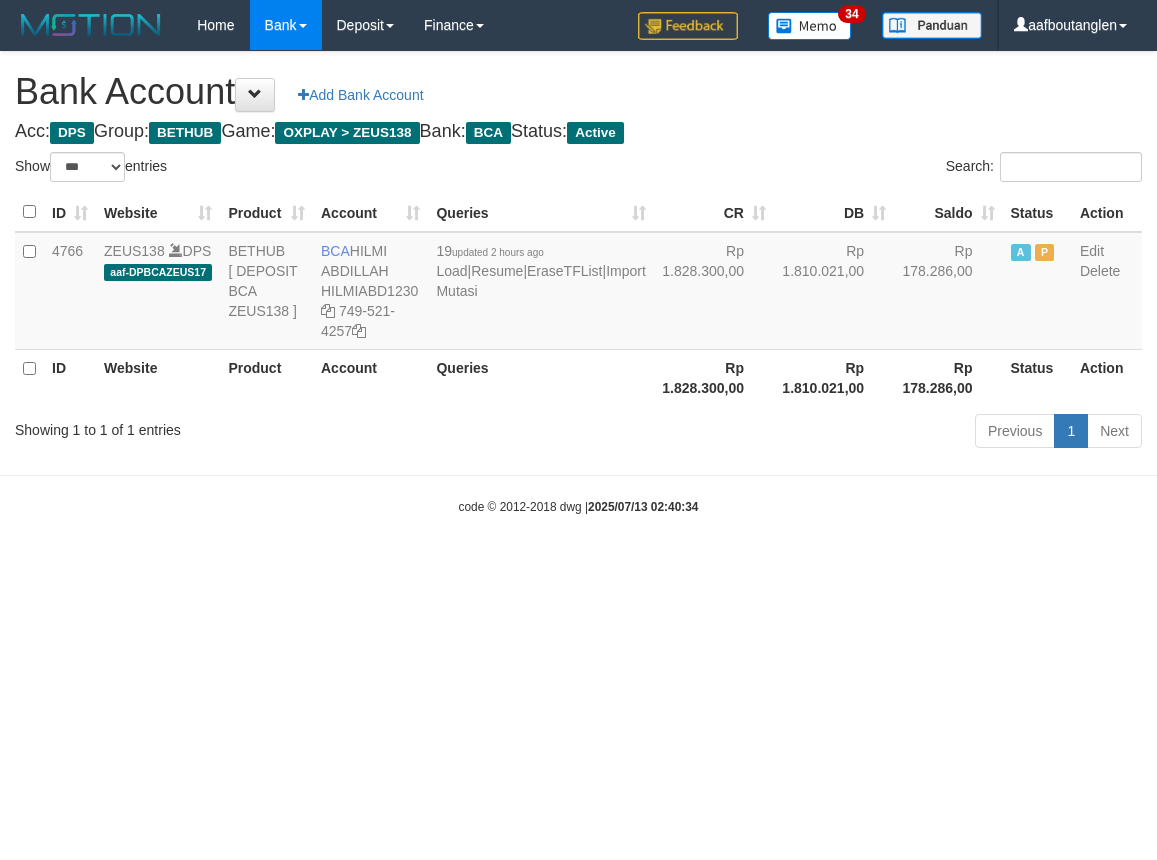 select on "***" 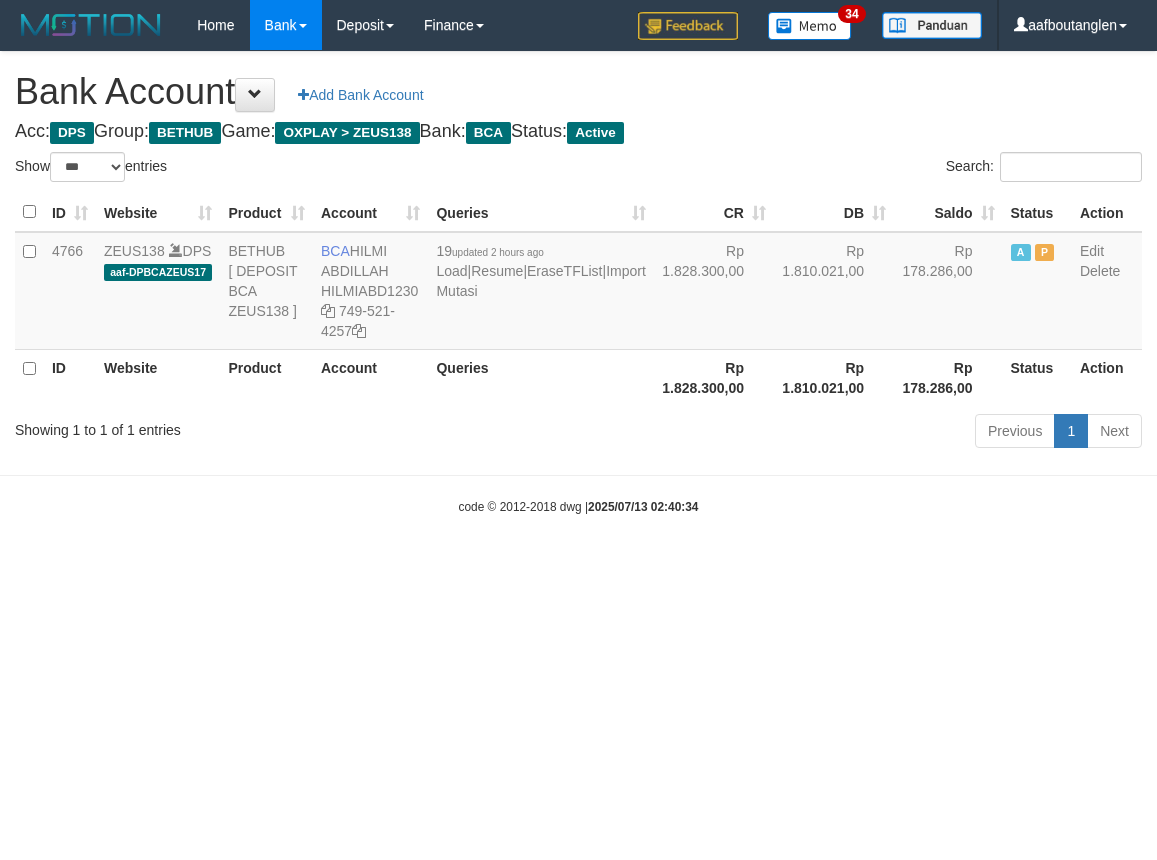 scroll, scrollTop: 0, scrollLeft: 0, axis: both 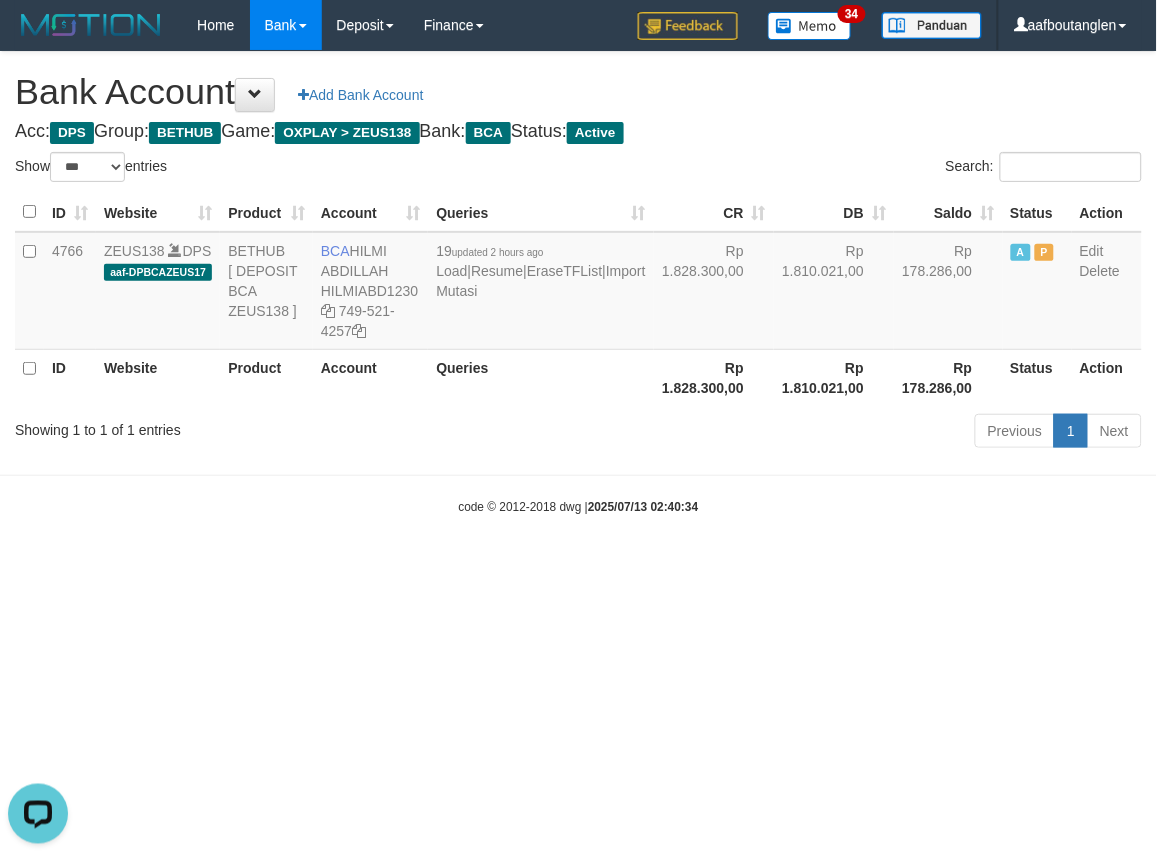 click on "Toggle navigation
Home
Bank
Account List
Deposit
DPS List
History
Note DPS
Finance
Financial Data
aafboutanglen
My Profile
Log Out
34" at bounding box center (578, 283) 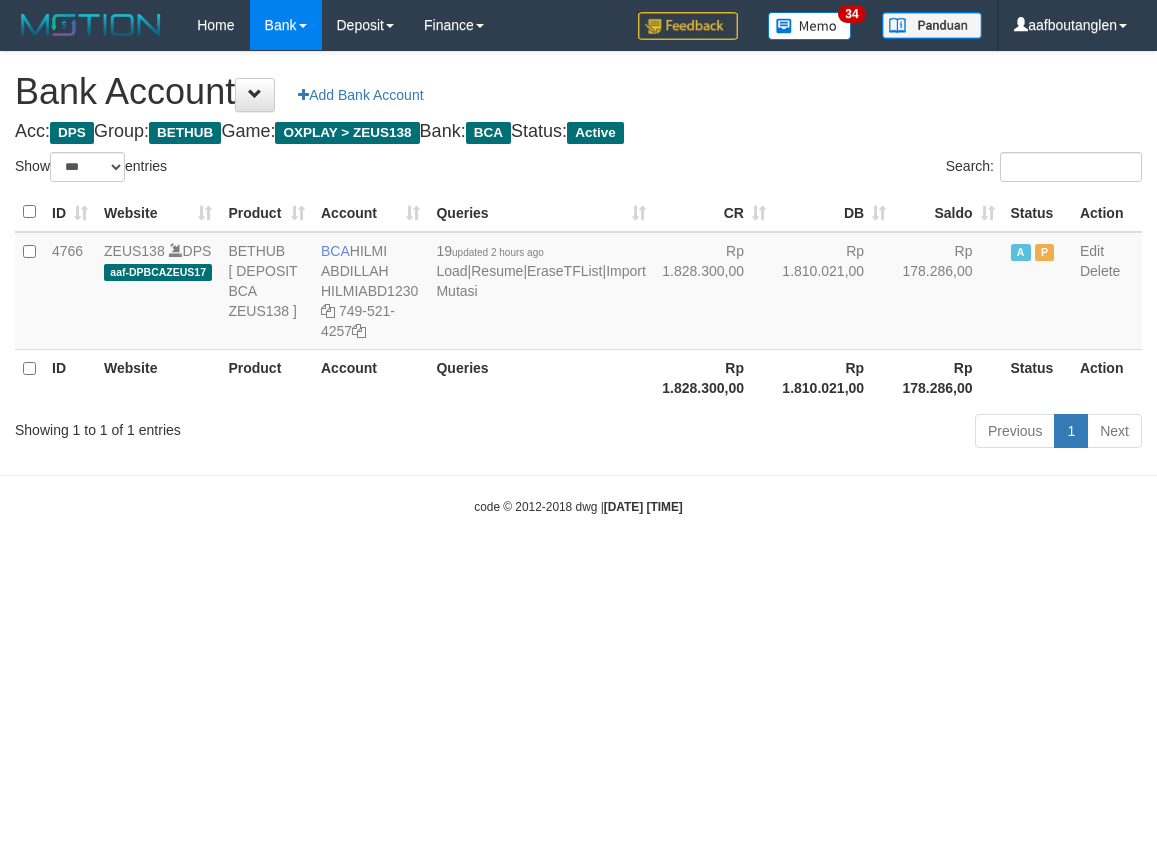 select on "***" 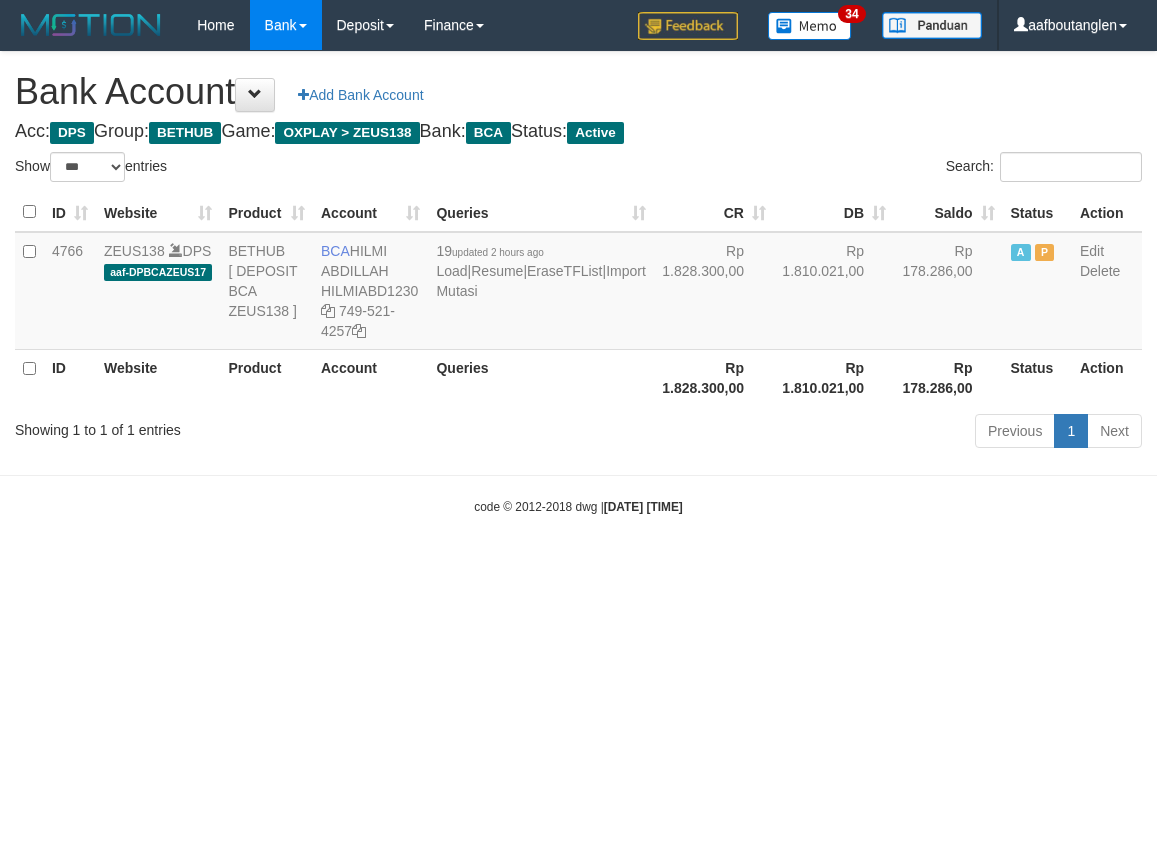 scroll, scrollTop: 0, scrollLeft: 0, axis: both 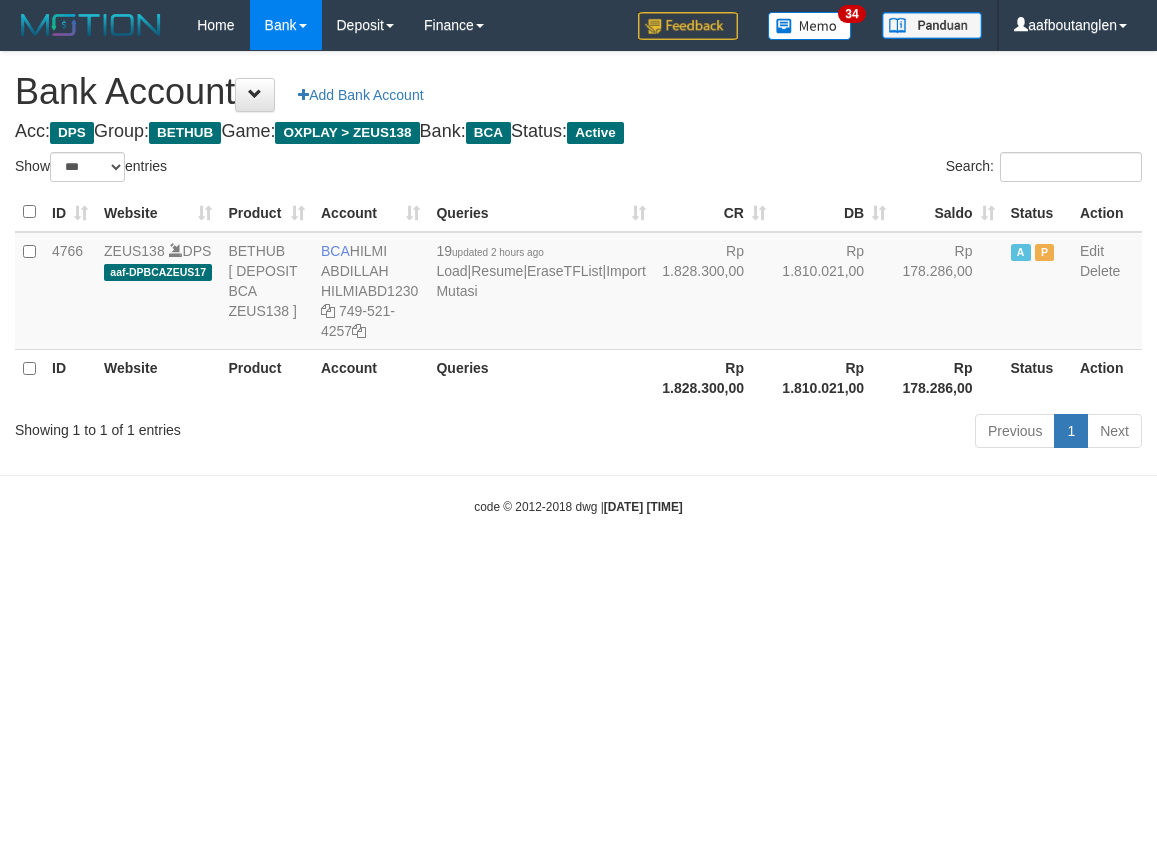 select on "***" 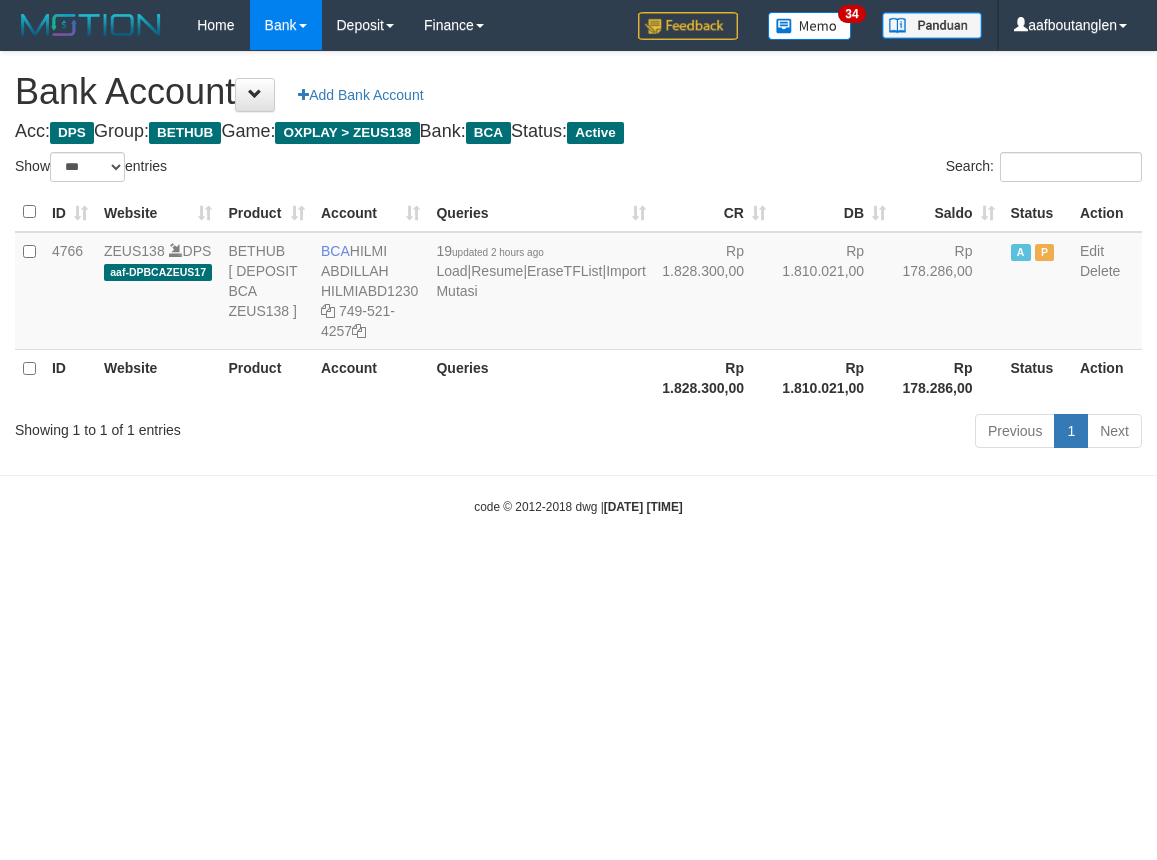 scroll, scrollTop: 0, scrollLeft: 0, axis: both 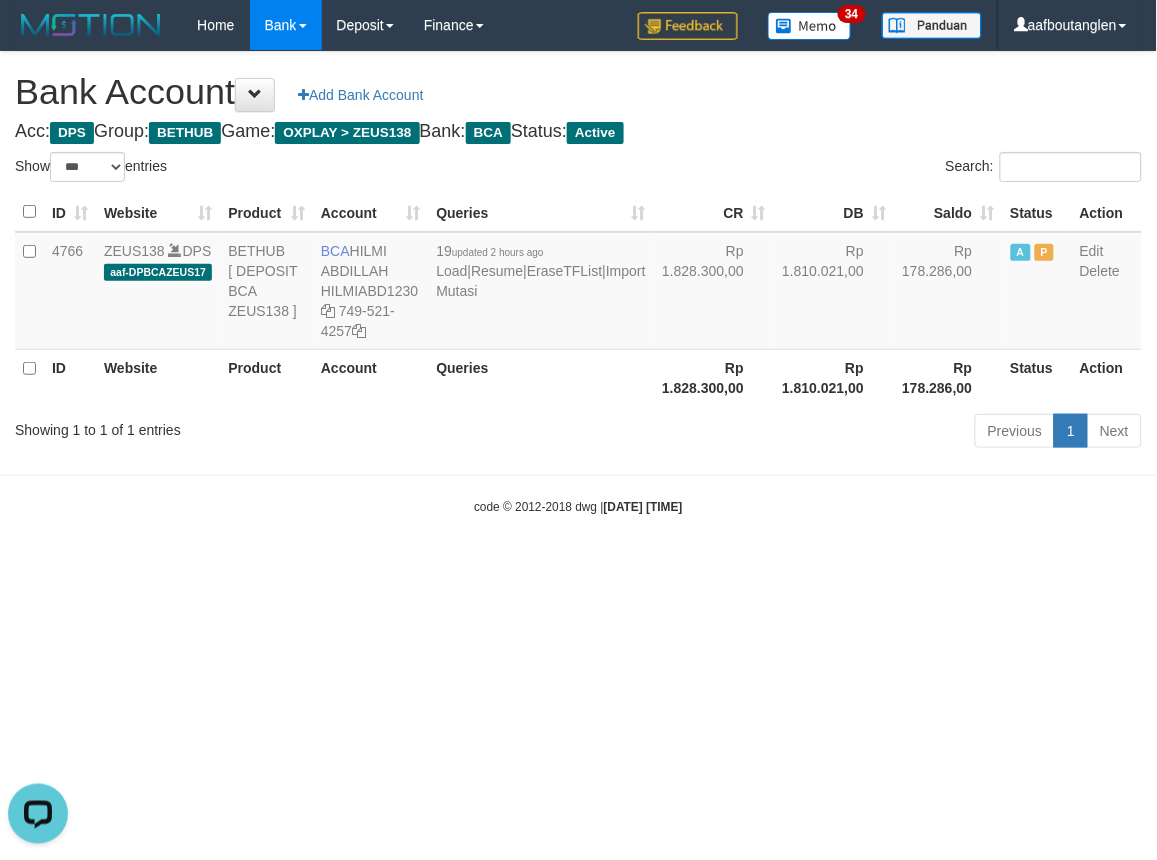 drag, startPoint x: 903, startPoint y: 610, endPoint x: 820, endPoint y: 585, distance: 86.683334 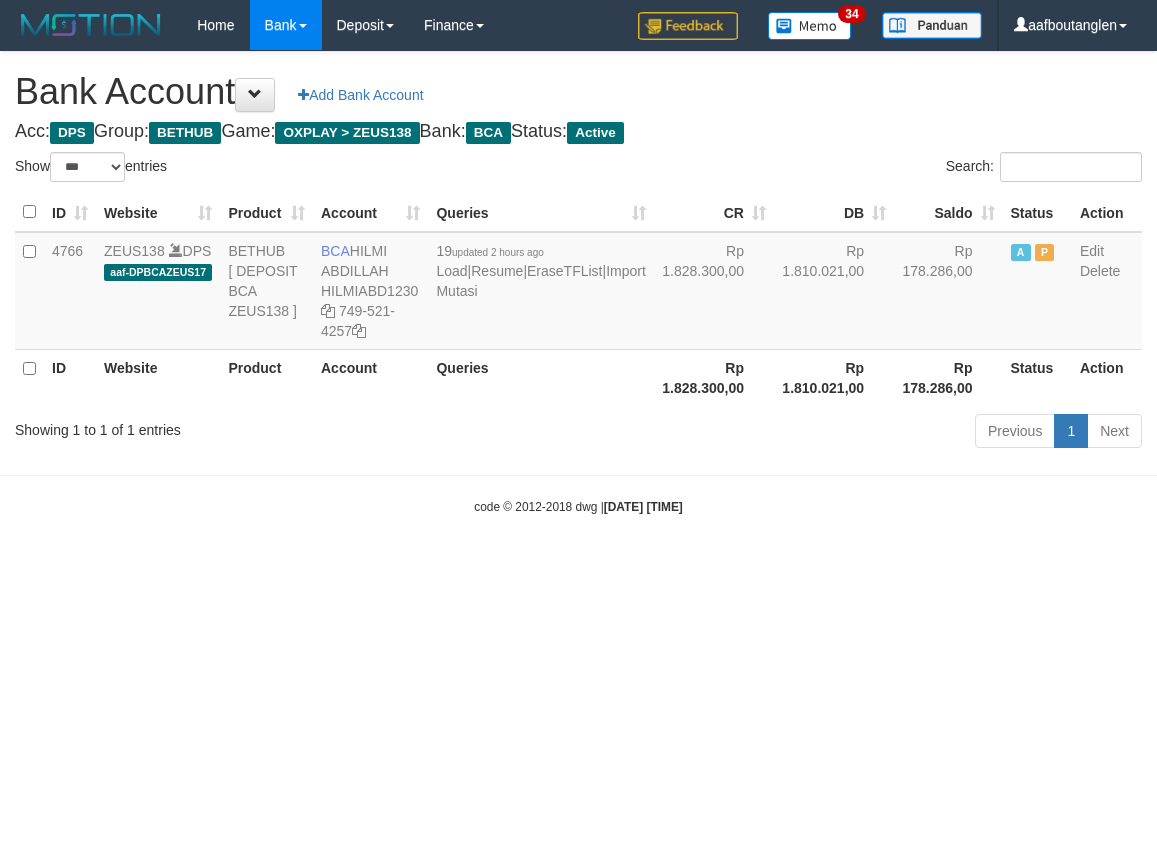 select on "***" 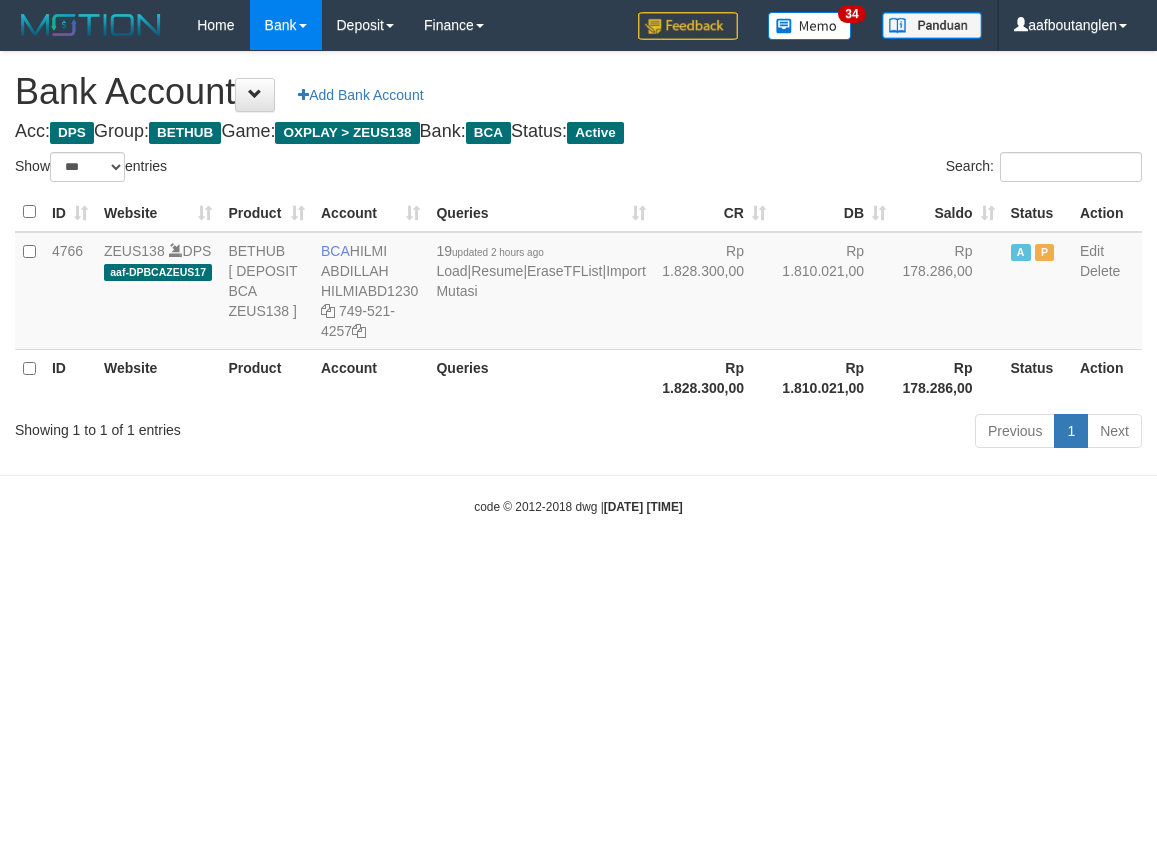 scroll, scrollTop: 0, scrollLeft: 0, axis: both 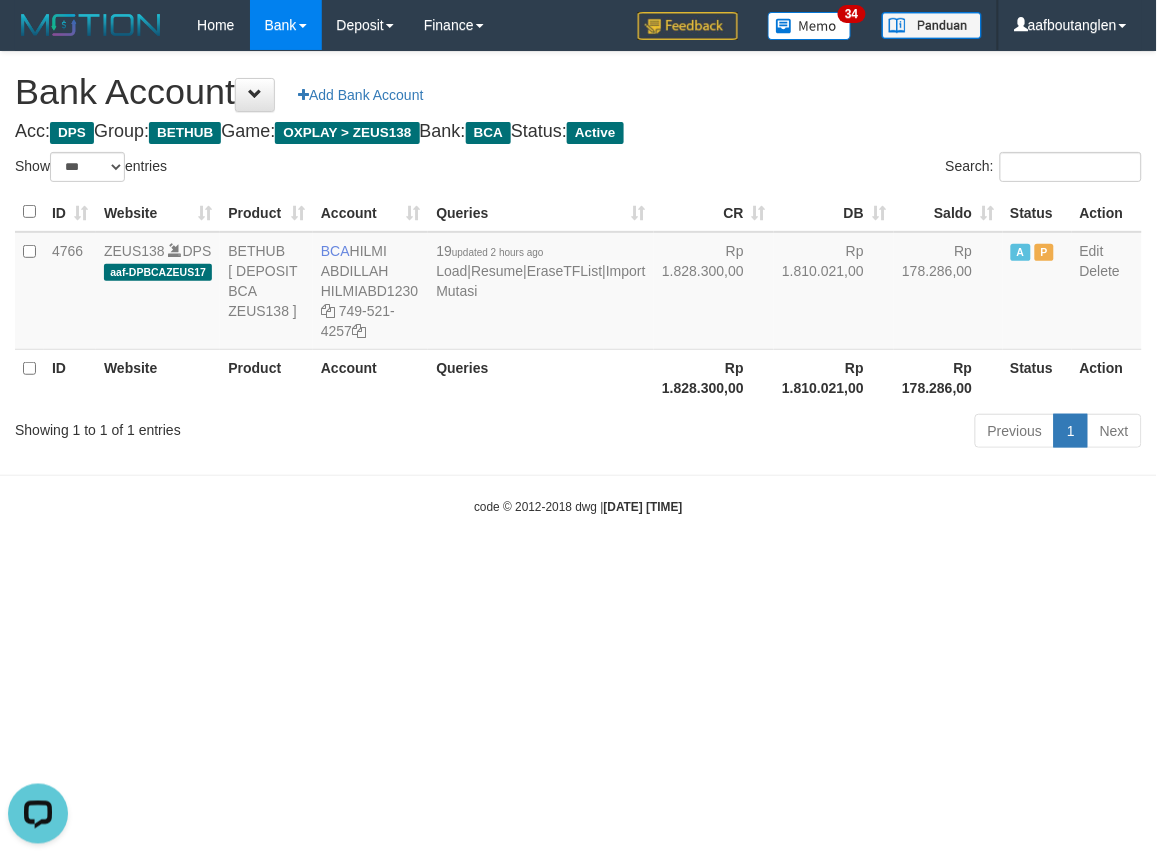 drag, startPoint x: 974, startPoint y: 692, endPoint x: 921, endPoint y: 671, distance: 57.00877 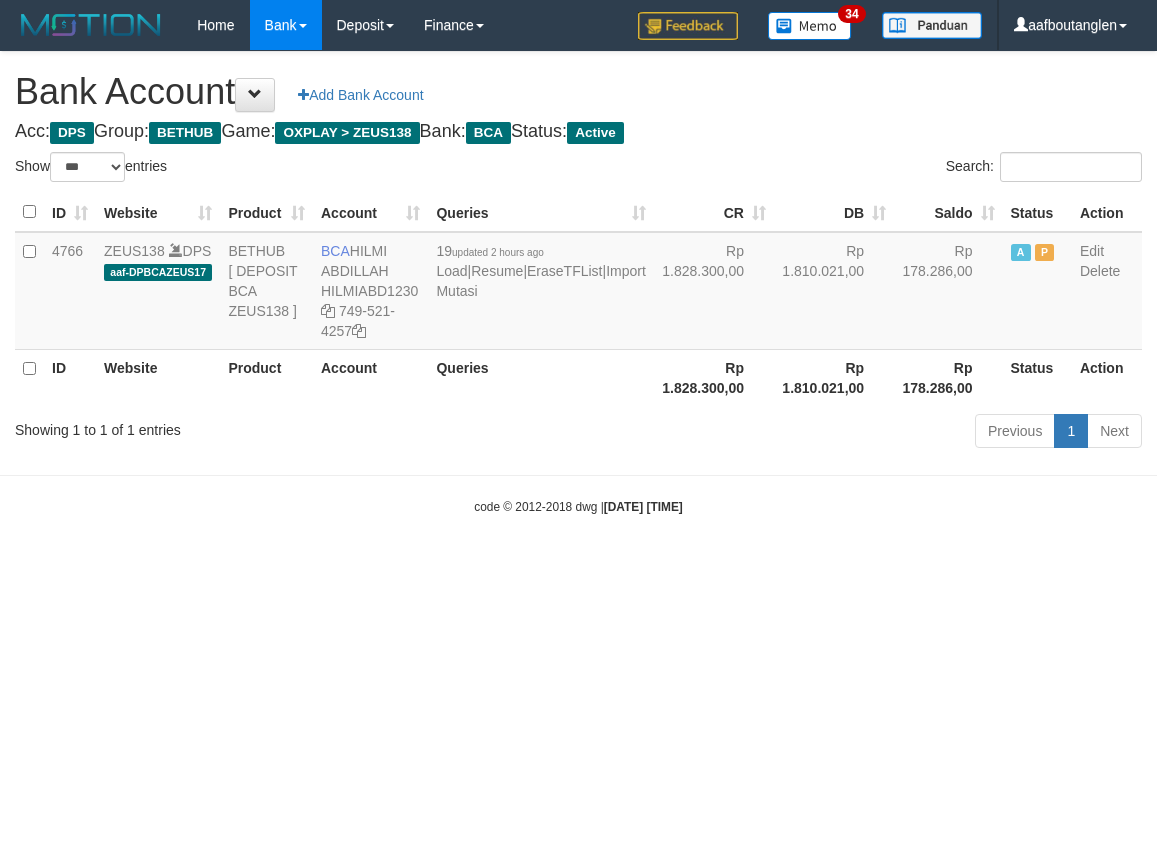 select on "***" 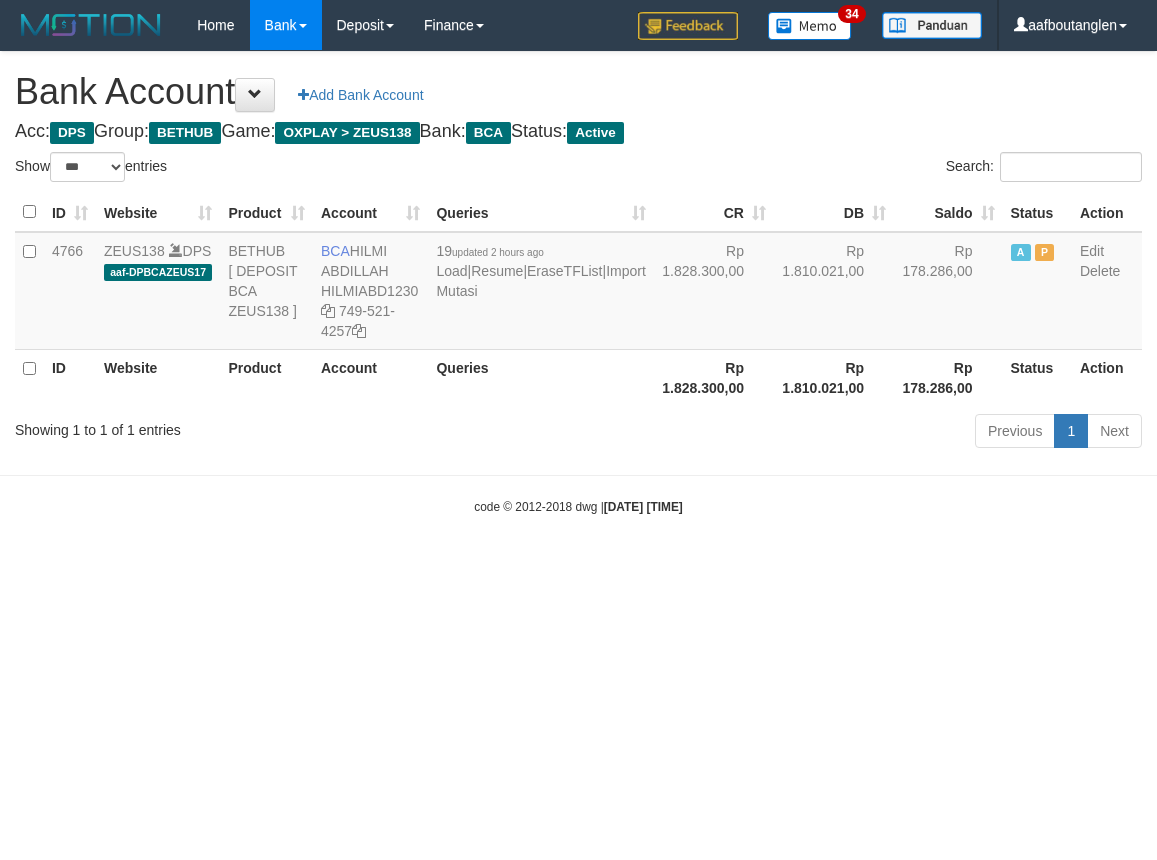 scroll, scrollTop: 0, scrollLeft: 0, axis: both 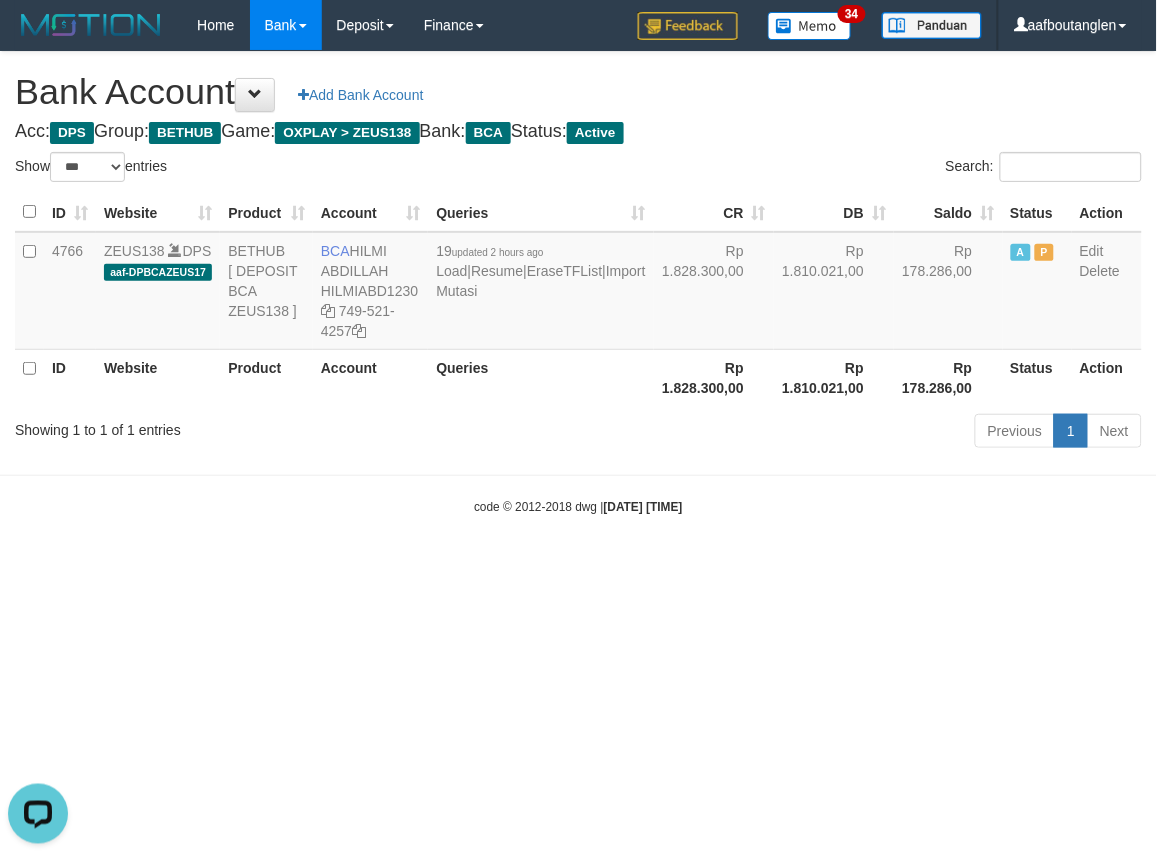 drag, startPoint x: 846, startPoint y: 594, endPoint x: 822, endPoint y: 601, distance: 25 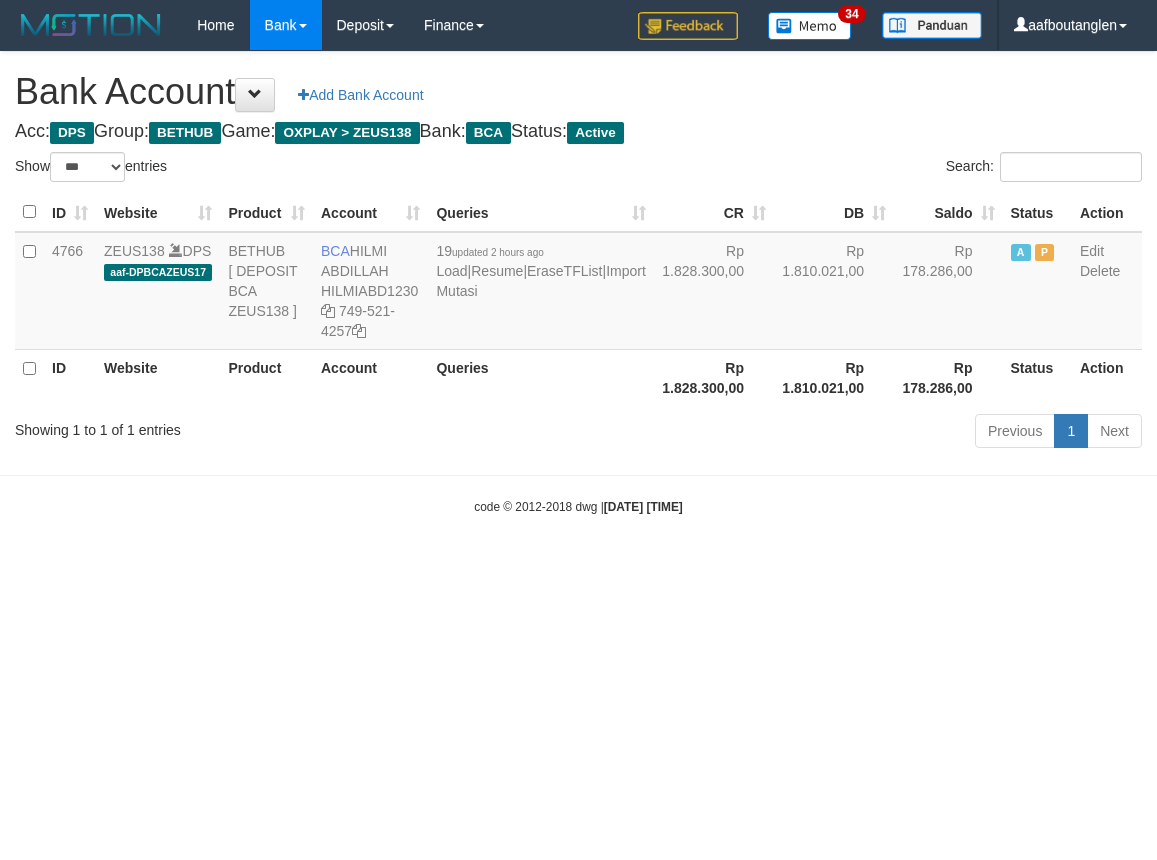 select on "***" 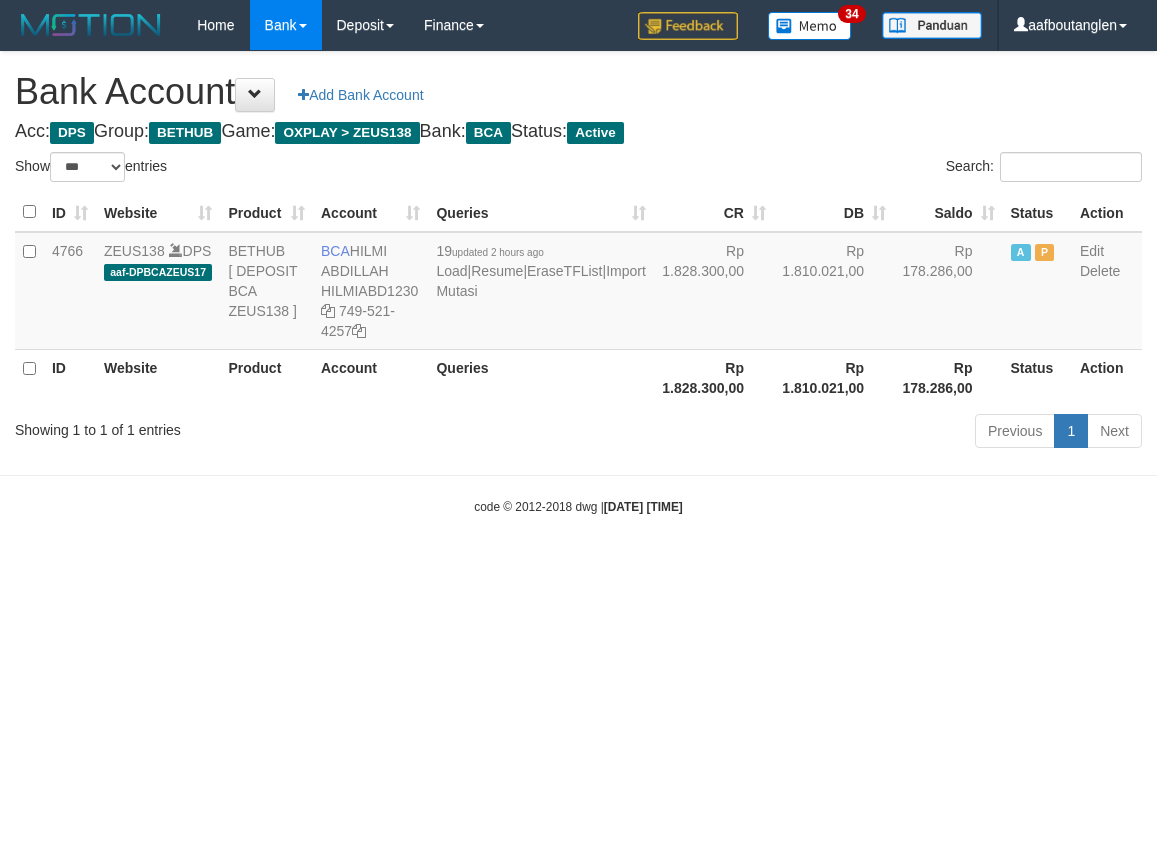 scroll, scrollTop: 0, scrollLeft: 0, axis: both 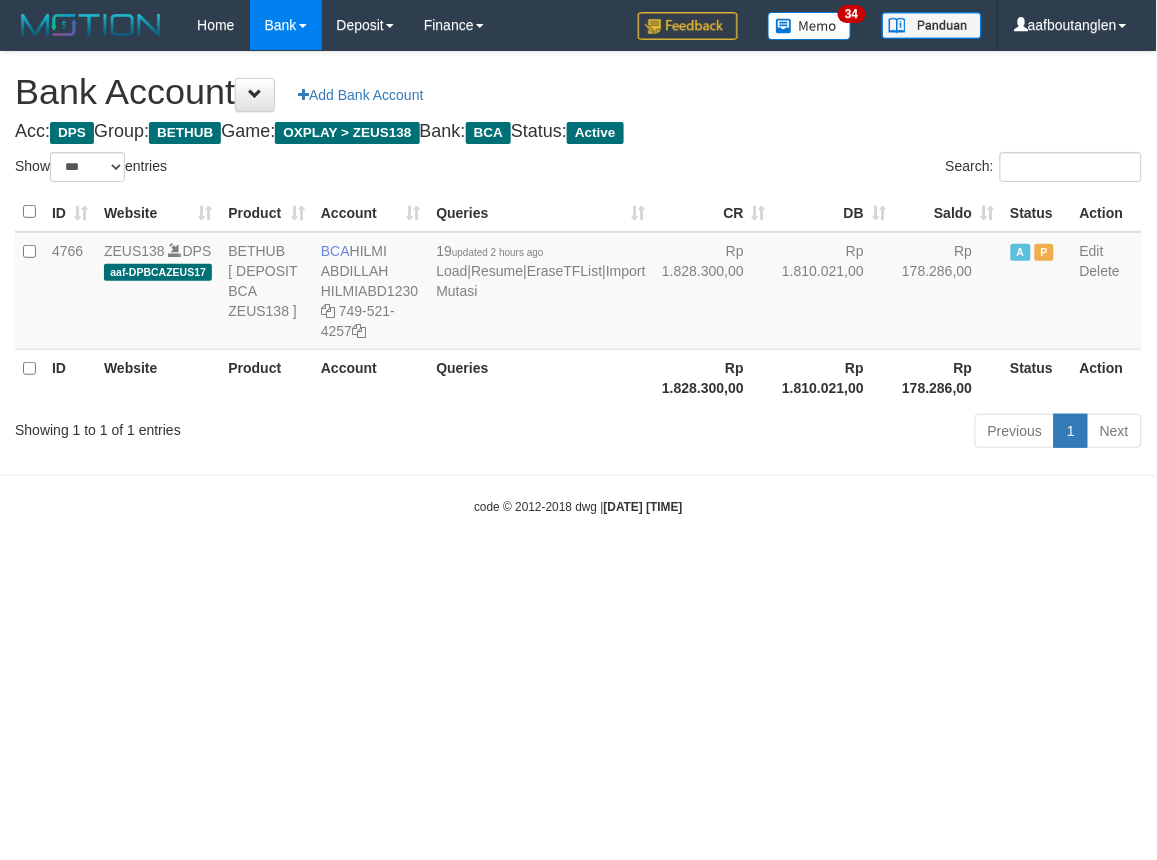 click on "Toggle navigation
Home
Bank
Account List
Deposit
DPS List
History
Note DPS
Finance
Financial Data
aafboutanglen
My Profile
Log Out
34" at bounding box center [578, 283] 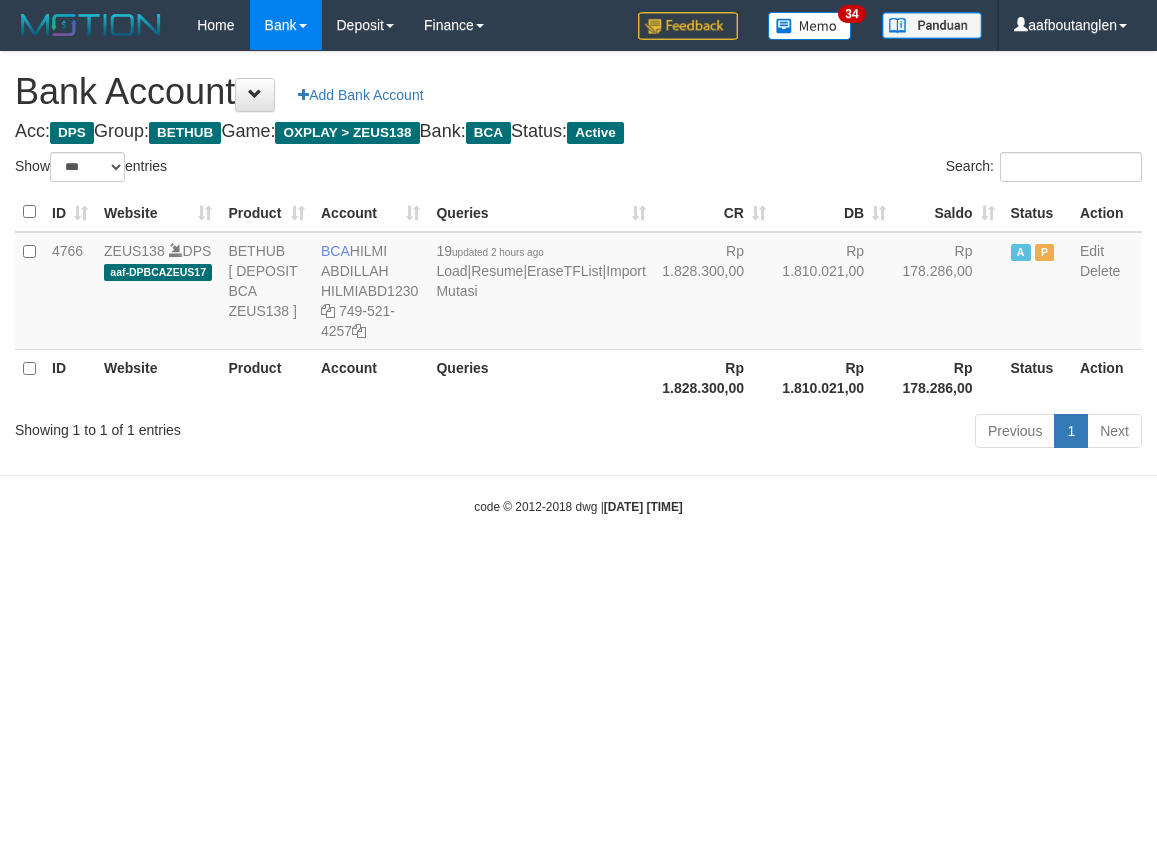 select on "***" 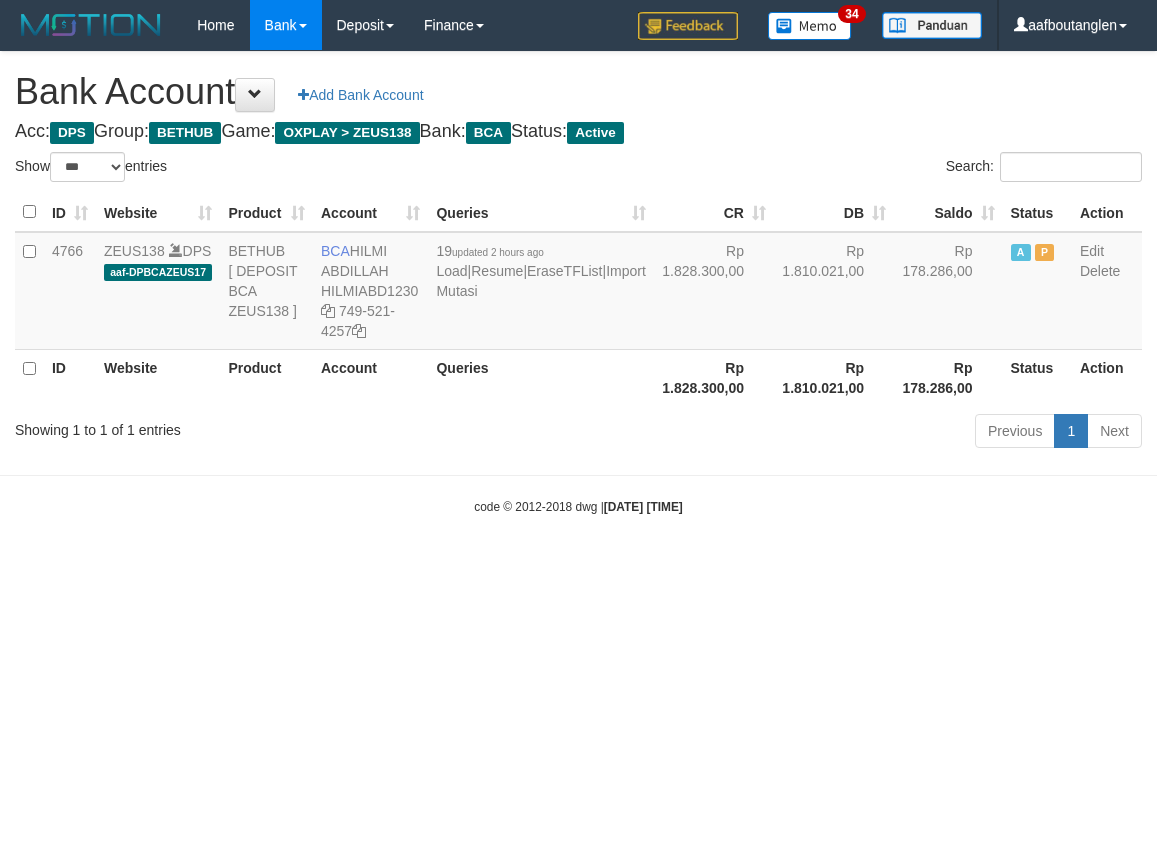 scroll, scrollTop: 0, scrollLeft: 0, axis: both 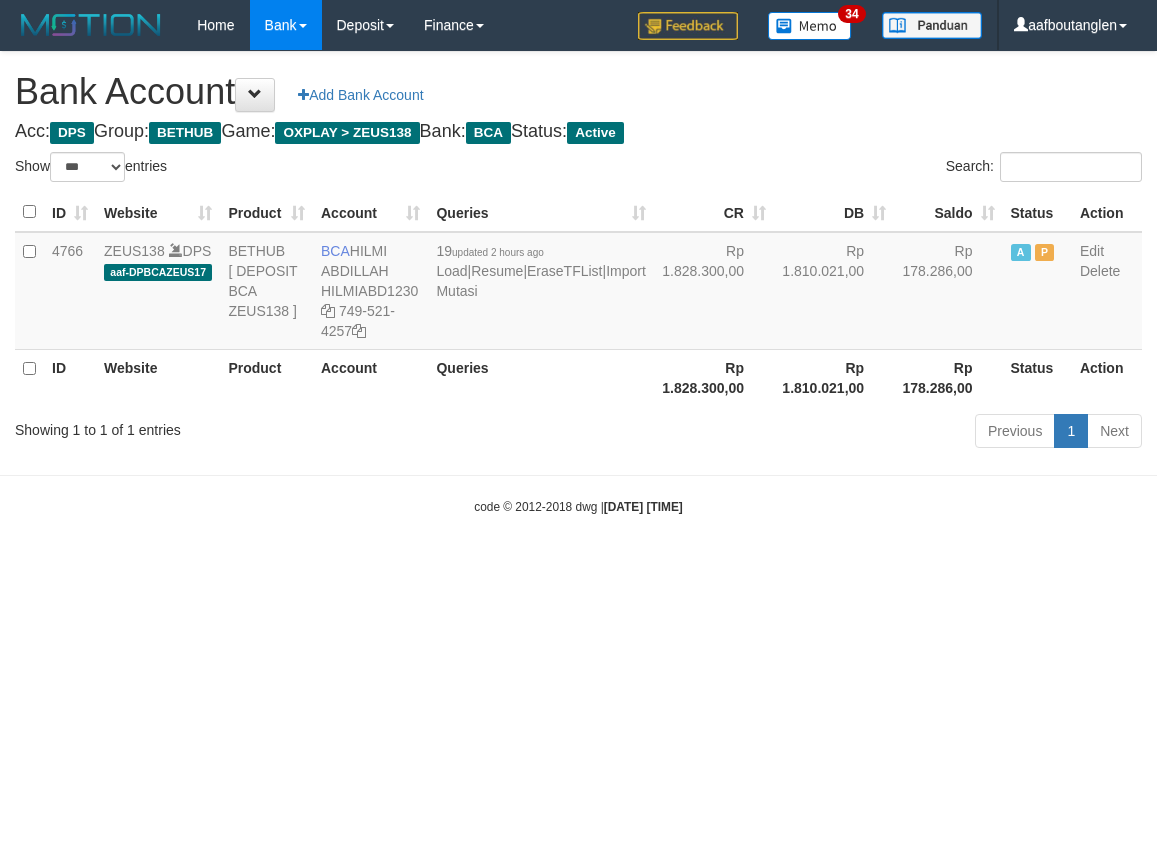 select on "***" 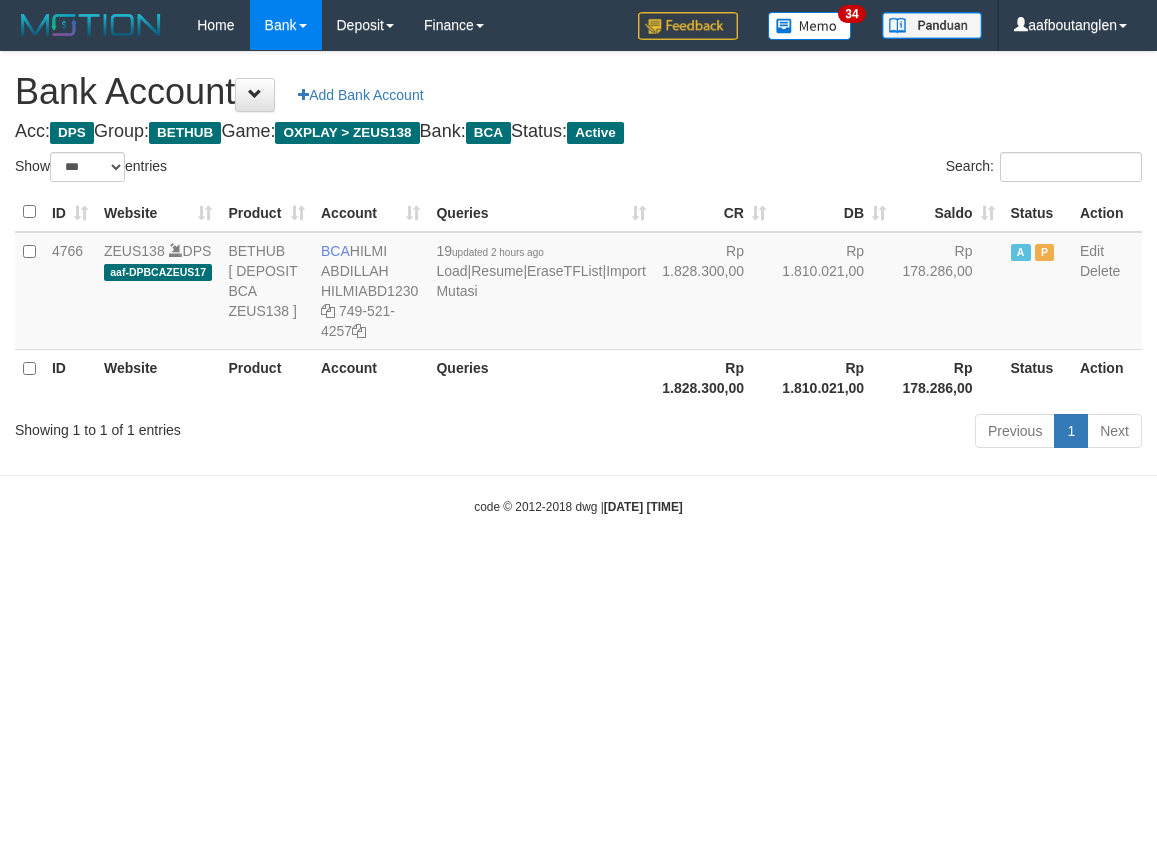 scroll, scrollTop: 0, scrollLeft: 0, axis: both 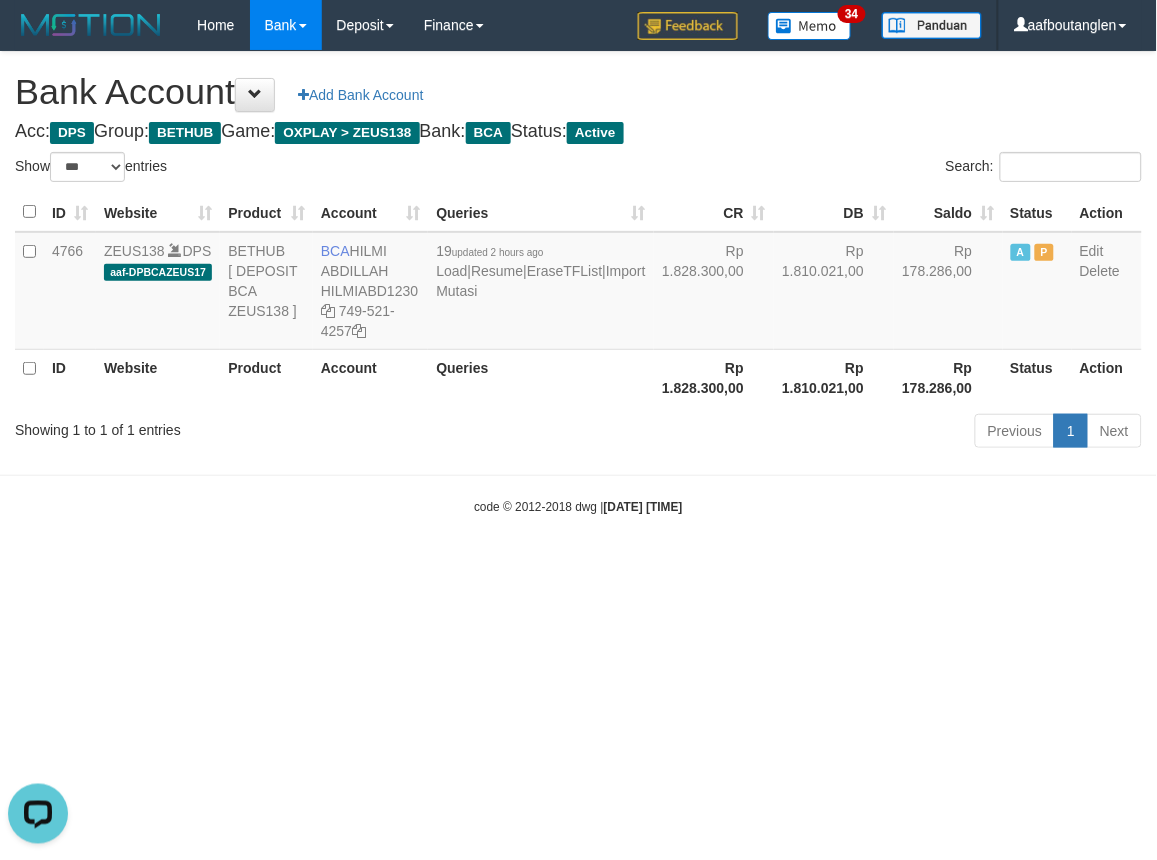 click on "Toggle navigation
Home
Bank
Account List
Deposit
DPS List
History
Note DPS
Finance
Financial Data
aafboutanglen
My Profile
Log Out
34" at bounding box center [578, 283] 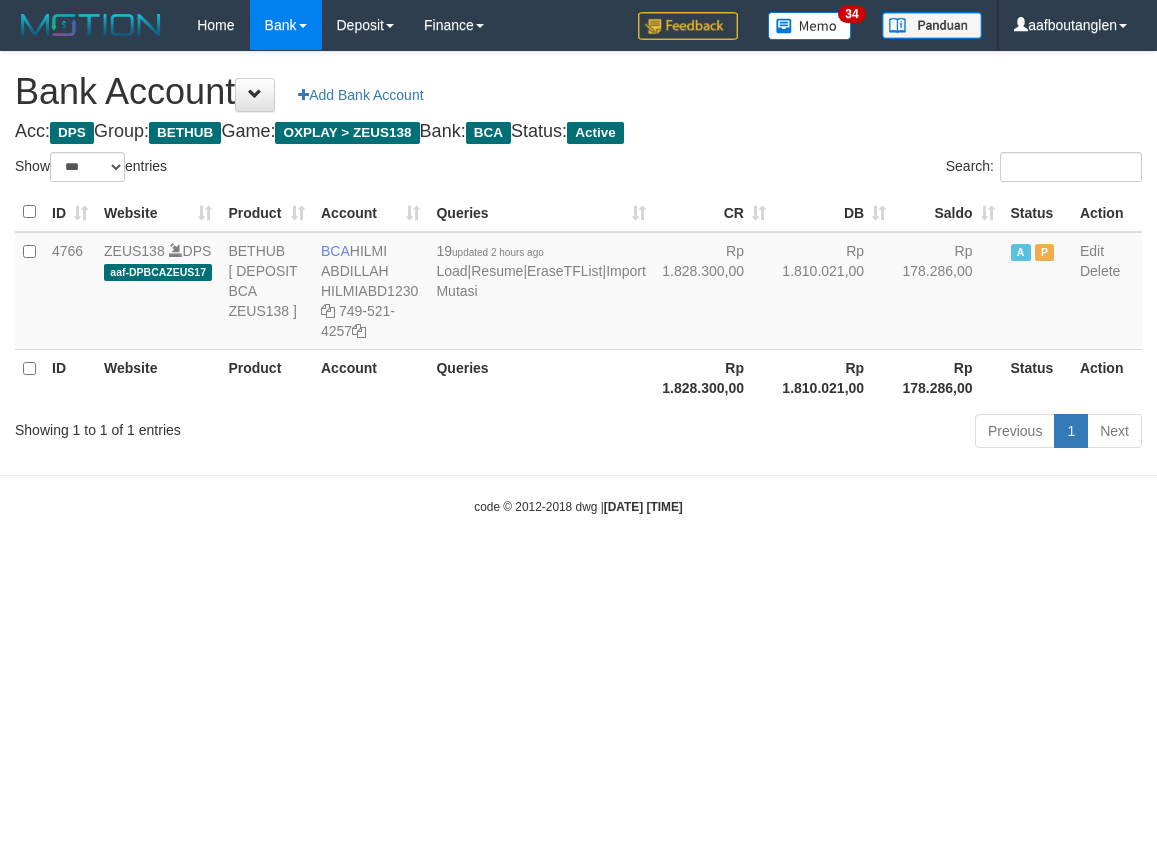 select on "***" 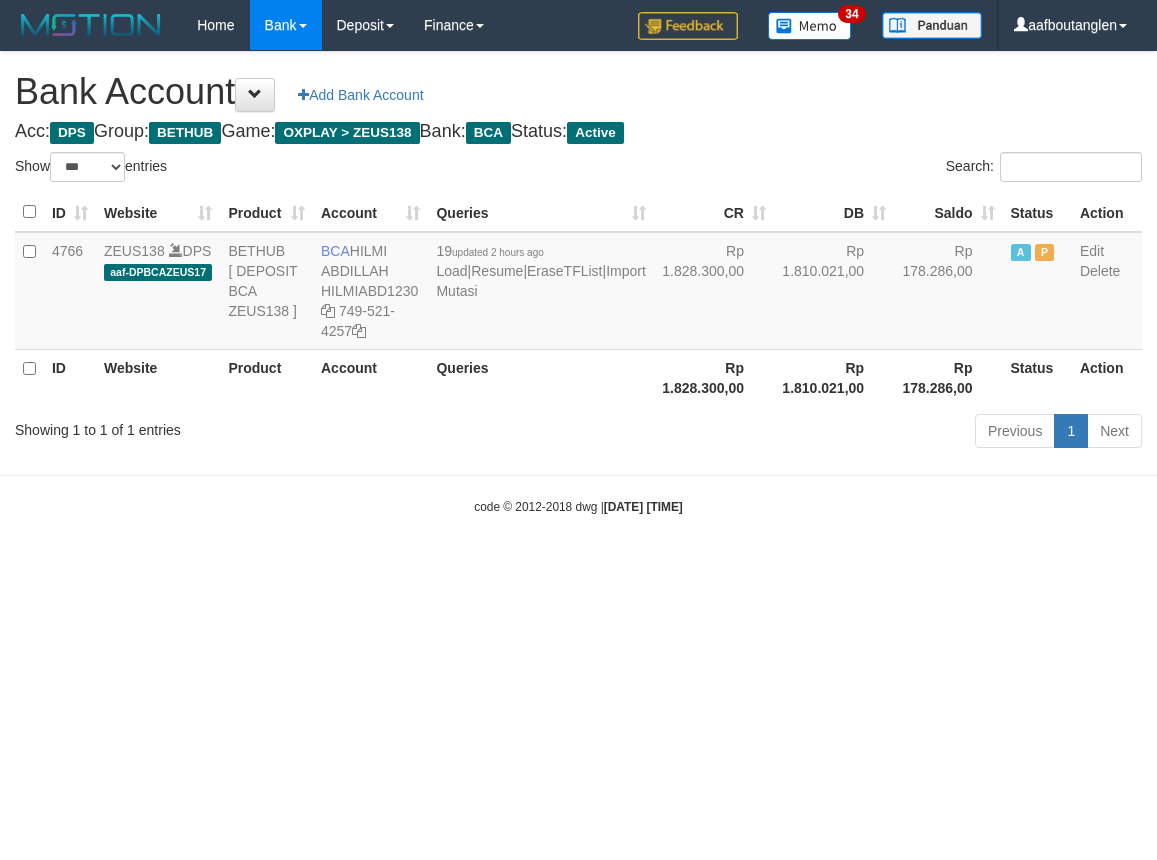 scroll, scrollTop: 0, scrollLeft: 0, axis: both 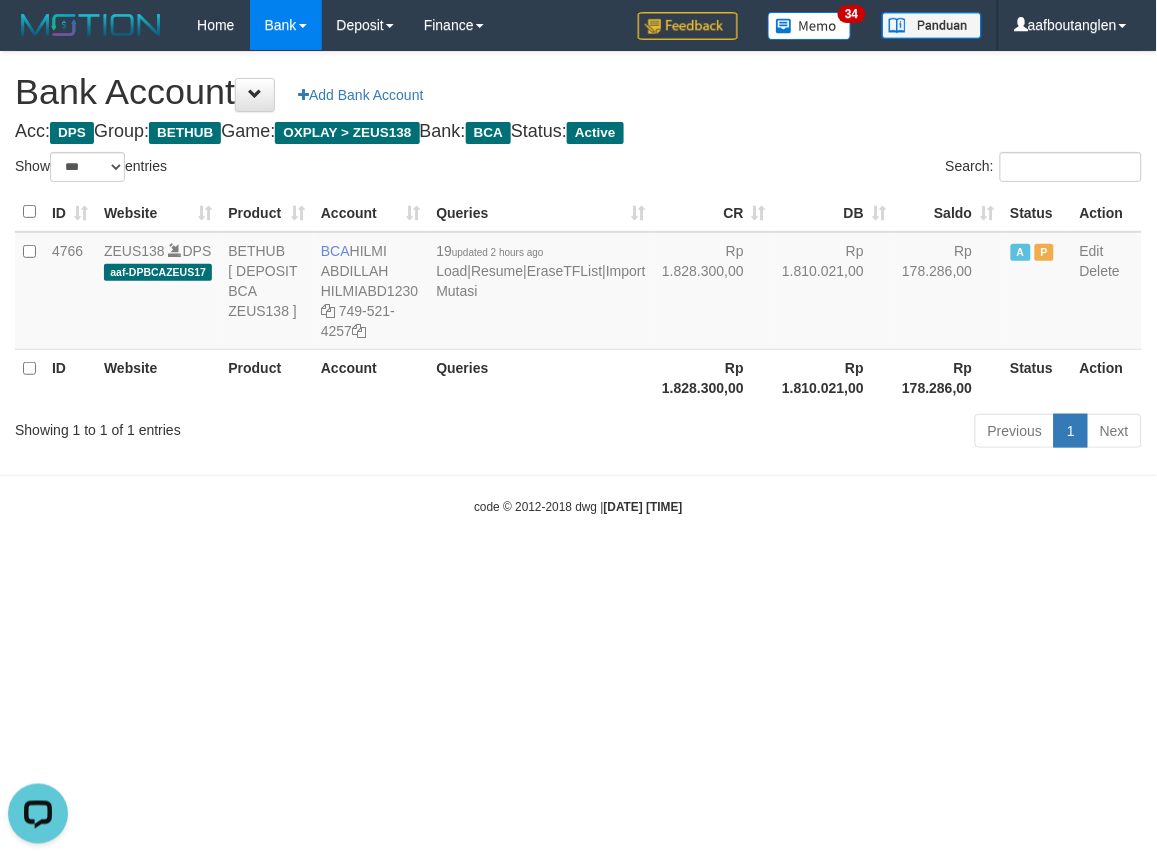 click on "Toggle navigation
Home
Bank
Account List
Deposit
DPS List
History
Note DPS
Finance
Financial Data
aafboutanglen
My Profile
Log Out
34" at bounding box center [578, 283] 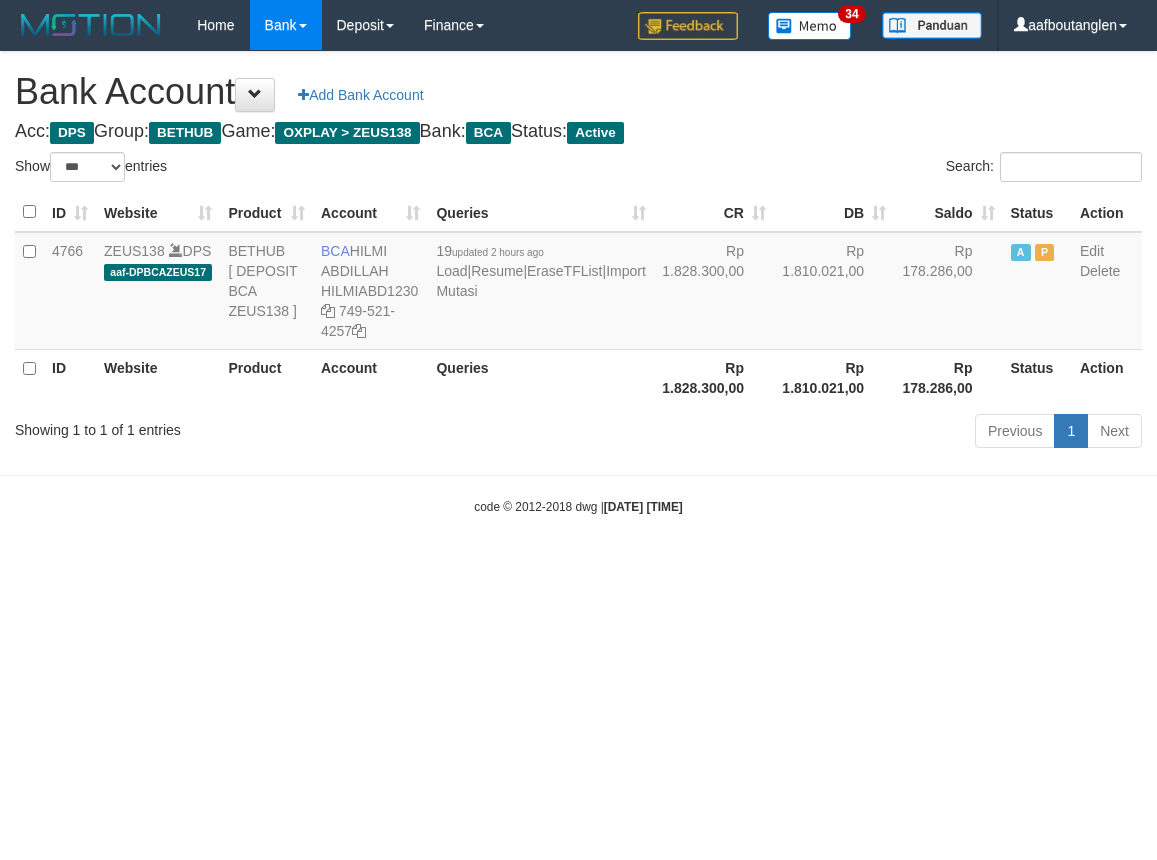 select on "***" 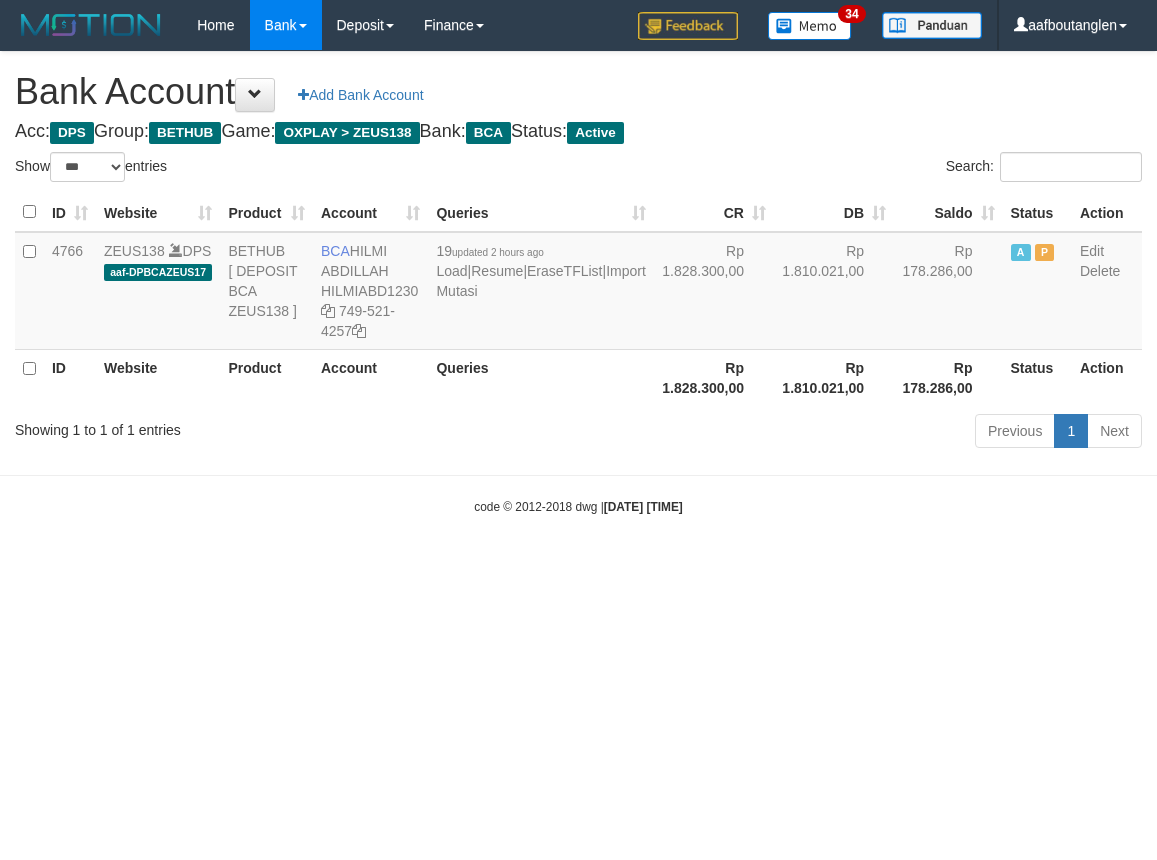 scroll, scrollTop: 0, scrollLeft: 0, axis: both 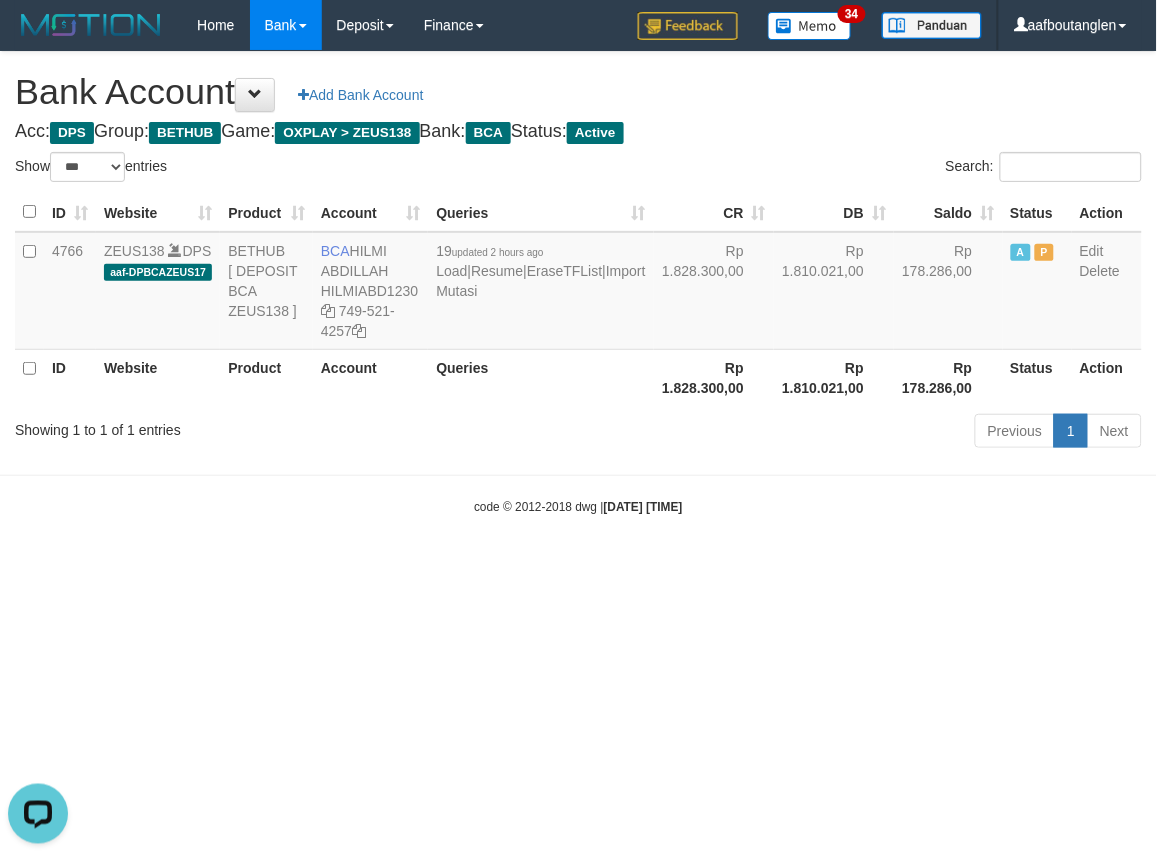 click on "Toggle navigation
Home
Bank
Account List
Deposit
DPS List
History
Note DPS
Finance
Financial Data
aafboutanglen
My Profile
Log Out
34" at bounding box center (578, 283) 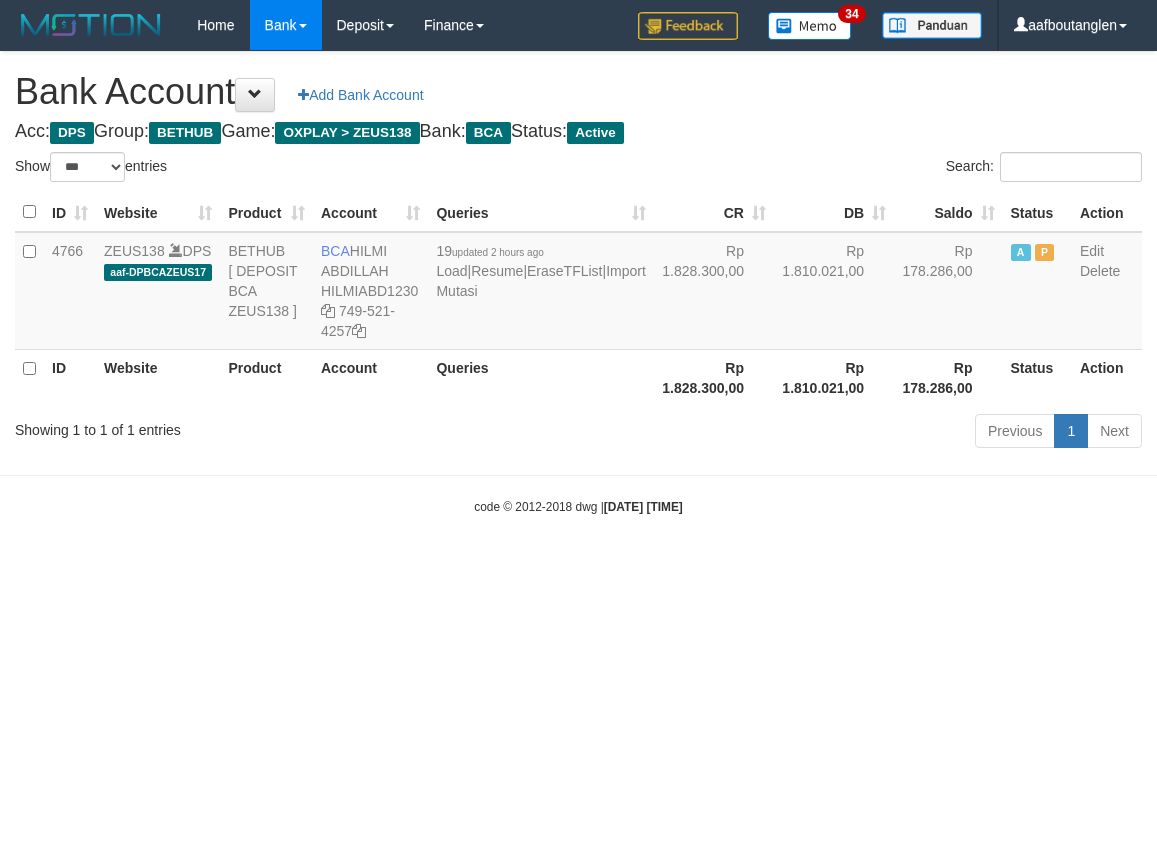 select on "***" 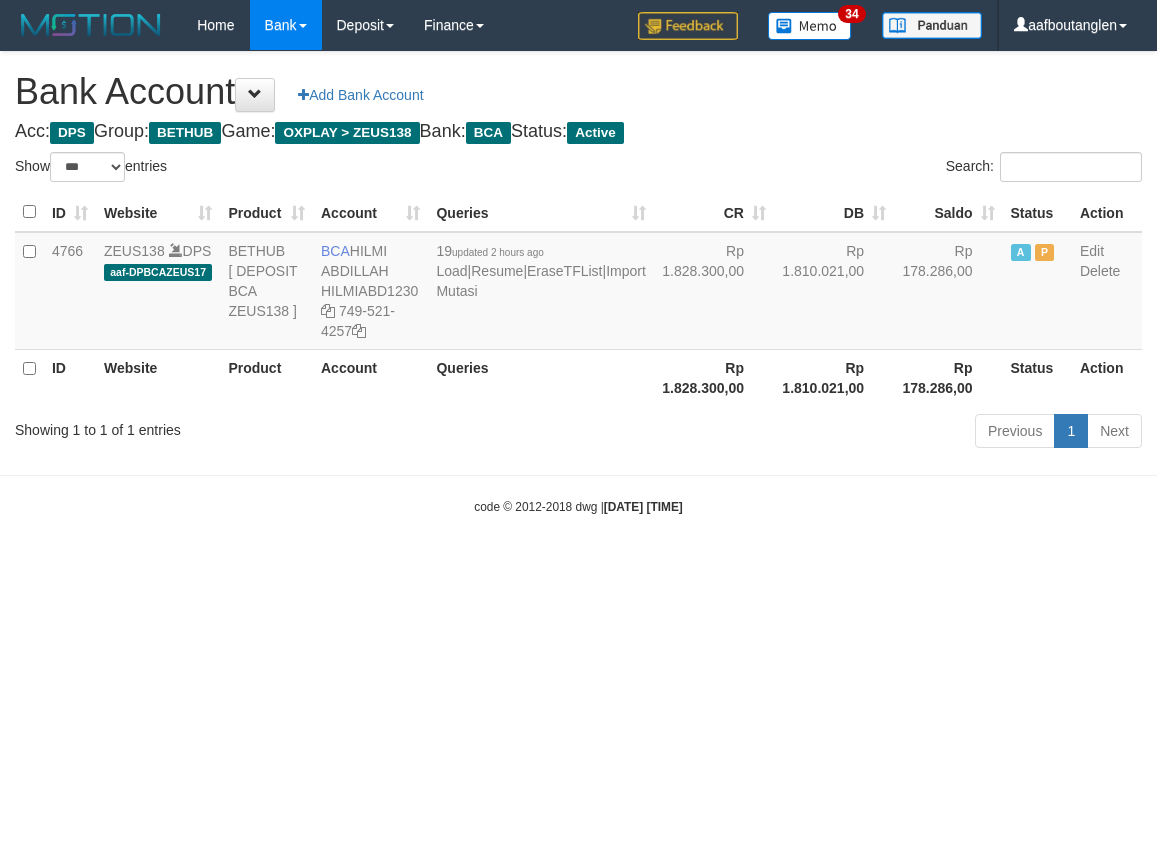 scroll, scrollTop: 0, scrollLeft: 0, axis: both 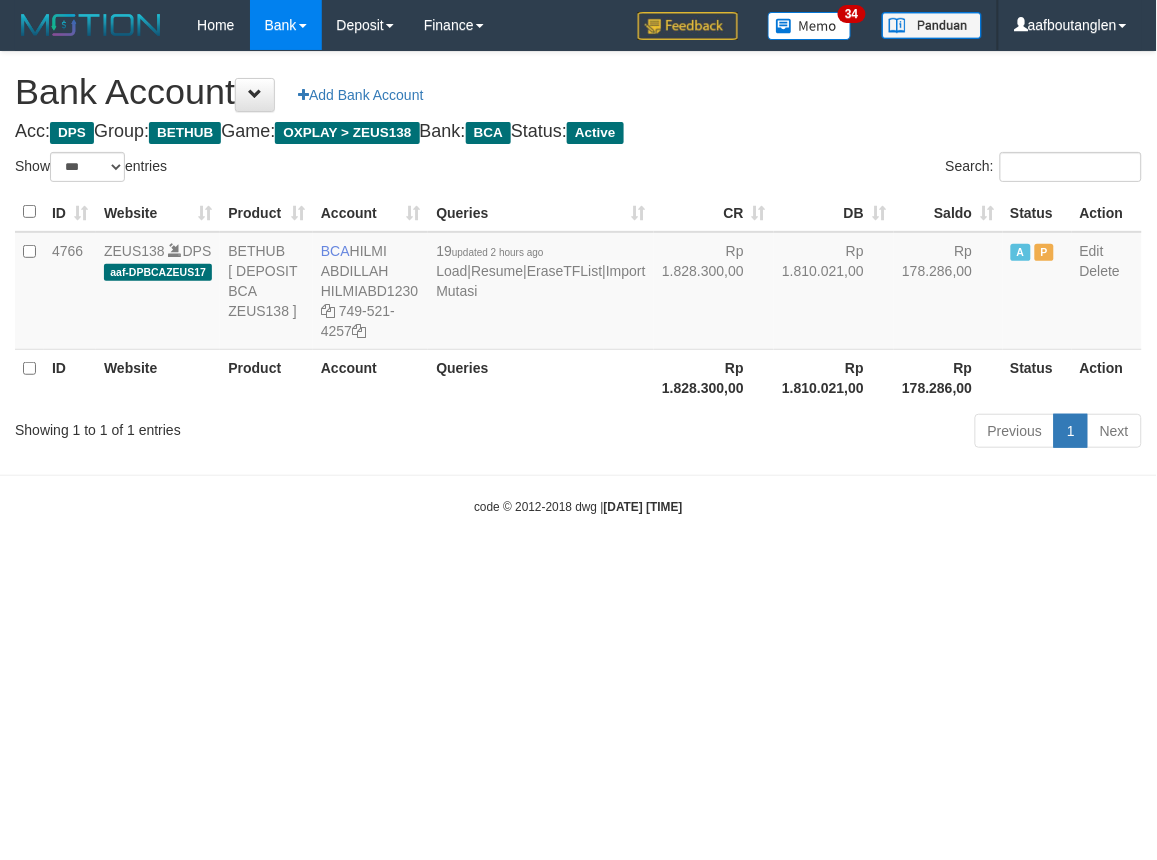 drag, startPoint x: 915, startPoint y: 697, endPoint x: 893, endPoint y: 693, distance: 22.36068 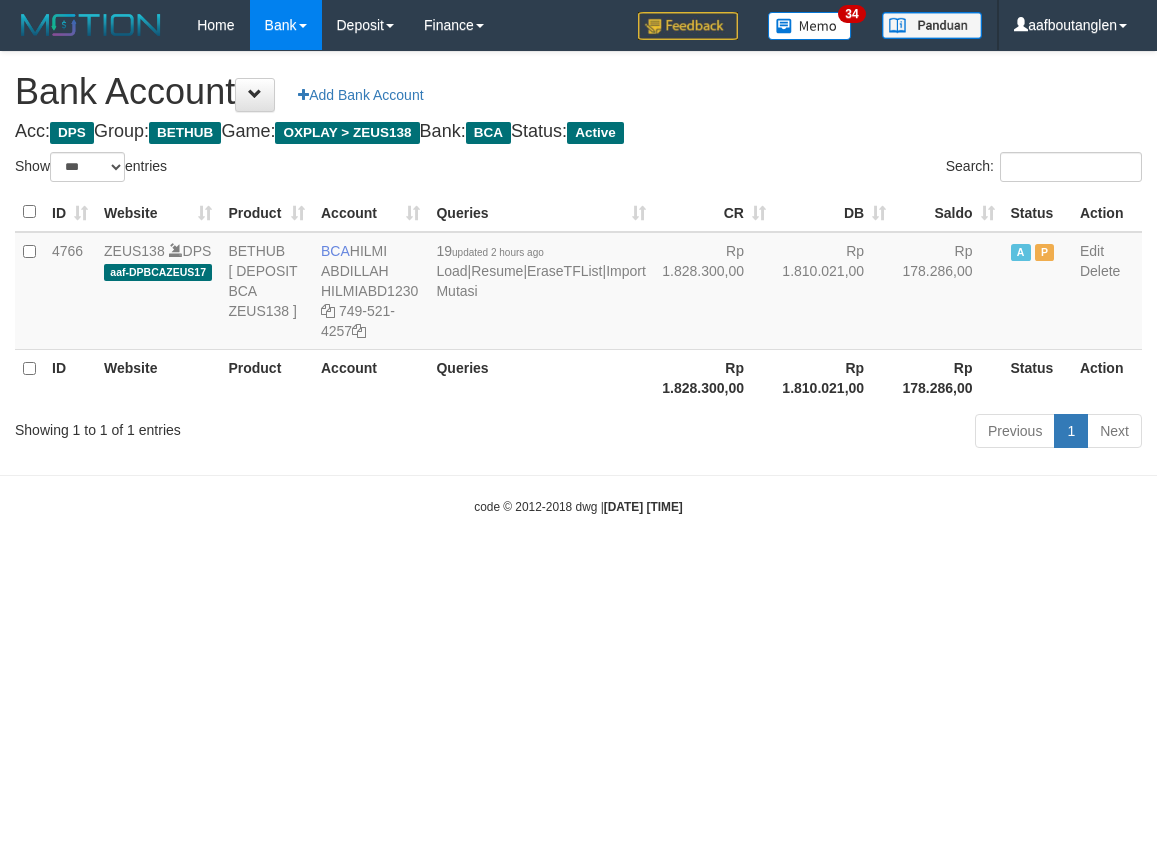 select on "***" 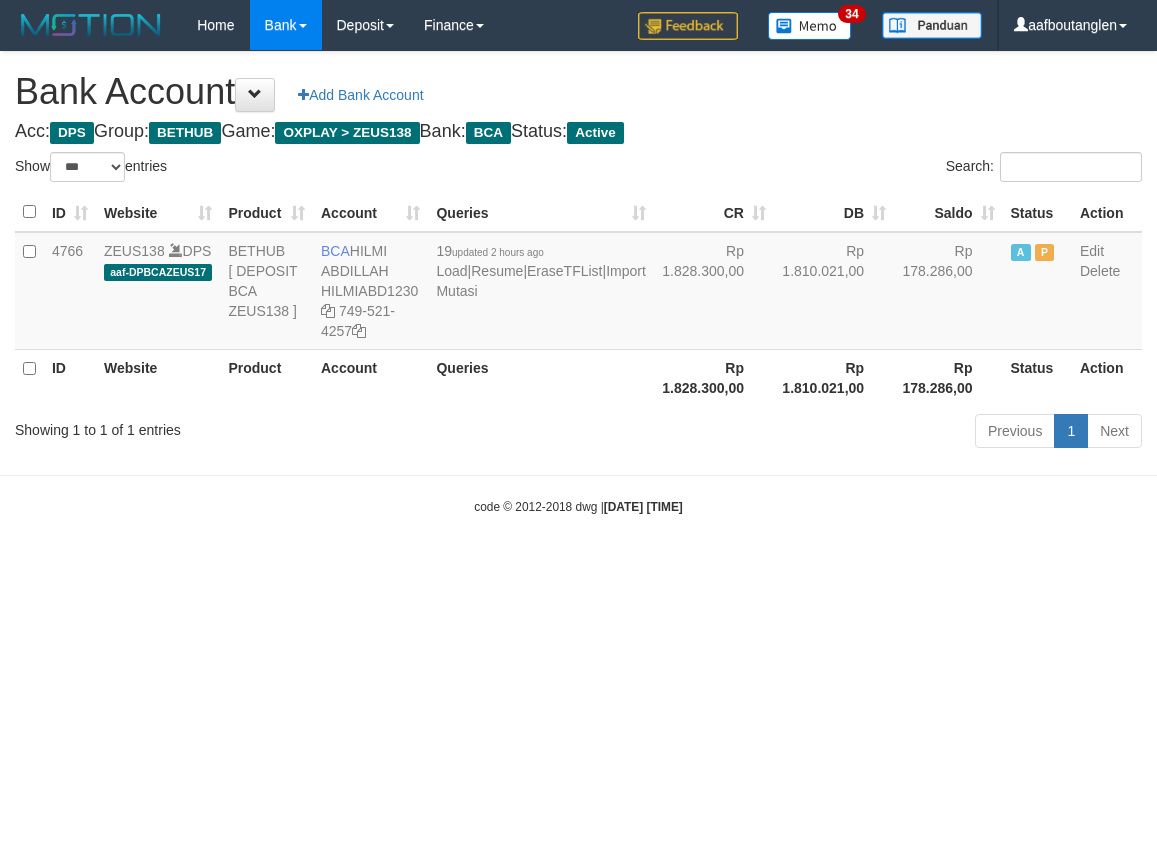 scroll, scrollTop: 0, scrollLeft: 0, axis: both 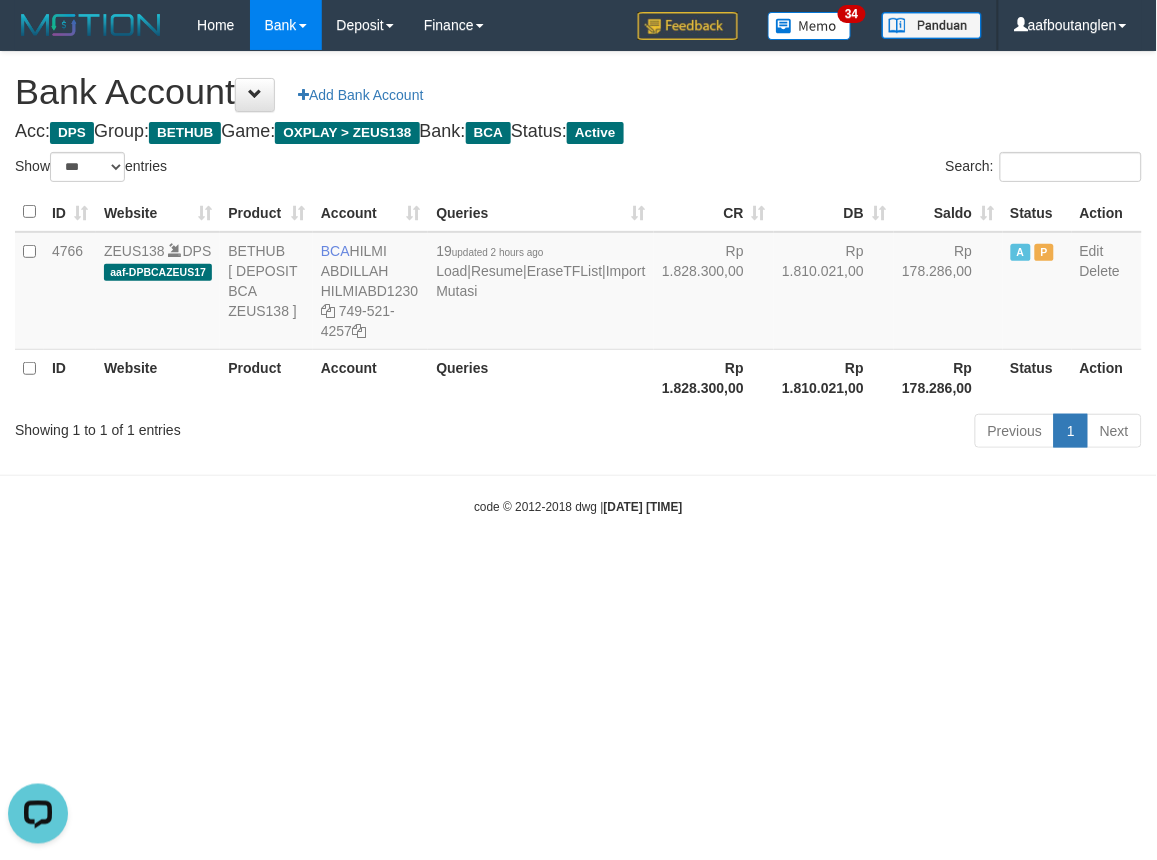 drag, startPoint x: 1021, startPoint y: 484, endPoint x: 992, endPoint y: 457, distance: 39.623226 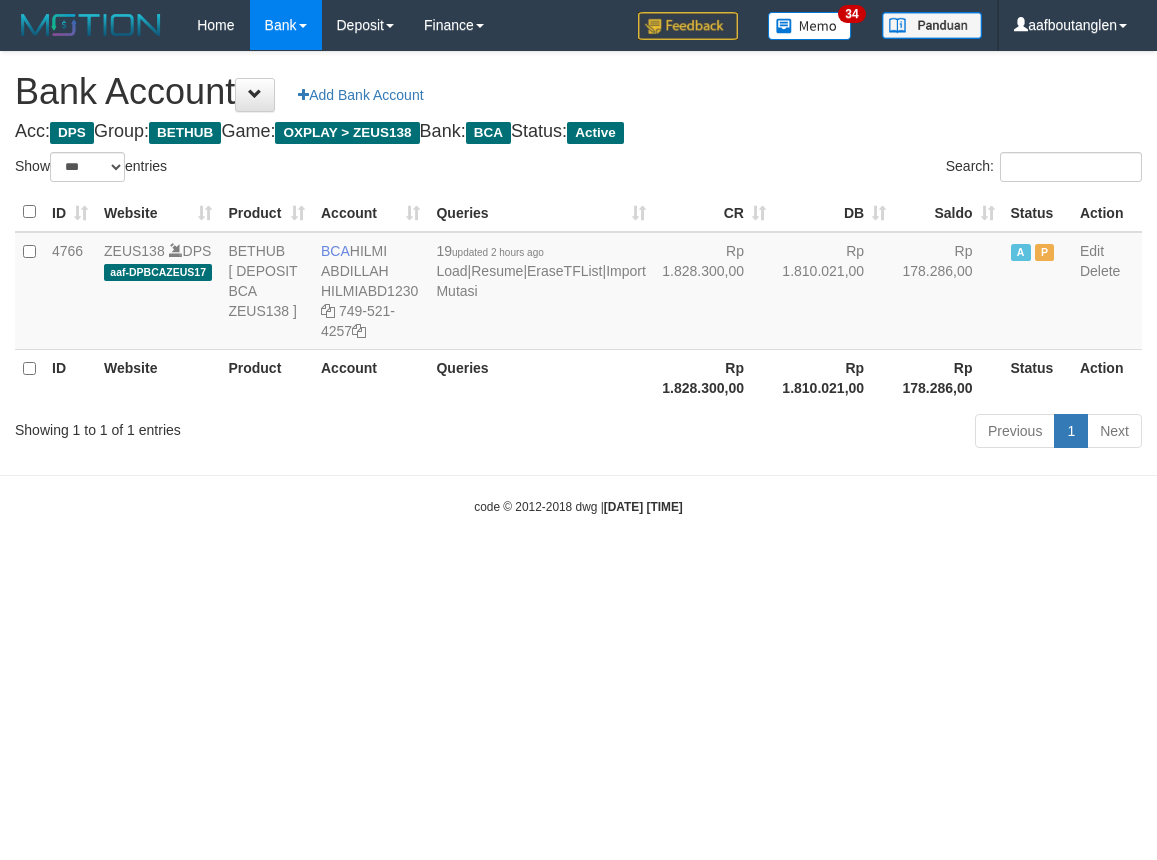 select on "***" 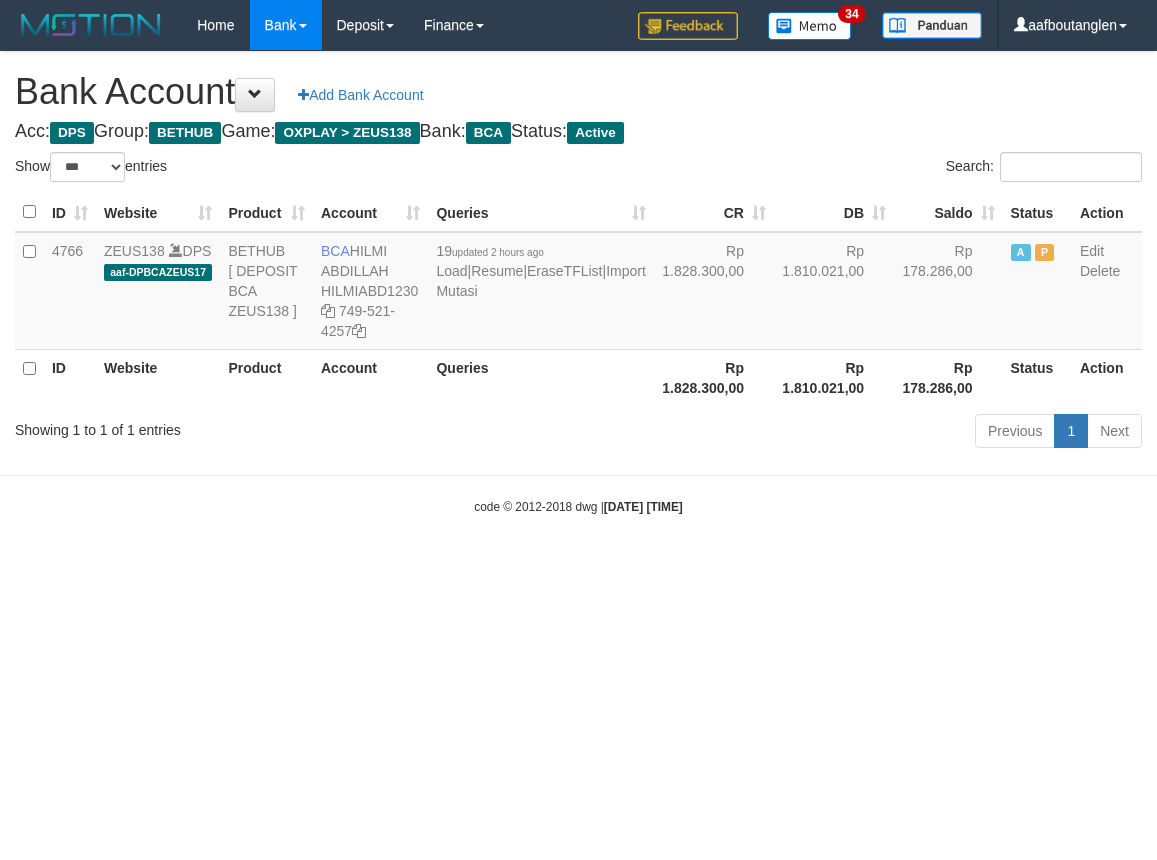 scroll, scrollTop: 0, scrollLeft: 0, axis: both 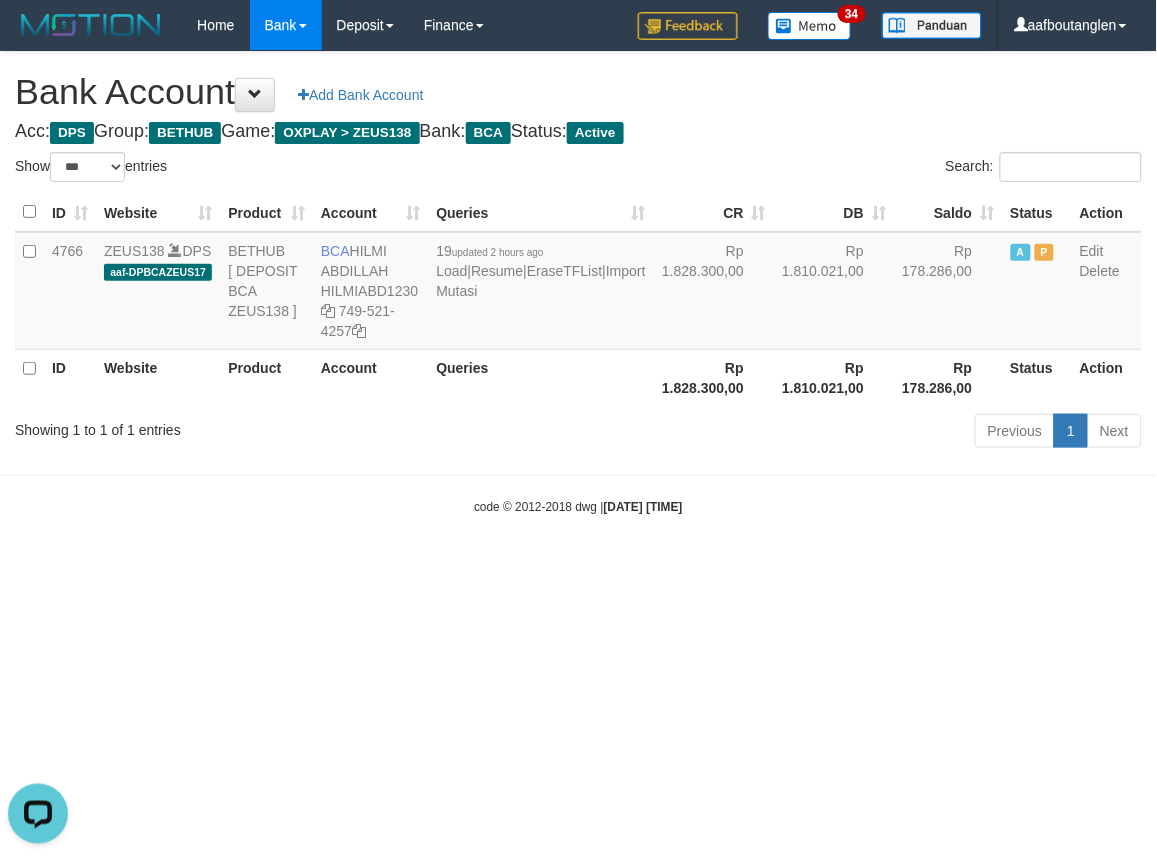 drag, startPoint x: 907, startPoint y: 468, endPoint x: 887, endPoint y: 483, distance: 25 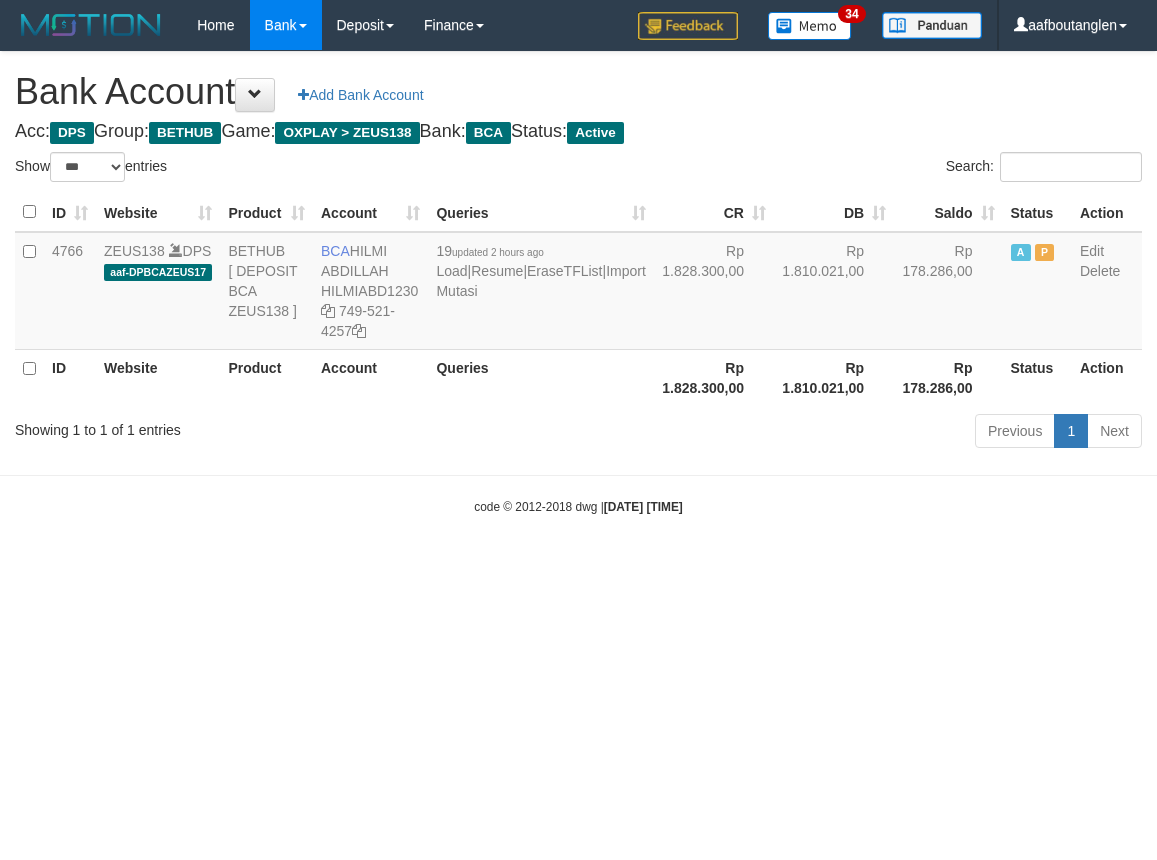 select on "***" 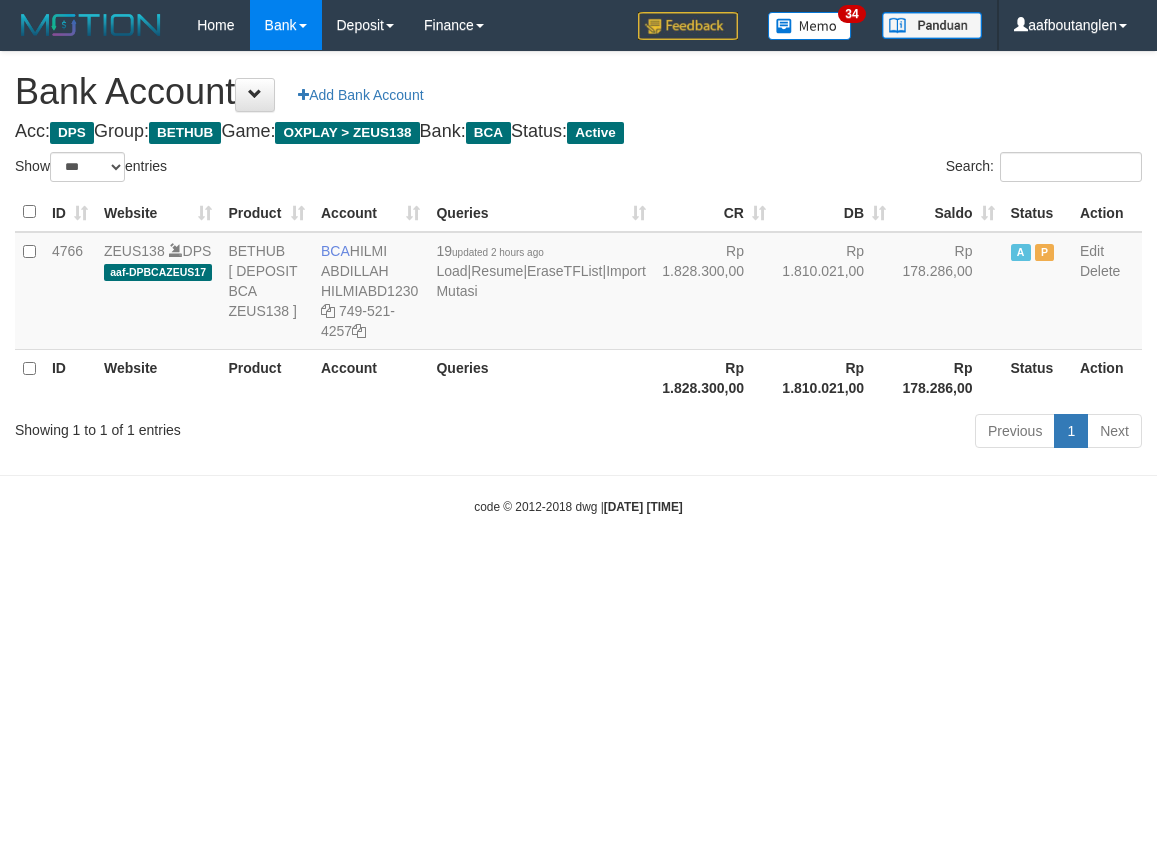 scroll, scrollTop: 0, scrollLeft: 0, axis: both 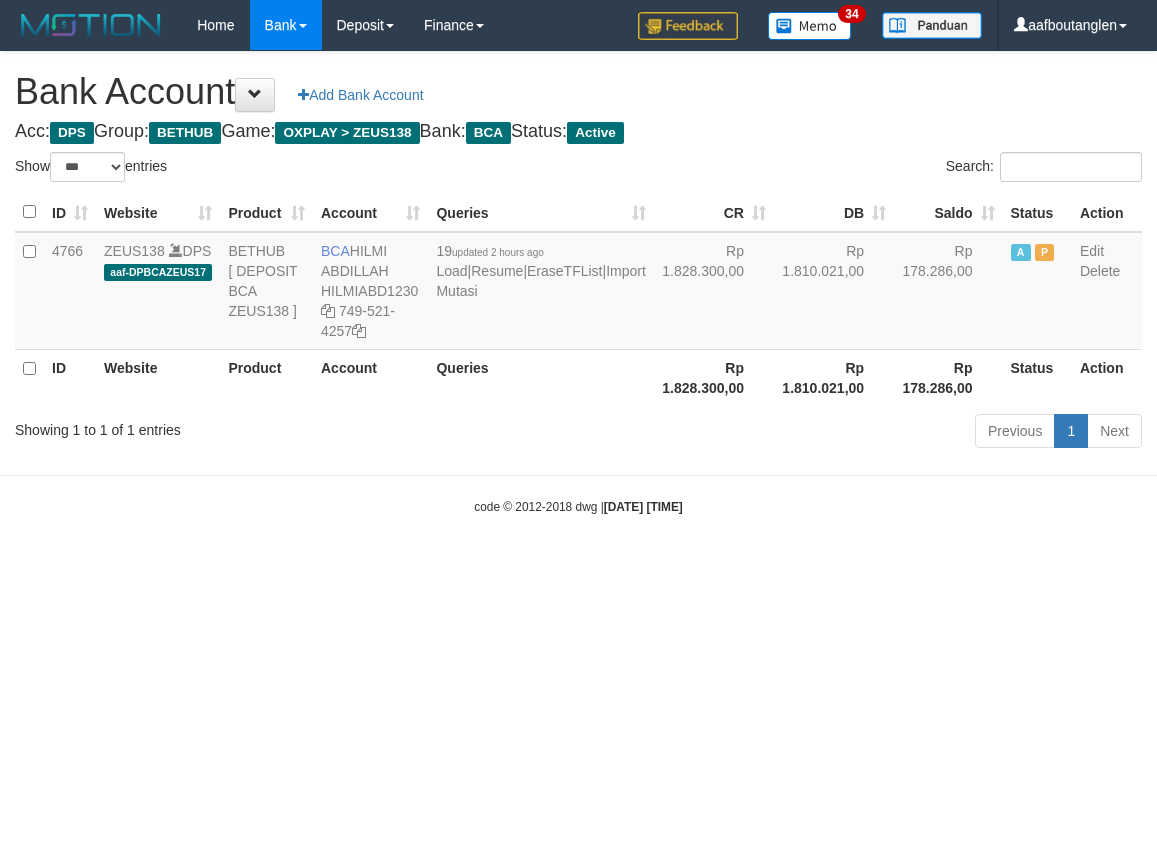 select on "***" 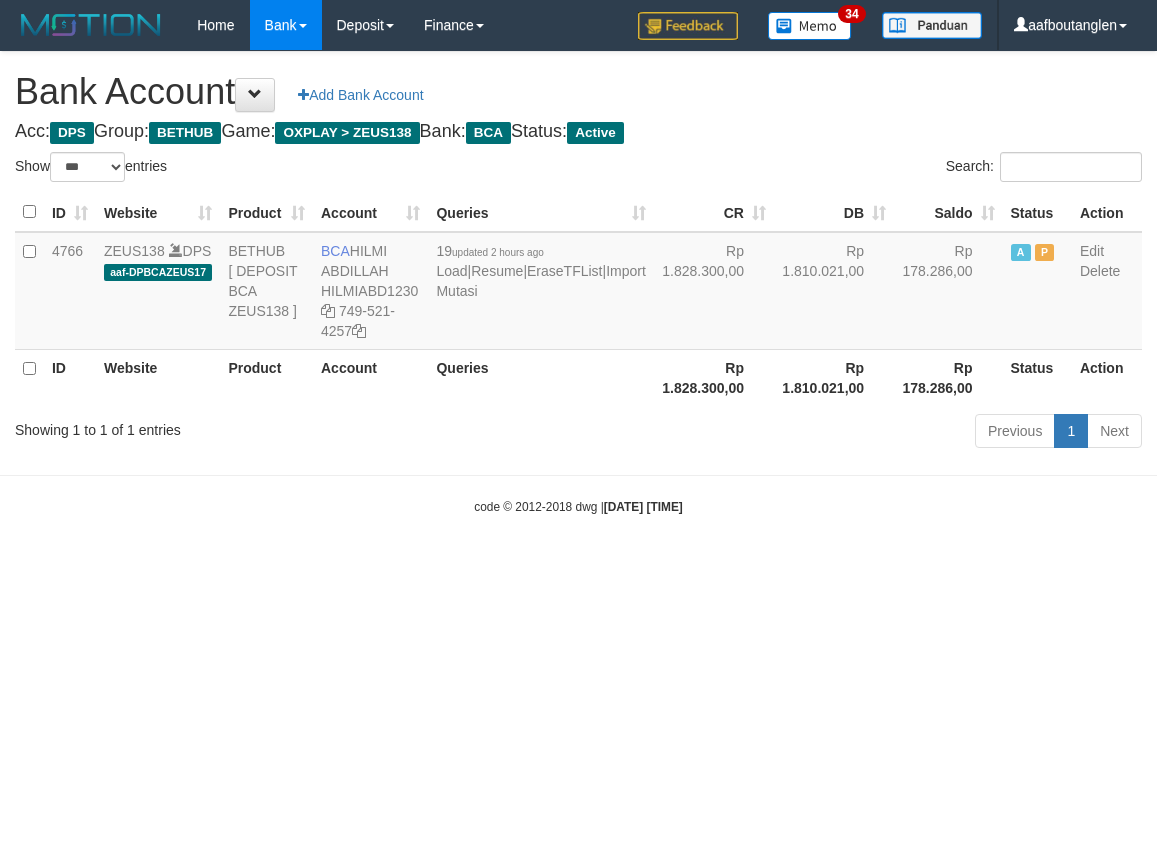 scroll, scrollTop: 0, scrollLeft: 0, axis: both 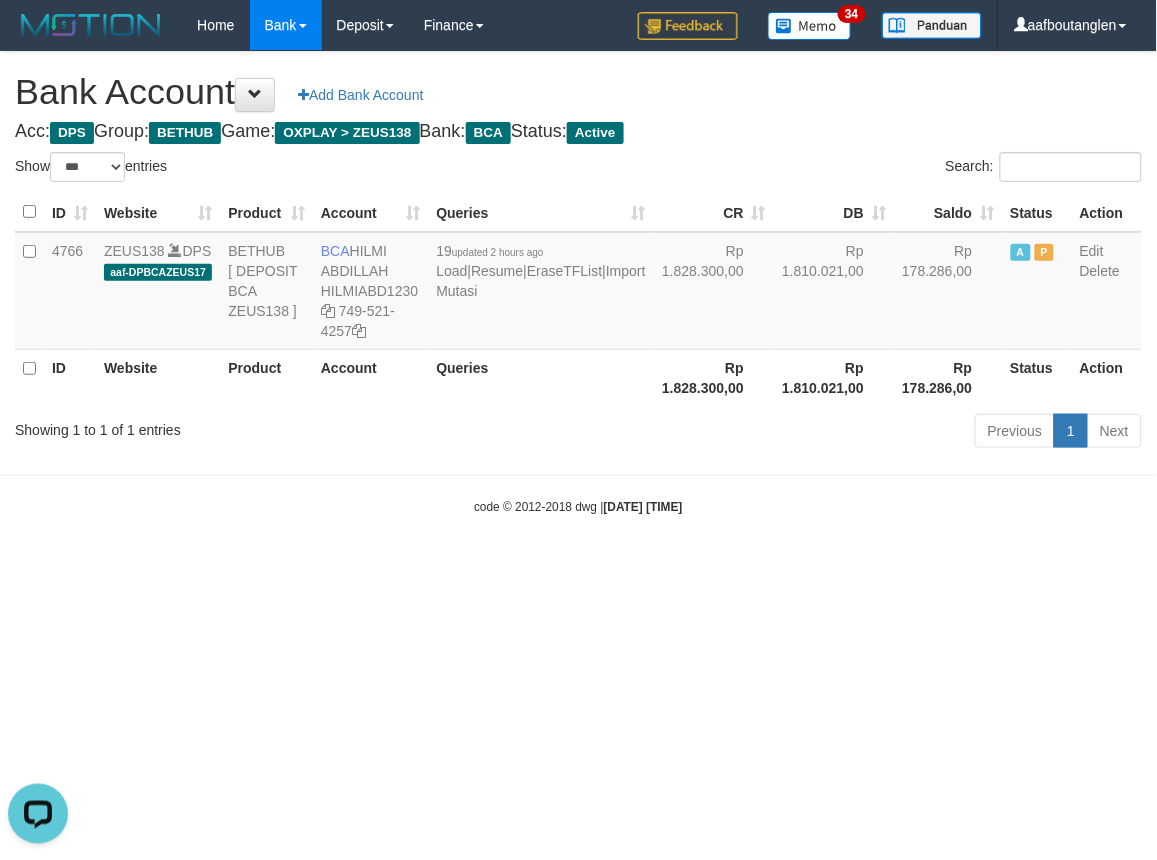 click on "ID Website Product Account Queries CR DB Saldo Status Action
4766
ZEUS138
DPS
aaf-DPBCAZEUS17
BETHUB
[ DEPOSIT BCA ZEUS138 ]
BCA
HILMI ABDILLAH
HILMIABD1230
749-521-4257
19  updated 2 hours ago
Load
|
Resume
|
EraseTFList
|
Import Mutasi
Rp 1.828.300,00
Rp 1.810.021,00
Rp 178.286,00
A
P
Edit
Delete
ID Website Product Account Queries Rp 1.828.300,00 Rp 1.810.021,00 Rp 178.286,00 Status Action" at bounding box center (578, 299) 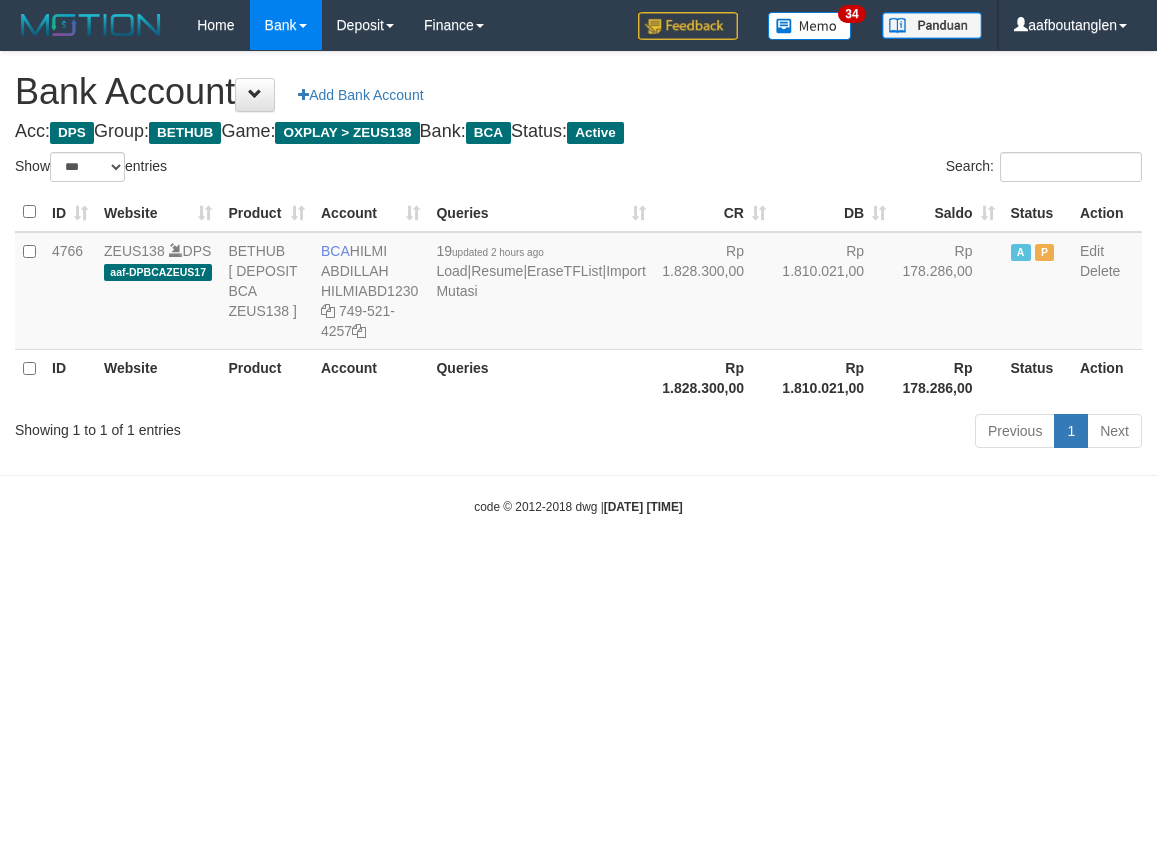select on "***" 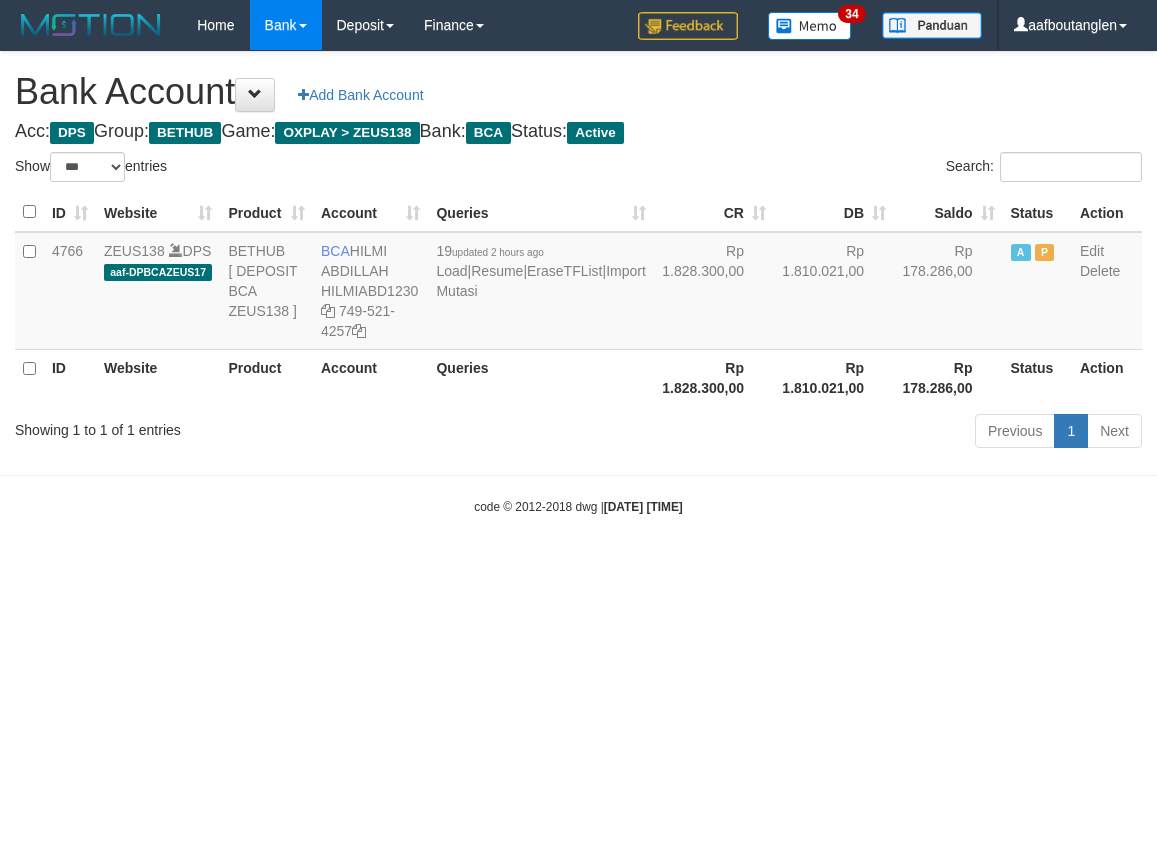 scroll, scrollTop: 0, scrollLeft: 0, axis: both 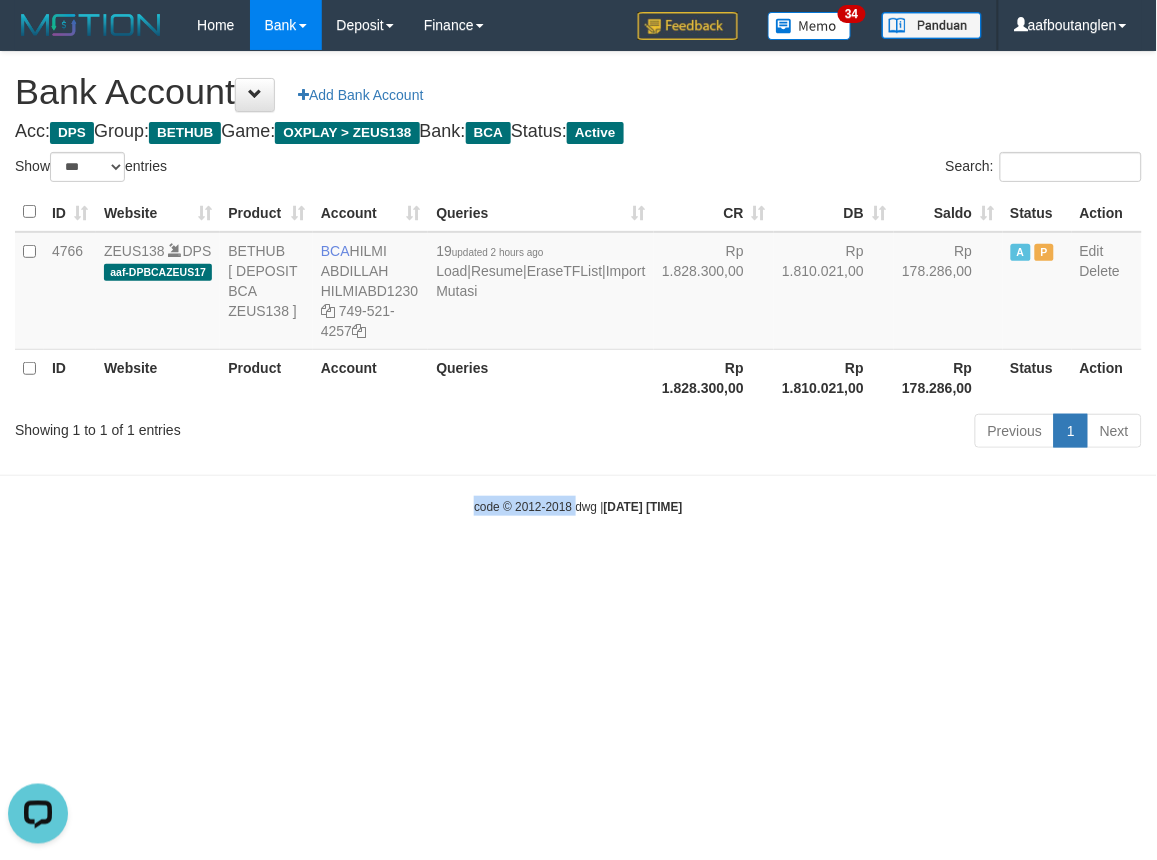 drag, startPoint x: 561, startPoint y: 510, endPoint x: 650, endPoint y: 511, distance: 89.005615 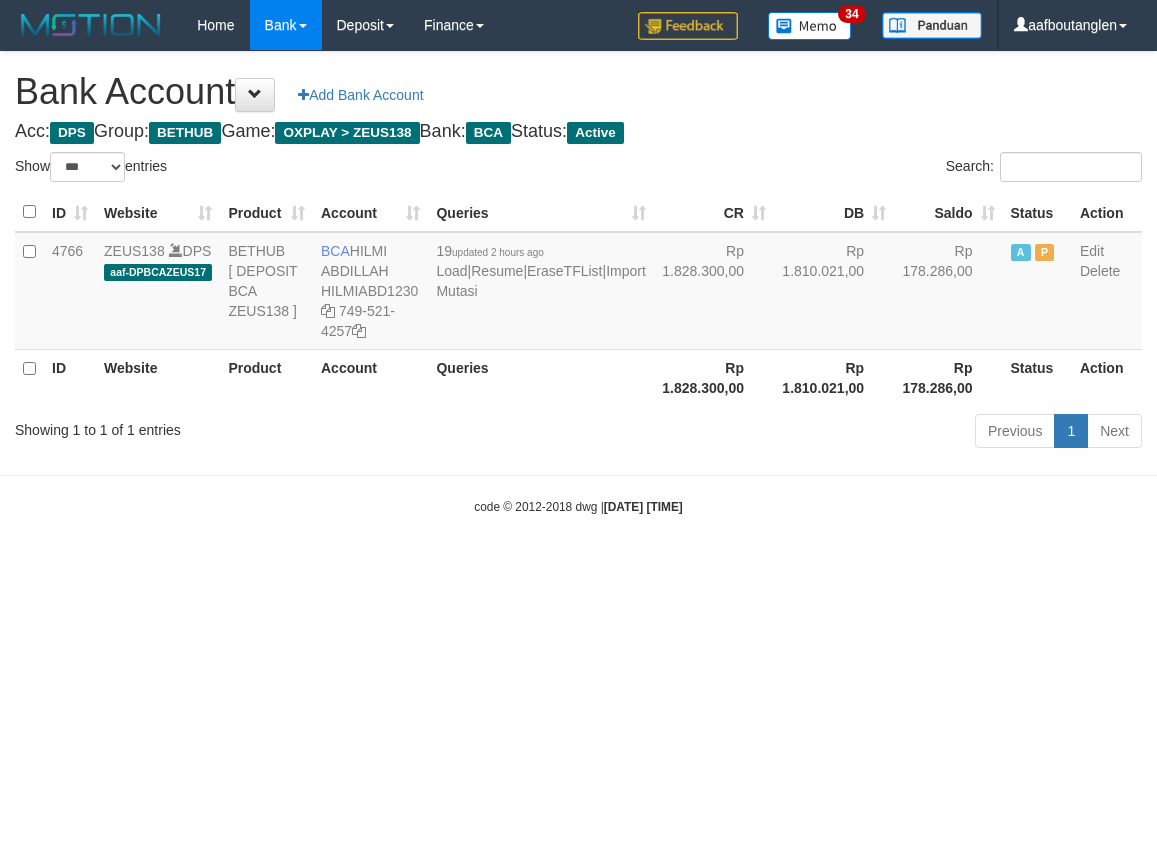 select on "***" 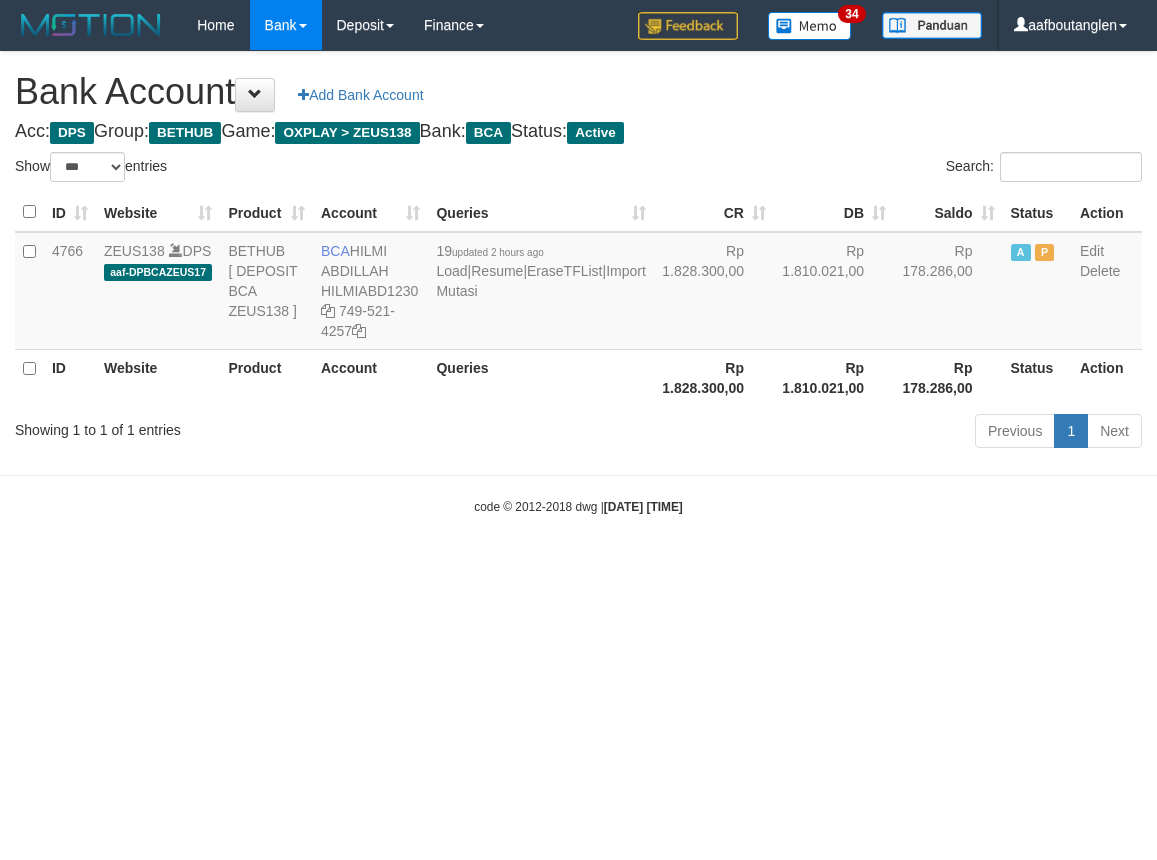 scroll, scrollTop: 0, scrollLeft: 0, axis: both 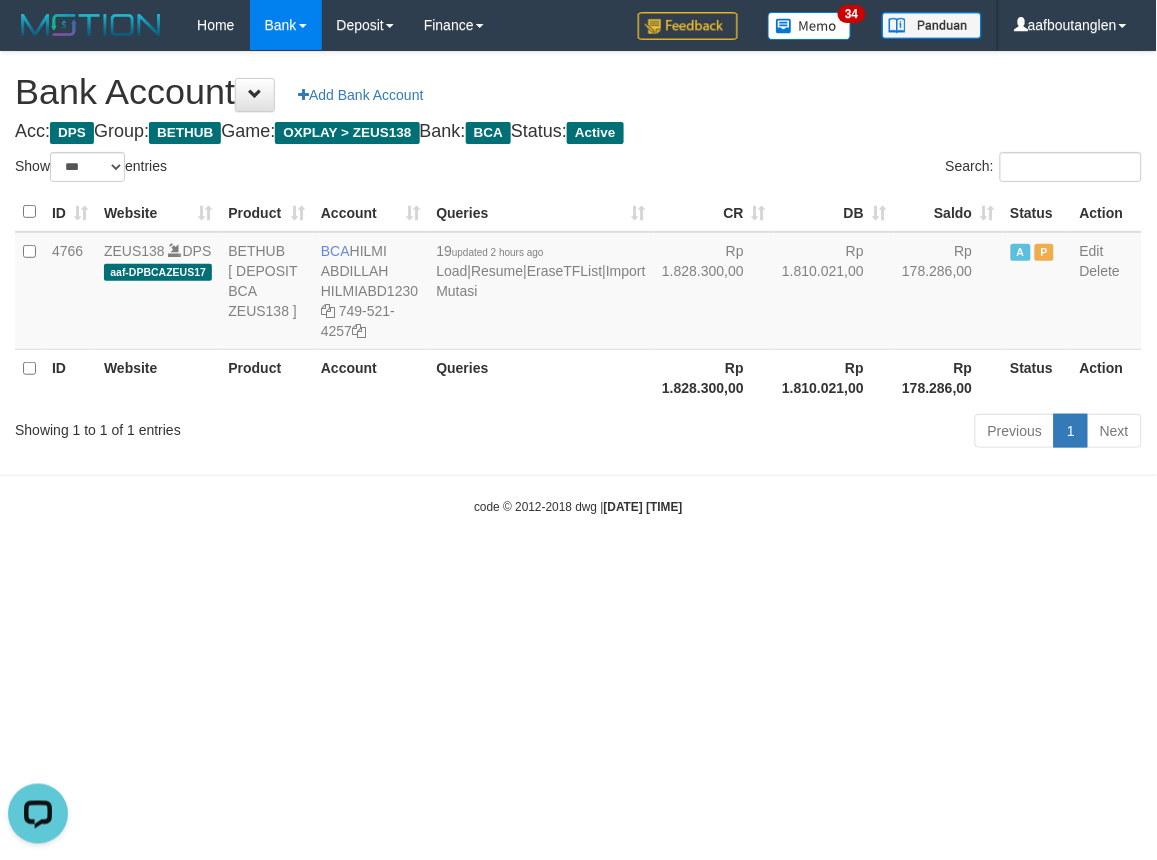 drag, startPoint x: 860, startPoint y: 637, endPoint x: 861, endPoint y: 626, distance: 11.045361 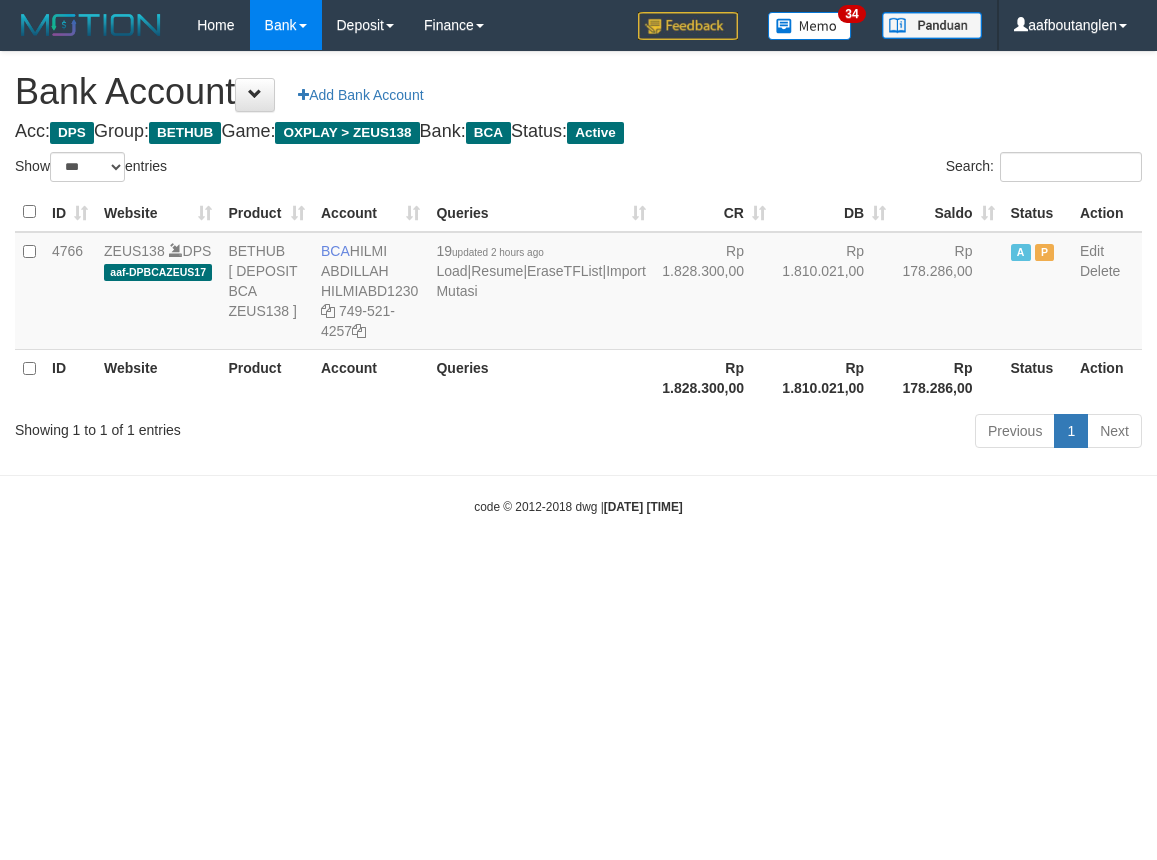 select on "***" 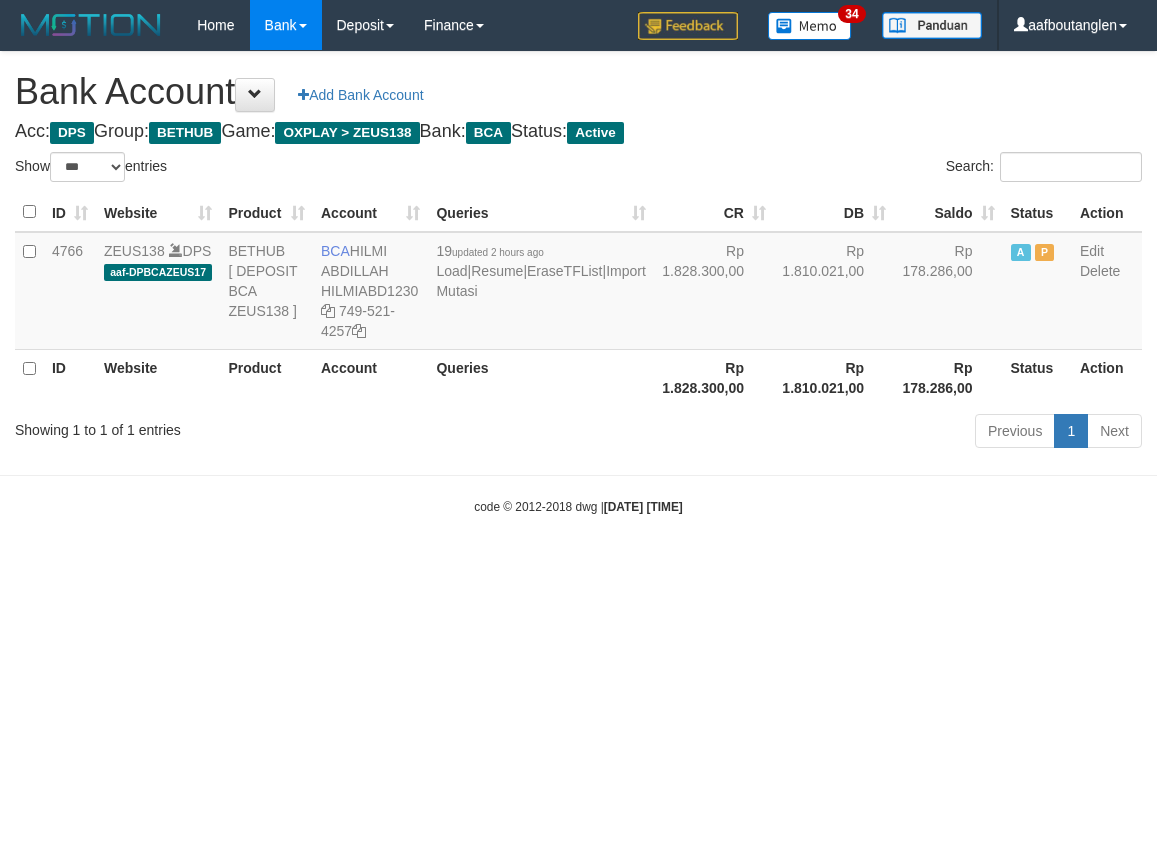 scroll, scrollTop: 0, scrollLeft: 0, axis: both 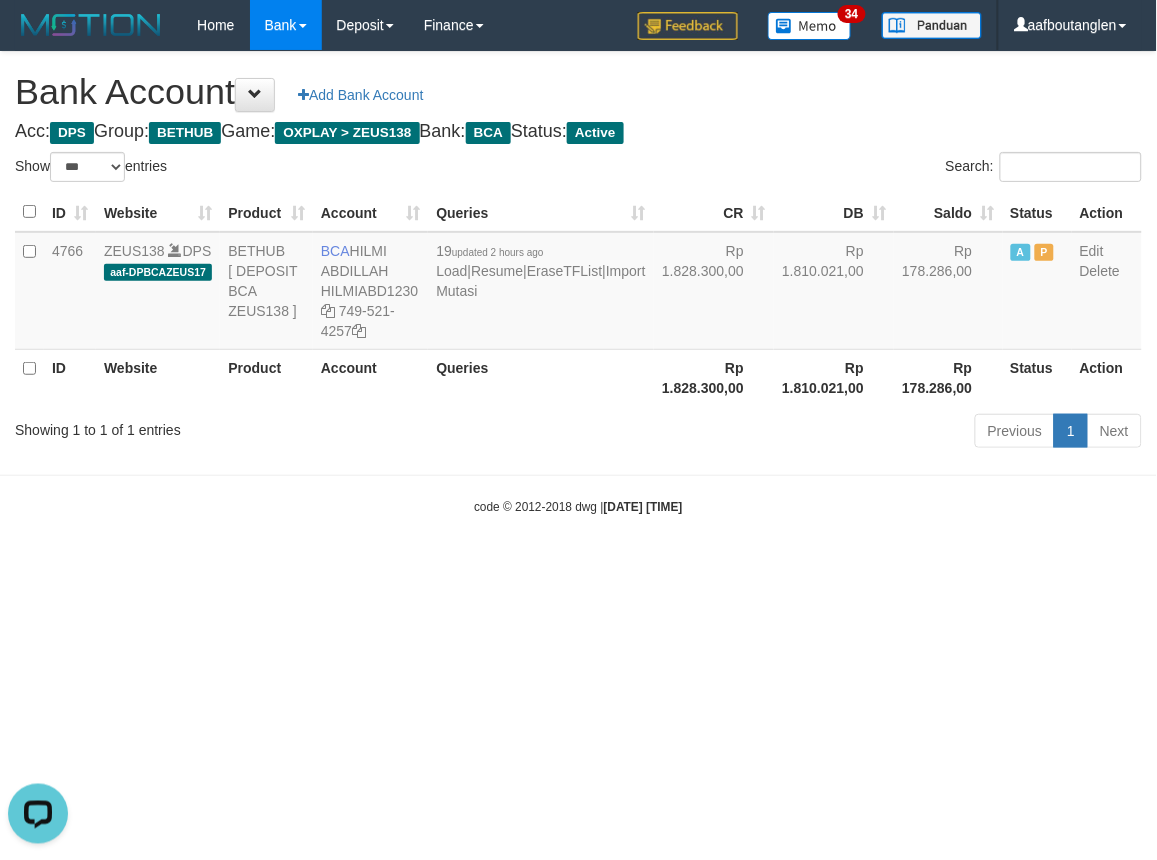 click on "Toggle navigation
Home
Bank
Account List
Deposit
DPS List
History
Note DPS
Finance
Financial Data
aafboutanglen
My Profile
Log Out
34" at bounding box center [578, 283] 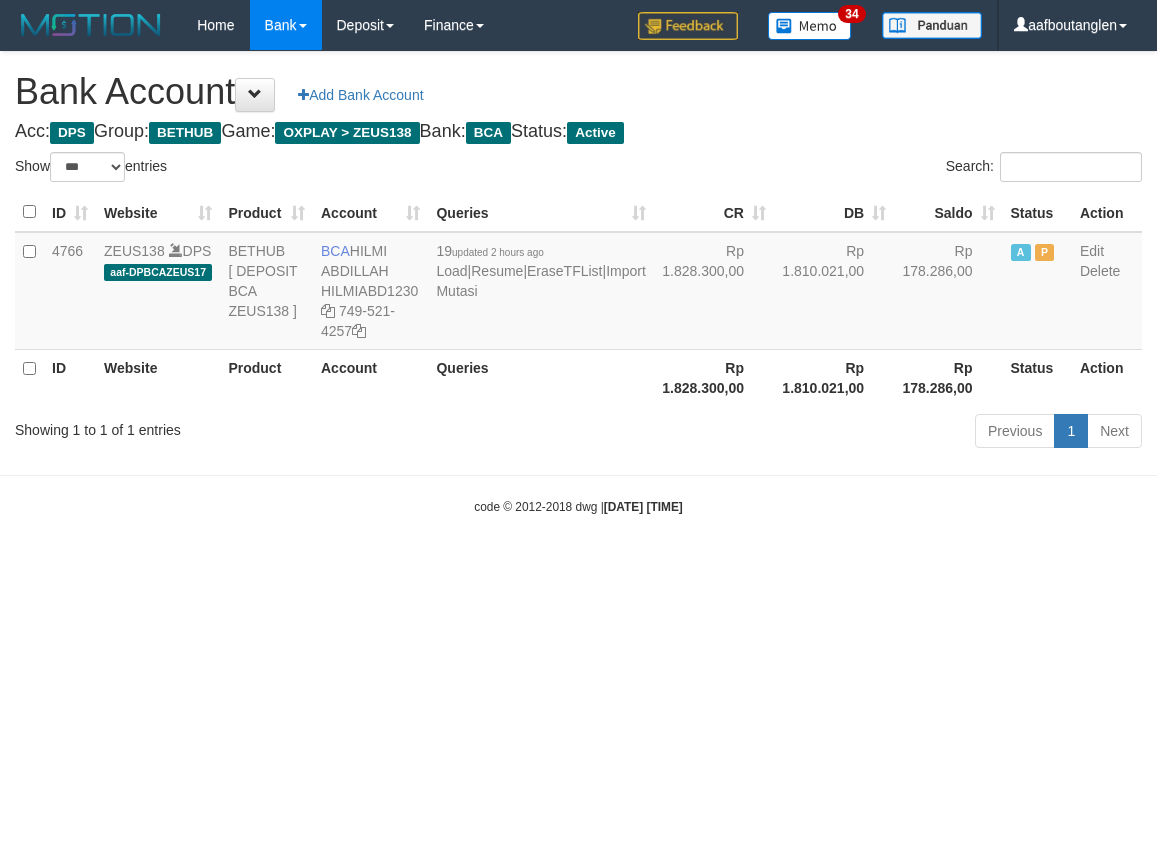 select on "***" 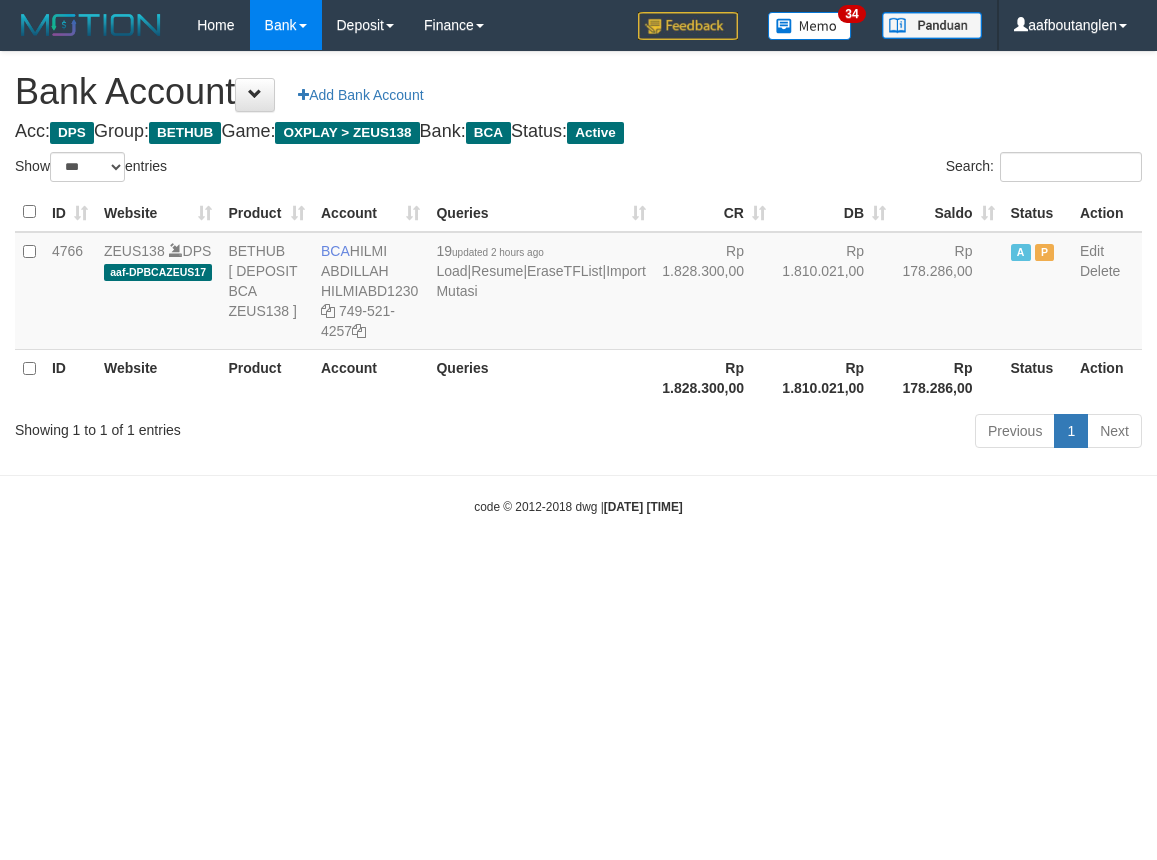 scroll, scrollTop: 0, scrollLeft: 0, axis: both 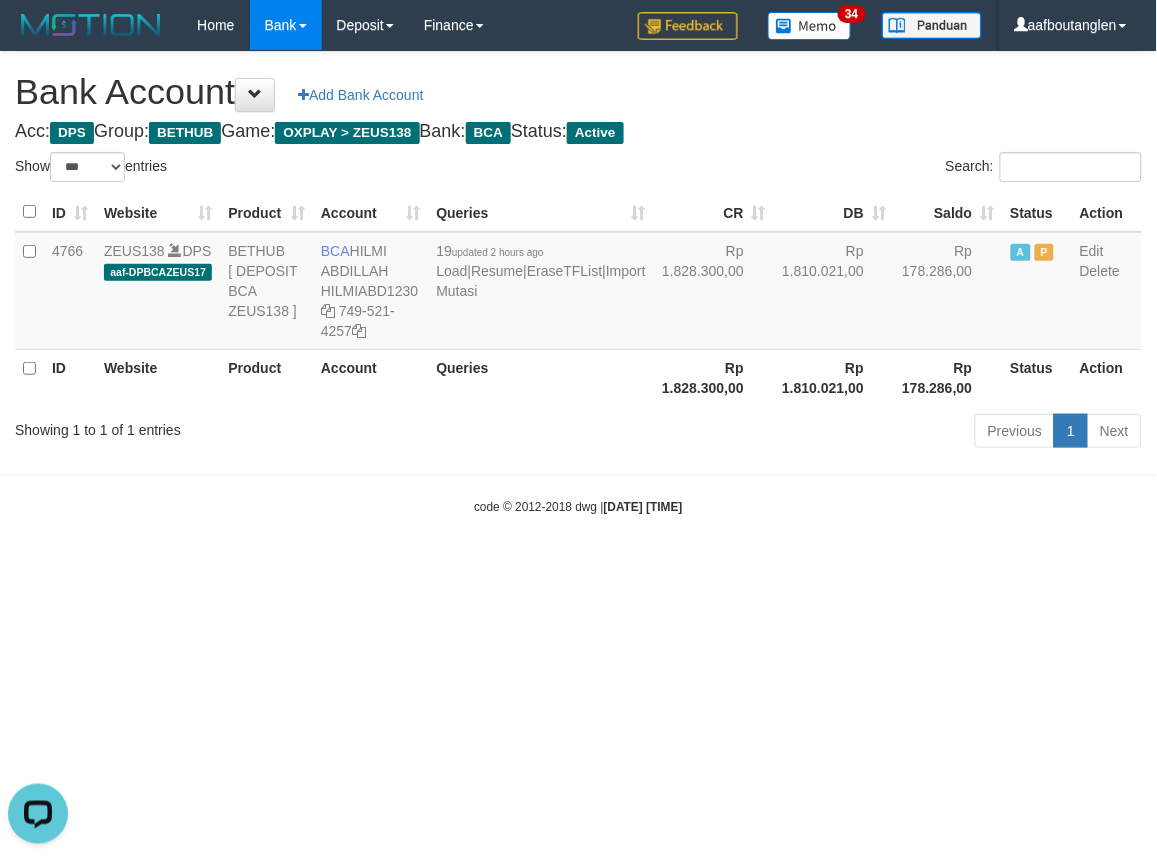drag, startPoint x: 782, startPoint y: 566, endPoint x: 760, endPoint y: 562, distance: 22.36068 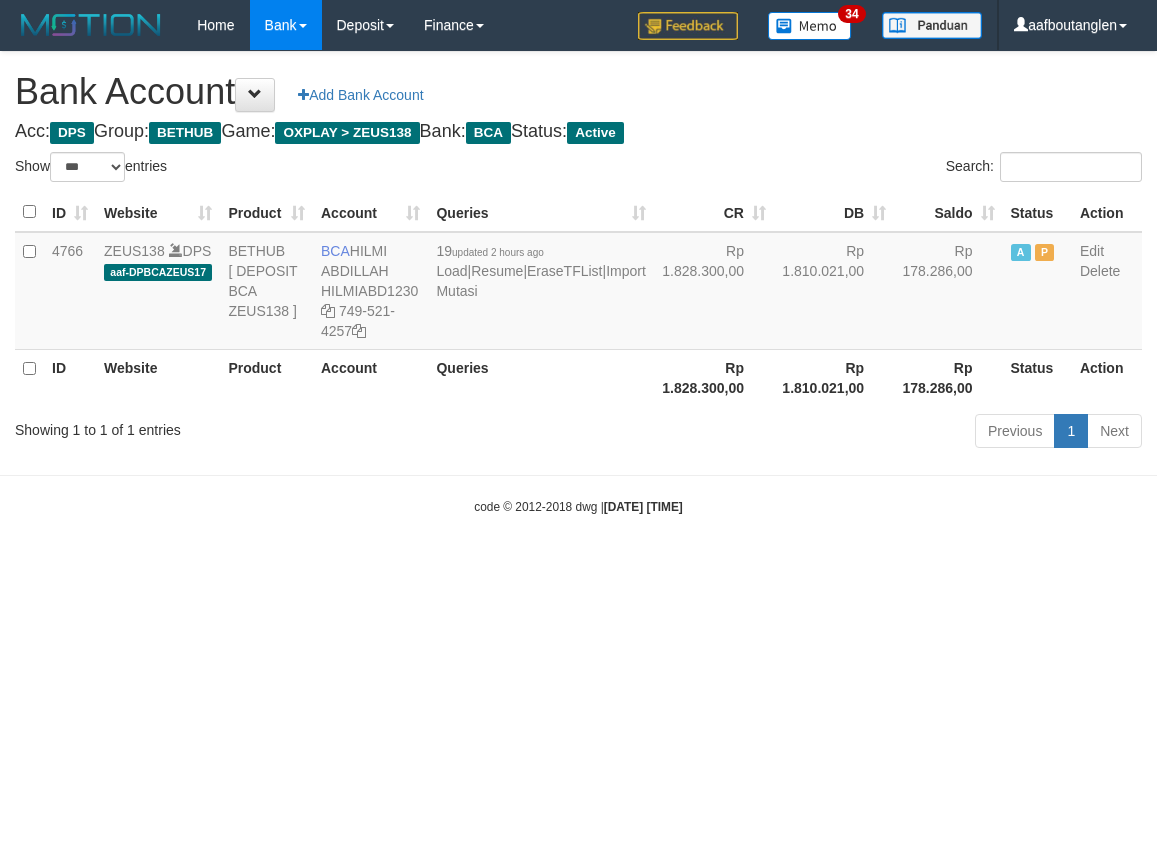 select on "***" 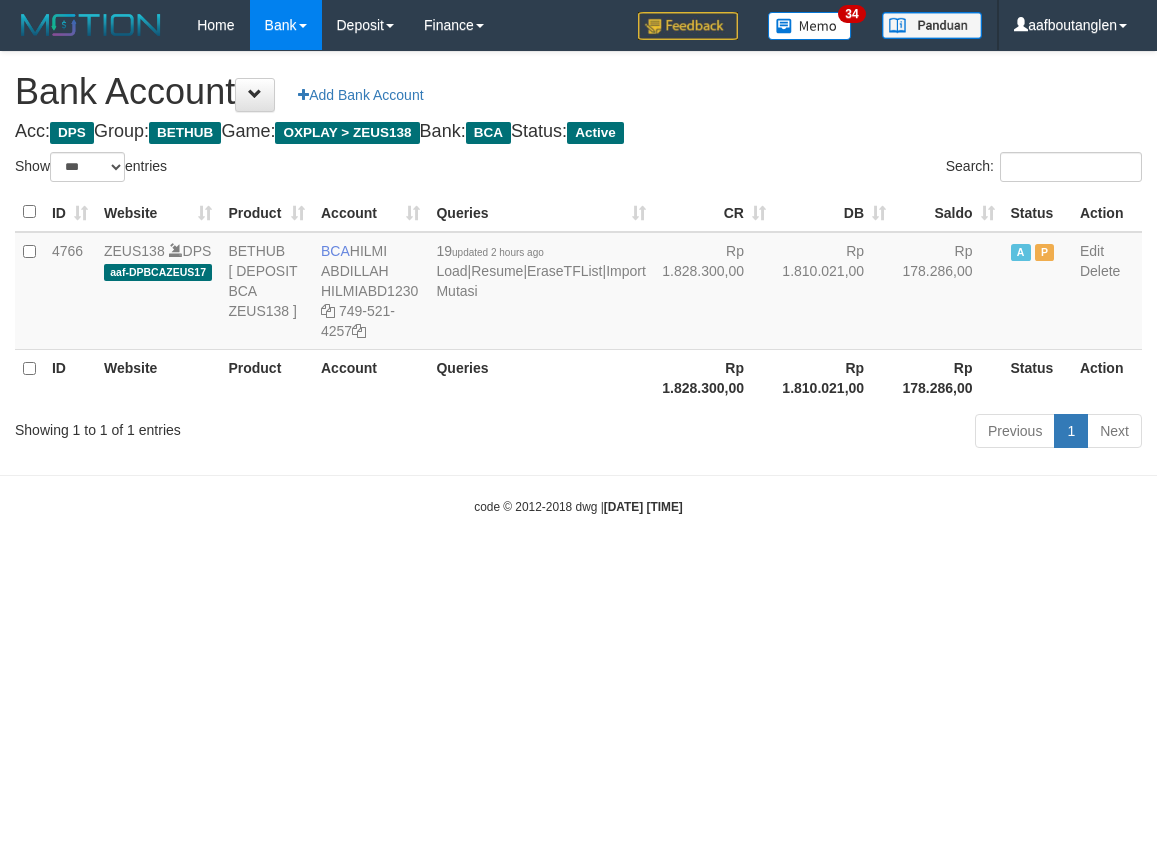 scroll, scrollTop: 0, scrollLeft: 0, axis: both 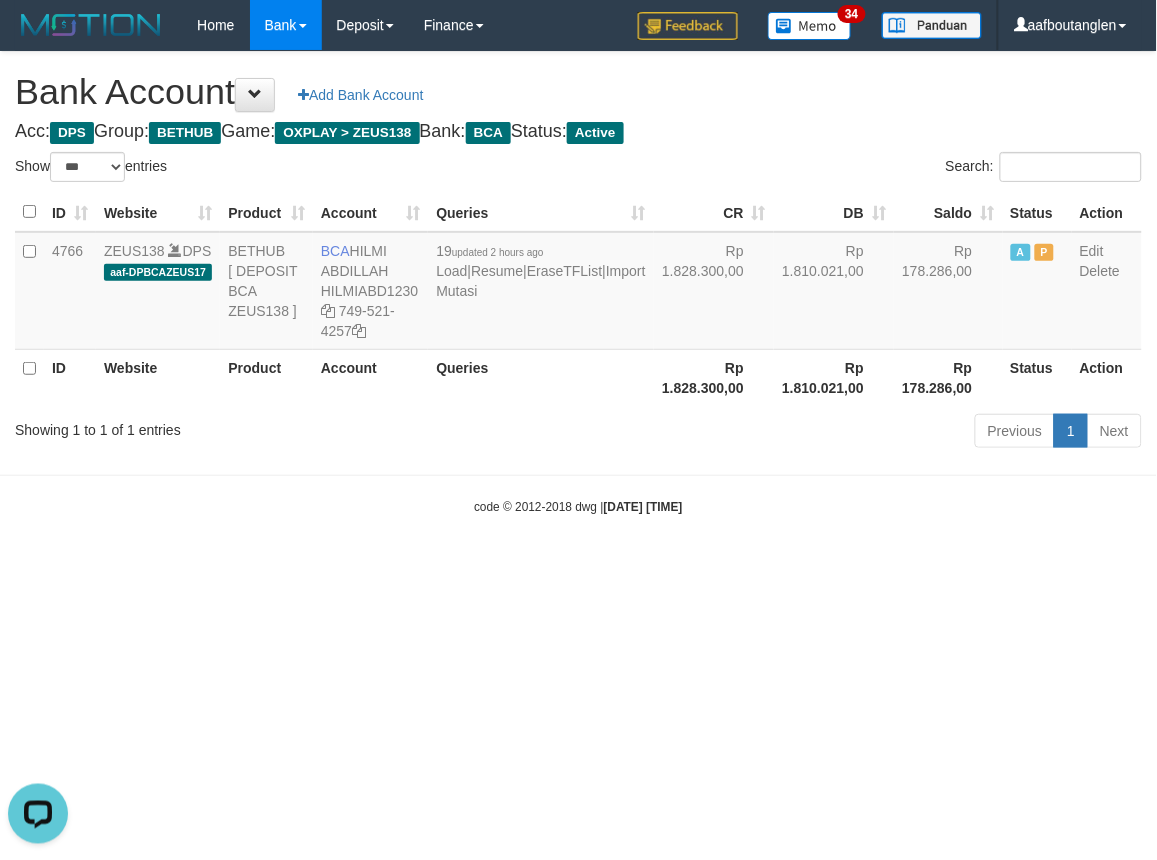 click on "Toggle navigation
Home
Bank
Account List
Deposit
DPS List
History
Note DPS
Finance
Financial Data
aafboutanglen
My Profile
Log Out
34" at bounding box center (578, 283) 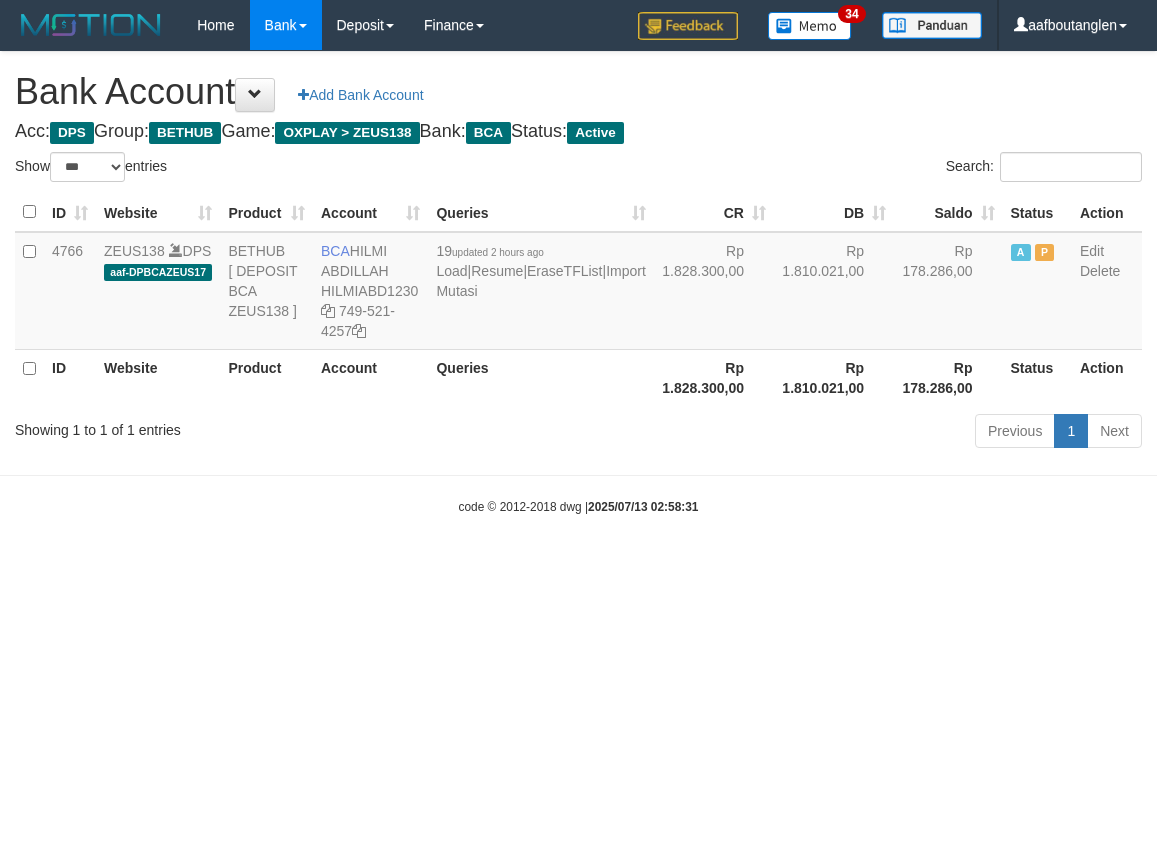 select on "***" 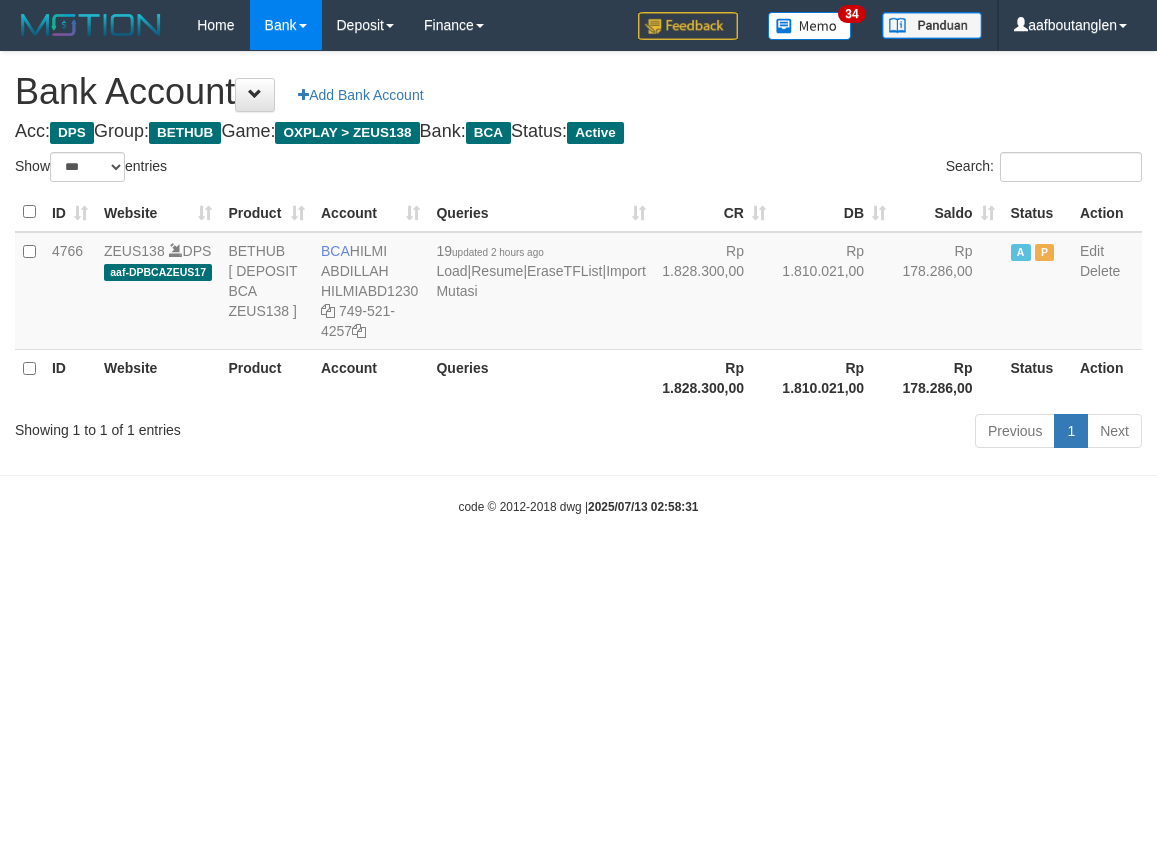 scroll, scrollTop: 0, scrollLeft: 0, axis: both 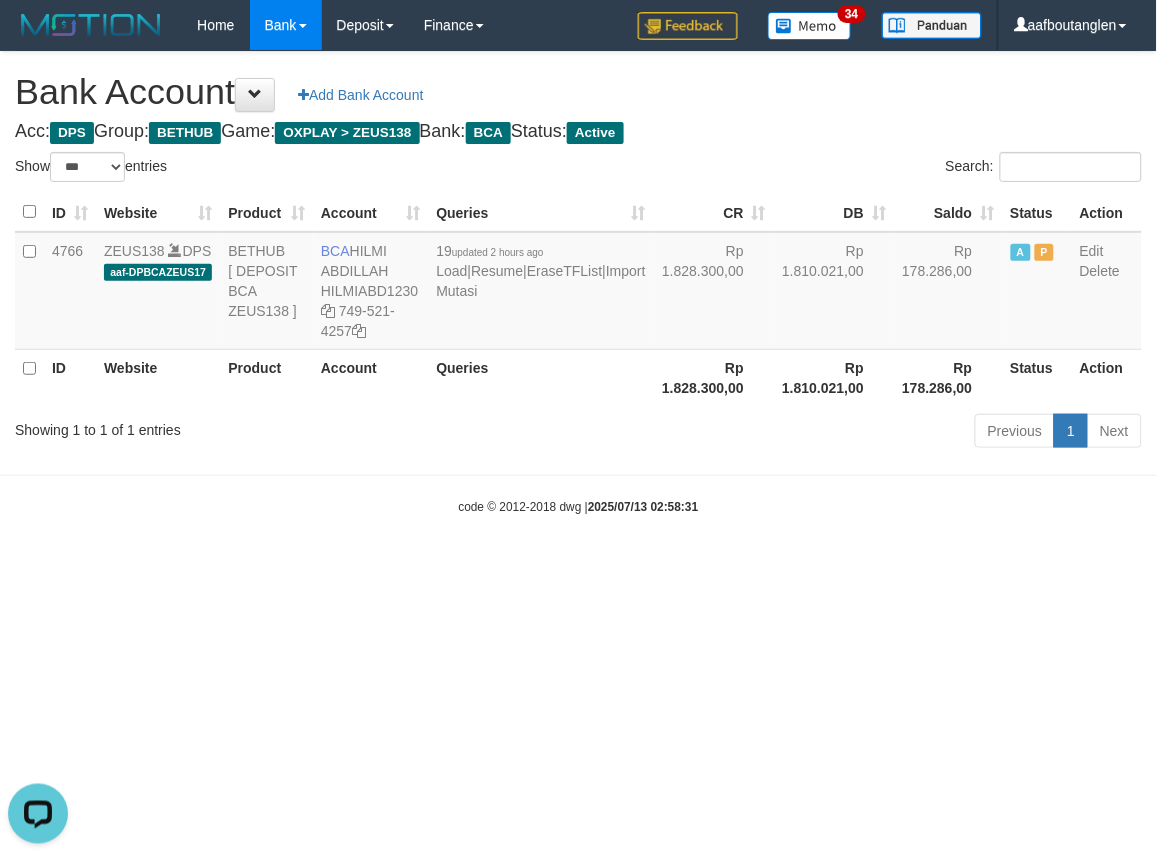 click on "Toggle navigation
Home
Bank
Account List
Deposit
DPS List
History
Note DPS
Finance
Financial Data
aafboutanglen
My Profile
Log Out
34" at bounding box center (578, 283) 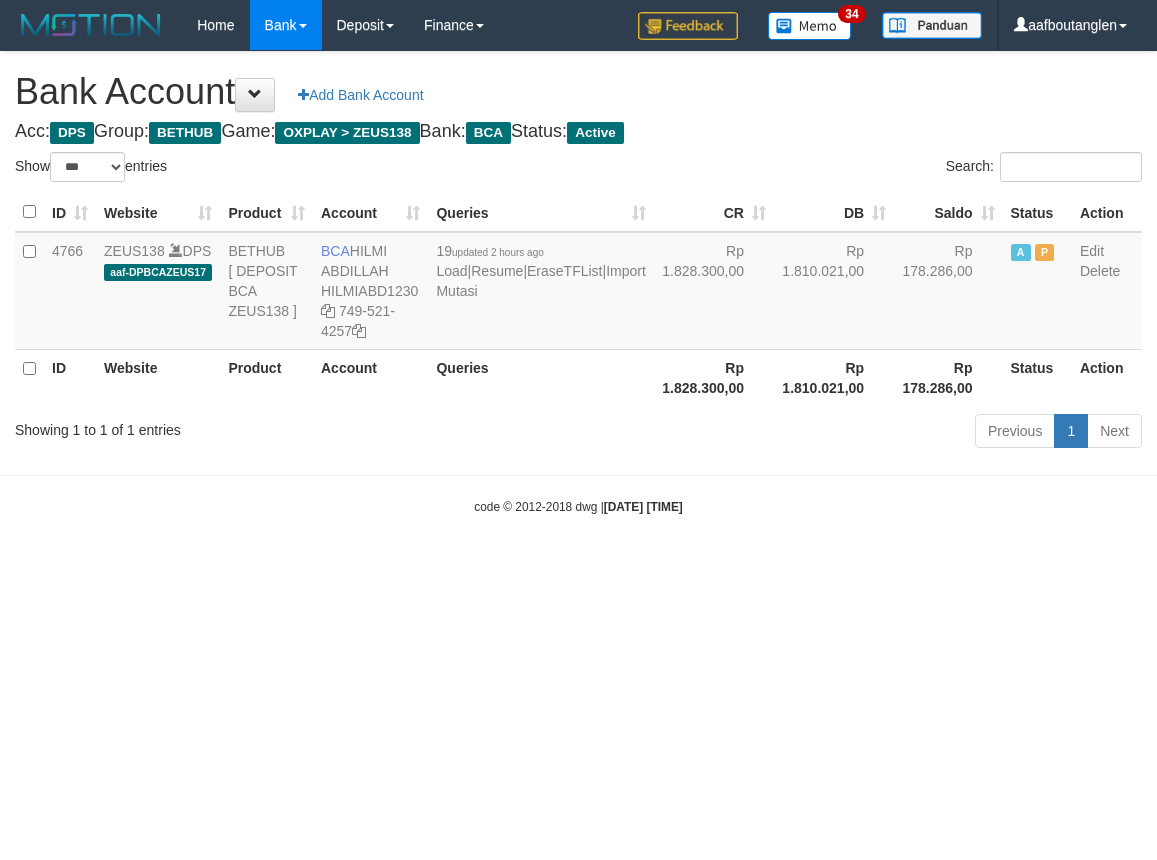 select on "***" 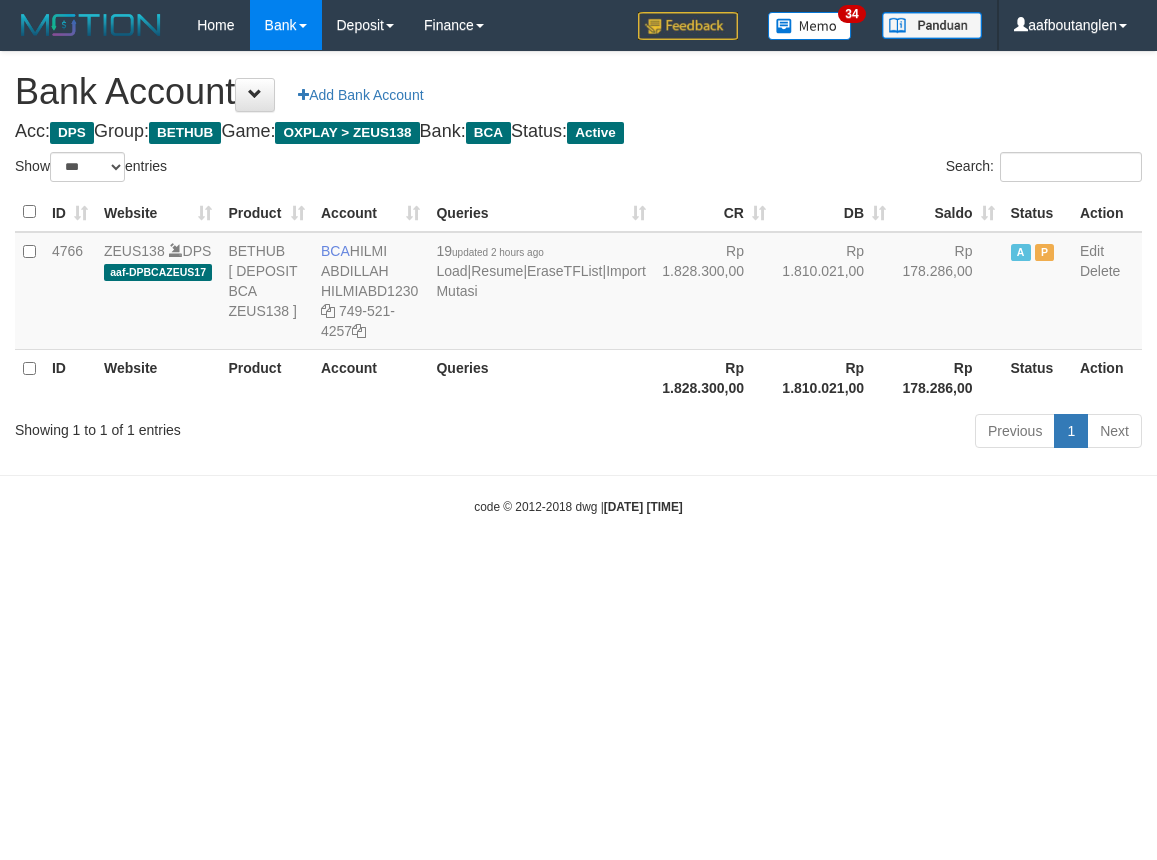 scroll, scrollTop: 0, scrollLeft: 0, axis: both 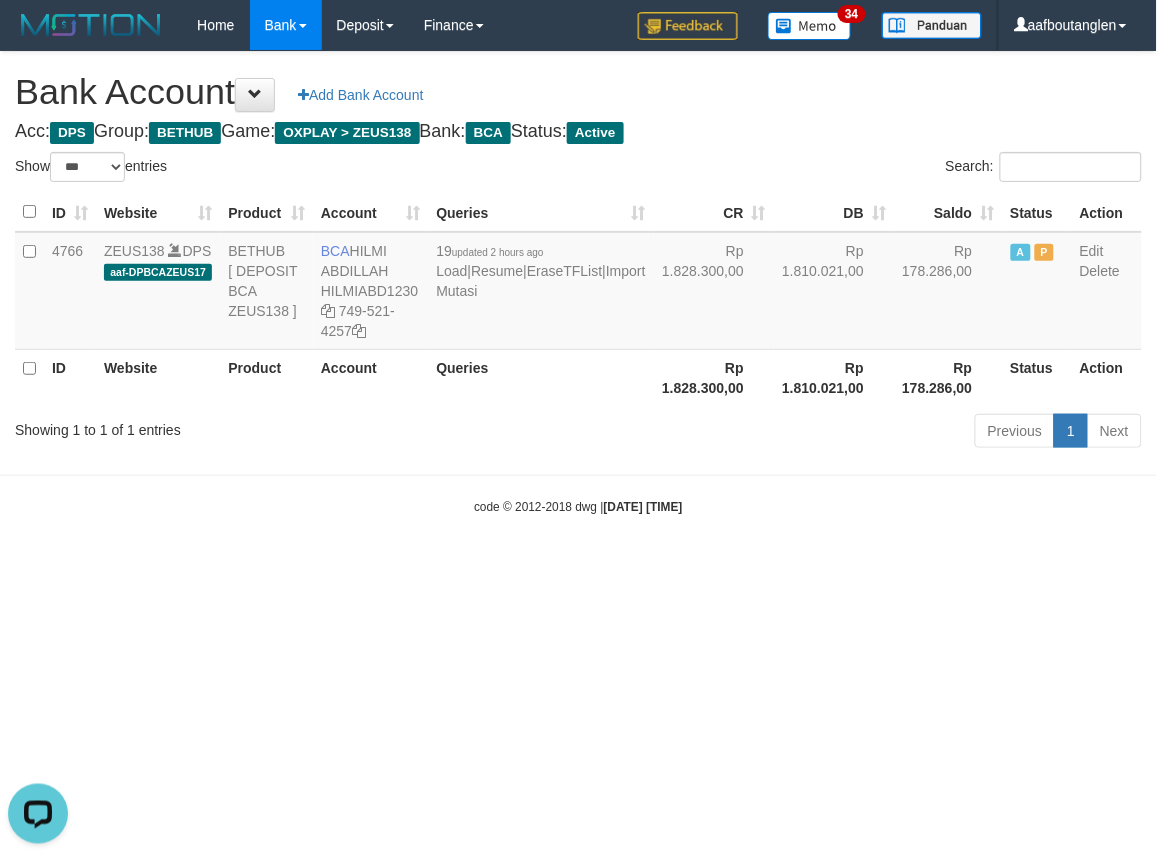 click on "Toggle navigation
Home
Bank
Account List
Deposit
DPS List
History
Note DPS
Finance
Financial Data
aafboutanglen
My Profile
Log Out
34" at bounding box center [578, 283] 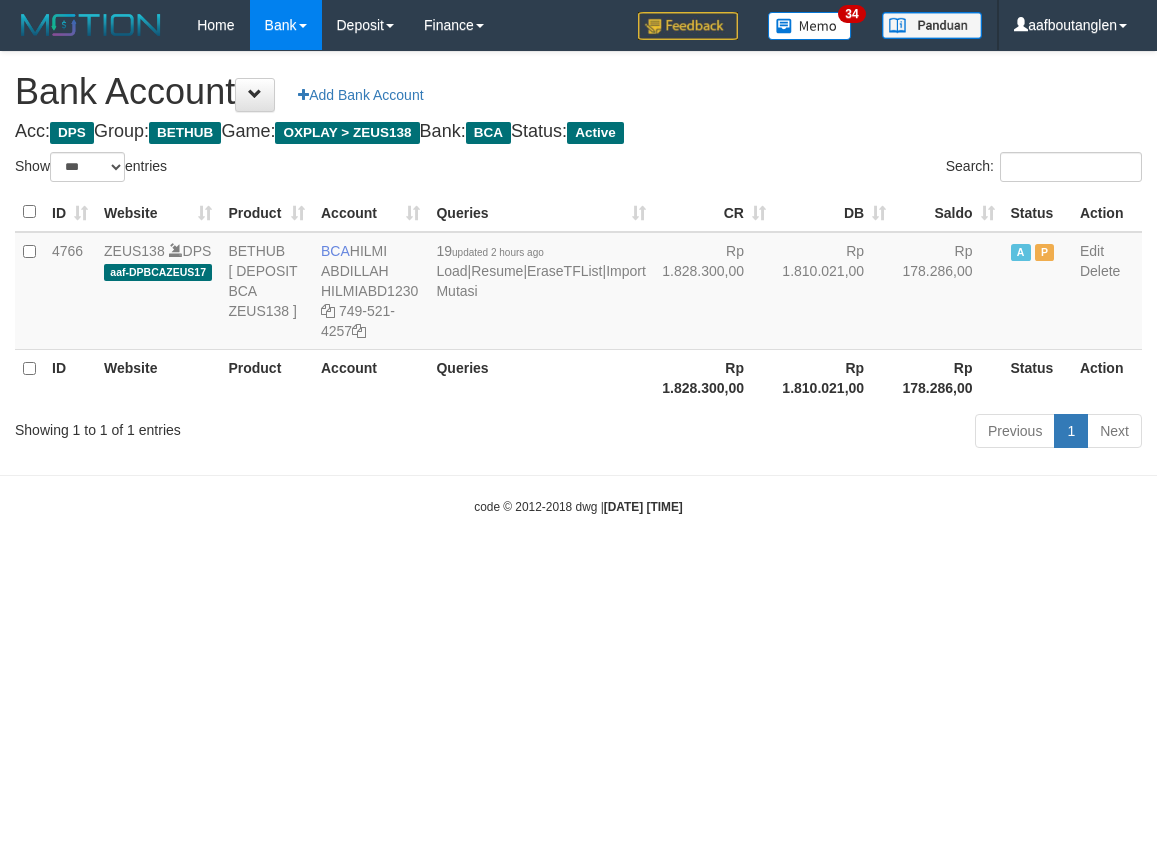 select on "***" 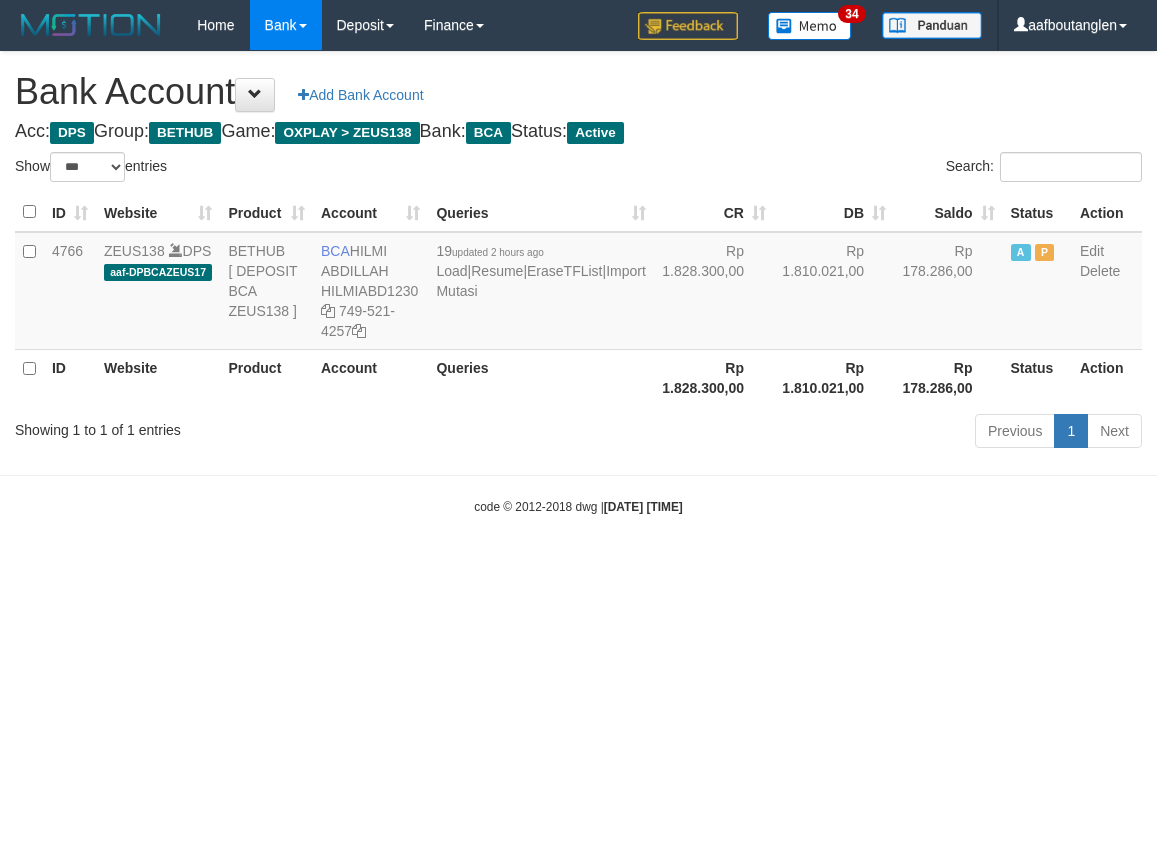 scroll, scrollTop: 0, scrollLeft: 0, axis: both 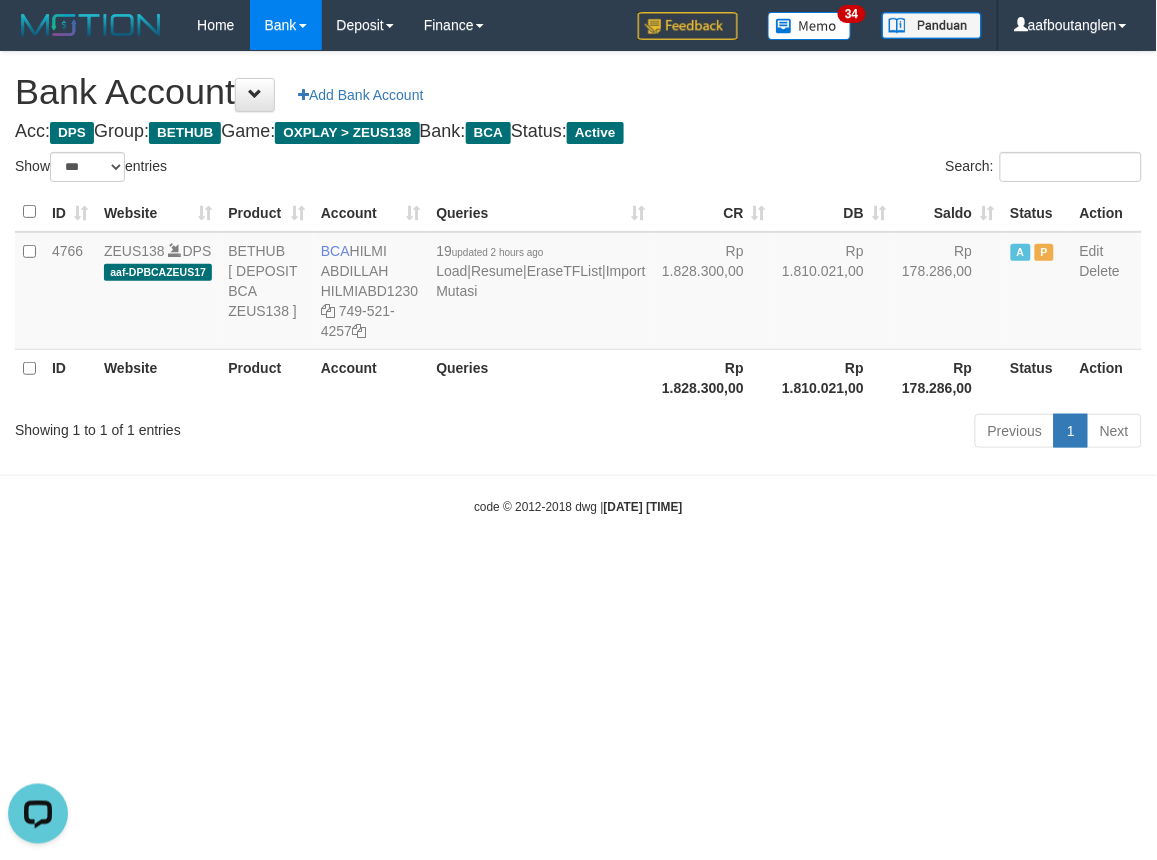 click on "Toggle navigation
Home
Bank
Account List
Deposit
DPS List
History
Note DPS
Finance
Financial Data
aafboutanglen
My Profile
Log Out
34" at bounding box center [578, 283] 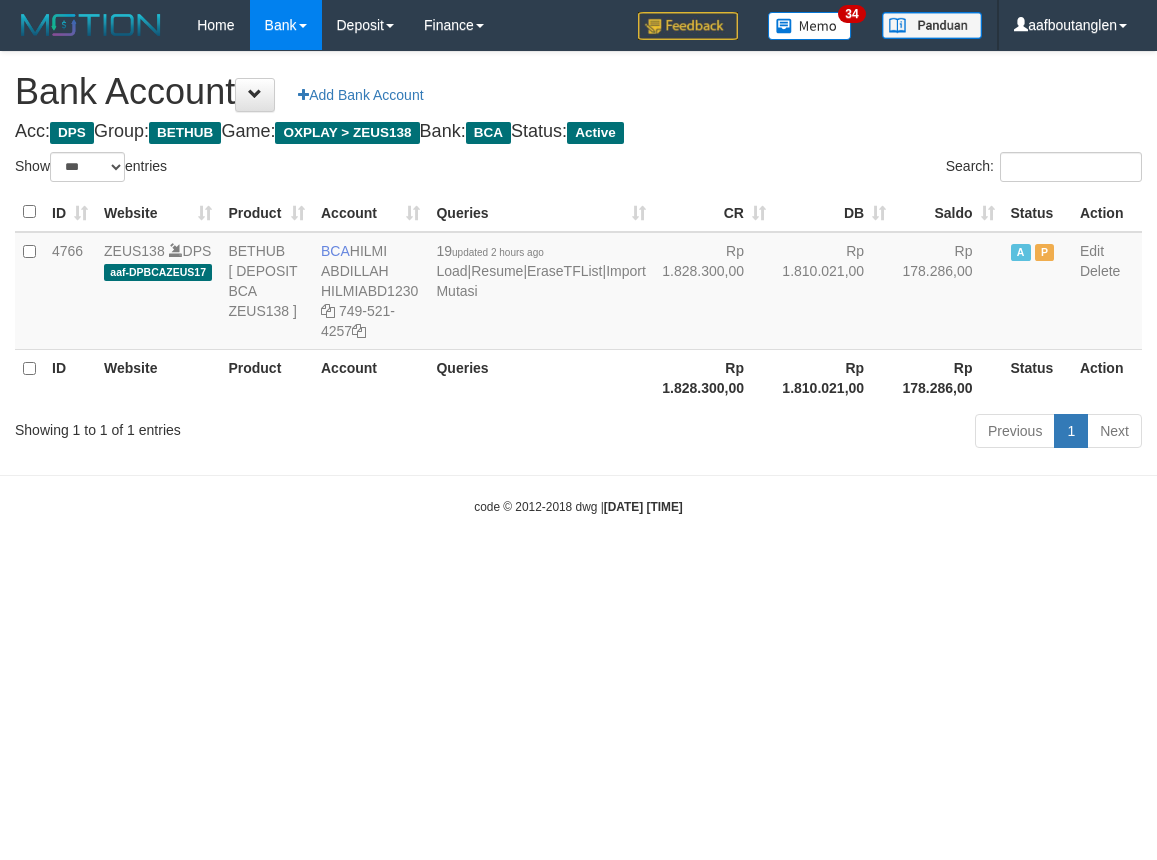 select on "***" 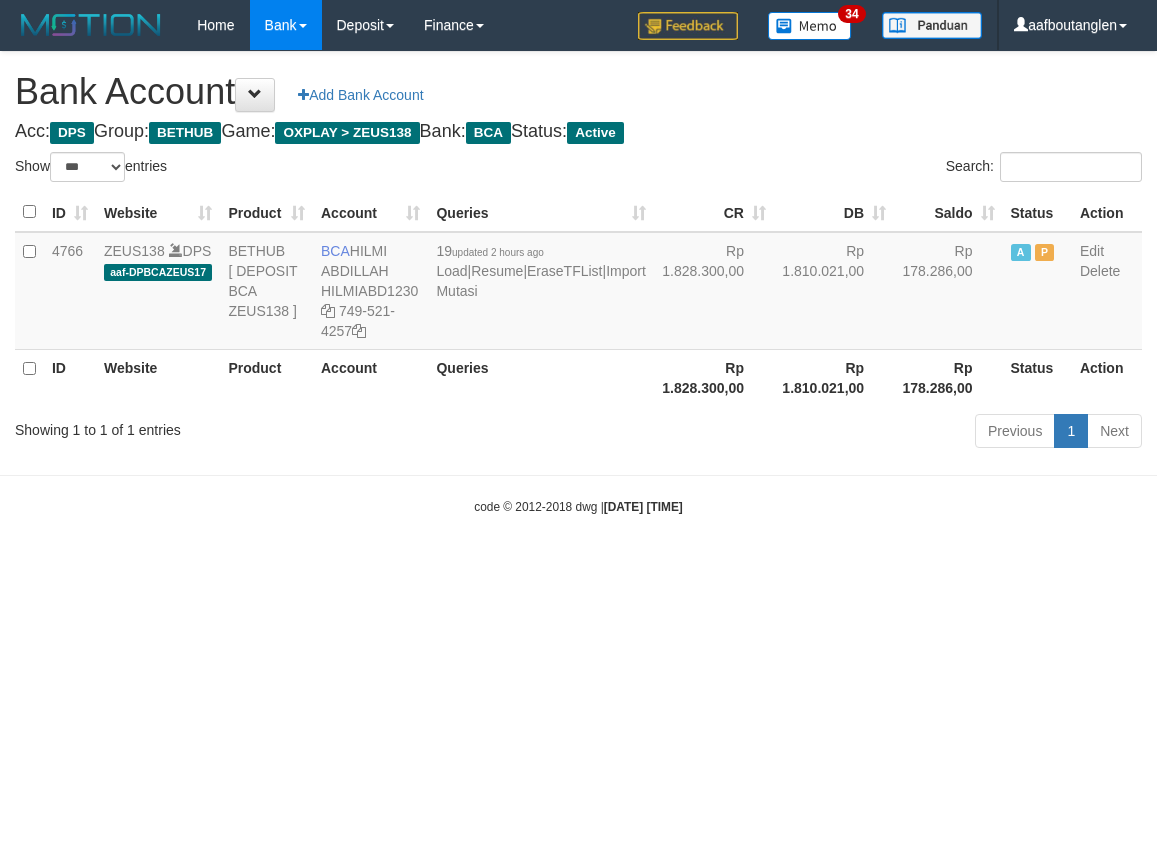 scroll, scrollTop: 0, scrollLeft: 0, axis: both 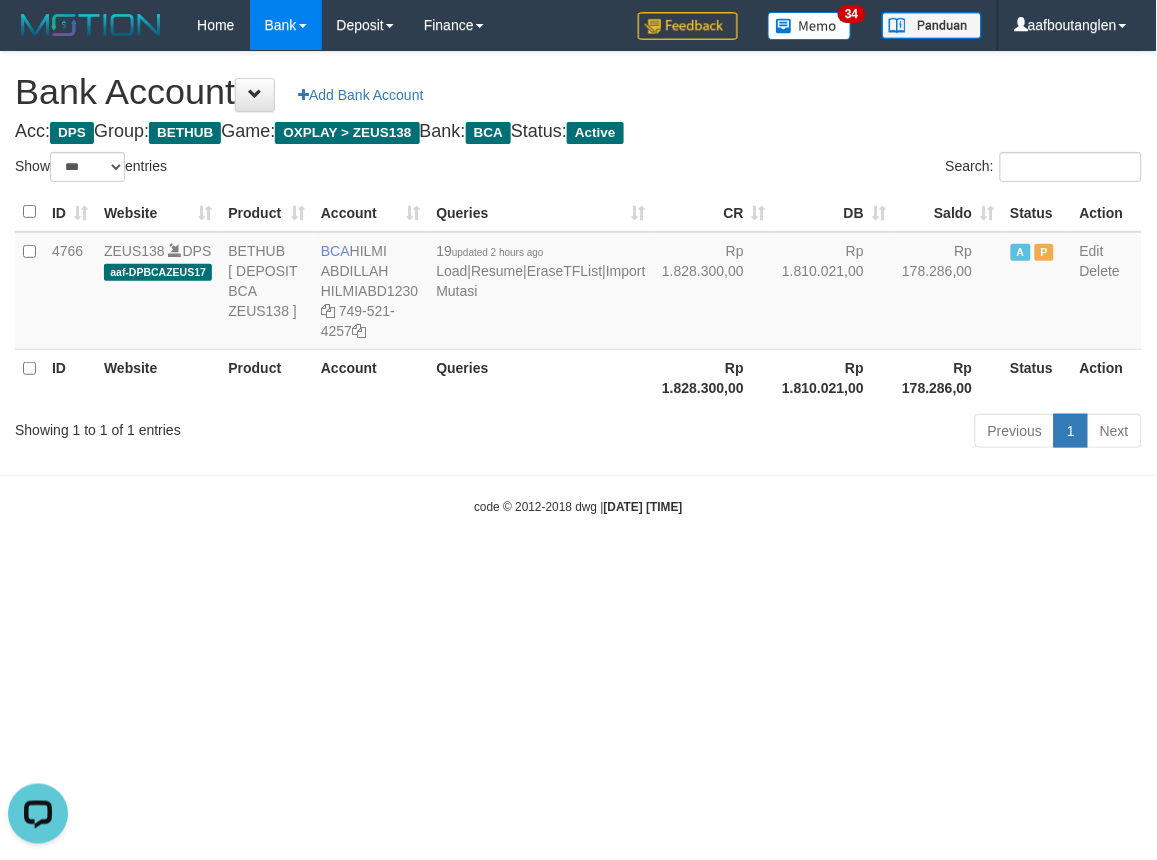 click on "Toggle navigation
Home
Bank
Account List
Deposit
DPS List
History
Note DPS
Finance
Financial Data
aafboutanglen
My Profile
Log Out
34" at bounding box center [578, 283] 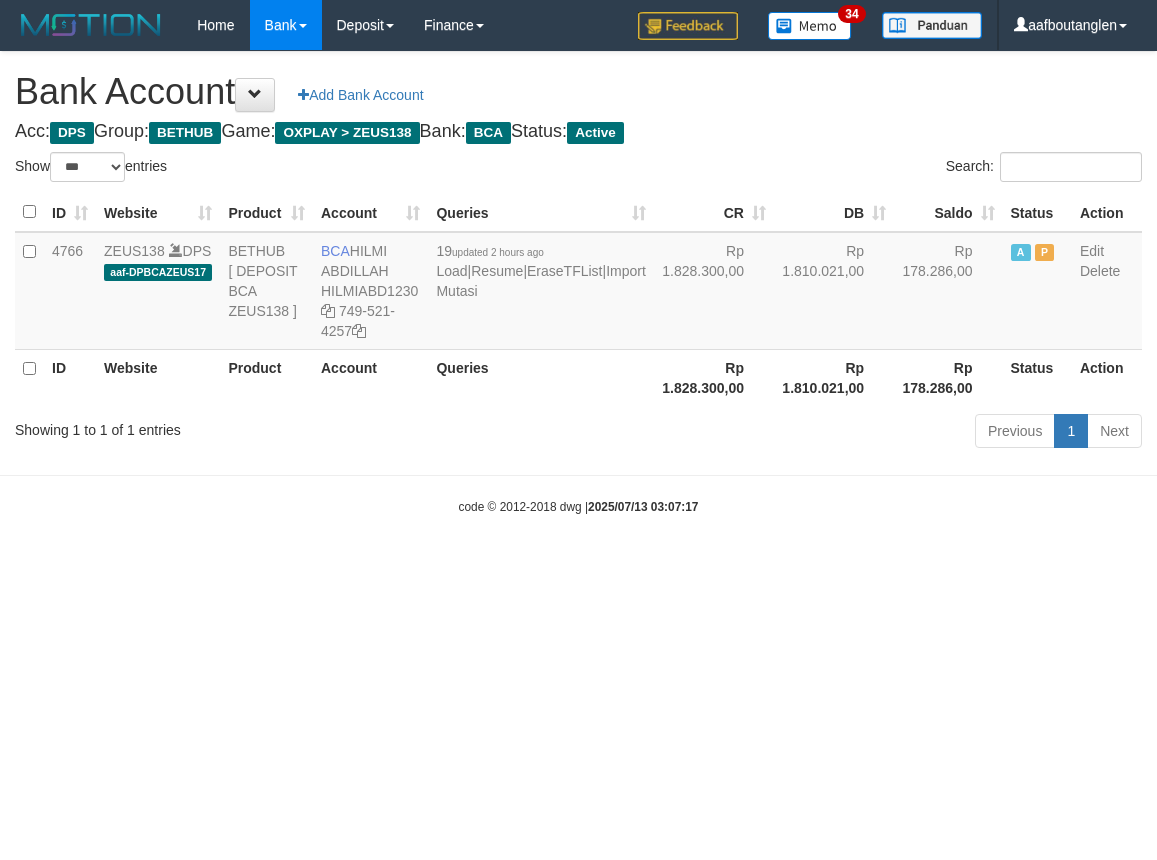 select on "***" 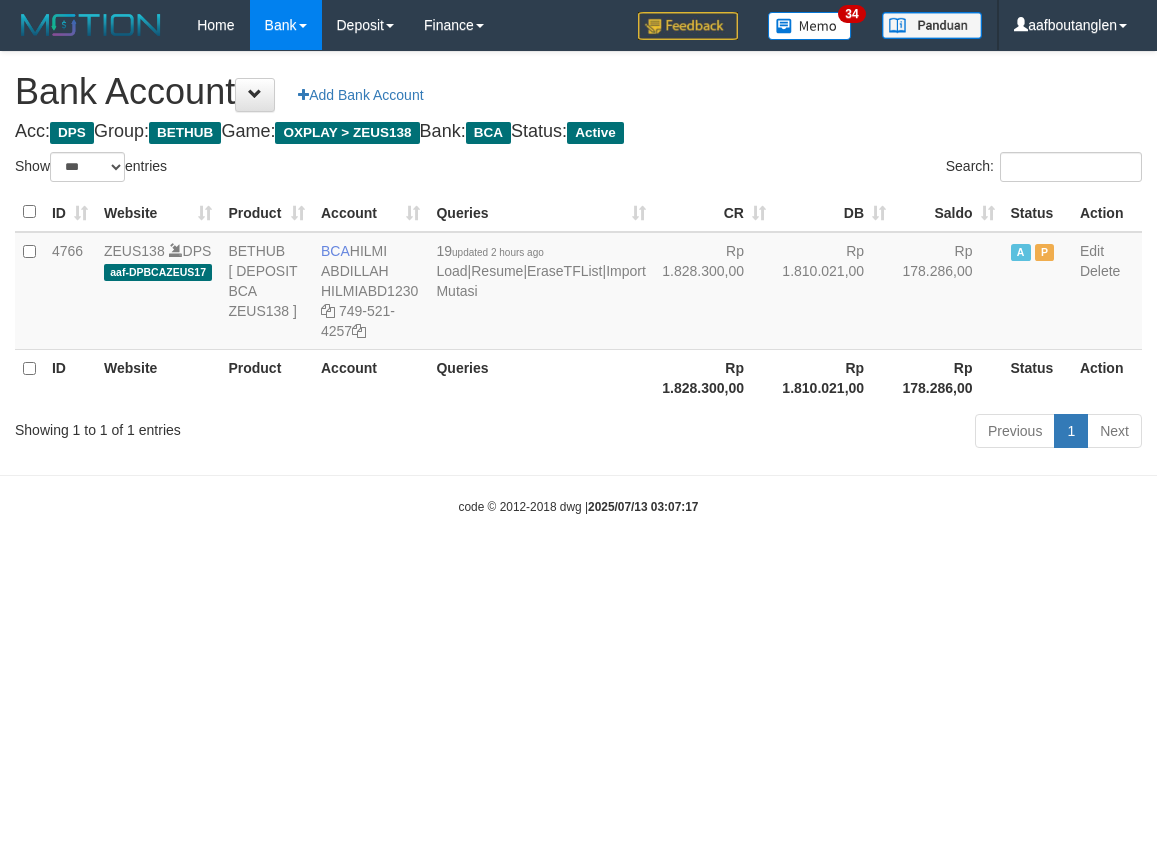 scroll, scrollTop: 0, scrollLeft: 0, axis: both 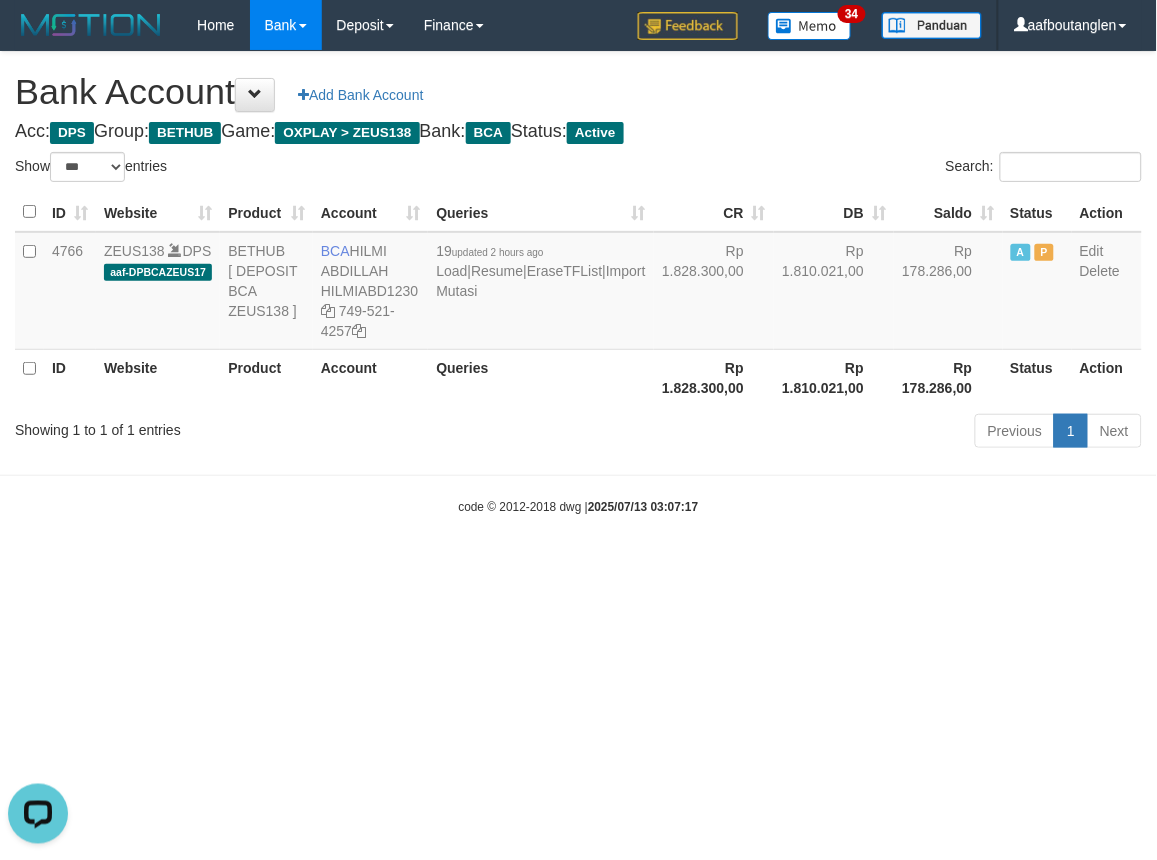 drag, startPoint x: 935, startPoint y: 668, endPoint x: 924, endPoint y: 665, distance: 11.401754 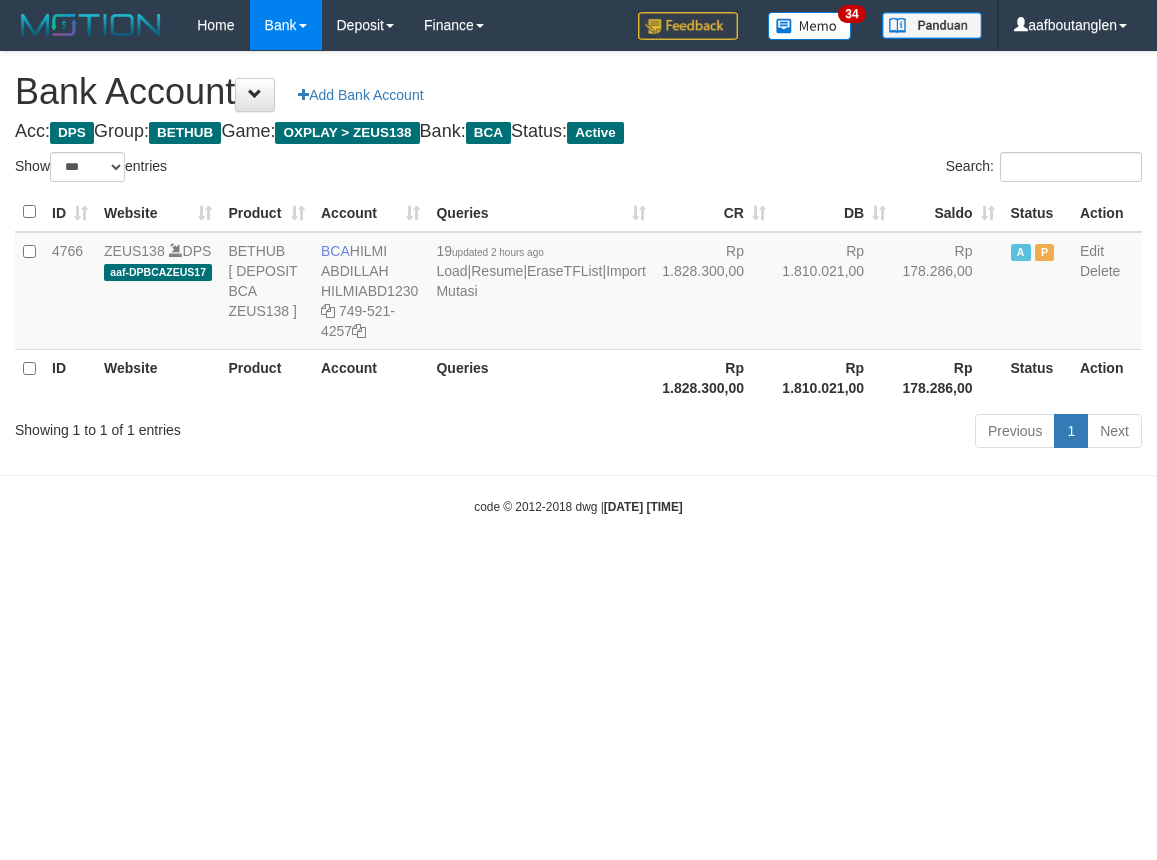 select on "***" 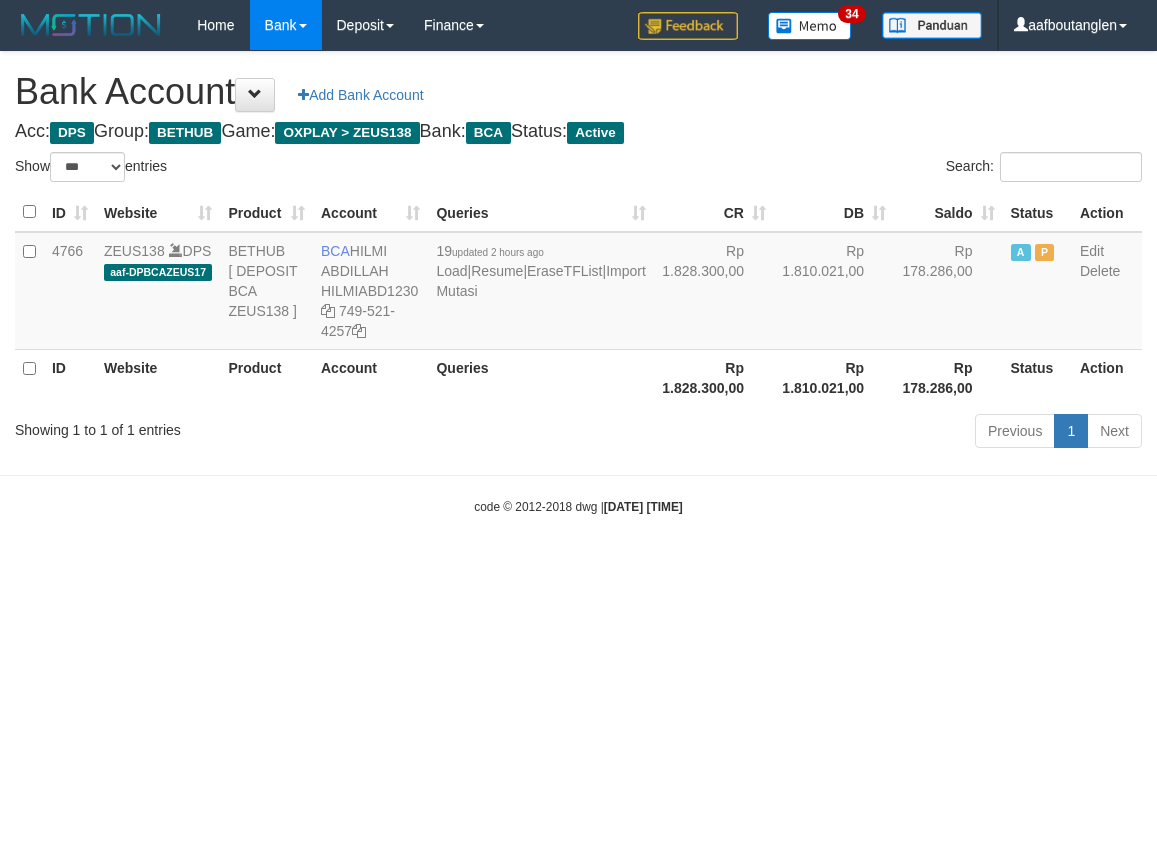 scroll, scrollTop: 0, scrollLeft: 0, axis: both 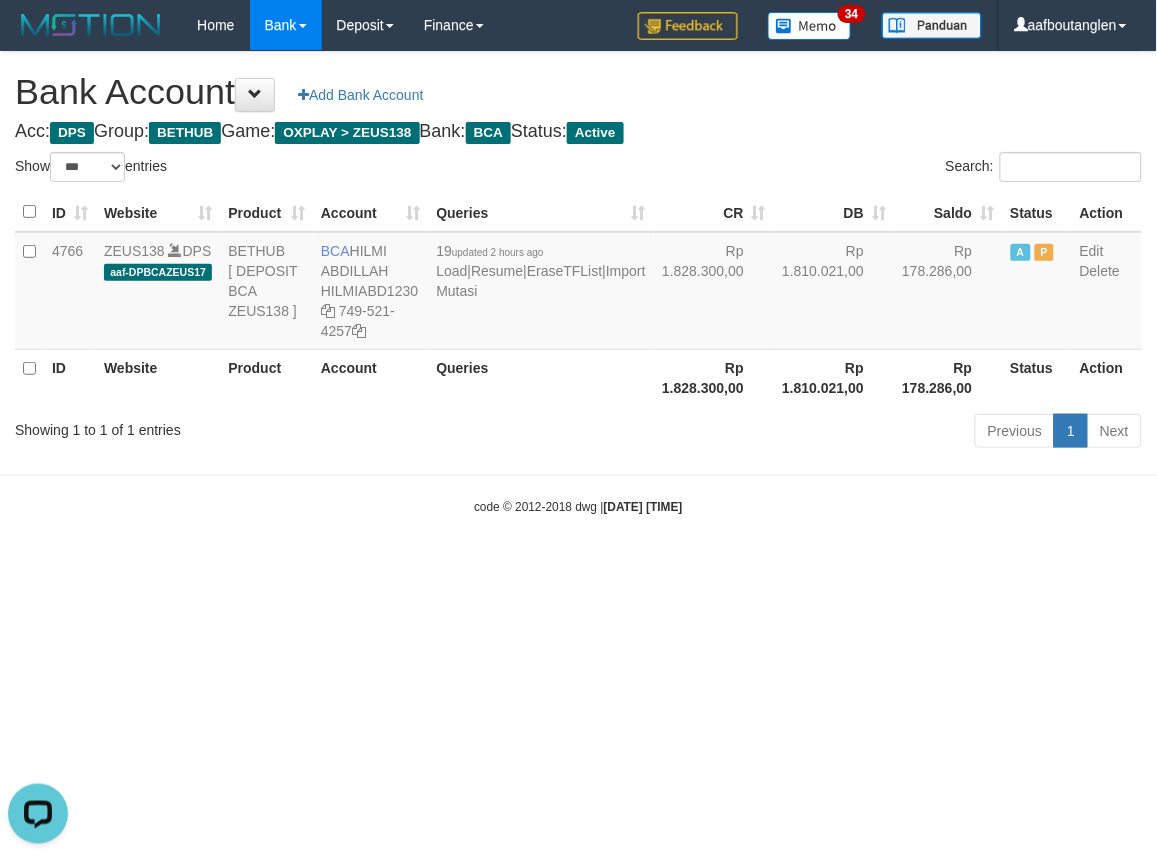 click on "Toggle navigation
Home
Bank
Account List
Deposit
DPS List
History
Note DPS
Finance
Financial Data
aafboutanglen
My Profile
Log Out
34" at bounding box center [578, 283] 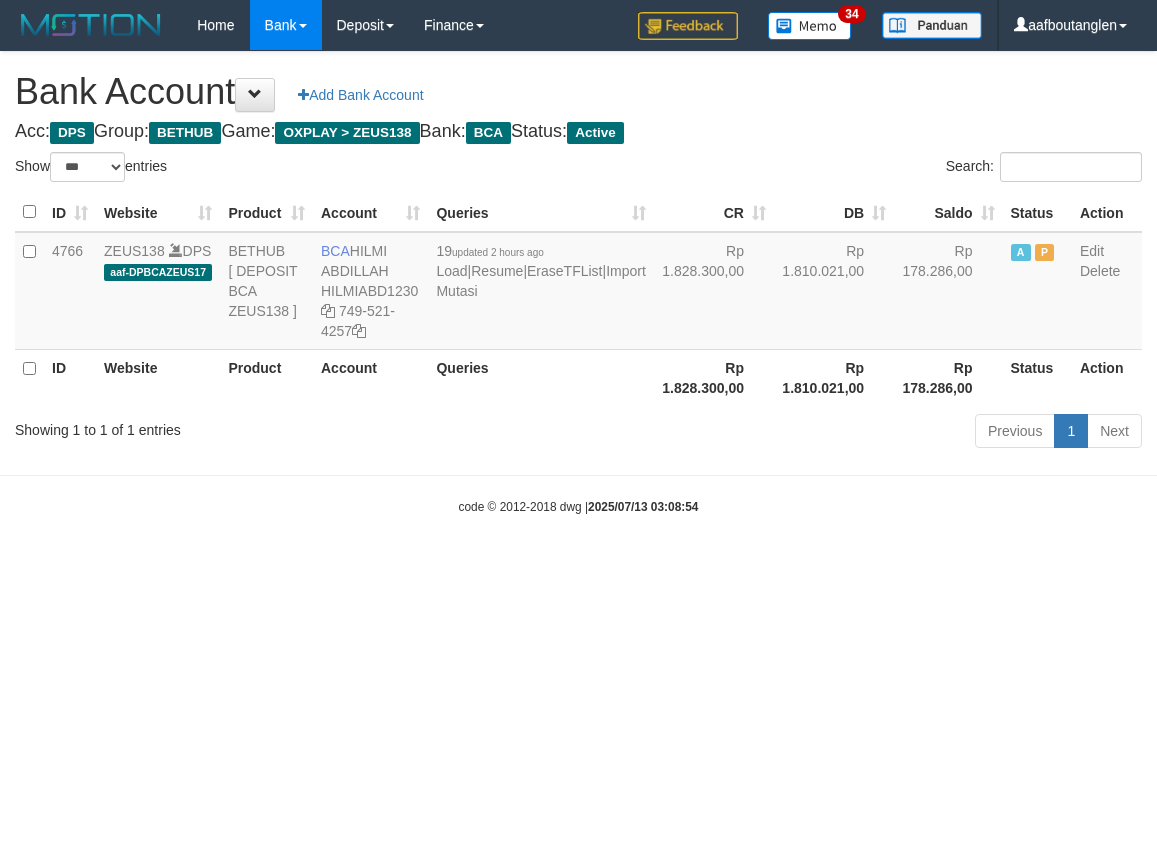 select on "***" 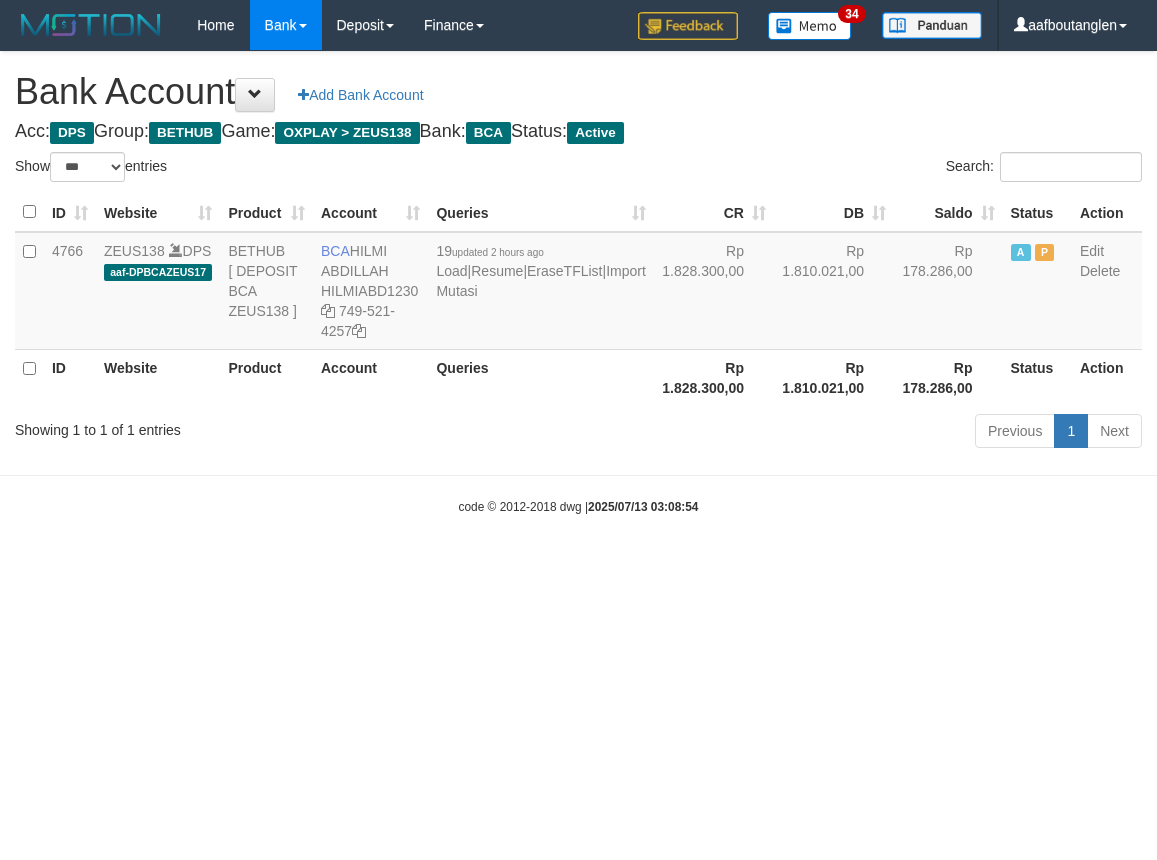 scroll, scrollTop: 0, scrollLeft: 0, axis: both 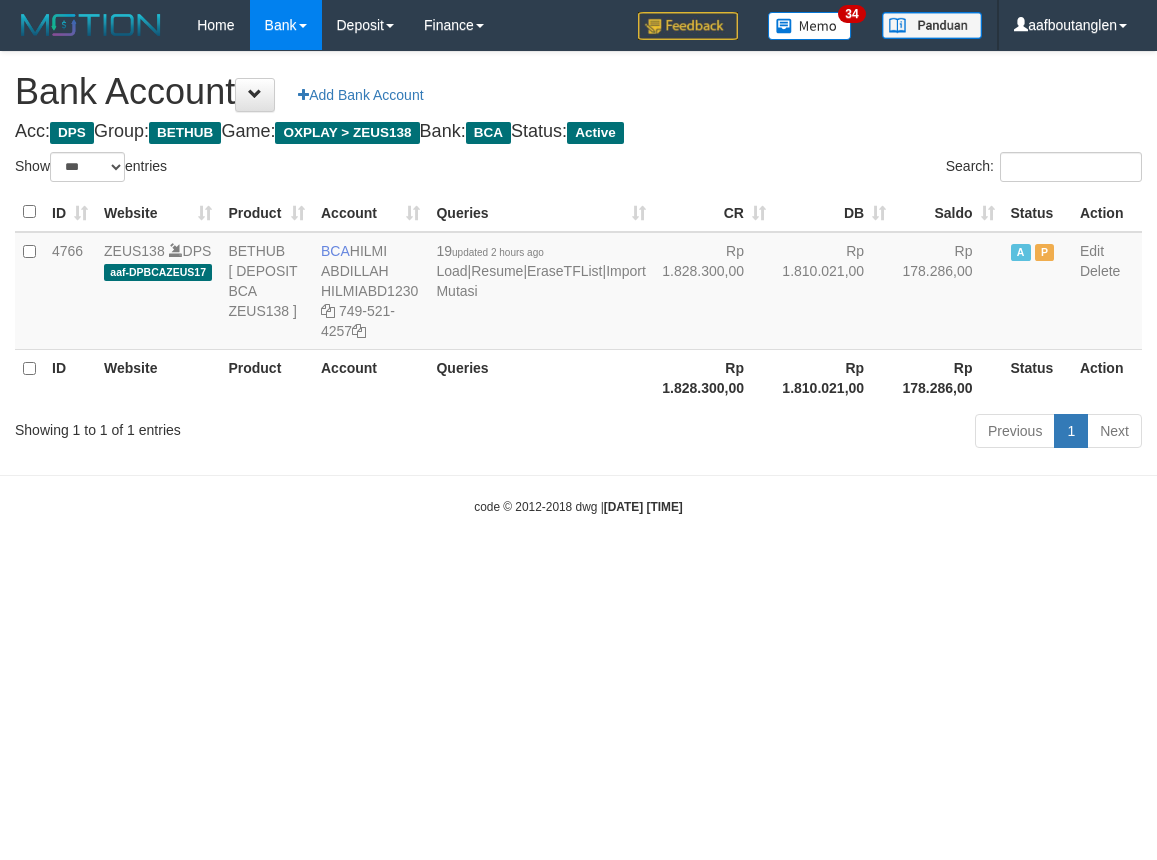 select on "***" 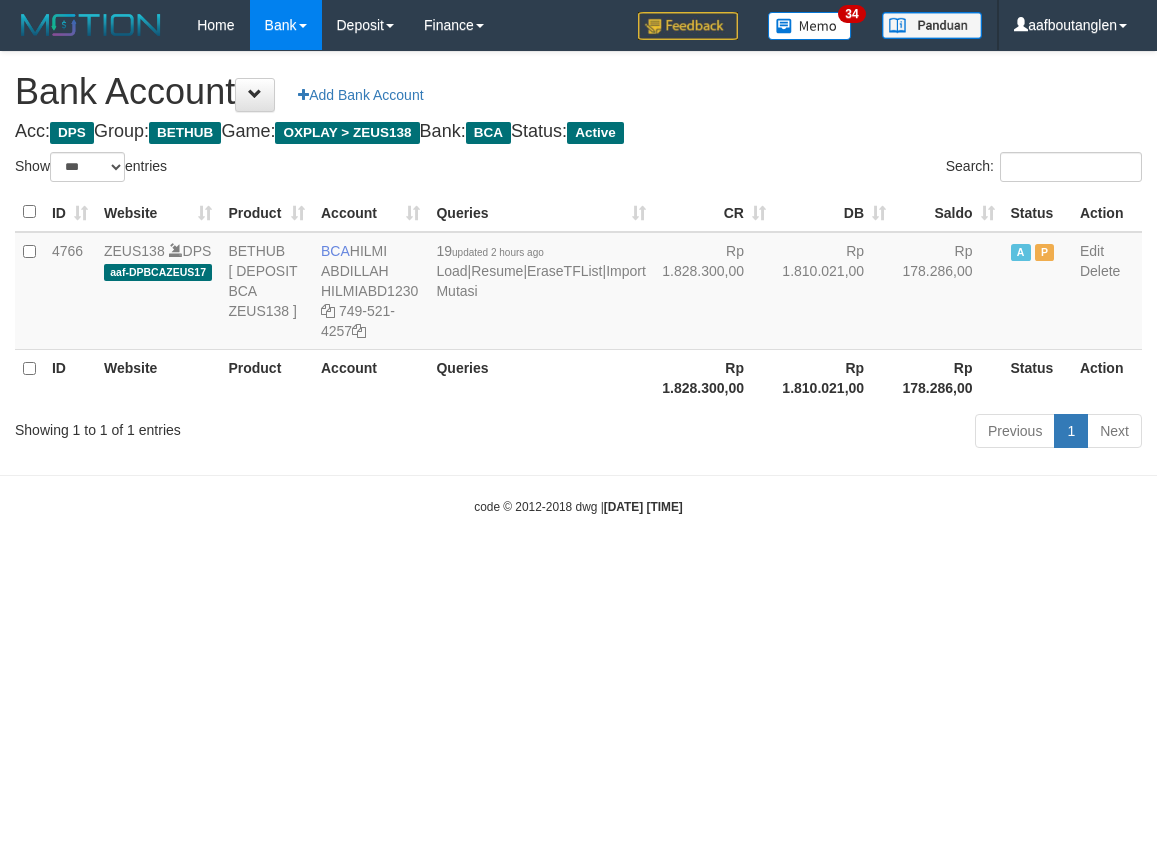 scroll, scrollTop: 0, scrollLeft: 0, axis: both 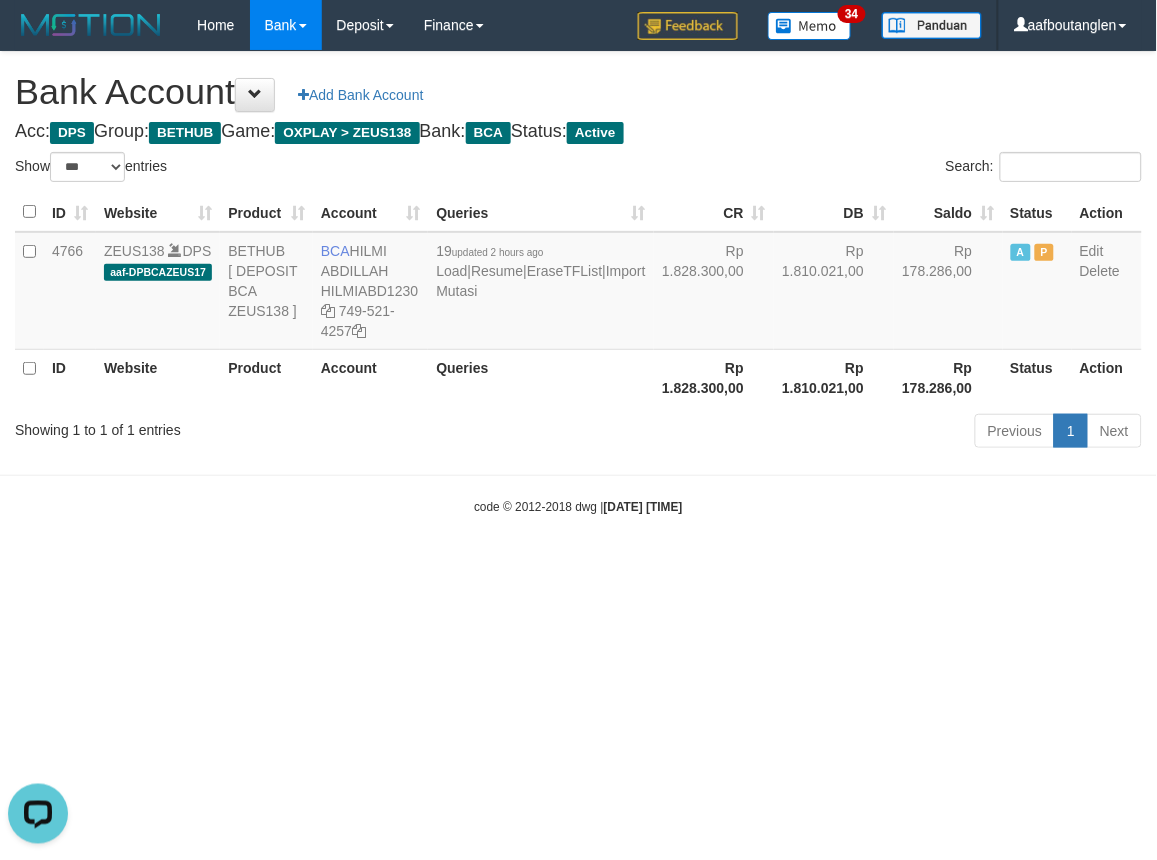 click on "Showing 1 to 1 of 1 entries" at bounding box center (241, 426) 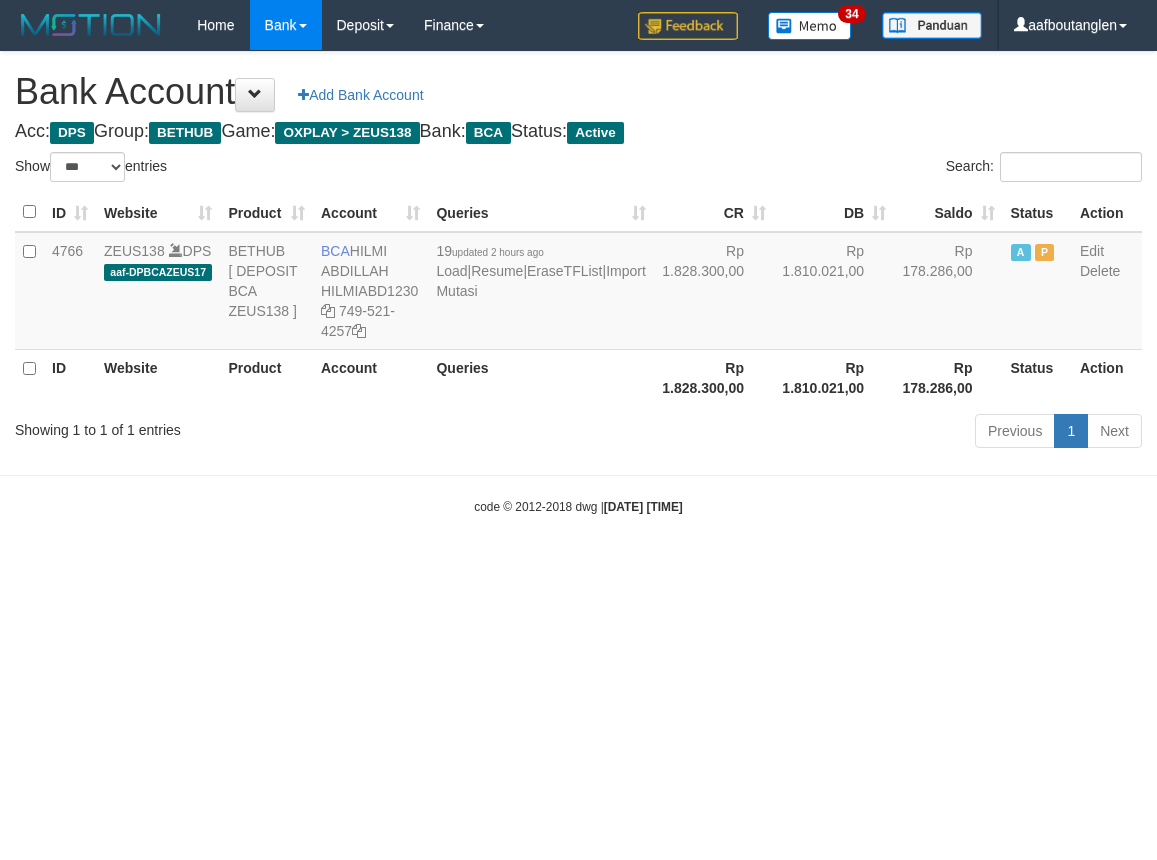 select on "***" 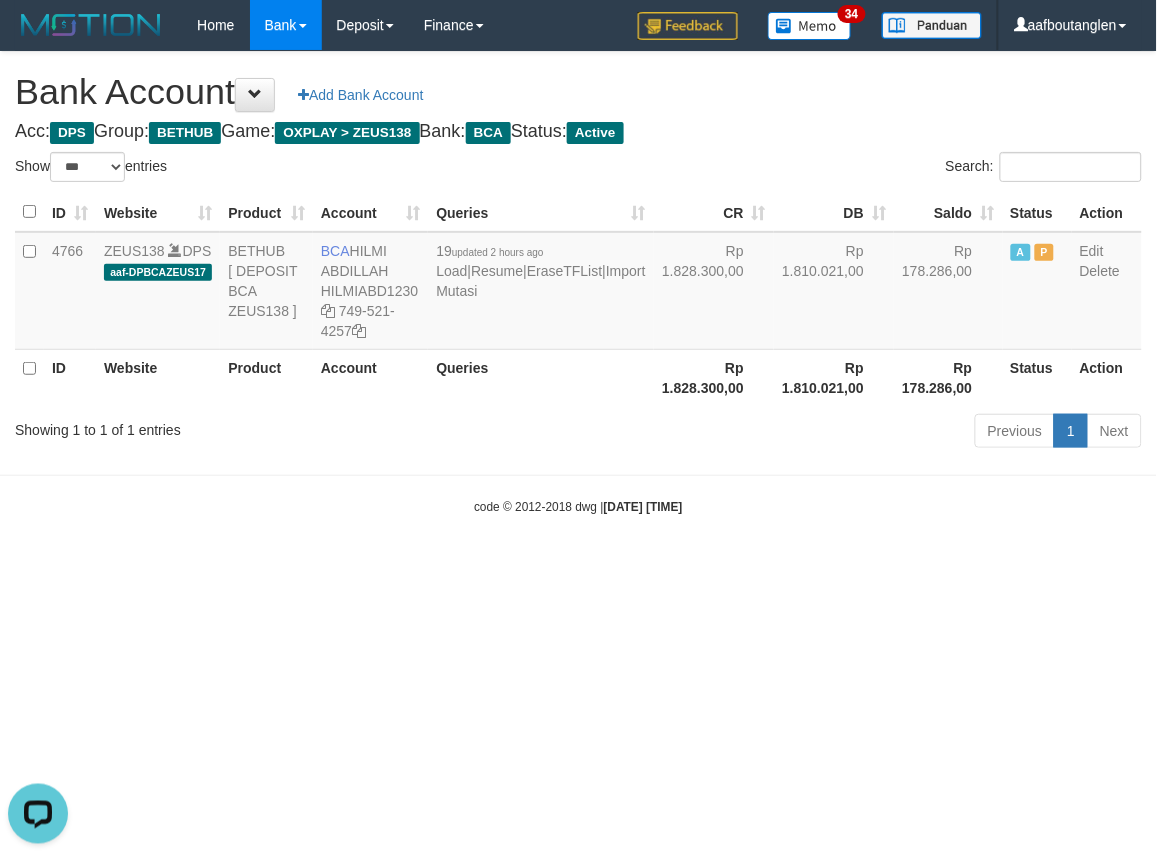 scroll, scrollTop: 0, scrollLeft: 0, axis: both 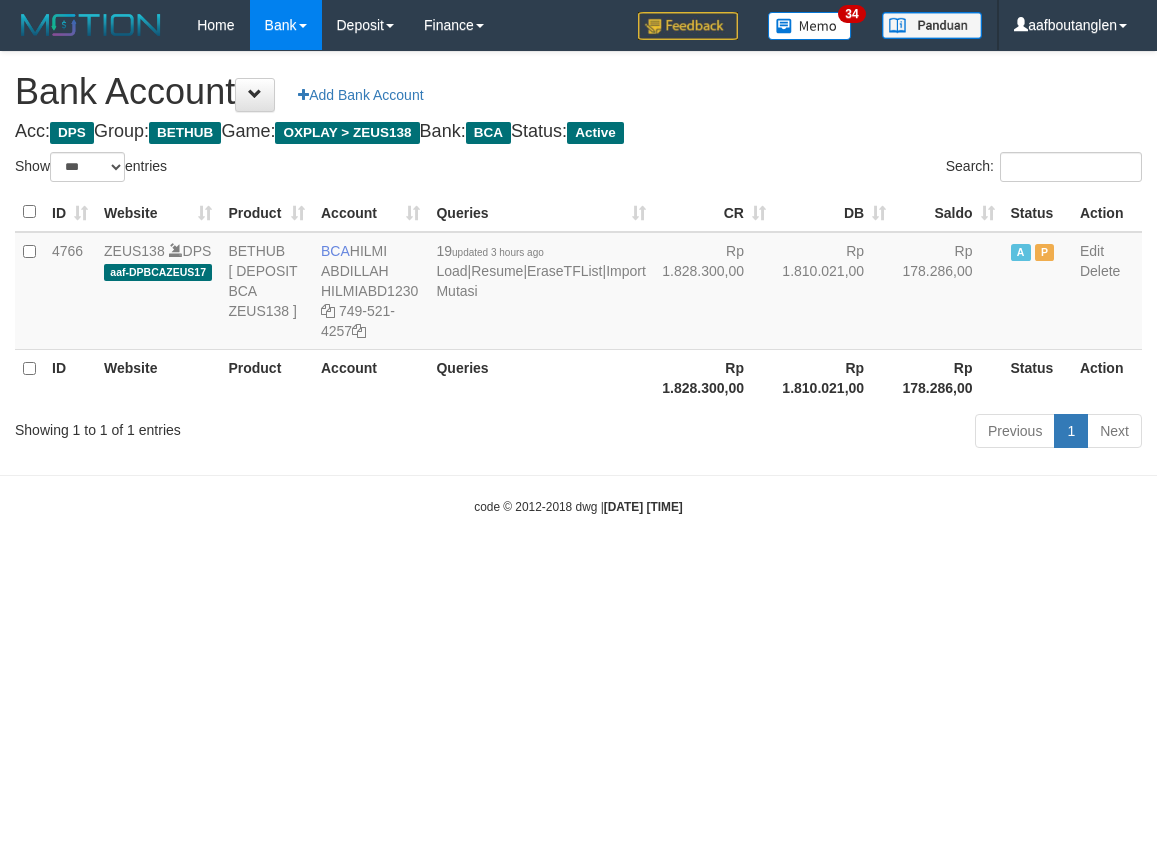 select on "***" 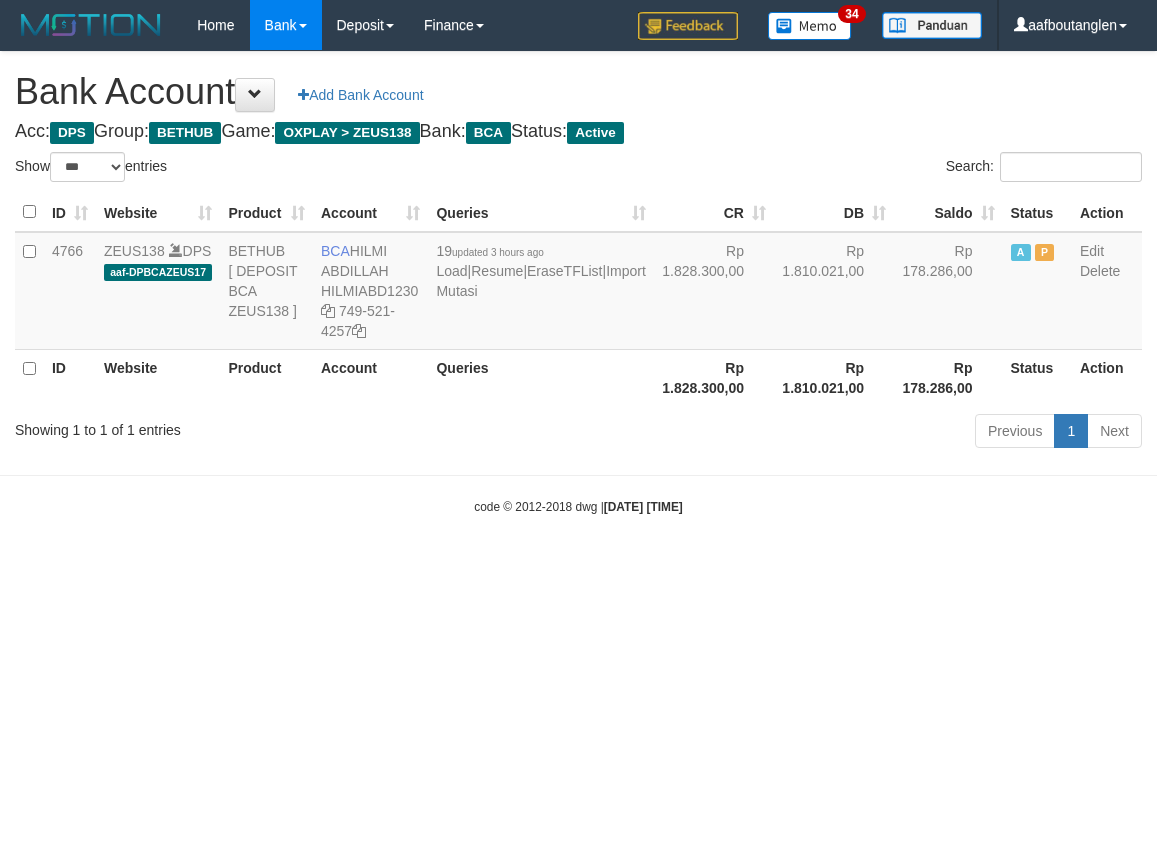 scroll, scrollTop: 0, scrollLeft: 0, axis: both 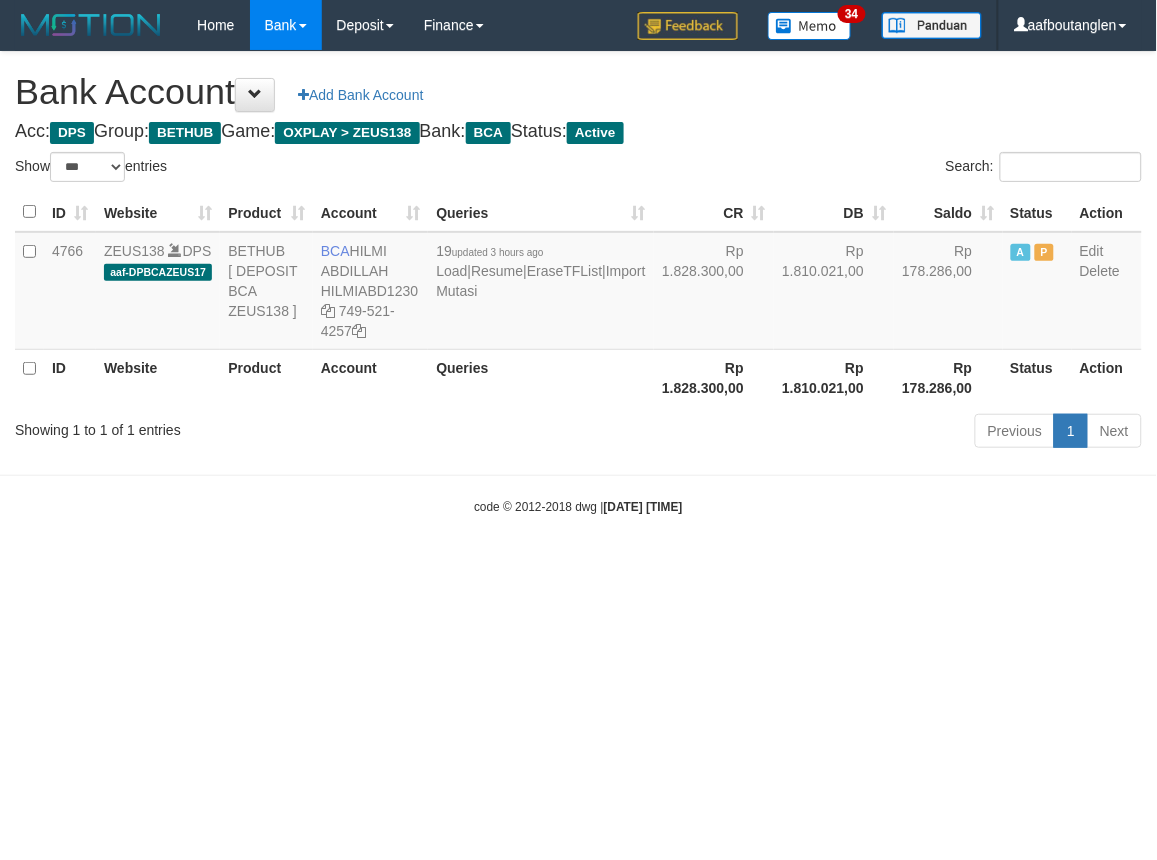 click on "code © 2012-2018 dwg |  2025/07/13 03:10:57" at bounding box center (578, 506) 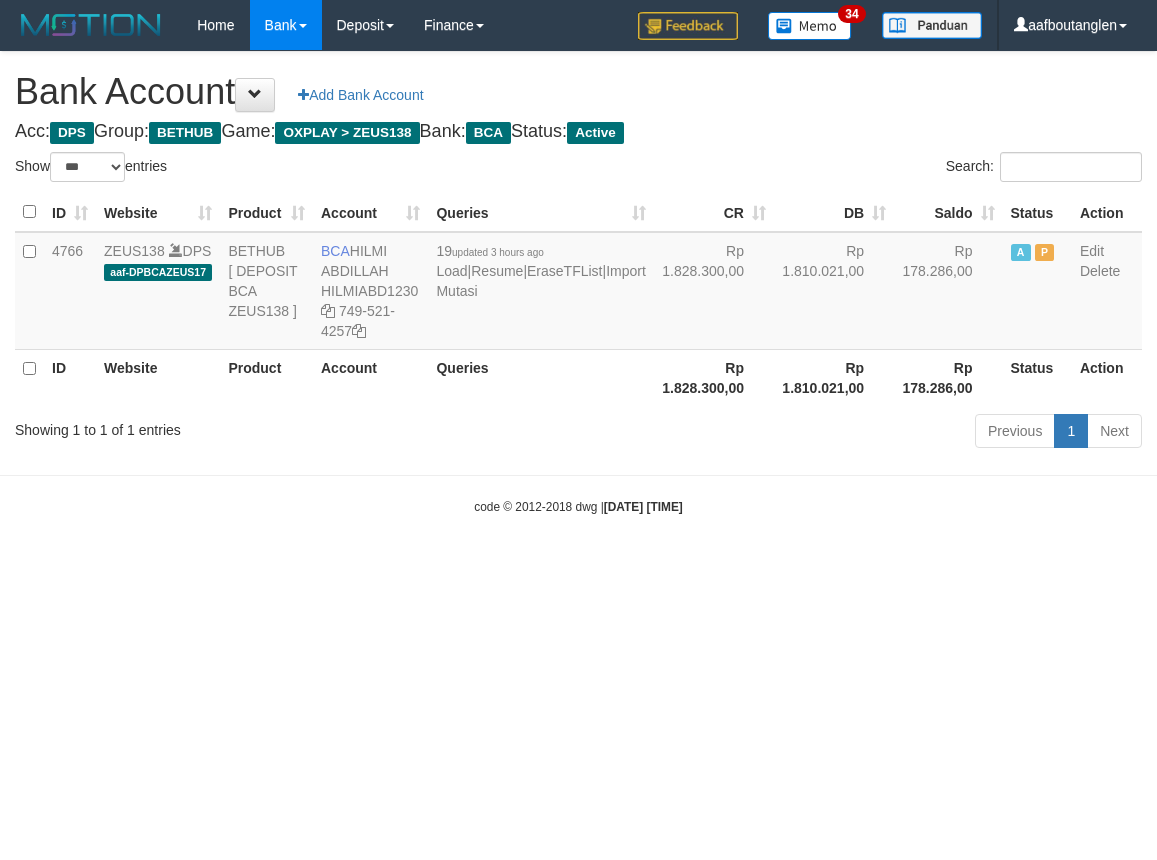 select on "***" 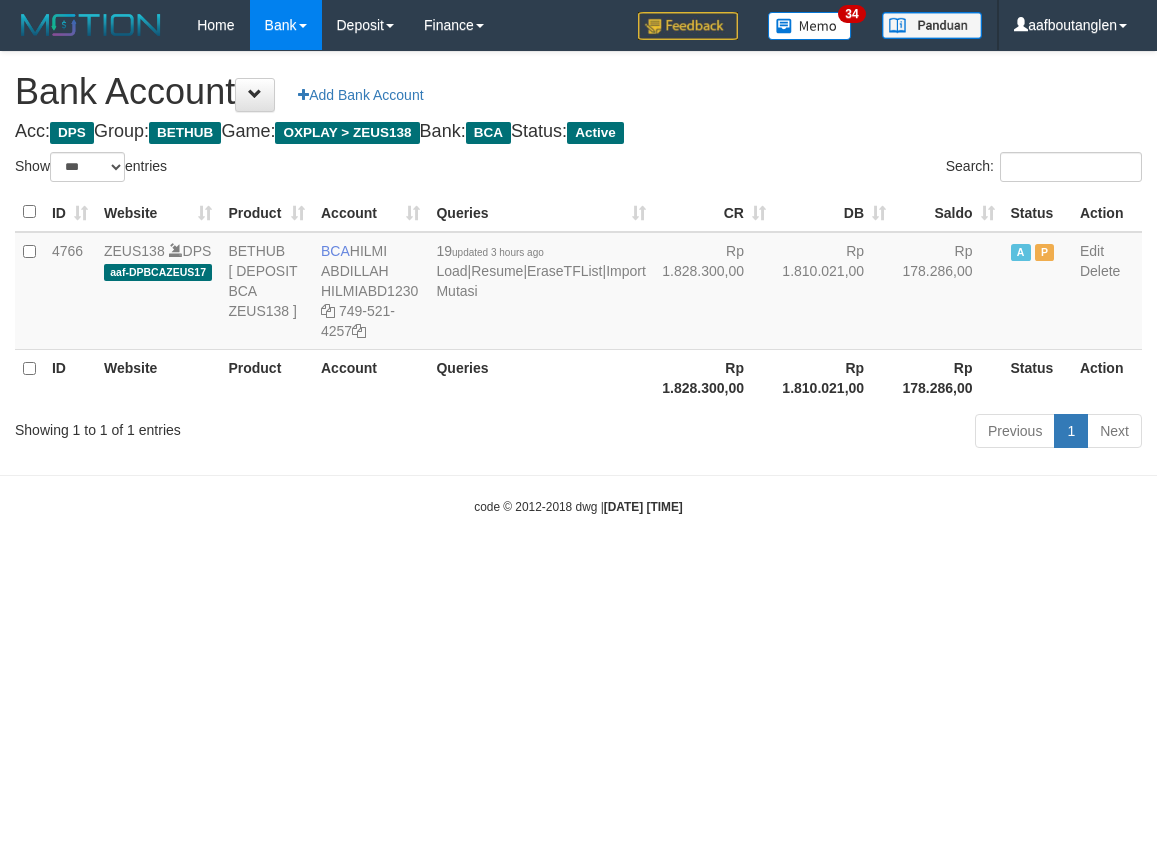scroll, scrollTop: 0, scrollLeft: 0, axis: both 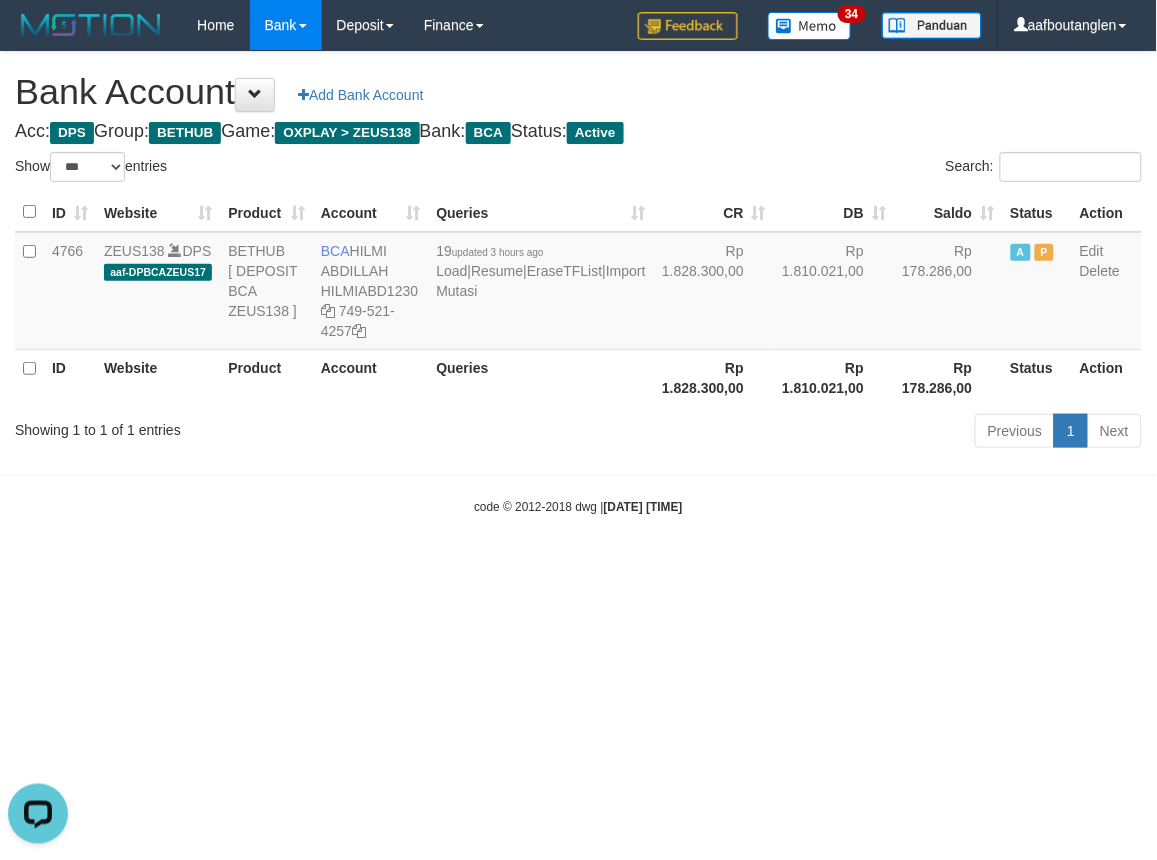drag, startPoint x: 931, startPoint y: 578, endPoint x: 902, endPoint y: 583, distance: 29.427877 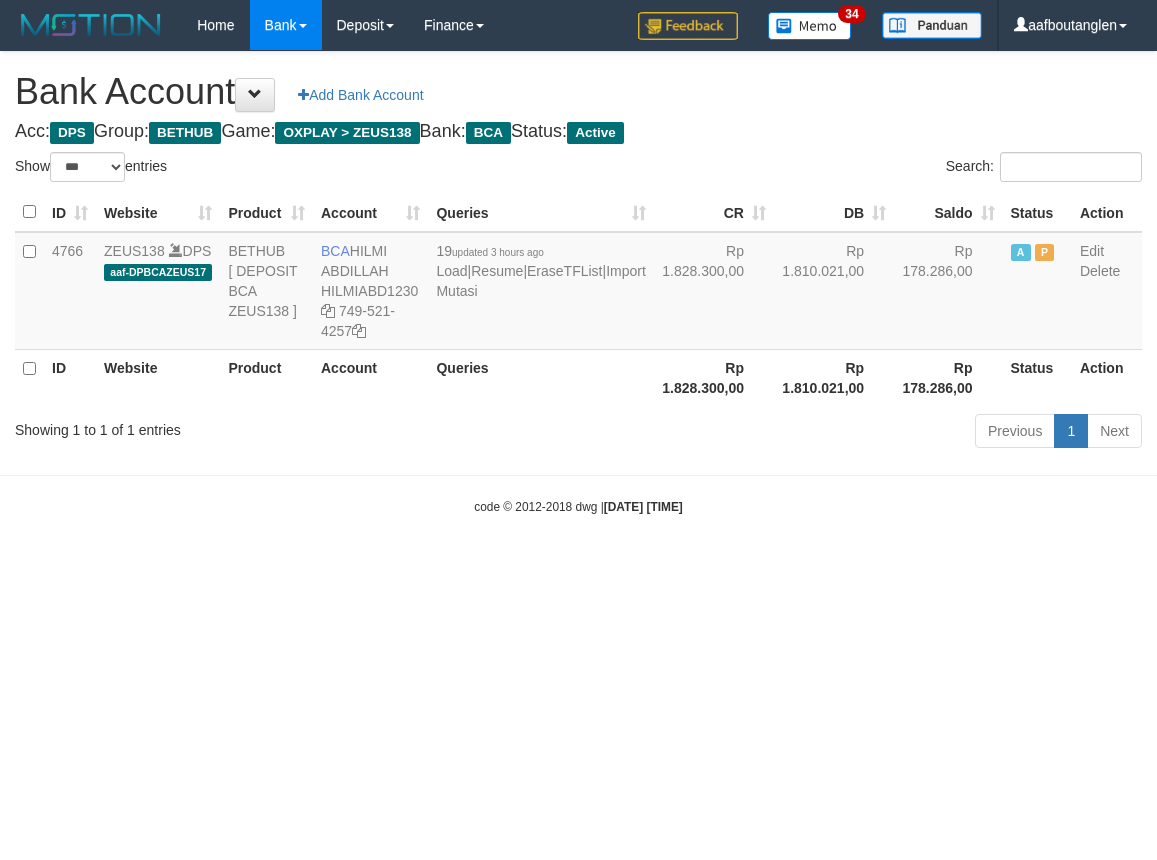 select on "***" 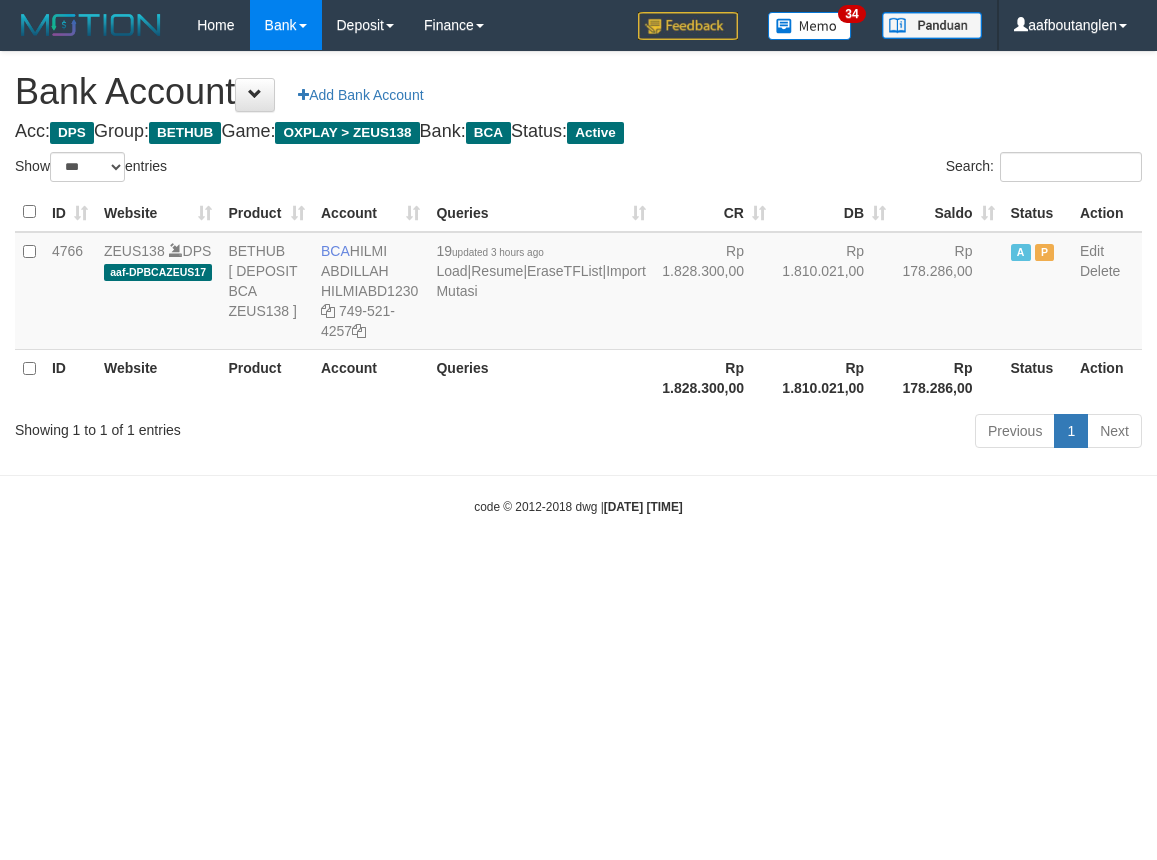scroll, scrollTop: 0, scrollLeft: 0, axis: both 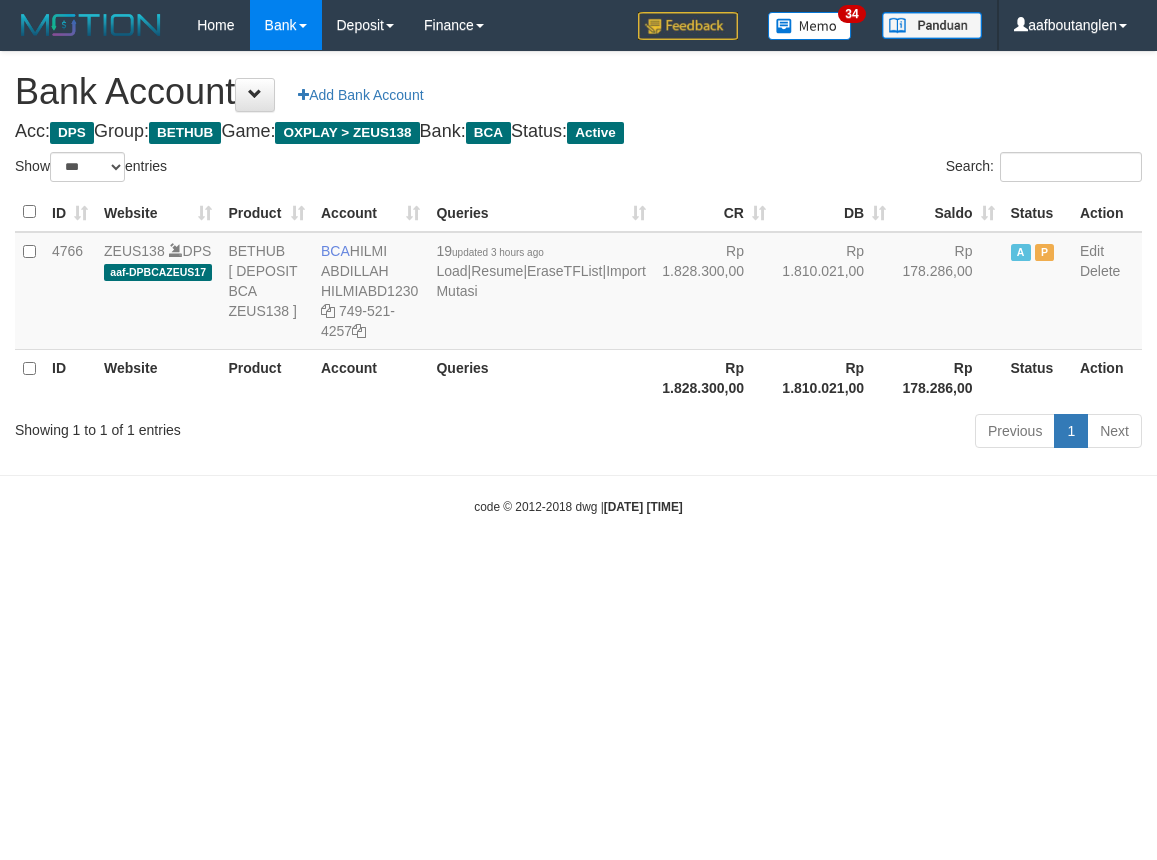 select on "***" 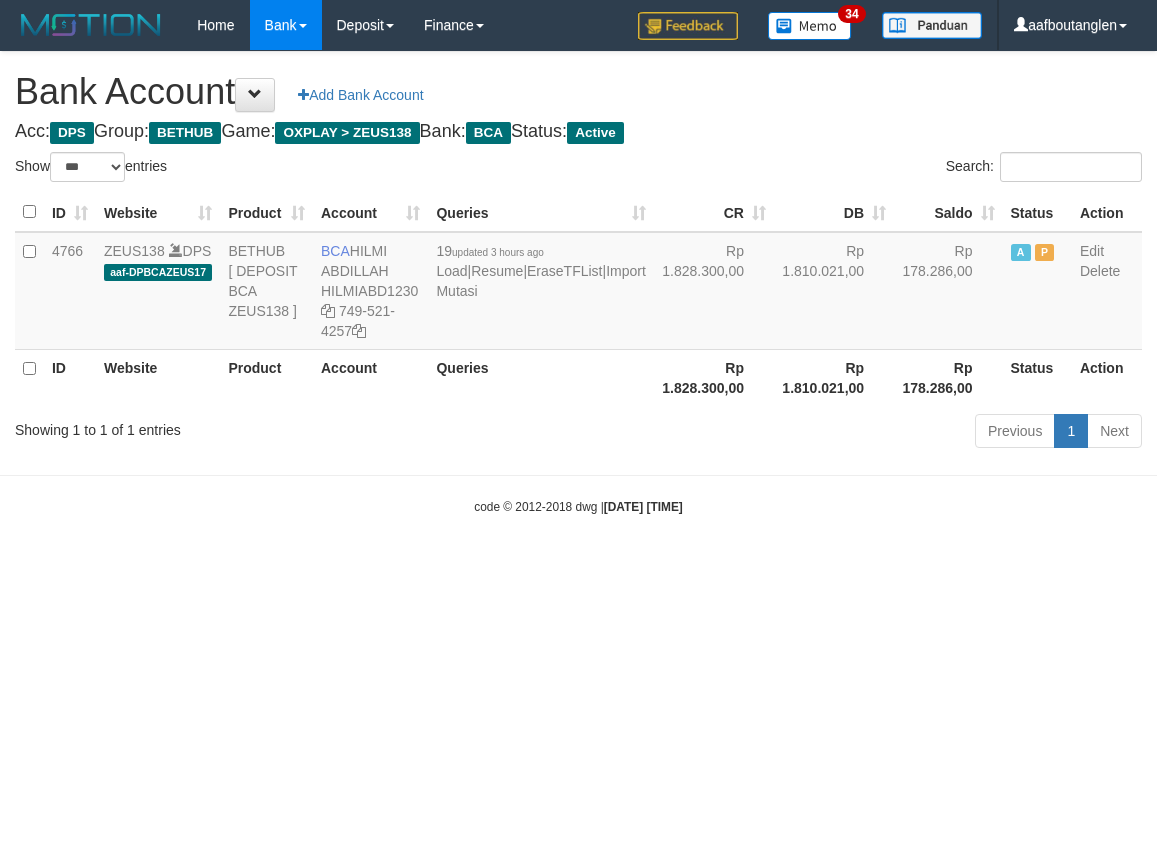 scroll, scrollTop: 0, scrollLeft: 0, axis: both 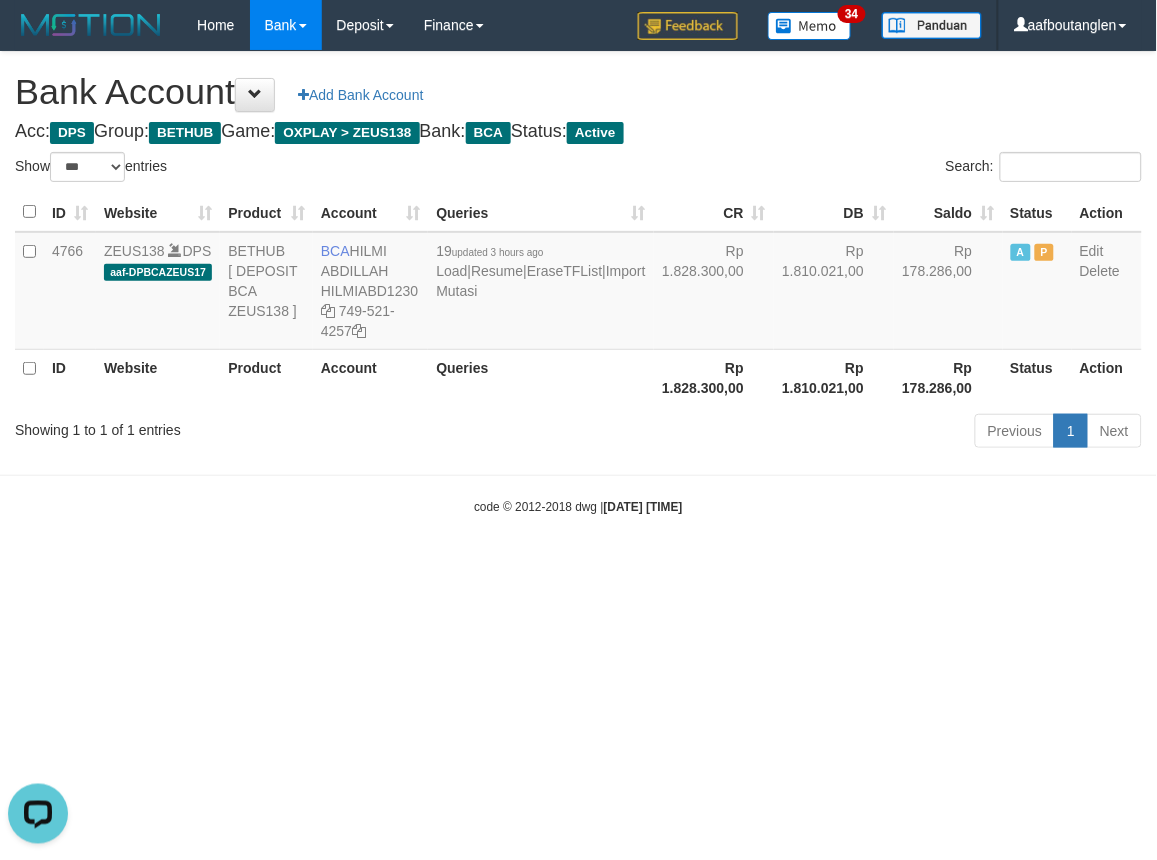 click on "Toggle navigation
Home
Bank
Account List
Deposit
DPS List
History
Note DPS
Finance
Financial Data
aafboutanglen
My Profile
Log Out
34" at bounding box center (578, 283) 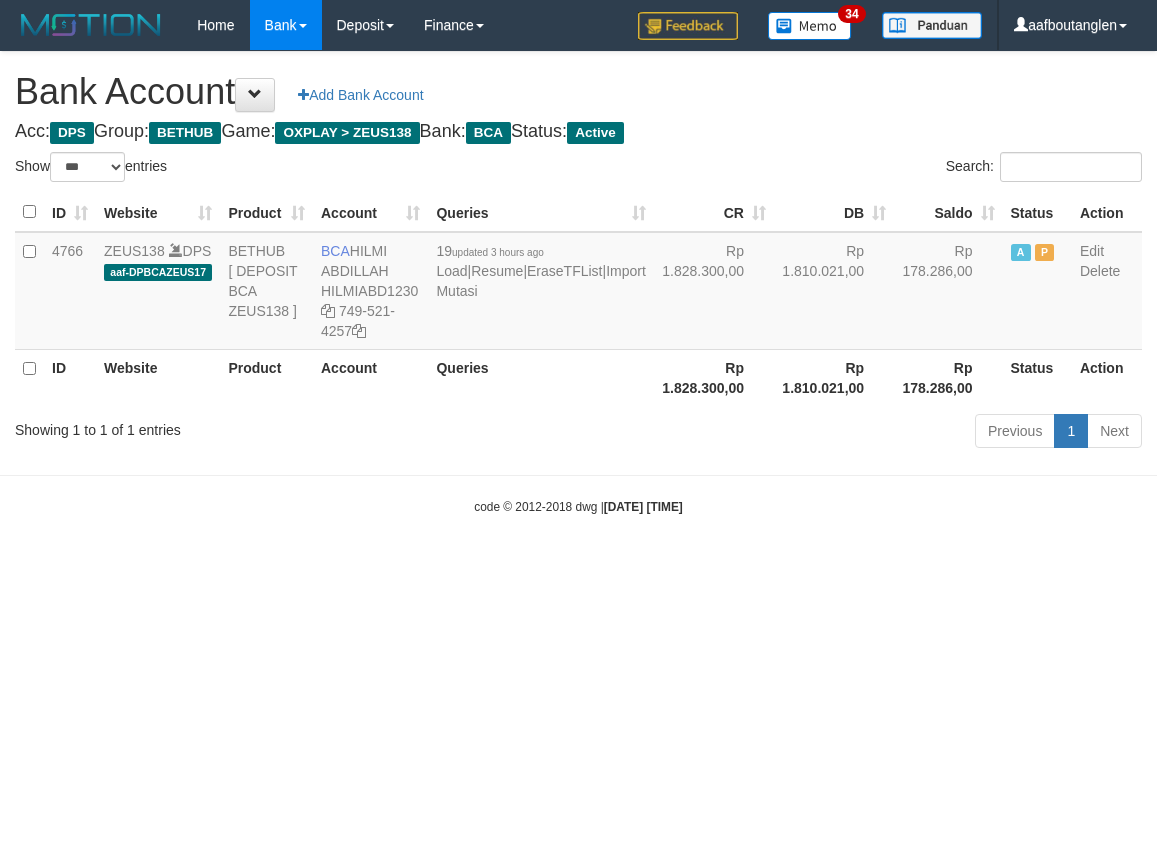 select on "***" 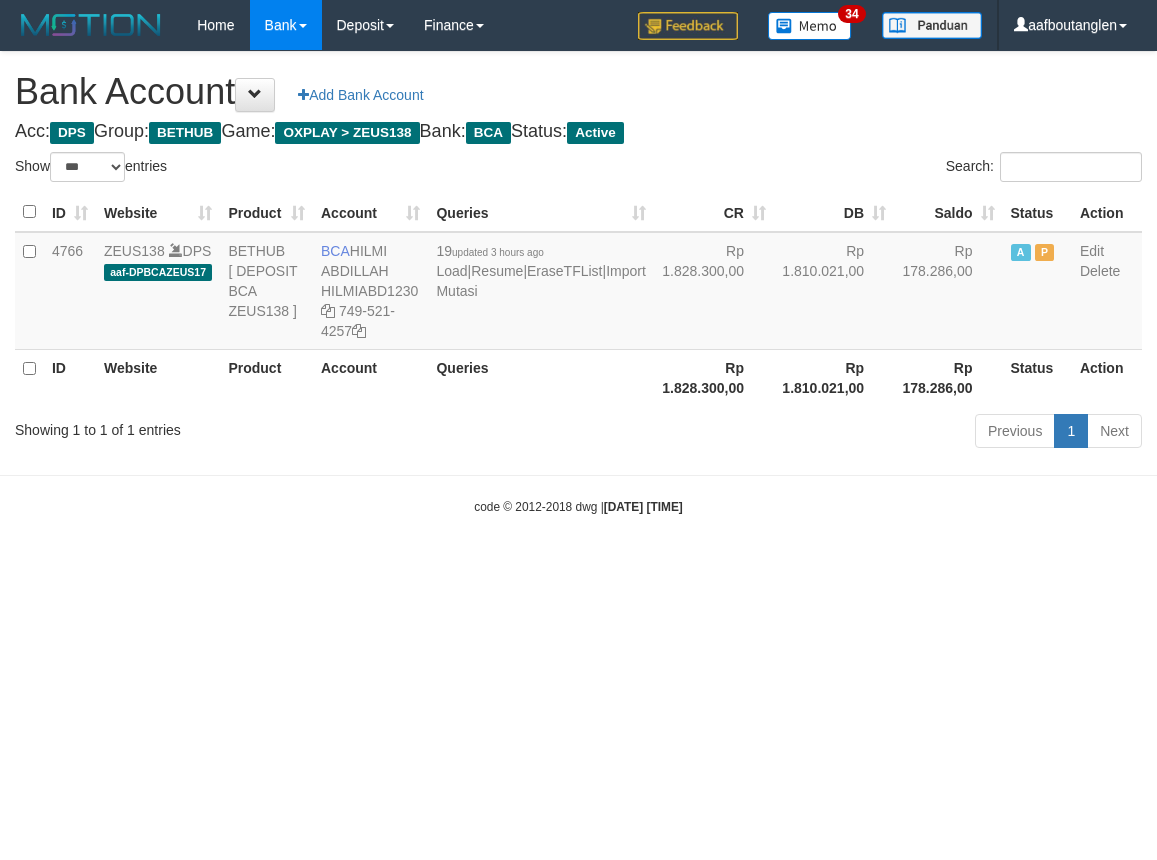 scroll, scrollTop: 0, scrollLeft: 0, axis: both 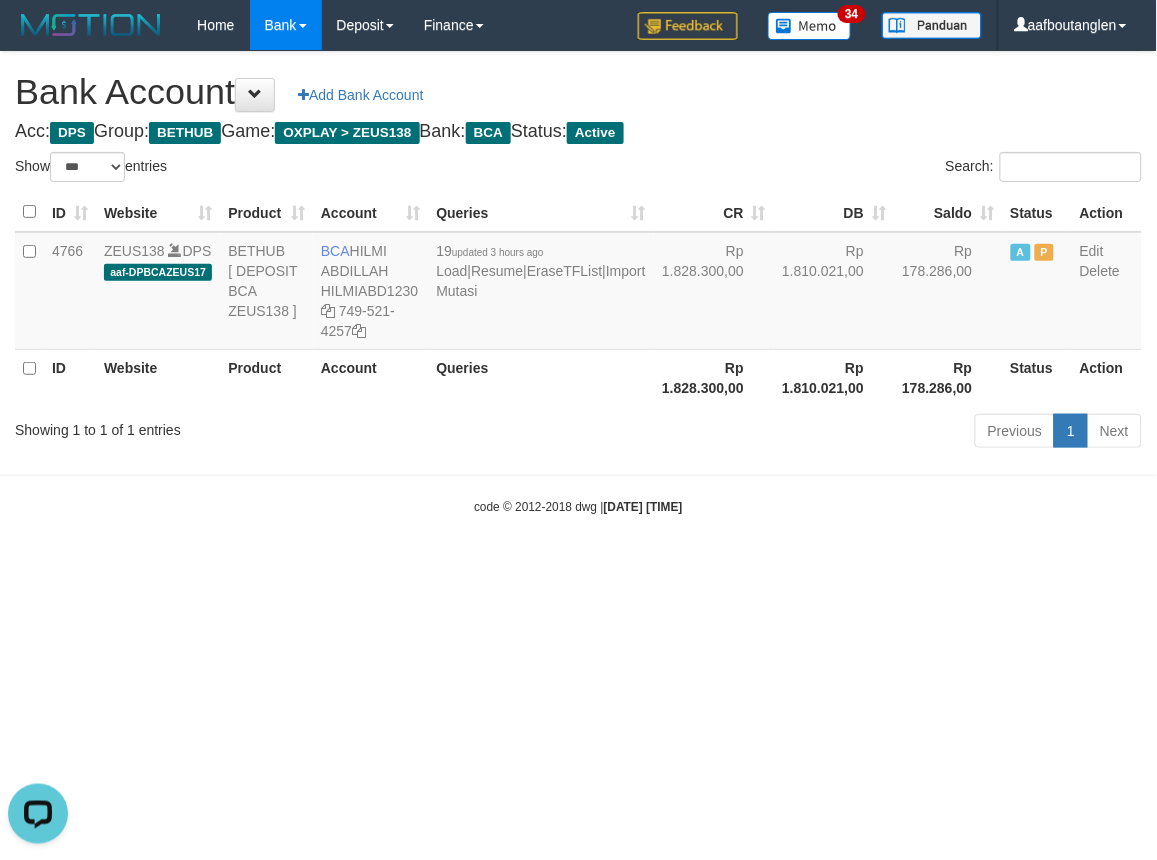 click on "Toggle navigation
Home
Bank
Account List
Deposit
DPS List
History
Note DPS
Finance
Financial Data
aafboutanglen
My Profile
Log Out
34" at bounding box center (578, 283) 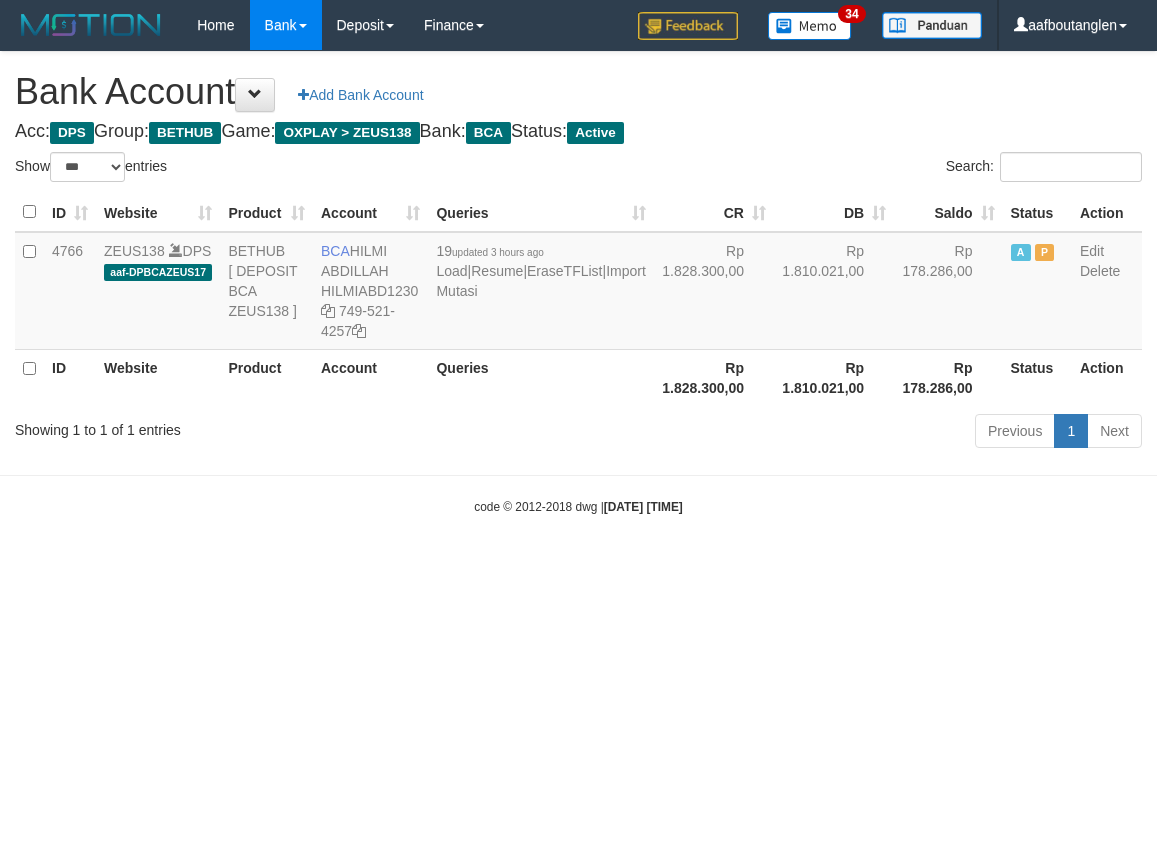 select on "***" 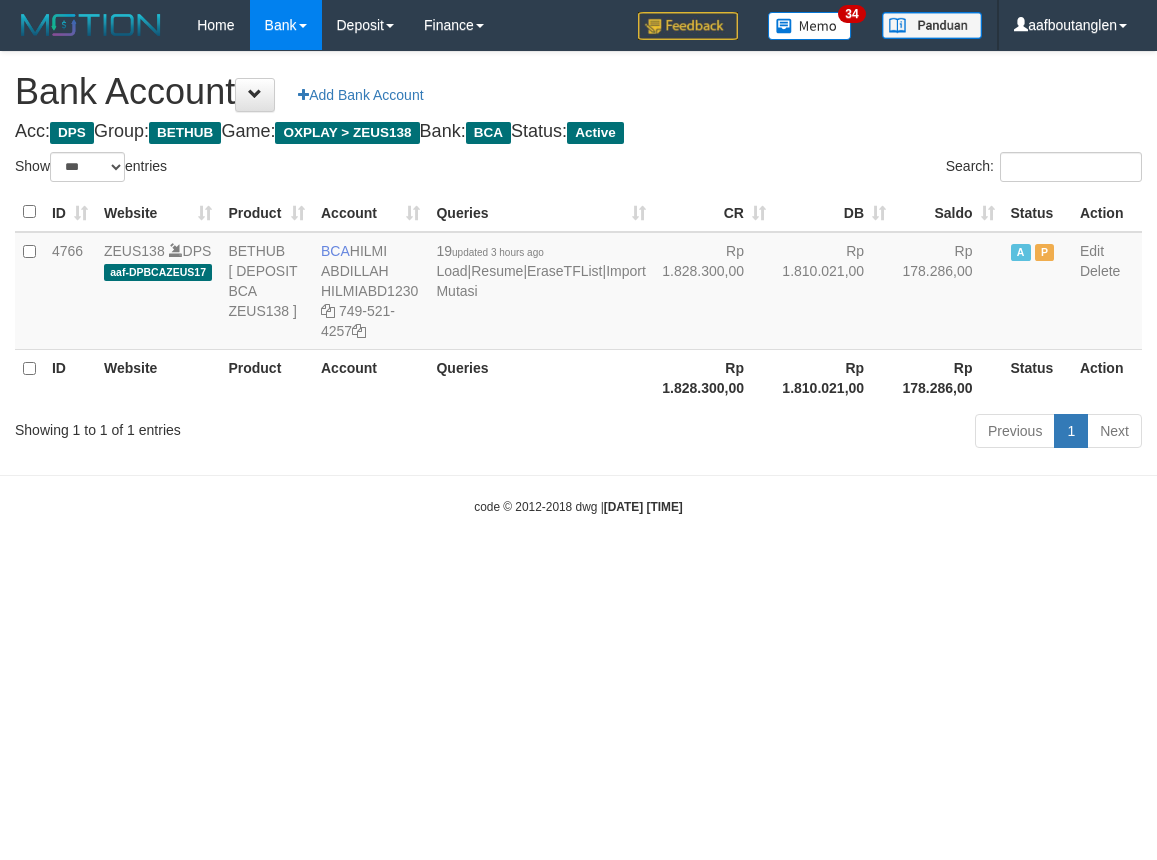 scroll, scrollTop: 0, scrollLeft: 0, axis: both 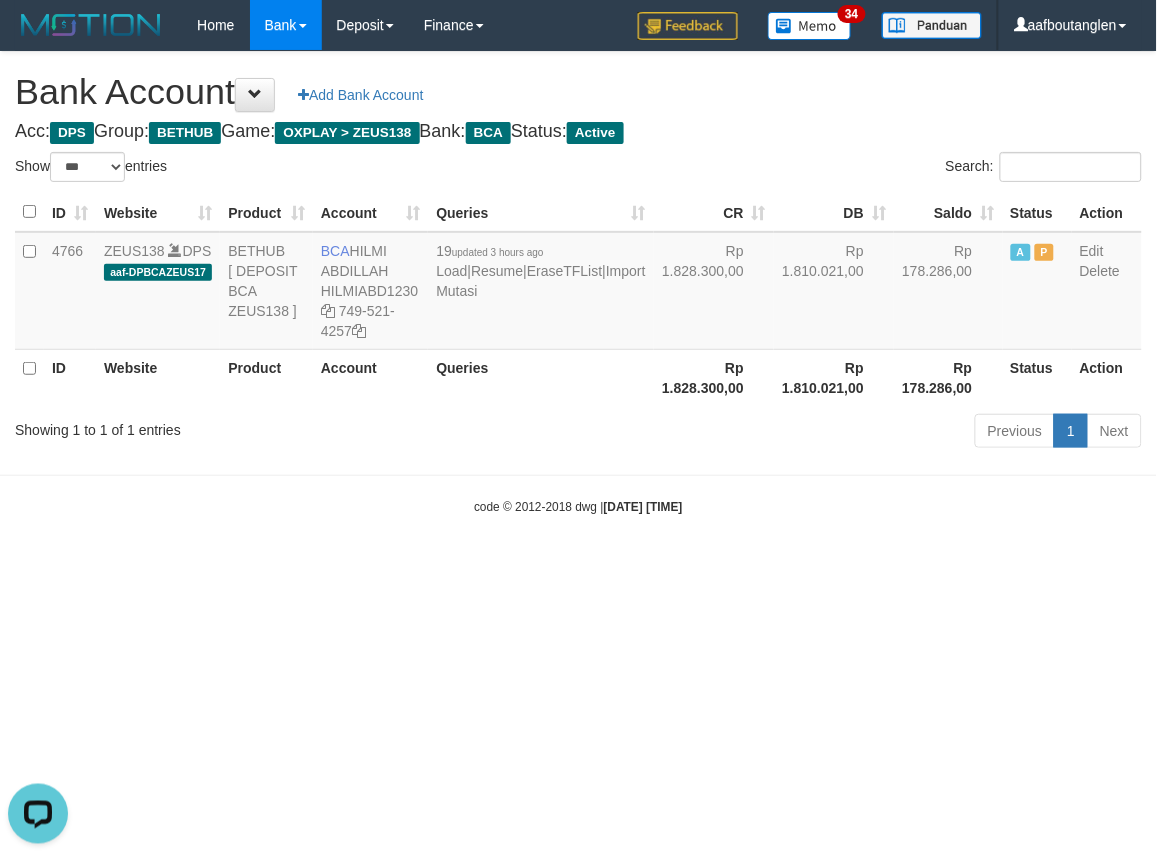 drag, startPoint x: 0, startPoint y: 0, endPoint x: 894, endPoint y: 613, distance: 1083.9764 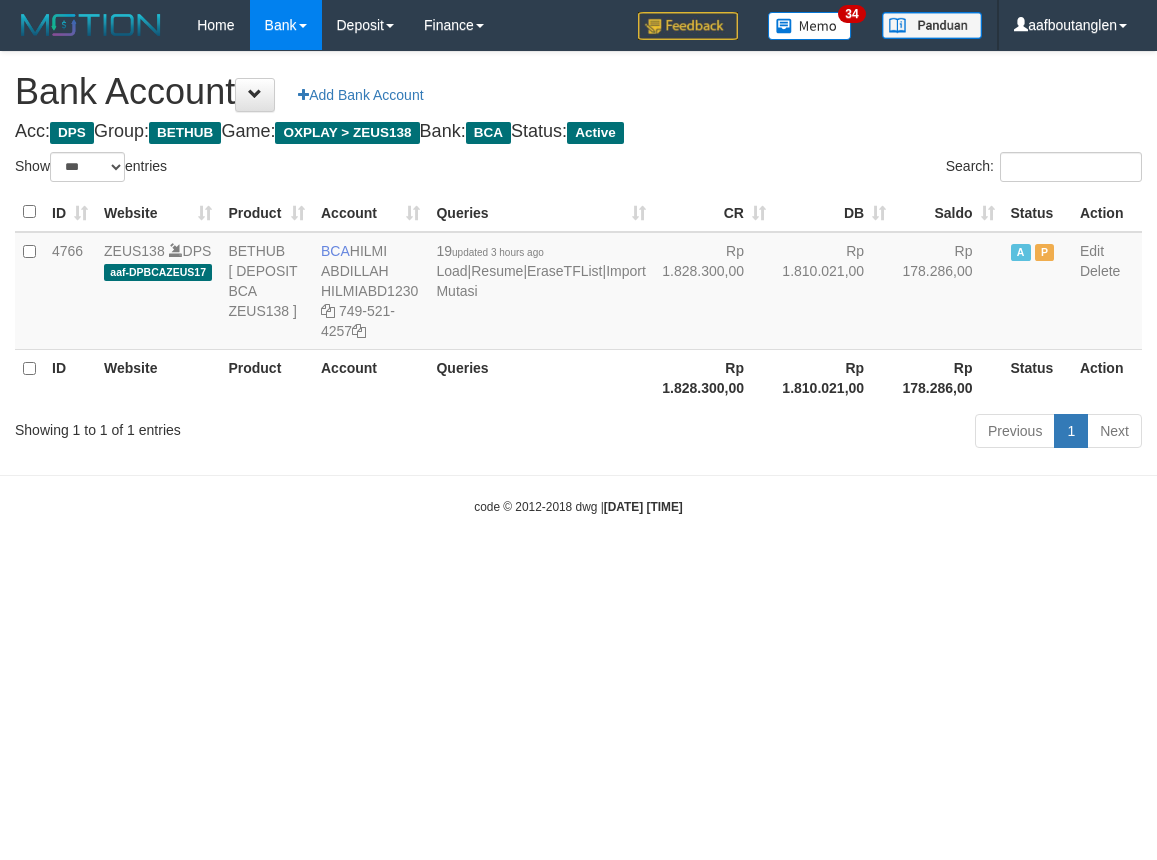 select on "***" 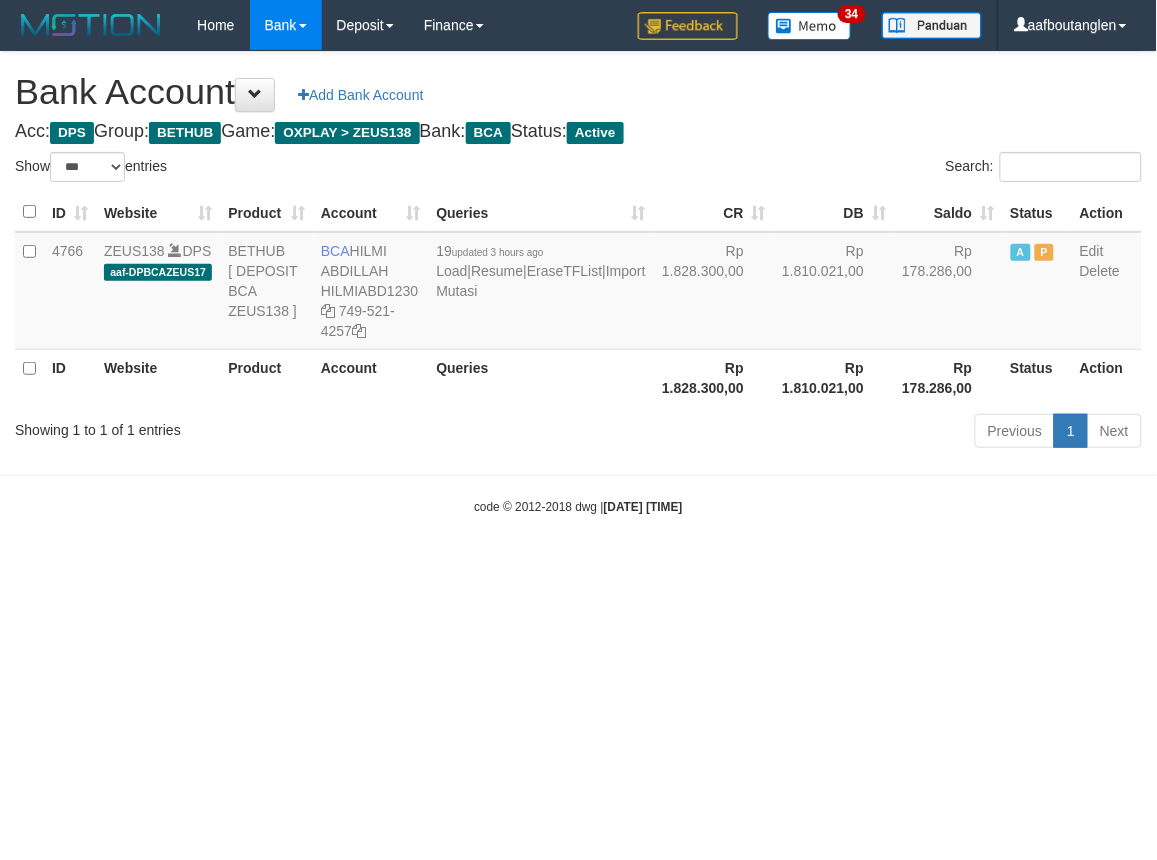 click on "Toggle navigation
Home
Bank
Account List
Deposit
DPS List
History
Note DPS
Finance
Financial Data
aafboutanglen
My Profile
Log Out
34" at bounding box center [578, 283] 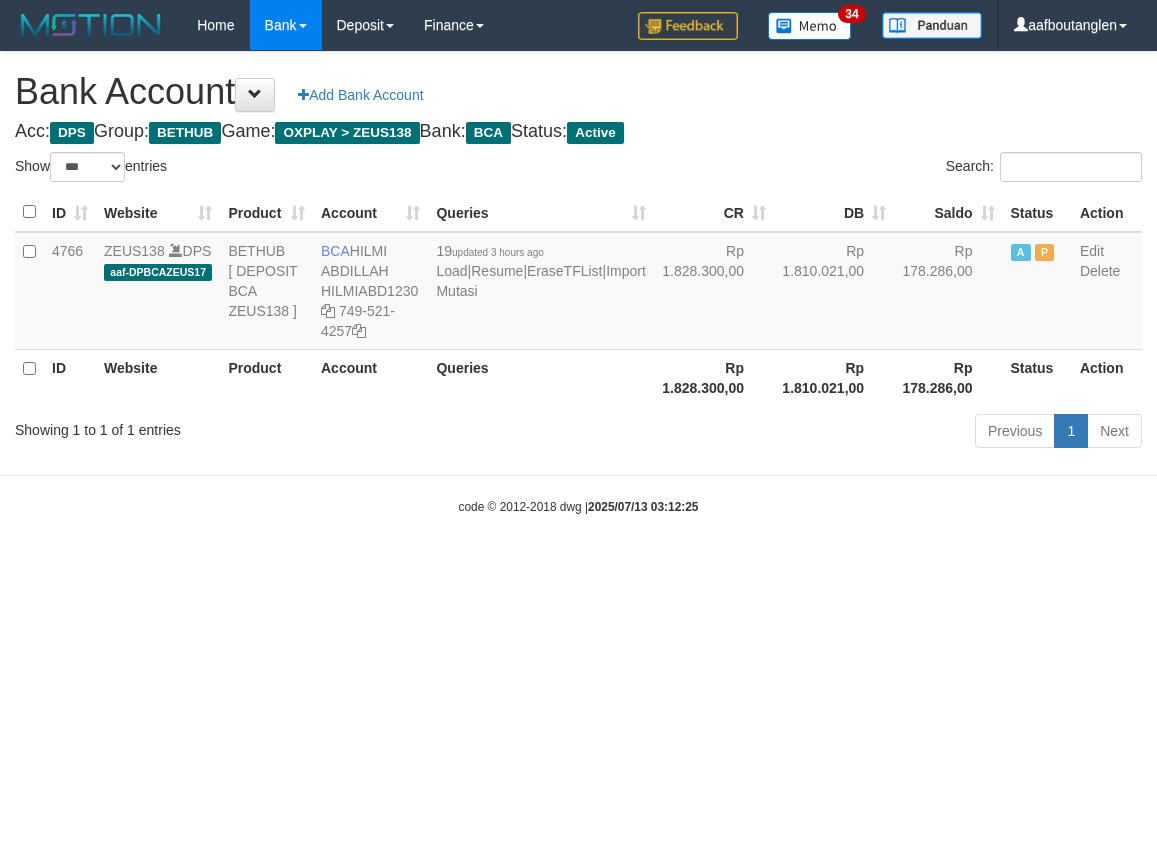 select on "***" 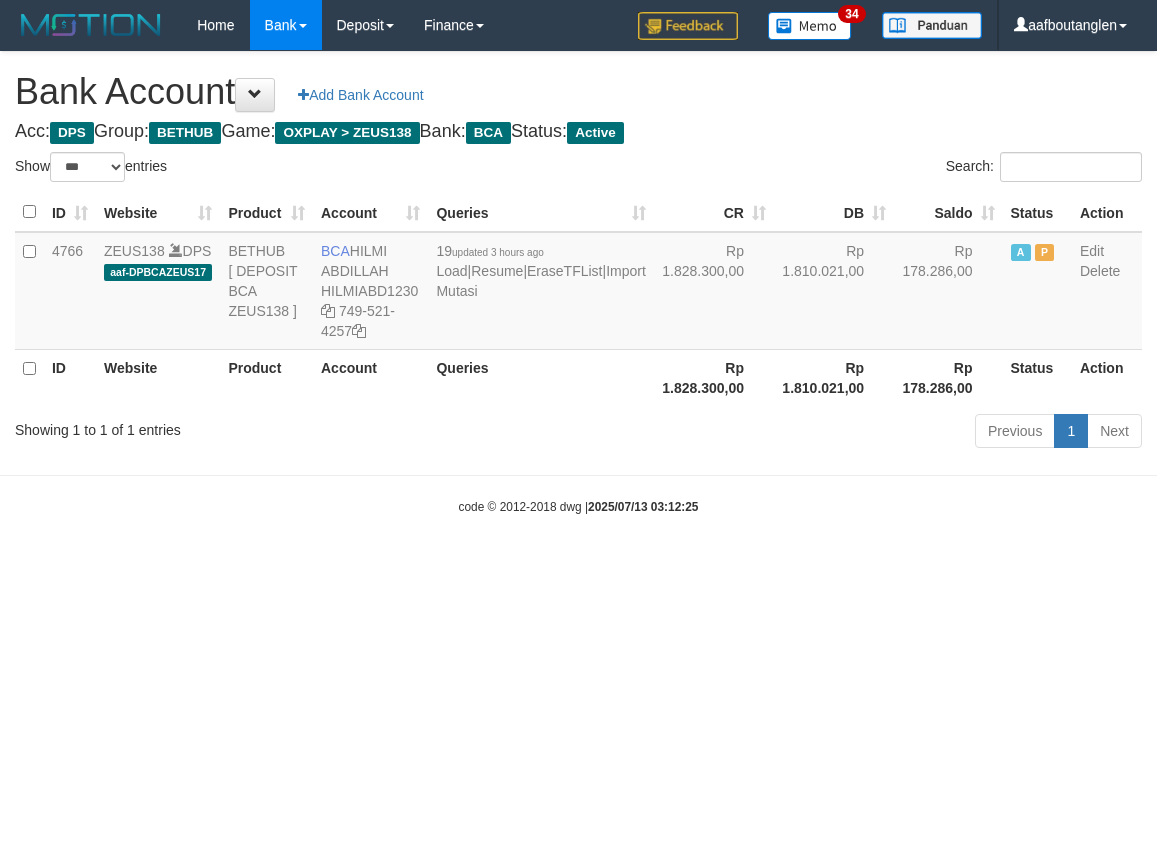 scroll, scrollTop: 0, scrollLeft: 0, axis: both 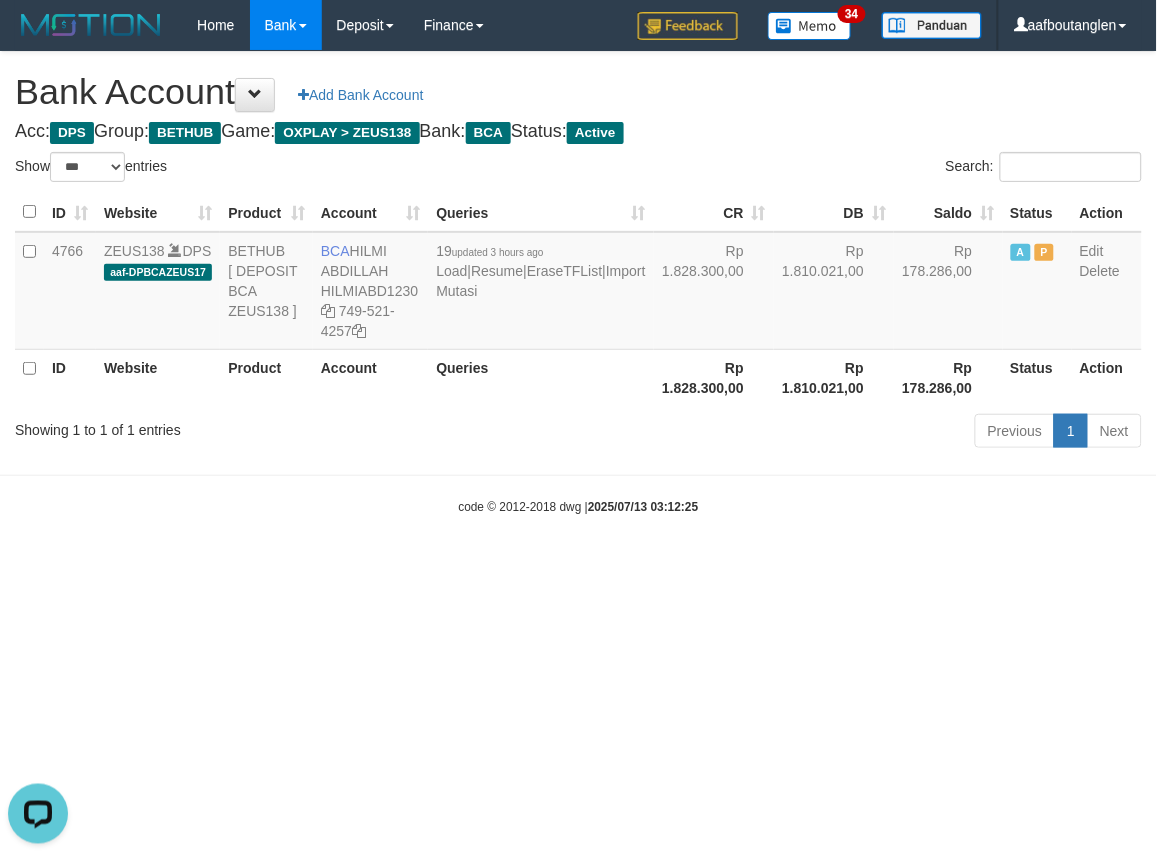 drag, startPoint x: 922, startPoint y: 621, endPoint x: 875, endPoint y: 651, distance: 55.758408 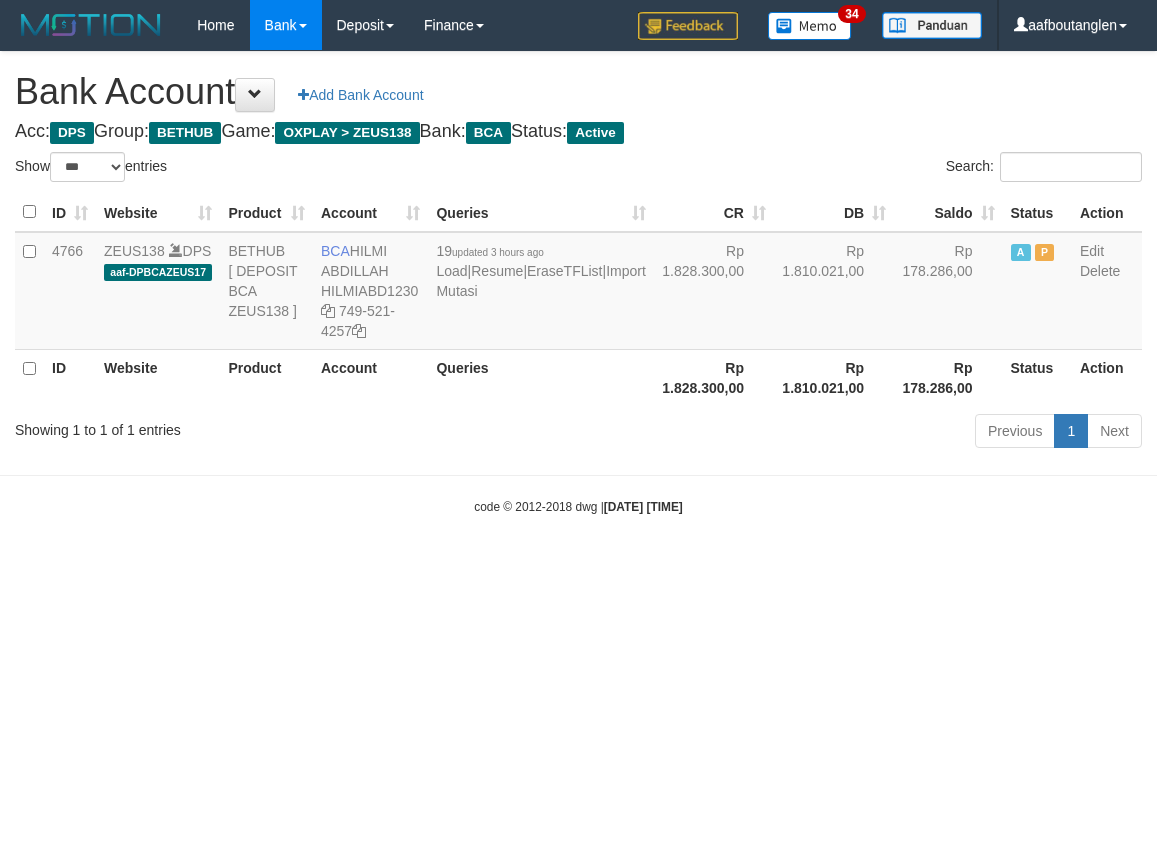 select on "***" 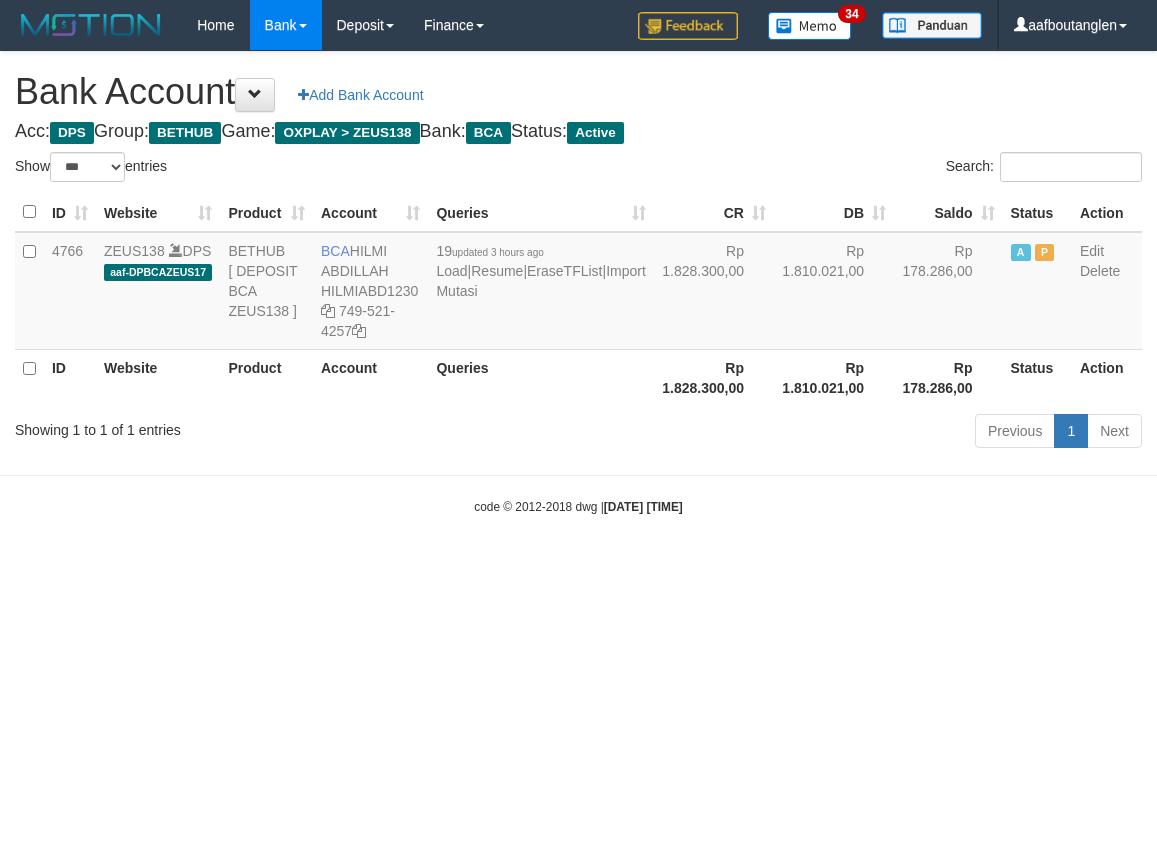 scroll, scrollTop: 0, scrollLeft: 0, axis: both 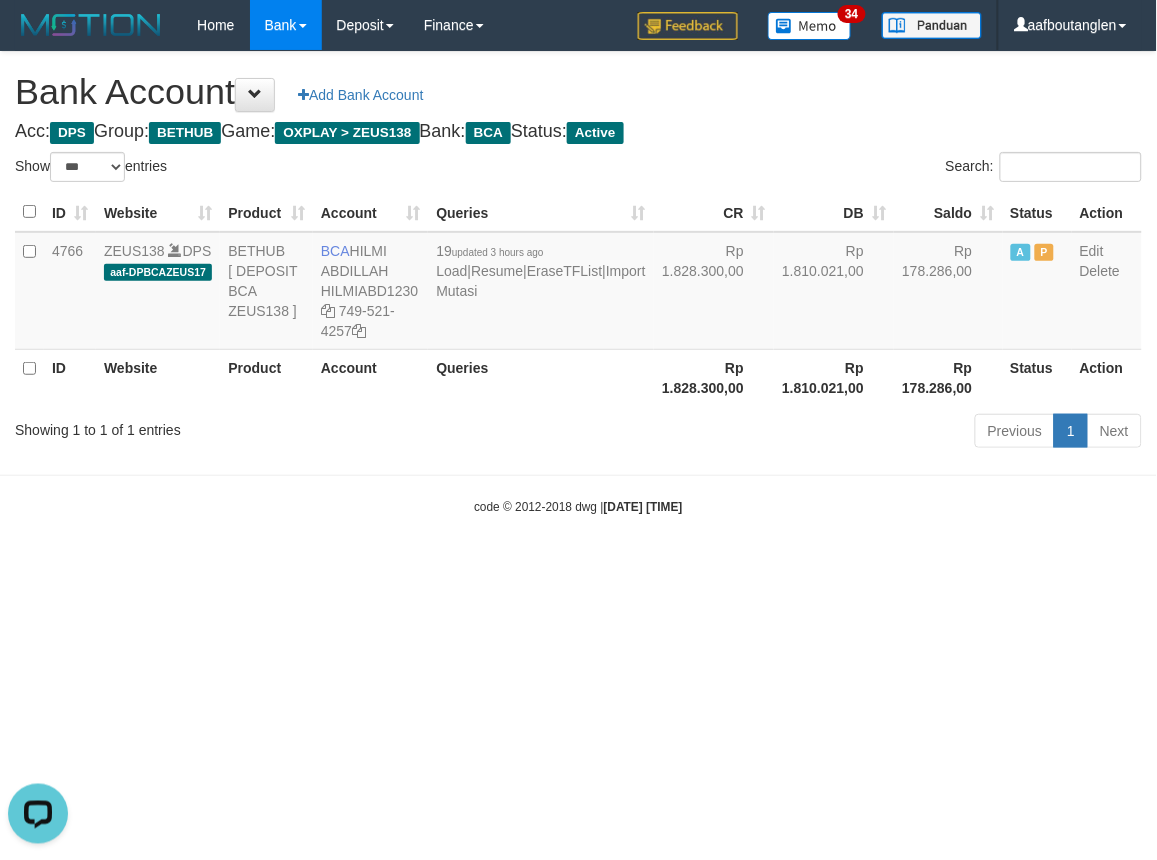drag, startPoint x: 743, startPoint y: 635, endPoint x: 717, endPoint y: 632, distance: 26.172504 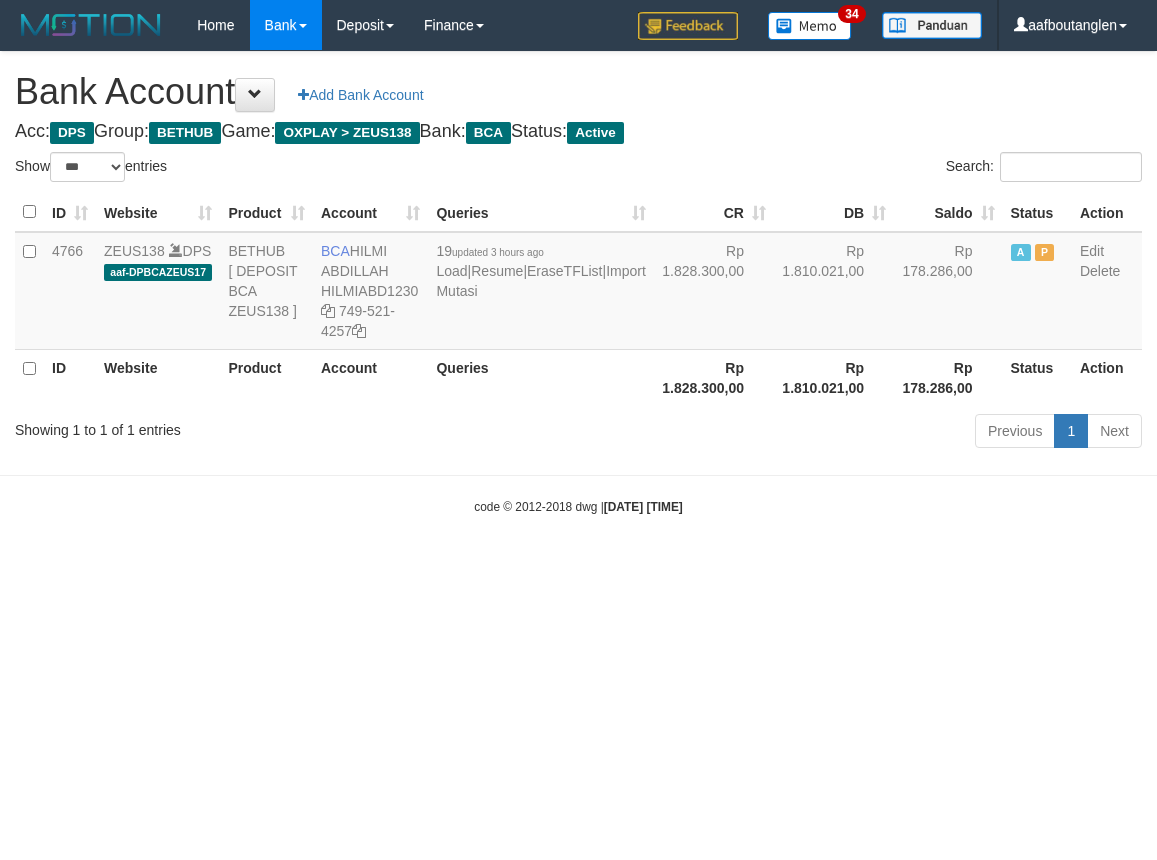select on "***" 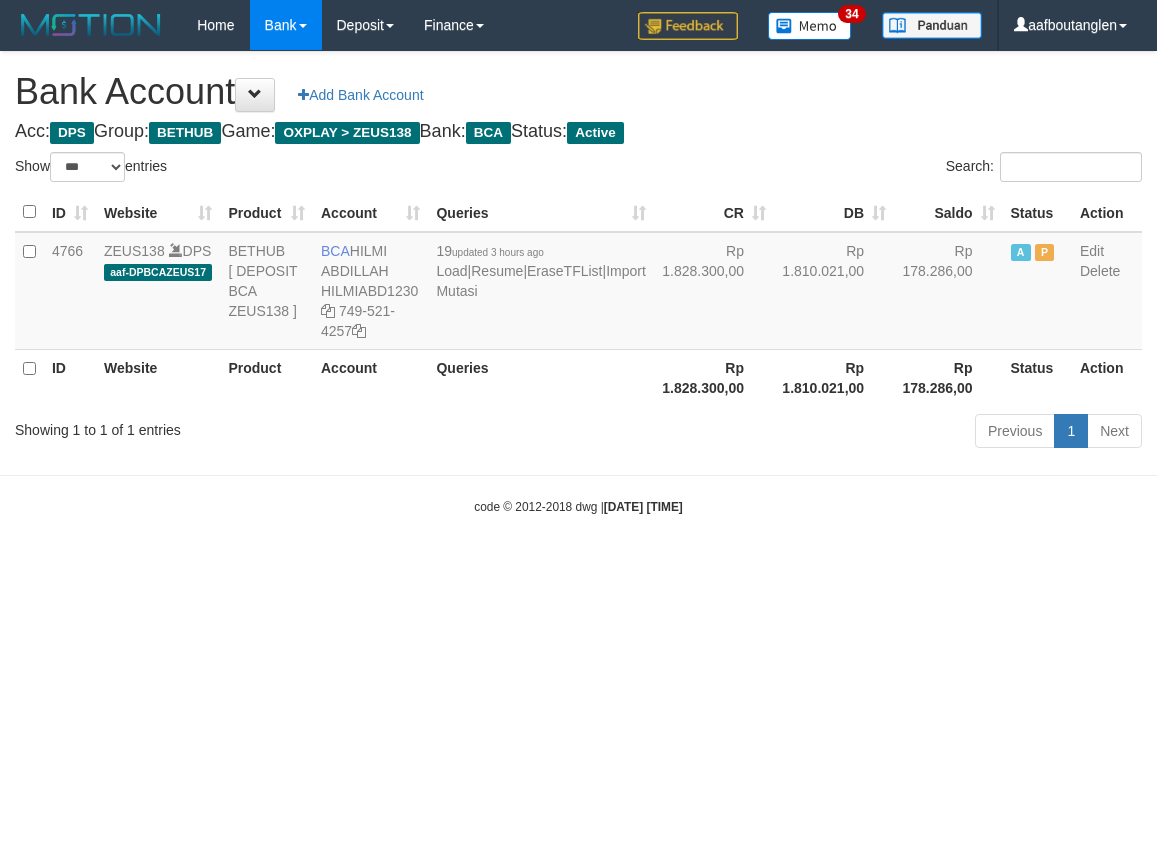 scroll, scrollTop: 0, scrollLeft: 0, axis: both 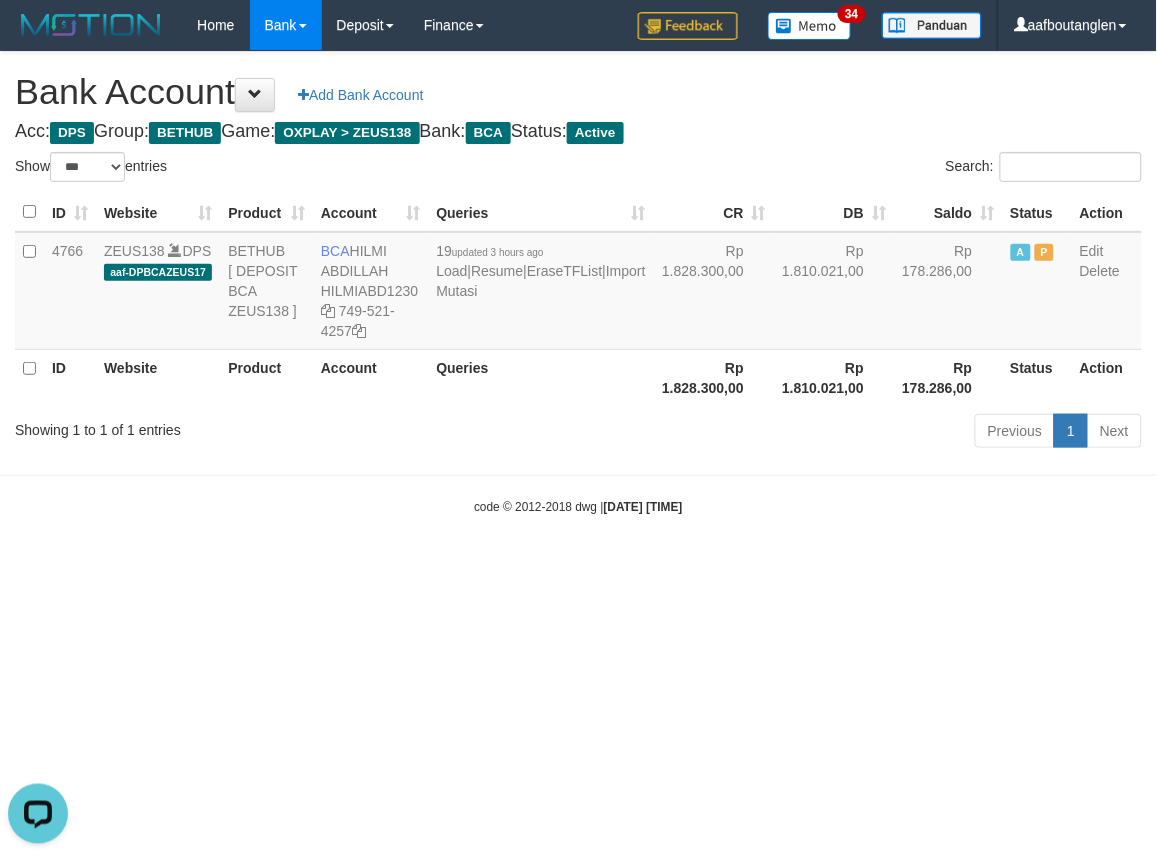 drag, startPoint x: 984, startPoint y: 567, endPoint x: 973, endPoint y: 567, distance: 11 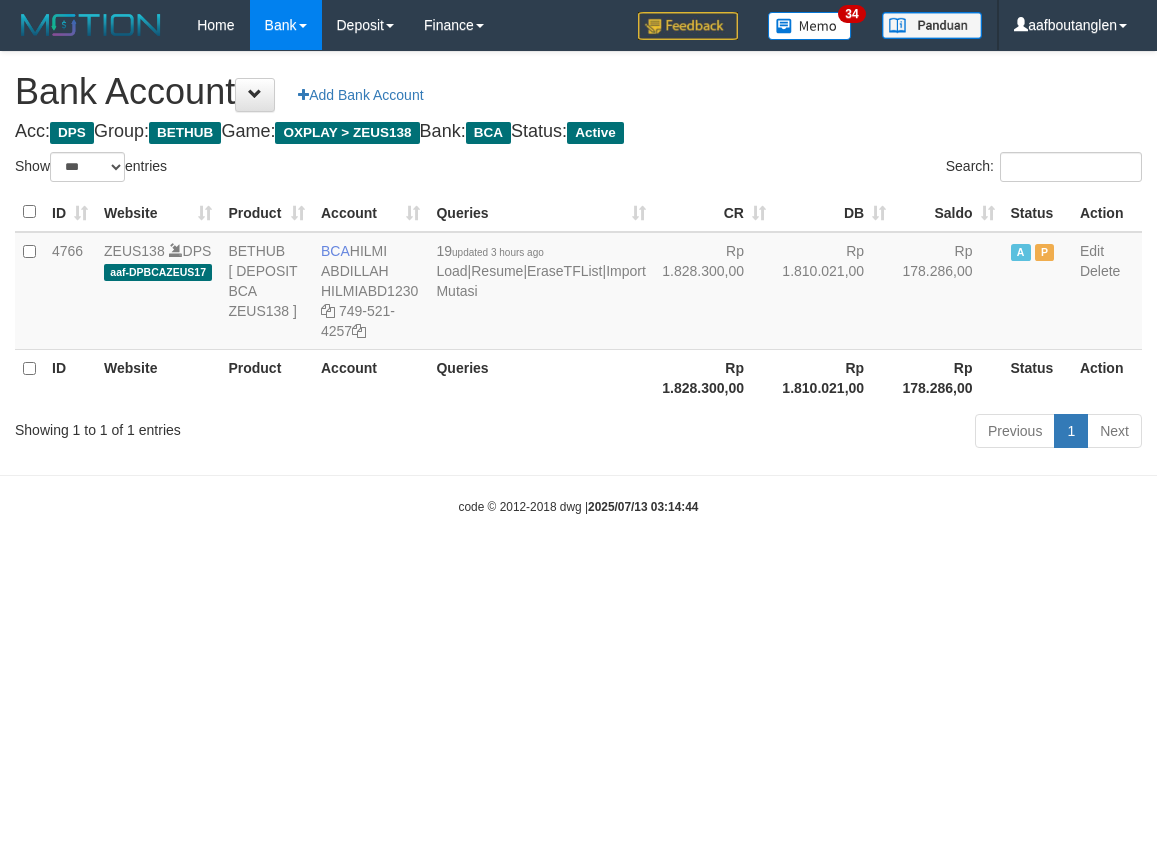 select on "***" 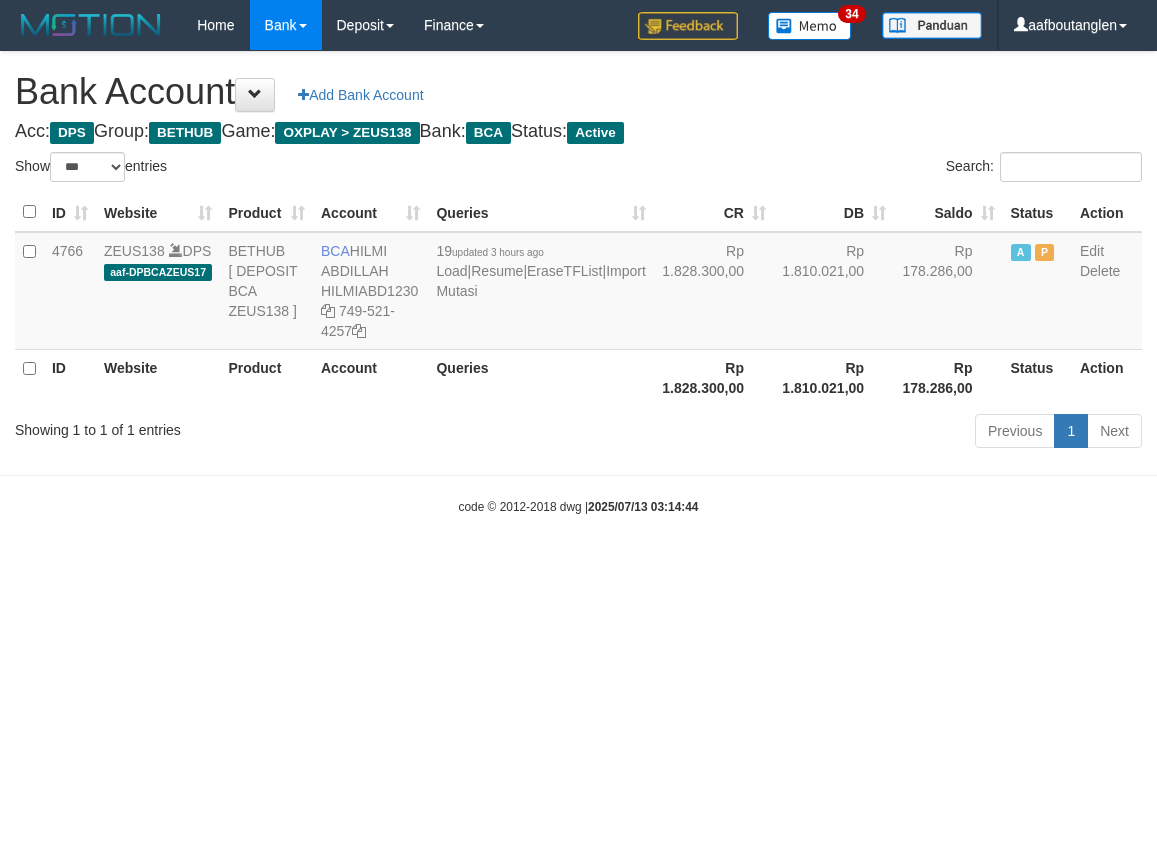 scroll, scrollTop: 0, scrollLeft: 0, axis: both 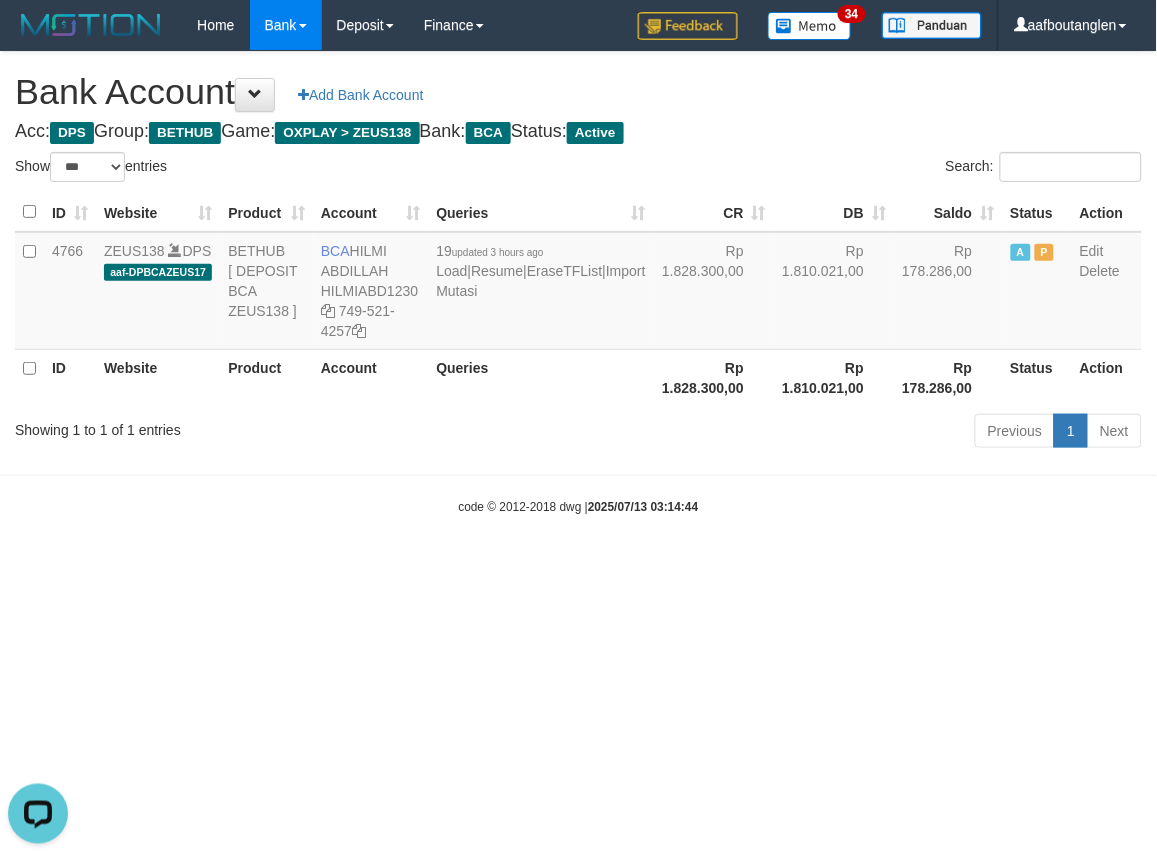 drag, startPoint x: 987, startPoint y: 532, endPoint x: 948, endPoint y: 535, distance: 39.115215 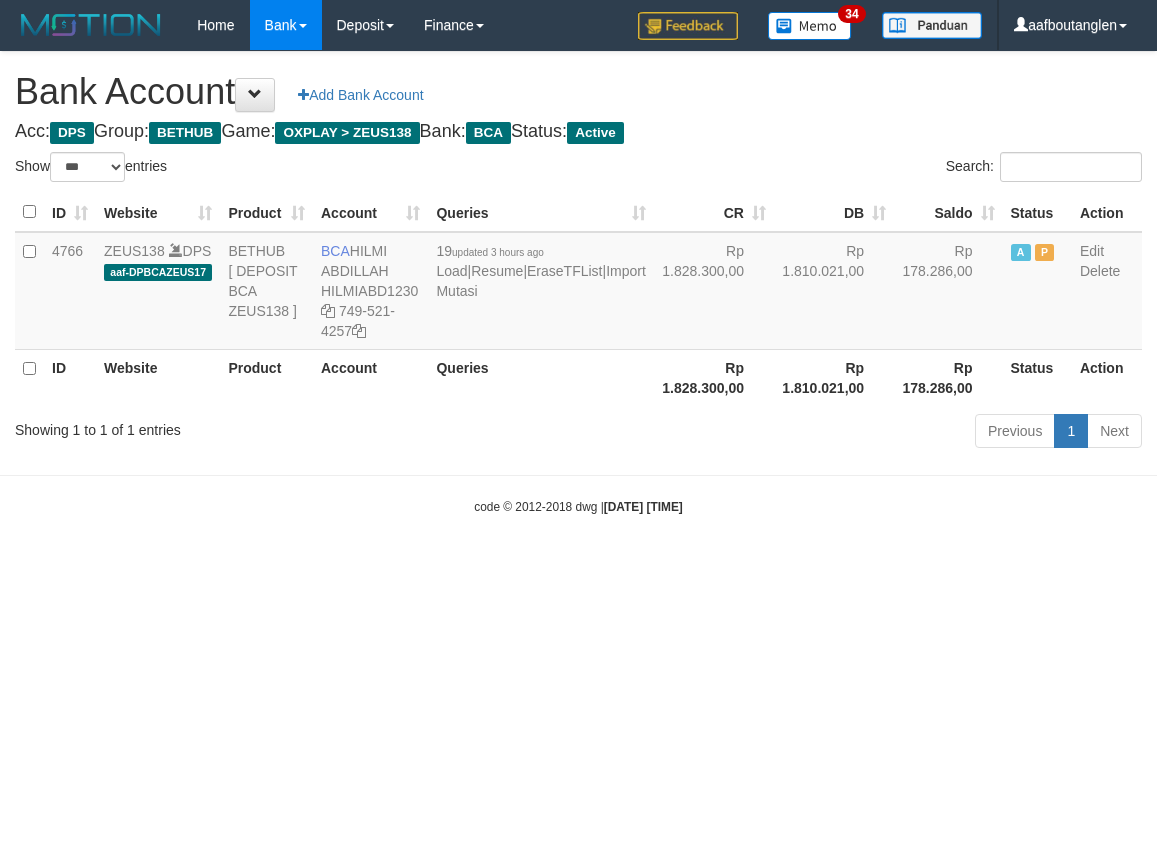 select on "***" 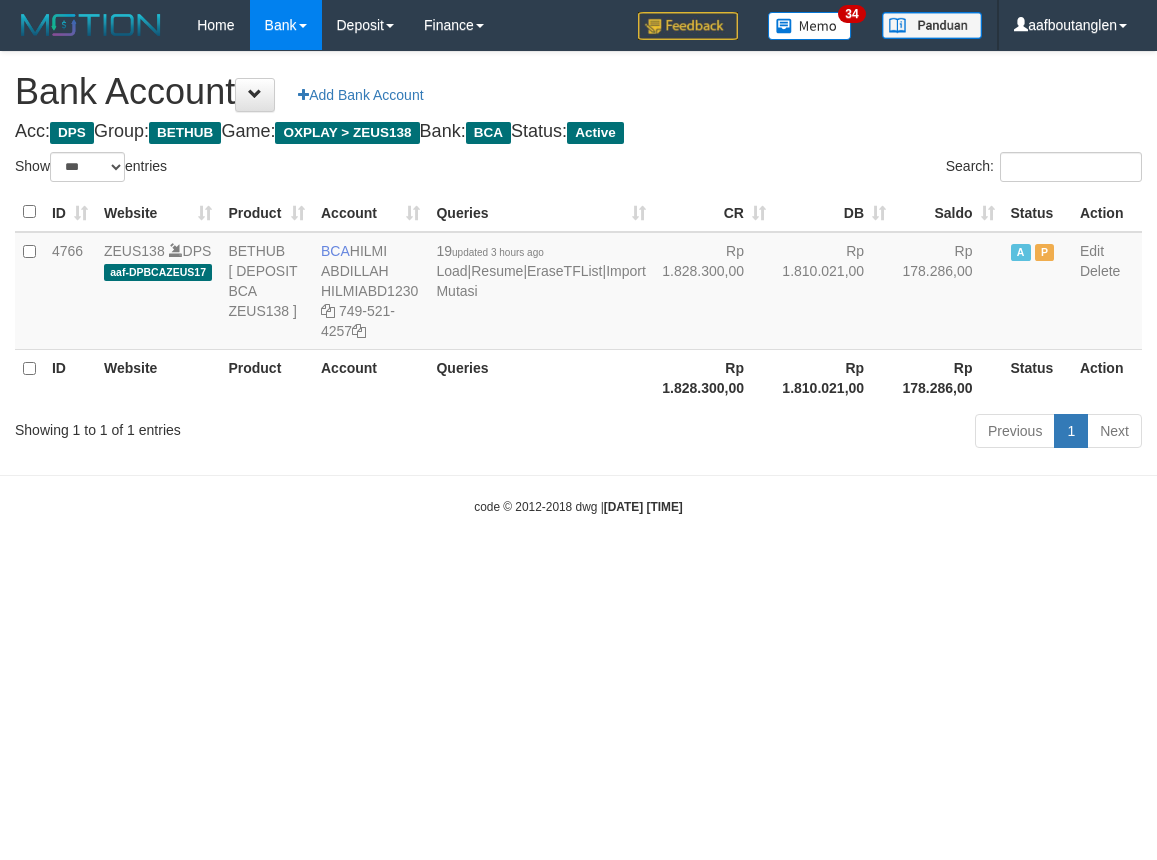 scroll, scrollTop: 0, scrollLeft: 0, axis: both 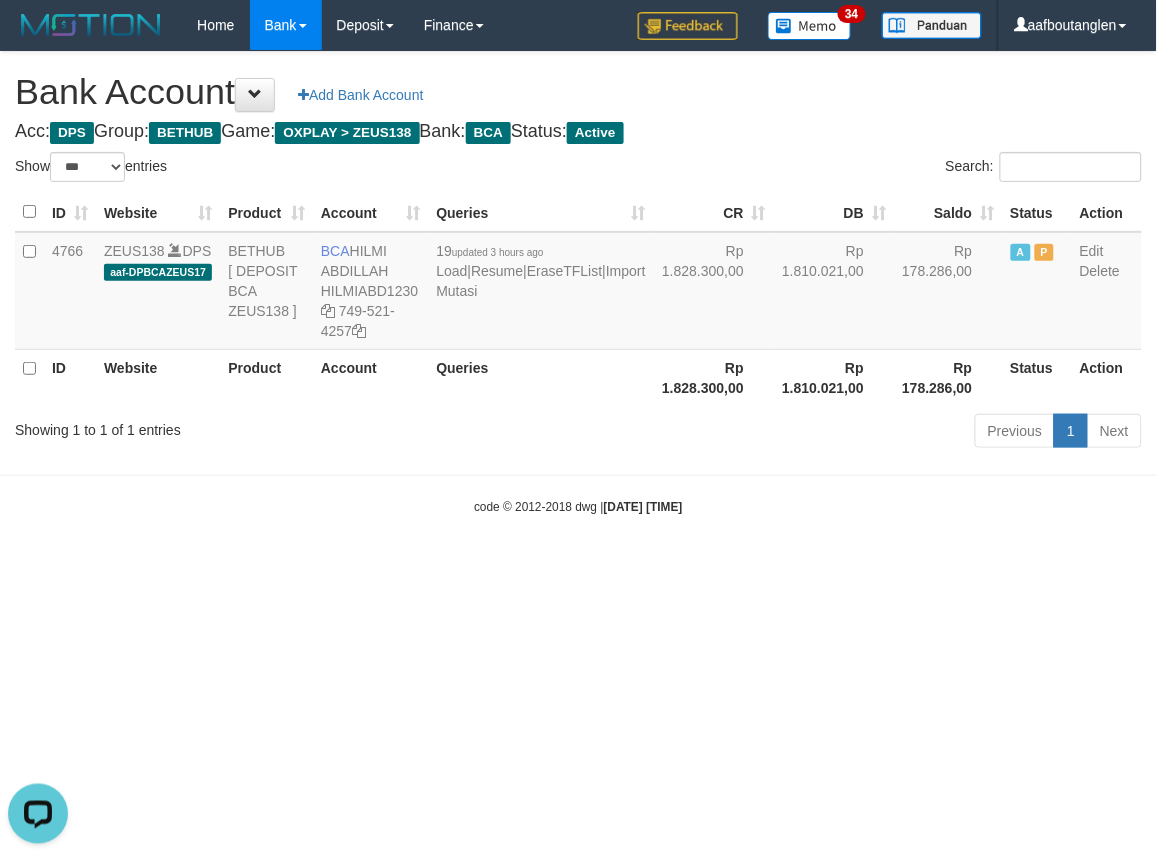 drag, startPoint x: 897, startPoint y: 520, endPoint x: 875, endPoint y: 502, distance: 28.42534 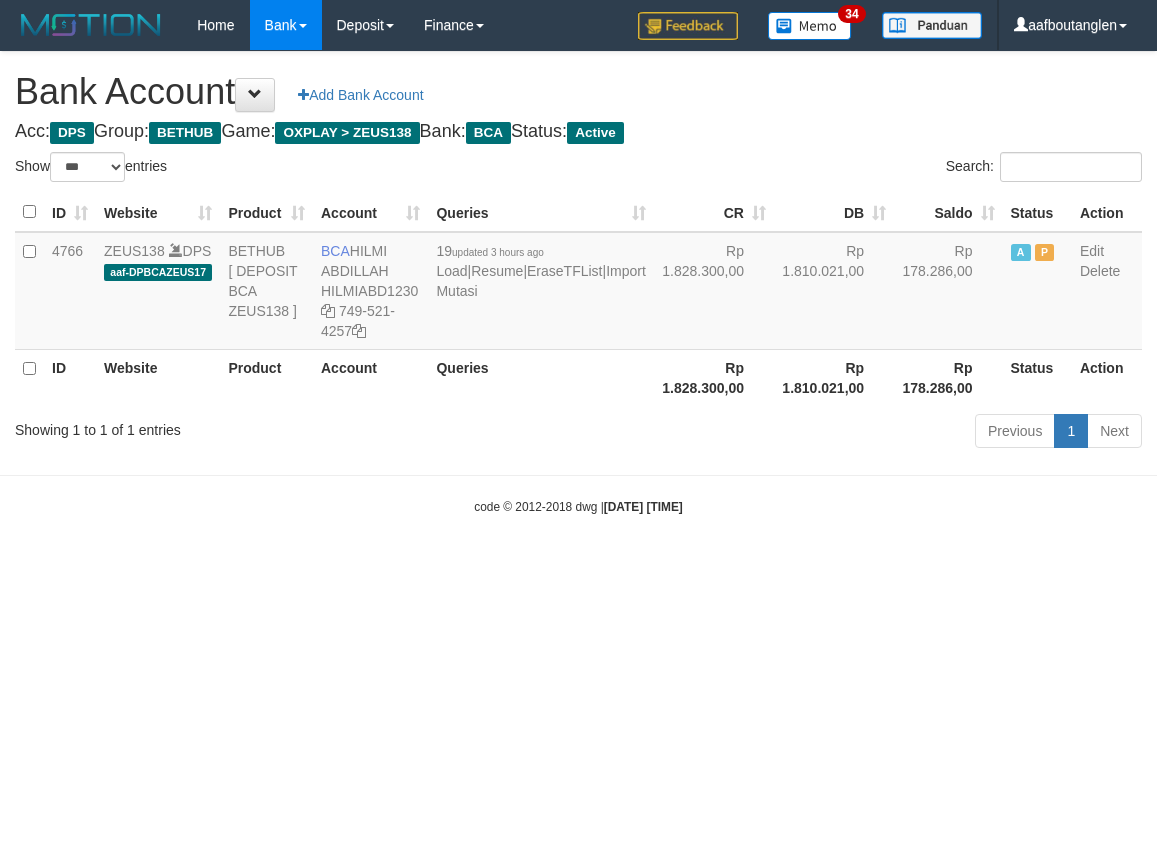 select on "***" 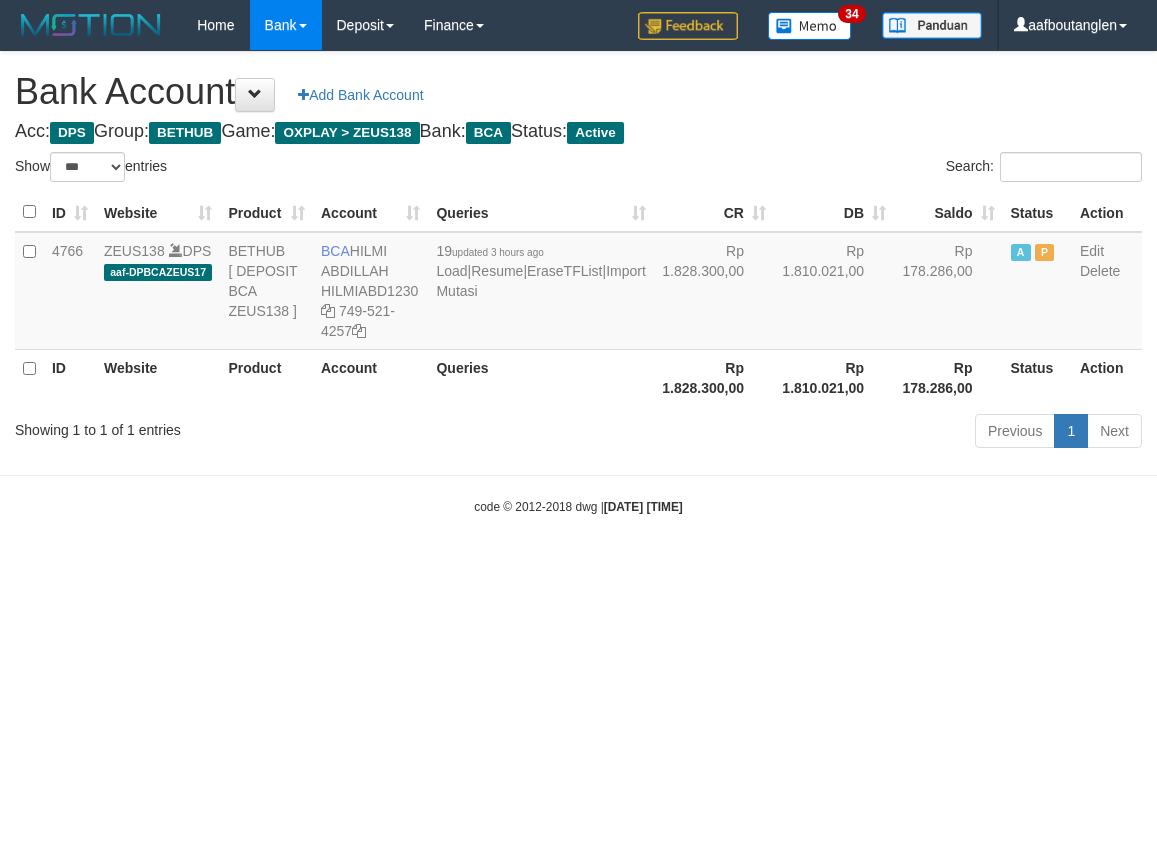 scroll, scrollTop: 0, scrollLeft: 0, axis: both 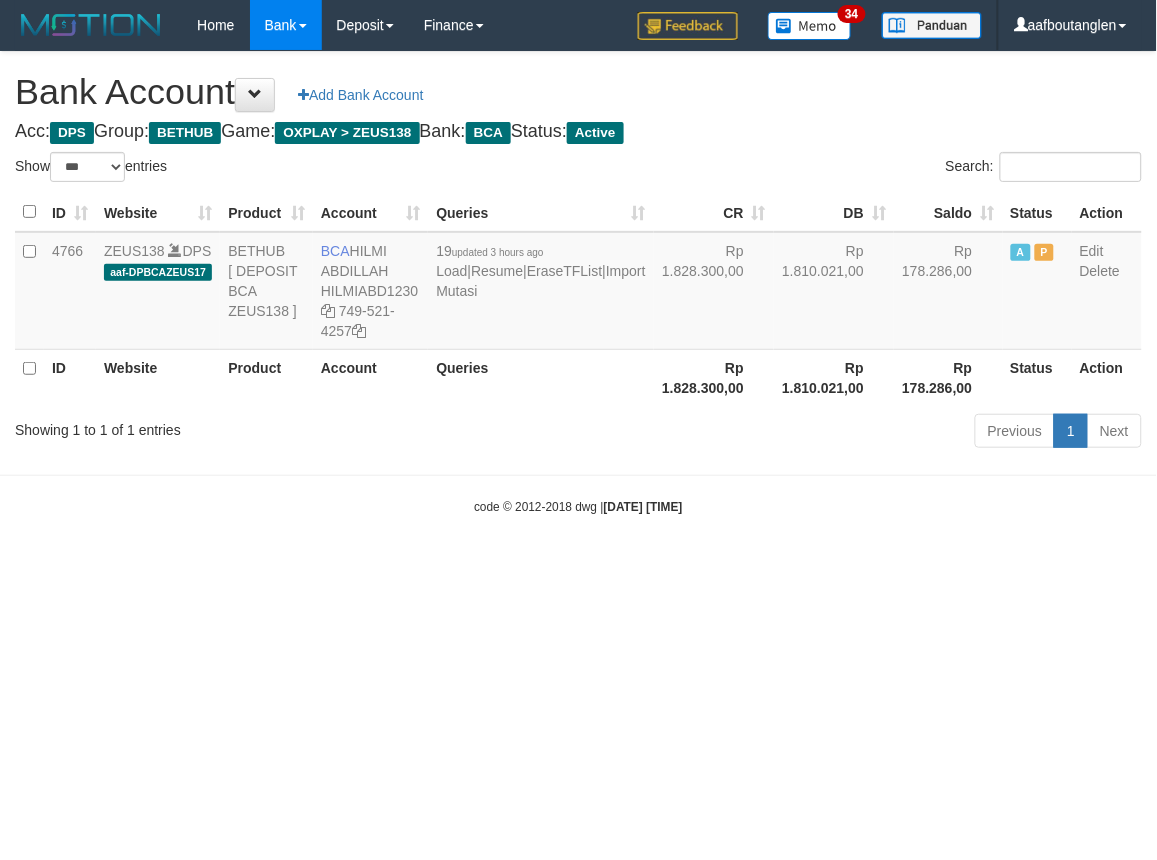 click on "Previous 1 Next" at bounding box center (819, 433) 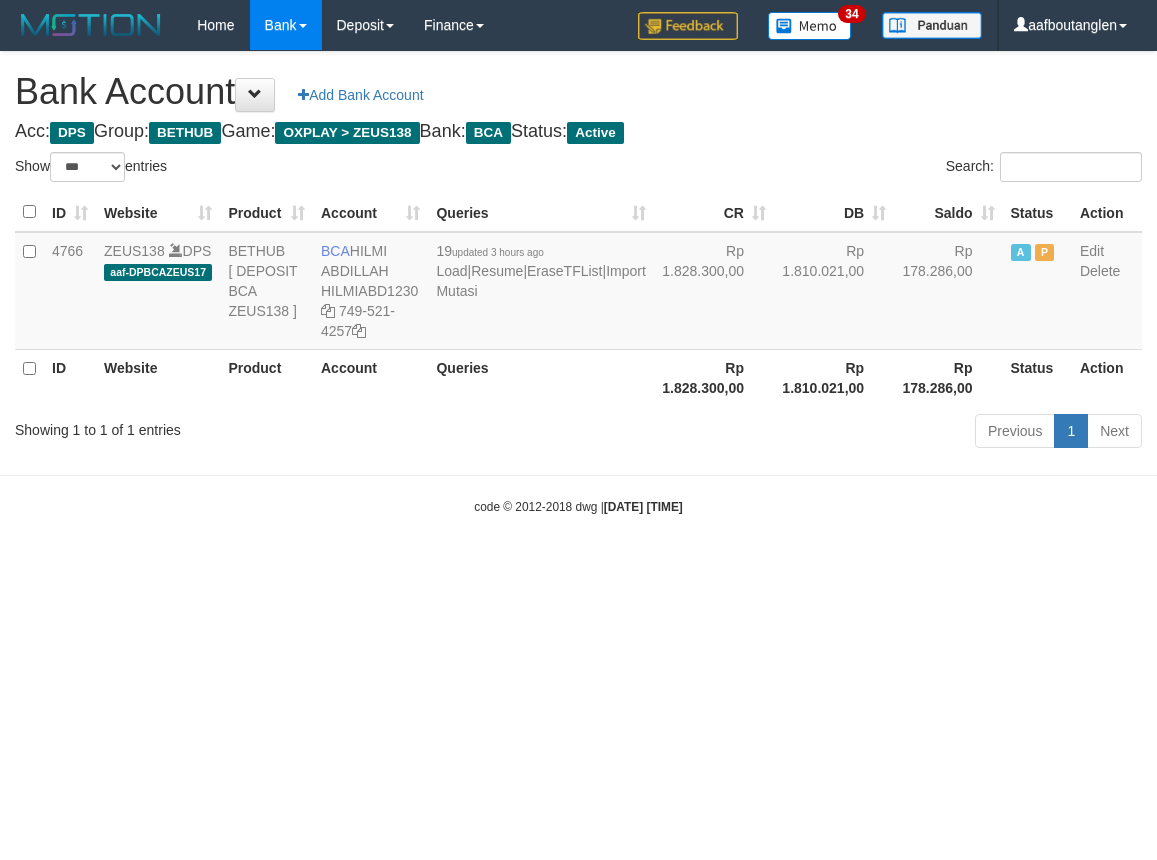 select on "***" 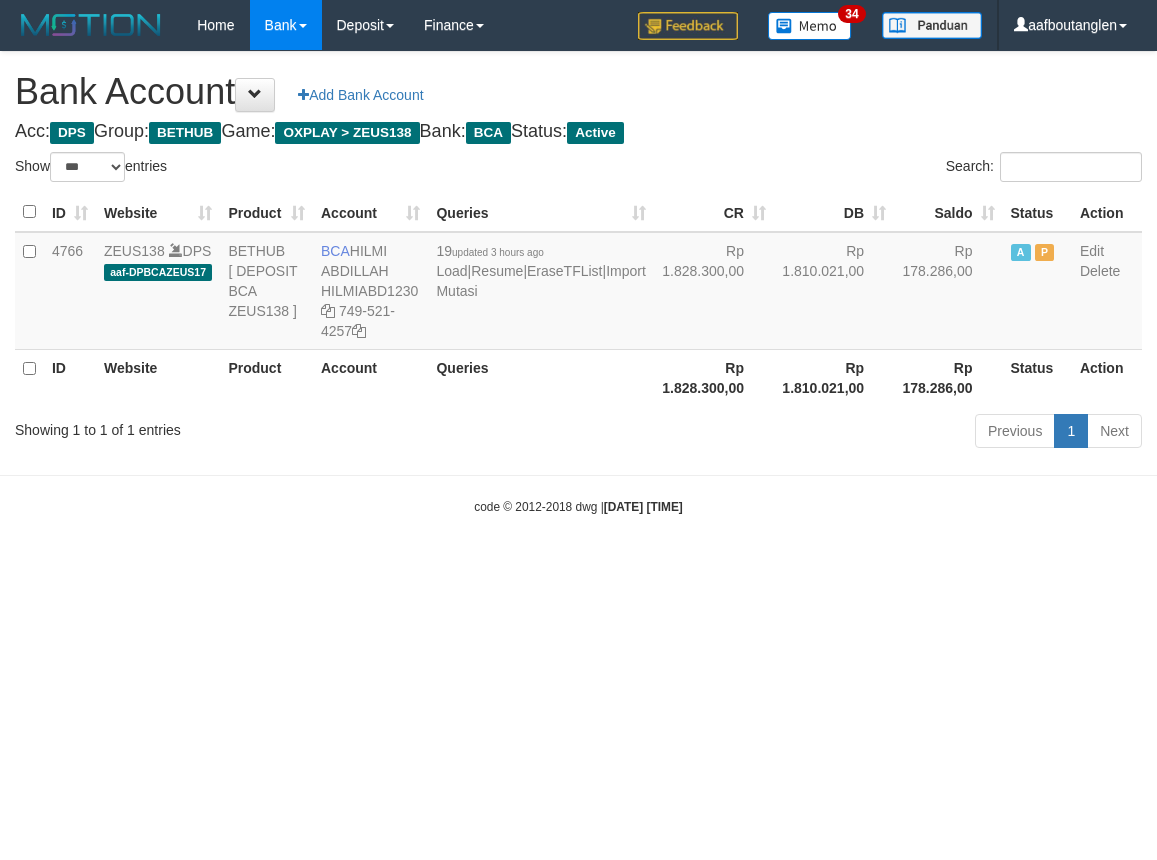 scroll, scrollTop: 0, scrollLeft: 0, axis: both 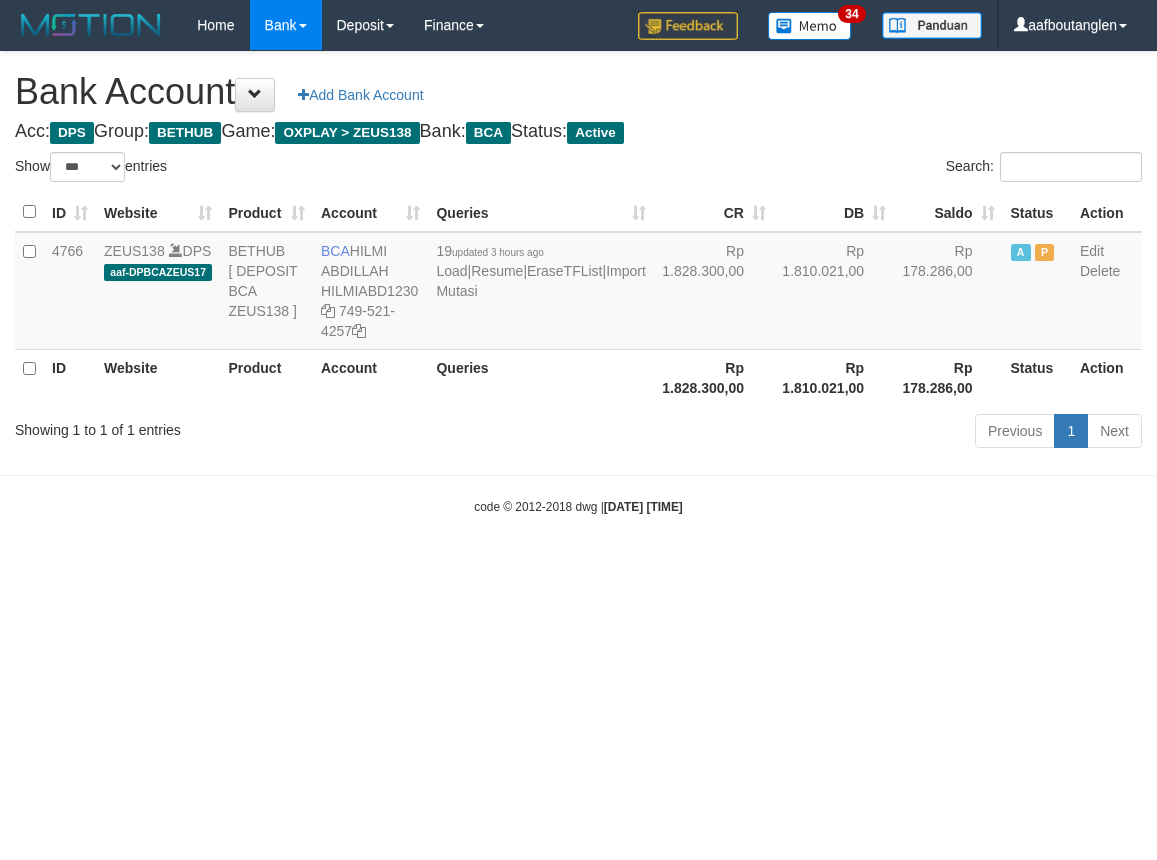 select on "***" 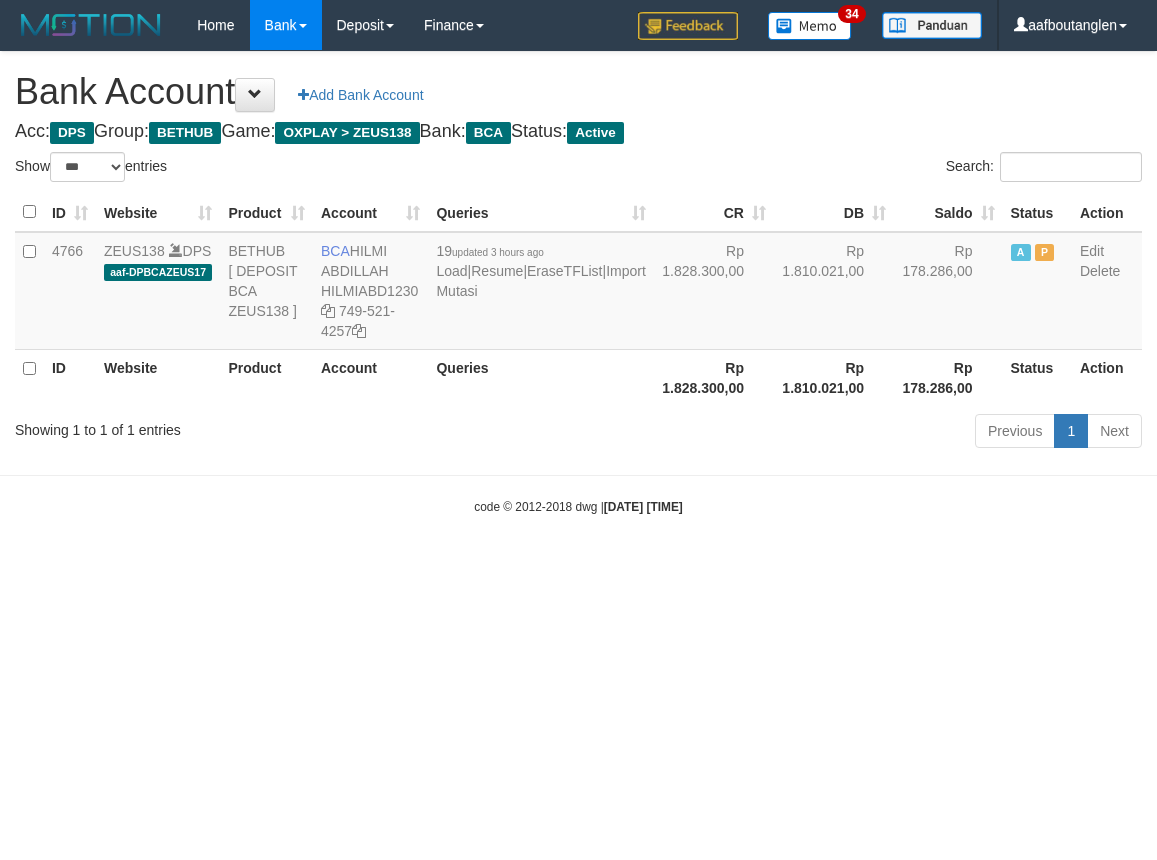 scroll, scrollTop: 0, scrollLeft: 0, axis: both 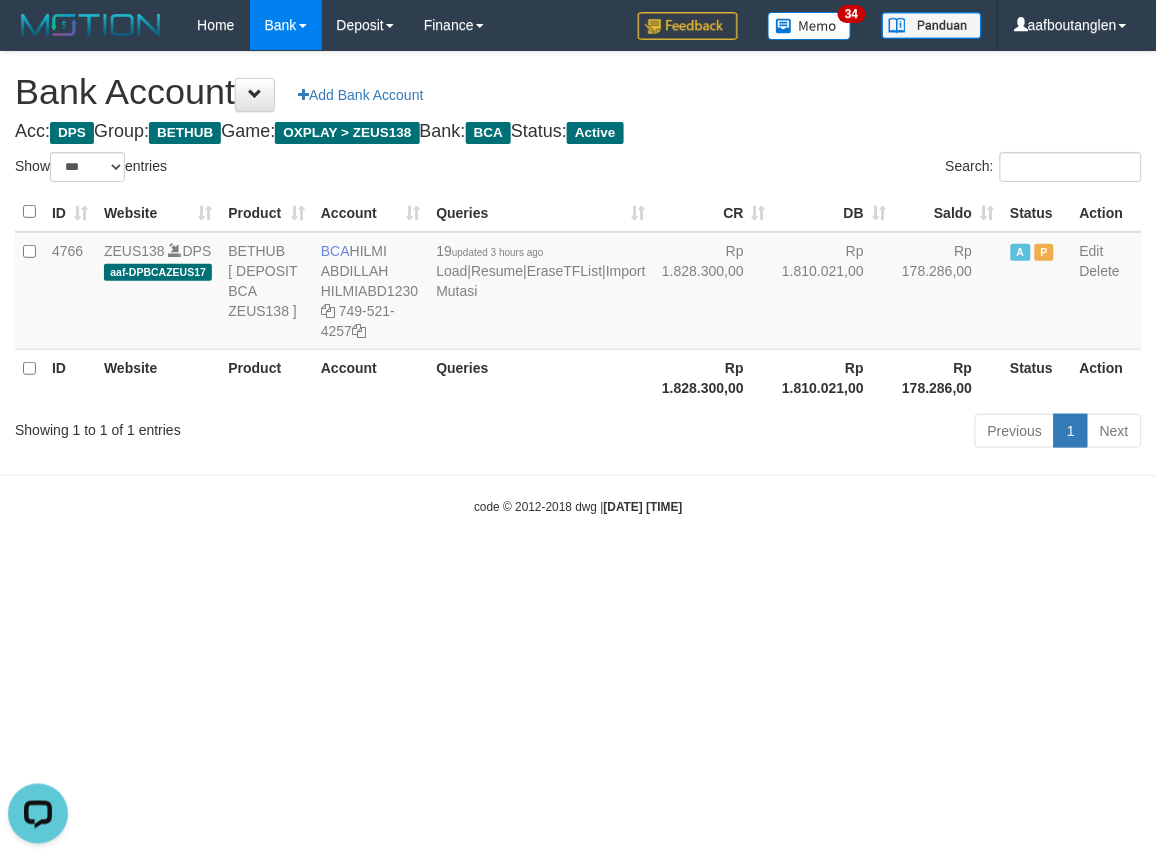 drag, startPoint x: 1034, startPoint y: 526, endPoint x: 1034, endPoint y: 512, distance: 14 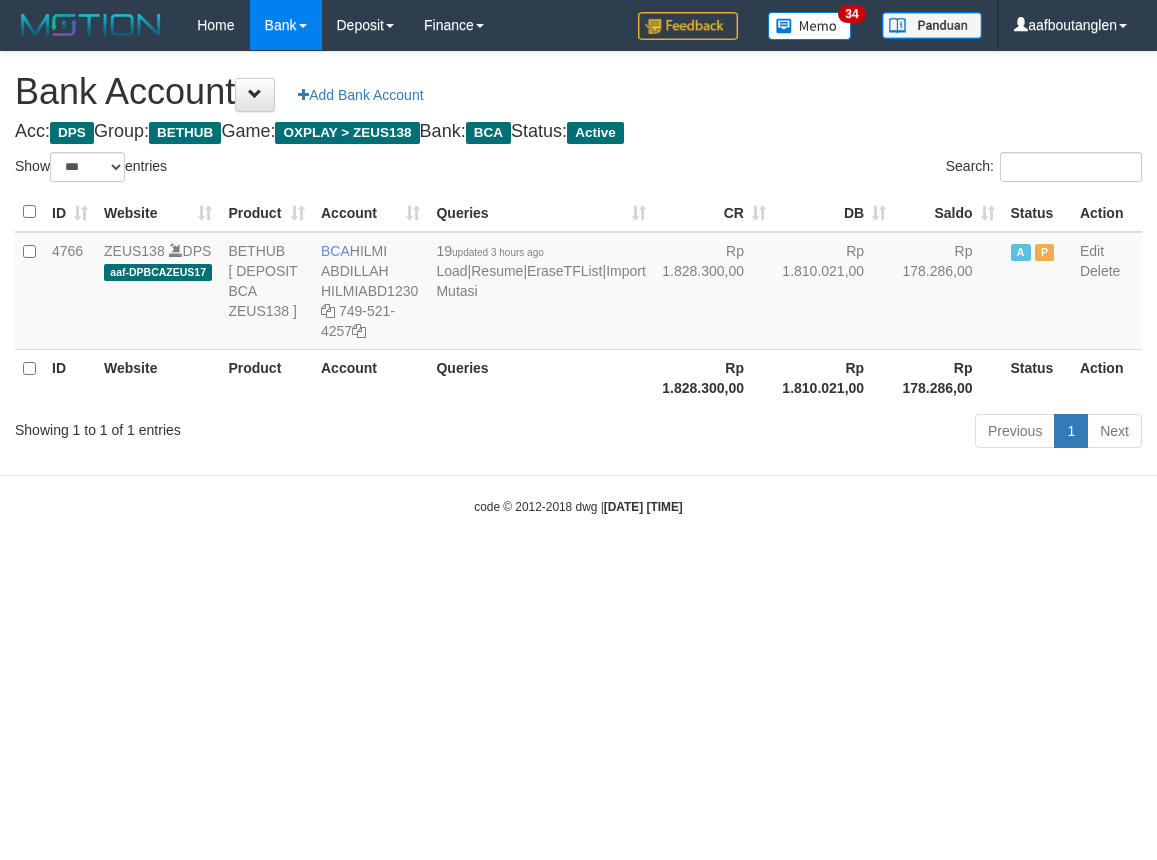 select on "***" 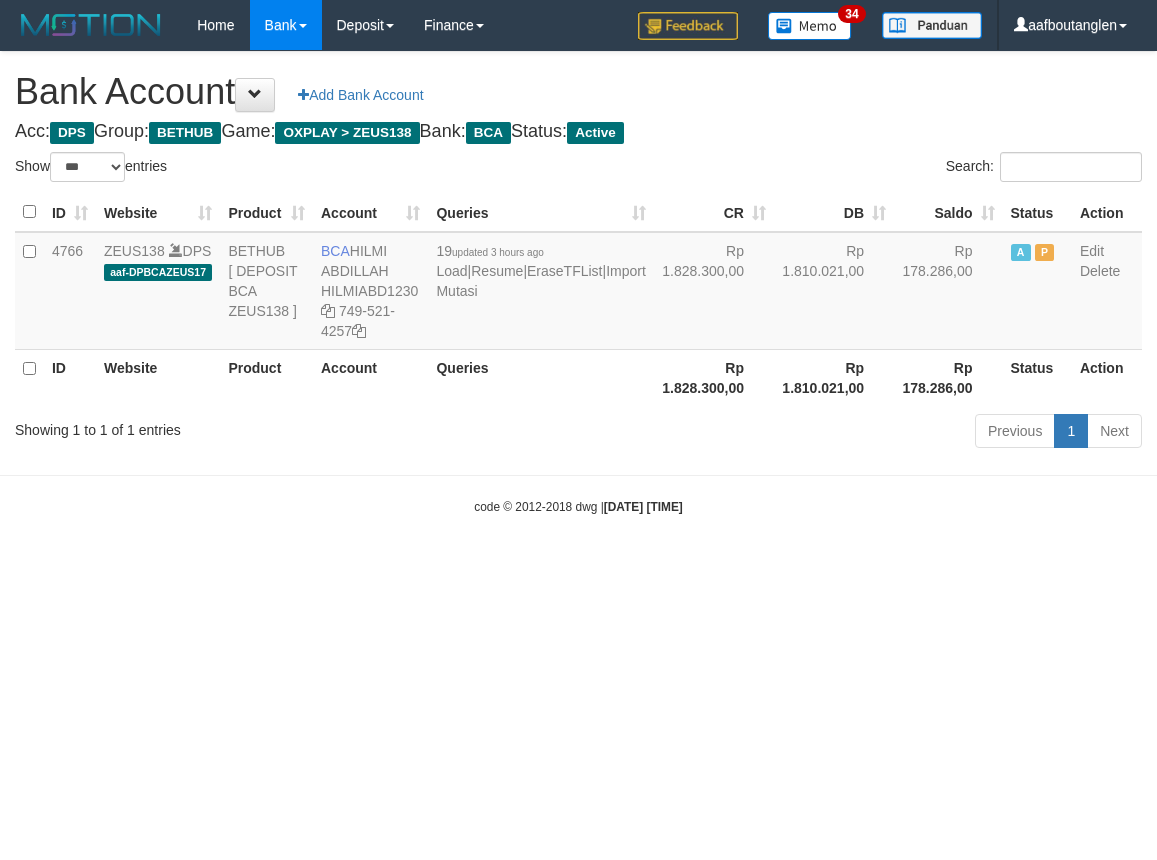 scroll, scrollTop: 0, scrollLeft: 0, axis: both 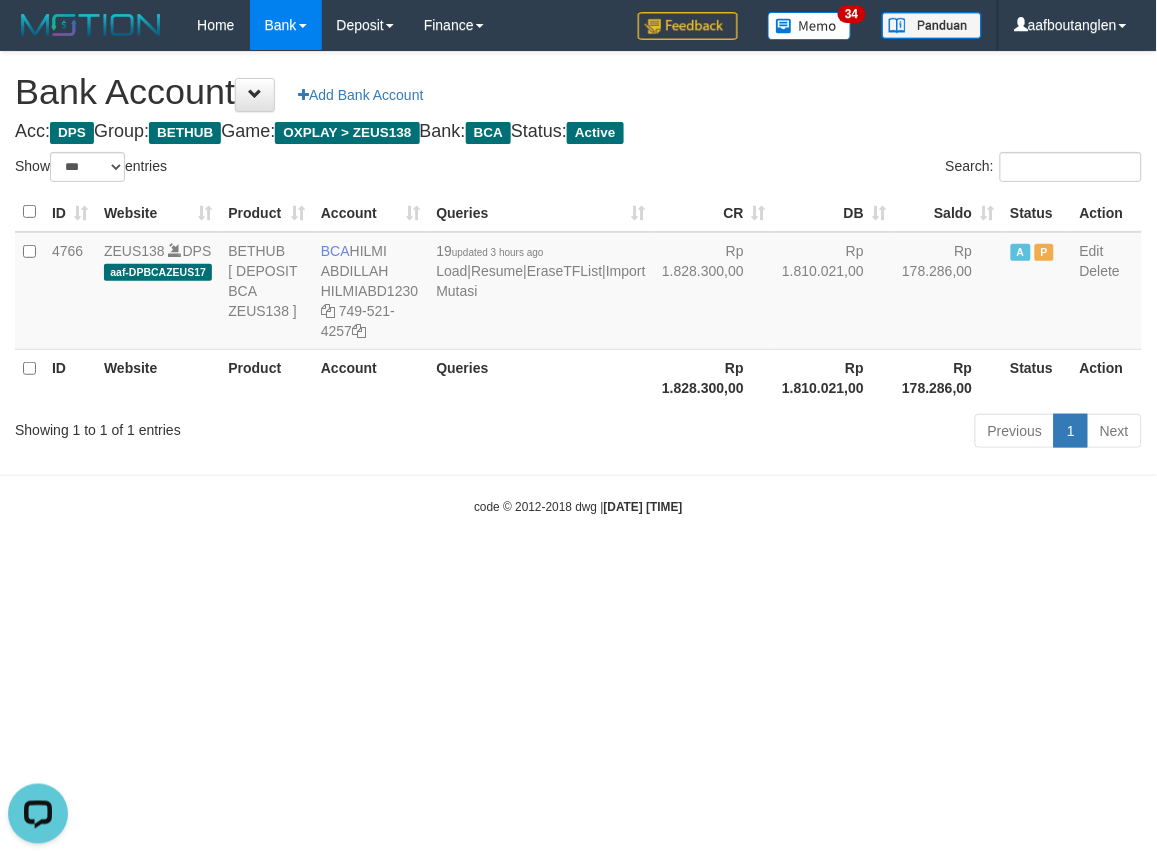 click on "Toggle navigation
Home
Bank
Account List
Deposit
DPS List
History
Note DPS
Finance
Financial Data
aafboutanglen
My Profile
Log Out
34" at bounding box center (578, 283) 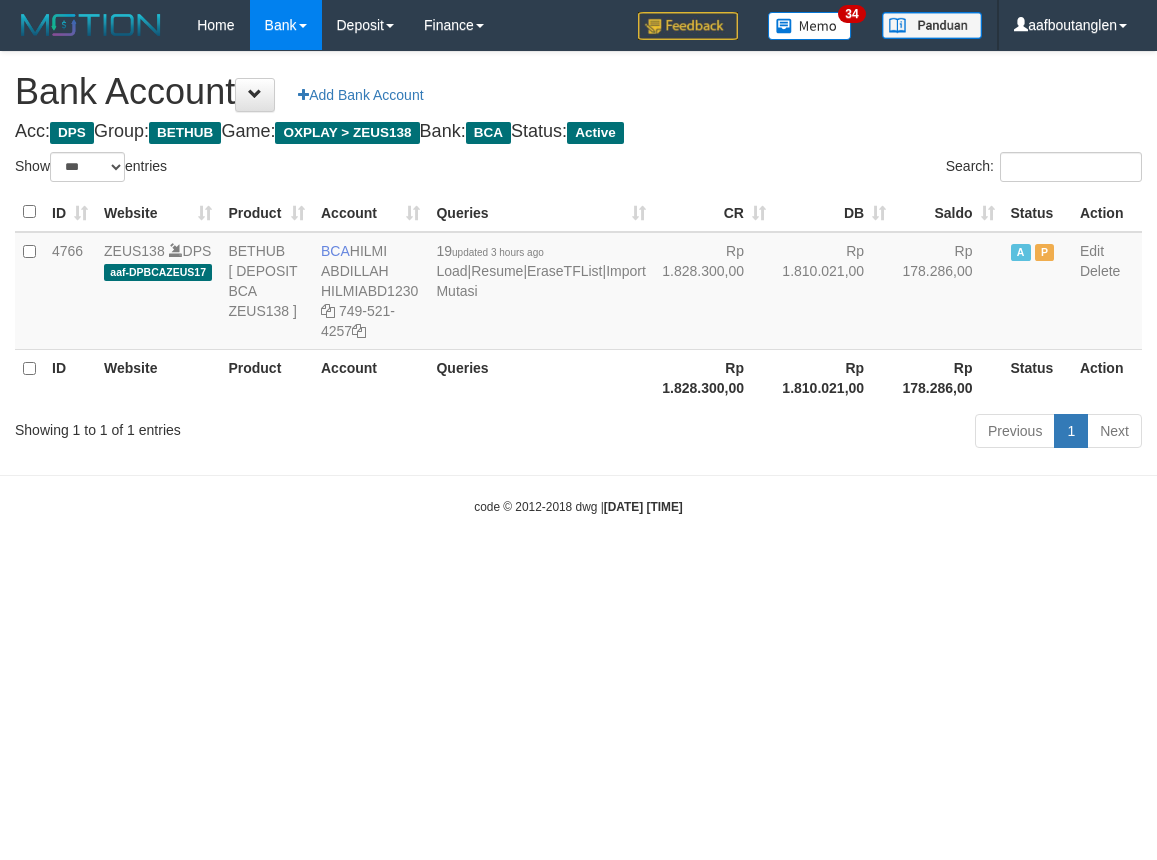 select on "***" 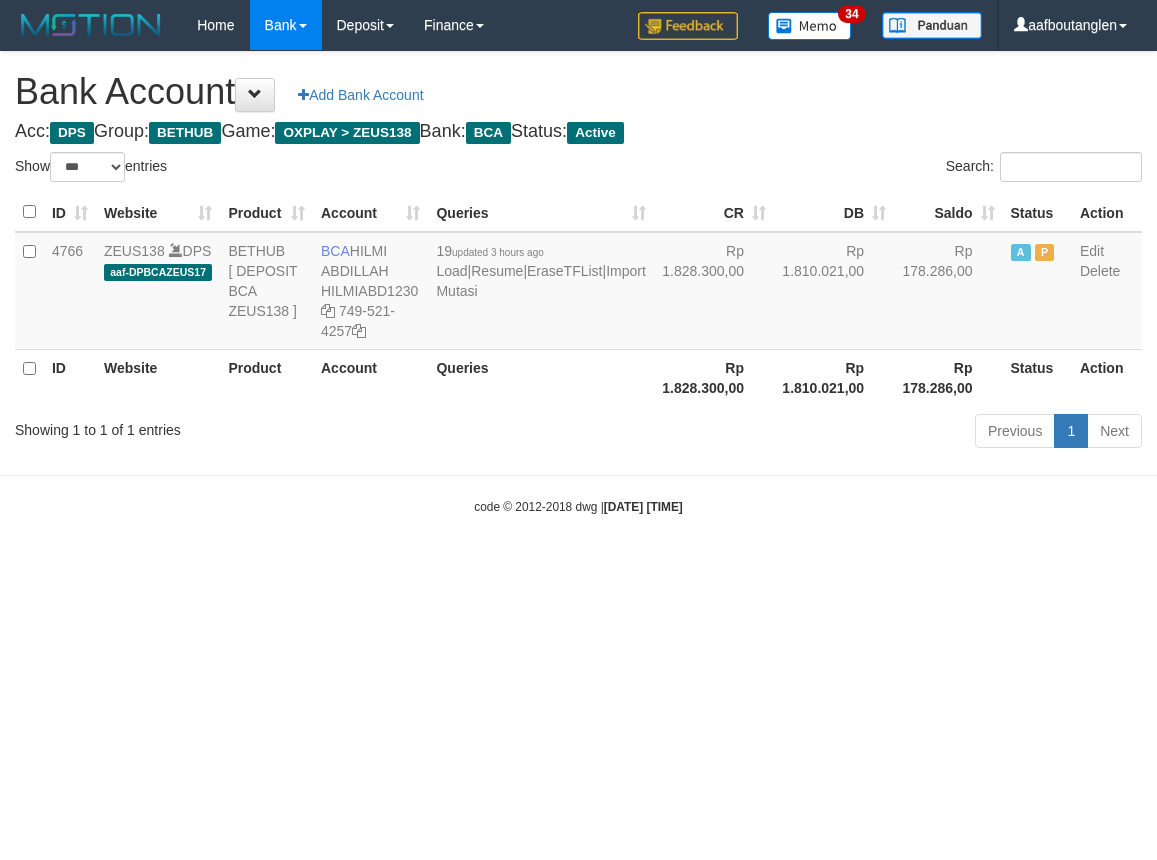 scroll, scrollTop: 0, scrollLeft: 0, axis: both 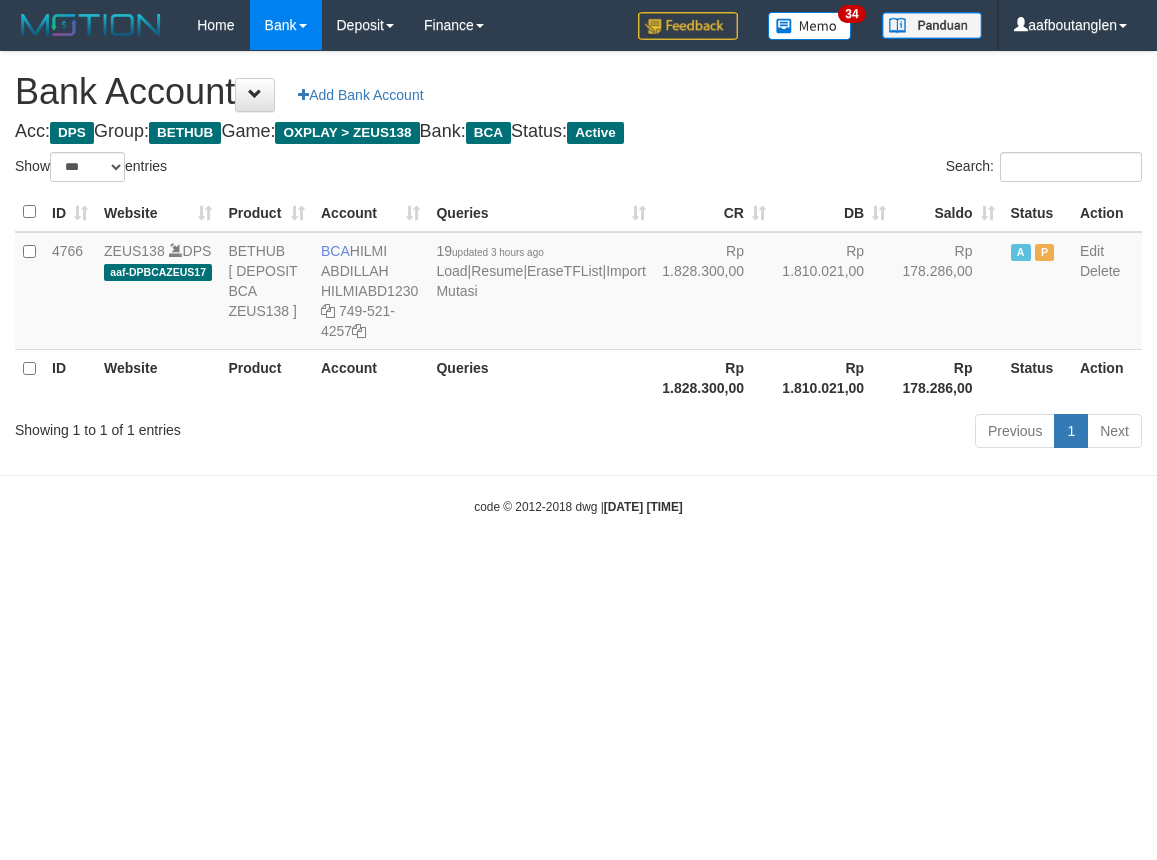 select on "***" 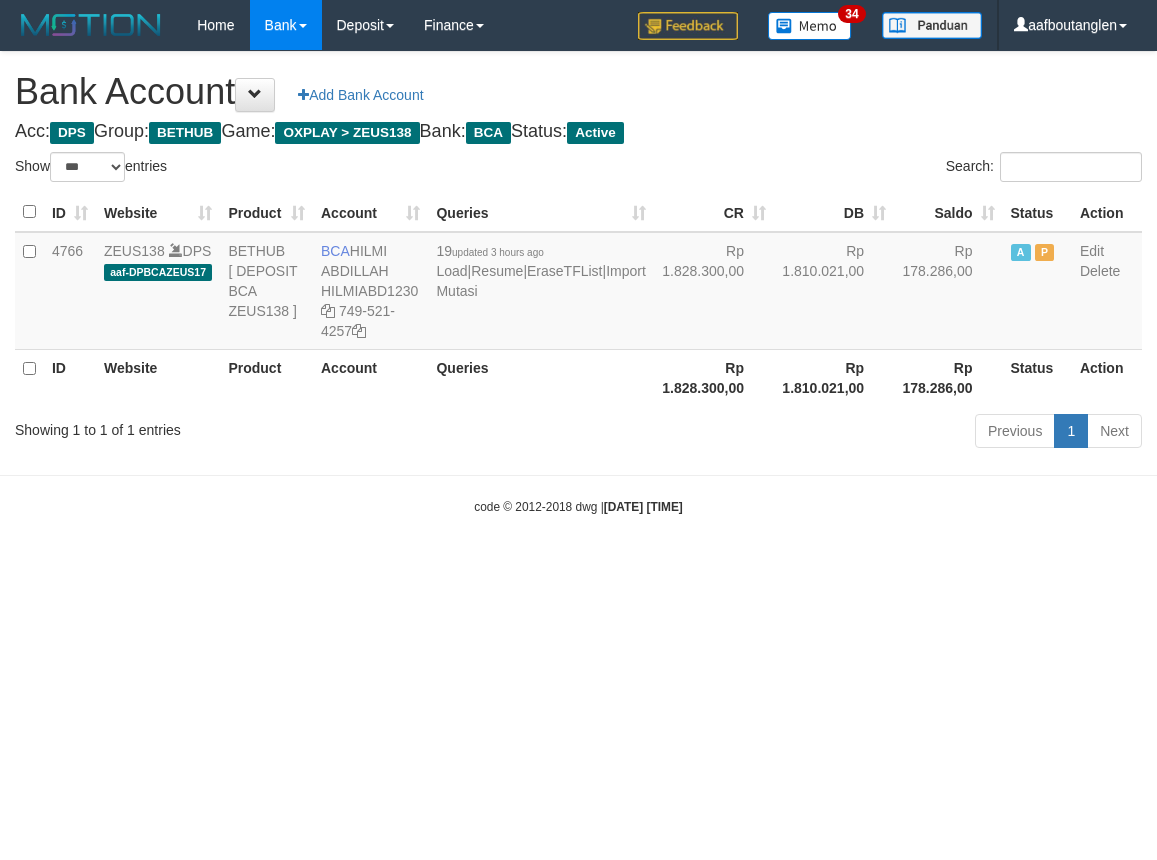 scroll, scrollTop: 0, scrollLeft: 0, axis: both 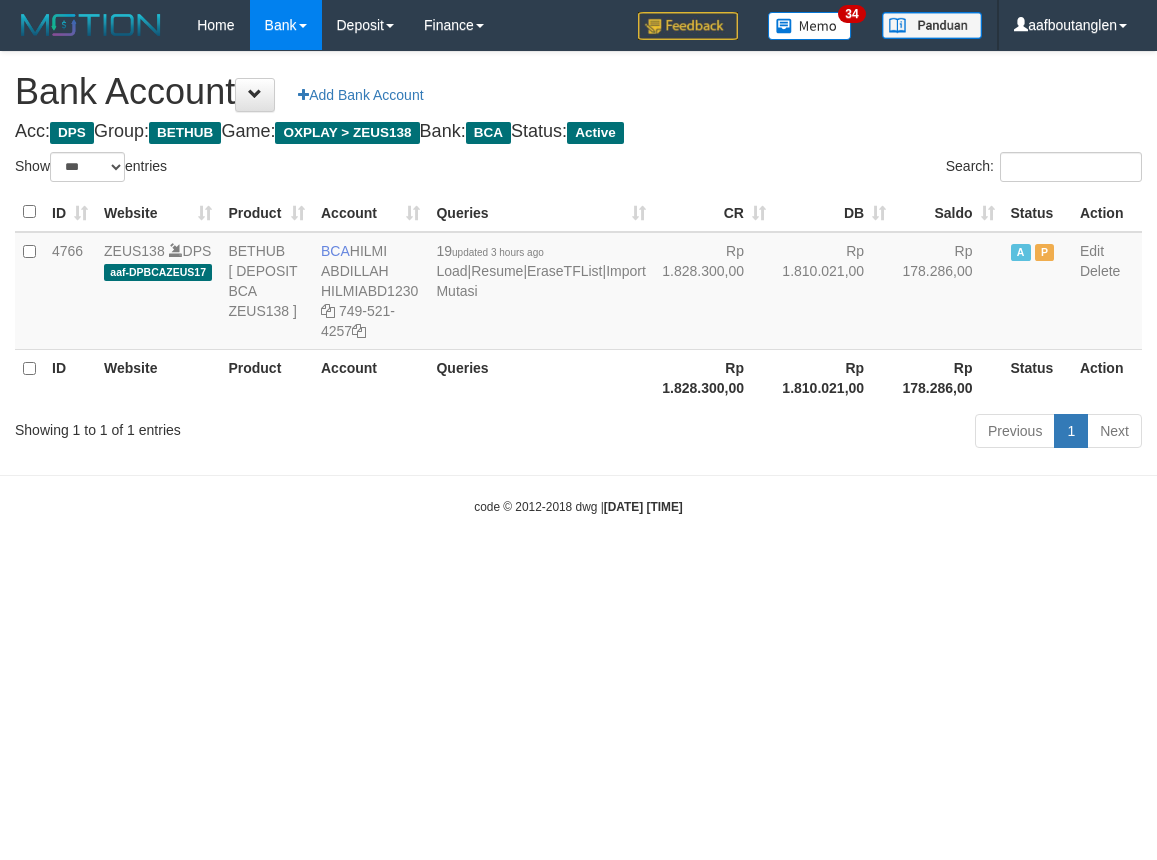 select on "***" 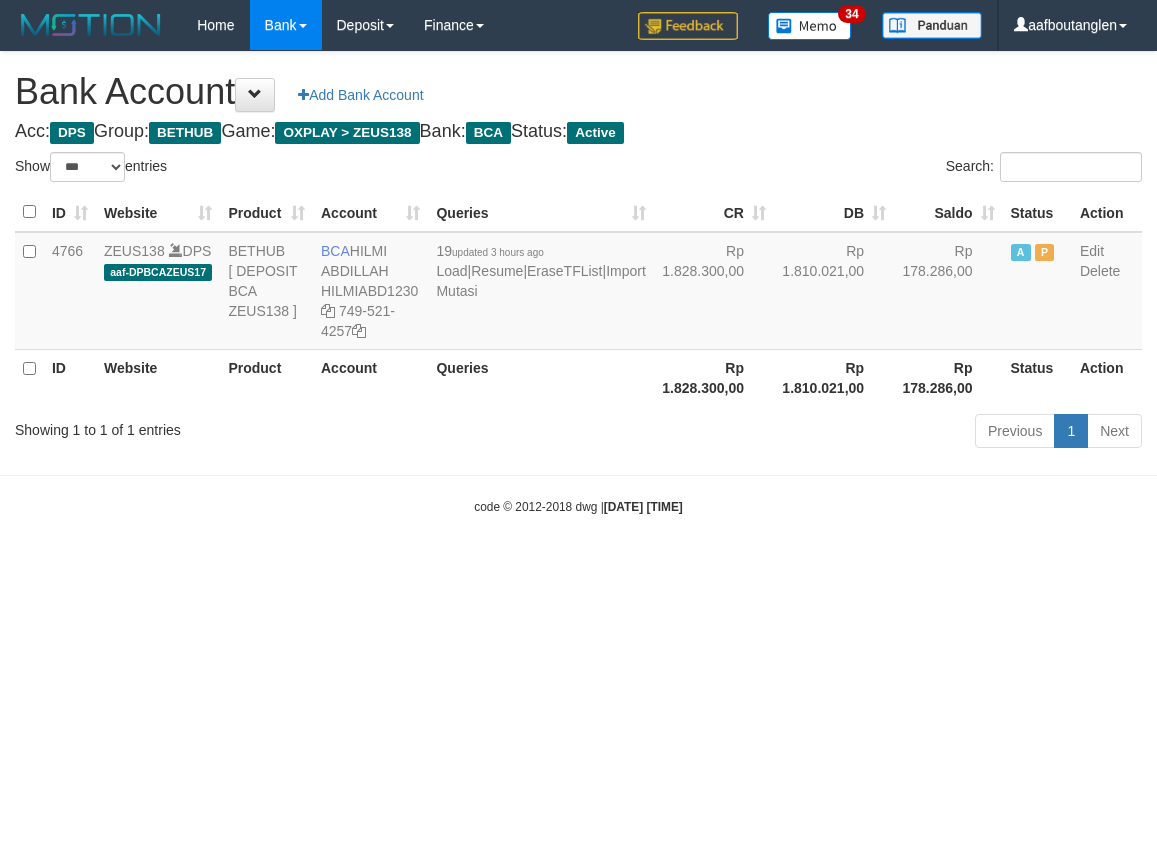 scroll, scrollTop: 0, scrollLeft: 0, axis: both 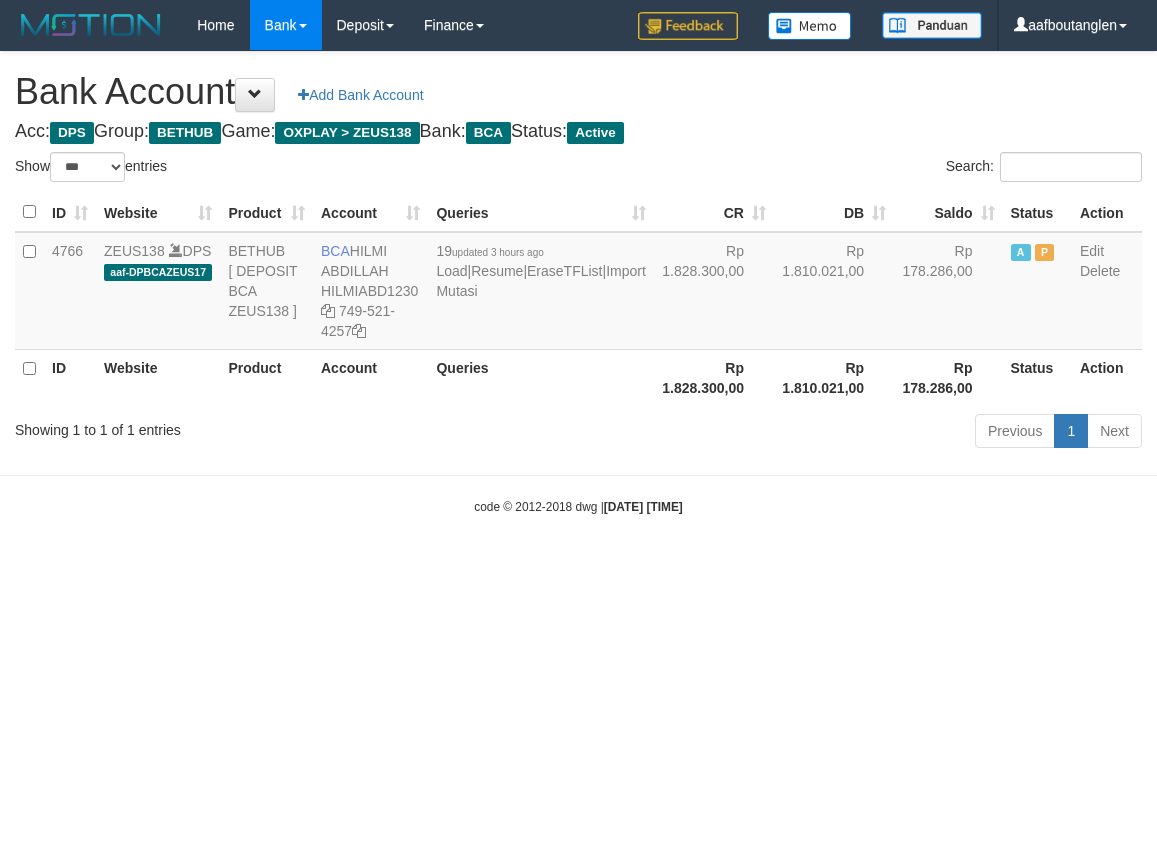select on "***" 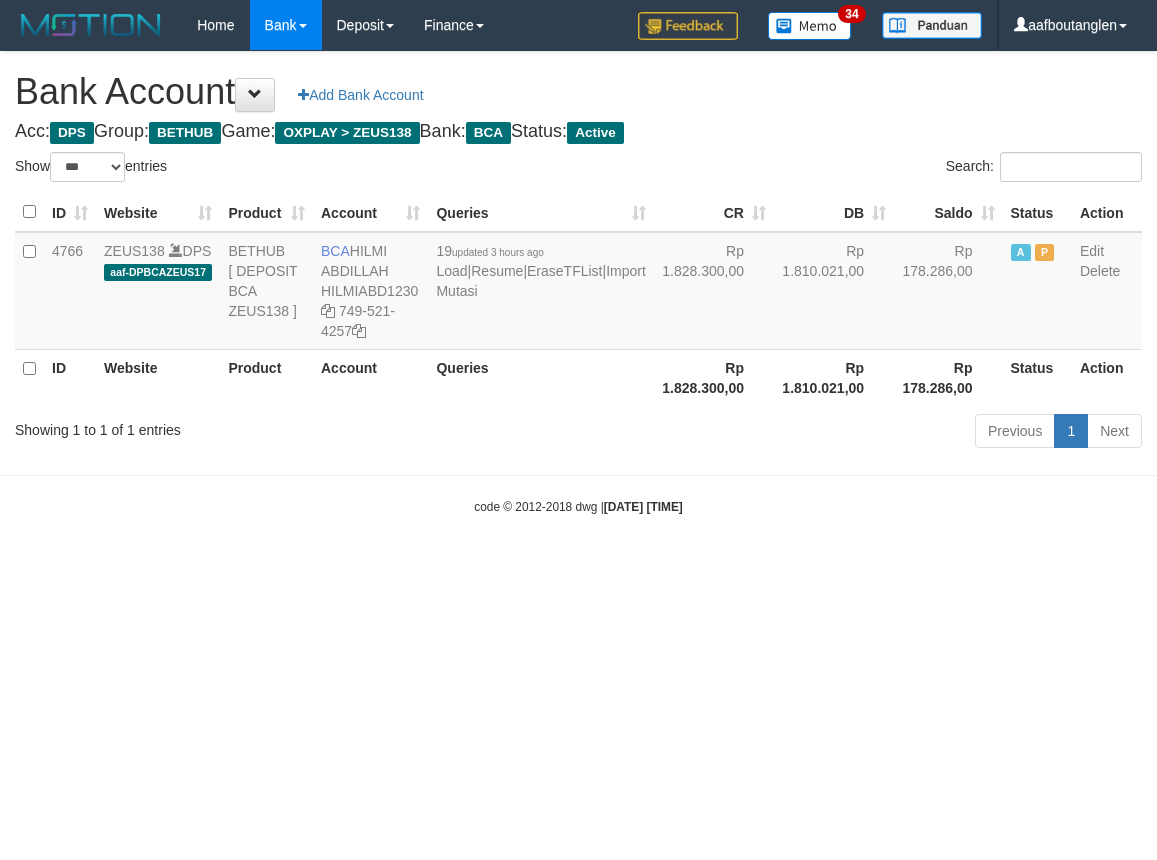 select on "***" 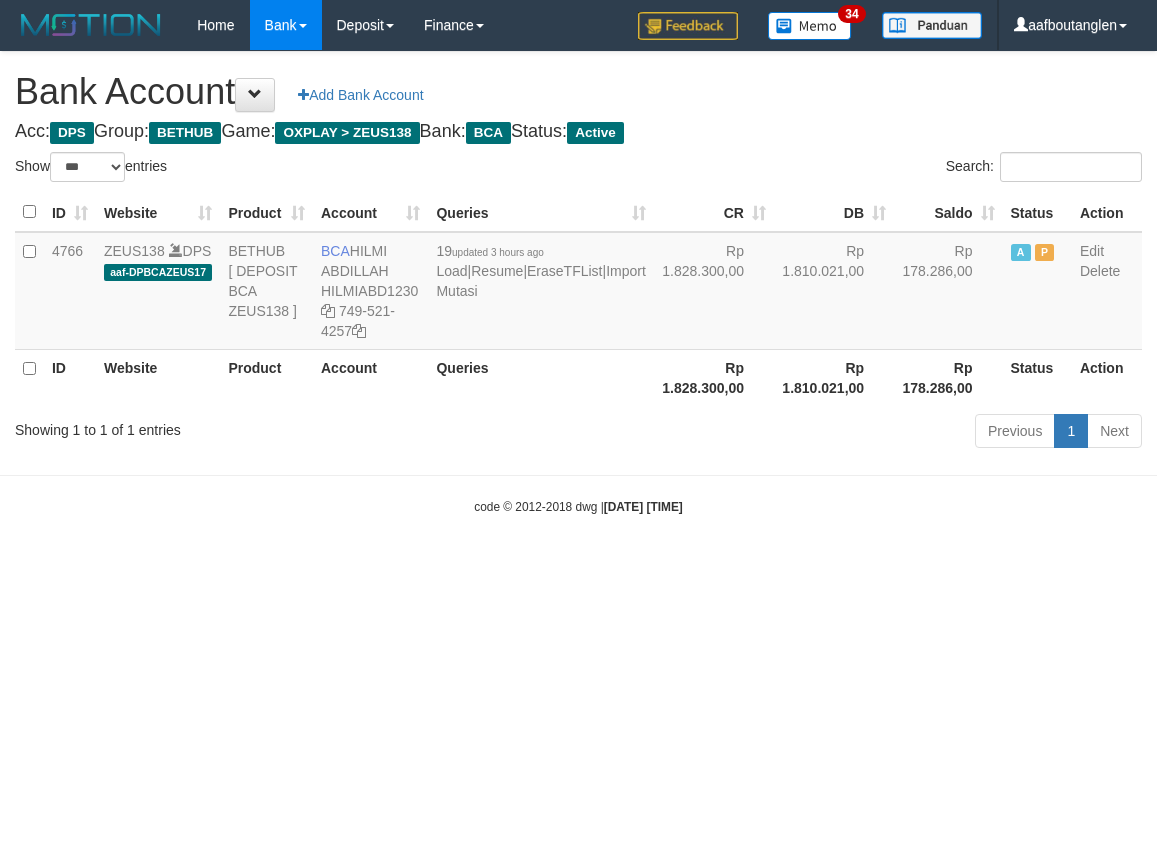 scroll, scrollTop: 0, scrollLeft: 0, axis: both 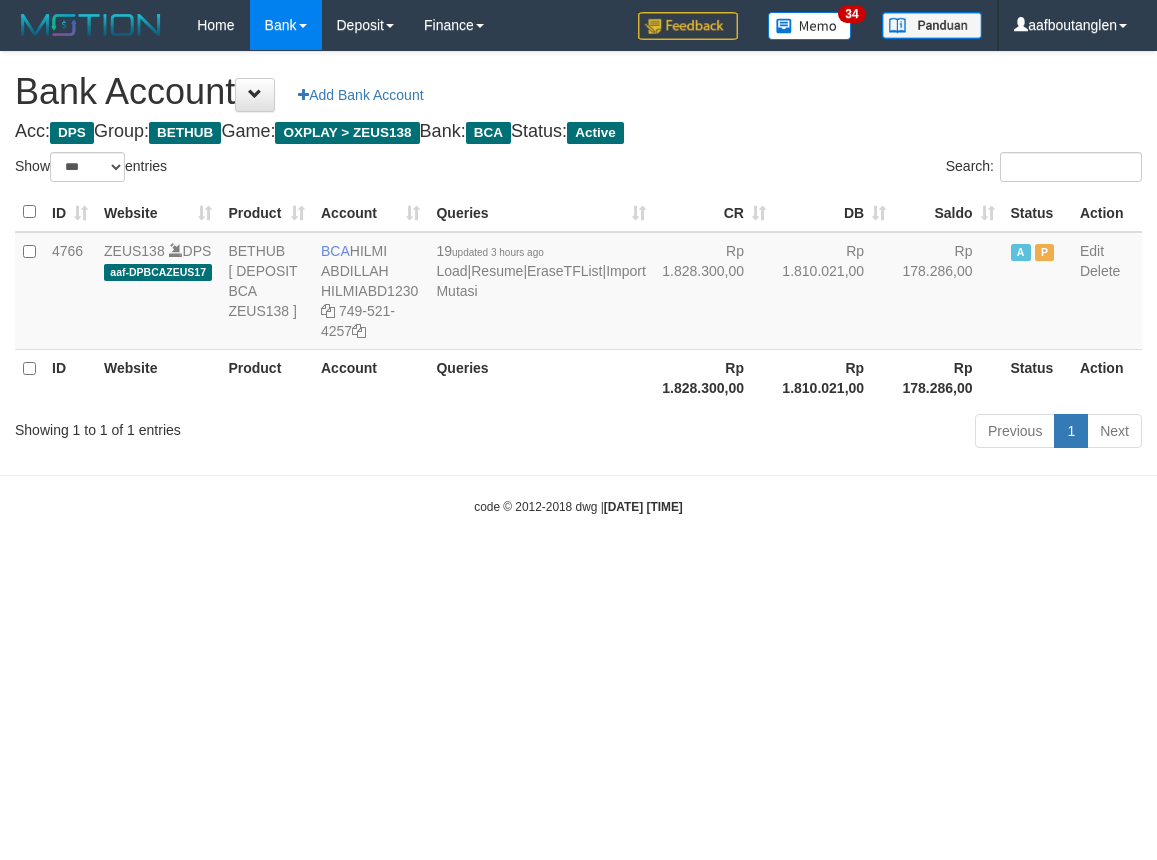 select on "***" 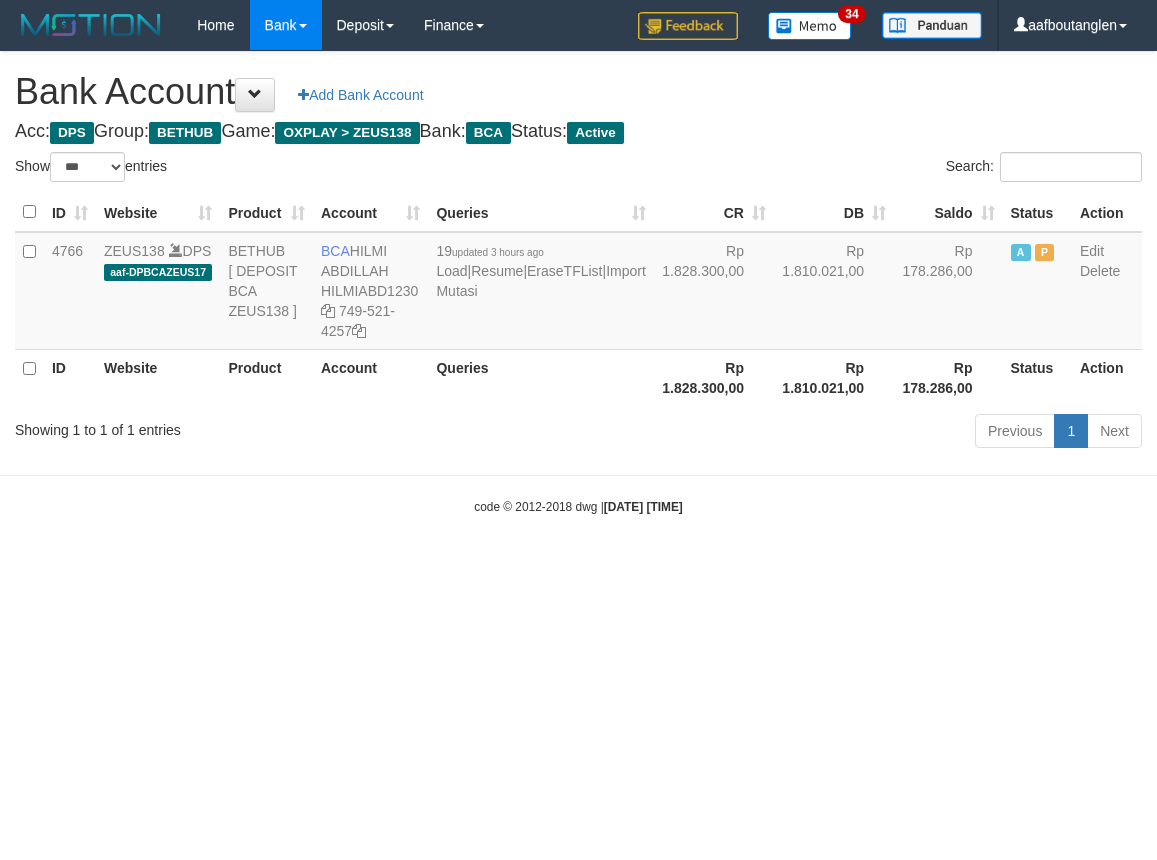 scroll, scrollTop: 0, scrollLeft: 0, axis: both 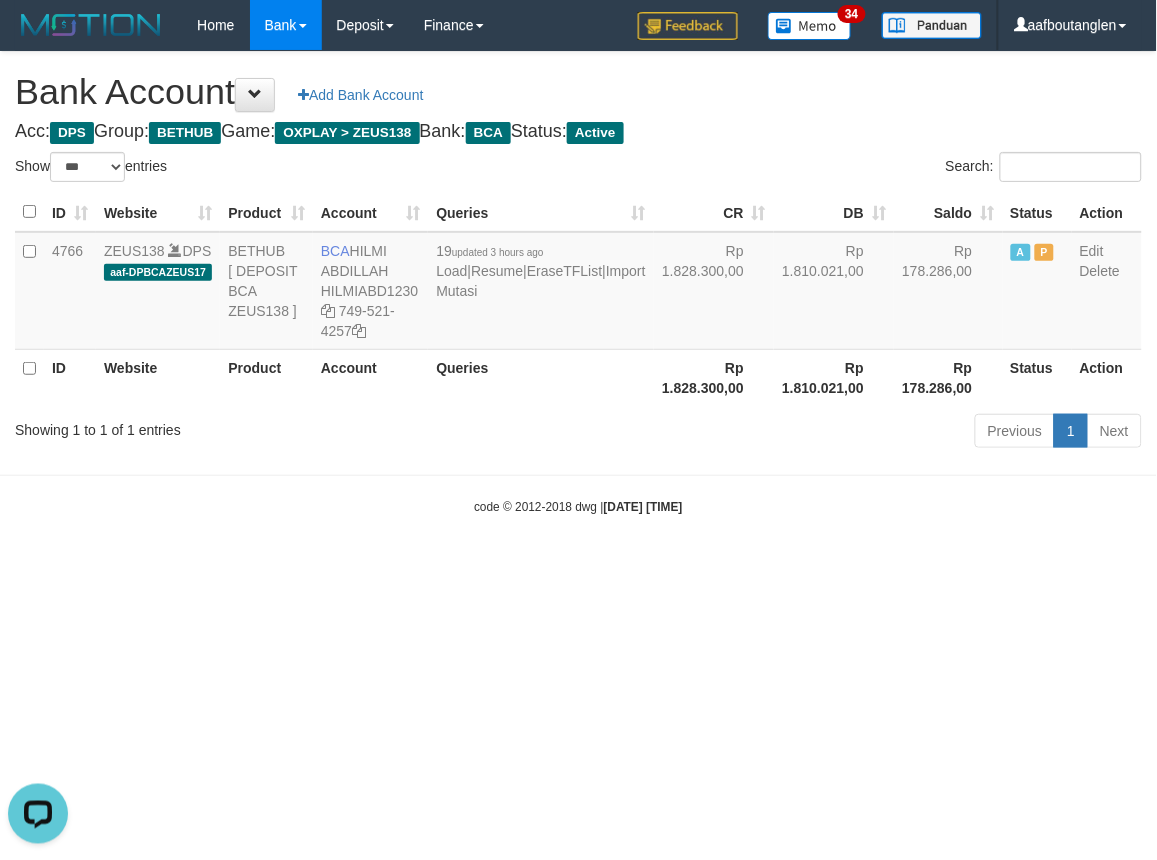 click on "Toggle navigation
Home
Bank
Account List
Deposit
DPS List
History
Note DPS
Finance
Financial Data
aafboutanglen
My Profile
Log Out
34" at bounding box center [578, 283] 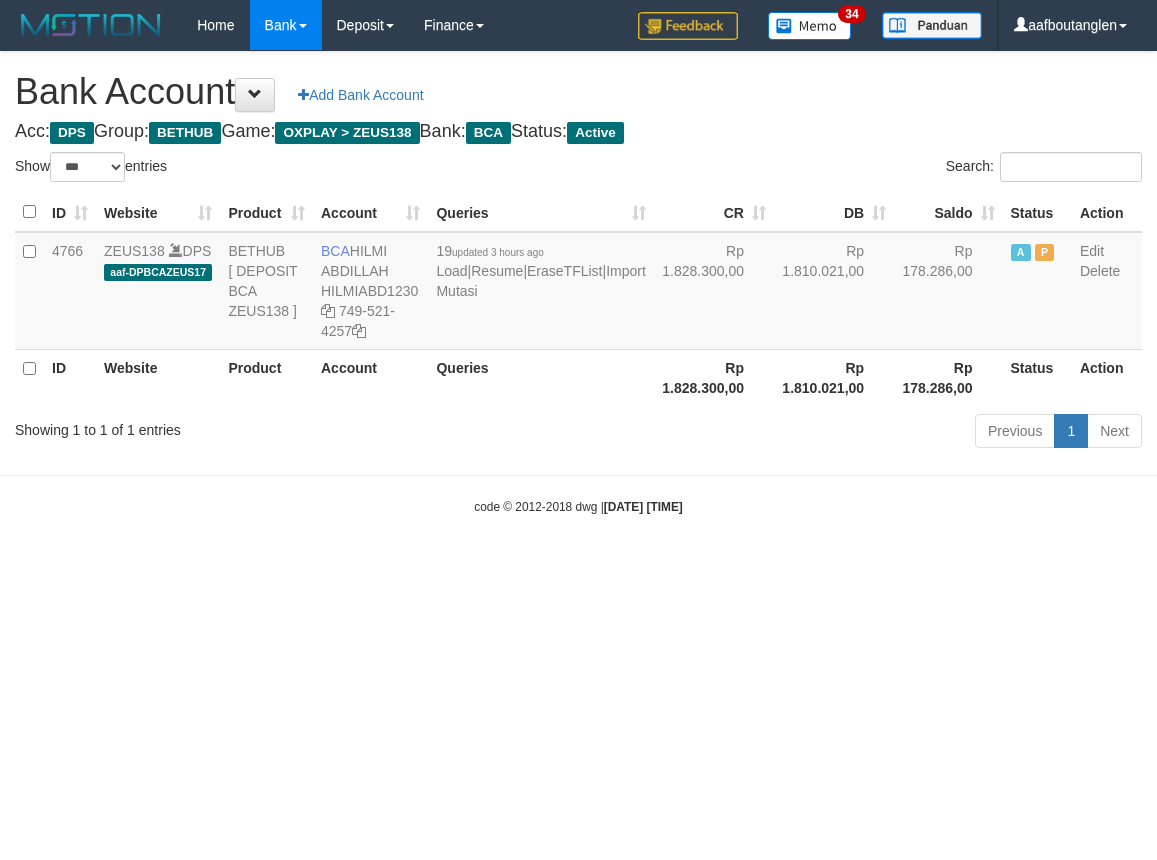 select on "***" 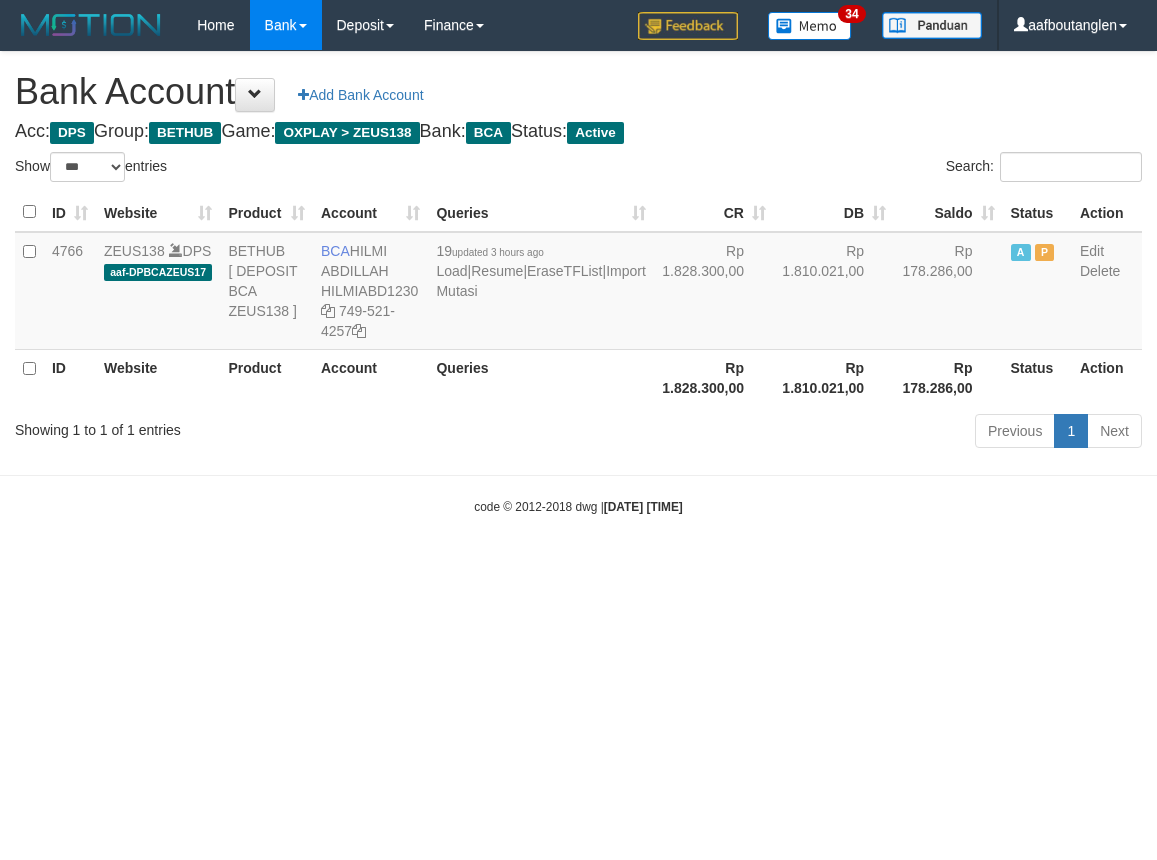 scroll, scrollTop: 0, scrollLeft: 0, axis: both 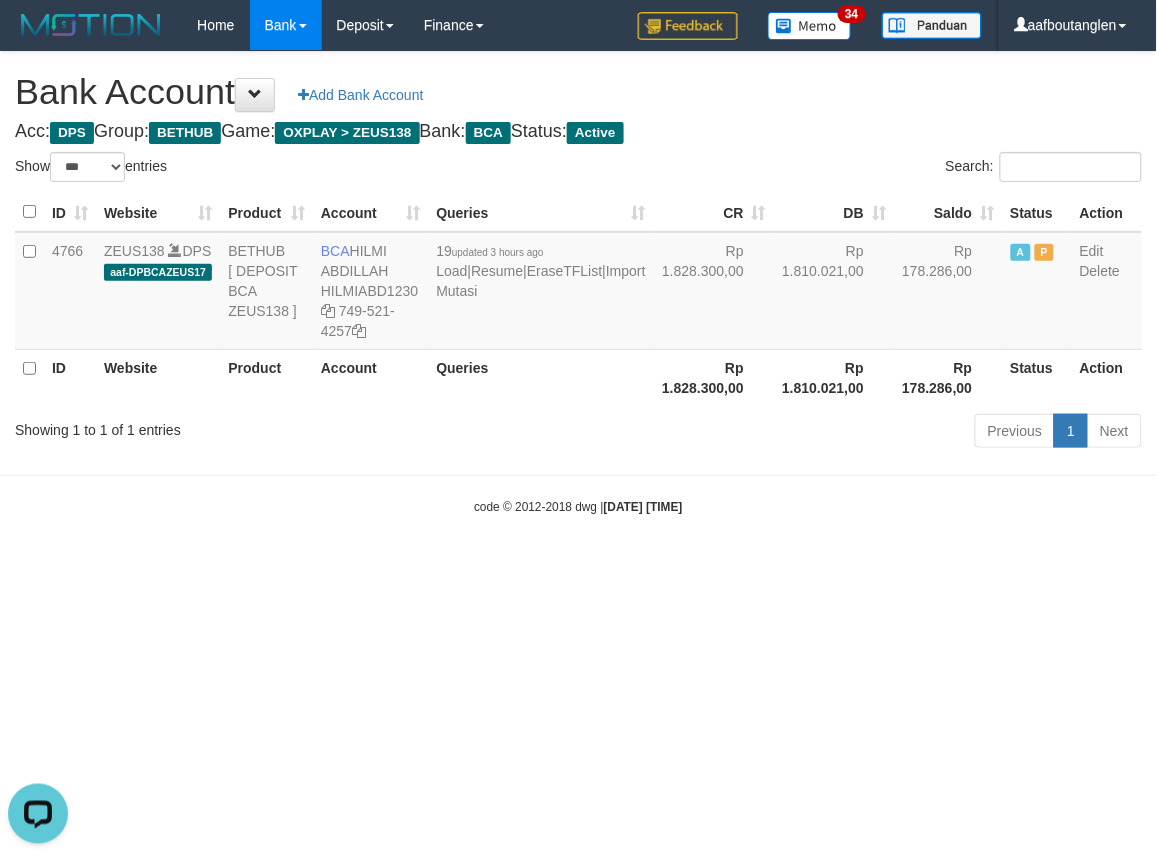 drag, startPoint x: 897, startPoint y: 507, endPoint x: 887, endPoint y: 505, distance: 10.198039 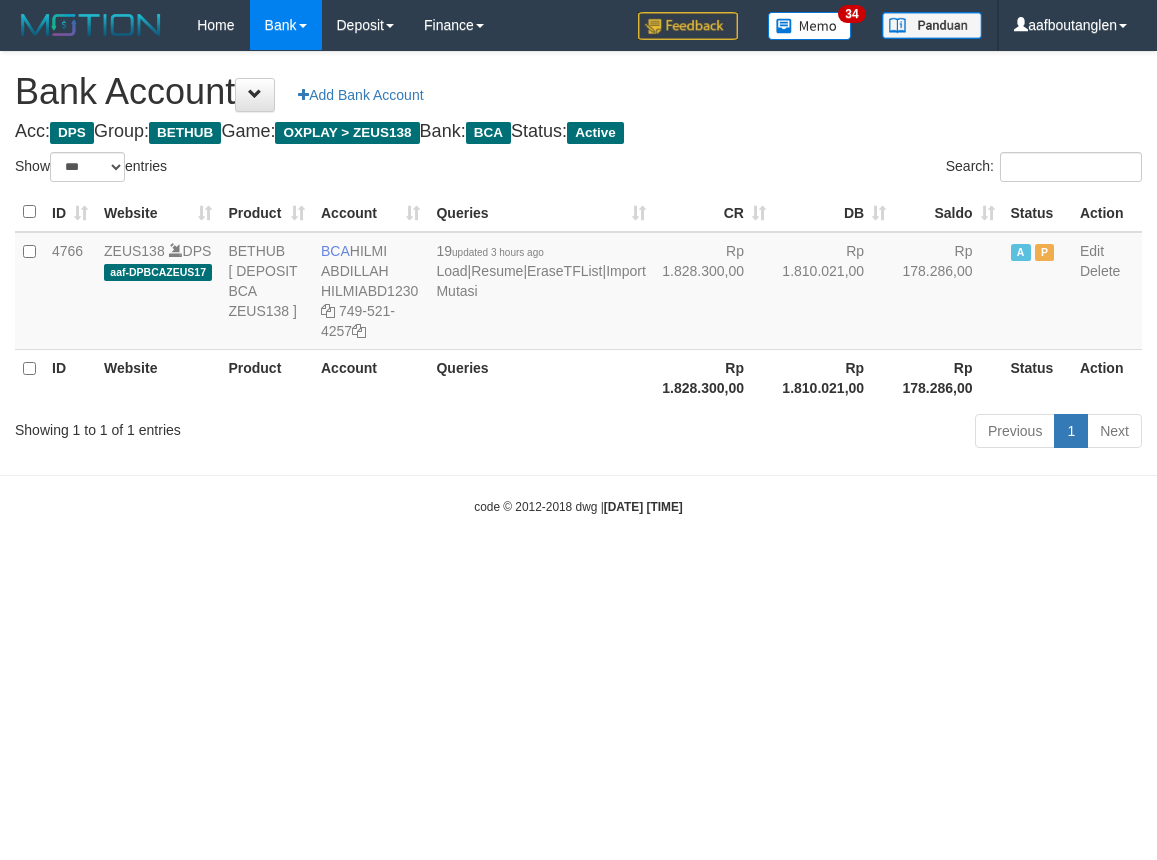 select on "***" 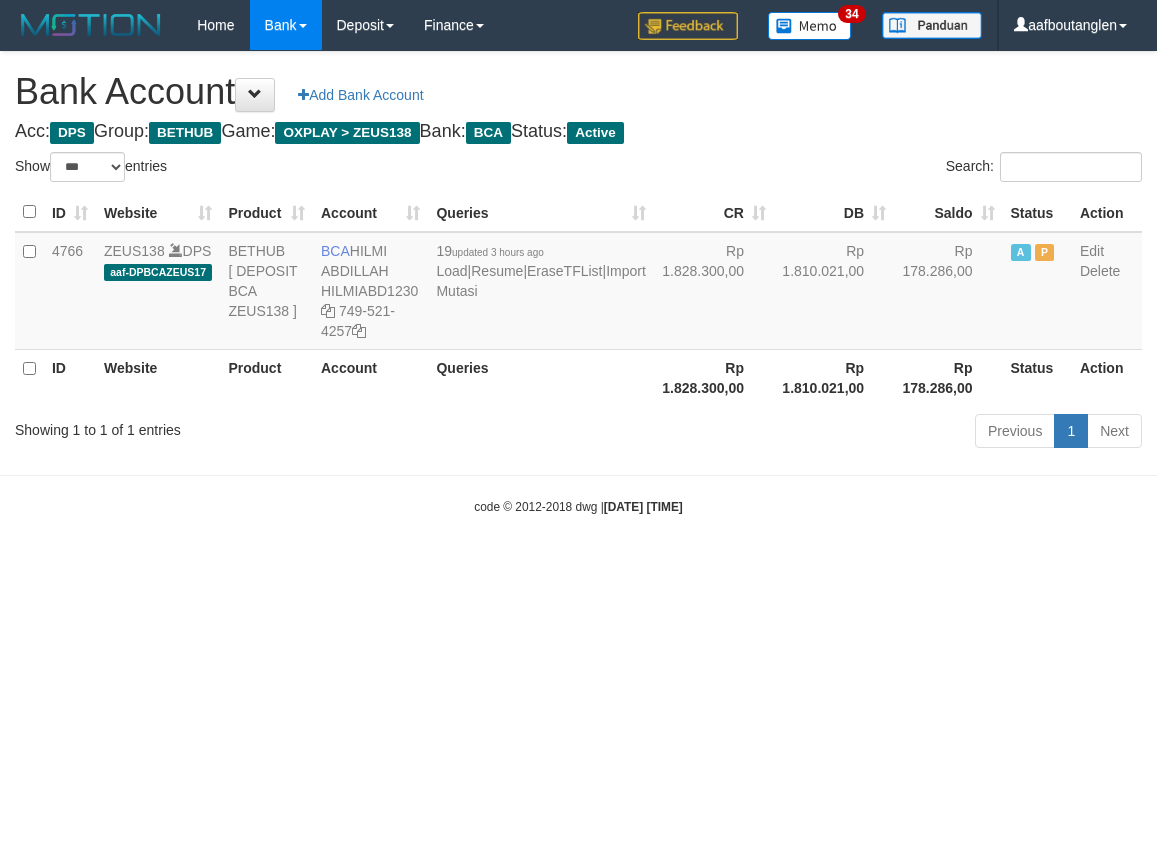scroll, scrollTop: 0, scrollLeft: 0, axis: both 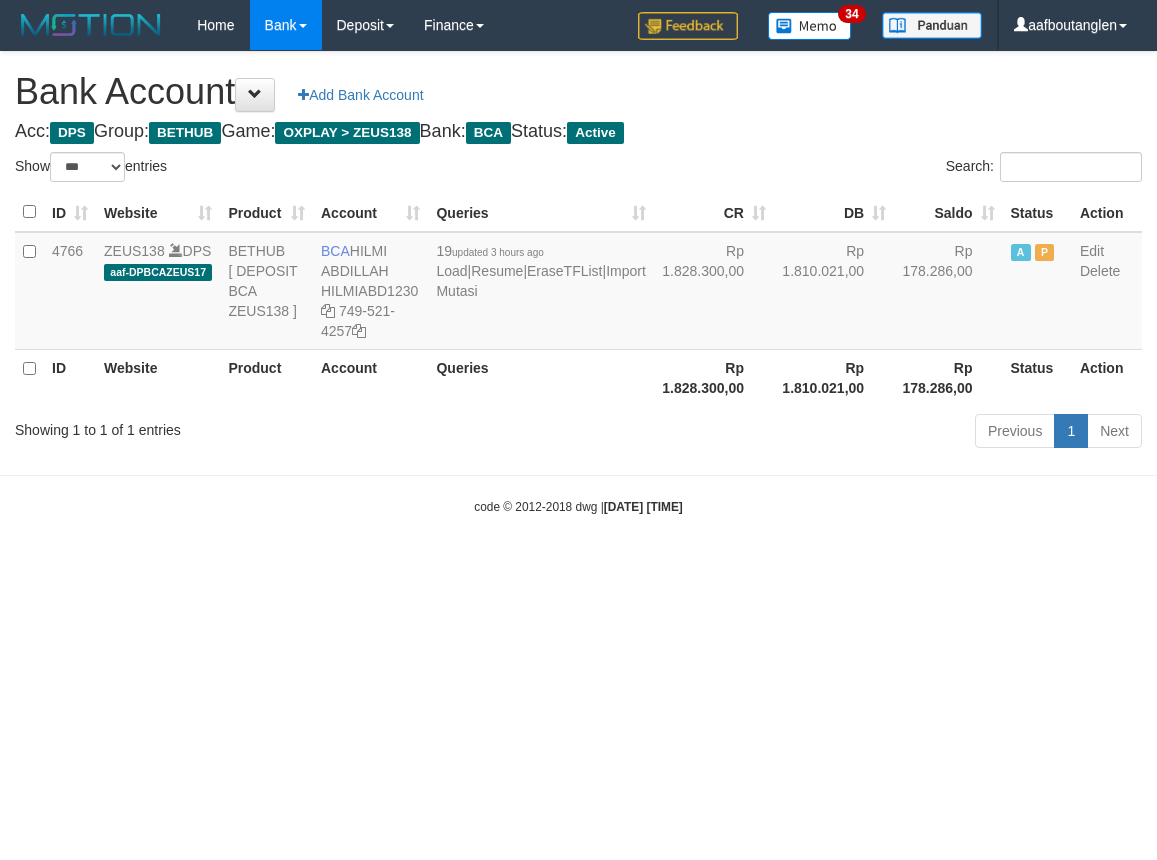 select on "***" 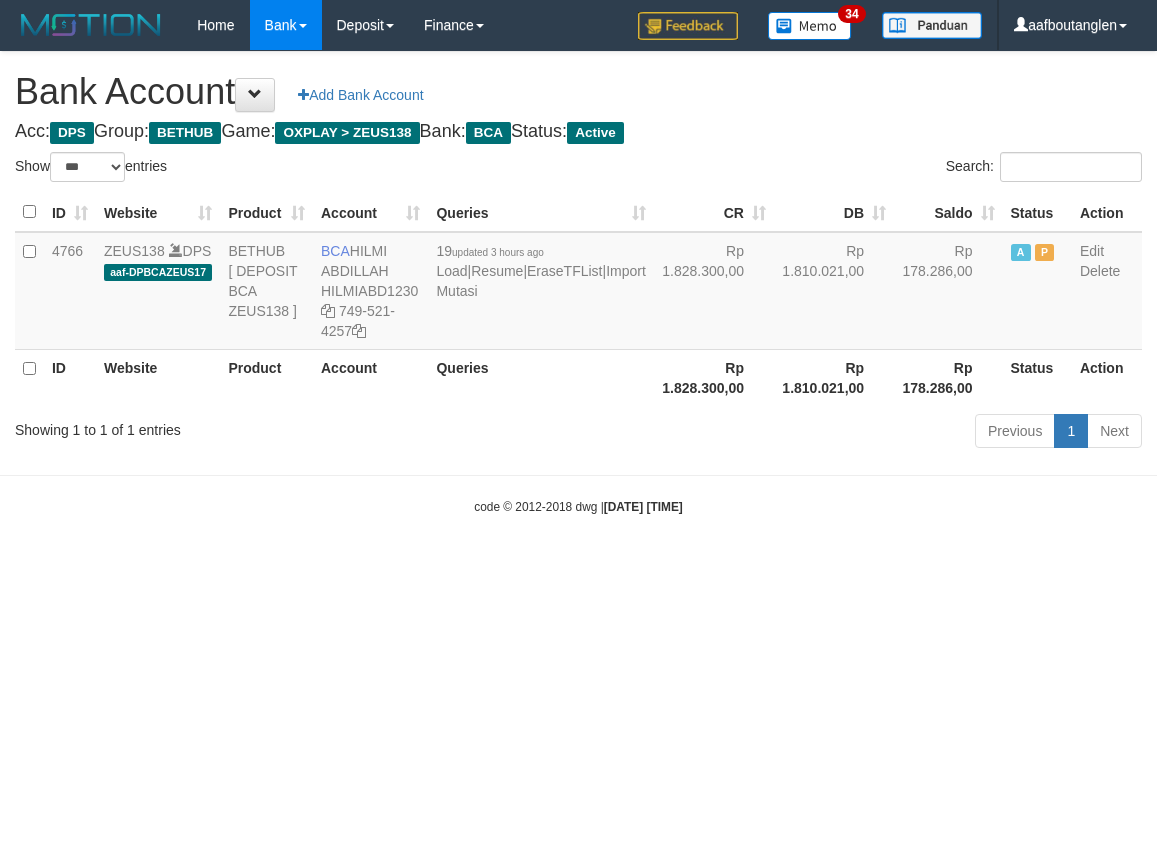 scroll, scrollTop: 0, scrollLeft: 0, axis: both 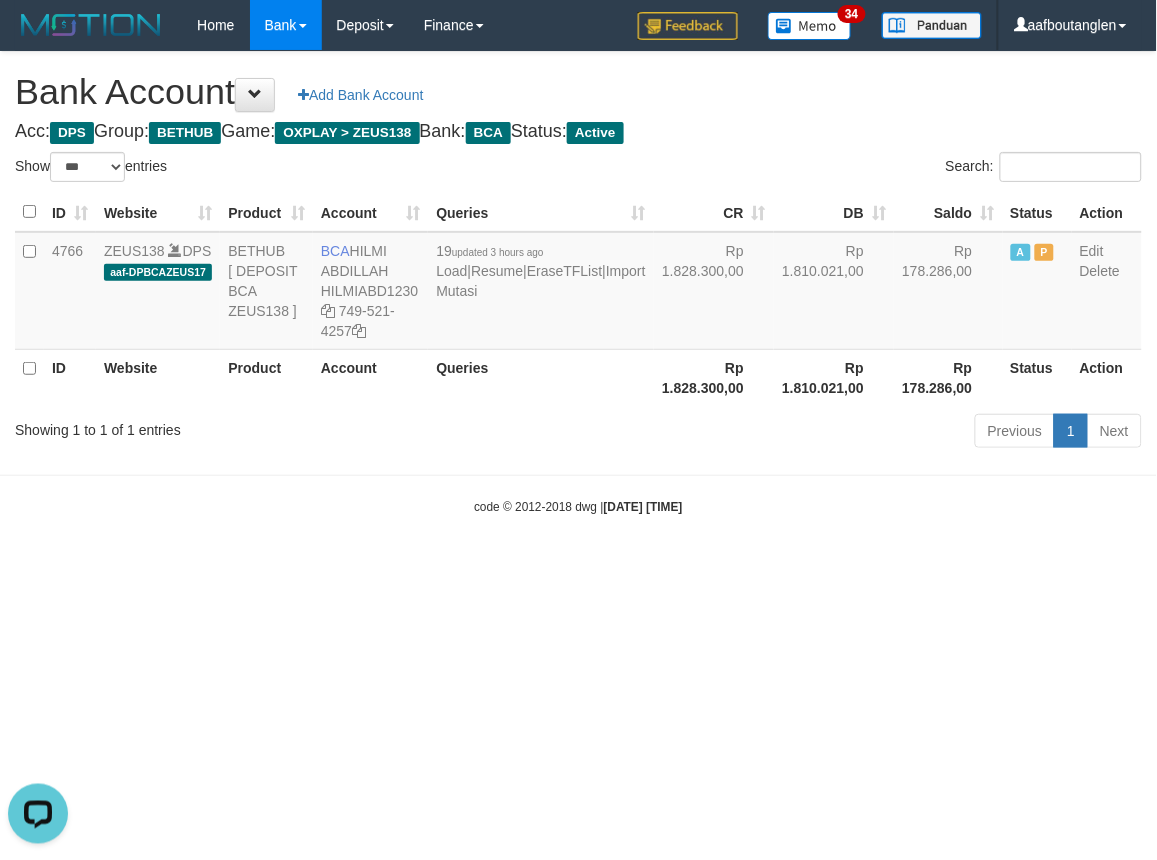 click on "code © 2012-2018 dwg |  2025/07/13 03:16:43" at bounding box center (578, 506) 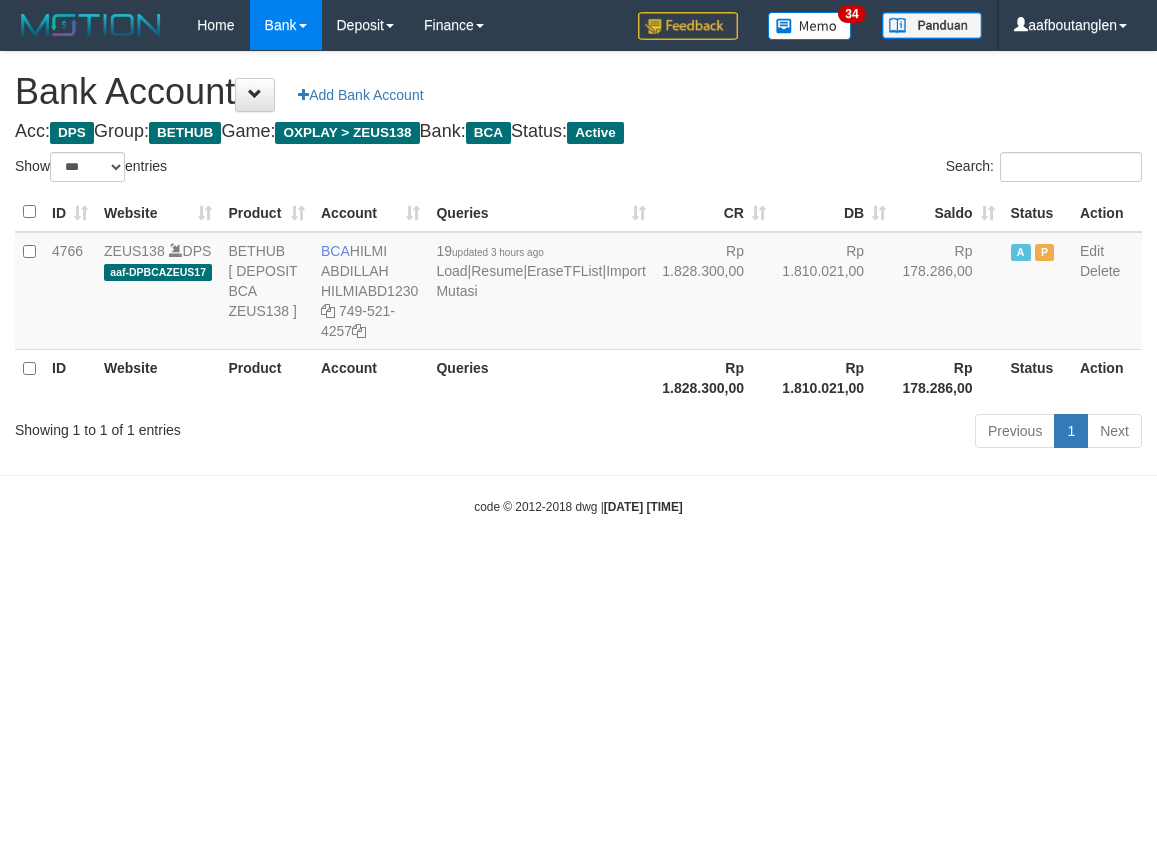 select on "***" 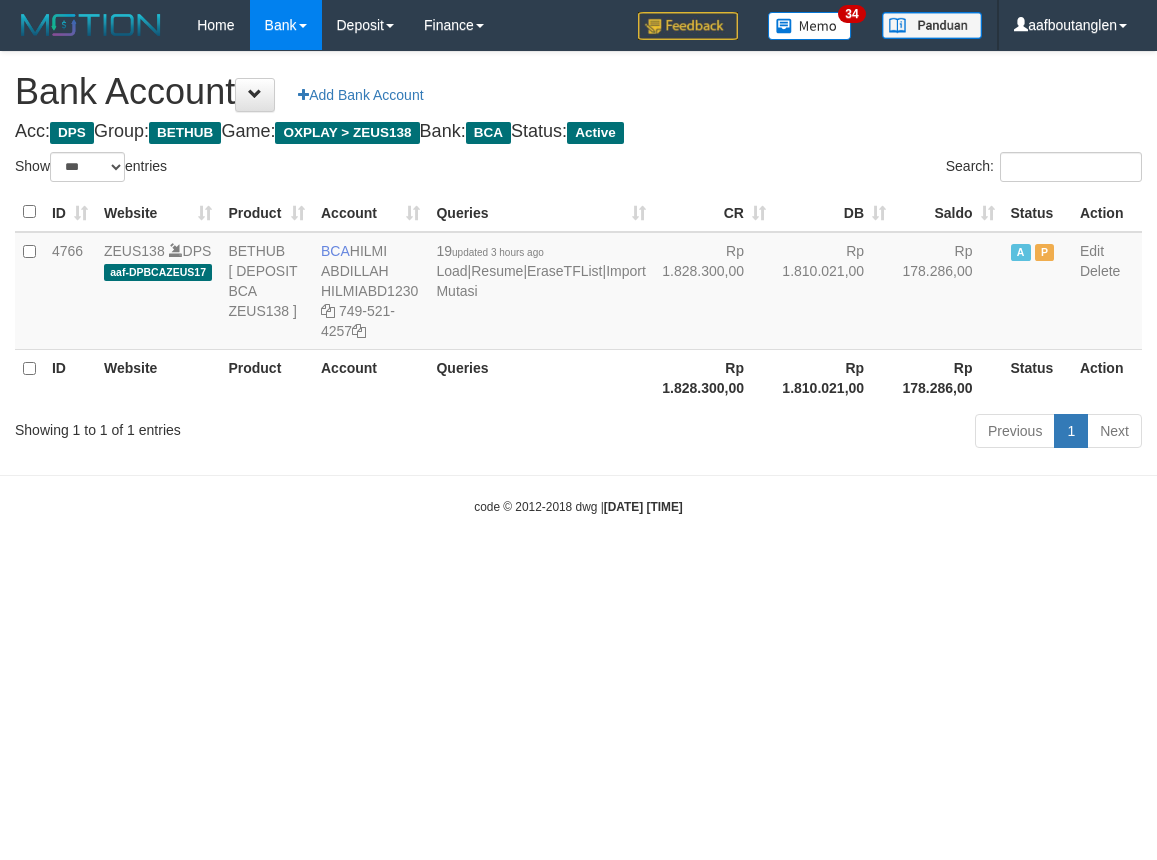scroll, scrollTop: 0, scrollLeft: 0, axis: both 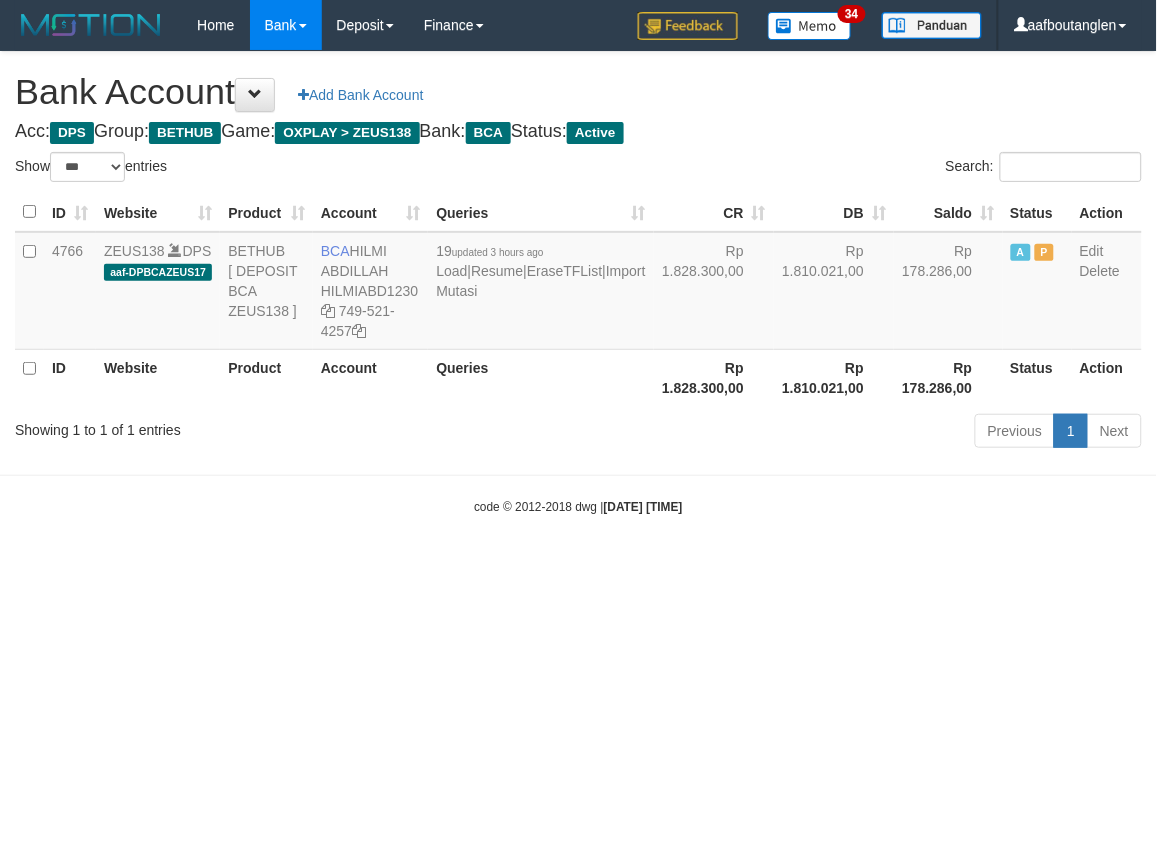 click on "Toggle navigation
Home
Bank
Account List
Deposit
DPS List
History
Note DPS
Finance
Financial Data
aafboutanglen
My Profile
Log Out
34" at bounding box center (578, 283) 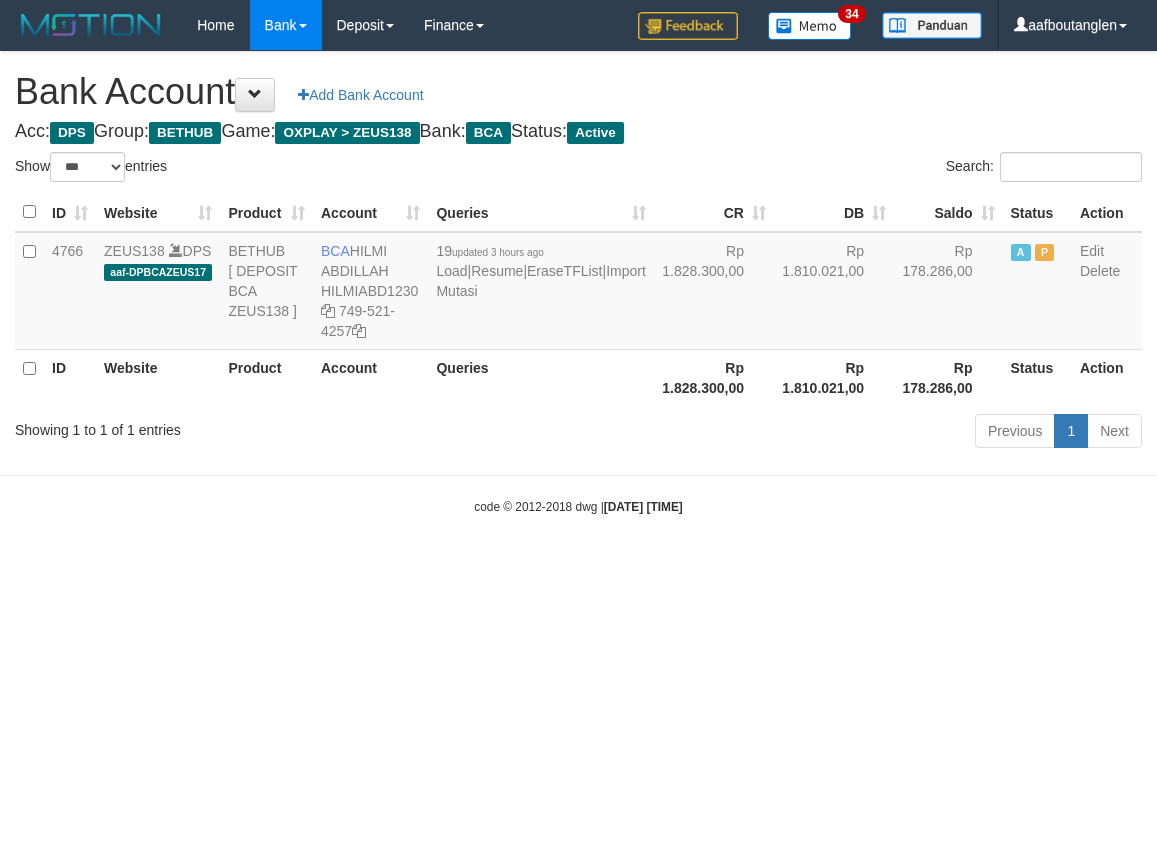 select on "***" 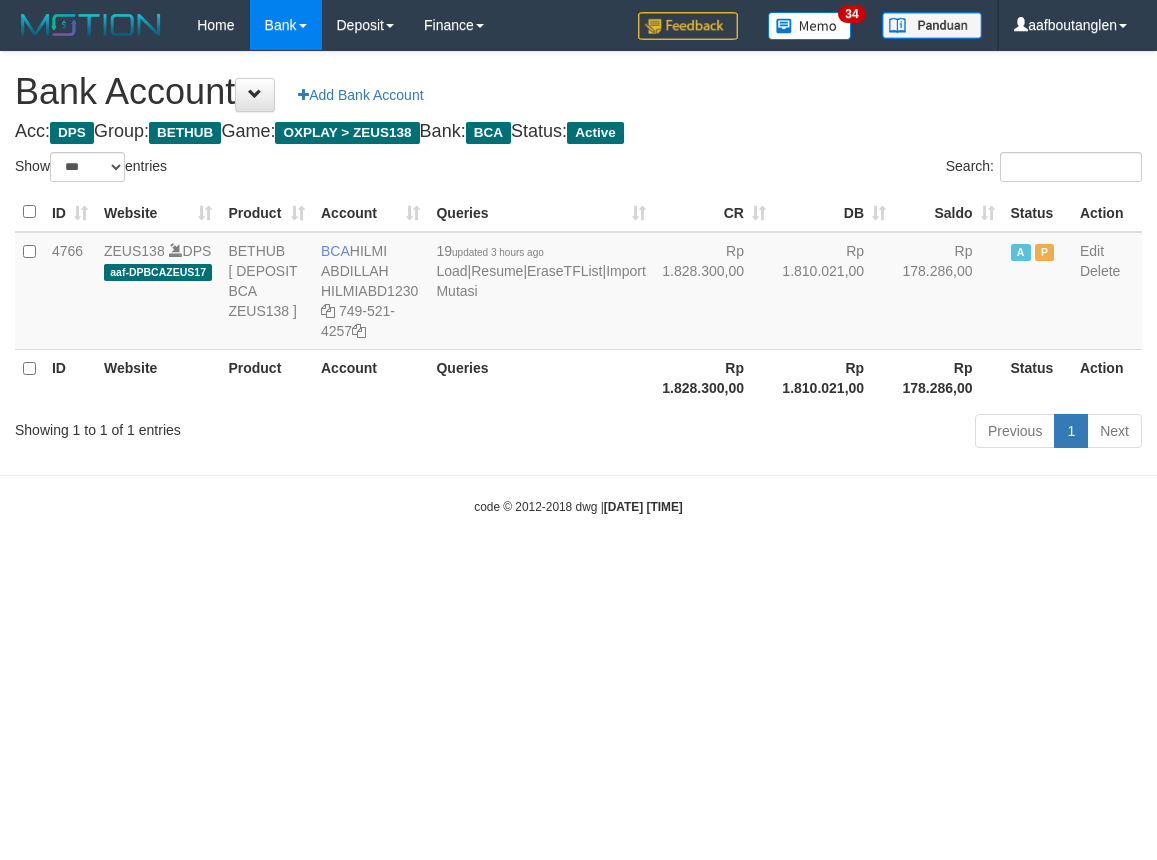 scroll, scrollTop: 0, scrollLeft: 0, axis: both 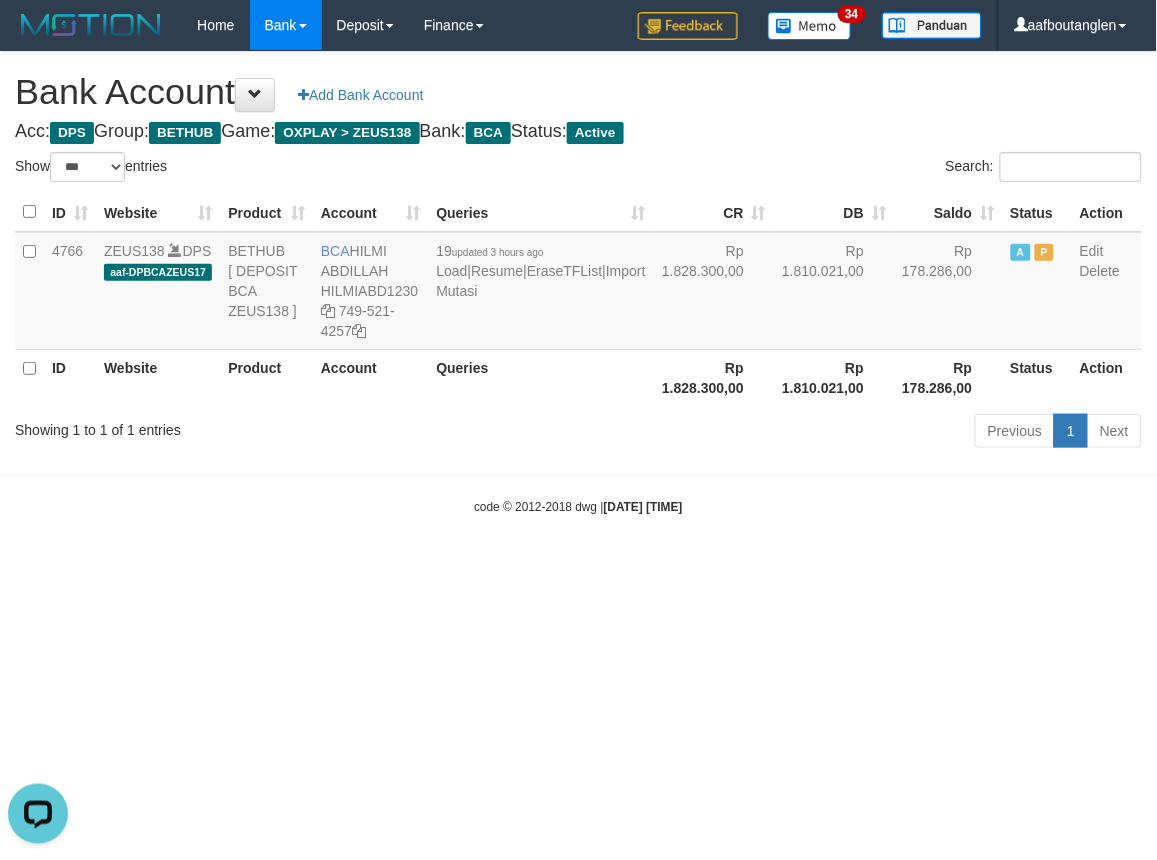 drag, startPoint x: 1084, startPoint y: 590, endPoint x: 992, endPoint y: 594, distance: 92.086914 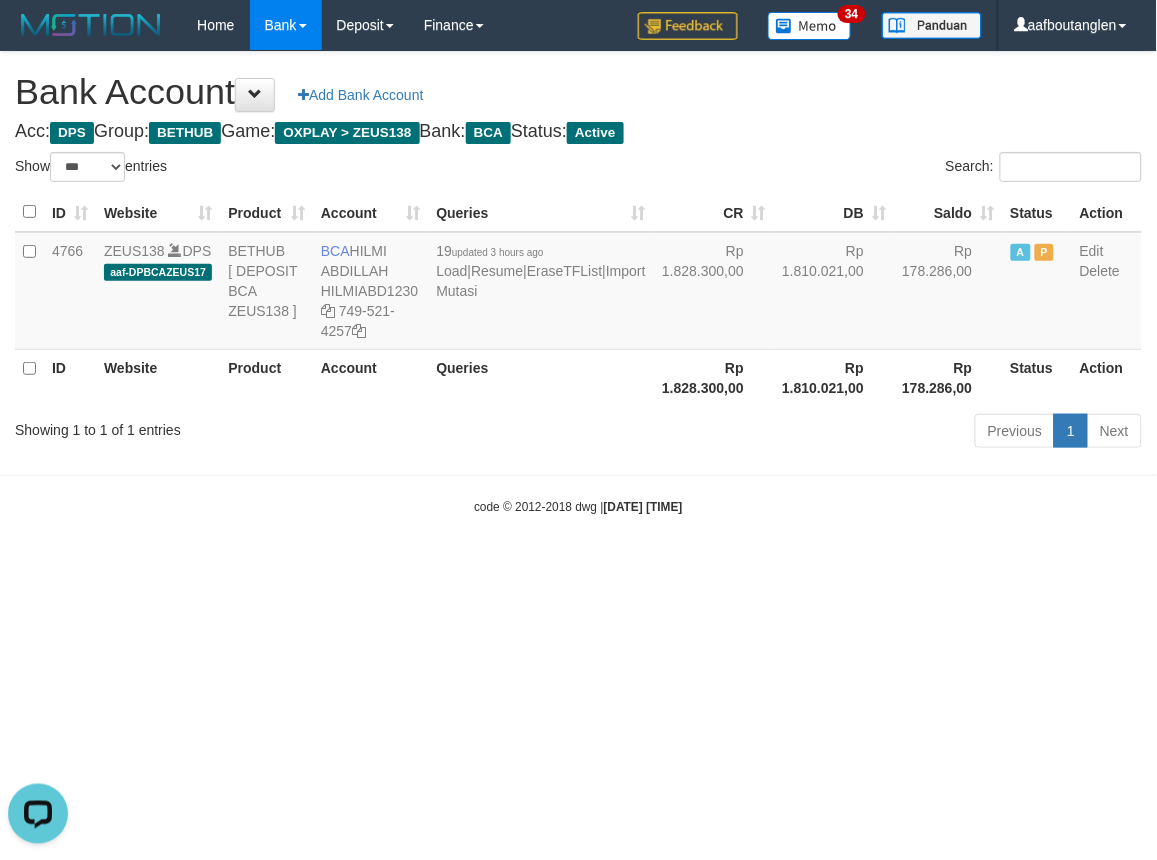 click on "Toggle navigation
Home
Bank
Account List
Deposit
DPS List
History
Note DPS
Finance
Financial Data
aafboutanglen
My Profile
Log Out
34" at bounding box center (578, 283) 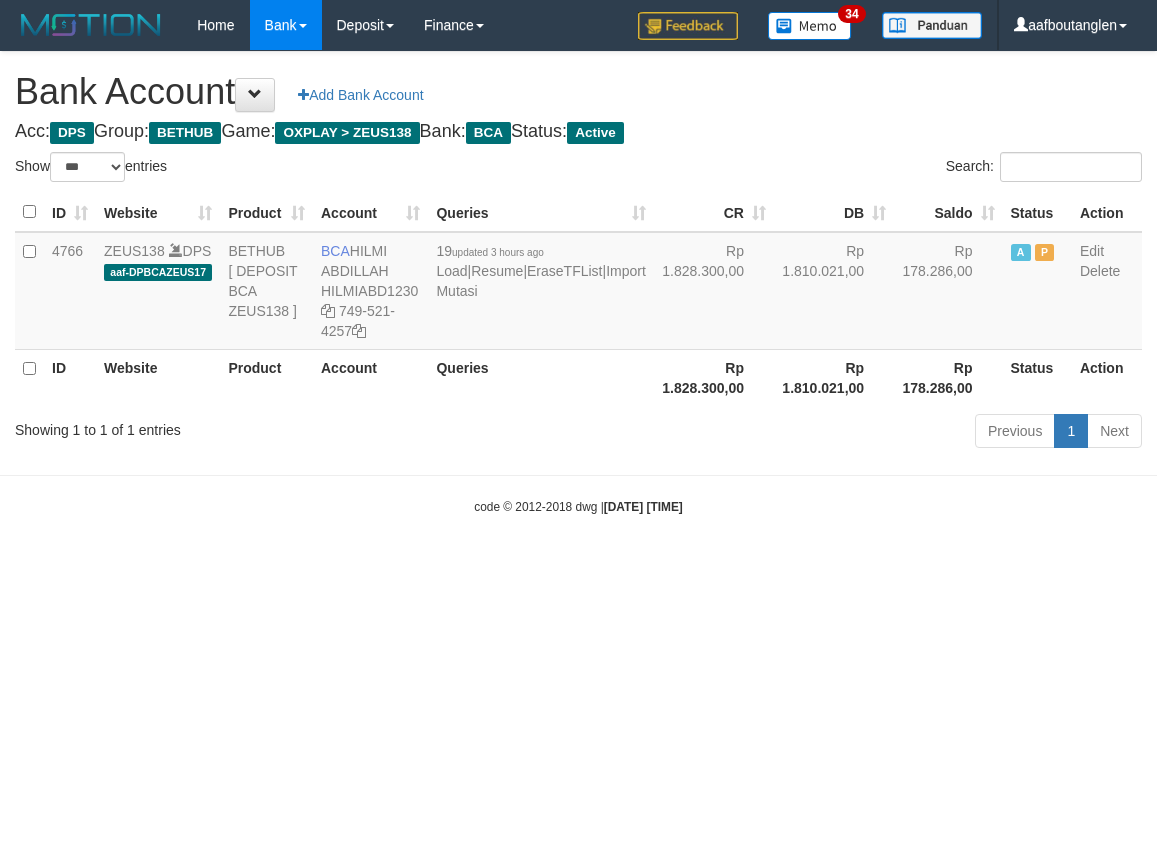 select on "***" 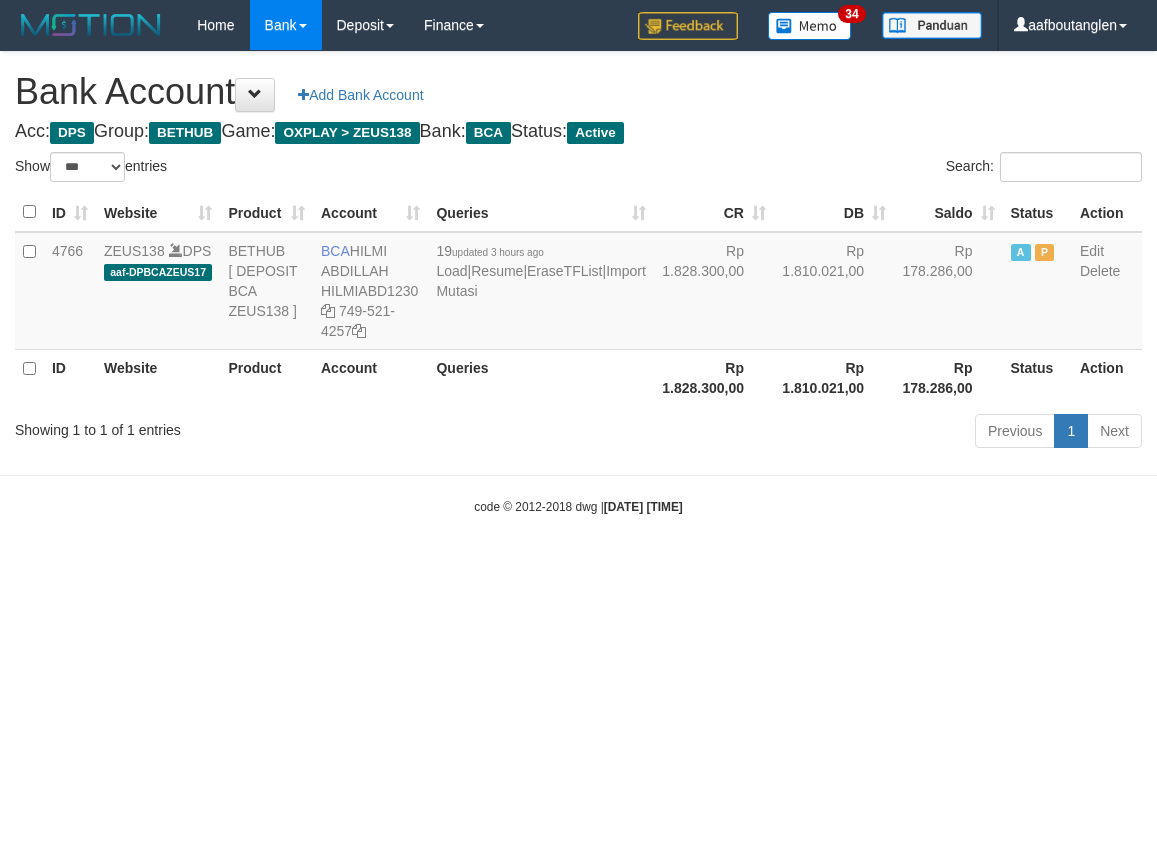 scroll, scrollTop: 0, scrollLeft: 0, axis: both 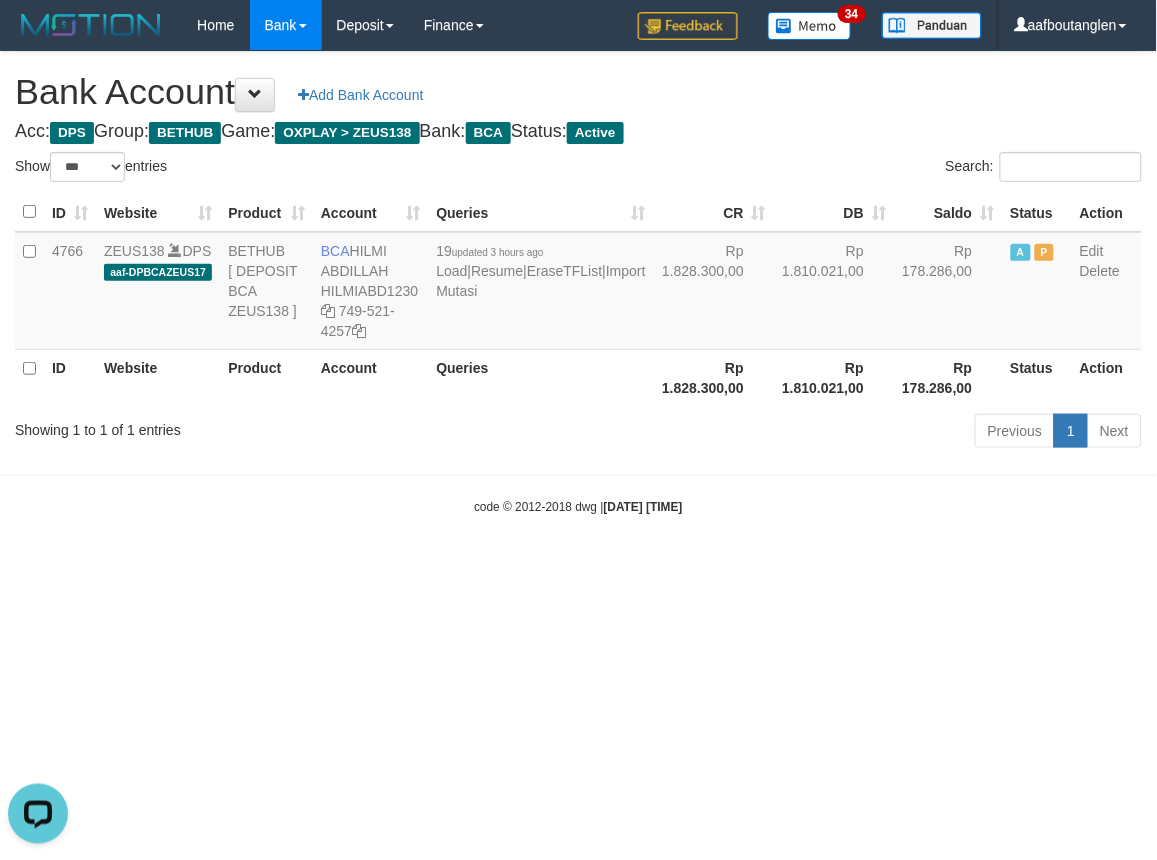 drag, startPoint x: 980, startPoint y: 551, endPoint x: 996, endPoint y: 511, distance: 43.081318 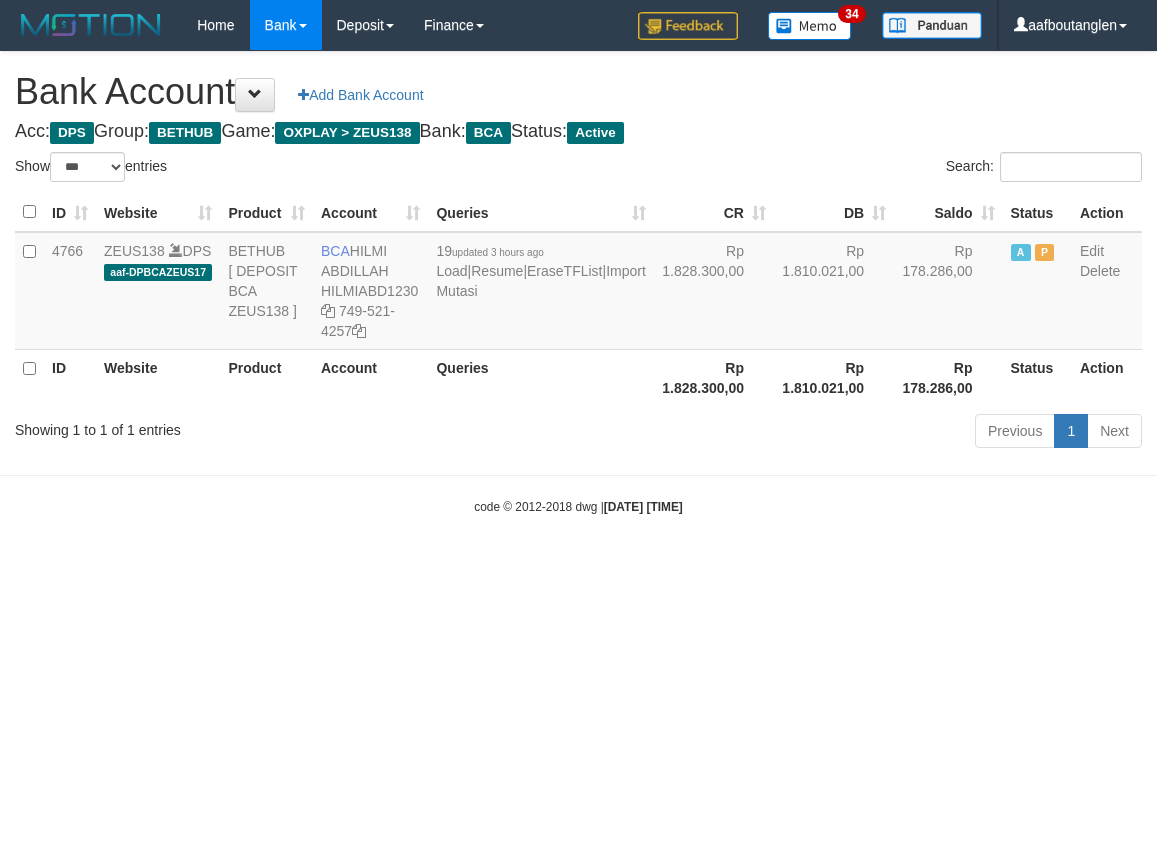 select on "***" 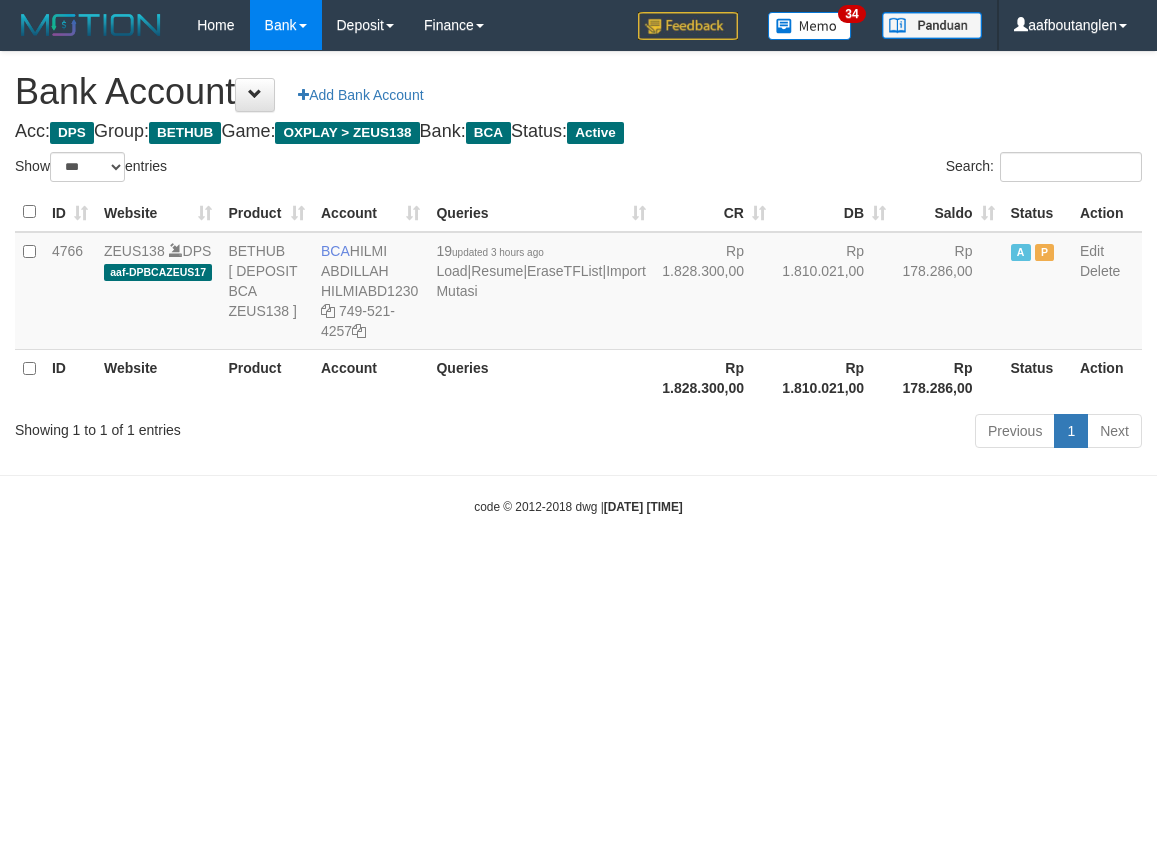 scroll, scrollTop: 0, scrollLeft: 0, axis: both 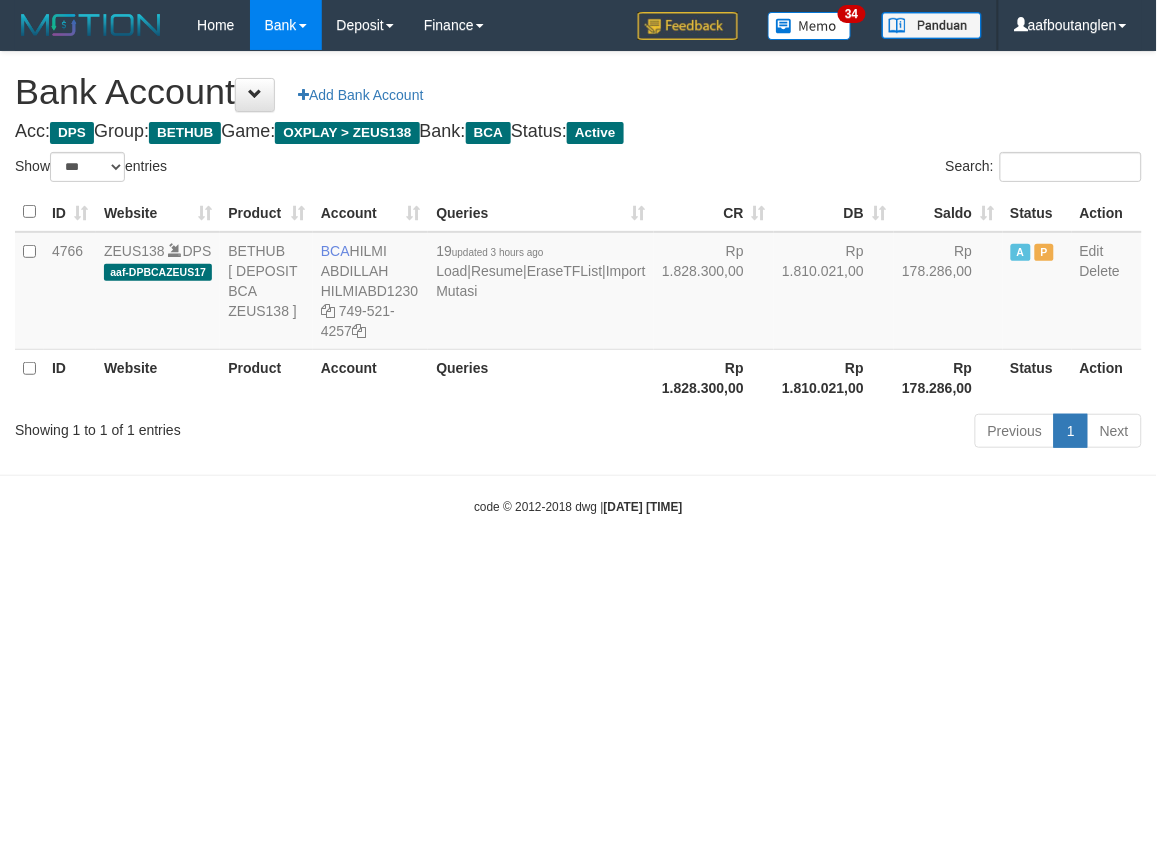 drag, startPoint x: 795, startPoint y: 584, endPoint x: 785, endPoint y: 593, distance: 13.453624 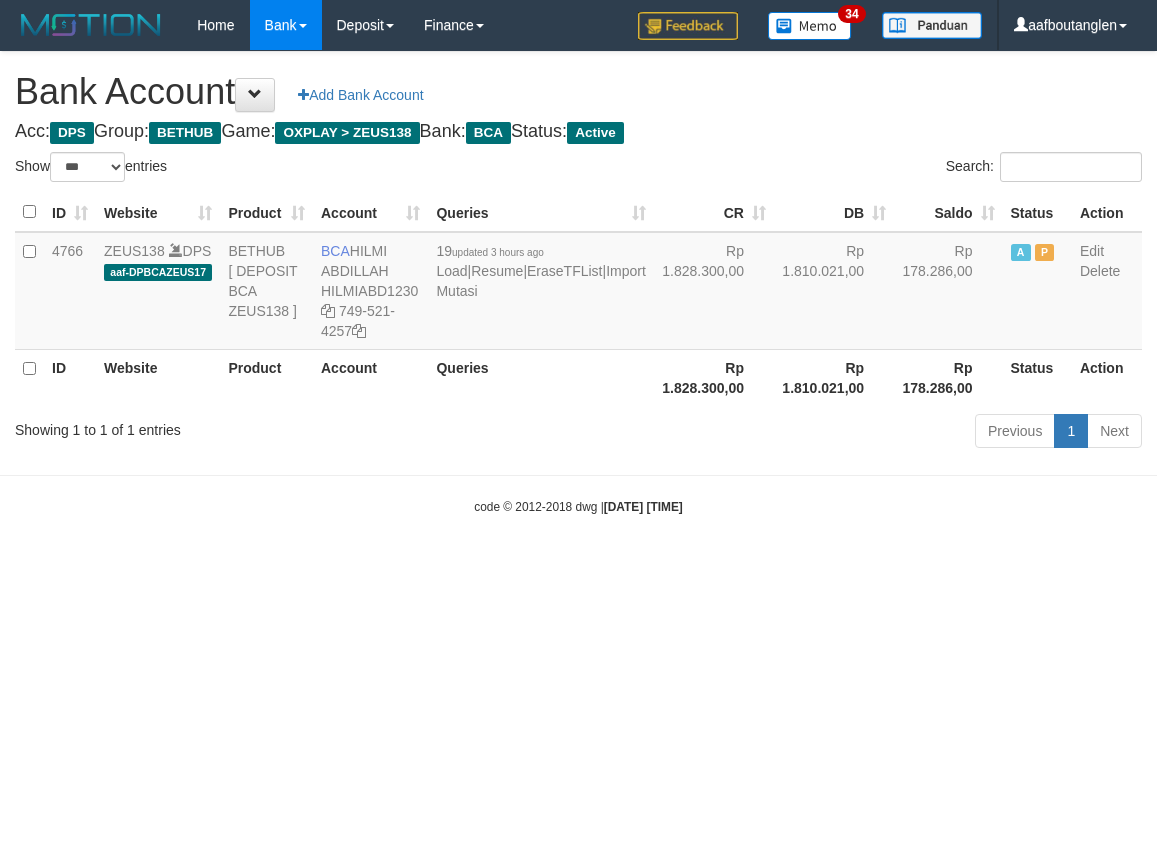 select on "***" 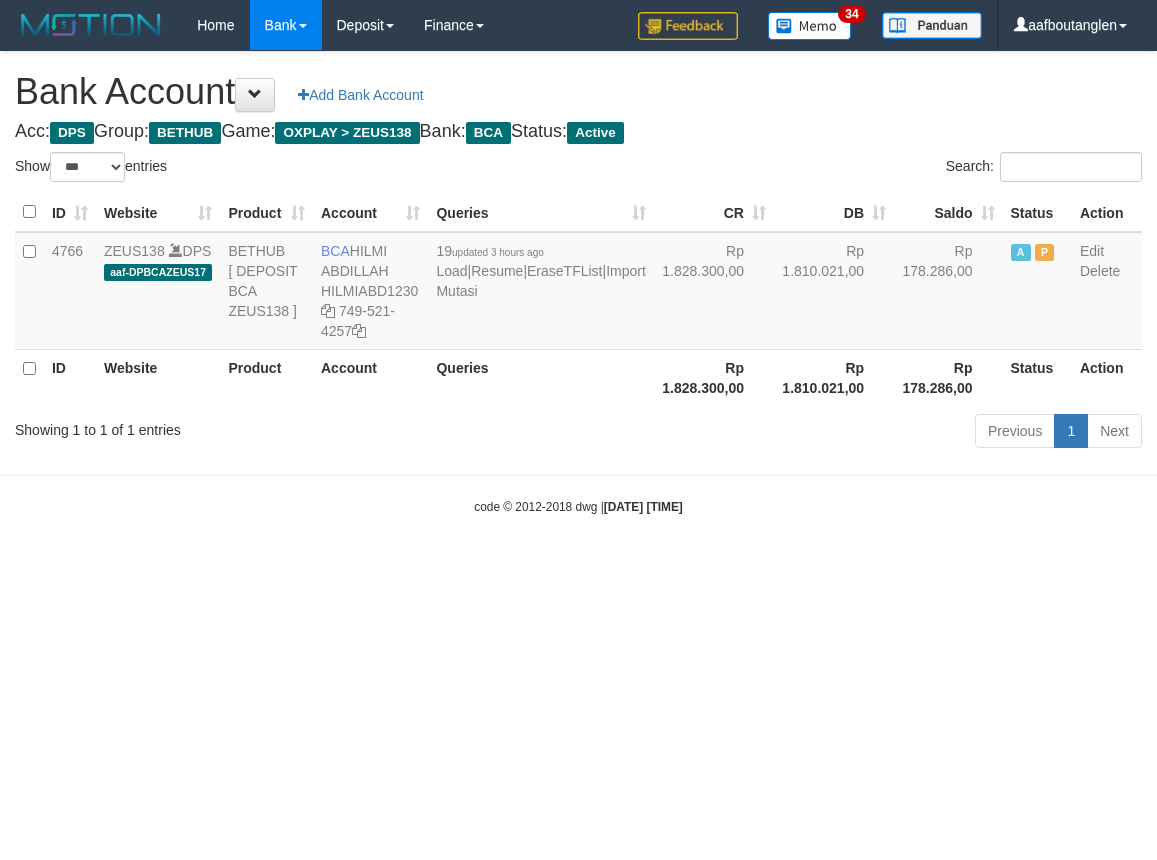 scroll, scrollTop: 0, scrollLeft: 0, axis: both 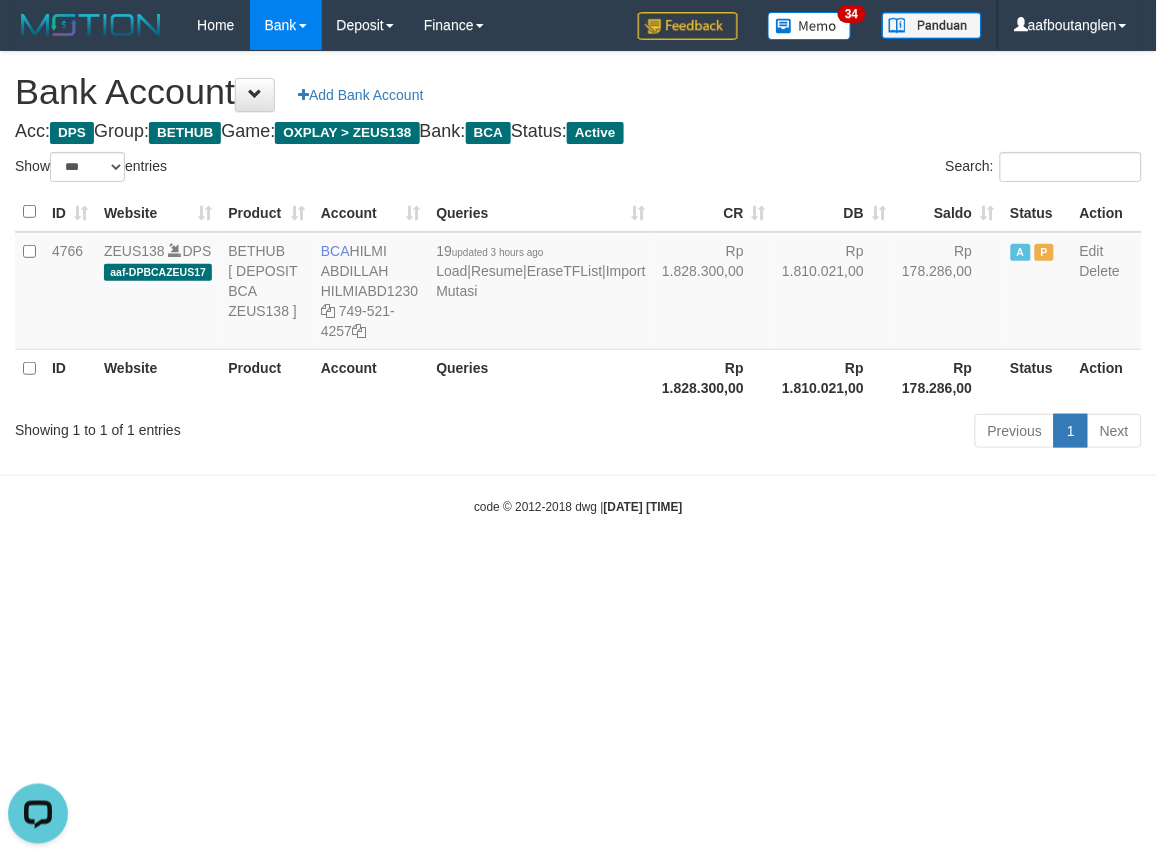 click on "code © 2012-2018 dwg |  [DATE] [TIME]" at bounding box center (578, 506) 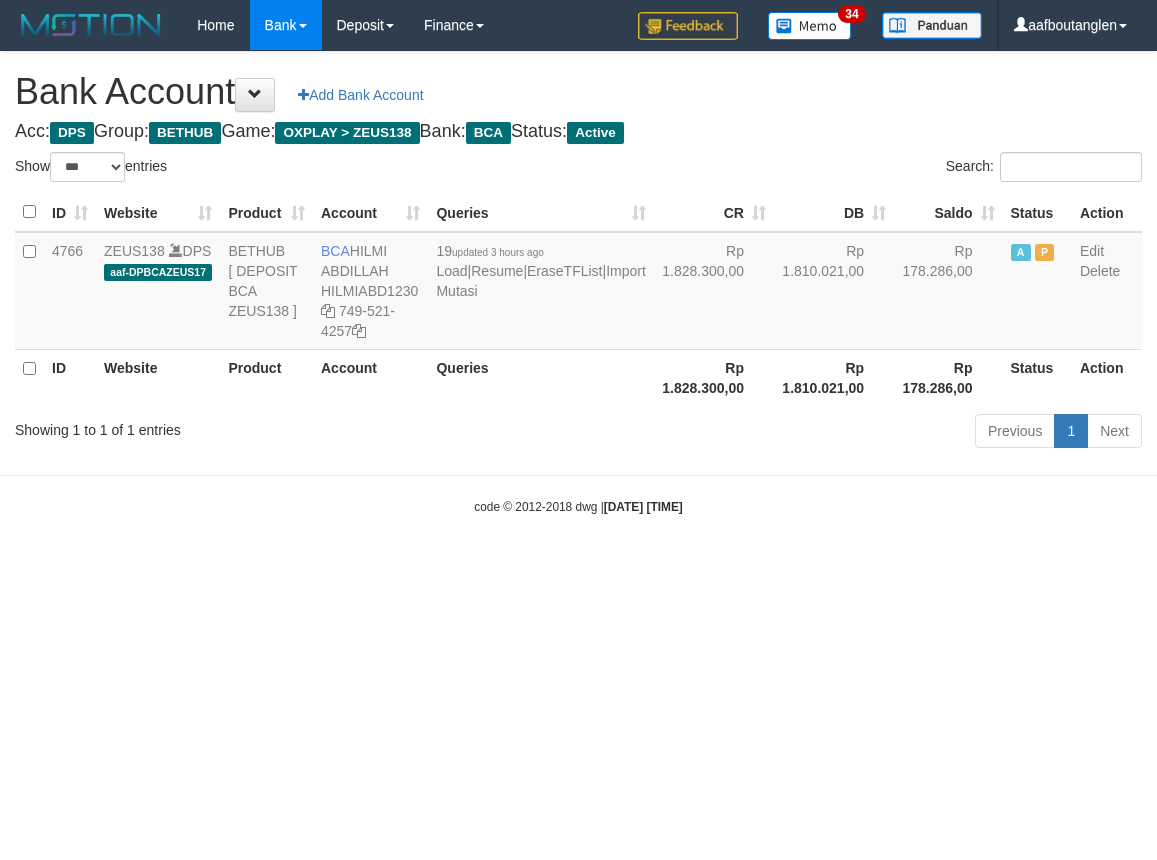 select on "***" 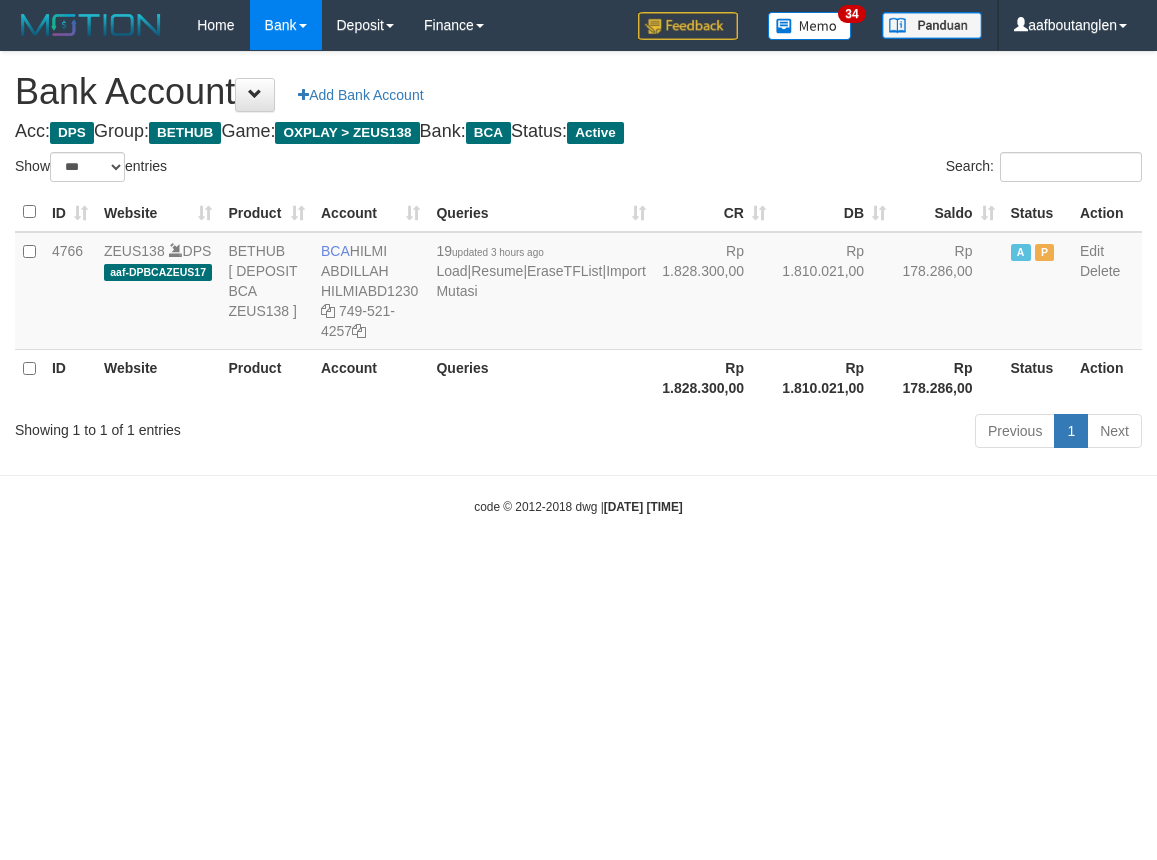 scroll, scrollTop: 0, scrollLeft: 0, axis: both 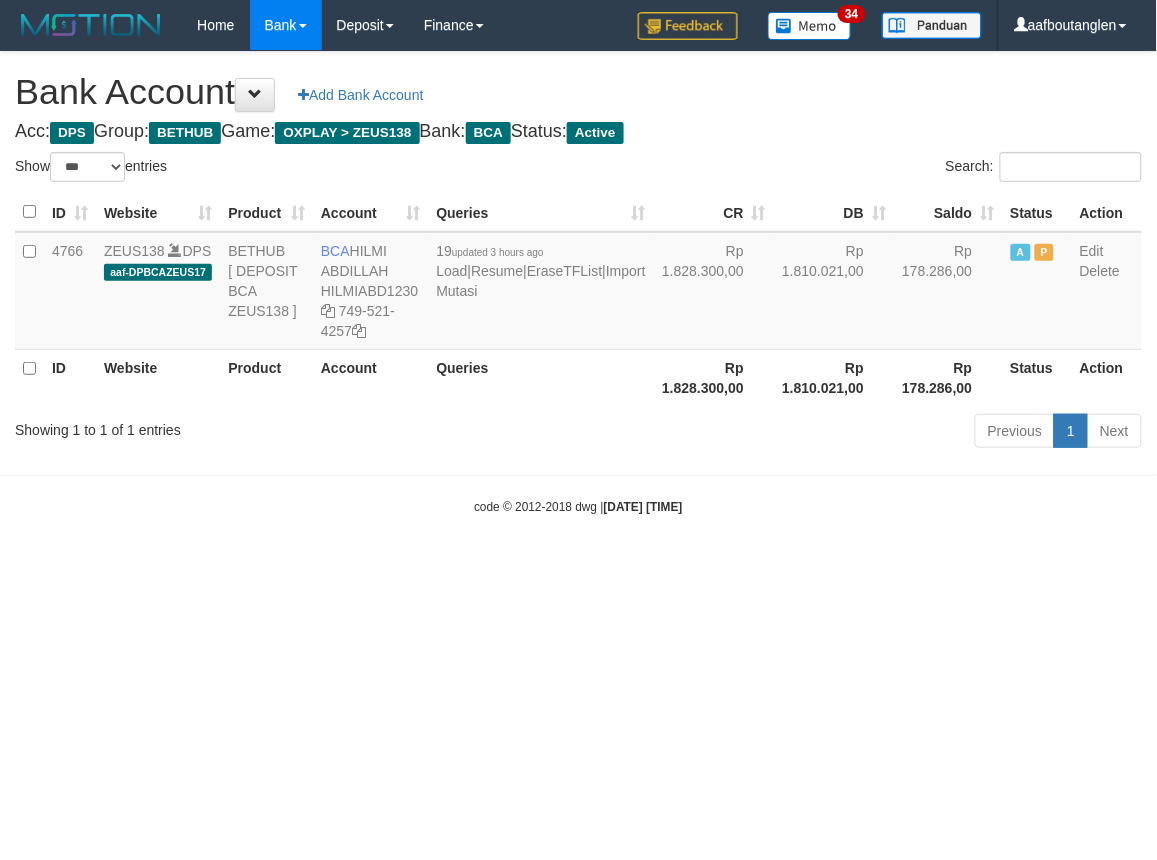 click on "Toggle navigation
Home
Bank
Account List
Deposit
DPS List
History
Note DPS
Finance
Financial Data
aafboutanglen
My Profile
Log Out
34" at bounding box center (578, 283) 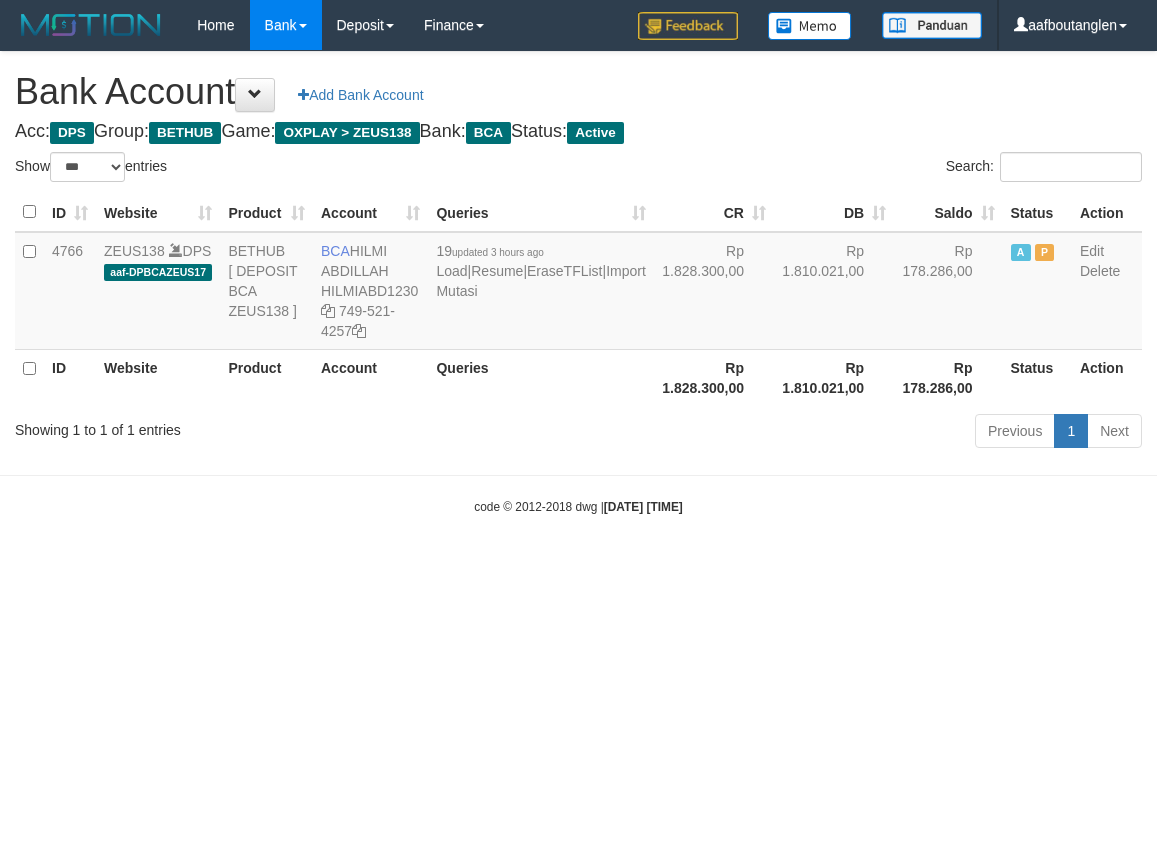 select on "***" 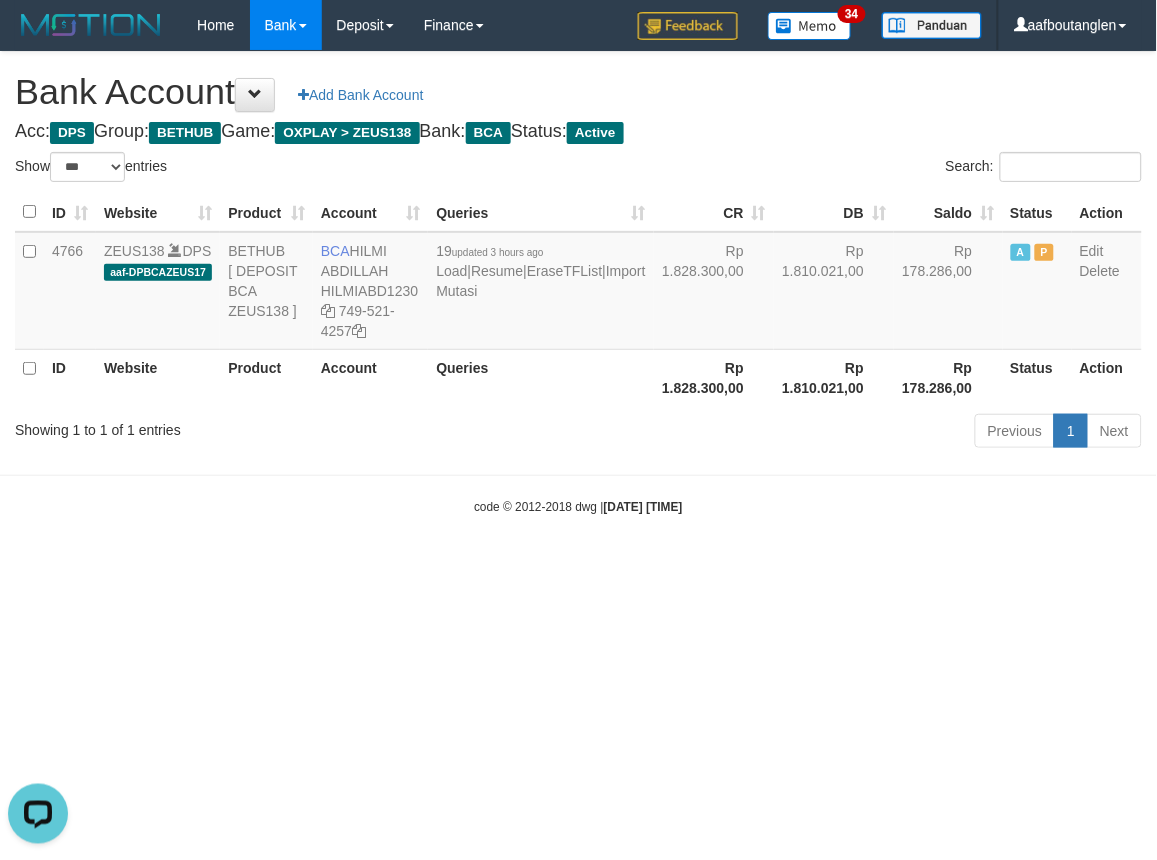 scroll, scrollTop: 0, scrollLeft: 0, axis: both 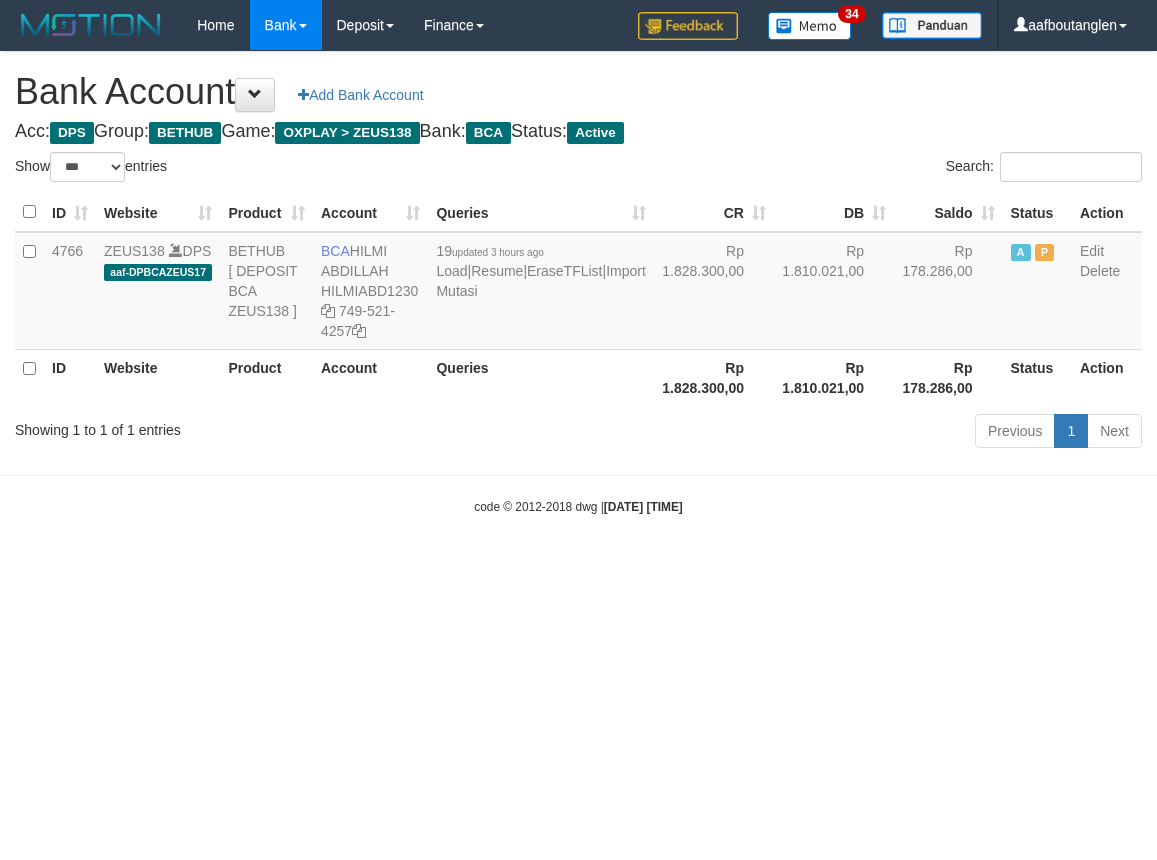 select on "***" 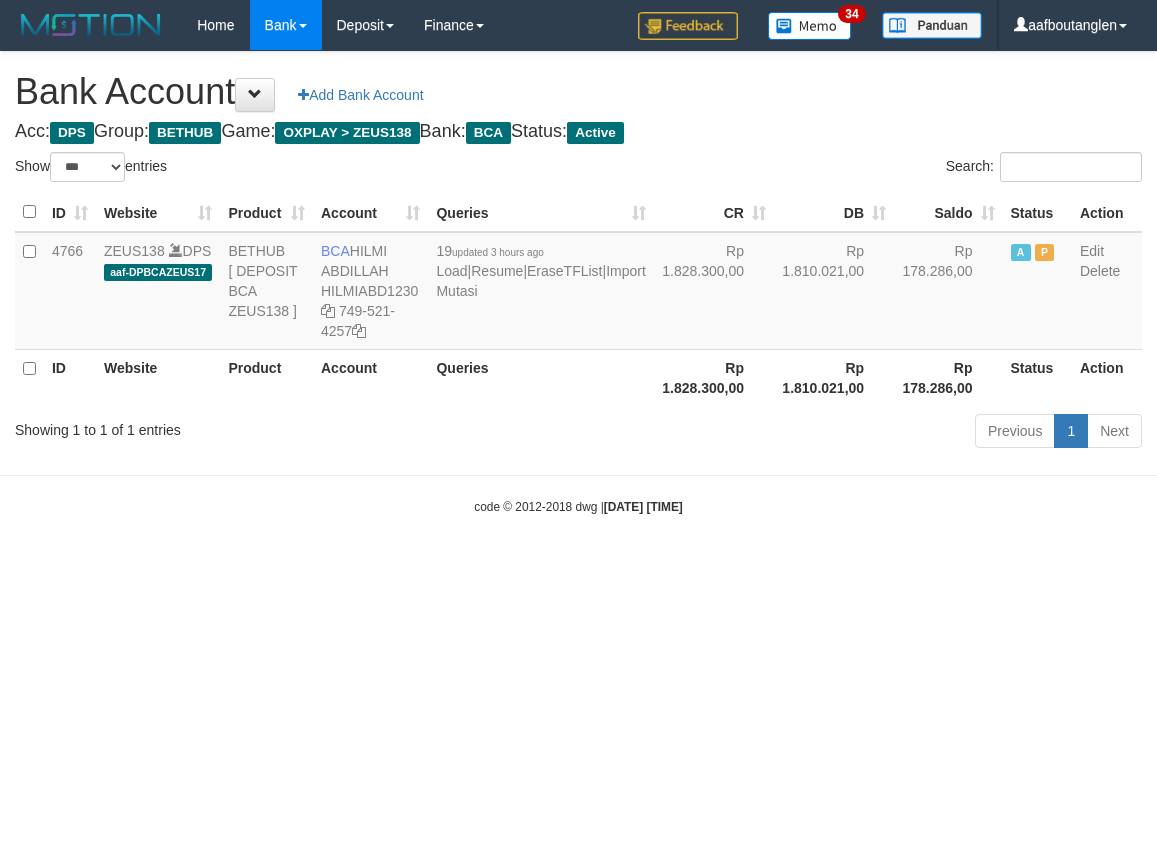 scroll, scrollTop: 0, scrollLeft: 0, axis: both 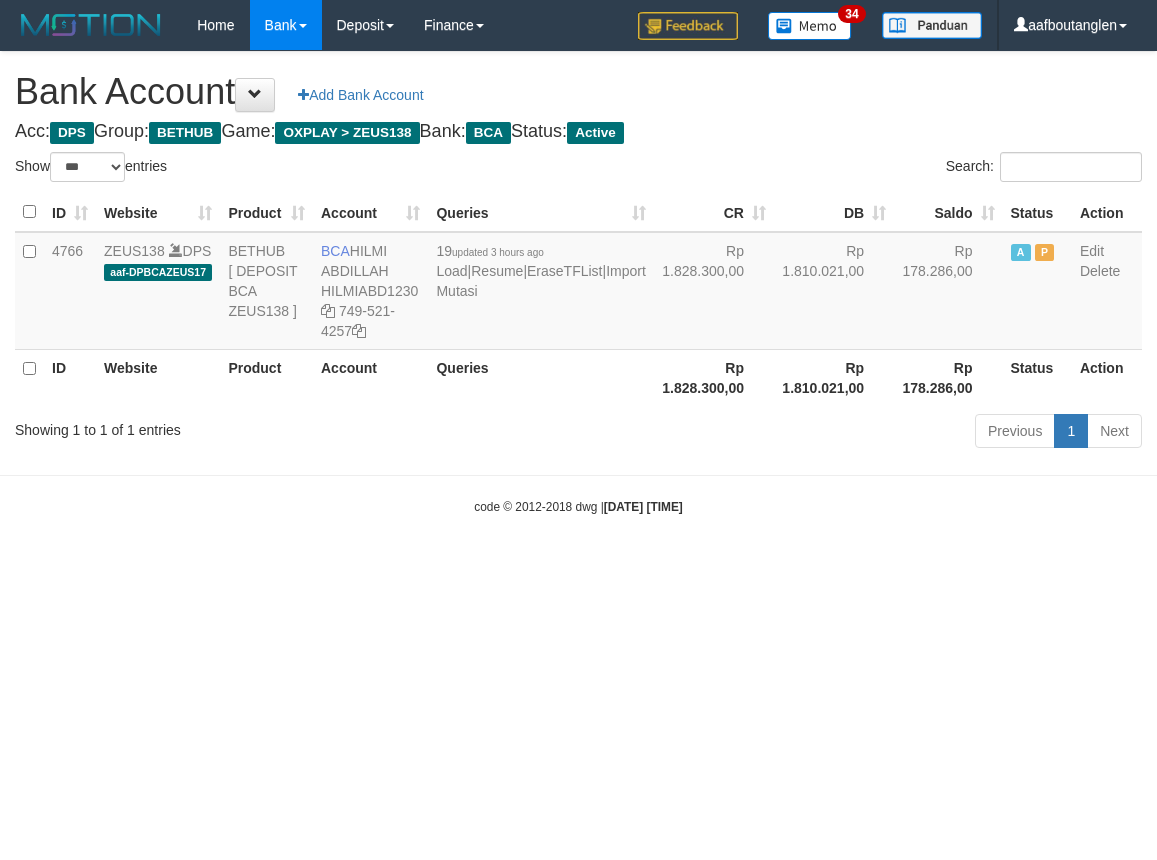 select on "***" 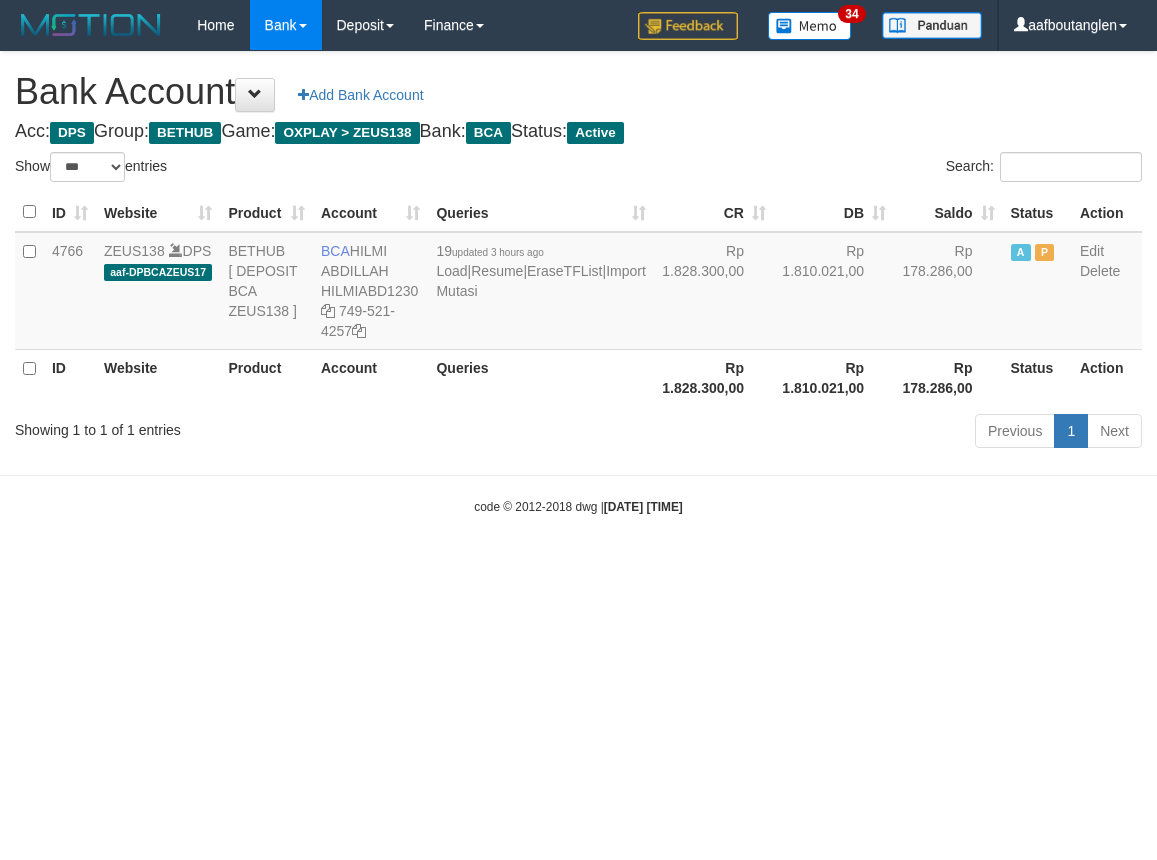 scroll, scrollTop: 0, scrollLeft: 0, axis: both 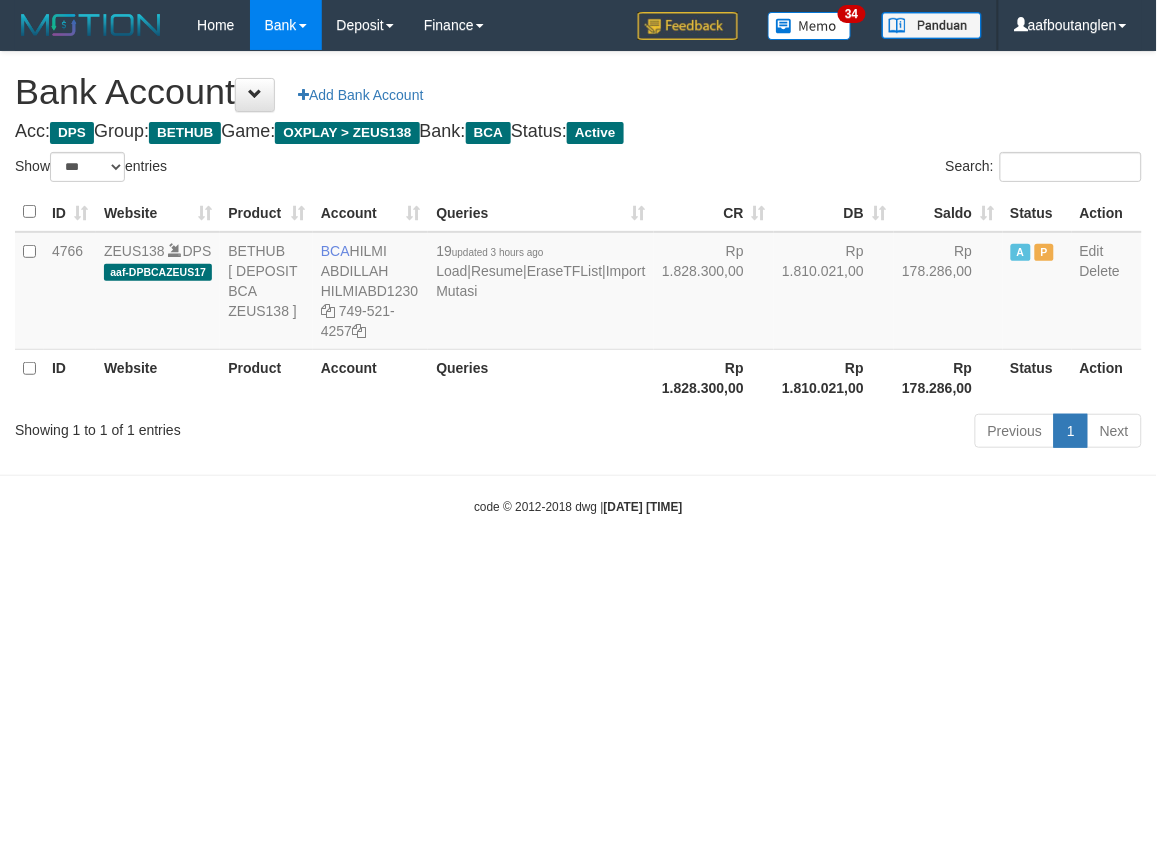 click on "Toggle navigation
Home
Bank
Account List
Deposit
DPS List
History
Note DPS
Finance
Financial Data
aafboutanglen
My Profile
Log Out
34" at bounding box center [578, 283] 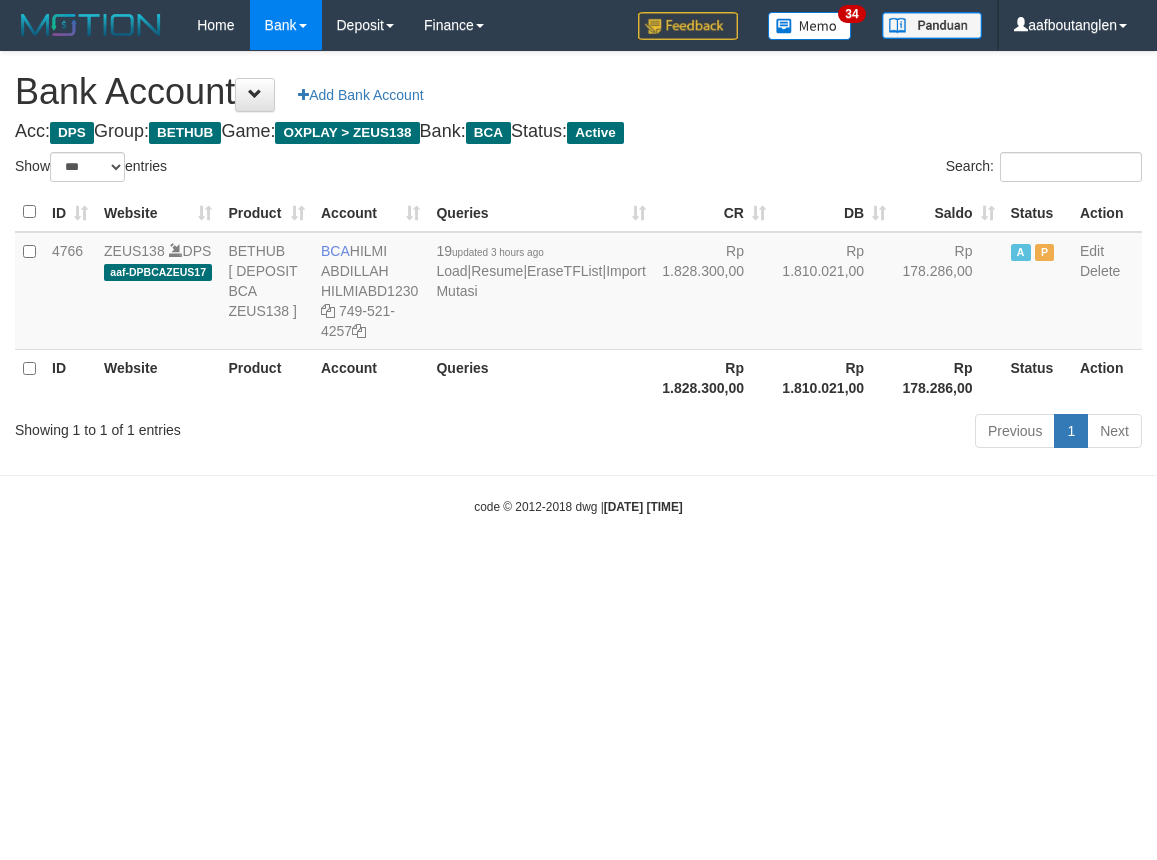select on "***" 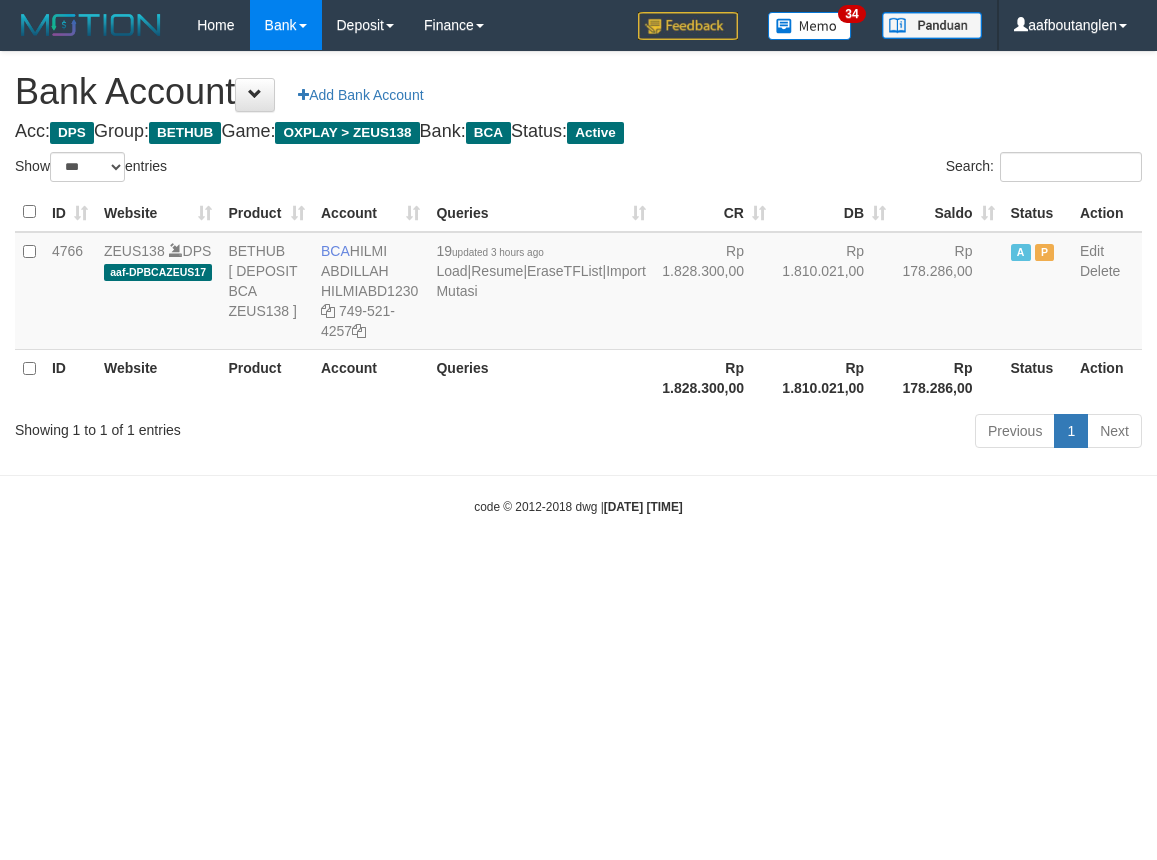 scroll, scrollTop: 0, scrollLeft: 0, axis: both 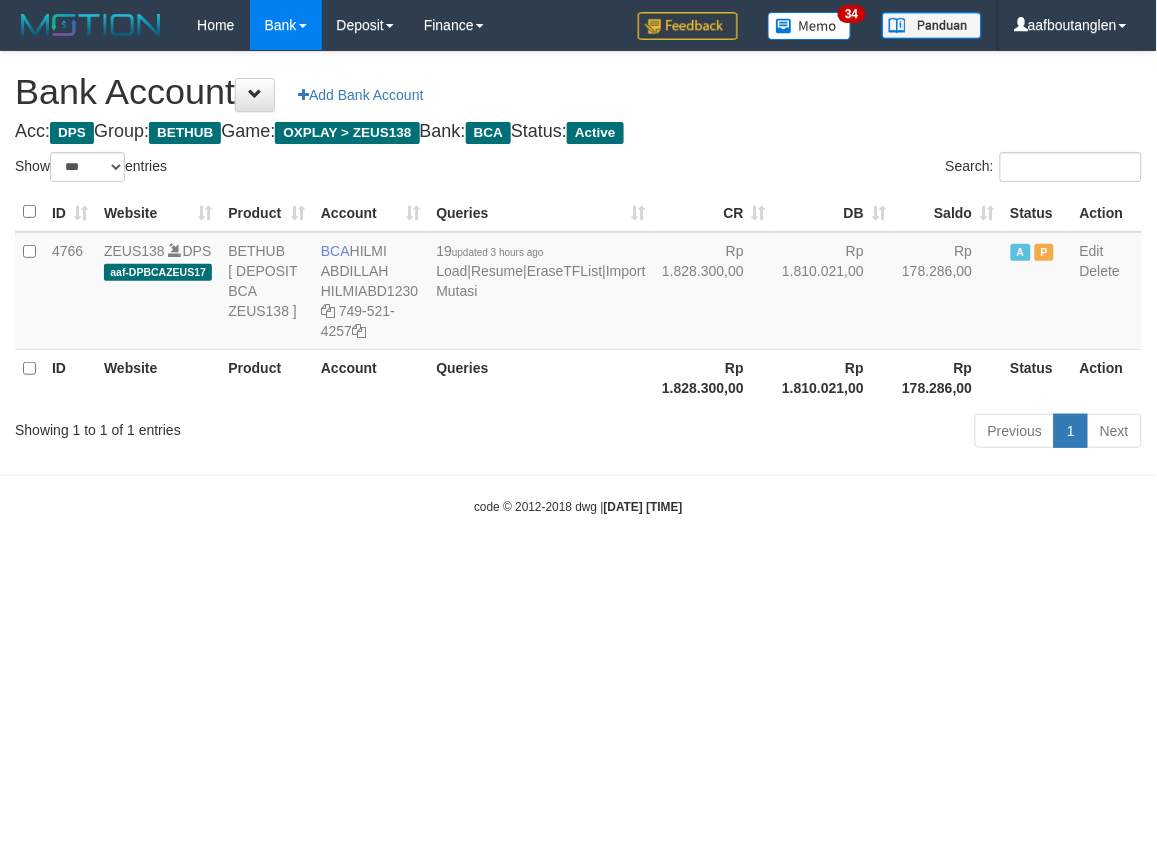 click on "Toggle navigation
Home
Bank
Account List
Deposit
DPS List
History
Note DPS
Finance
Financial Data
aafboutanglen
My Profile
Log Out
34" at bounding box center [578, 283] 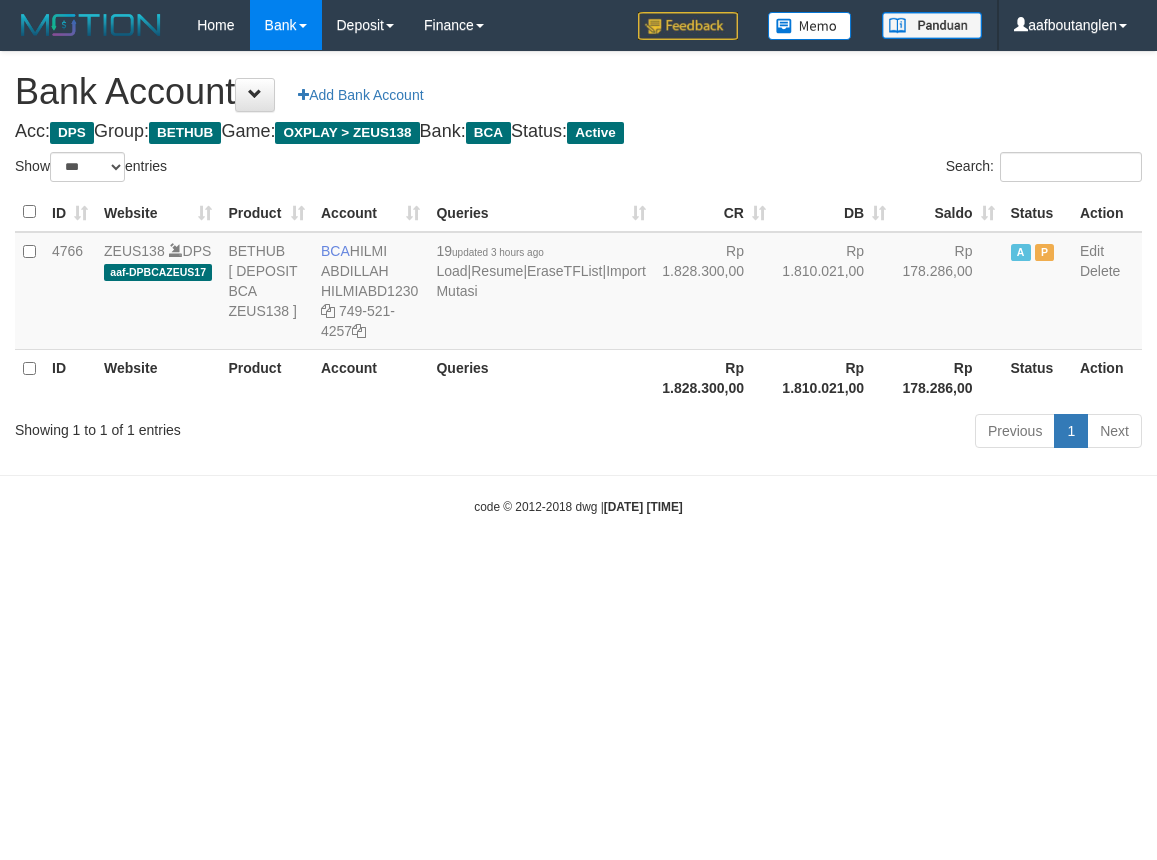 select on "***" 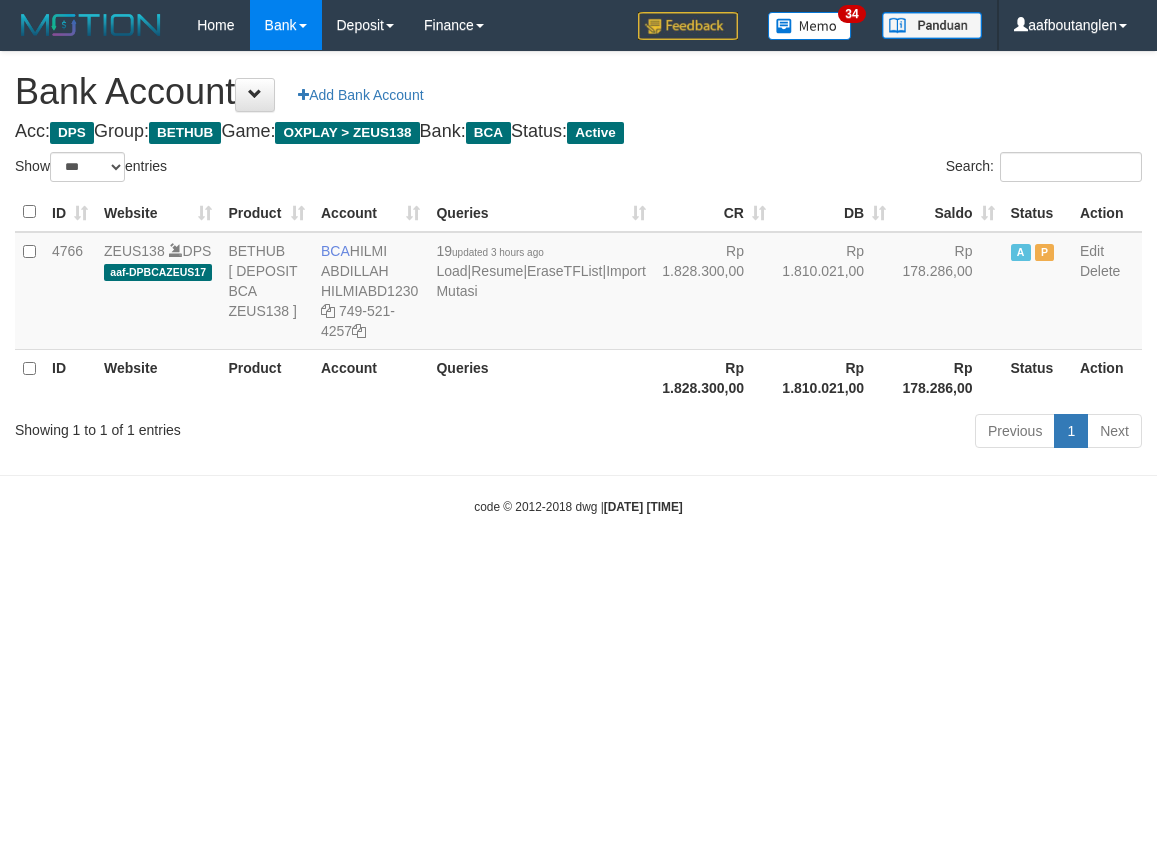select on "***" 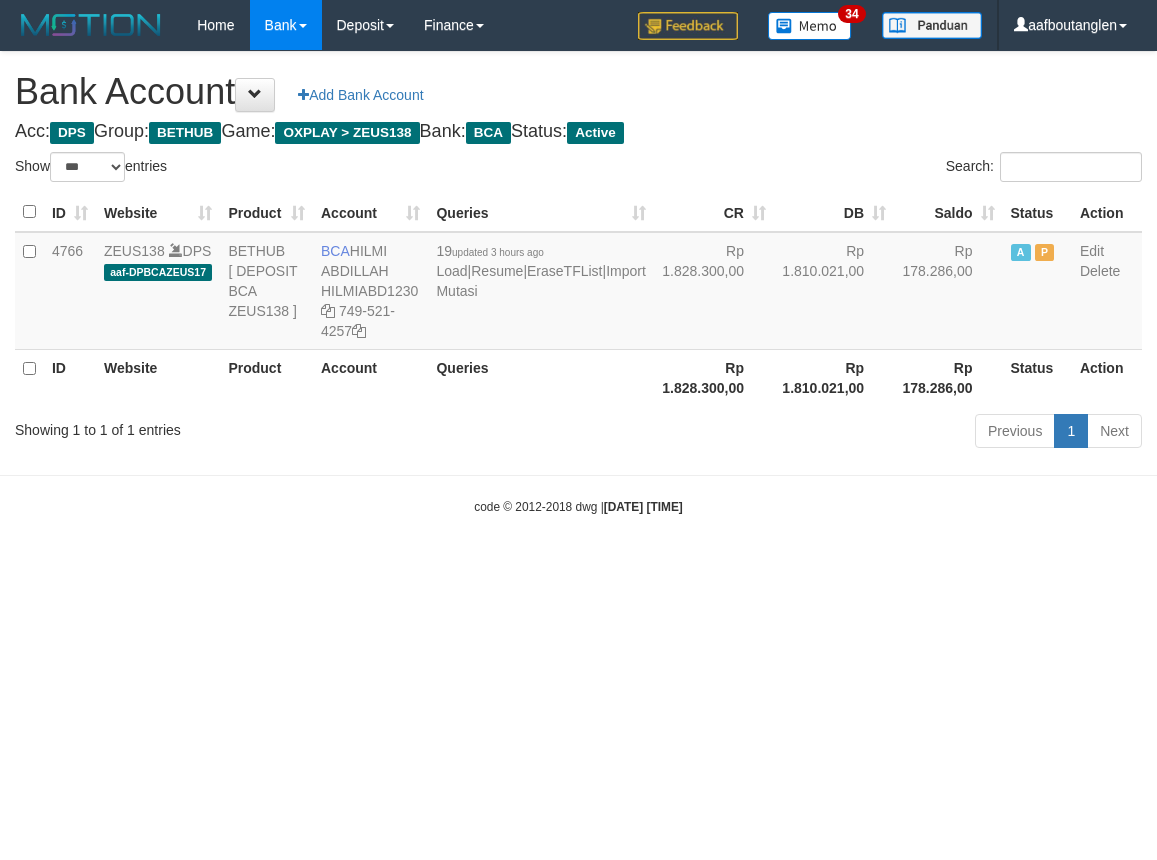 scroll, scrollTop: 0, scrollLeft: 0, axis: both 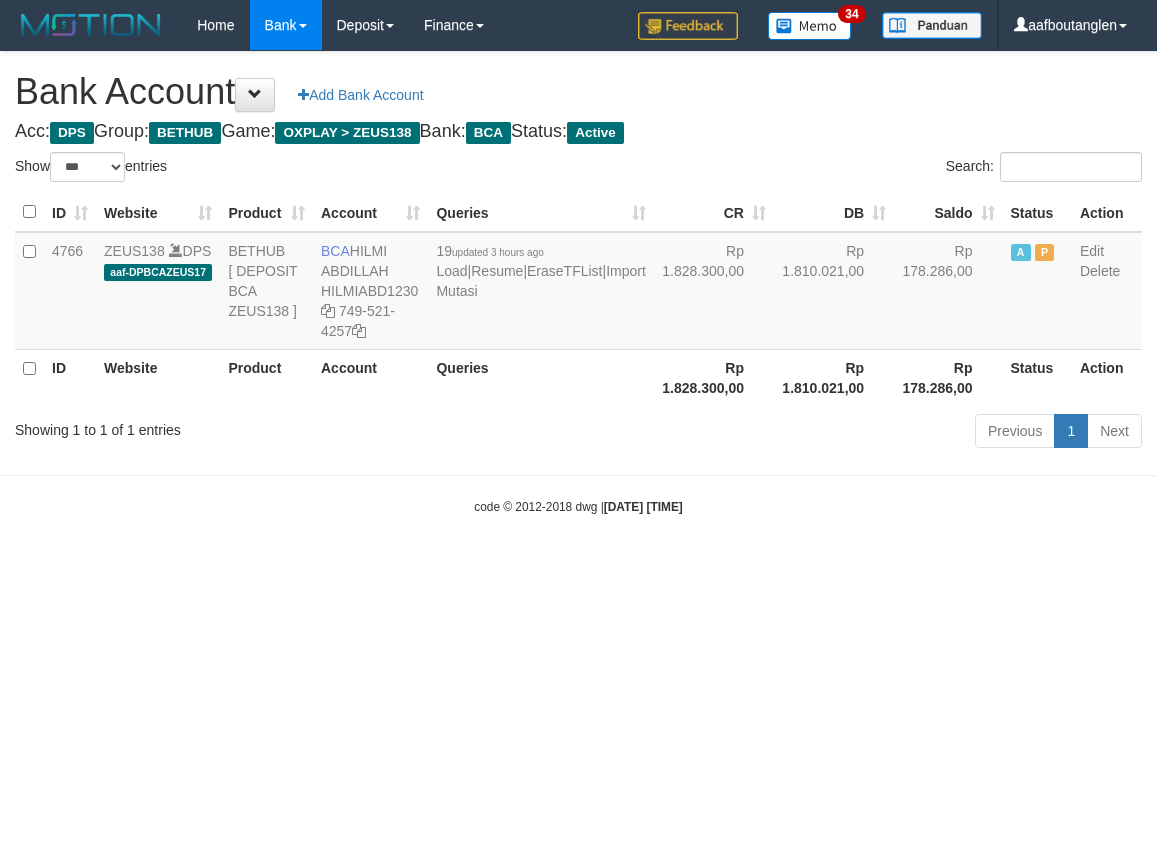 select on "***" 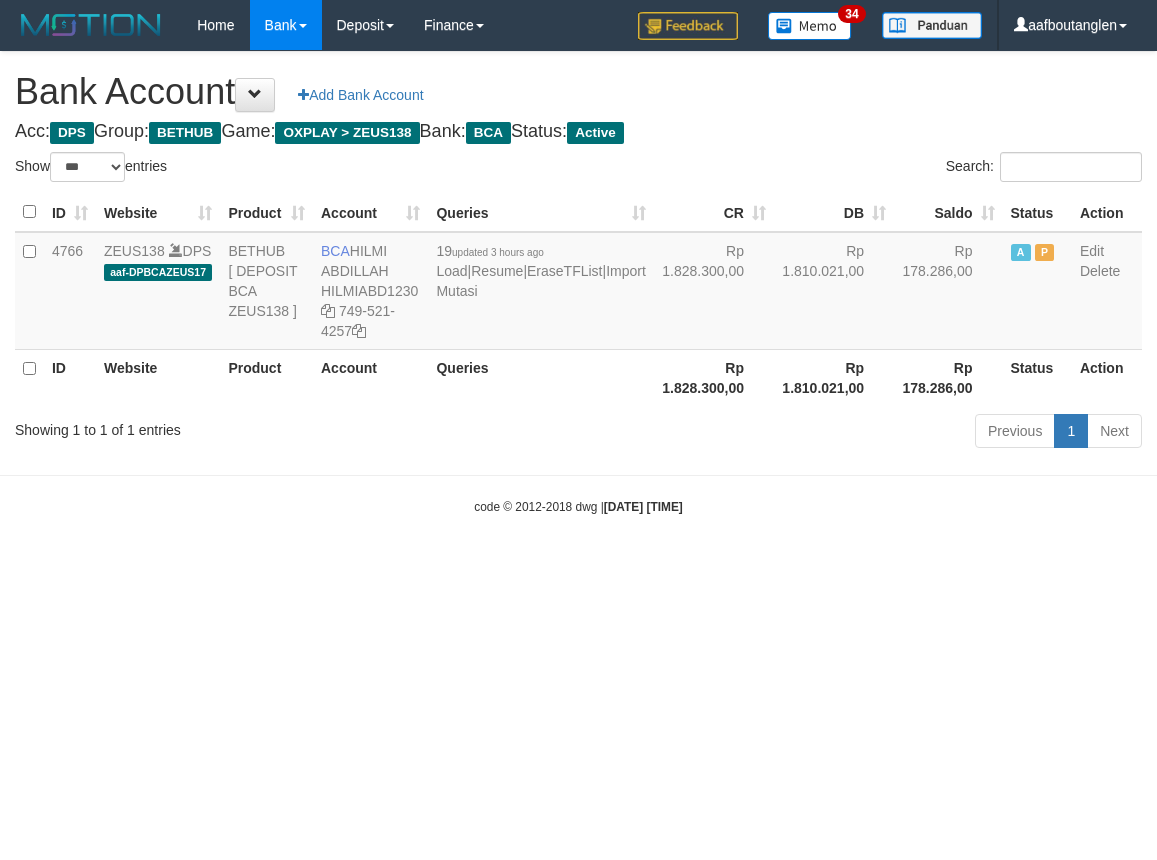 scroll, scrollTop: 0, scrollLeft: 0, axis: both 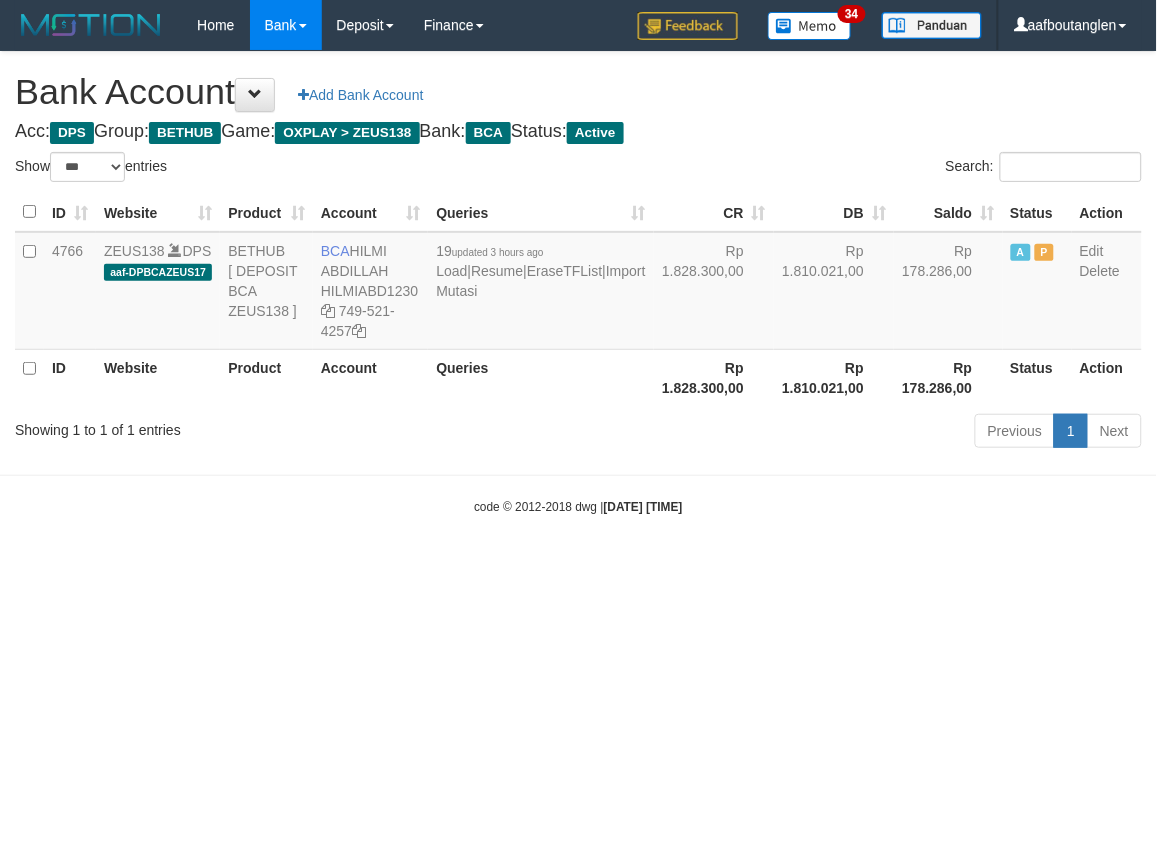 drag, startPoint x: 950, startPoint y: 632, endPoint x: 993, endPoint y: 636, distance: 43.185646 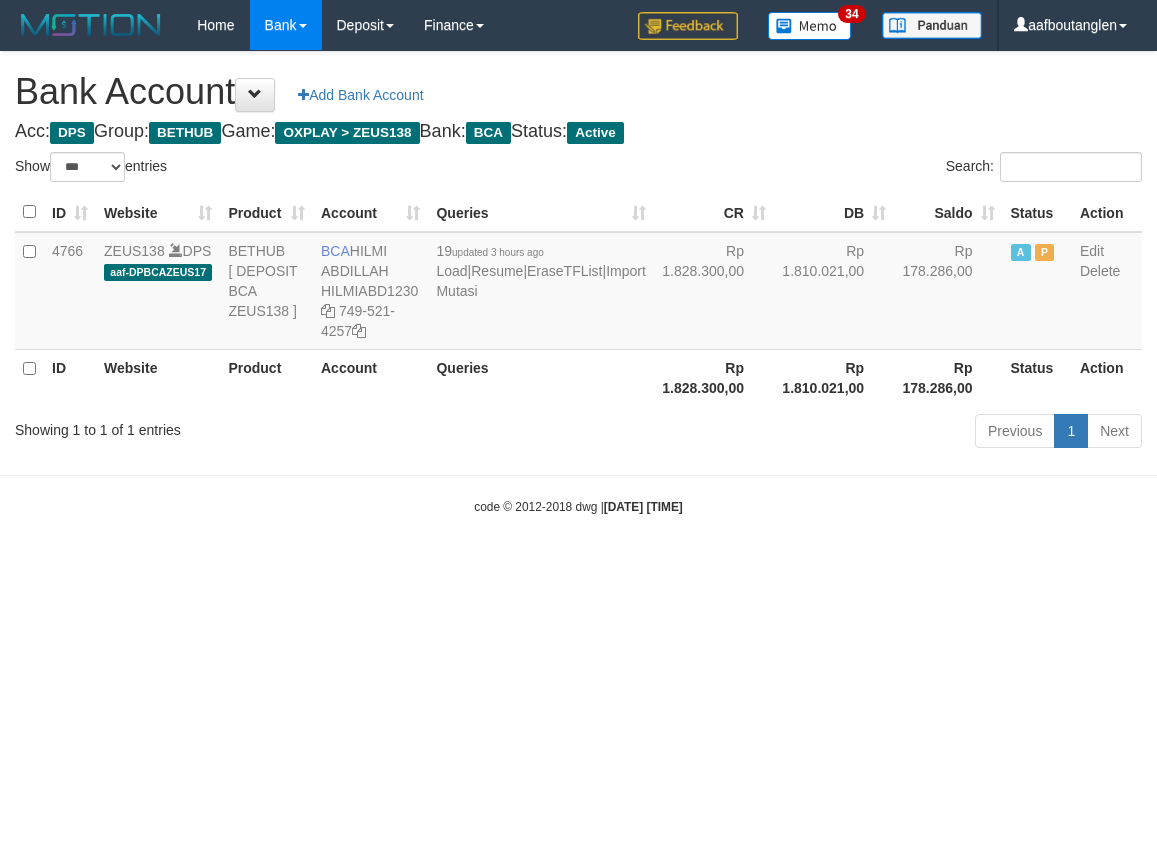 select on "***" 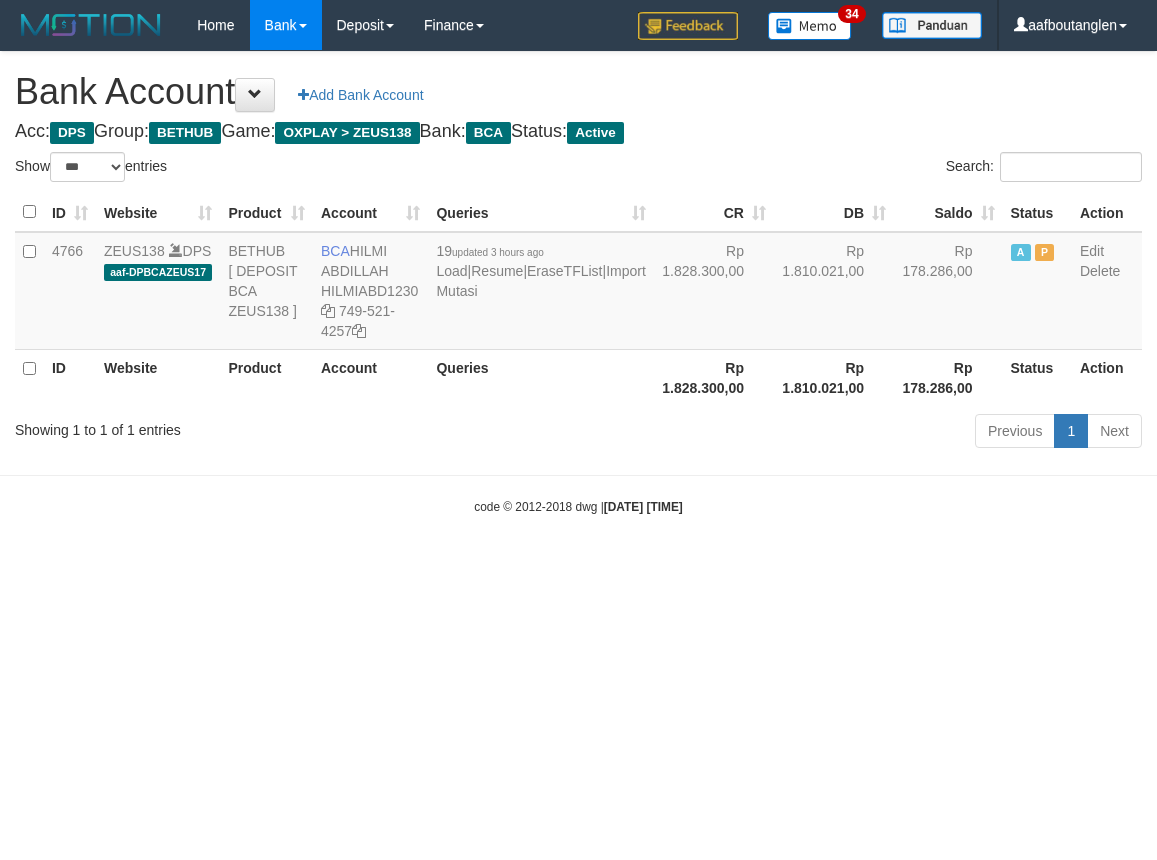 scroll, scrollTop: 0, scrollLeft: 0, axis: both 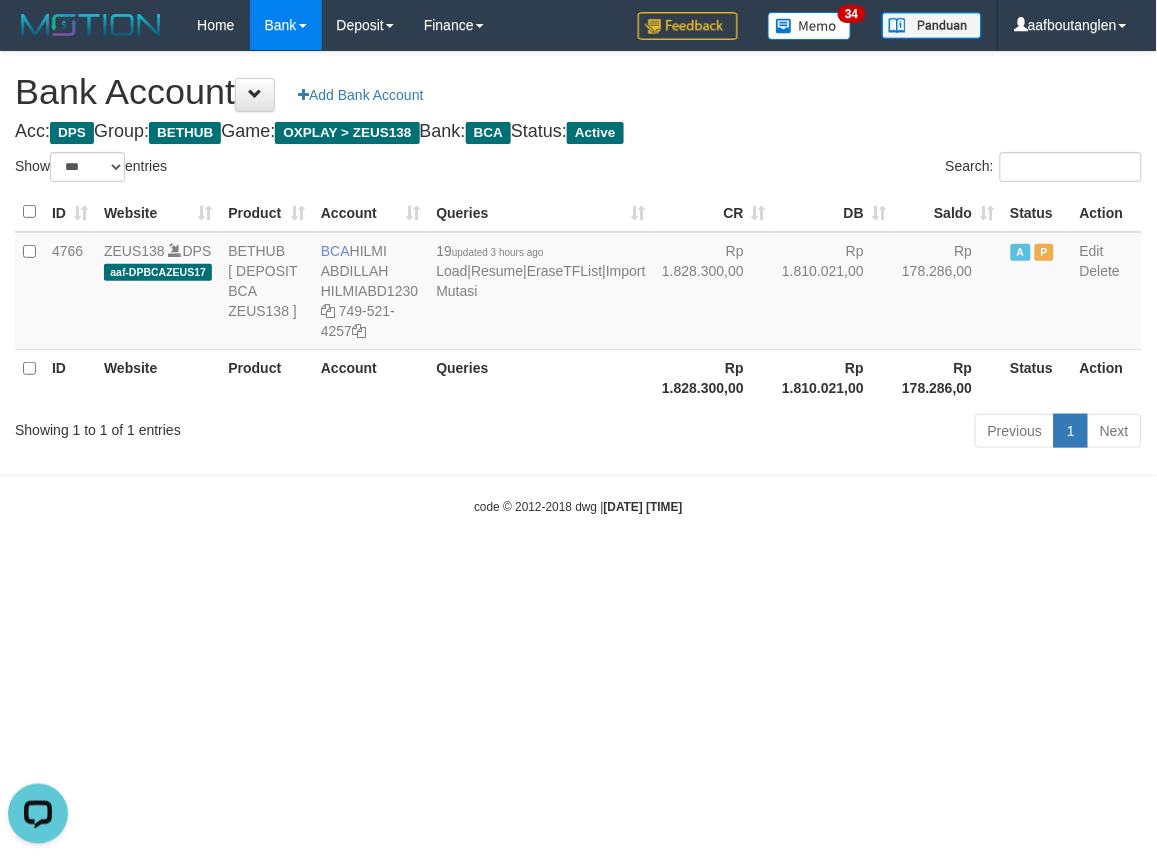 drag, startPoint x: 834, startPoint y: 593, endPoint x: 833, endPoint y: 615, distance: 22.022715 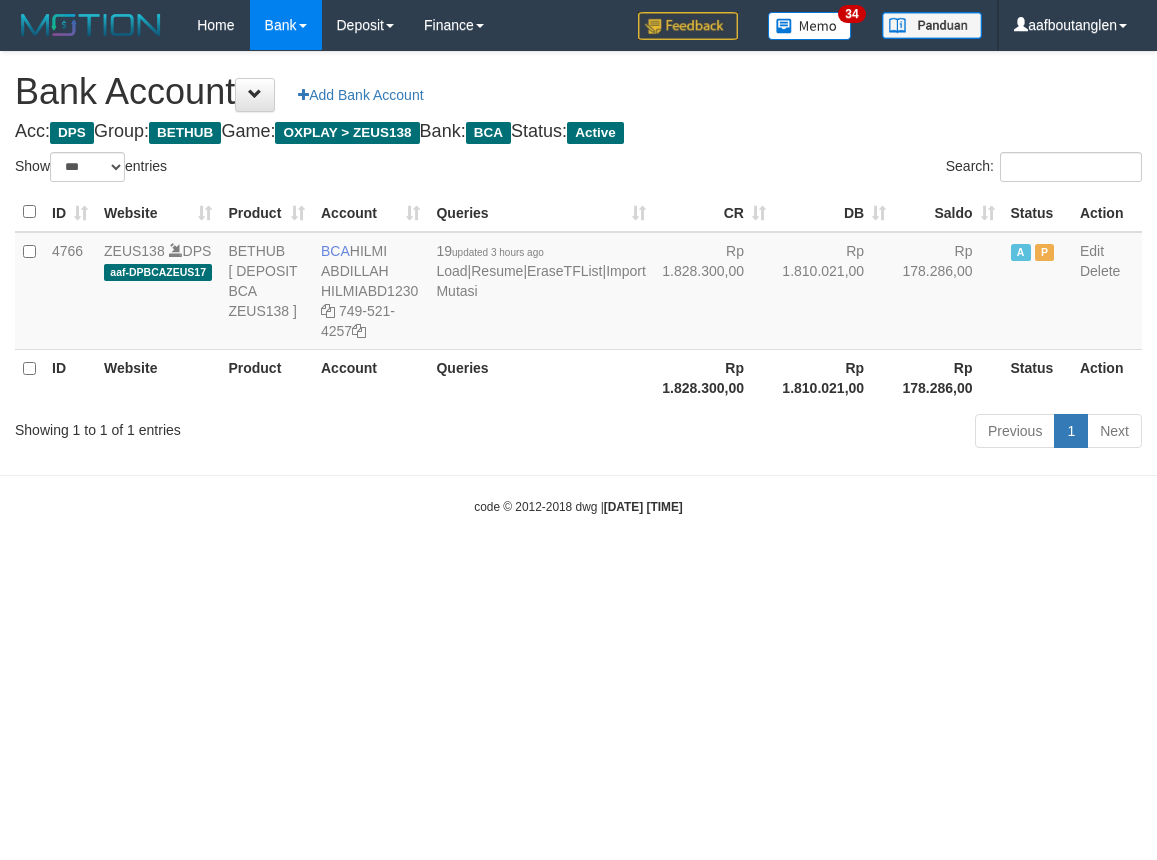 select on "***" 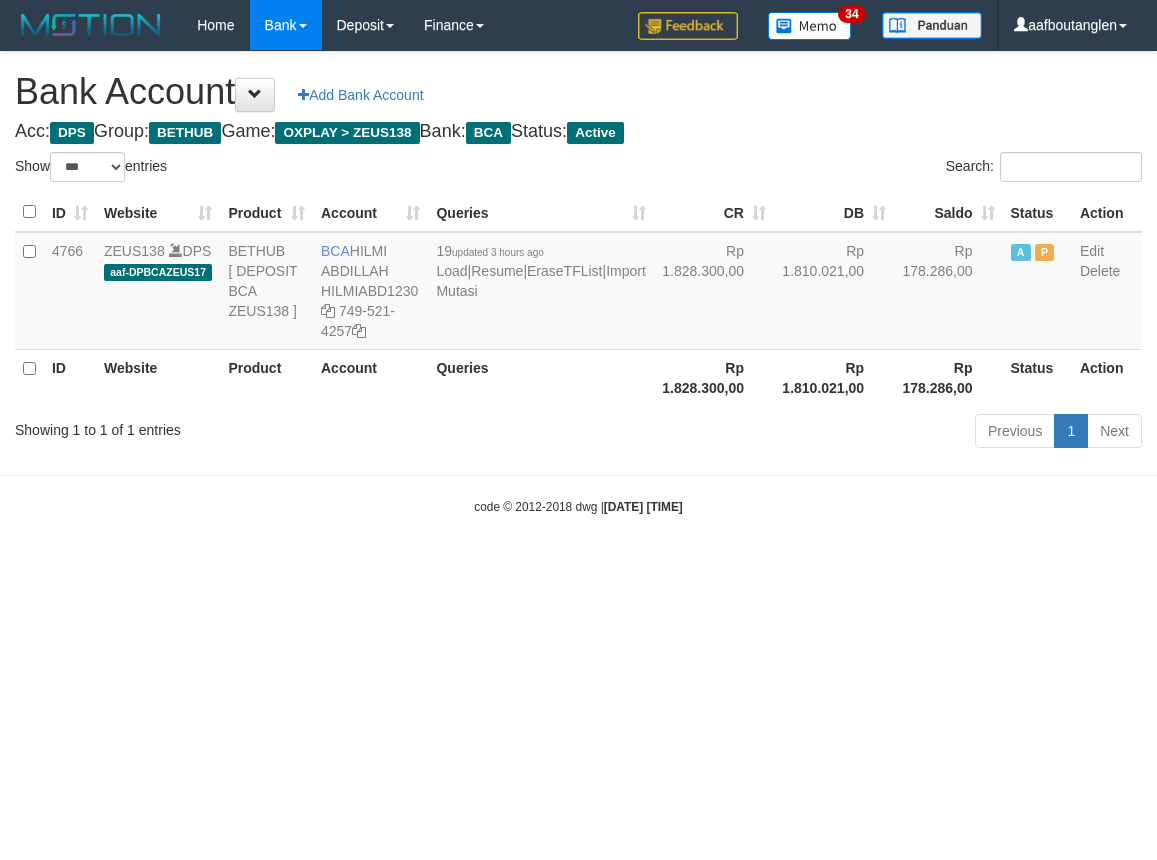 scroll, scrollTop: 0, scrollLeft: 0, axis: both 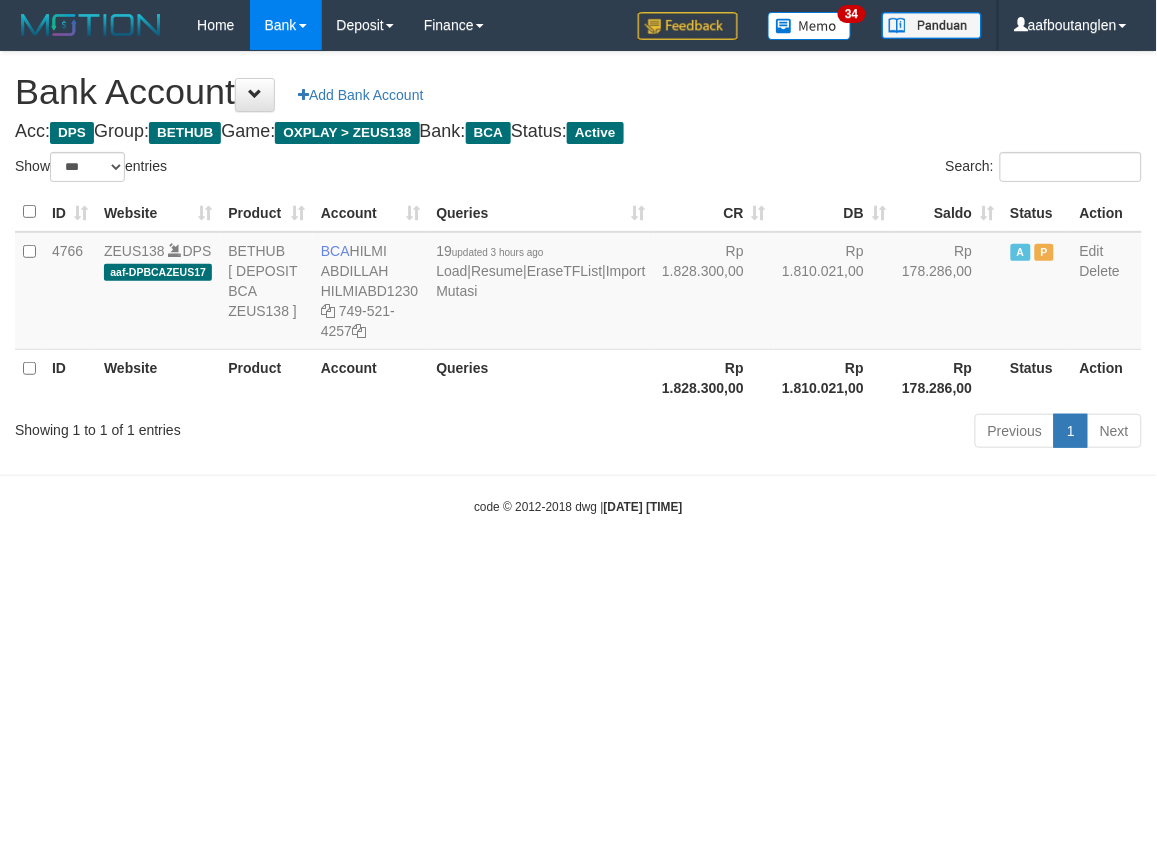 click on "Toggle navigation
Home
Bank
Account List
Deposit
DPS List
History
Note DPS
Finance
Financial Data
aafboutanglen
My Profile
Log Out
34" at bounding box center (578, 283) 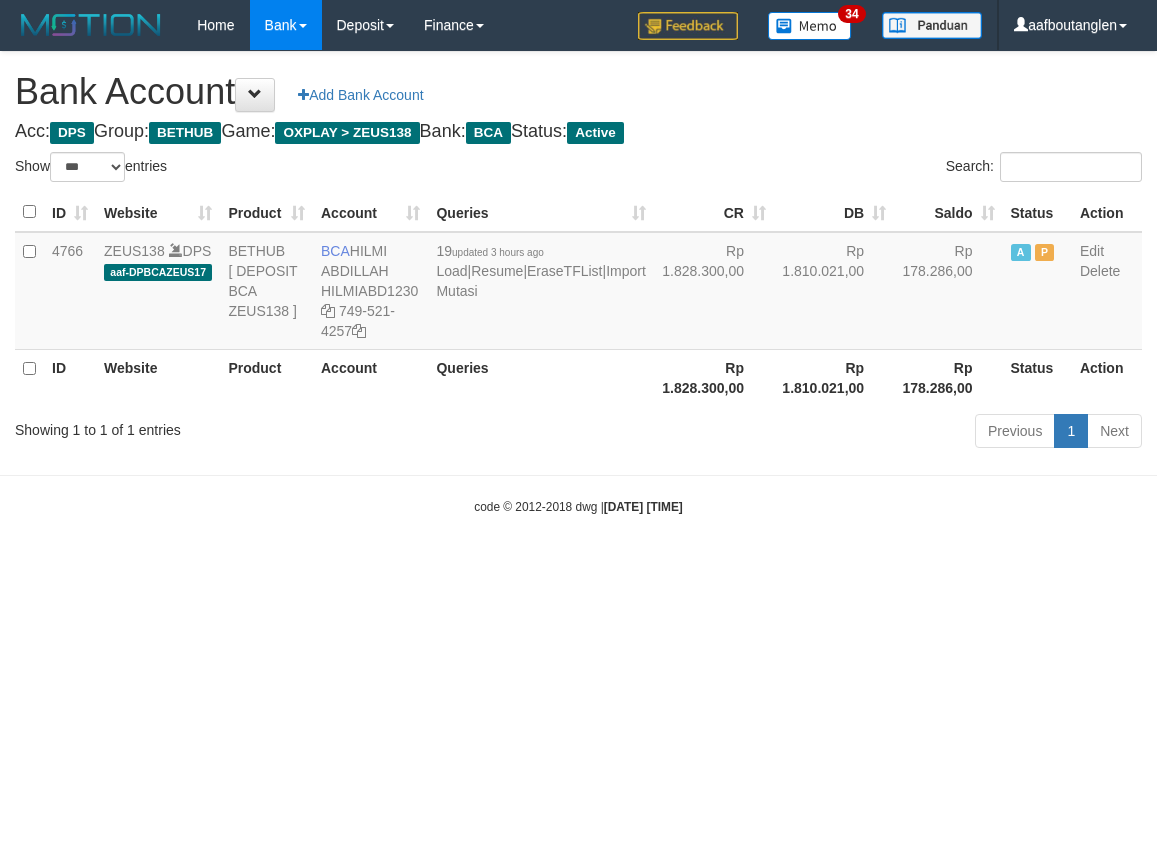 select on "***" 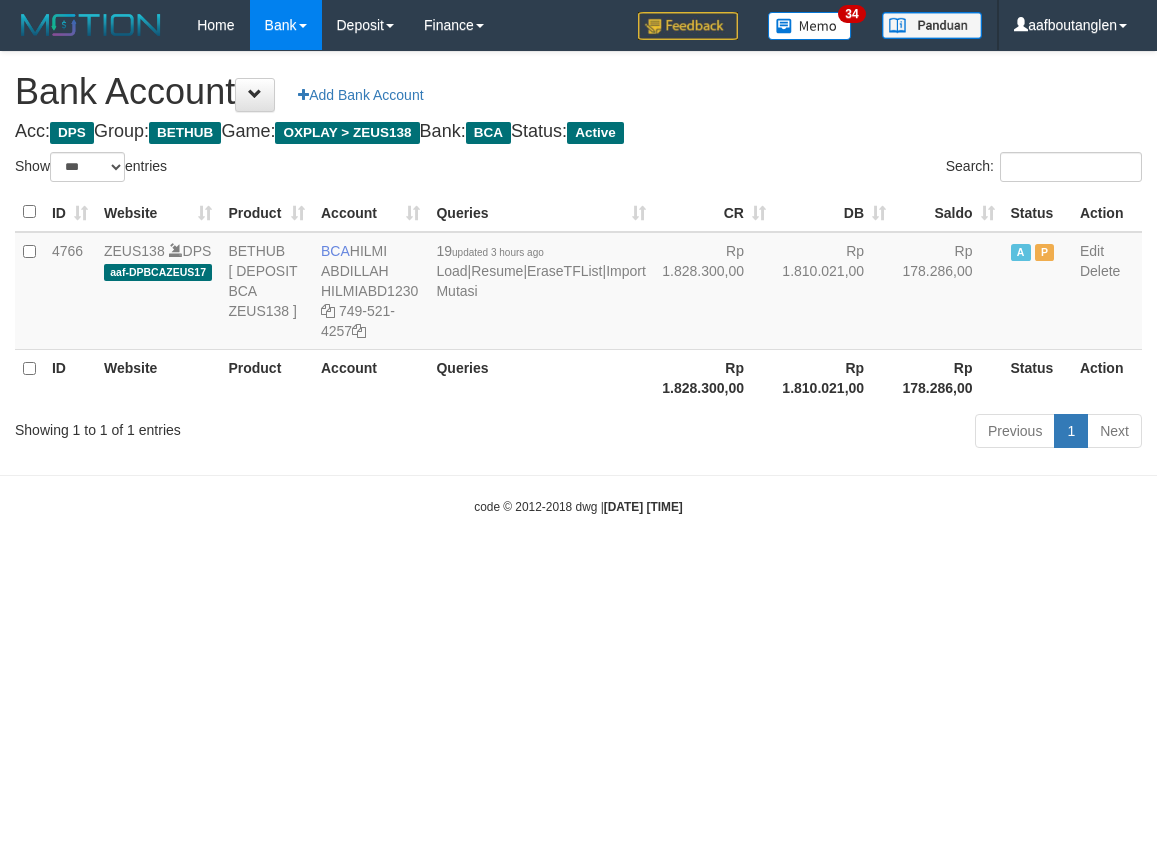 scroll, scrollTop: 0, scrollLeft: 0, axis: both 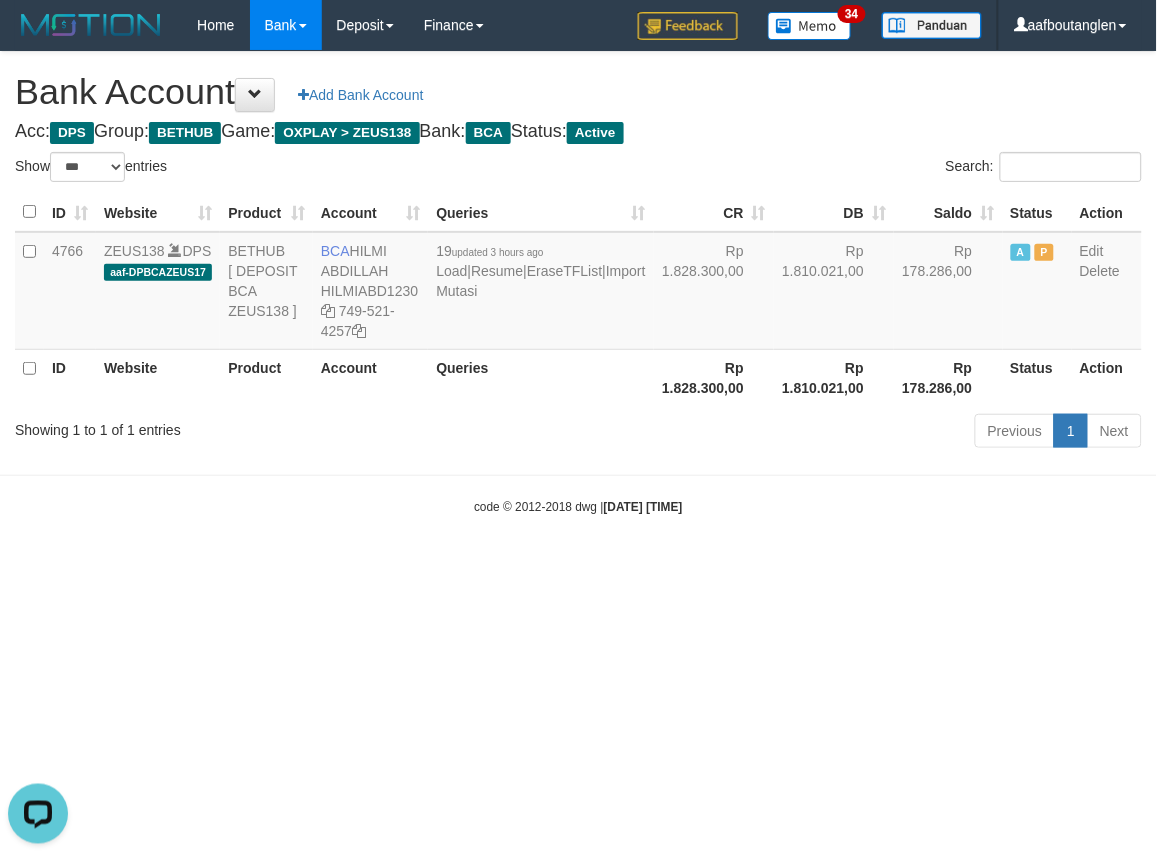 click on "Toggle navigation
Home
Bank
Account List
Deposit
DPS List
History
Note DPS
Finance
Financial Data
aafboutanglen
My Profile
Log Out
34" at bounding box center (578, 283) 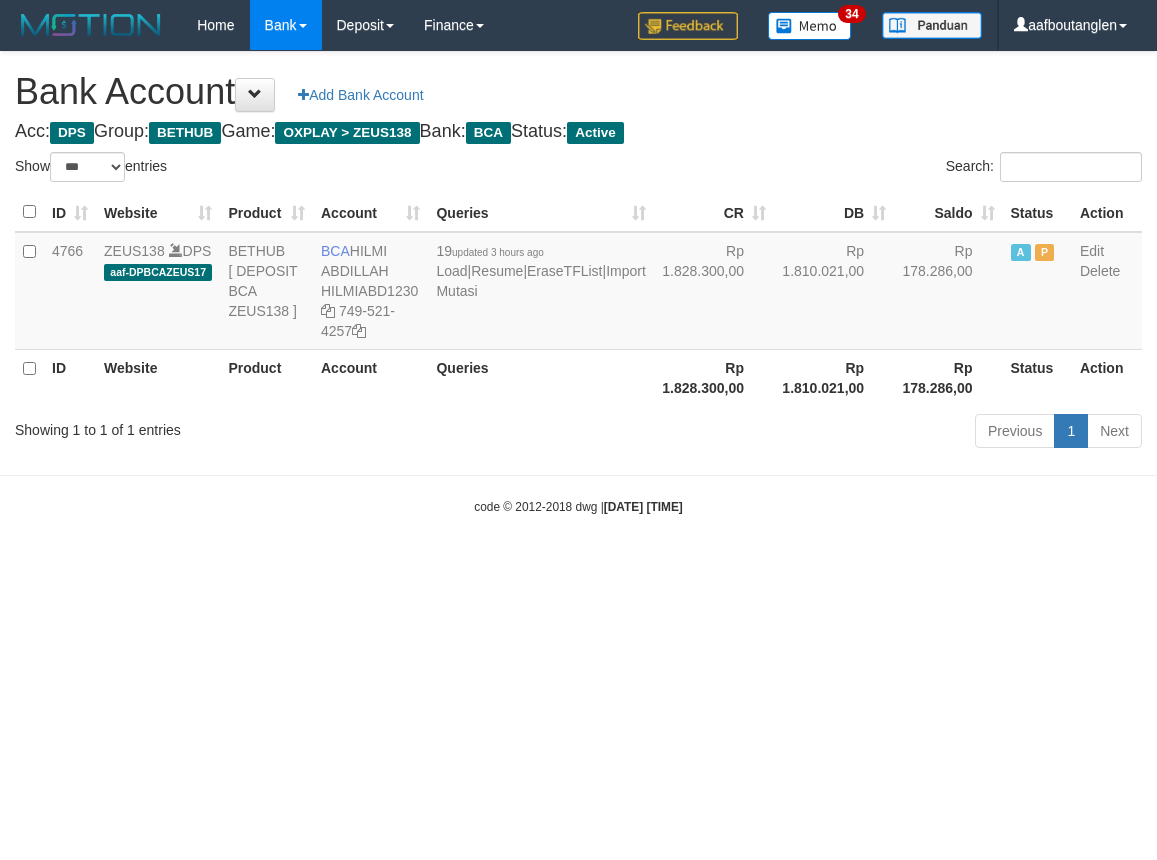 select on "***" 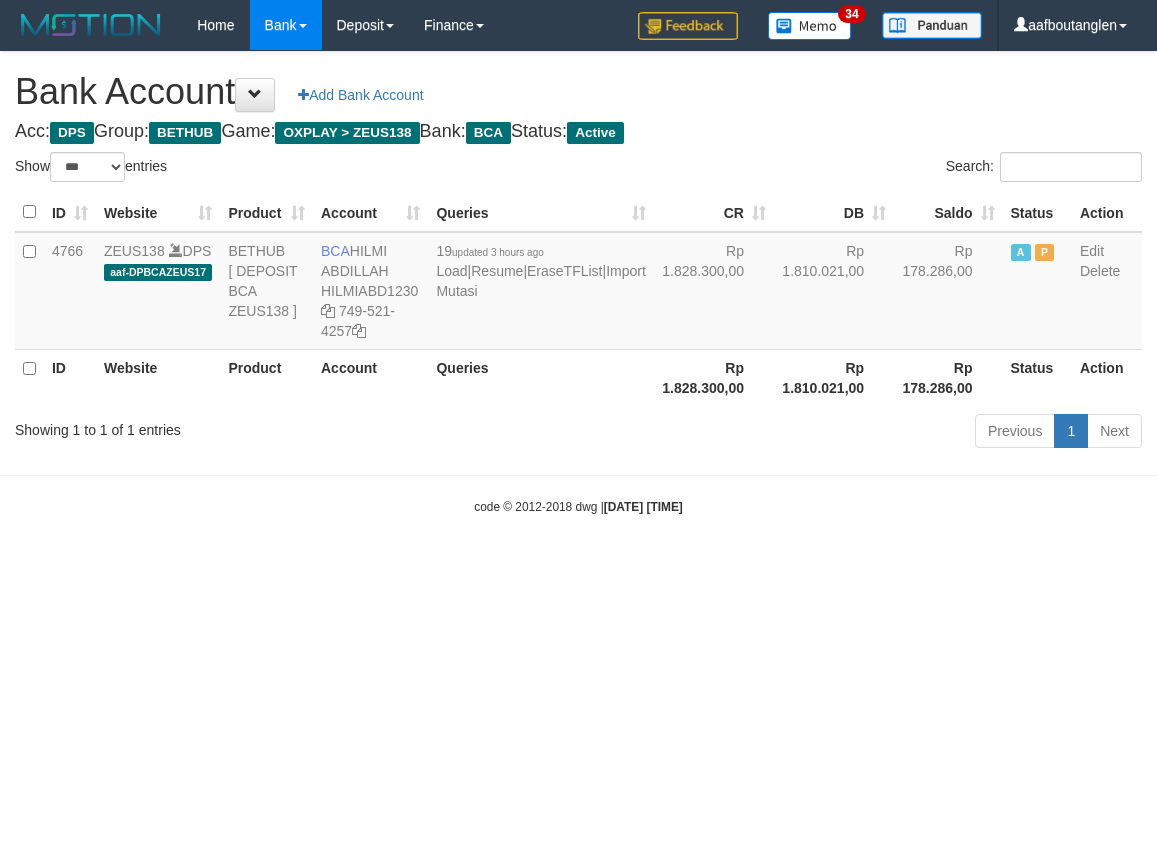 scroll, scrollTop: 0, scrollLeft: 0, axis: both 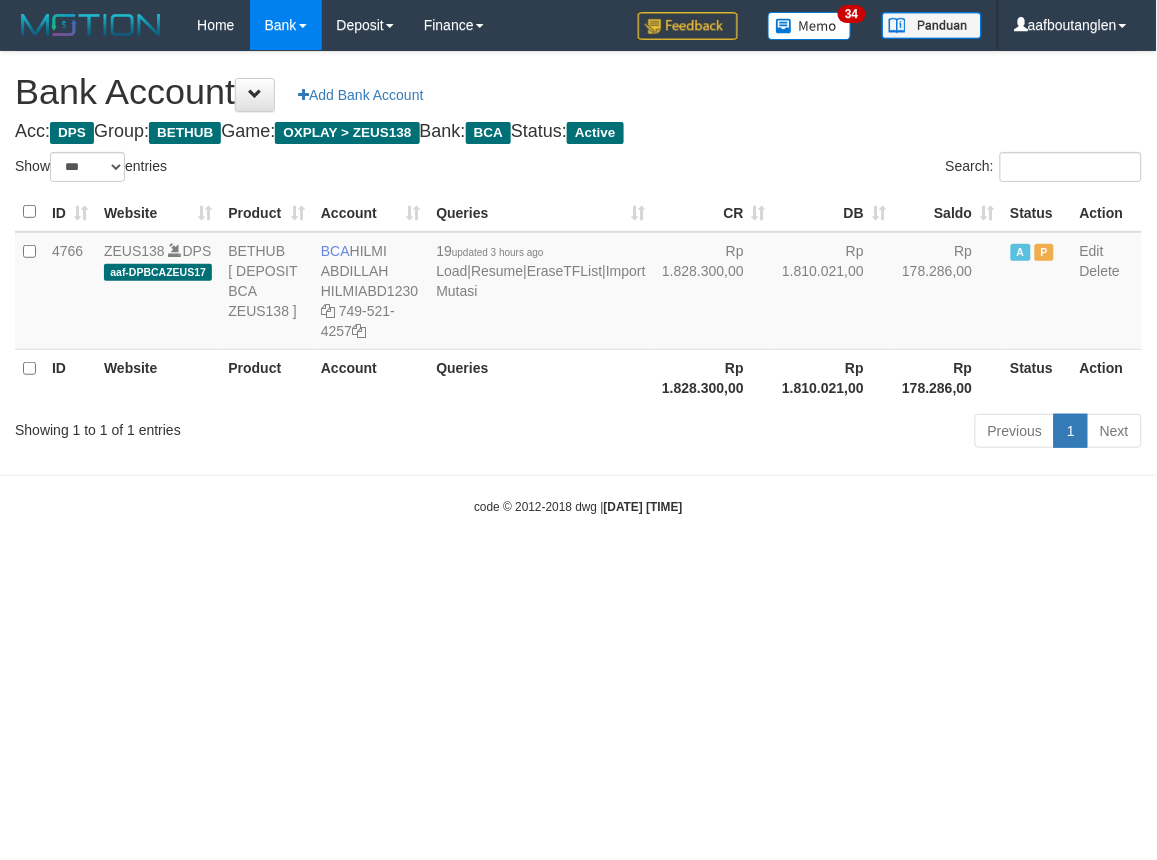 drag, startPoint x: 791, startPoint y: 614, endPoint x: 777, endPoint y: 616, distance: 14.142136 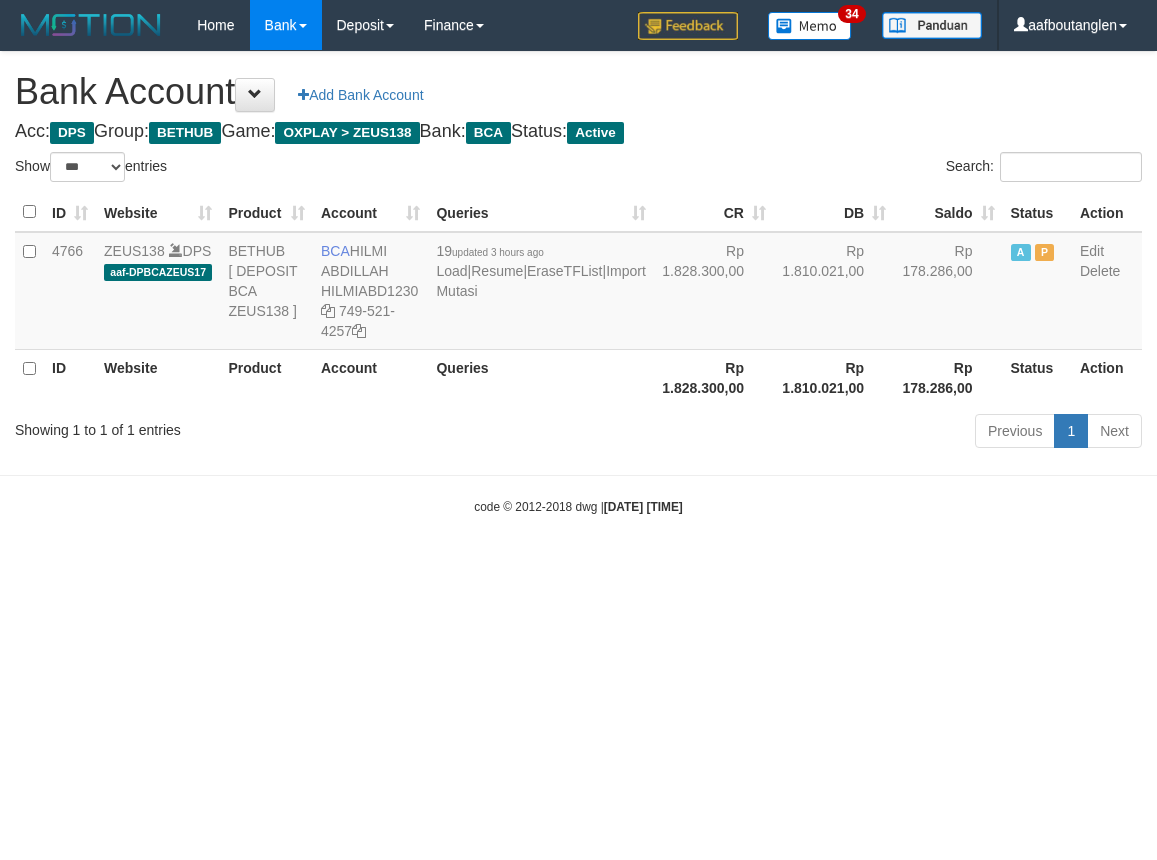 select on "***" 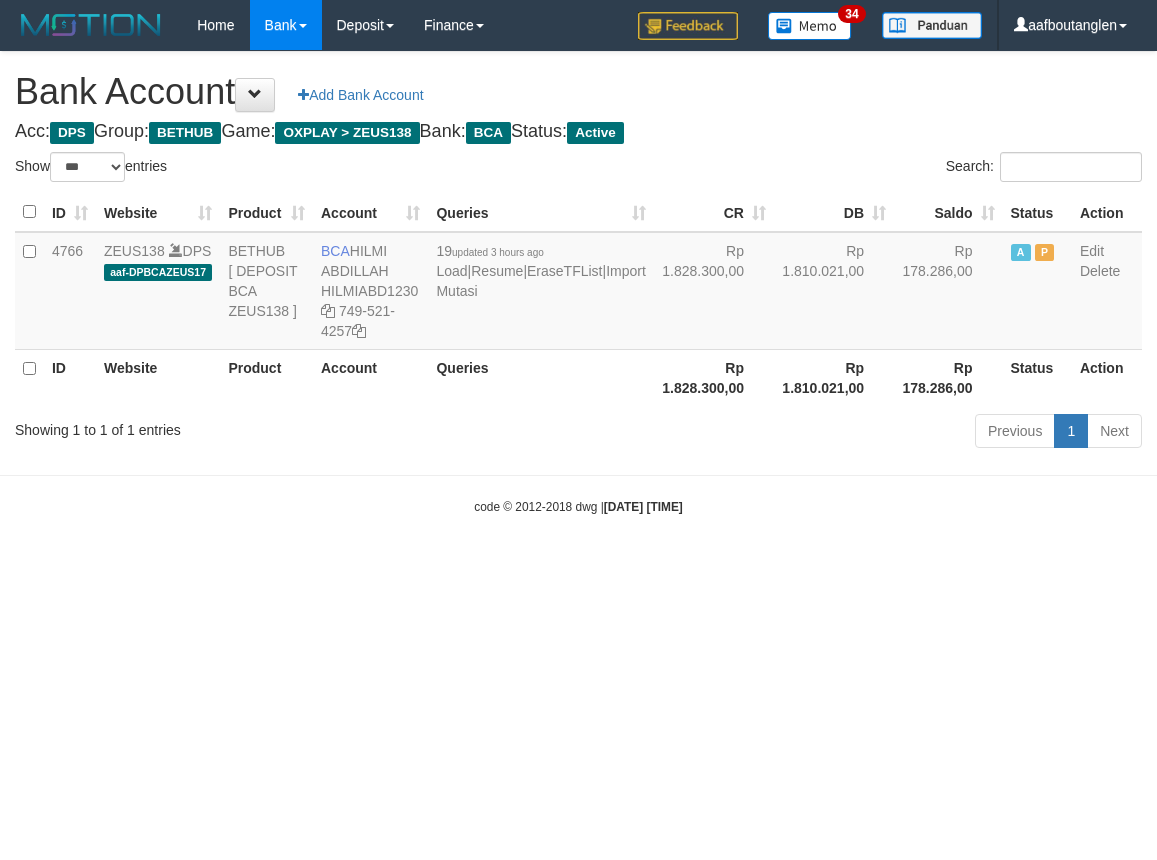 scroll, scrollTop: 0, scrollLeft: 0, axis: both 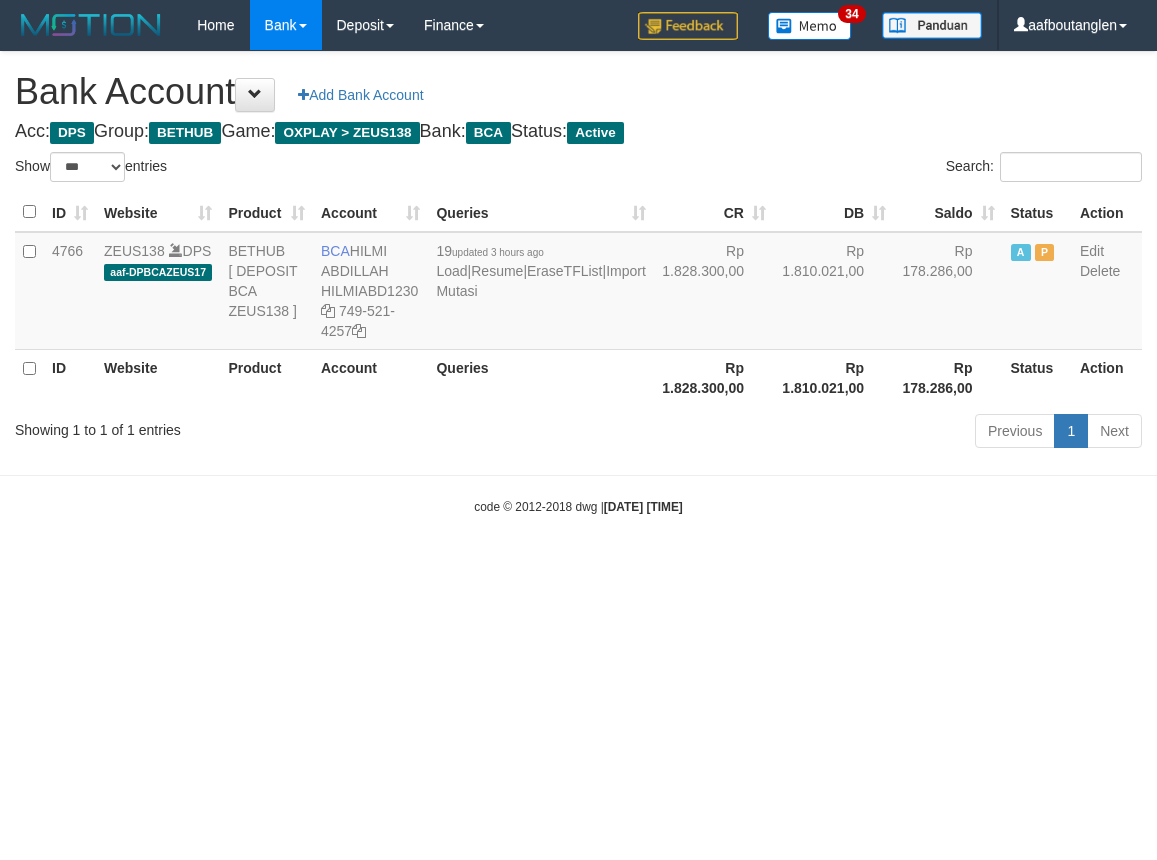 select on "***" 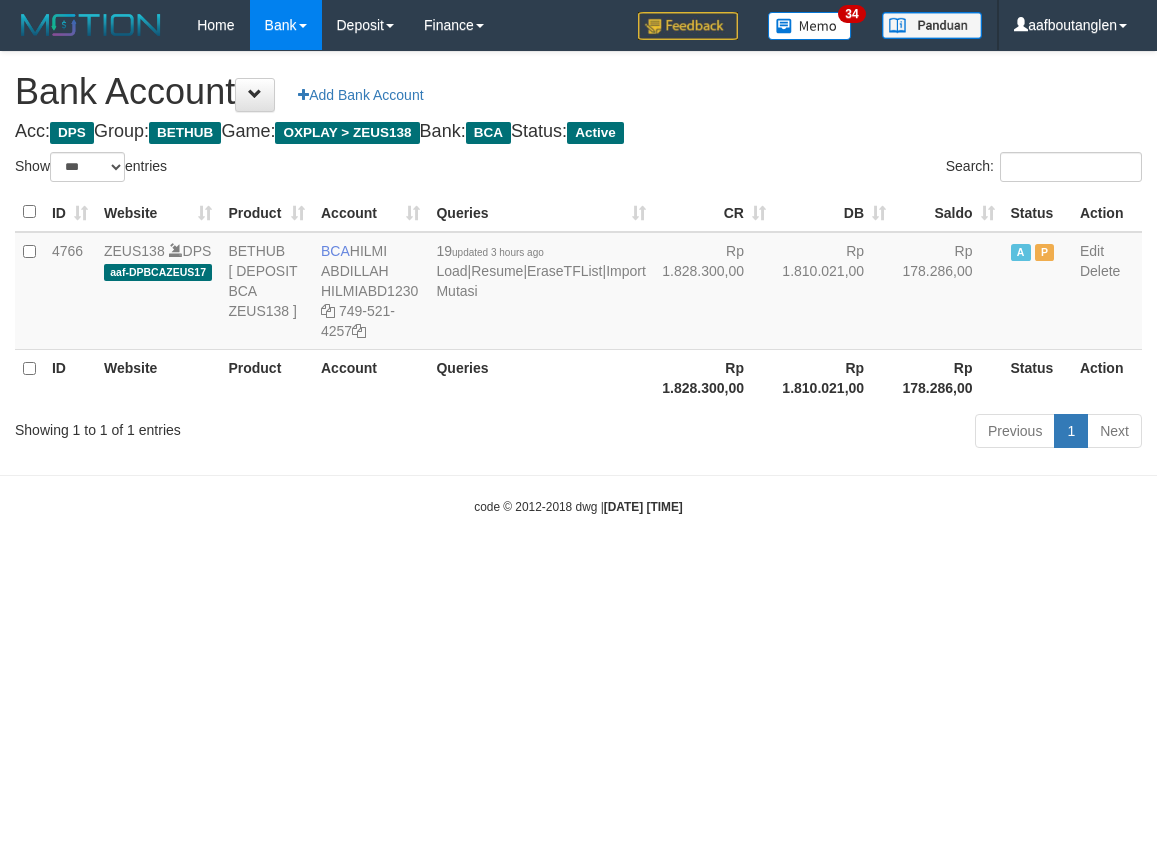 scroll, scrollTop: 0, scrollLeft: 0, axis: both 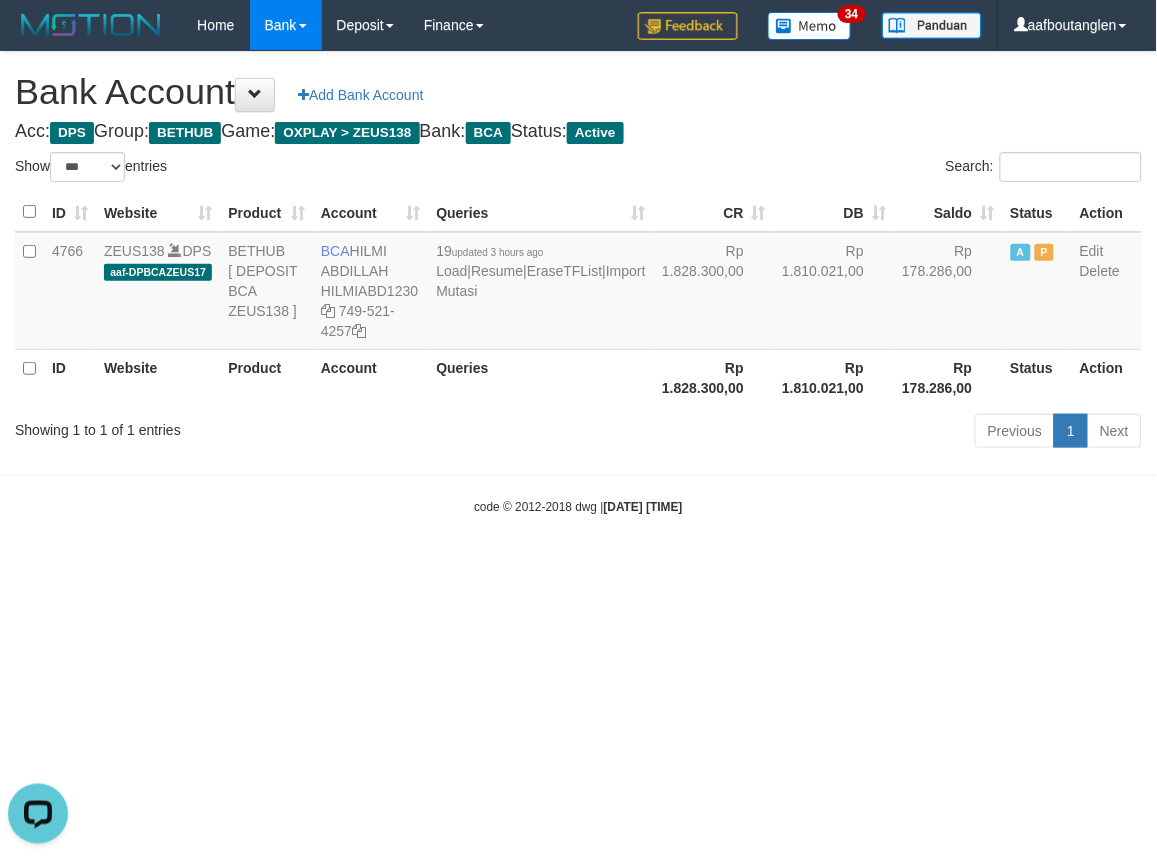 click on "Toggle navigation
Home
Bank
Account List
Deposit
DPS List
History
Note DPS
Finance
Financial Data
aafboutanglen
My Profile
Log Out
34" at bounding box center (578, 283) 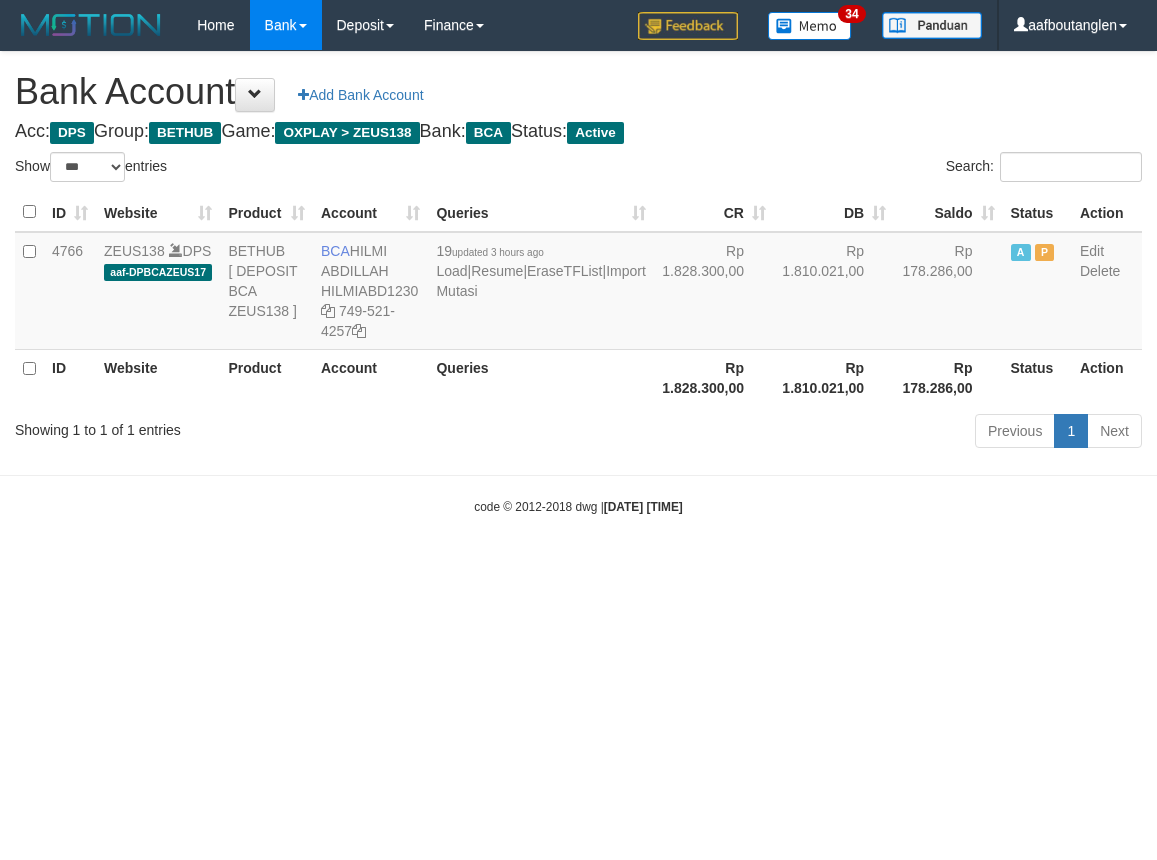 select on "***" 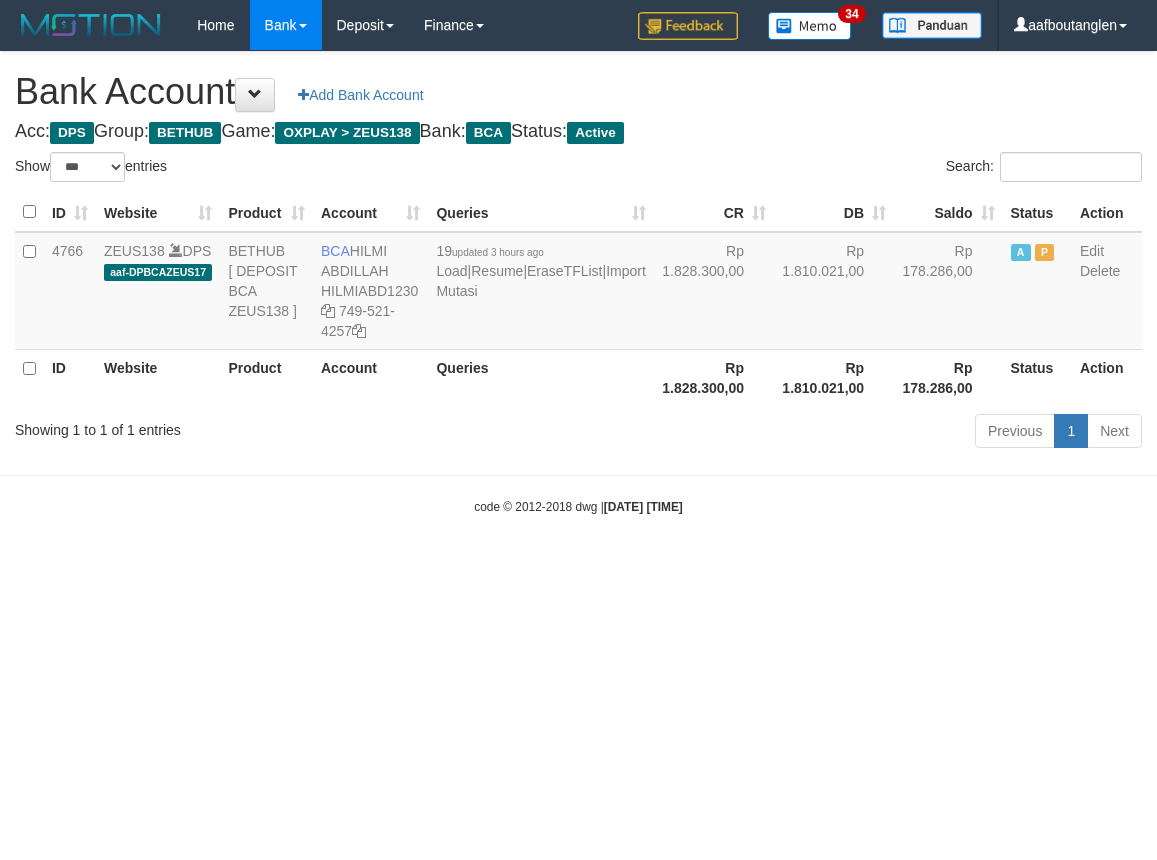 scroll, scrollTop: 0, scrollLeft: 0, axis: both 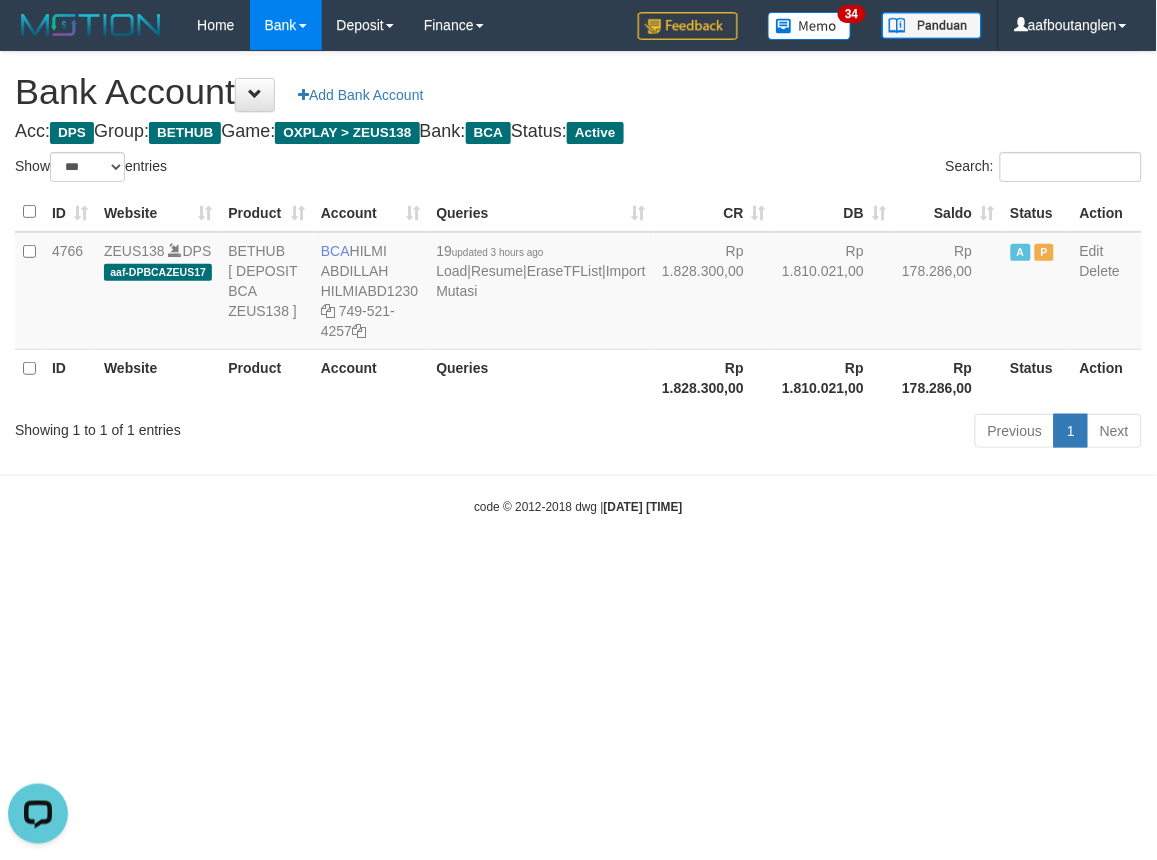 click on "Toggle navigation
Home
Bank
Account List
Deposit
DPS List
History
Note DPS
Finance
Financial Data
aafboutanglen
My Profile
Log Out
34" at bounding box center (578, 283) 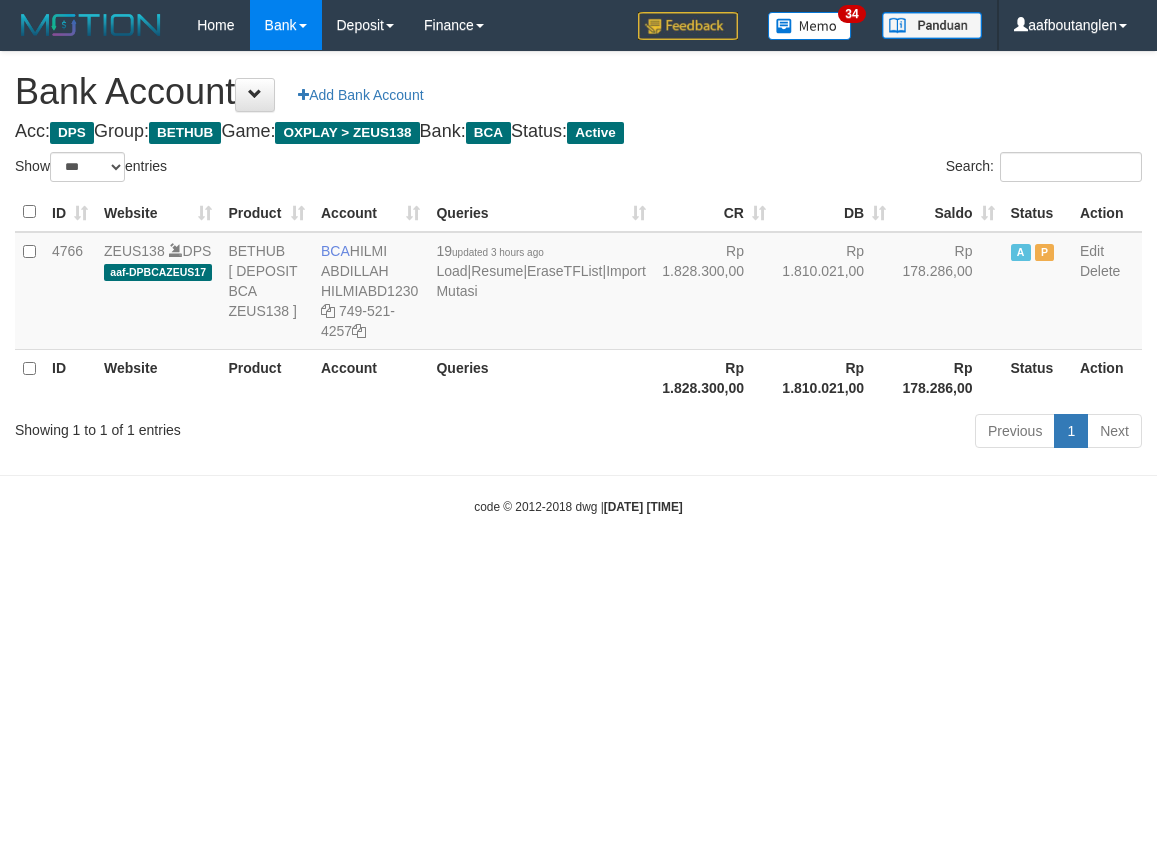 select on "***" 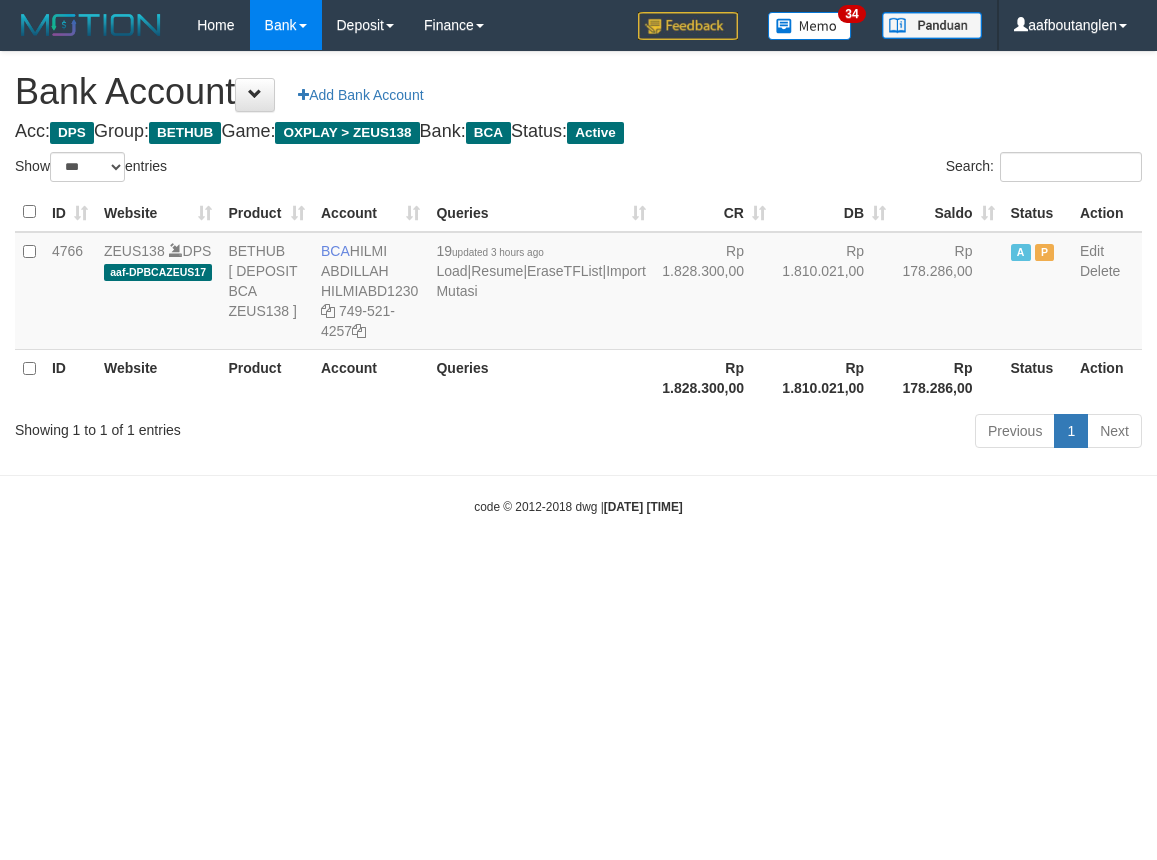 scroll, scrollTop: 0, scrollLeft: 0, axis: both 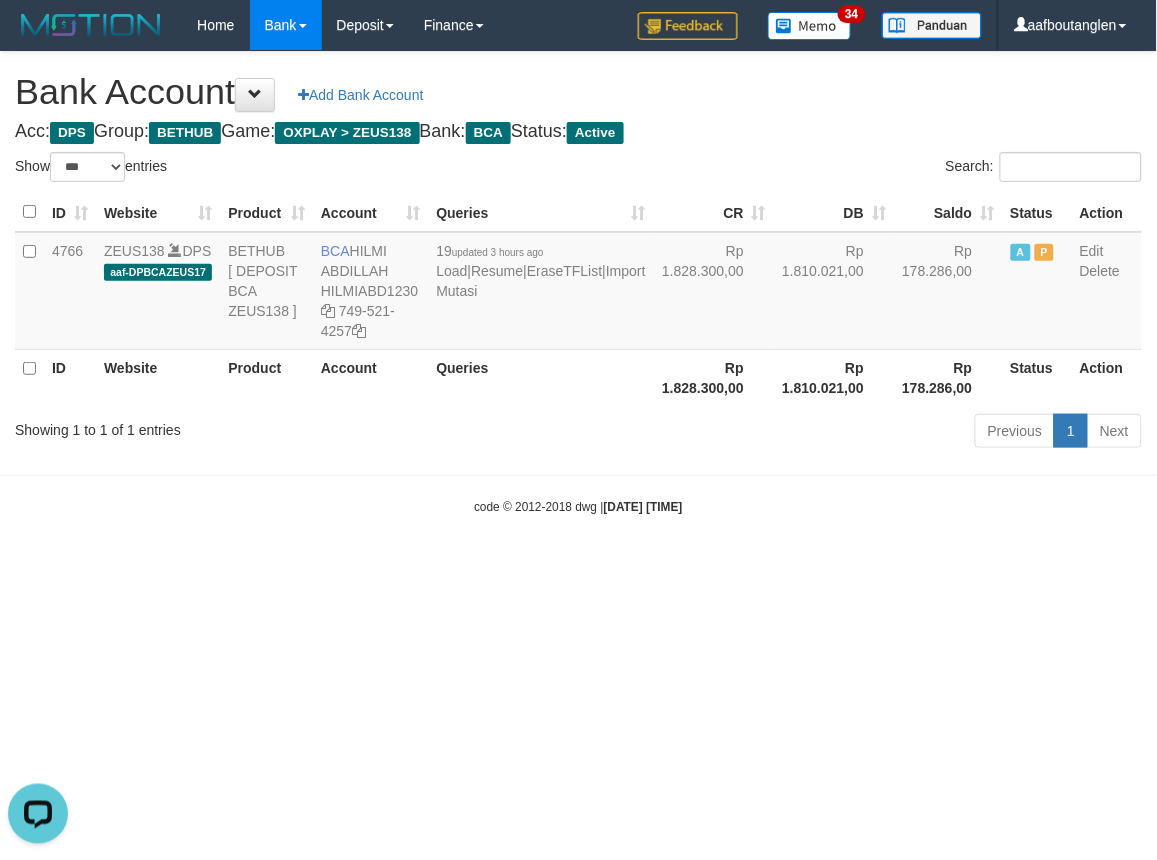 drag, startPoint x: 940, startPoint y: 590, endPoint x: 905, endPoint y: 610, distance: 40.311287 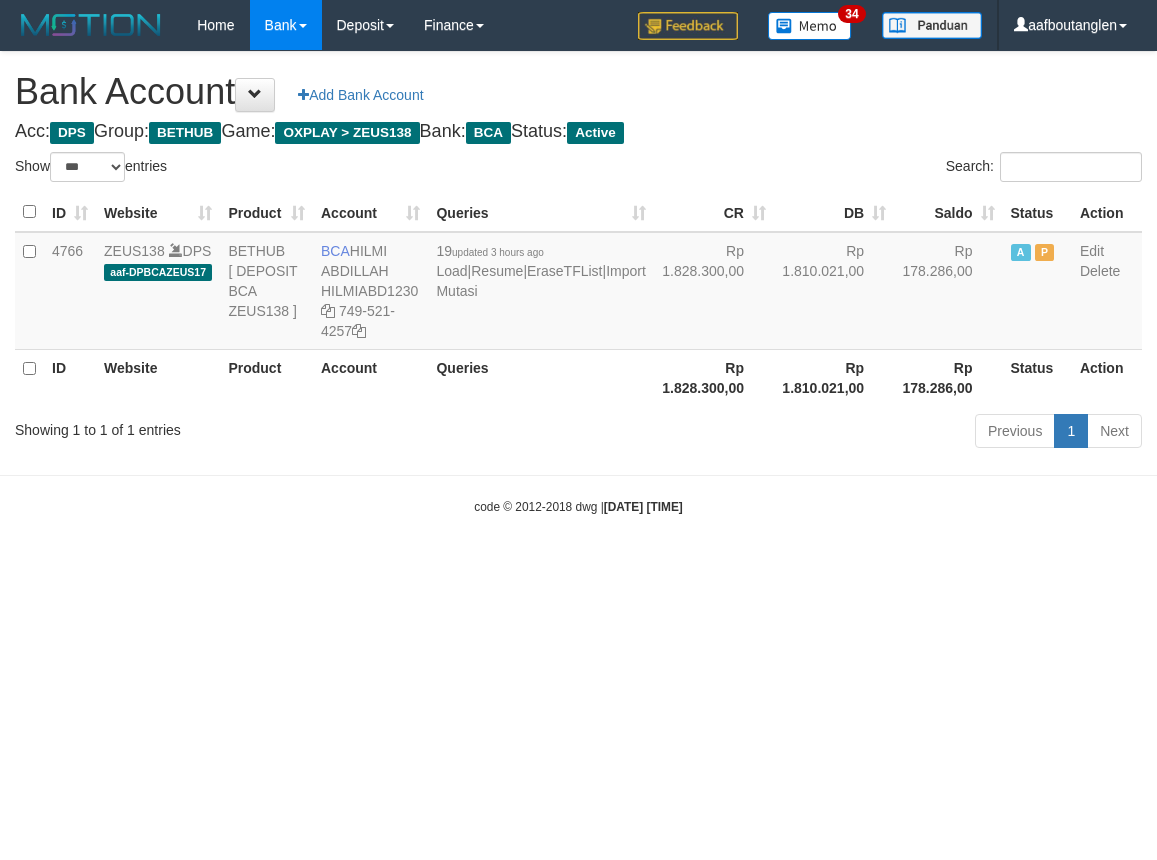 select on "***" 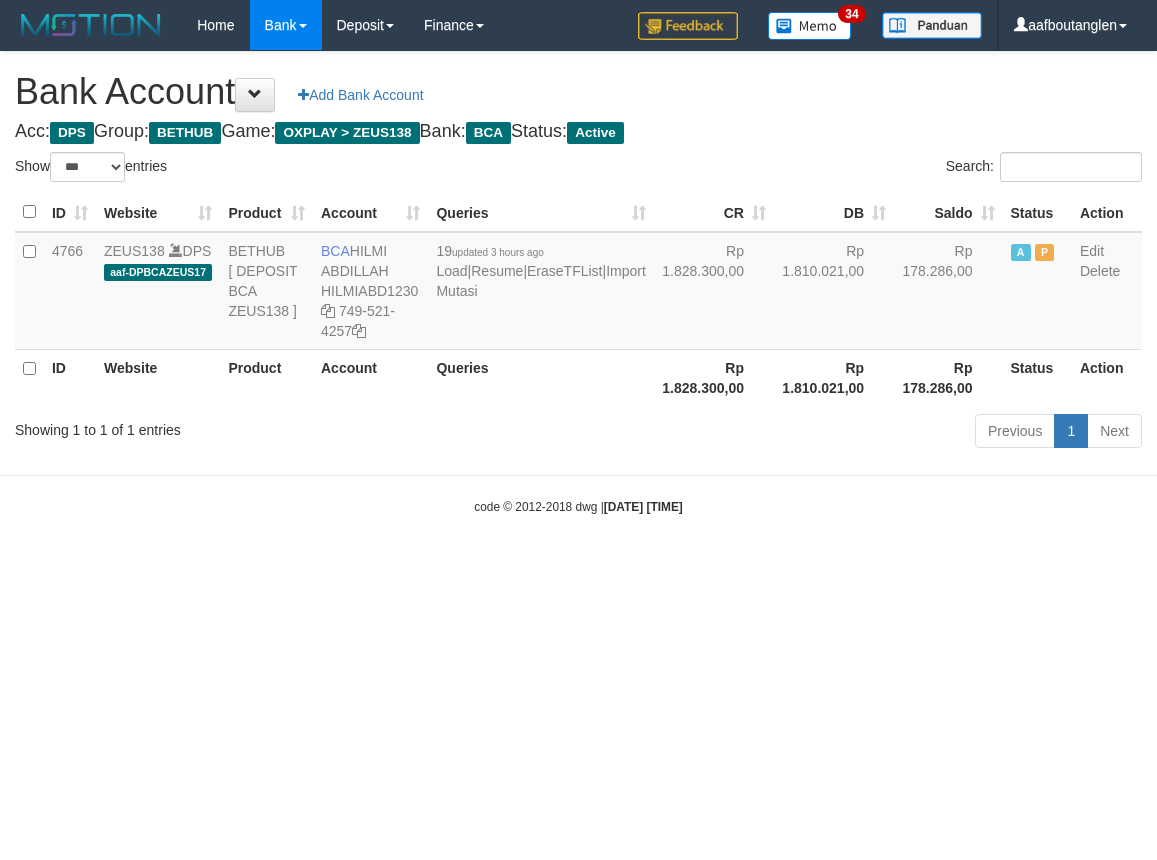 scroll, scrollTop: 0, scrollLeft: 0, axis: both 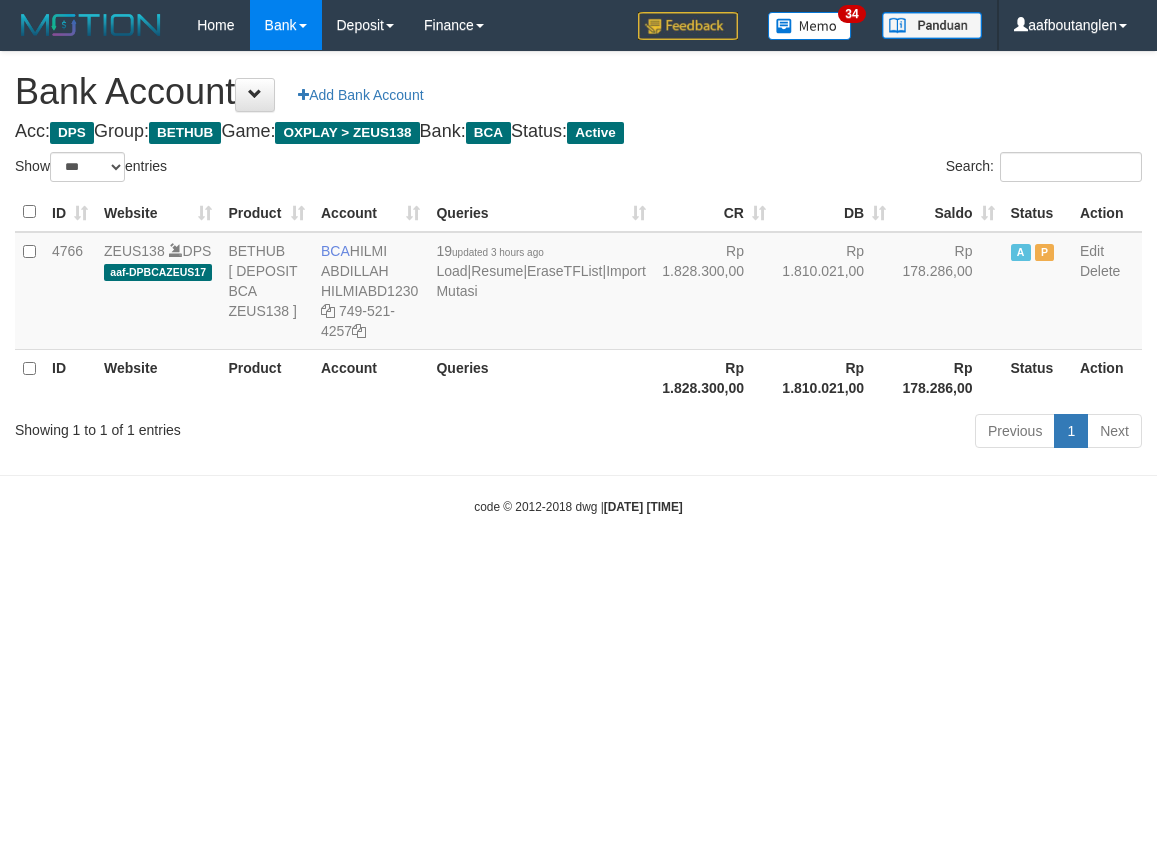 select on "***" 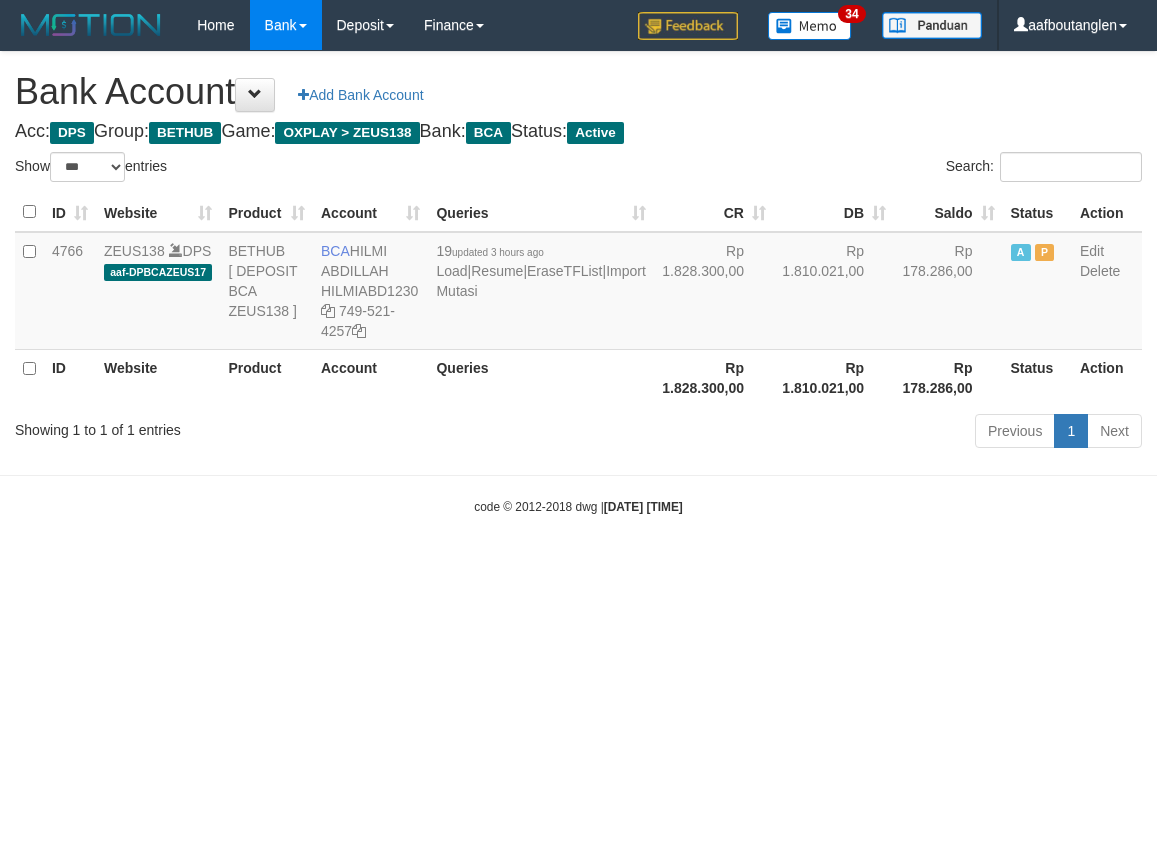 scroll, scrollTop: 0, scrollLeft: 0, axis: both 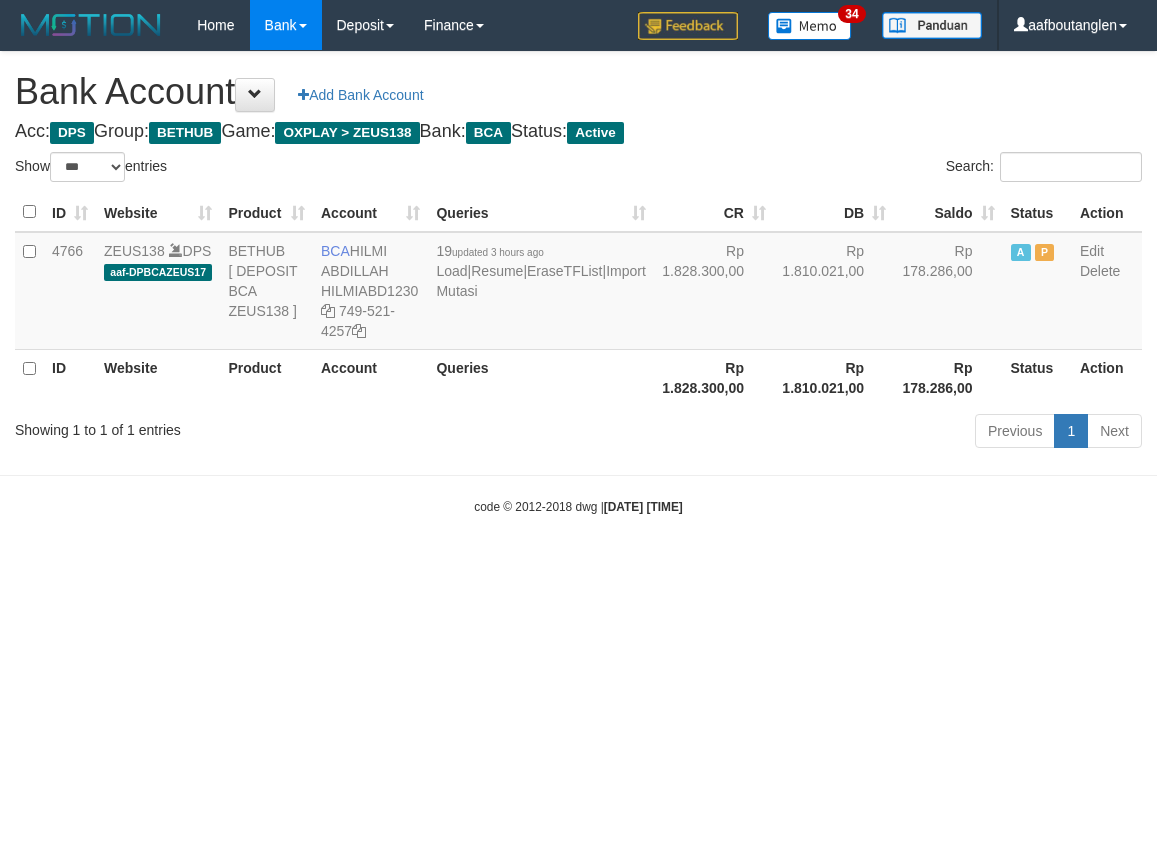 select on "***" 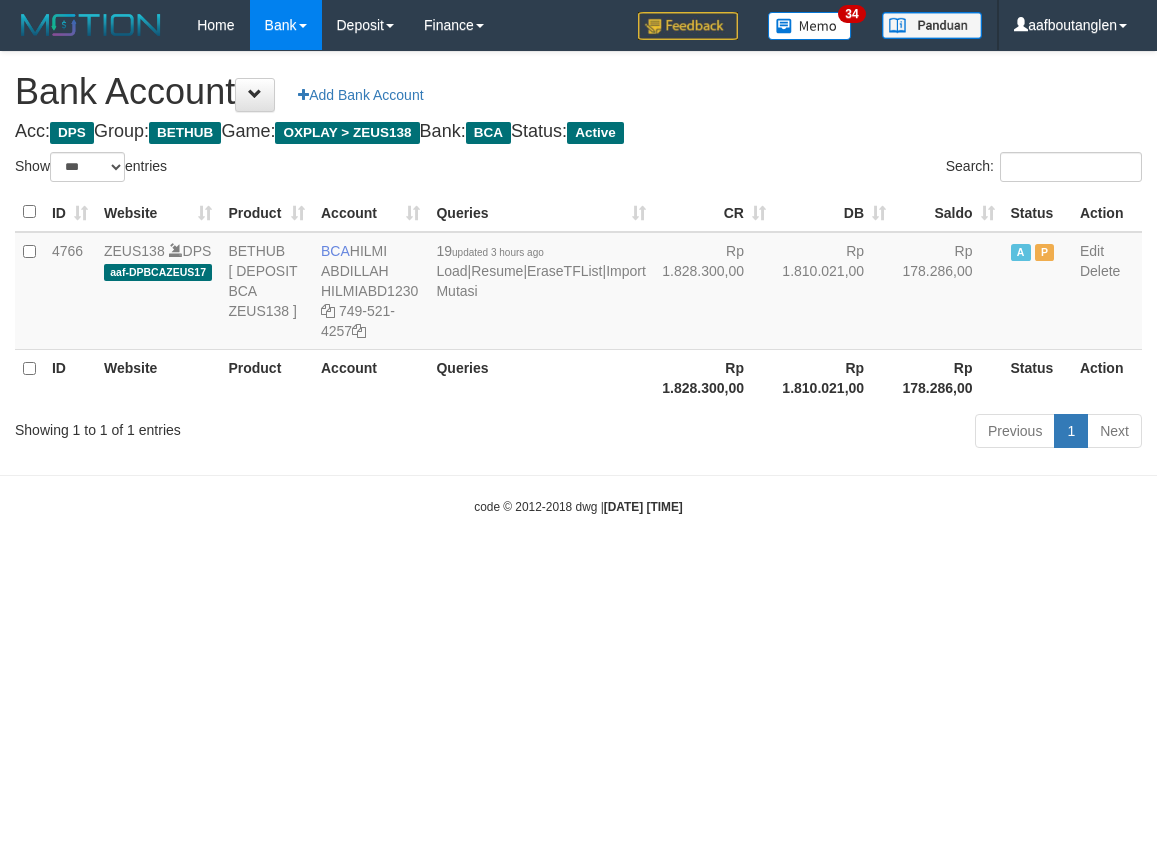 scroll, scrollTop: 0, scrollLeft: 0, axis: both 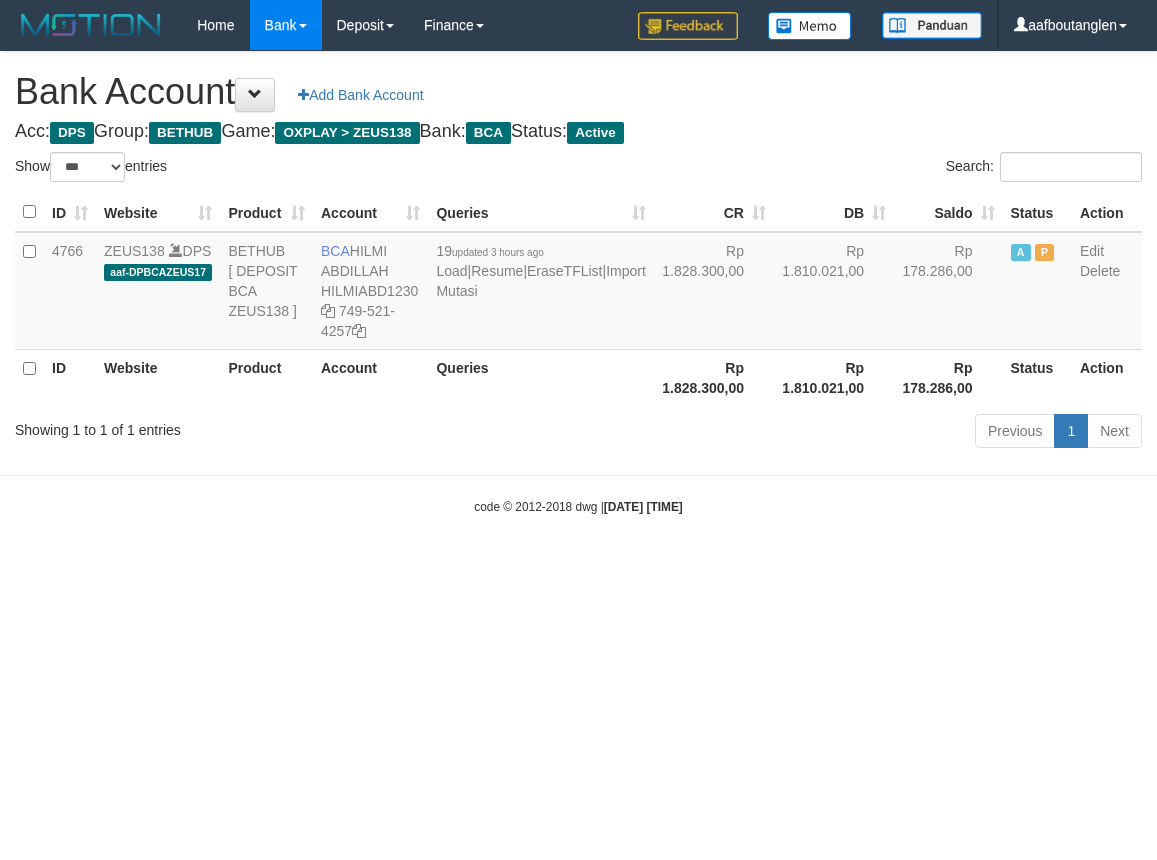 select on "***" 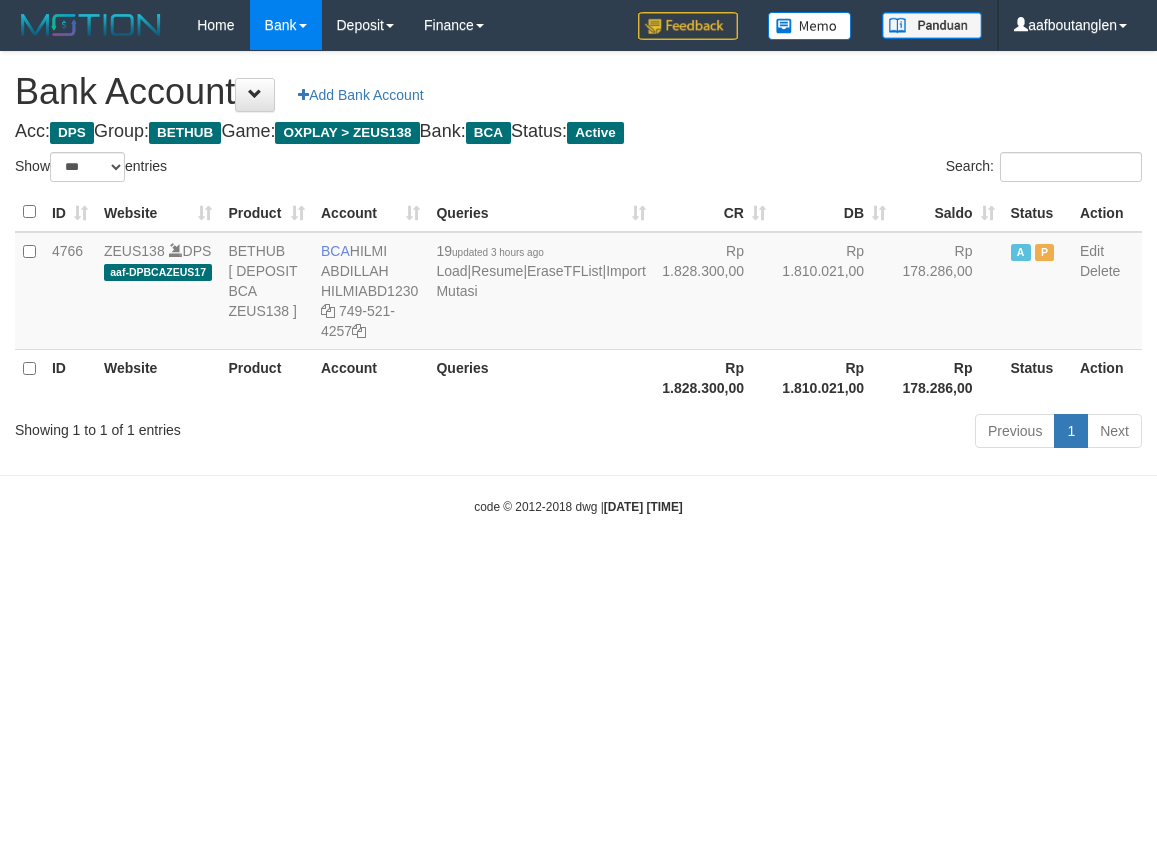 scroll, scrollTop: 0, scrollLeft: 0, axis: both 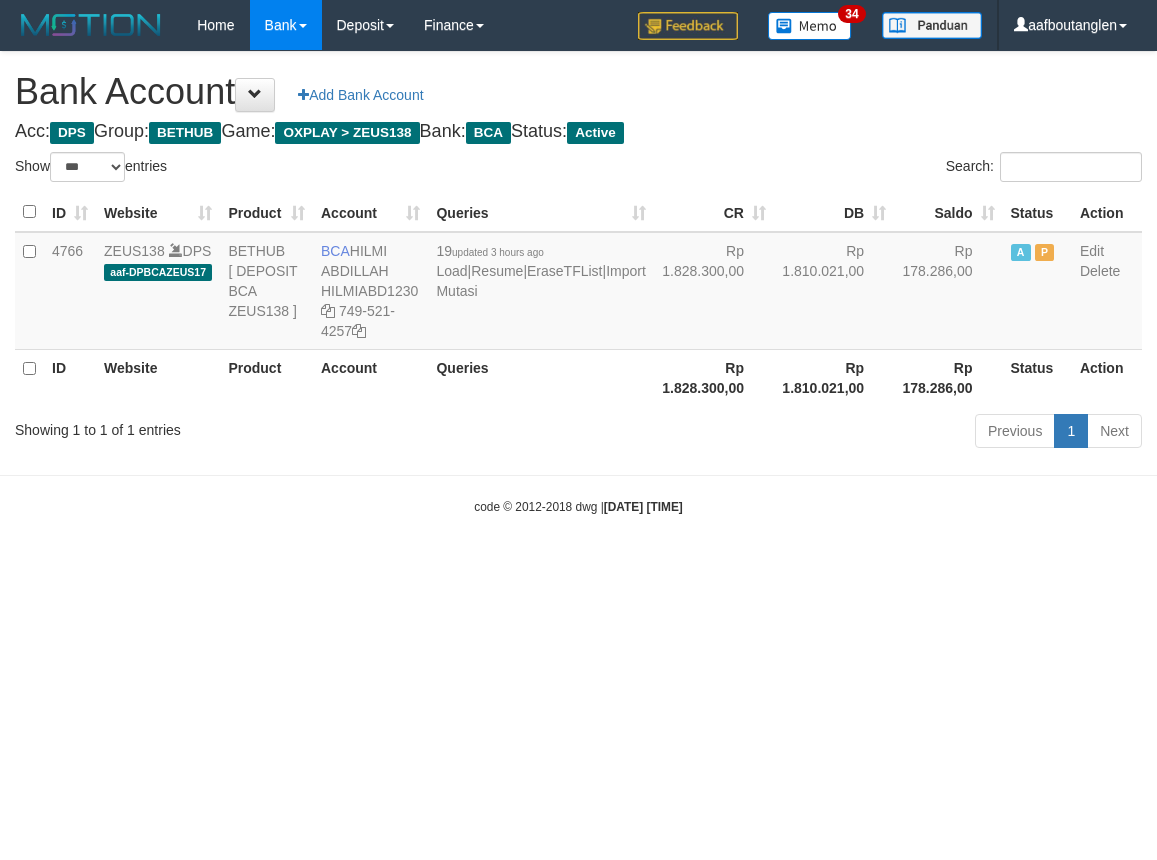 select on "***" 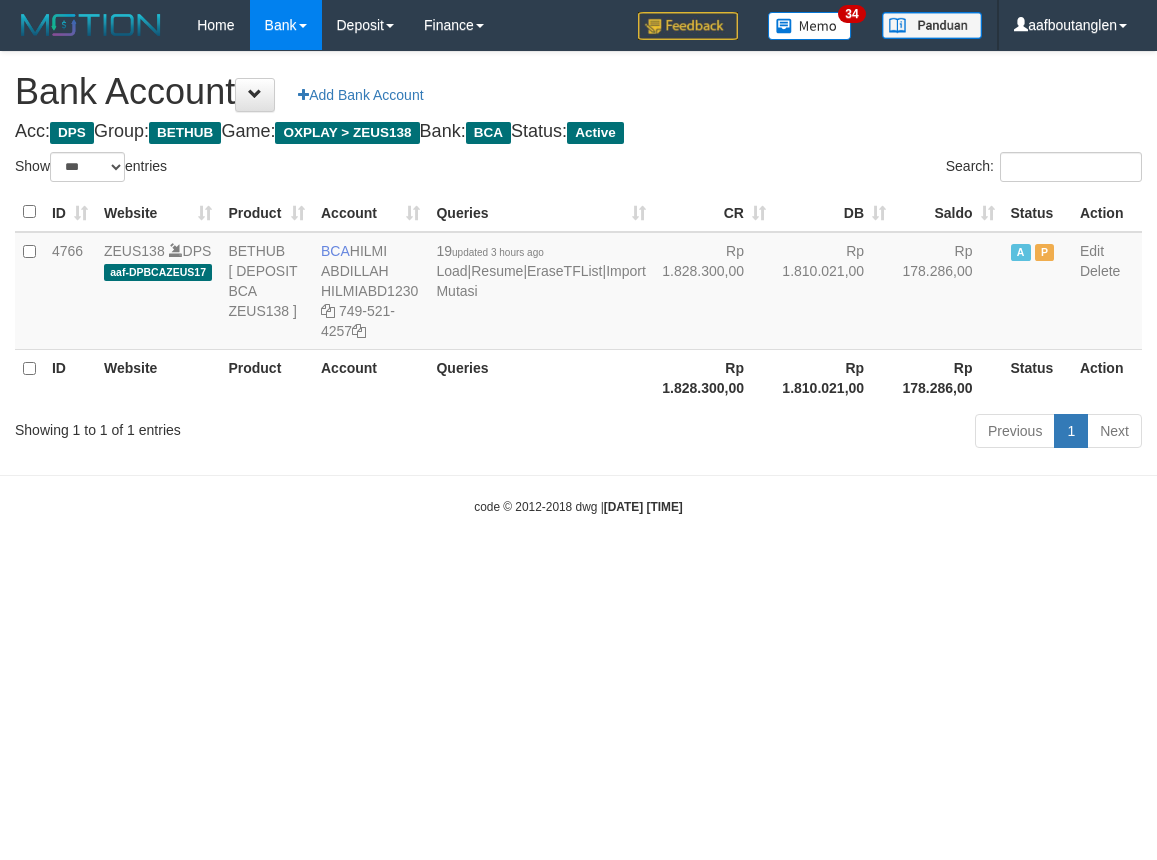 scroll, scrollTop: 0, scrollLeft: 0, axis: both 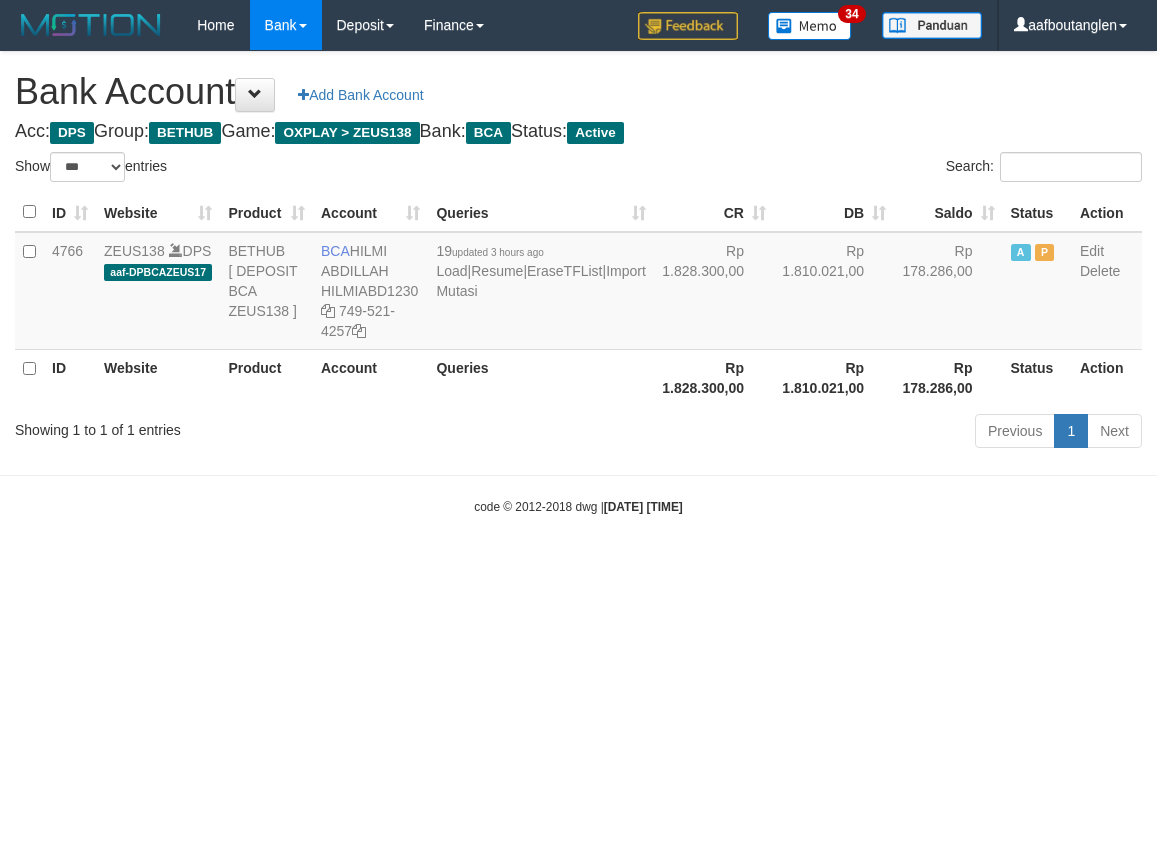 select on "***" 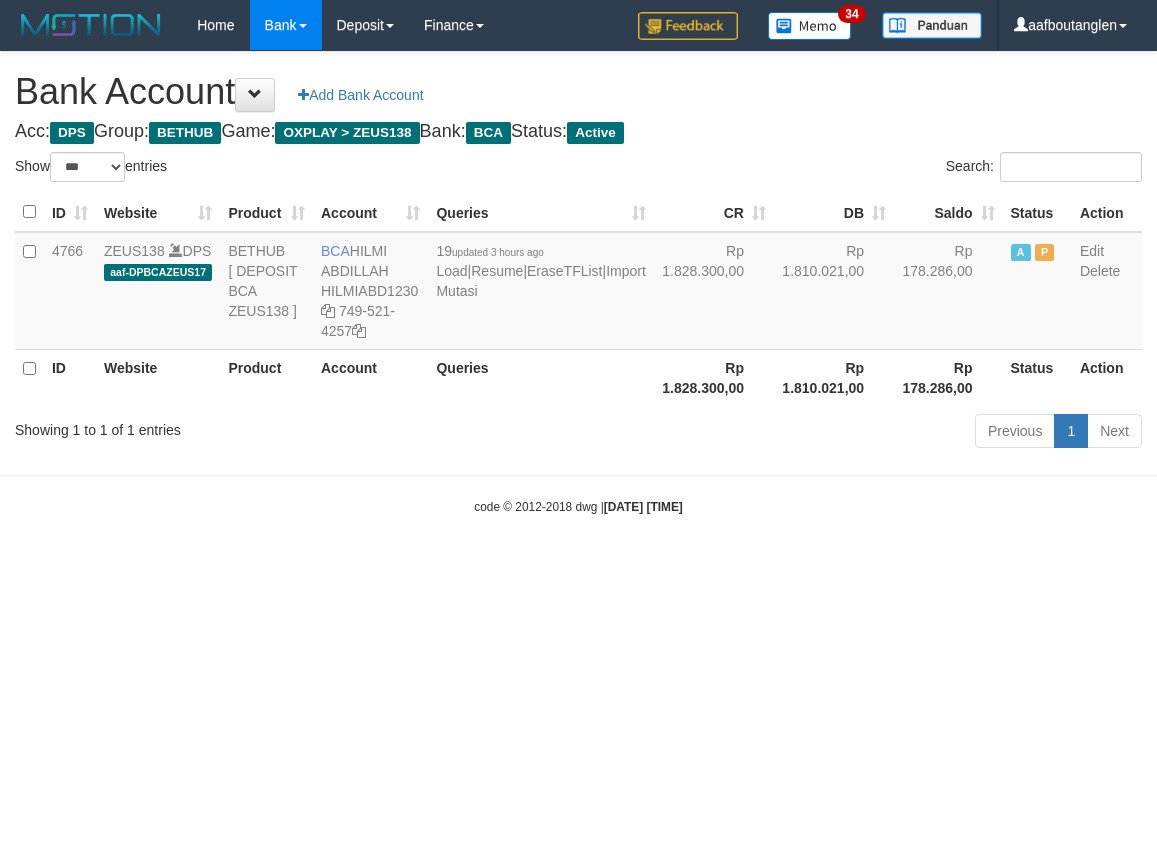 scroll, scrollTop: 0, scrollLeft: 0, axis: both 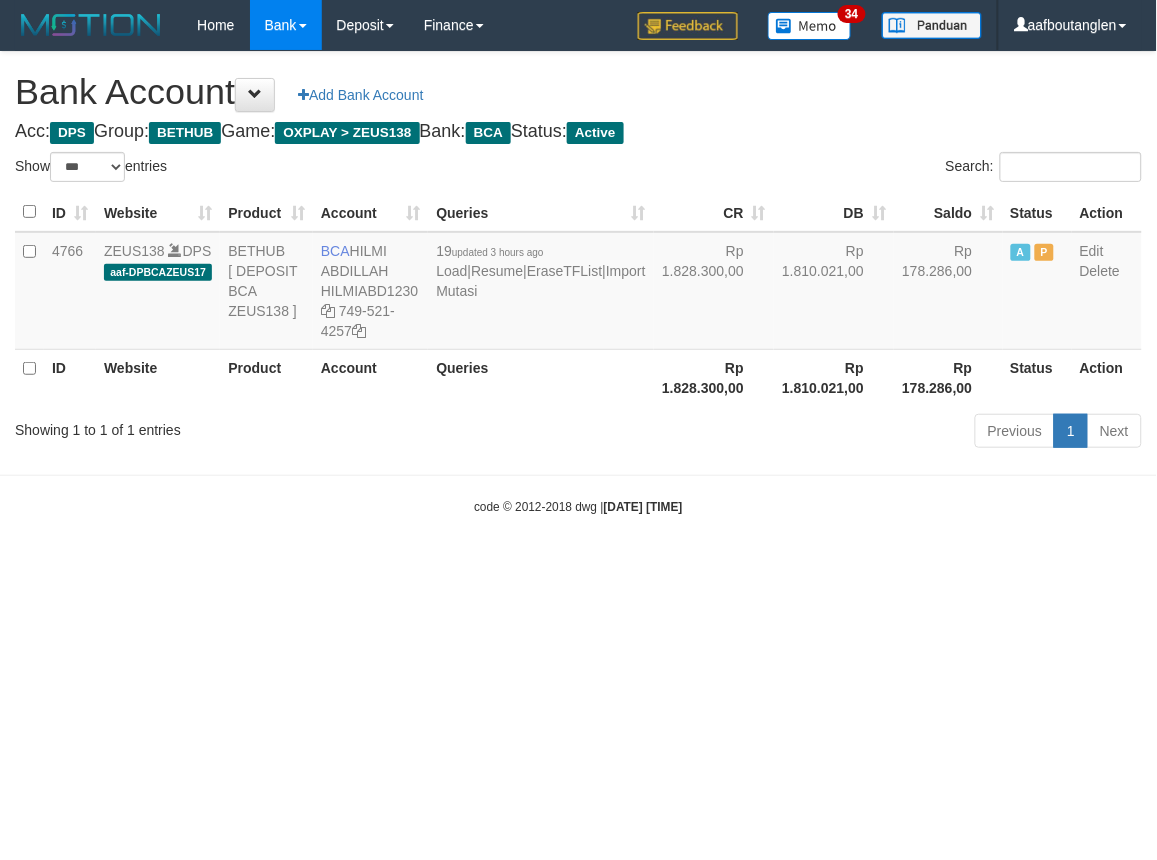 drag, startPoint x: 1028, startPoint y: 562, endPoint x: 1008, endPoint y: 557, distance: 20.615528 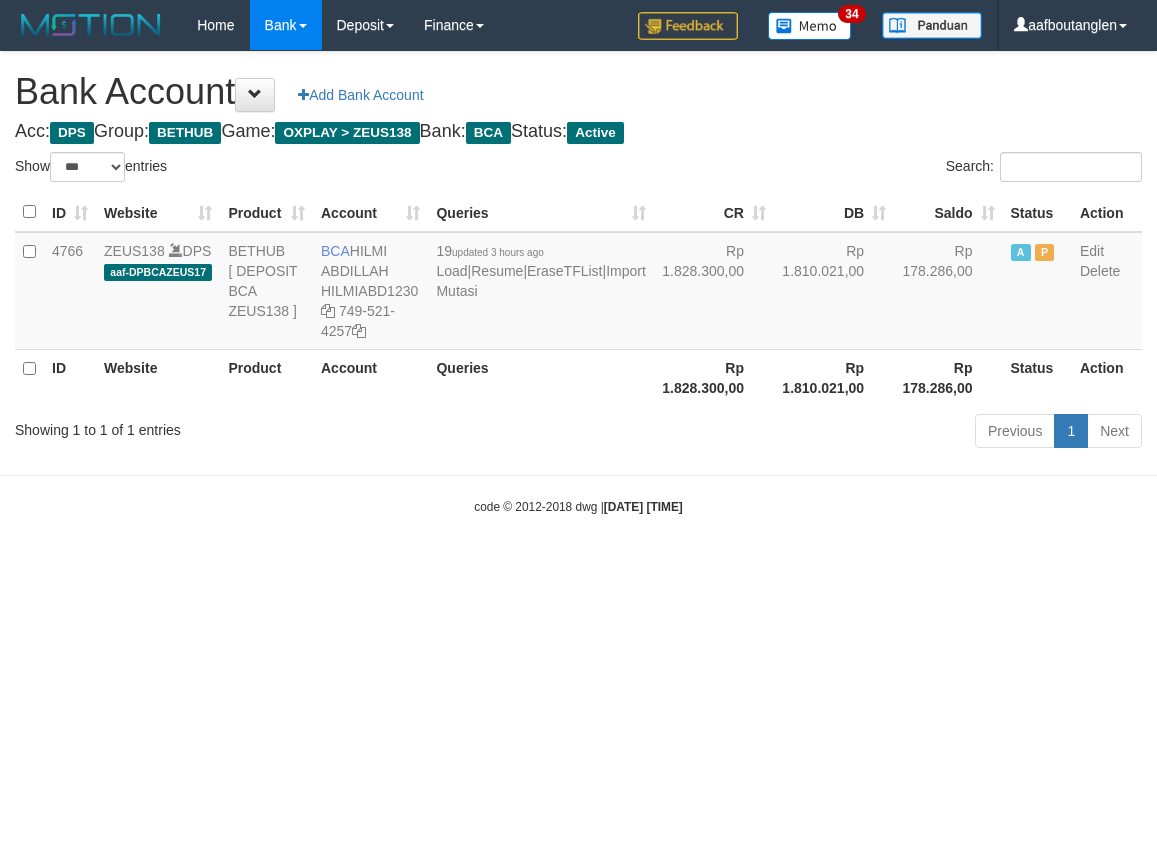 select on "***" 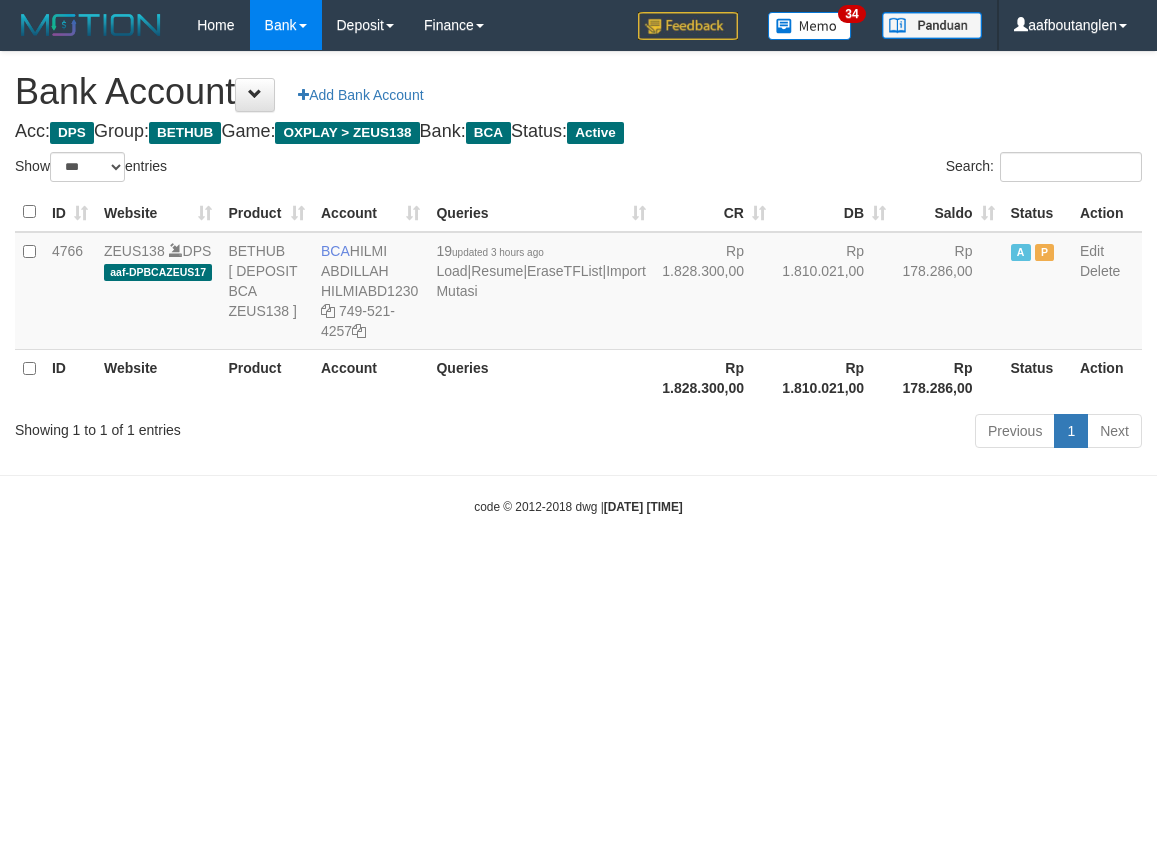 scroll, scrollTop: 0, scrollLeft: 0, axis: both 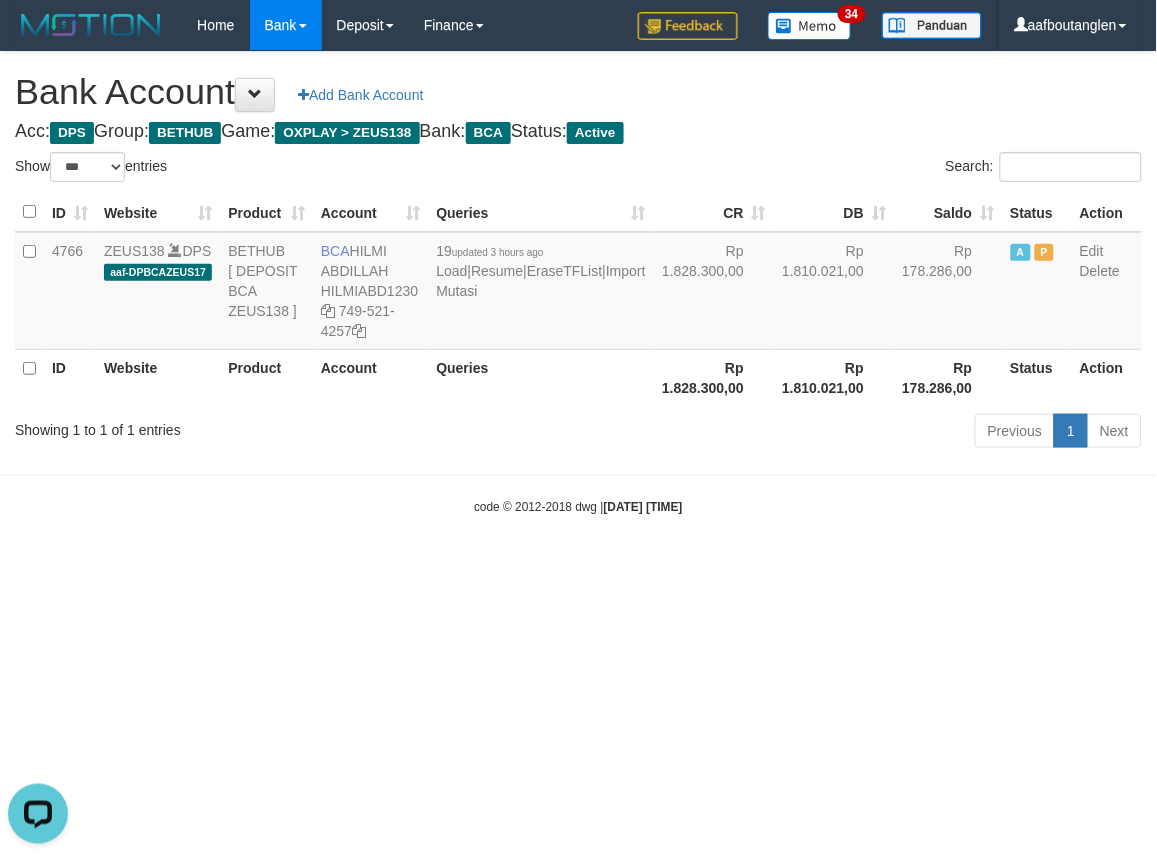 drag, startPoint x: 861, startPoint y: 535, endPoint x: 865, endPoint y: 520, distance: 15.524175 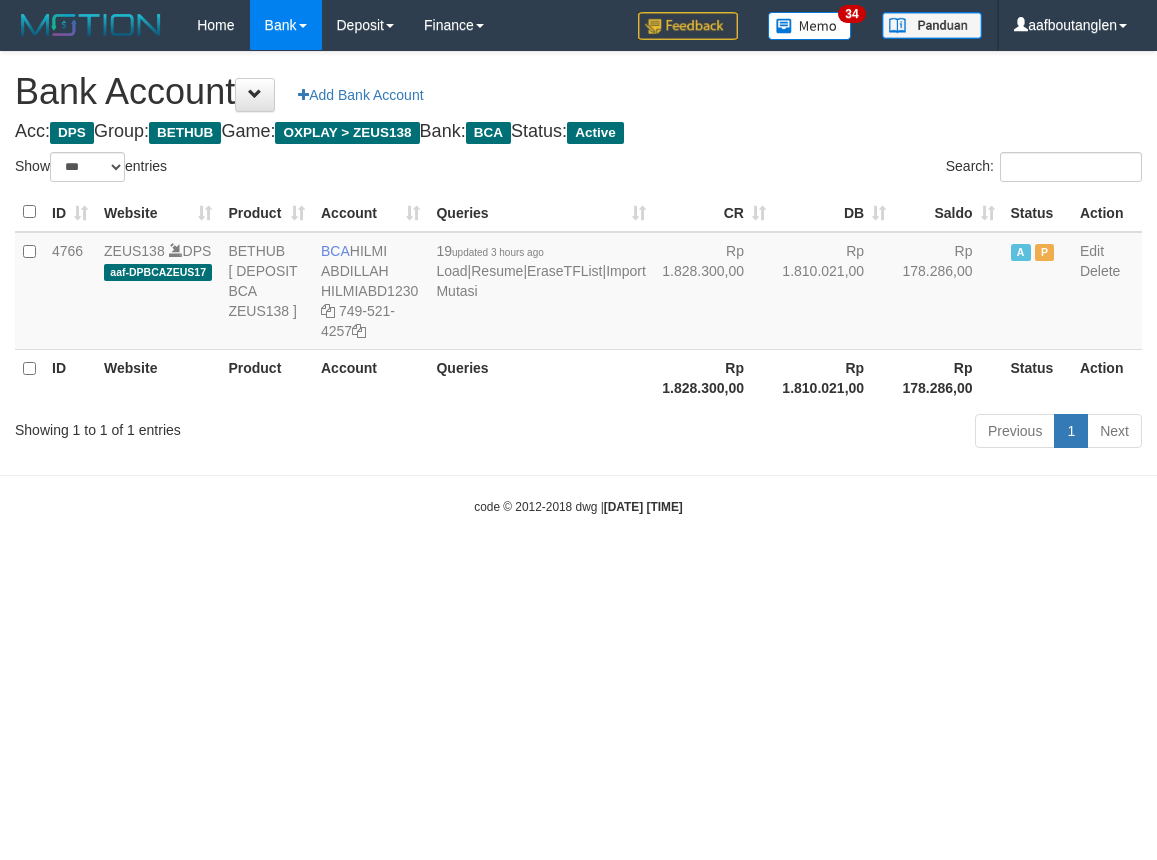 select on "***" 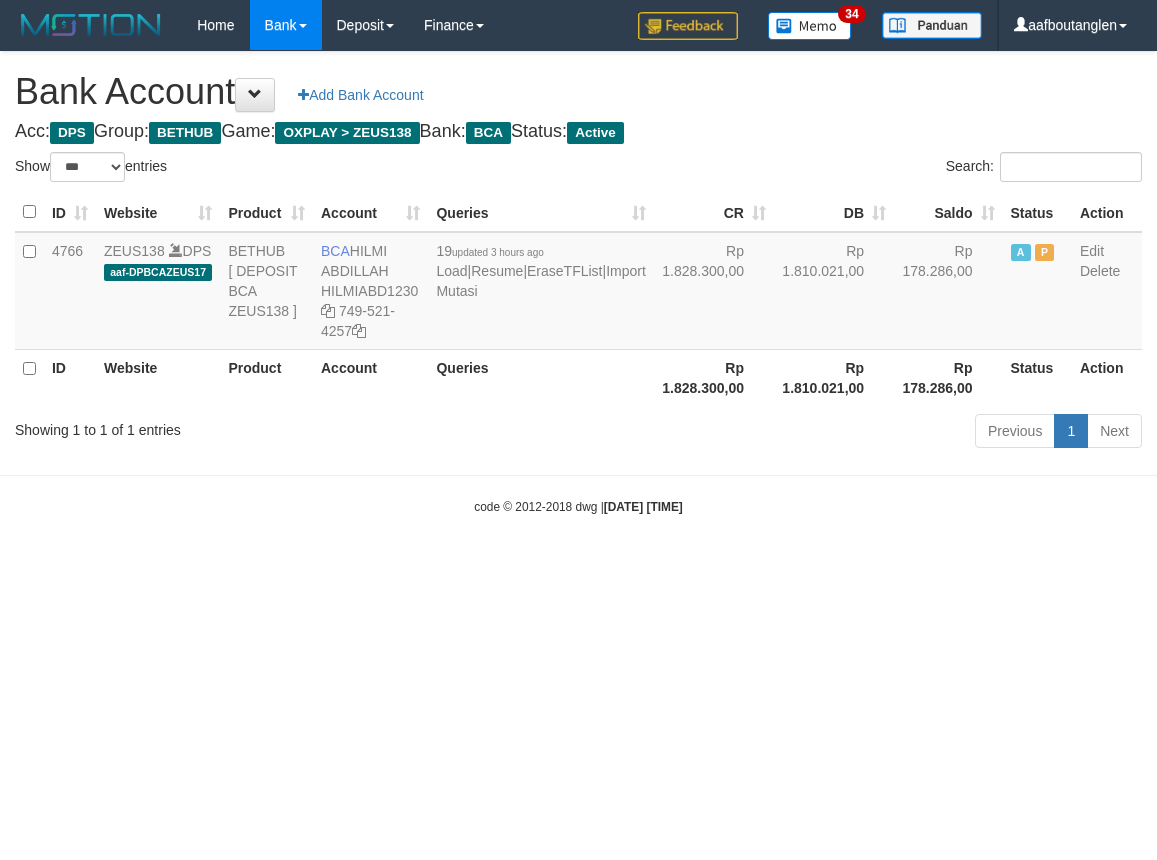 scroll, scrollTop: 0, scrollLeft: 0, axis: both 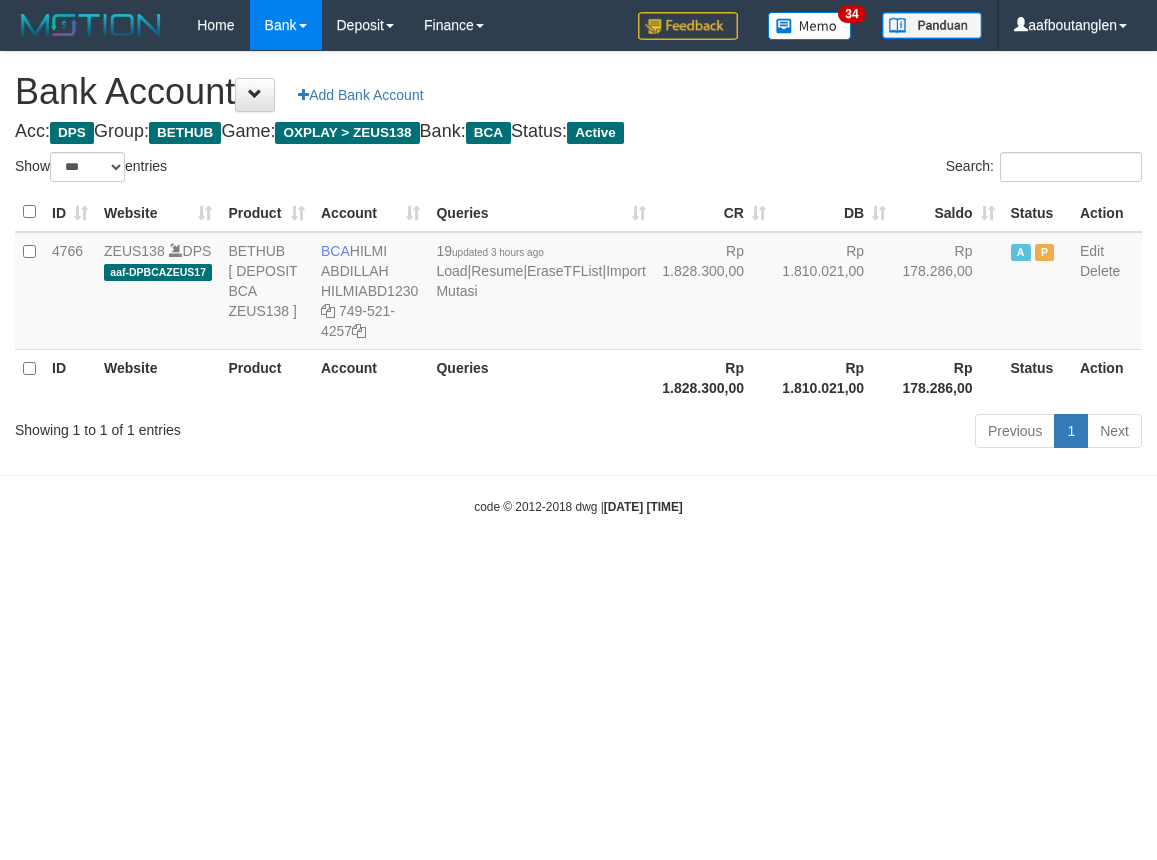 select on "***" 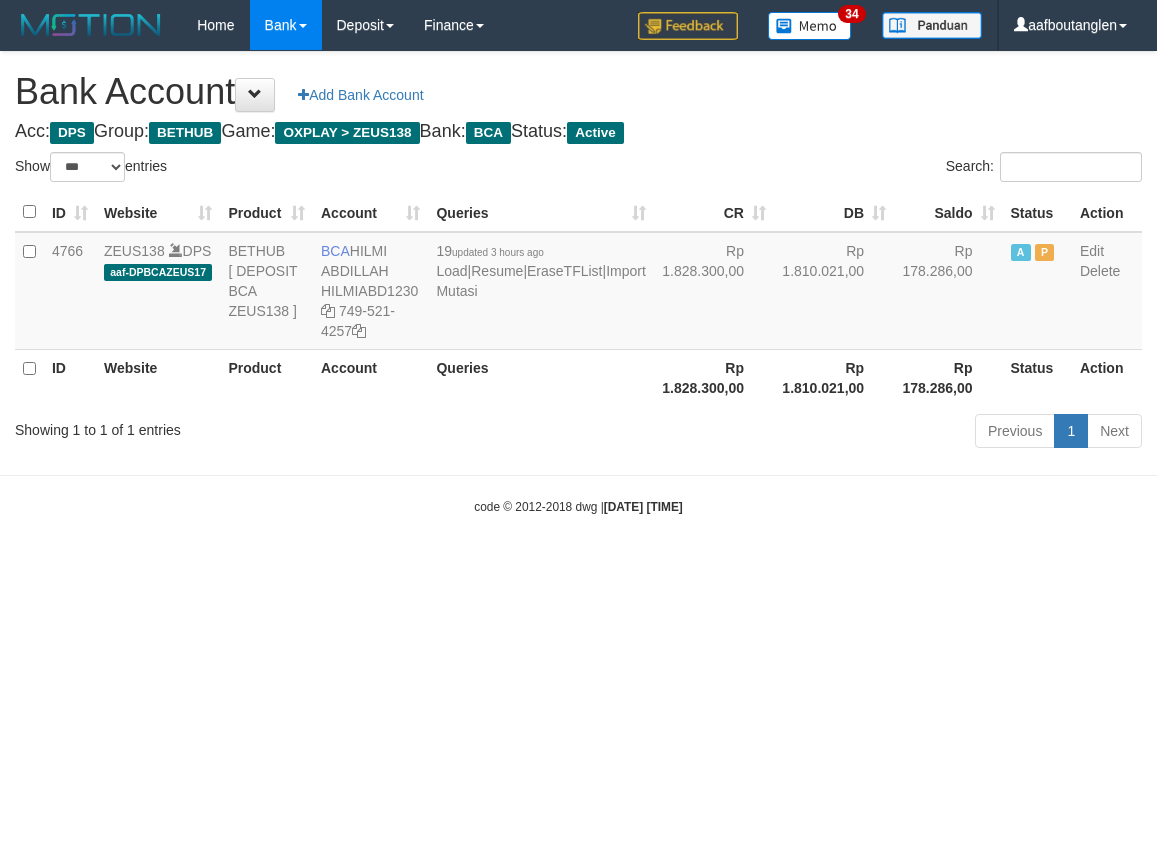 scroll, scrollTop: 0, scrollLeft: 0, axis: both 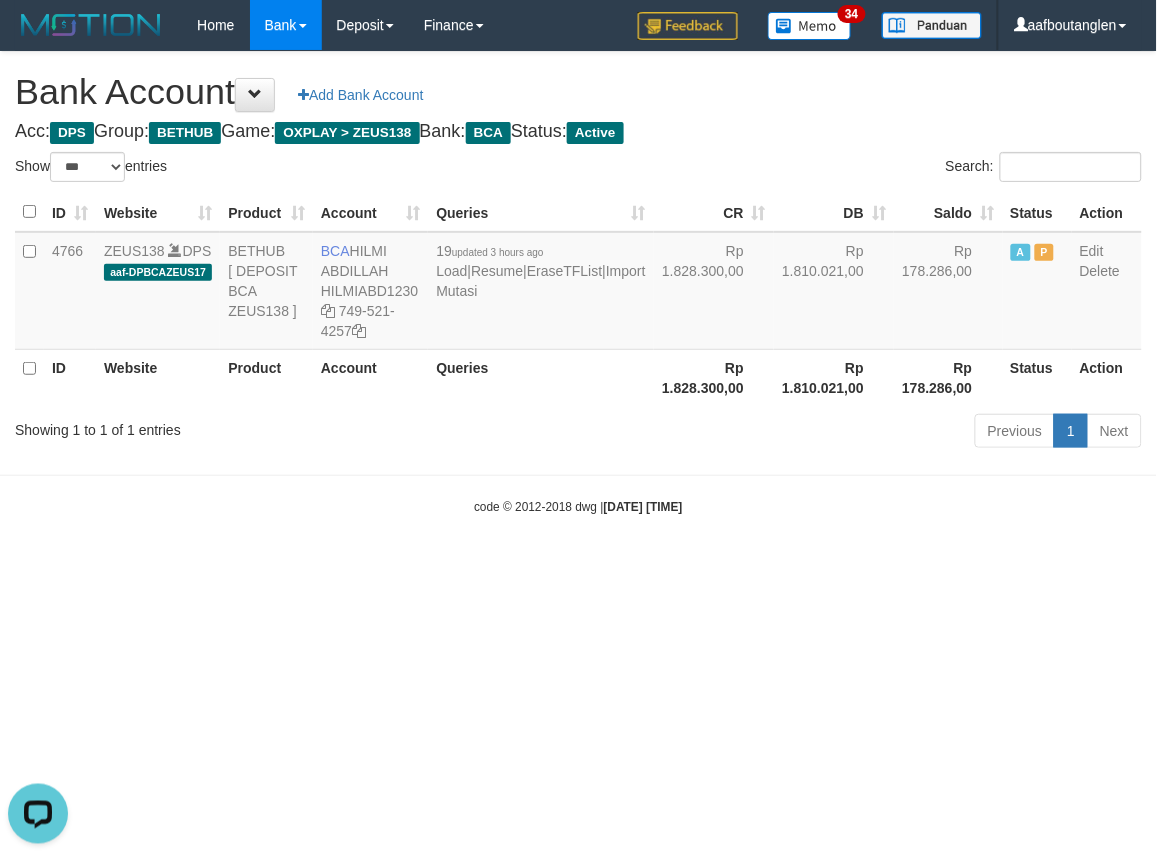 click on "Toggle navigation
Home
Bank
Account List
Deposit
DPS List
History
Note DPS
Finance
Financial Data
aafboutanglen
My Profile
Log Out
34" at bounding box center [578, 283] 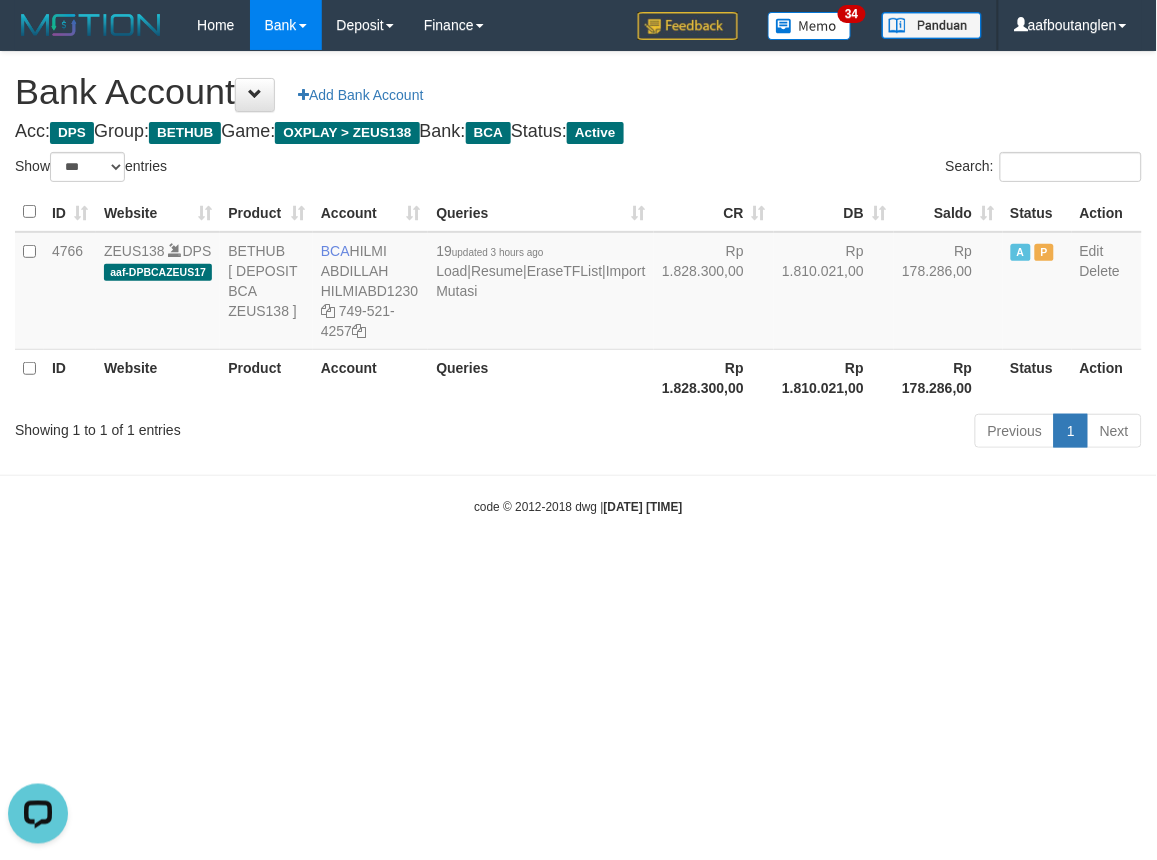 click on "Toggle navigation
Home
Bank
Account List
Deposit
DPS List
History
Note DPS
Finance
Financial Data
aafboutanglen
My Profile
Log Out
34" at bounding box center [578, 283] 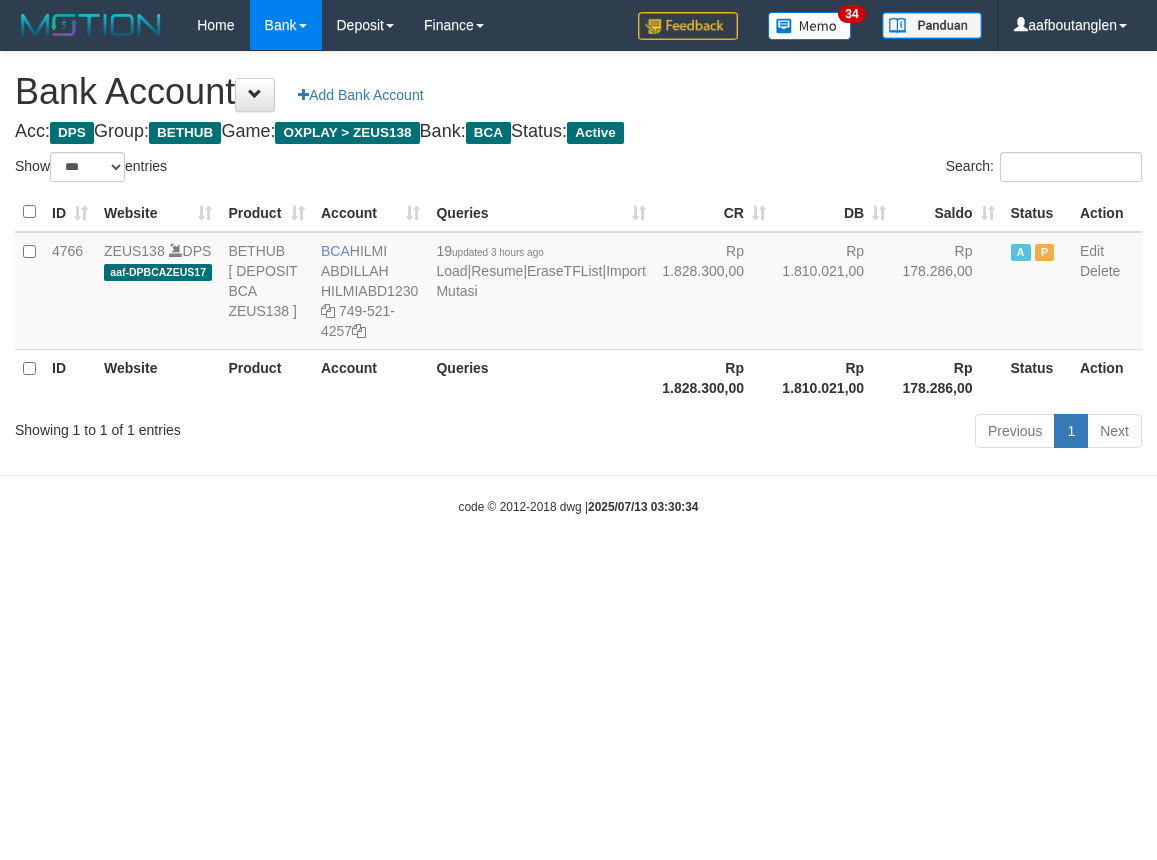 select on "***" 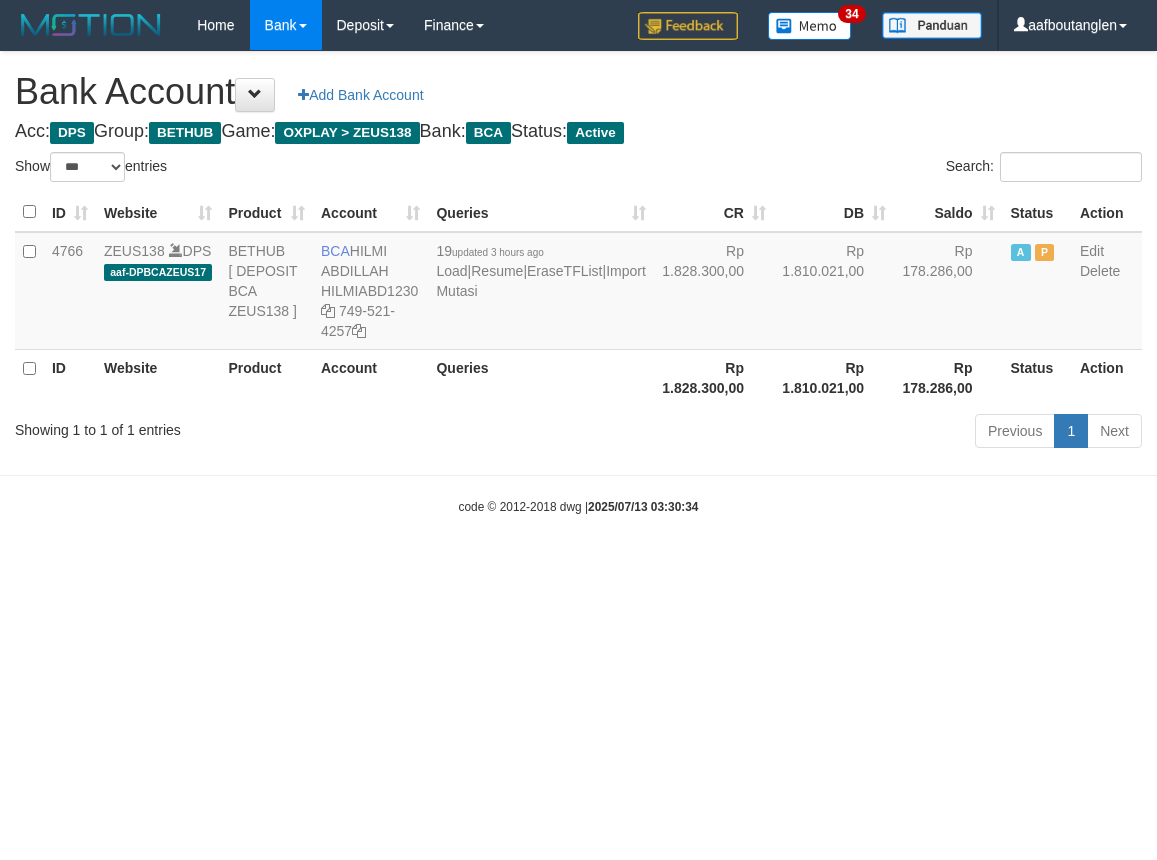 scroll, scrollTop: 0, scrollLeft: 0, axis: both 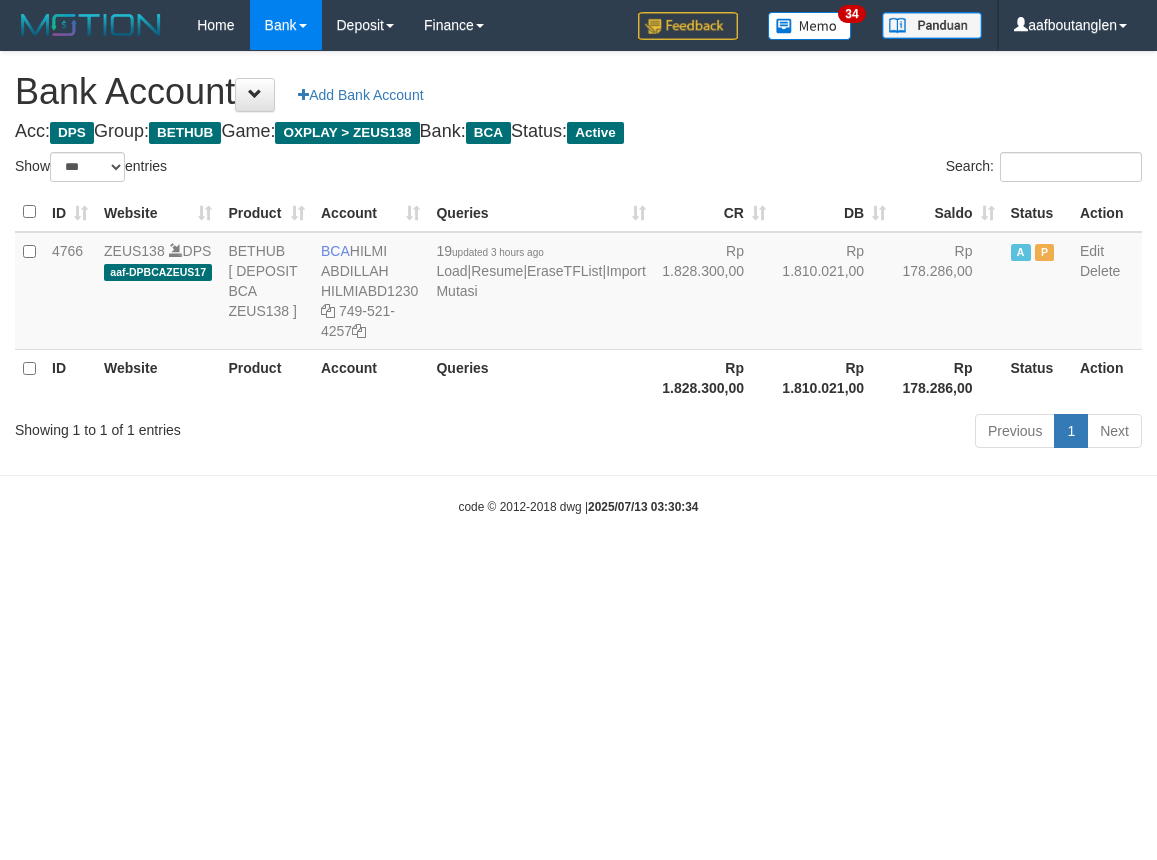 select on "***" 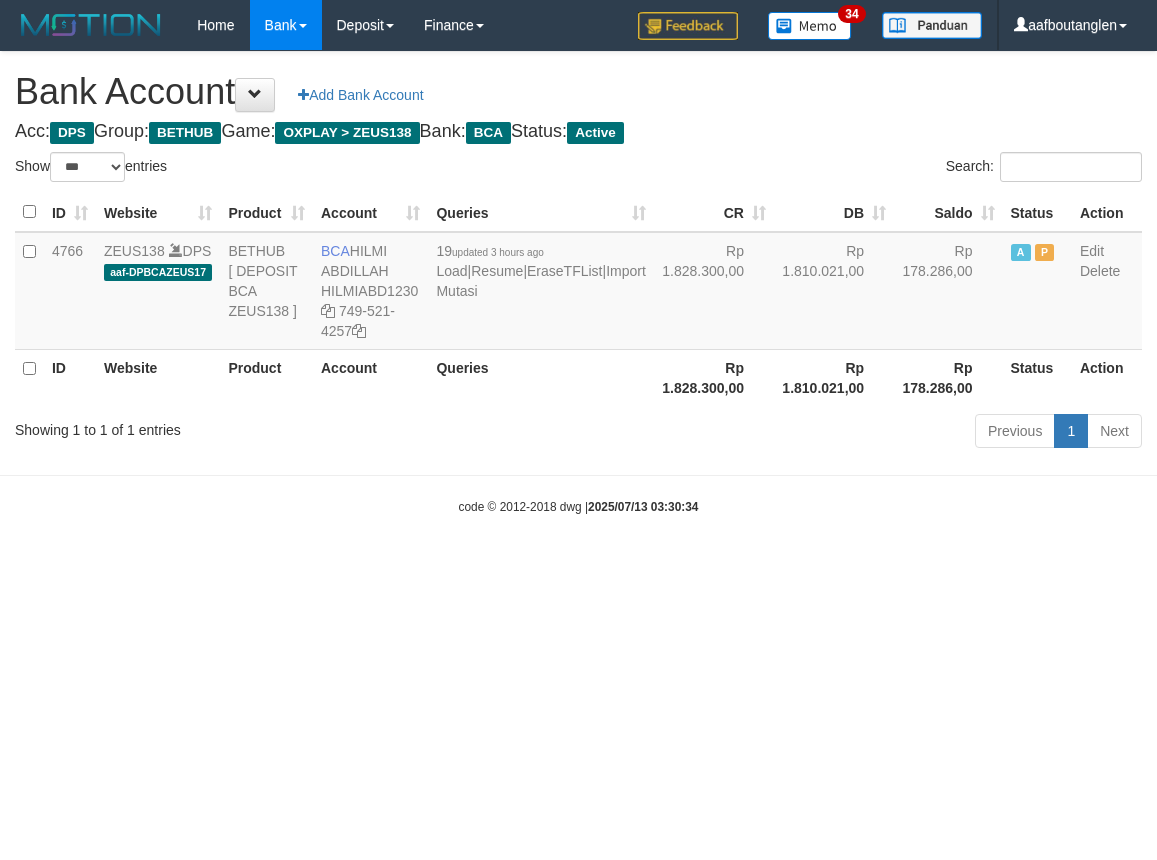 scroll, scrollTop: 0, scrollLeft: 0, axis: both 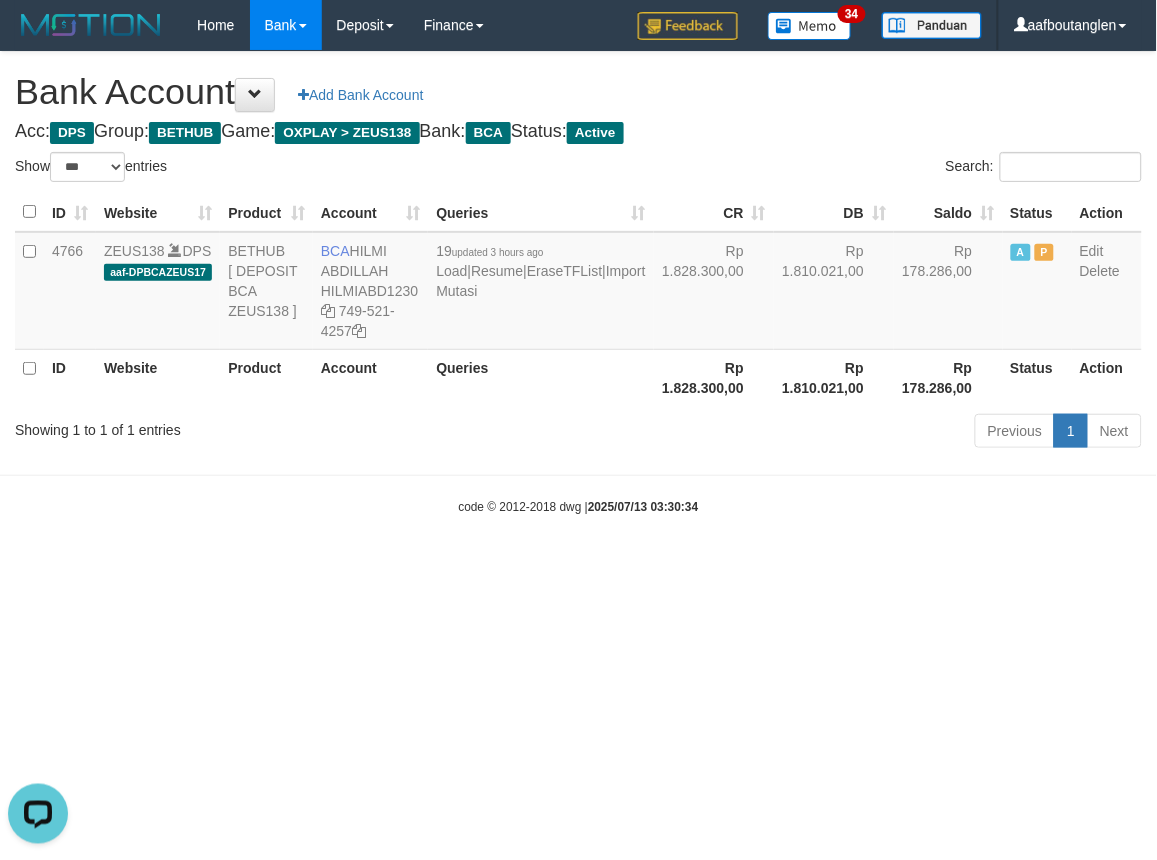 drag, startPoint x: 1072, startPoint y: 711, endPoint x: 1045, endPoint y: 714, distance: 27.166155 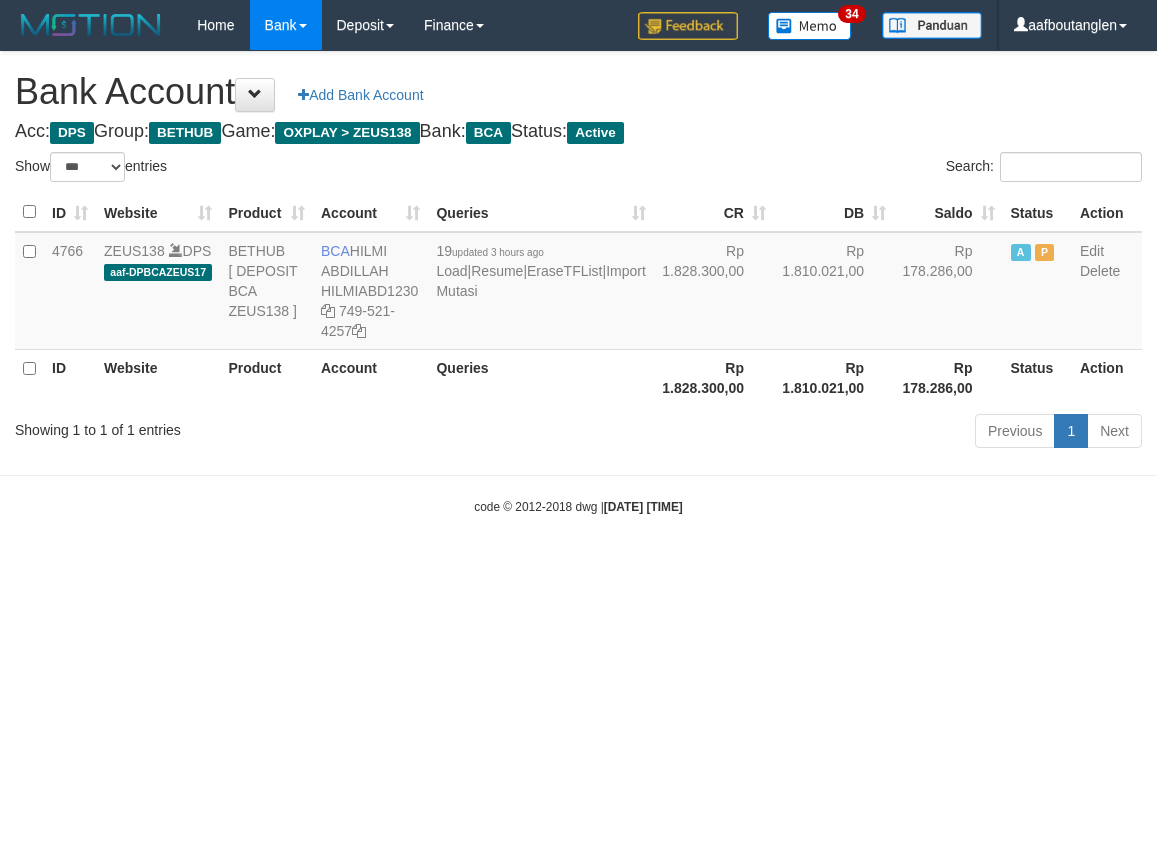 select on "***" 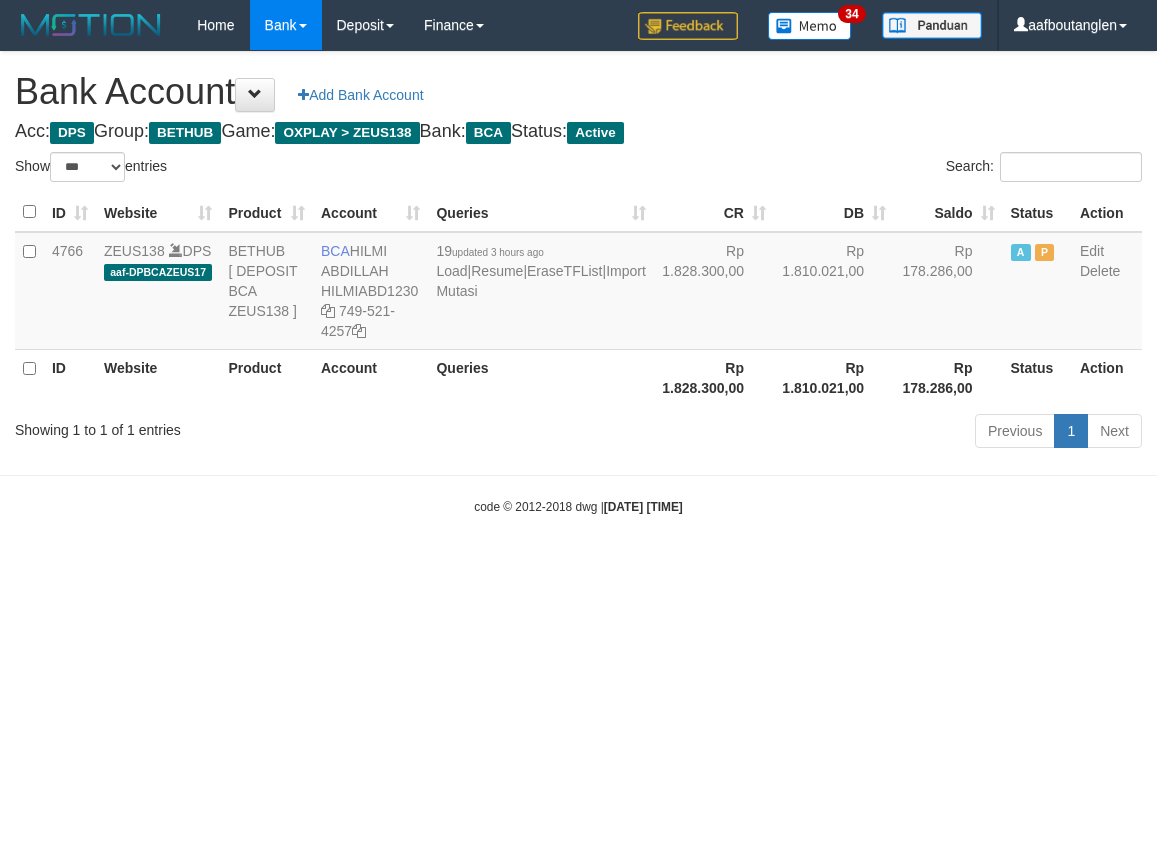 scroll, scrollTop: 0, scrollLeft: 0, axis: both 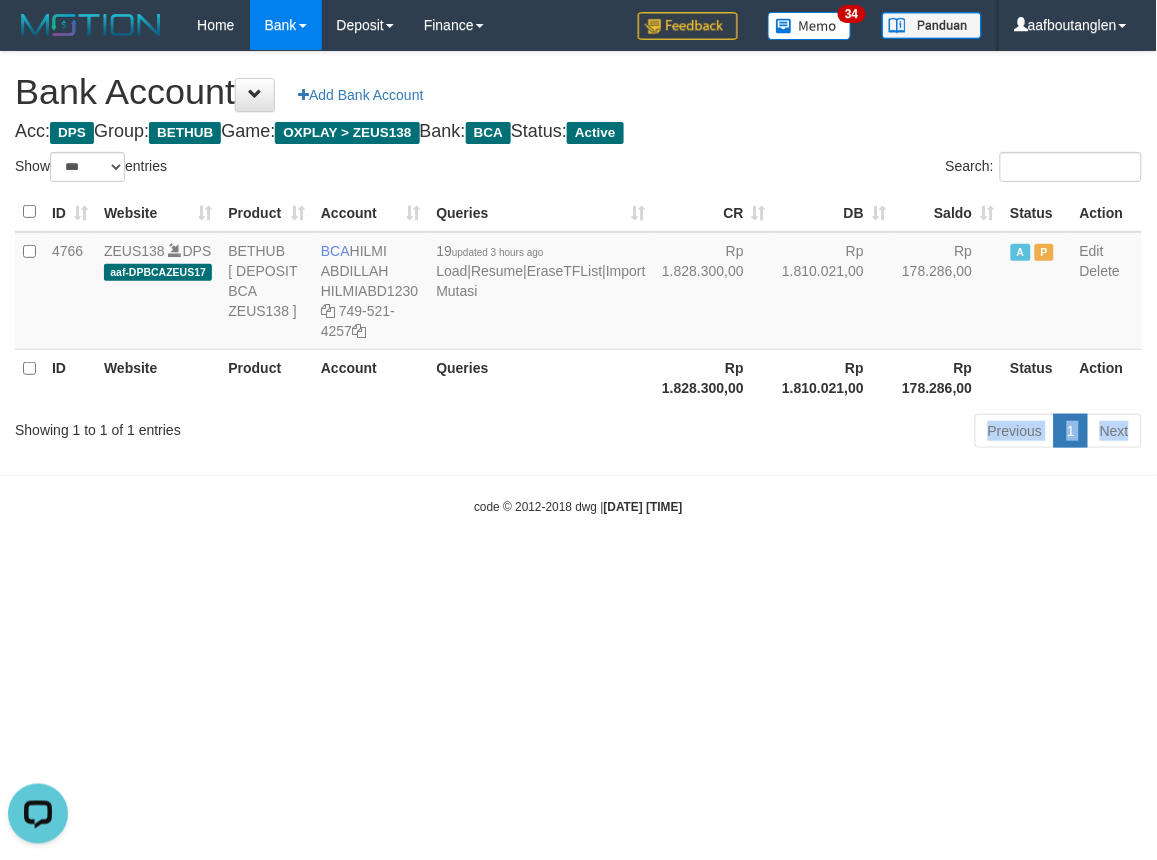click on "Toggle navigation
Home
Bank
Account List
Deposit
DPS List
History
Note DPS
Finance
Financial Data
aafboutanglen
My Profile
Log Out
34" at bounding box center [578, 283] 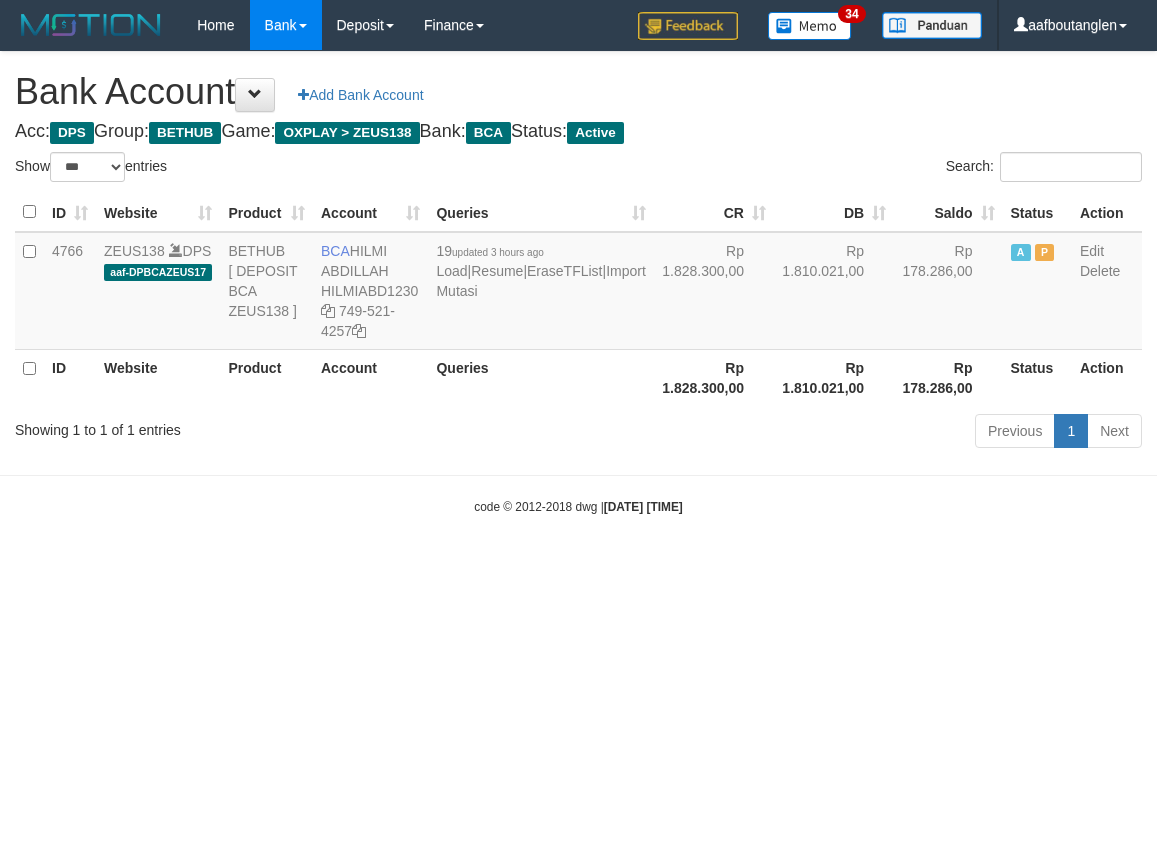 select on "***" 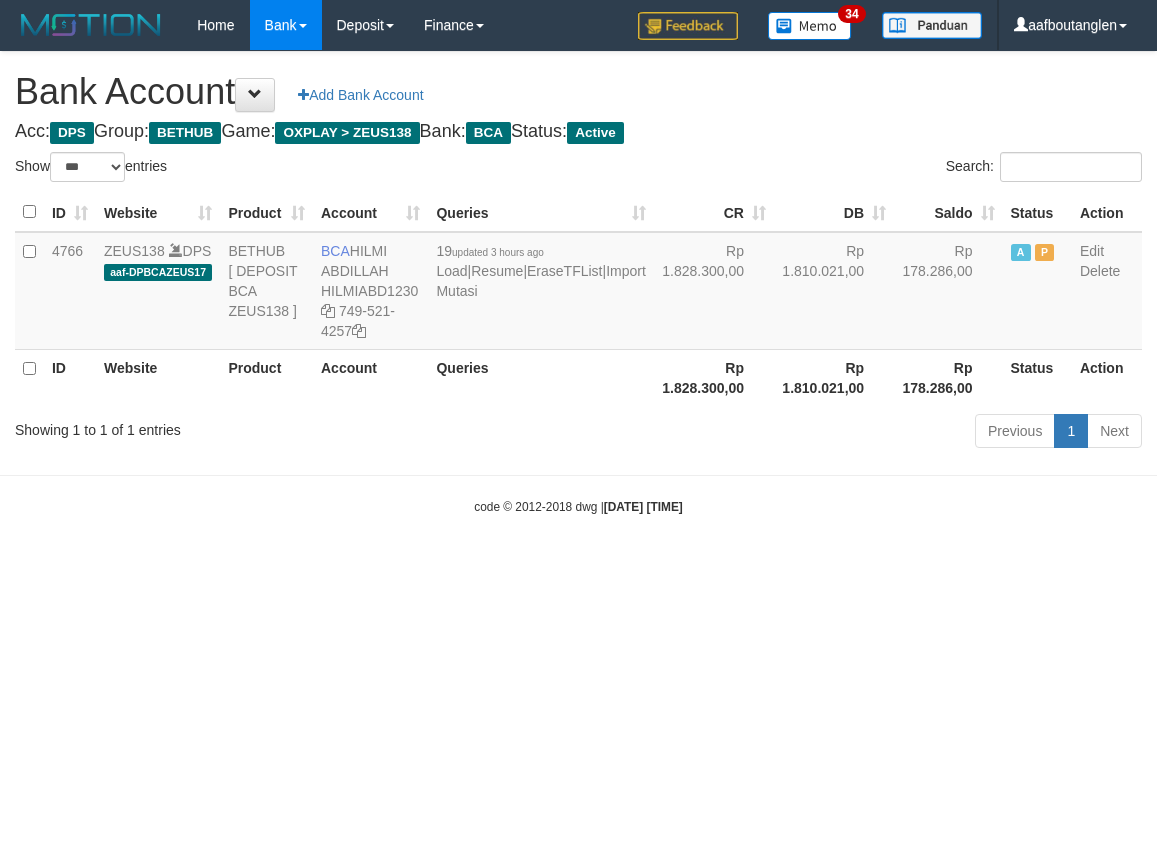scroll, scrollTop: 0, scrollLeft: 0, axis: both 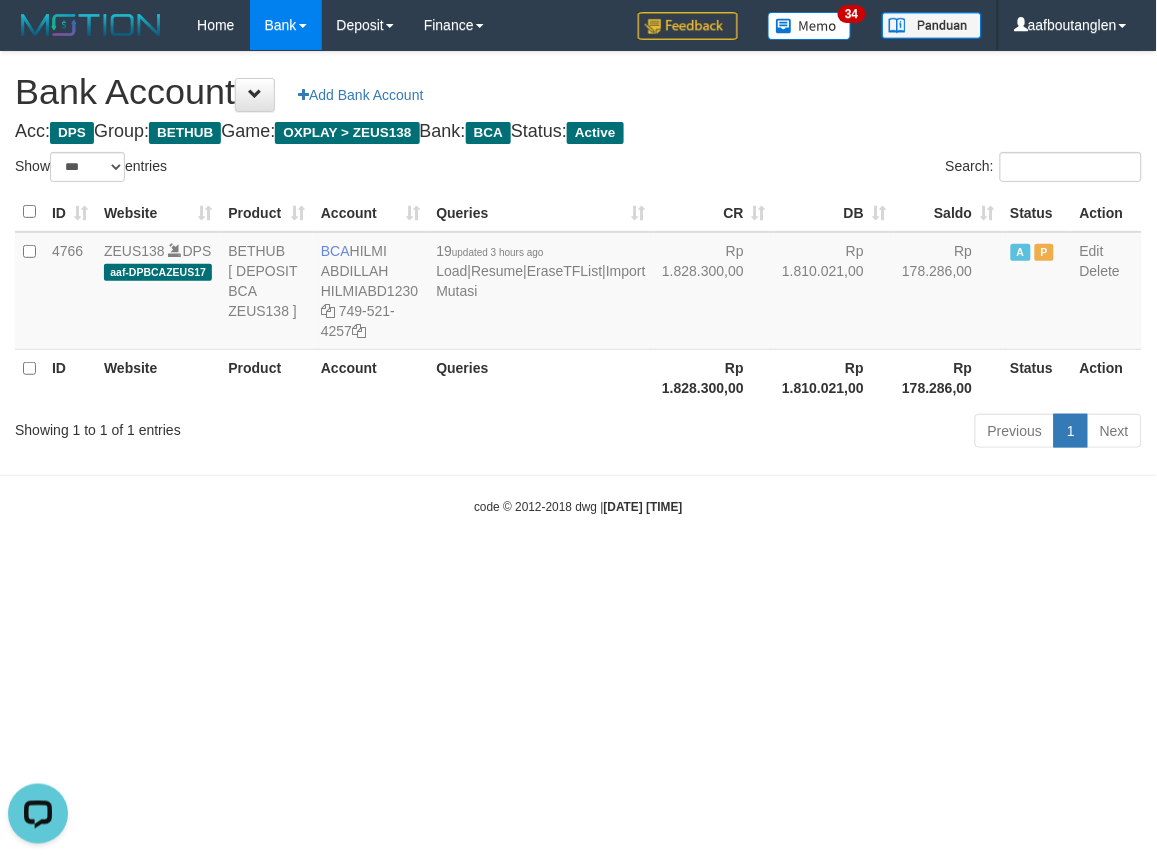 click on "Toggle navigation
Home
Bank
Account List
Deposit
DPS List
History
Note DPS
Finance
Financial Data
aafboutanglen
My Profile
Log Out
34" at bounding box center (578, 283) 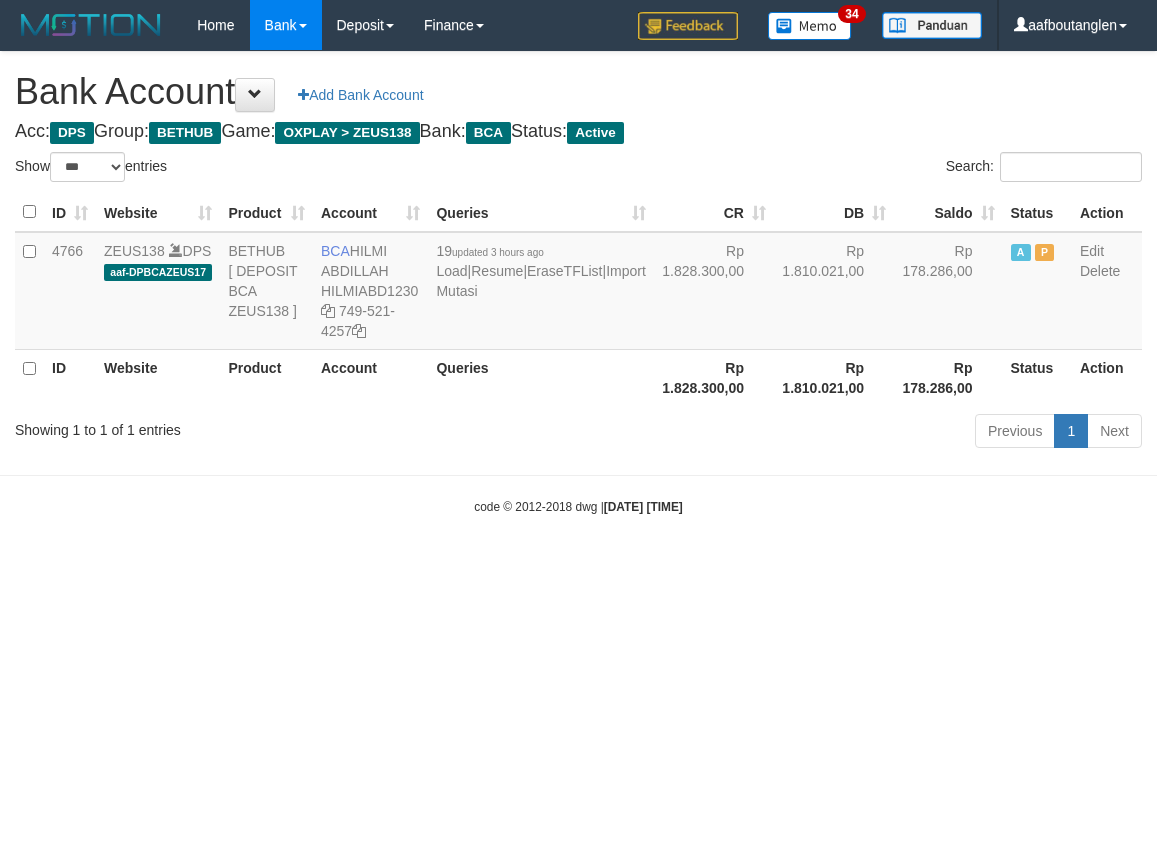 select on "***" 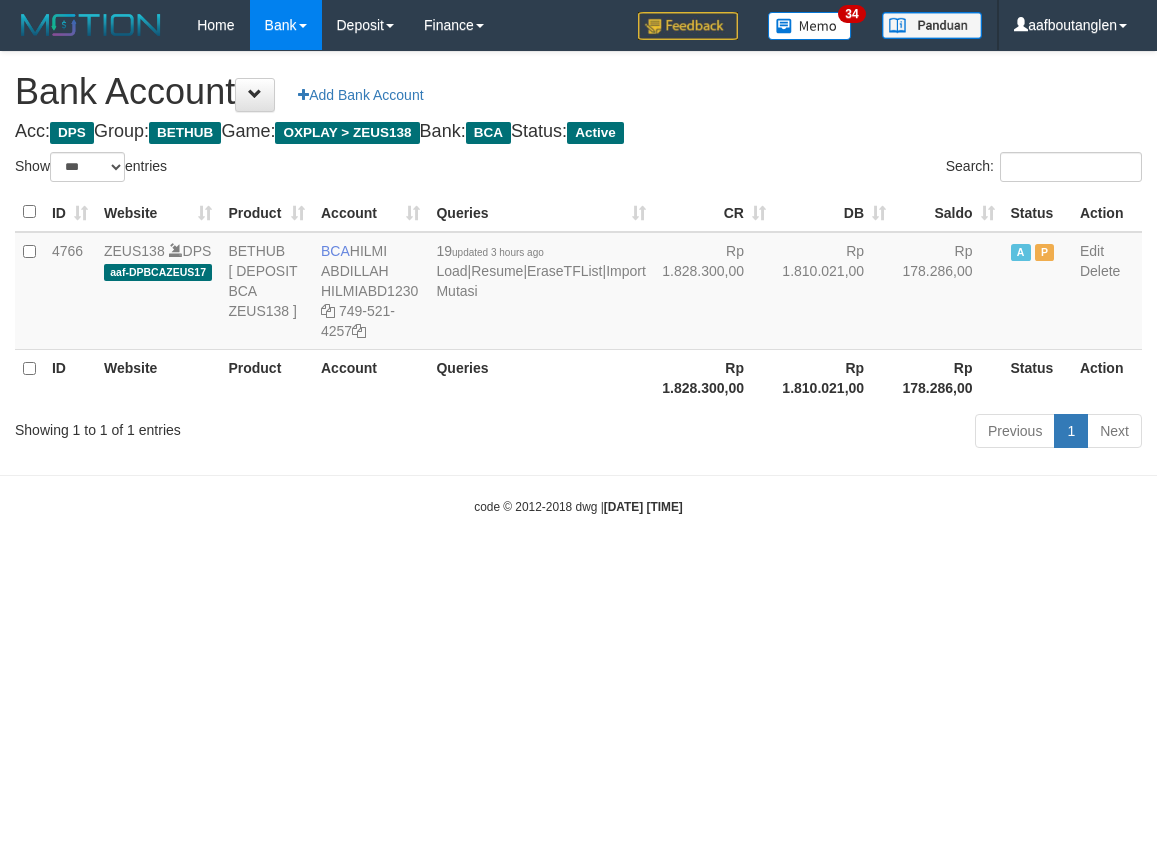 scroll, scrollTop: 0, scrollLeft: 0, axis: both 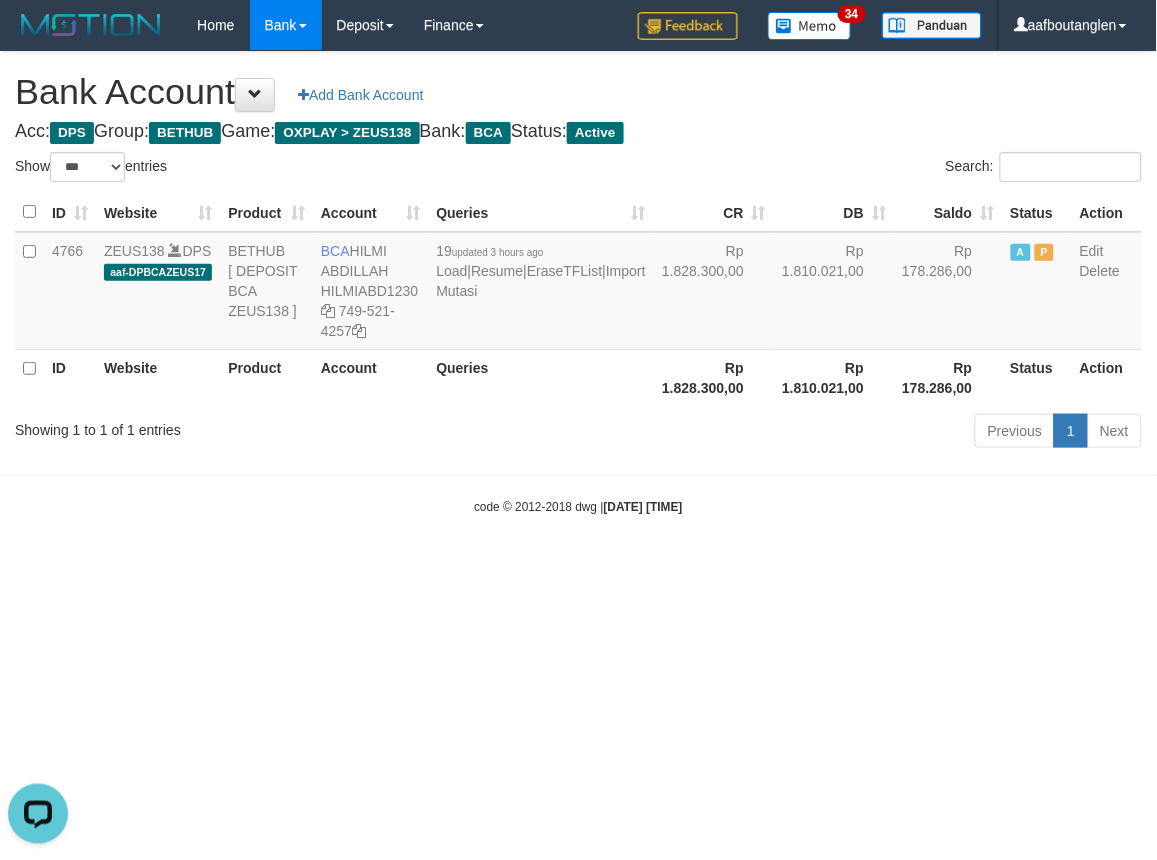 drag, startPoint x: 791, startPoint y: 614, endPoint x: 782, endPoint y: 608, distance: 10.816654 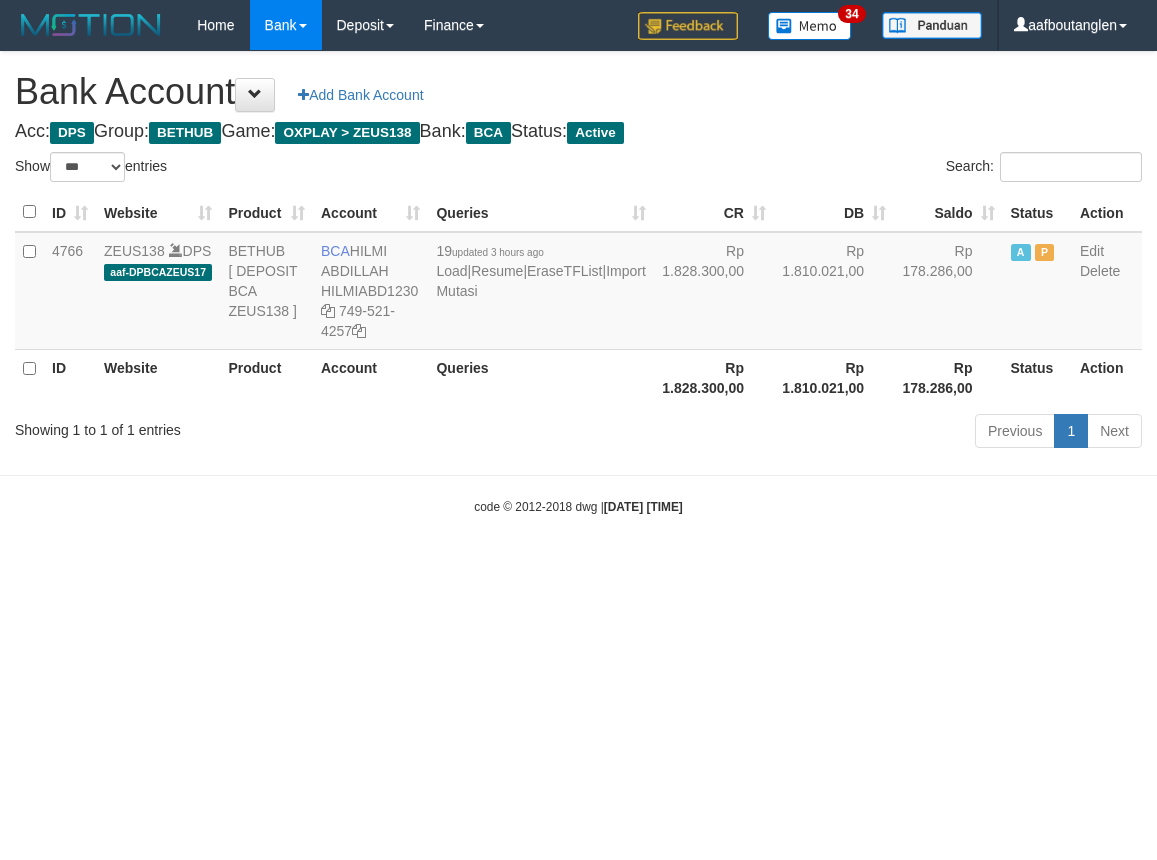 select on "***" 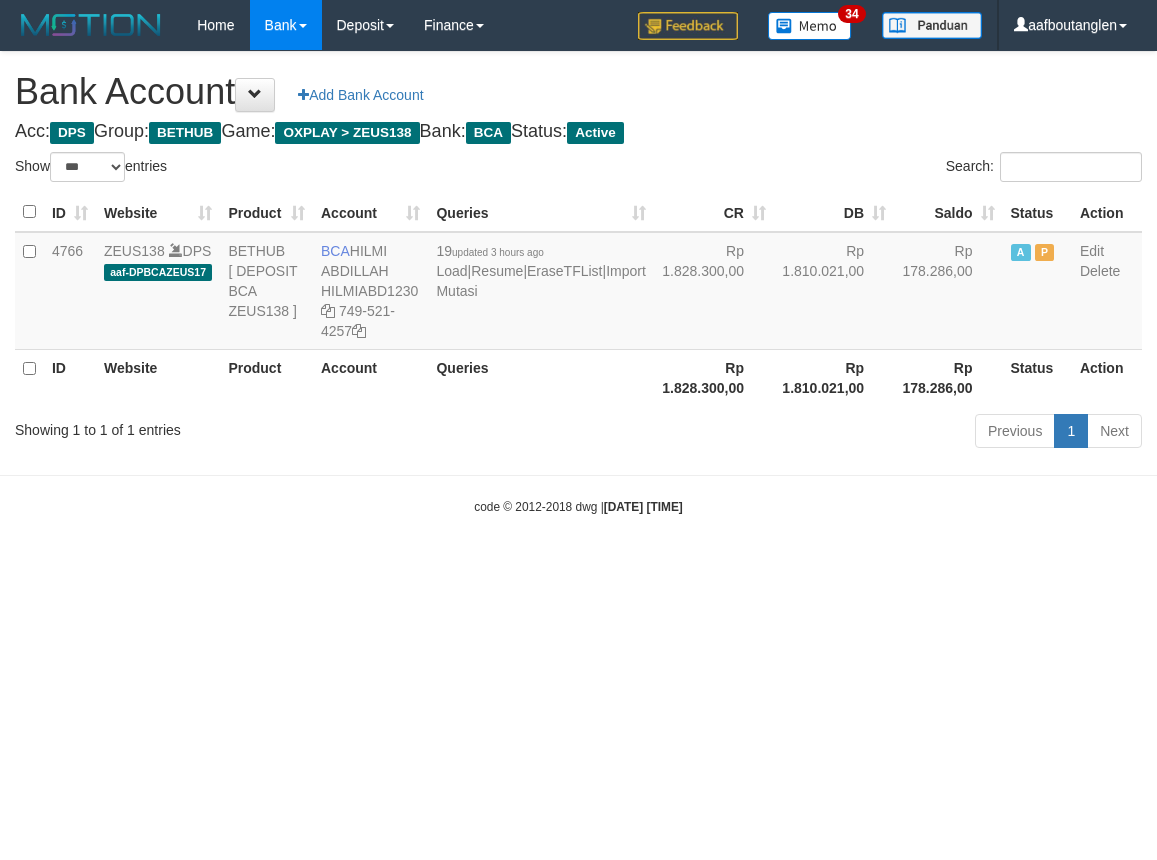 scroll, scrollTop: 0, scrollLeft: 0, axis: both 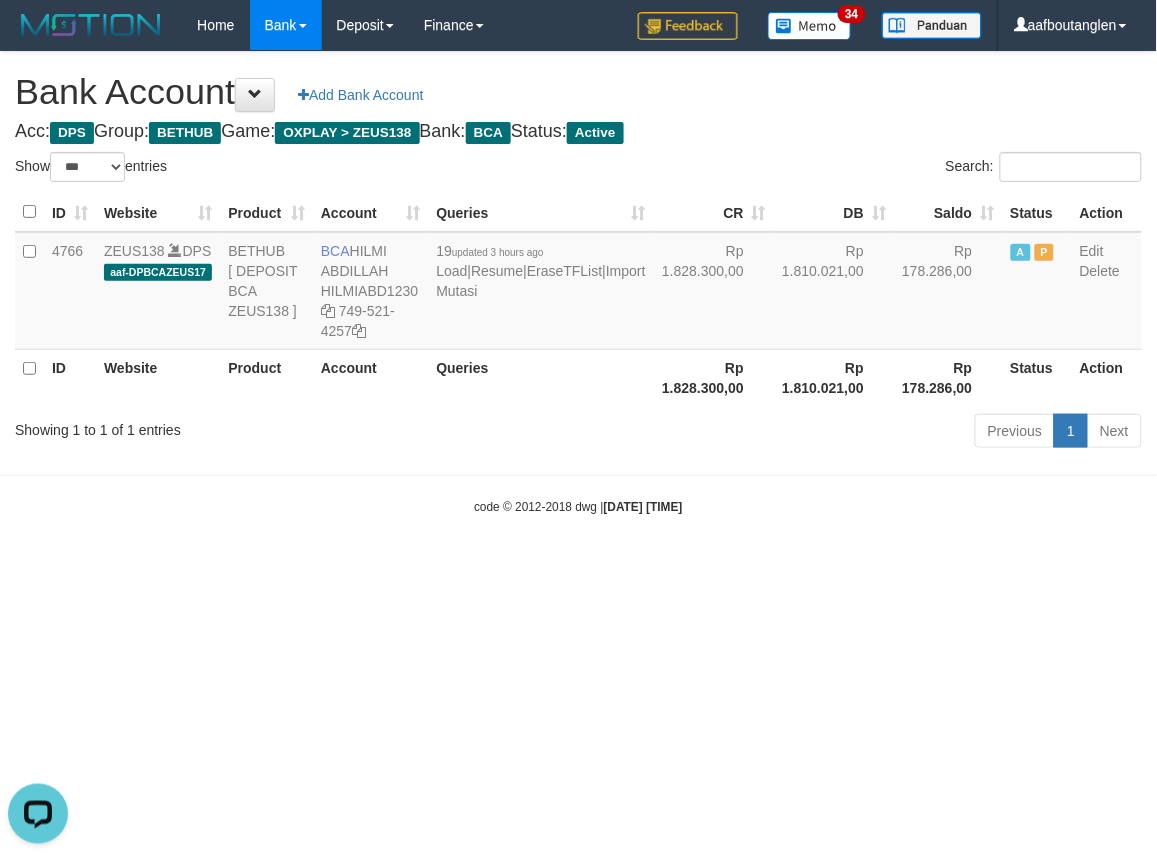 click on "Toggle navigation
Home
Bank
Account List
Deposit
DPS List
History
Note DPS
Finance
Financial Data
aafboutanglen
My Profile
Log Out
34" at bounding box center [578, 283] 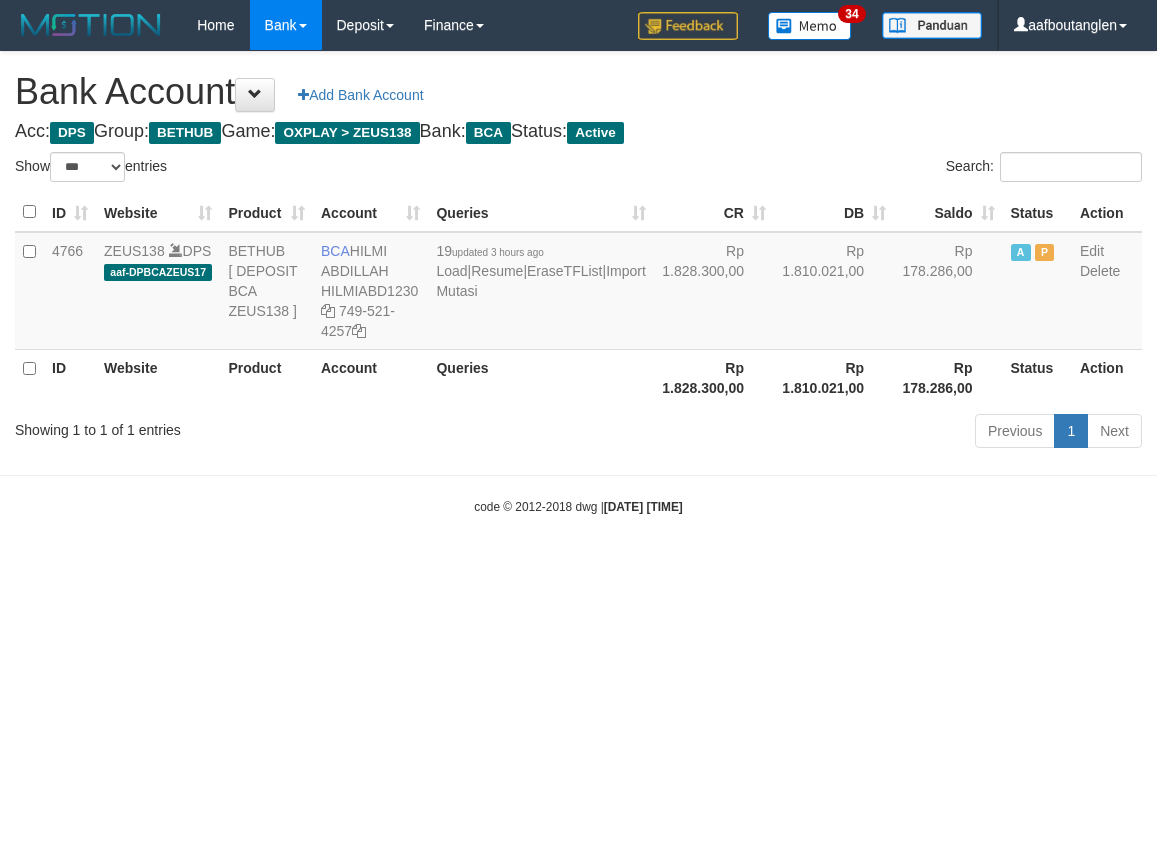select on "***" 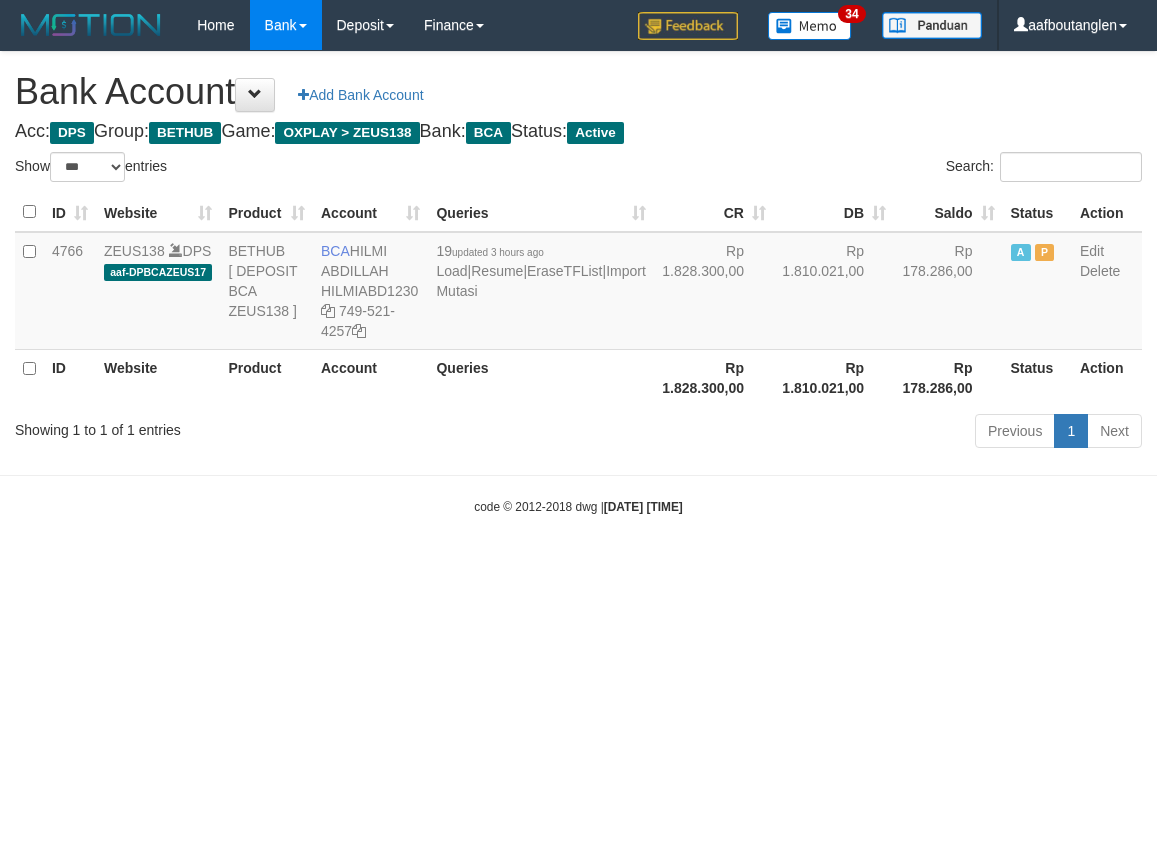 scroll, scrollTop: 0, scrollLeft: 0, axis: both 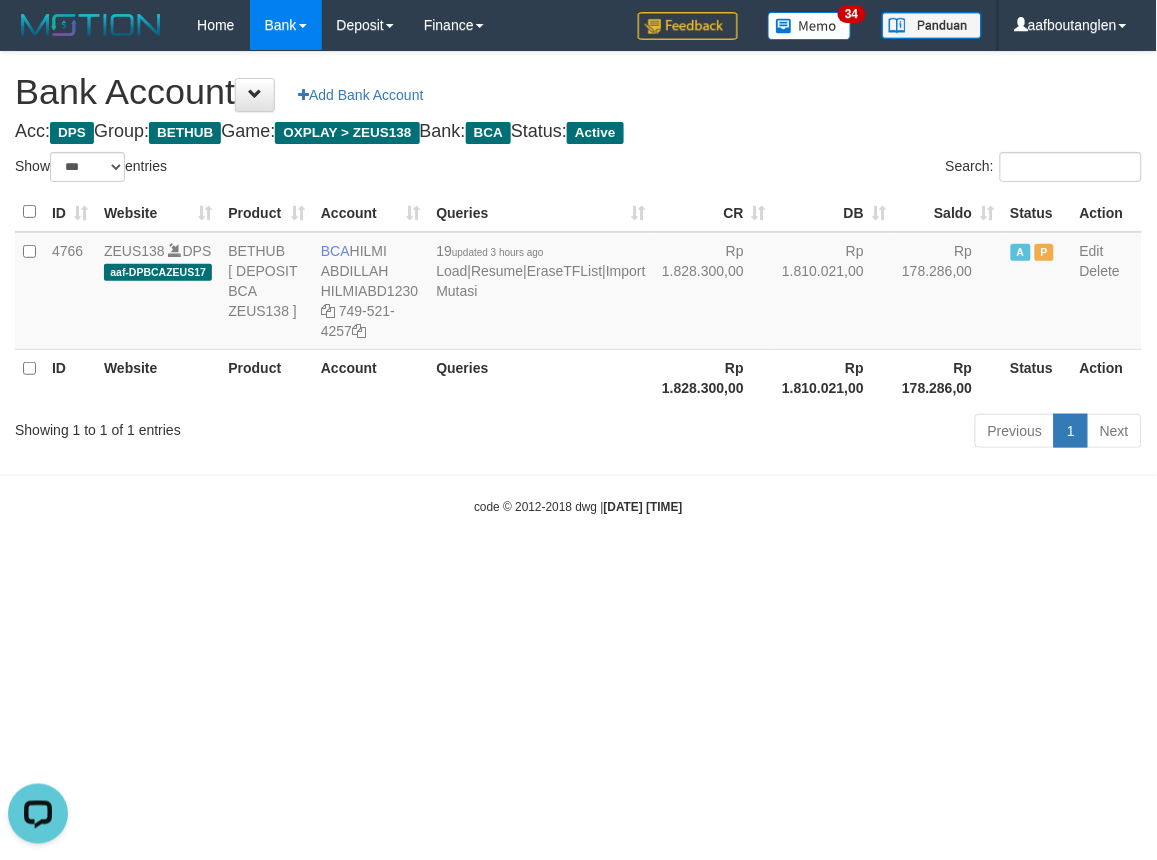 drag, startPoint x: 914, startPoint y: 590, endPoint x: 884, endPoint y: 590, distance: 30 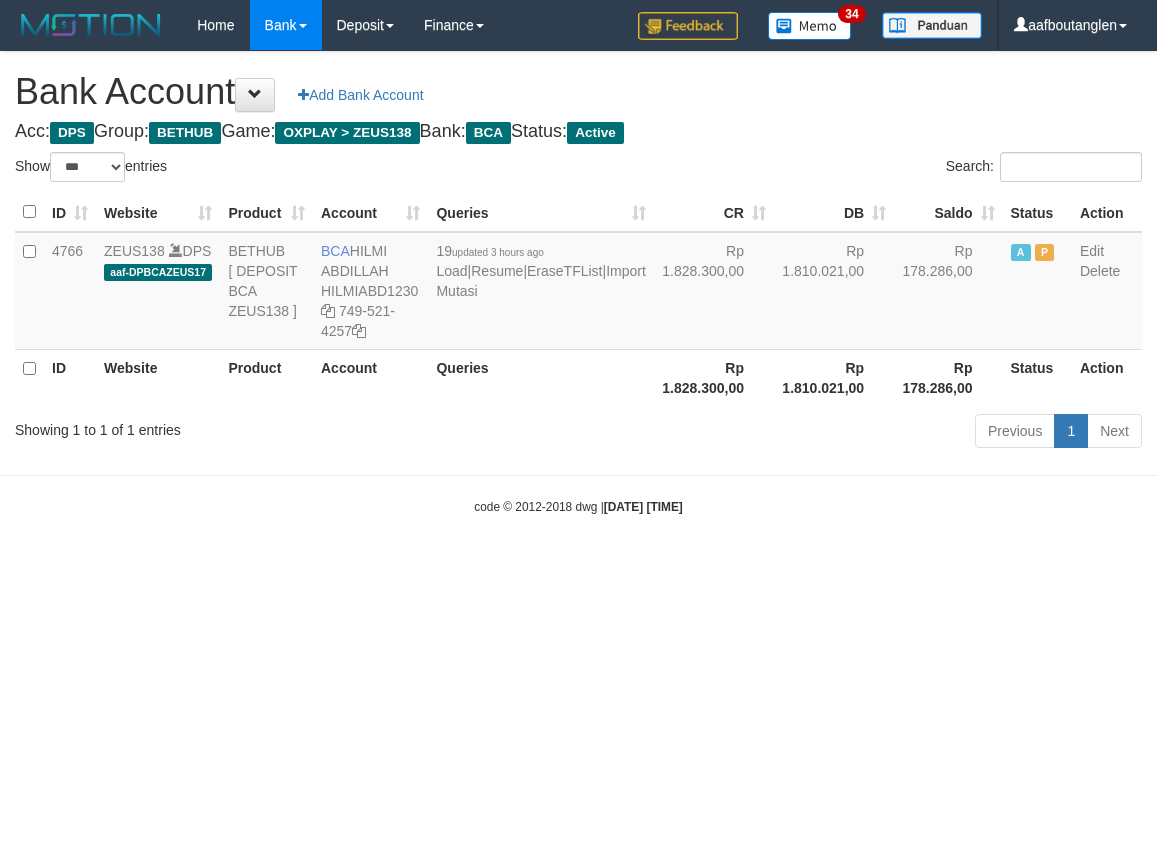 select on "***" 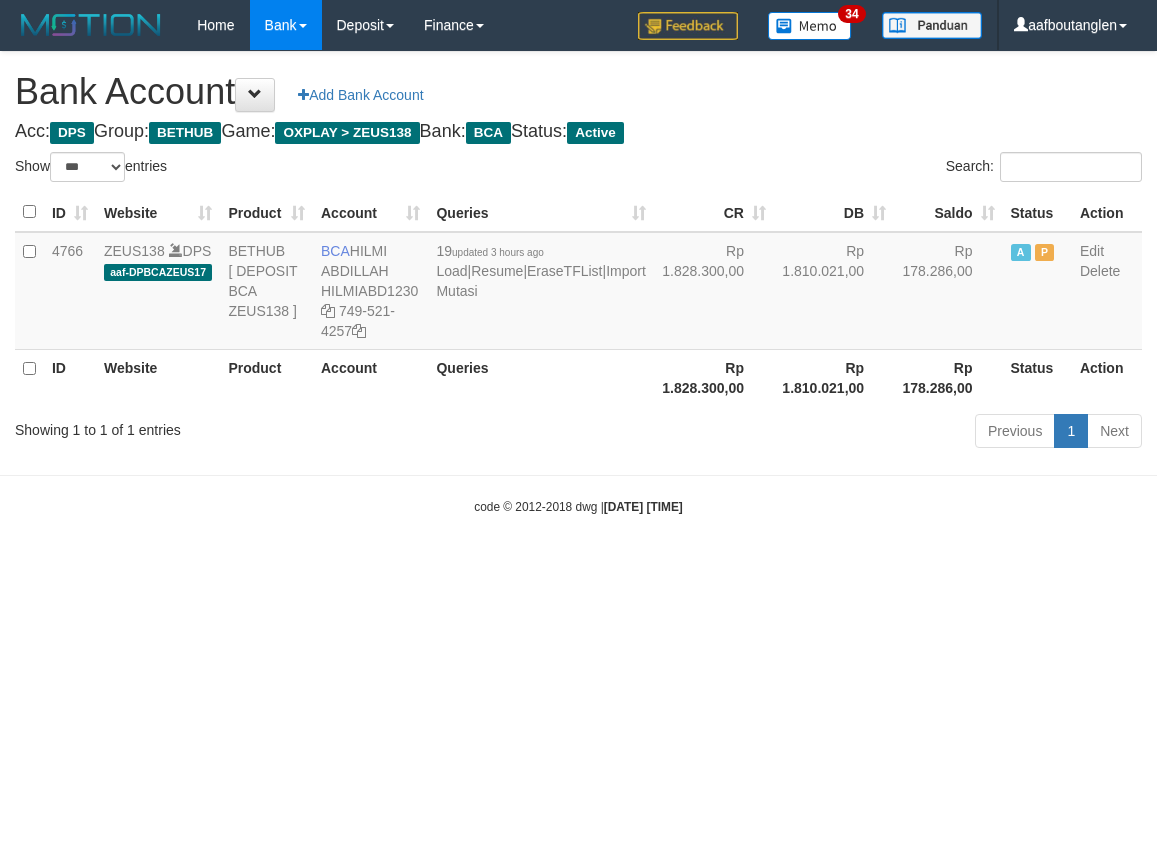 scroll, scrollTop: 0, scrollLeft: 0, axis: both 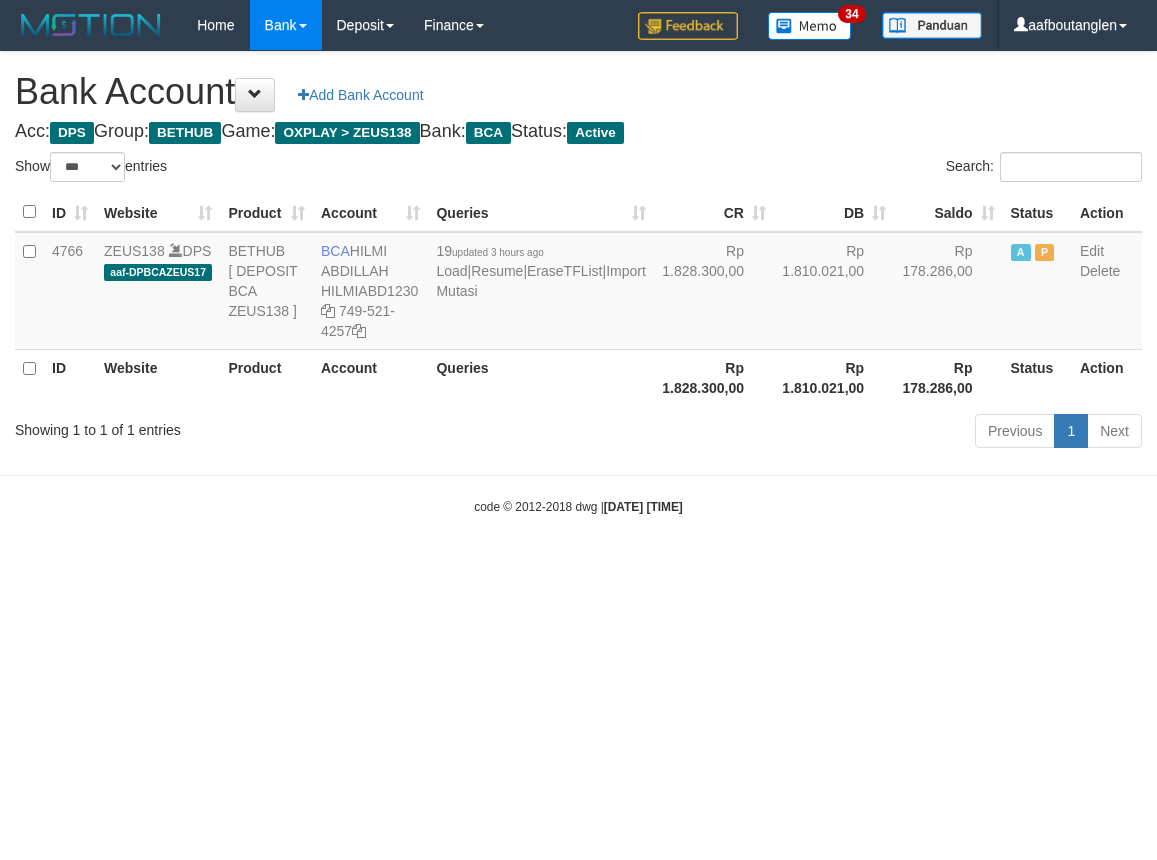 select on "***" 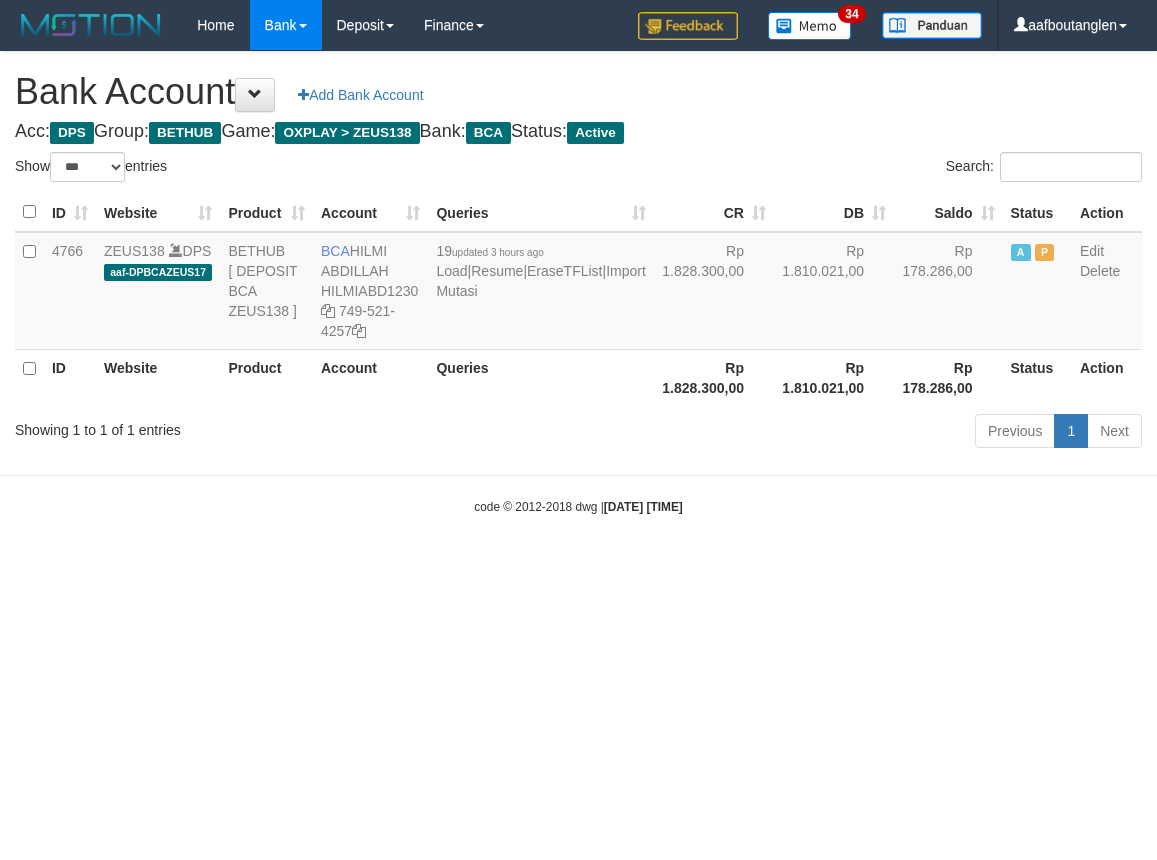 scroll, scrollTop: 0, scrollLeft: 0, axis: both 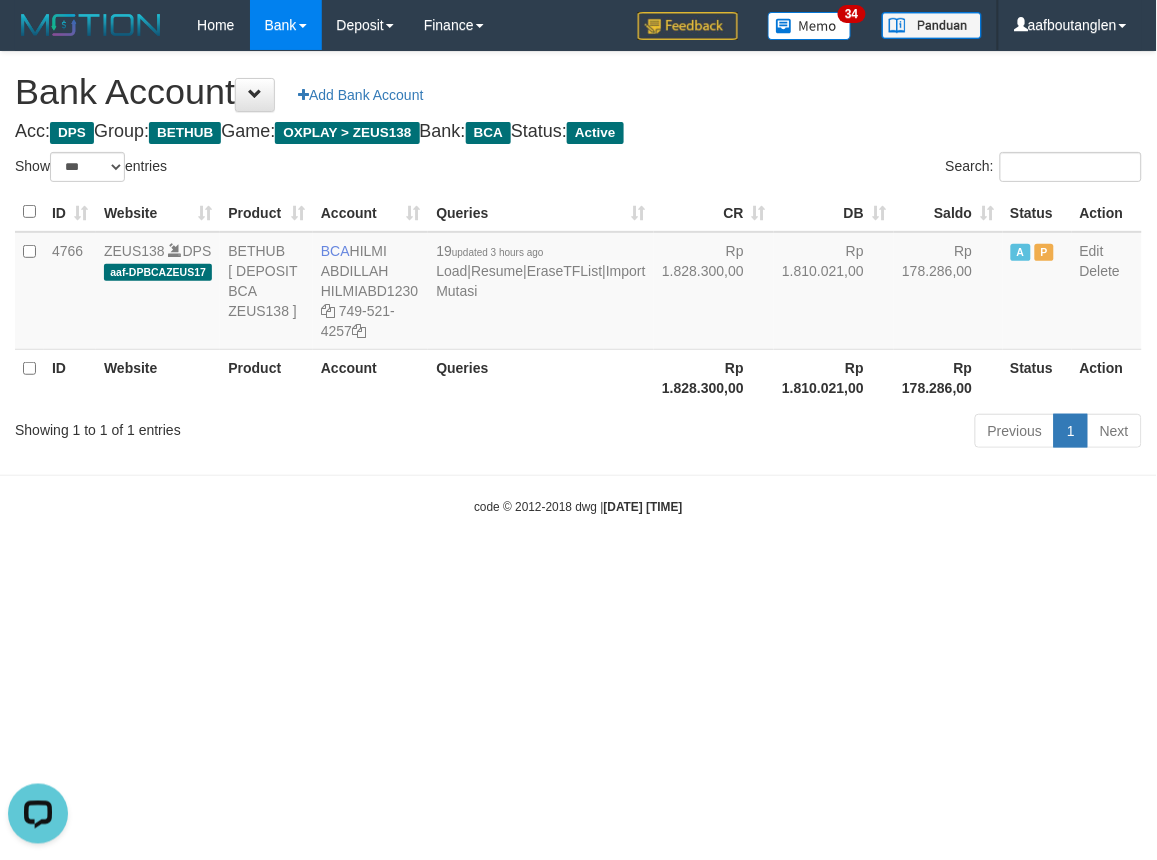 click on "Toggle navigation
Home
Bank
Account List
Deposit
DPS List
History
Note DPS
Finance
Financial Data
aafboutanglen
My Profile
Log Out
34" at bounding box center (578, 283) 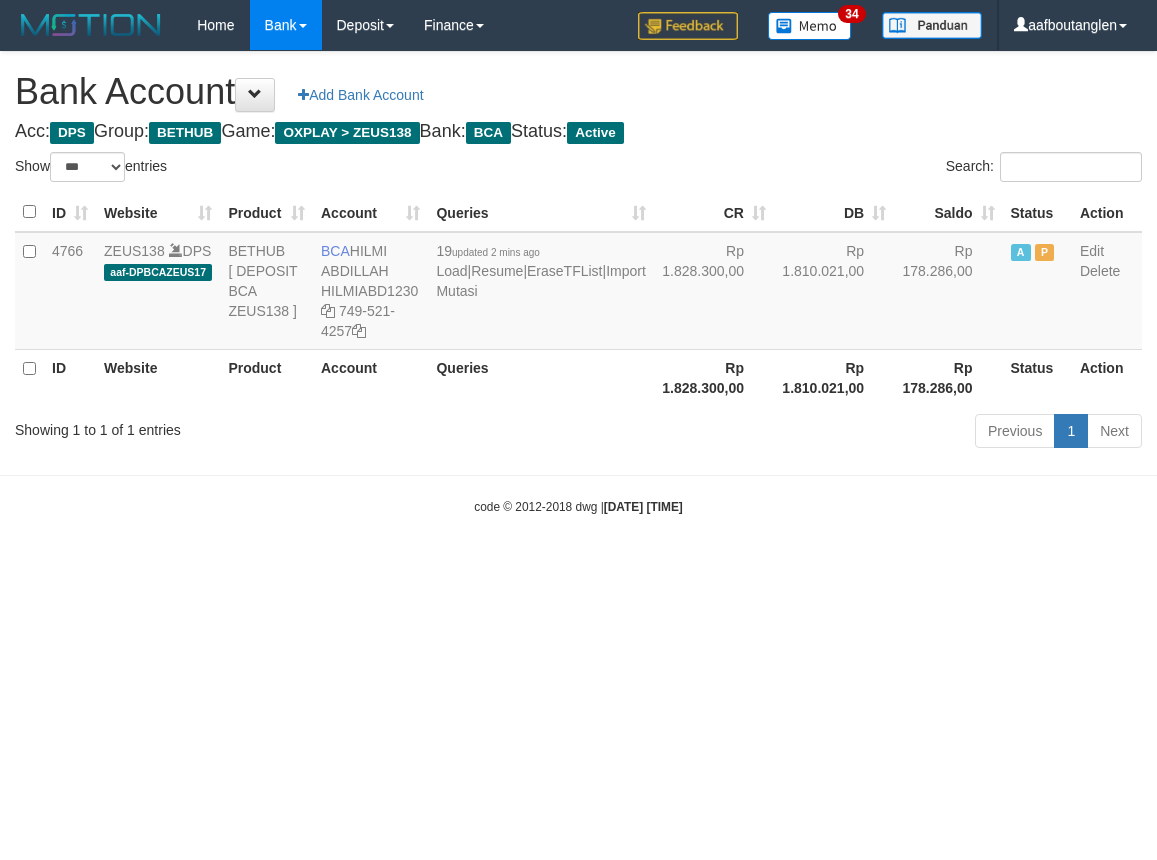 select on "***" 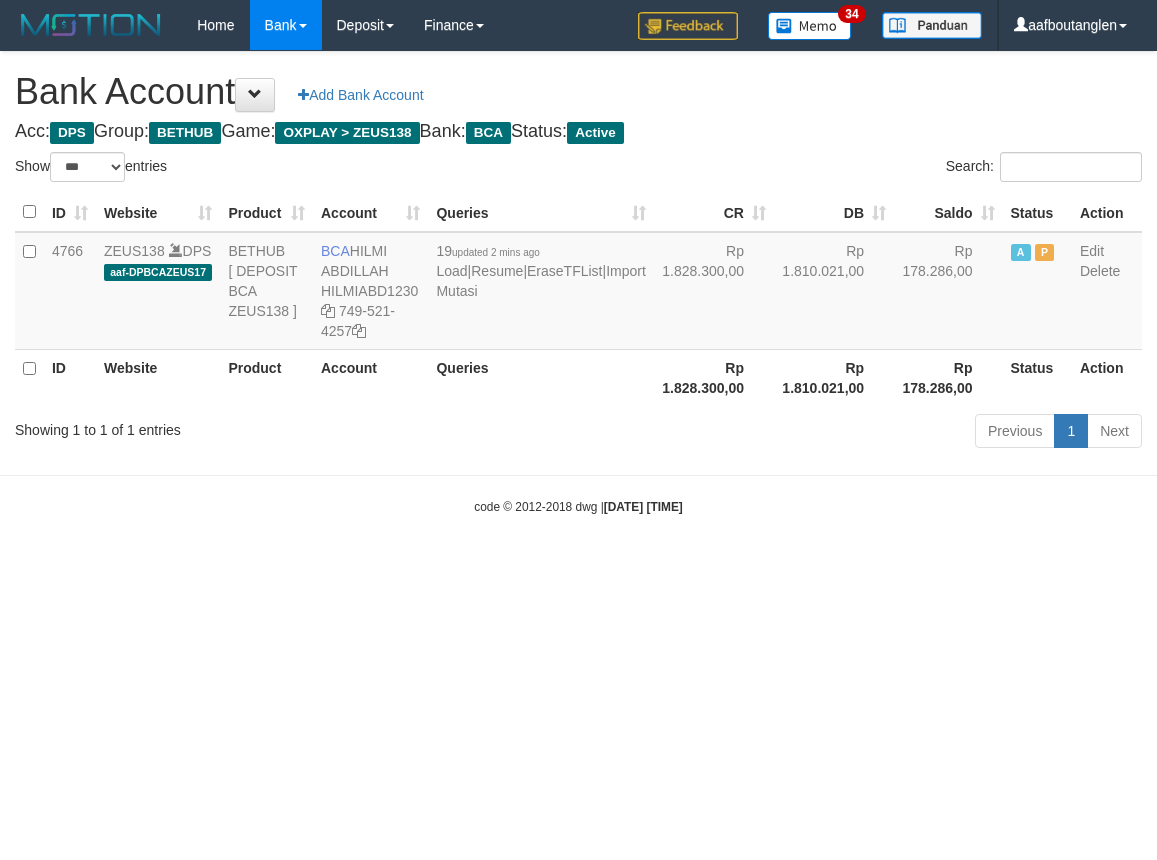 scroll, scrollTop: 0, scrollLeft: 0, axis: both 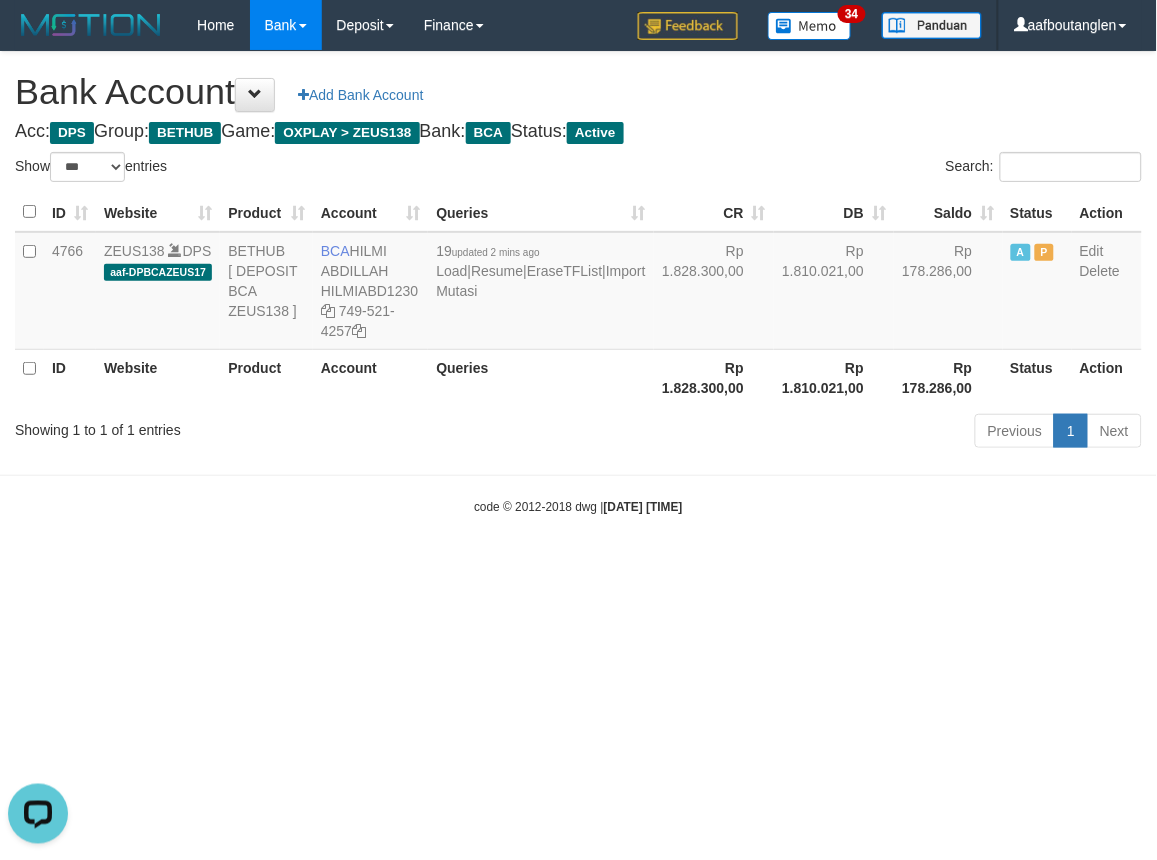 drag, startPoint x: 842, startPoint y: 686, endPoint x: 858, endPoint y: 674, distance: 20 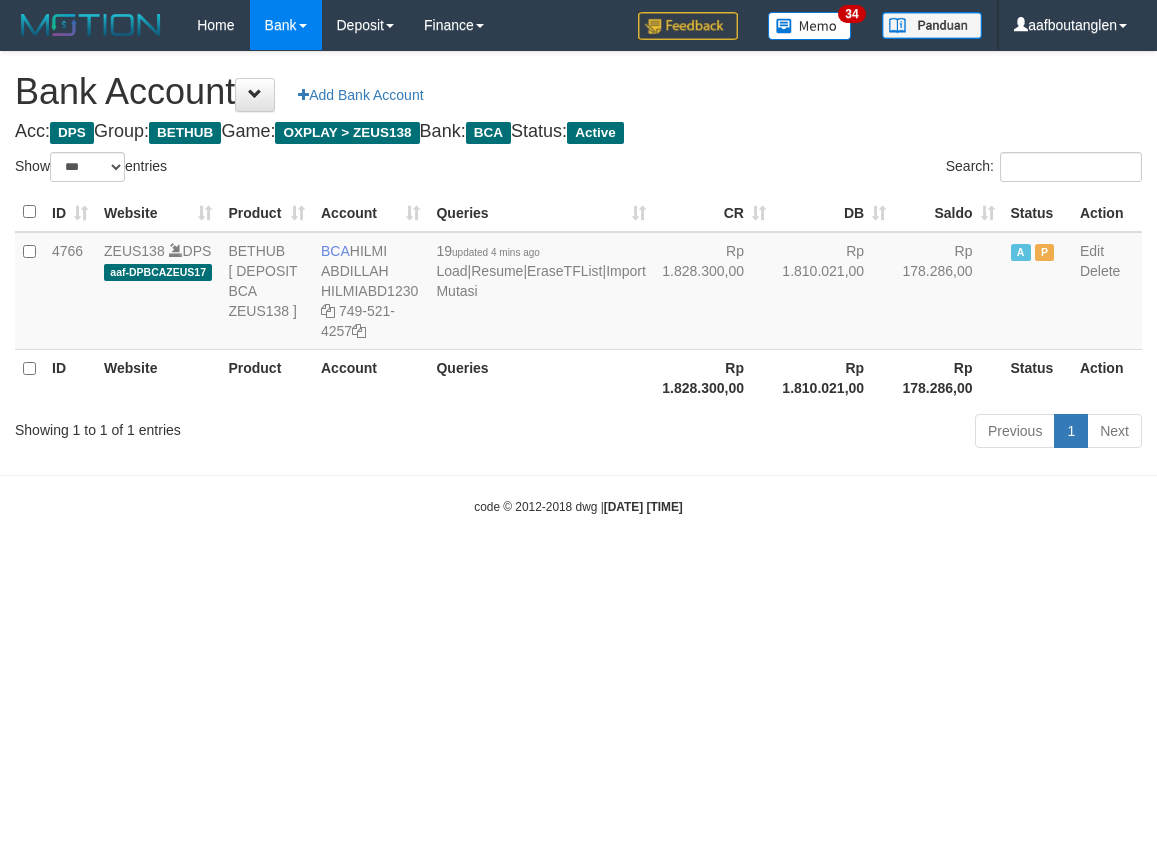 select on "***" 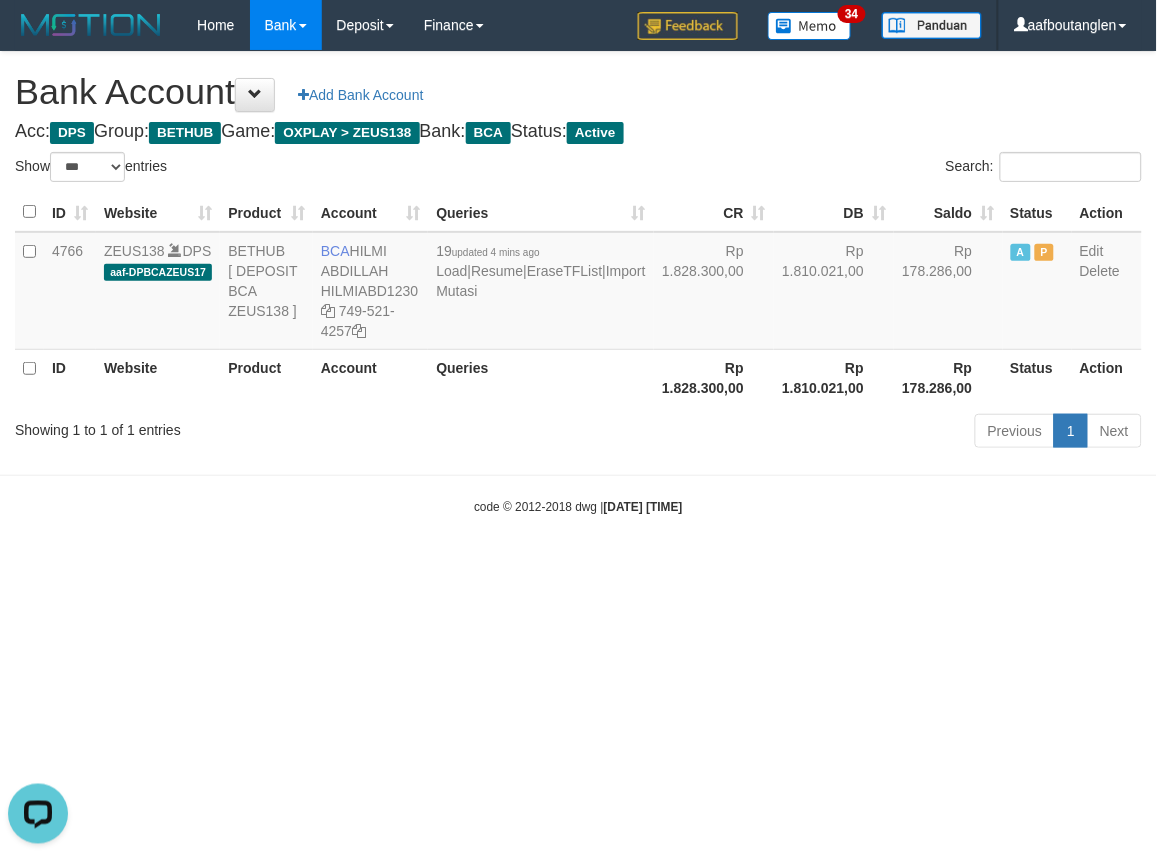 scroll, scrollTop: 0, scrollLeft: 0, axis: both 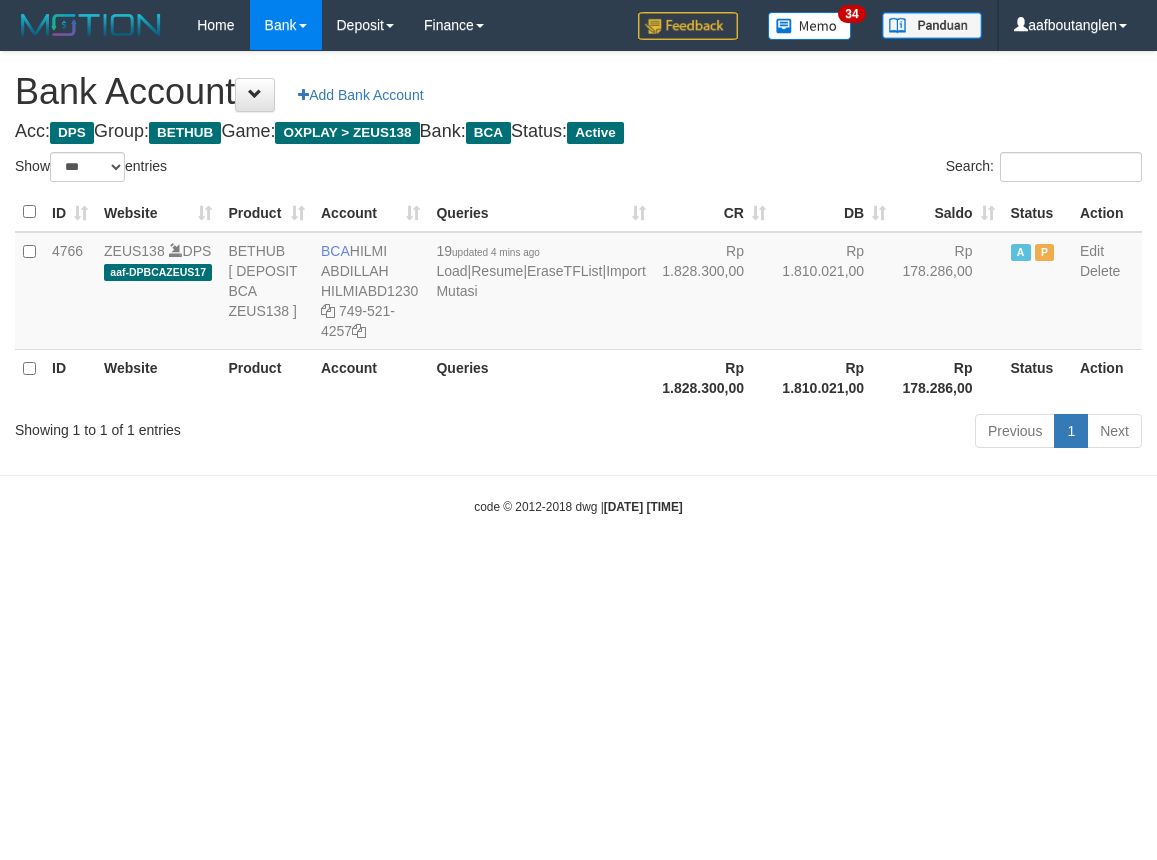 select on "***" 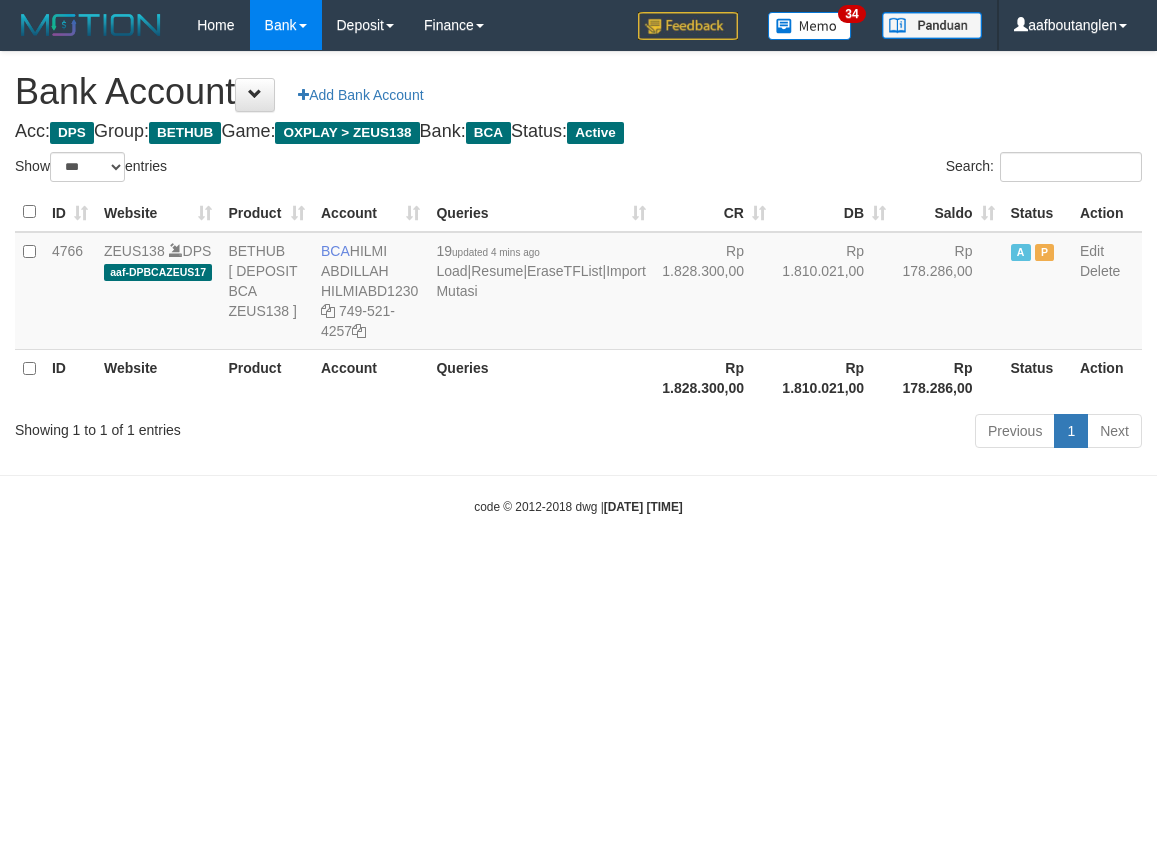 scroll, scrollTop: 0, scrollLeft: 0, axis: both 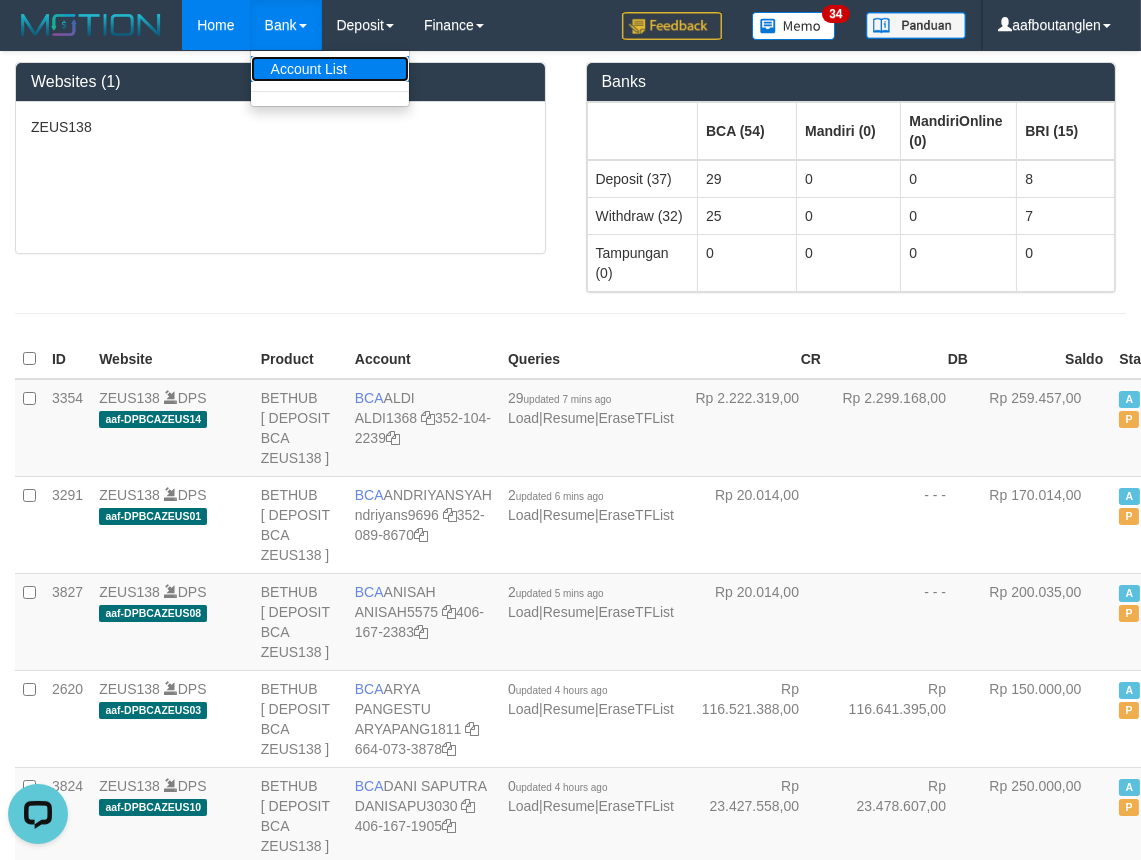 click on "Account List" at bounding box center (330, 69) 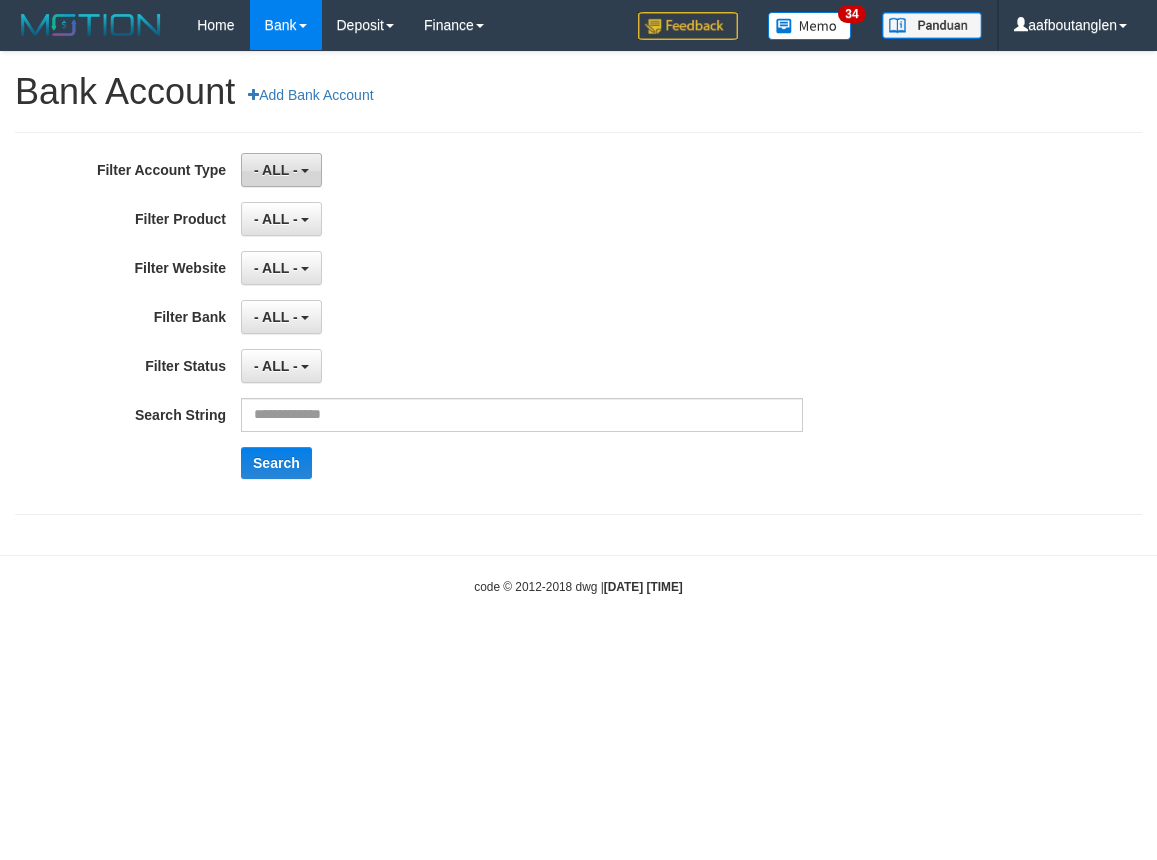 scroll, scrollTop: 0, scrollLeft: 0, axis: both 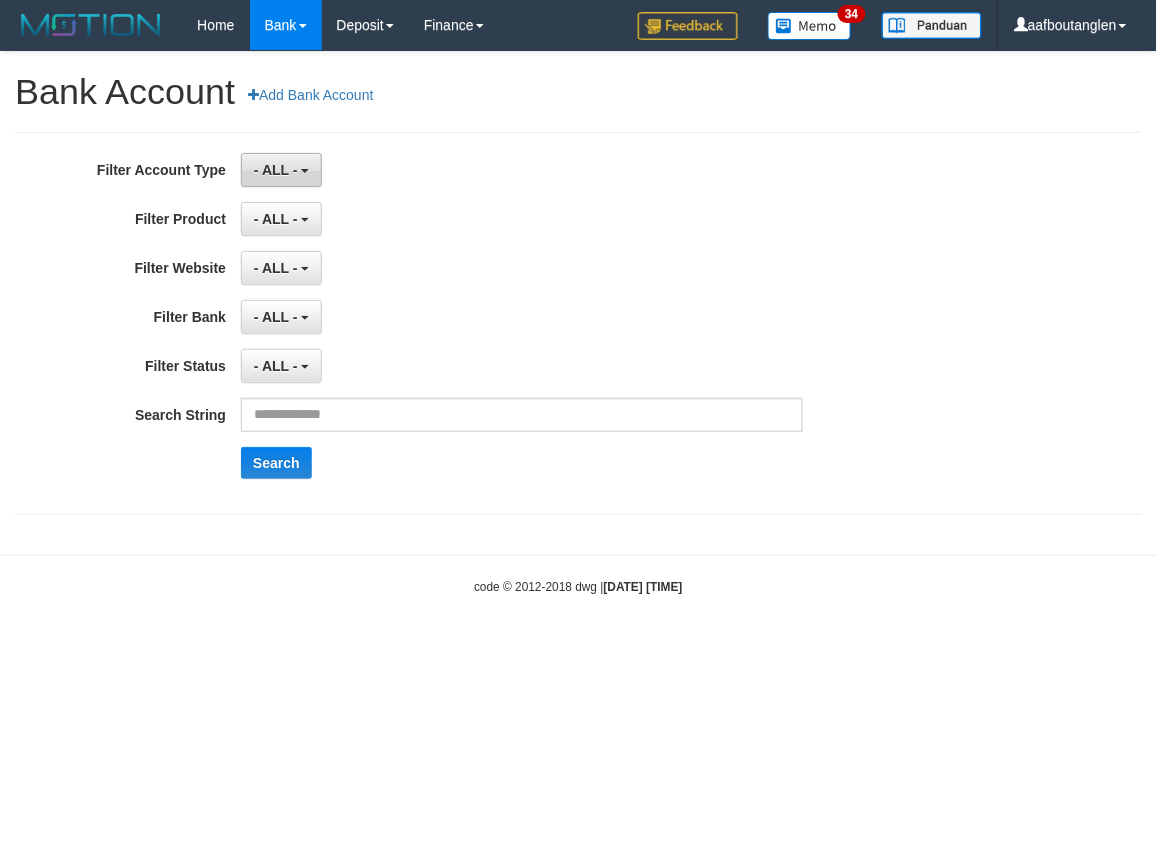 click on "- ALL -" at bounding box center [276, 170] 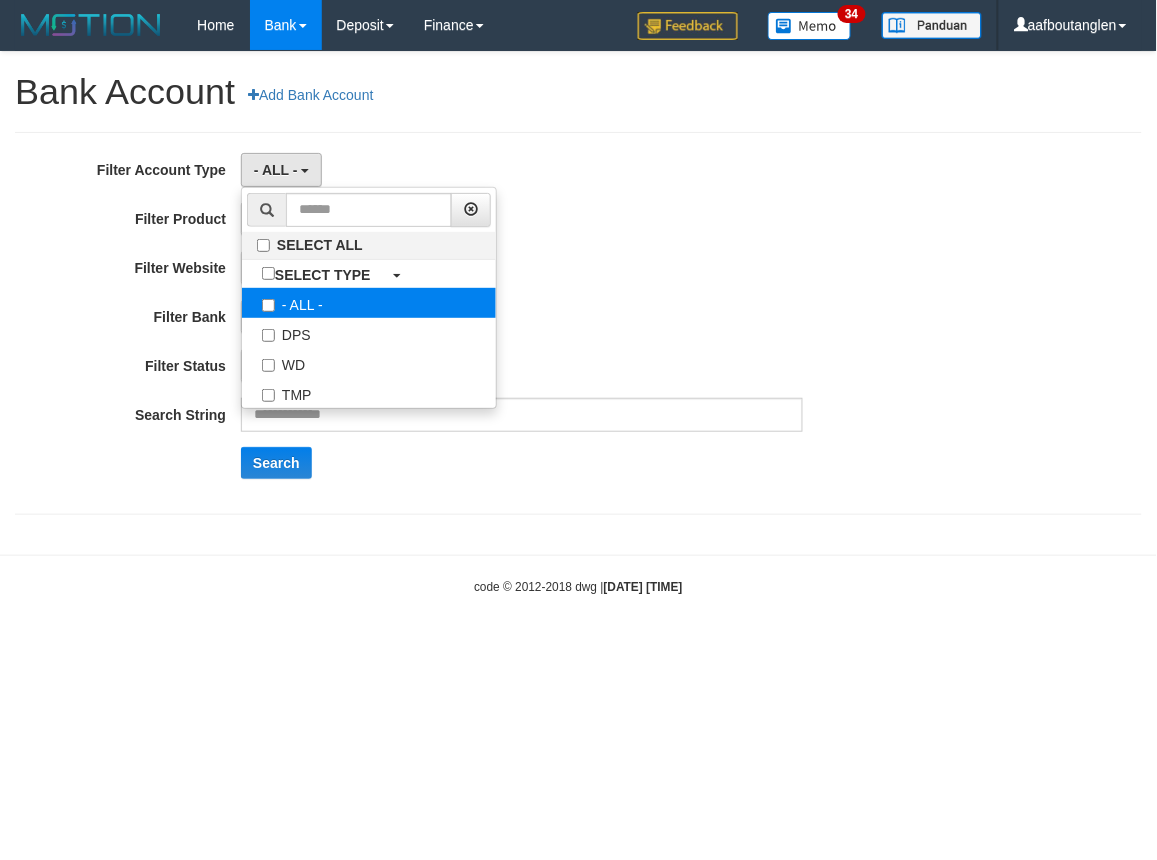 click on "- ALL -" at bounding box center [369, 303] 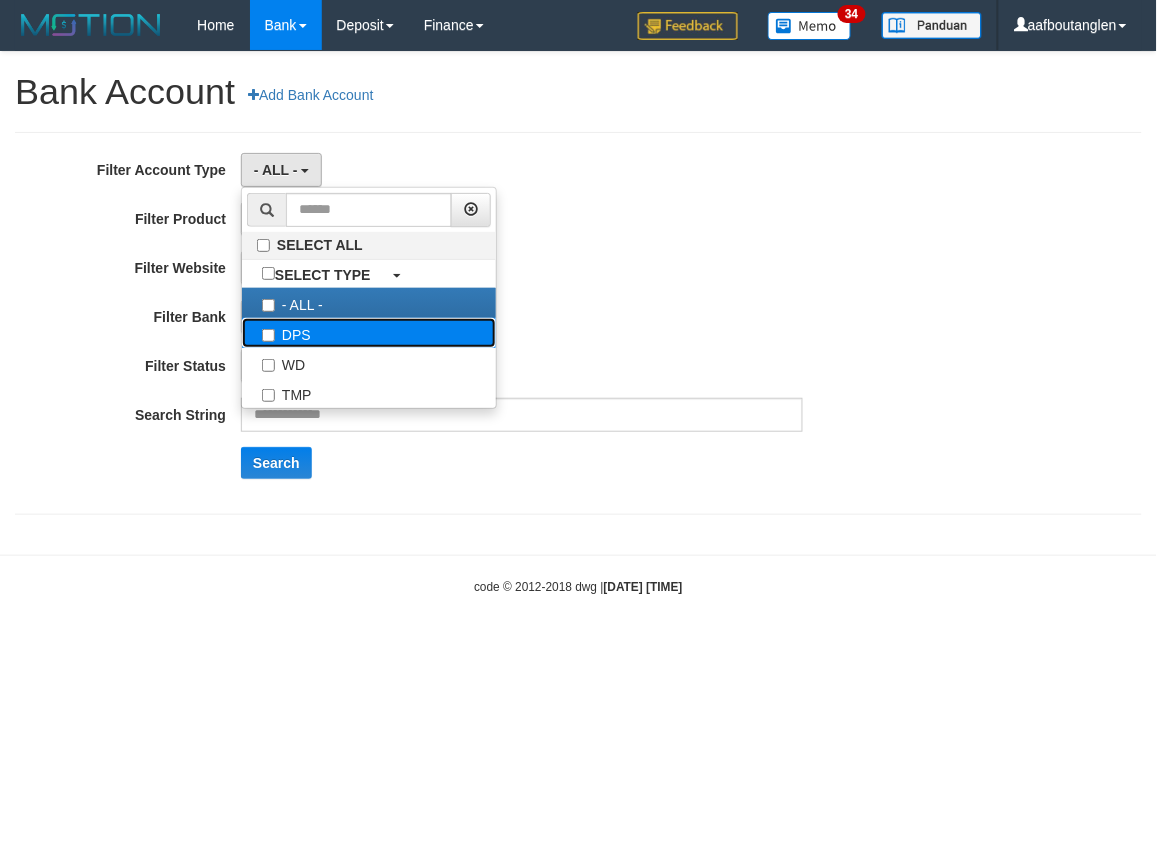 click on "DPS" at bounding box center (369, 333) 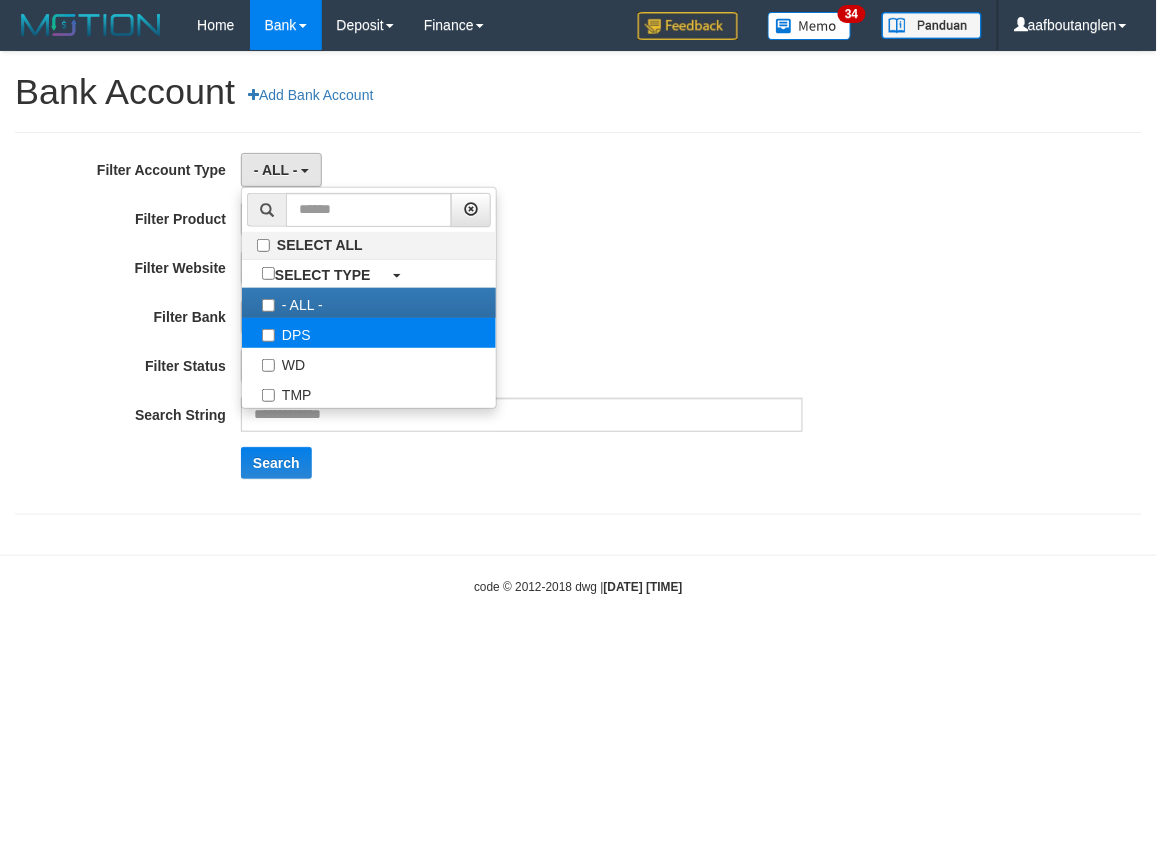 select on "***" 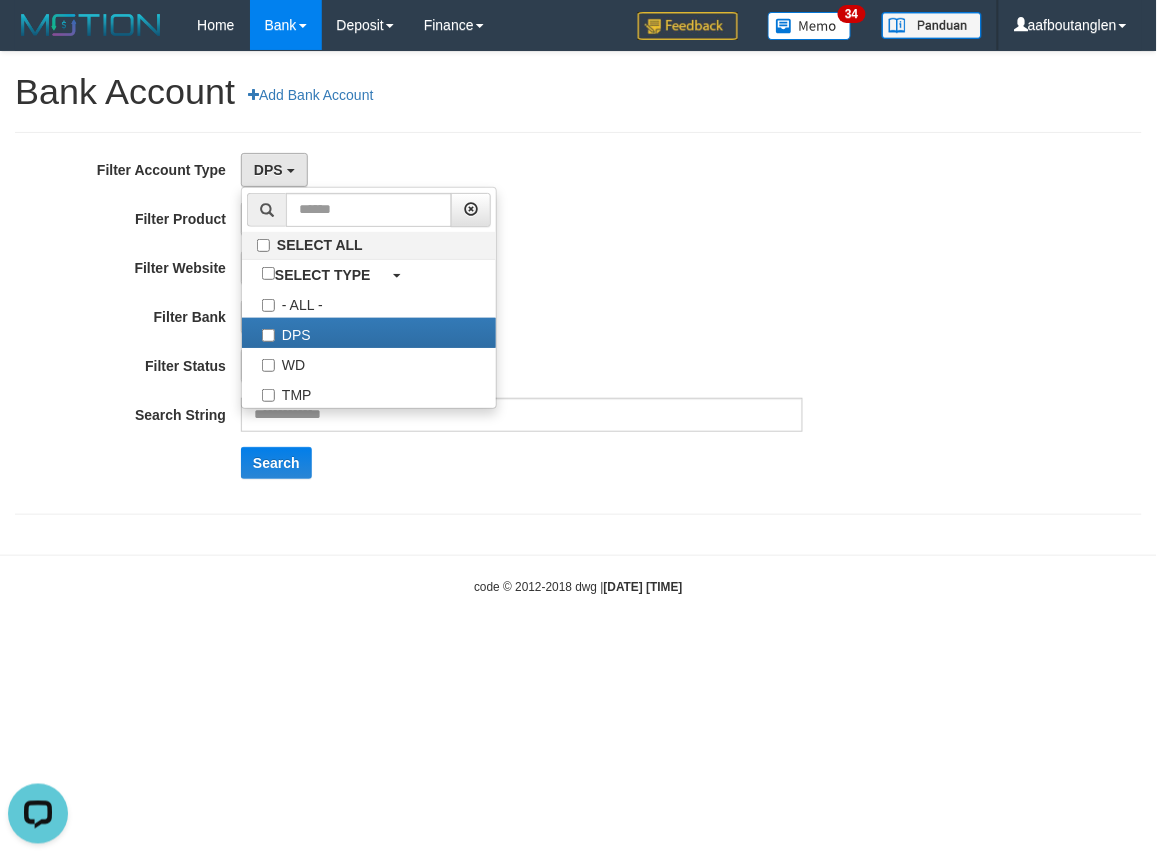 scroll, scrollTop: 0, scrollLeft: 0, axis: both 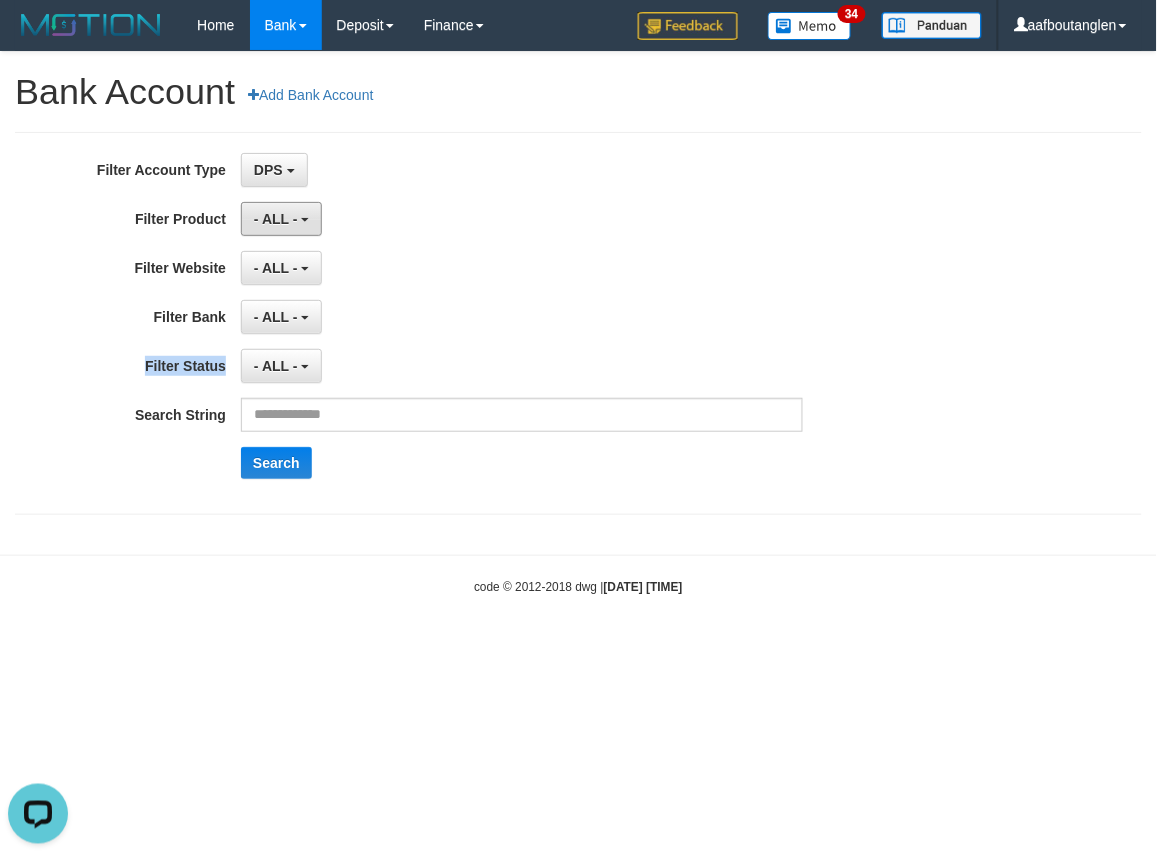 drag, startPoint x: 298, startPoint y: 213, endPoint x: 358, endPoint y: 335, distance: 135.95587 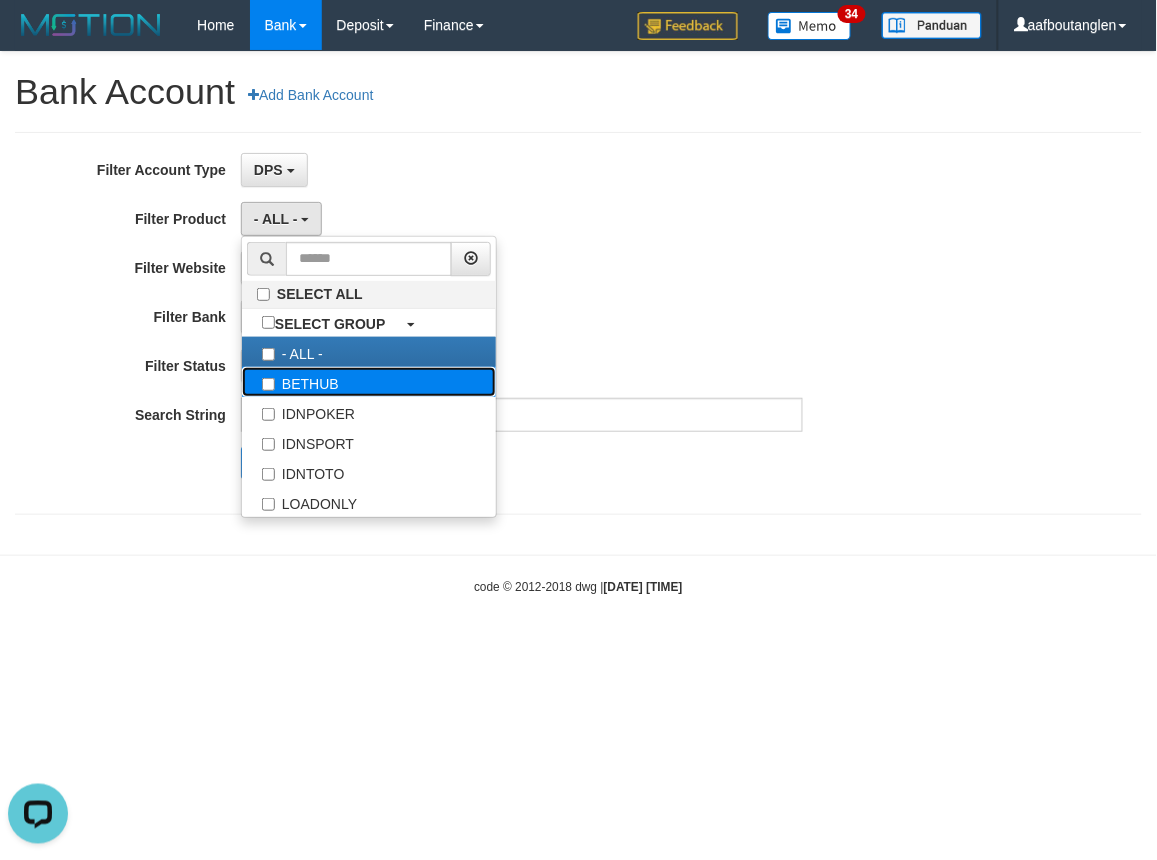click on "BETHUB" at bounding box center [369, 382] 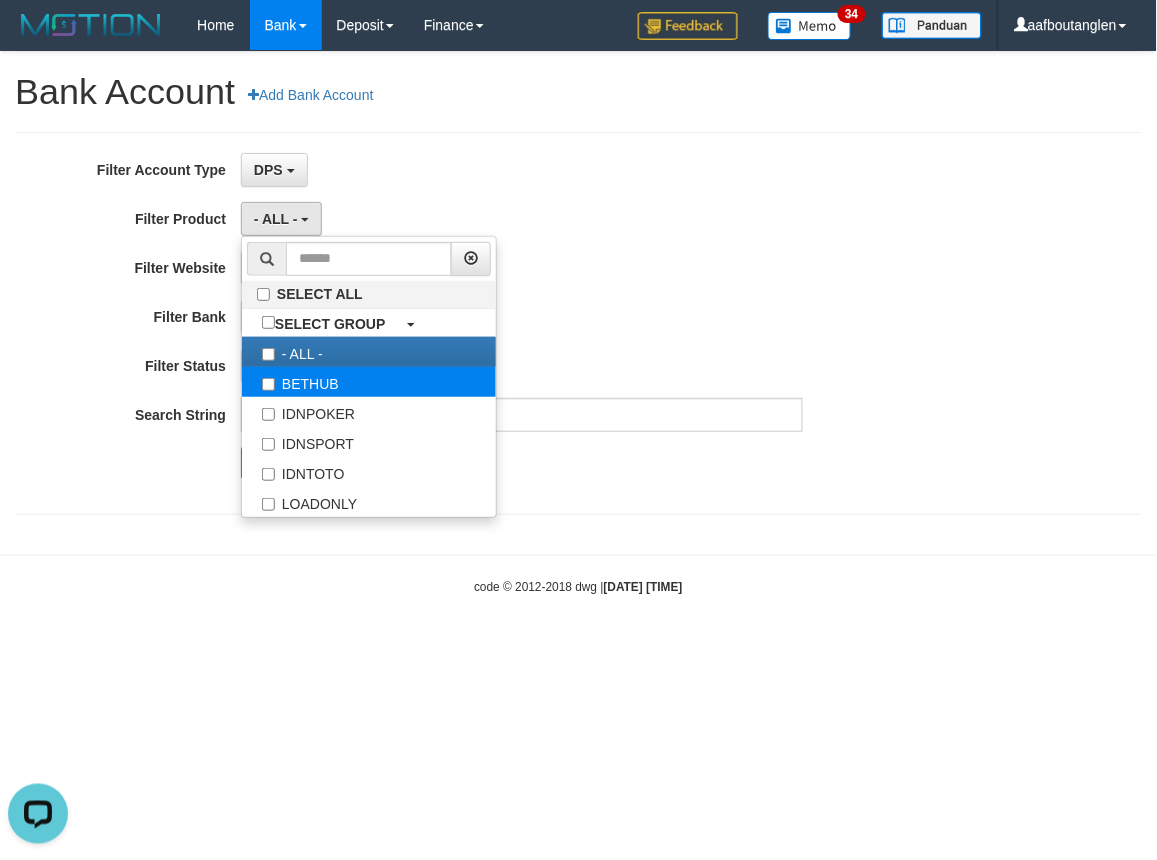 select on "*" 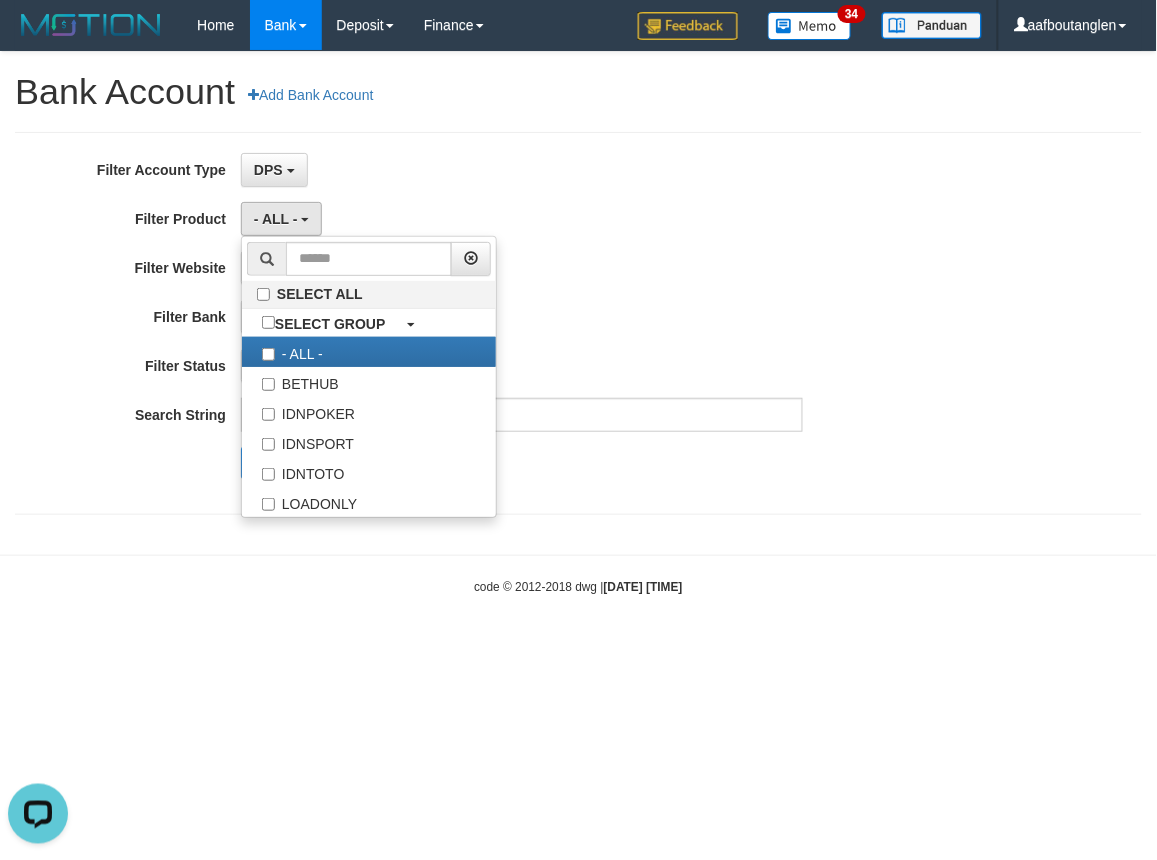scroll, scrollTop: 17, scrollLeft: 0, axis: vertical 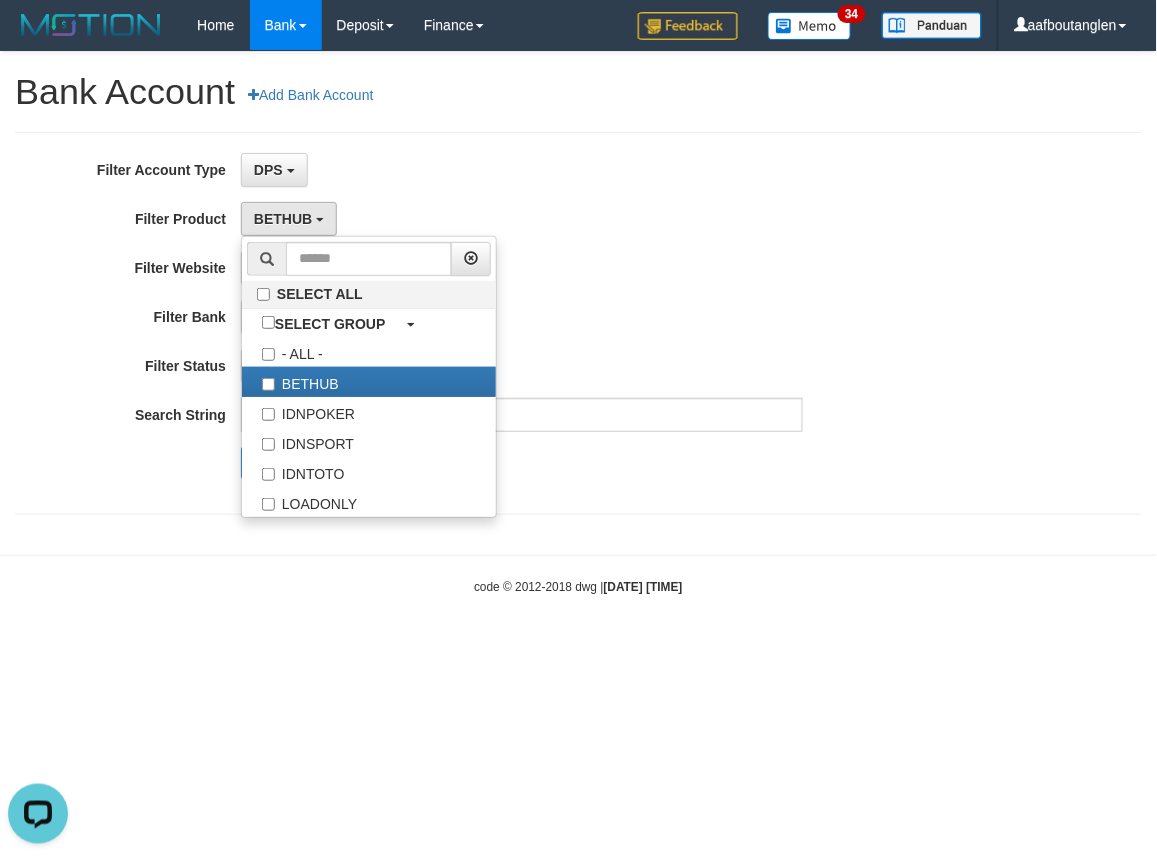 click on "**********" at bounding box center [482, 323] 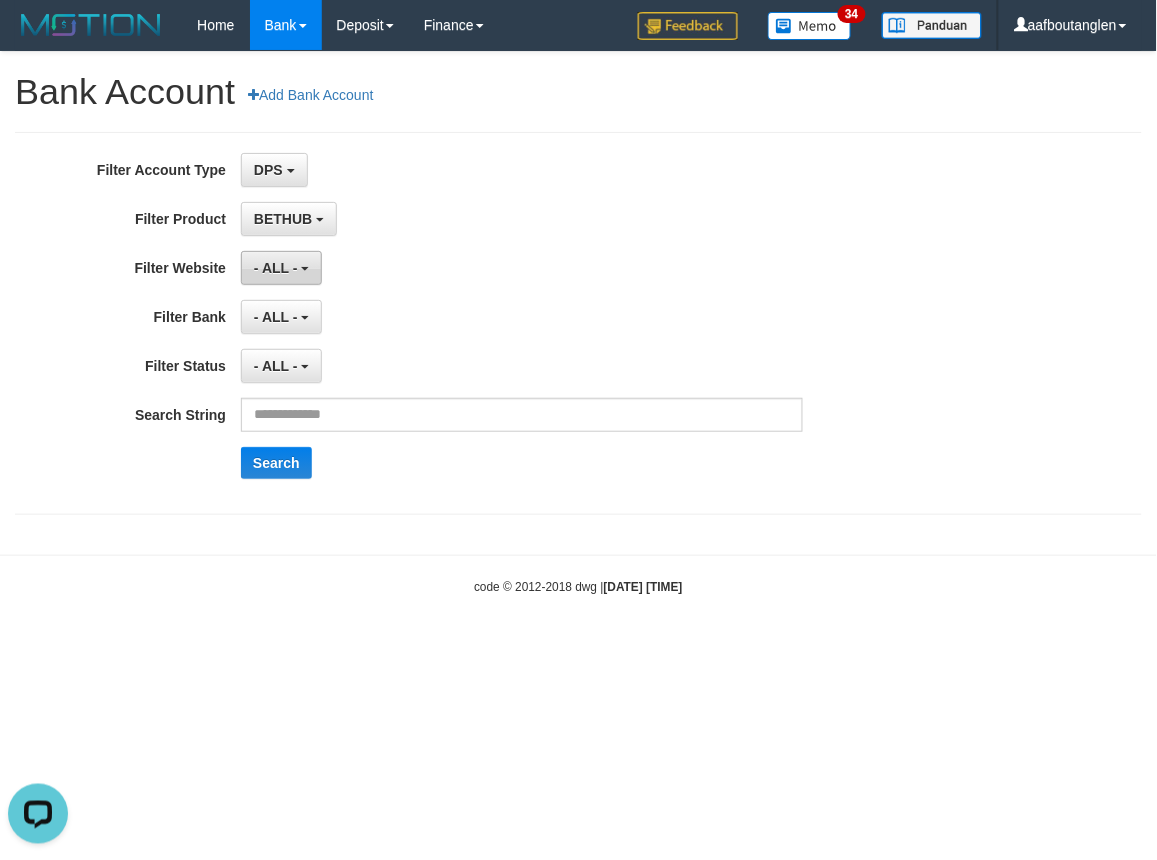click on "- ALL -" at bounding box center (276, 268) 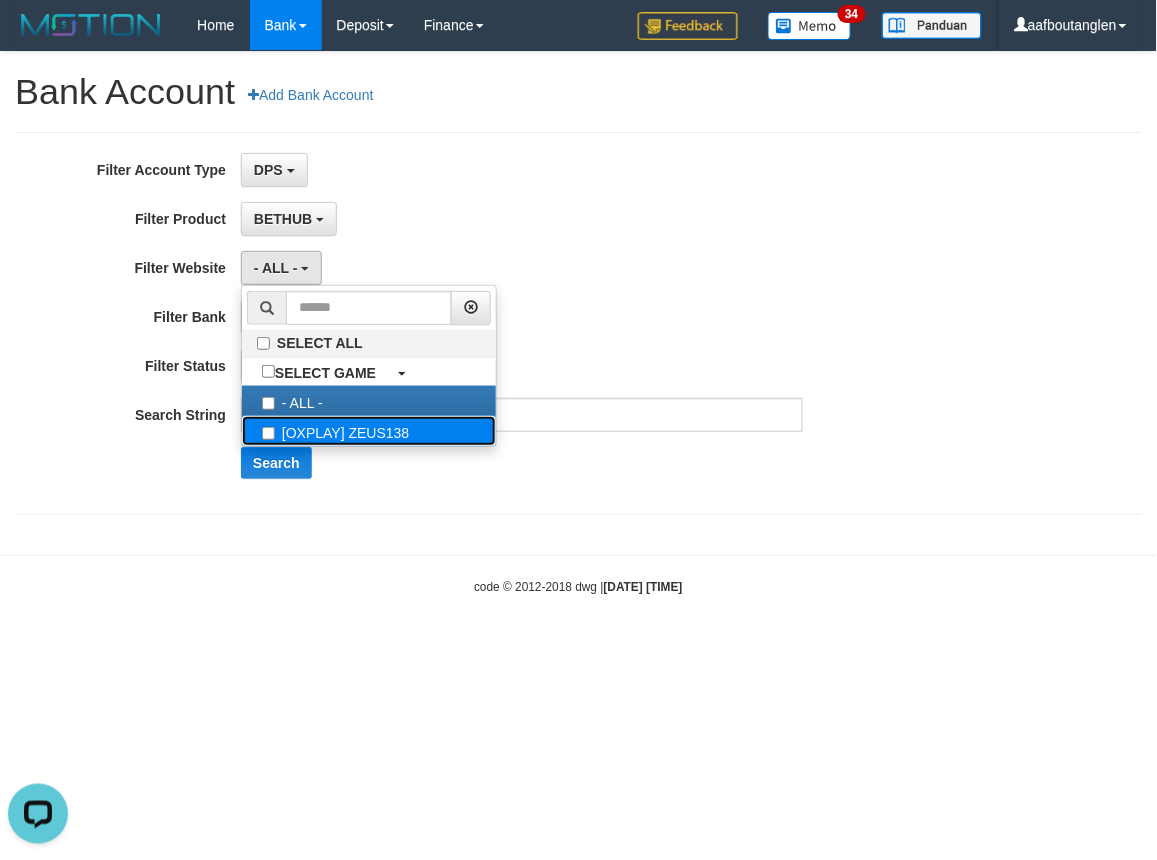 click on "[OXPLAY] ZEUS138" at bounding box center (369, 431) 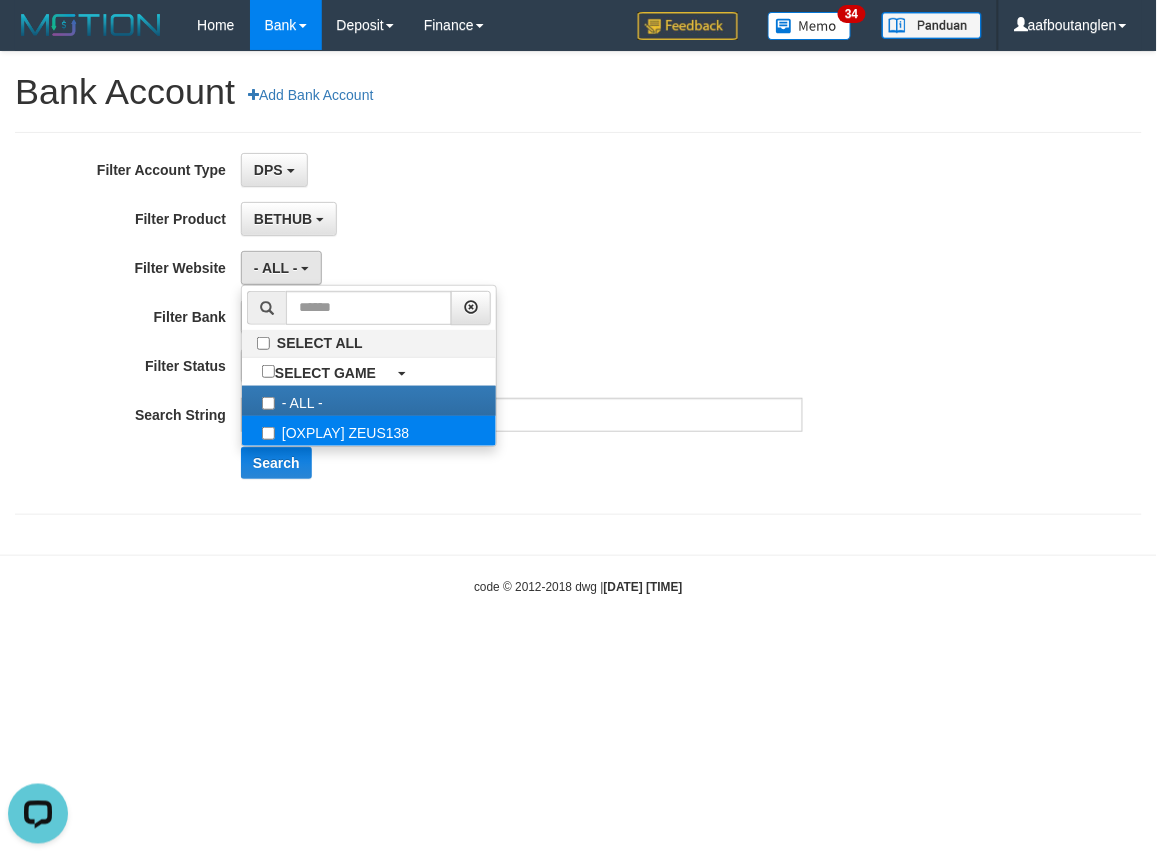 select on "***" 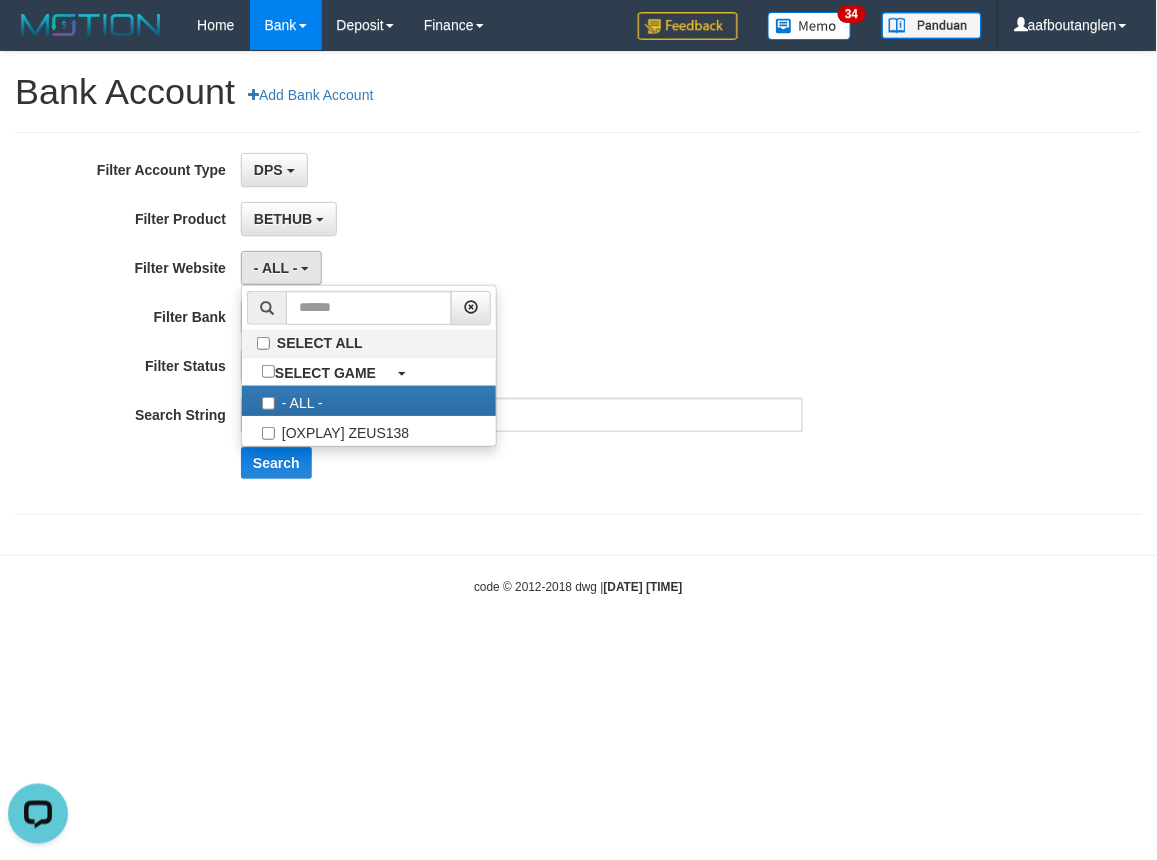 scroll, scrollTop: 17, scrollLeft: 0, axis: vertical 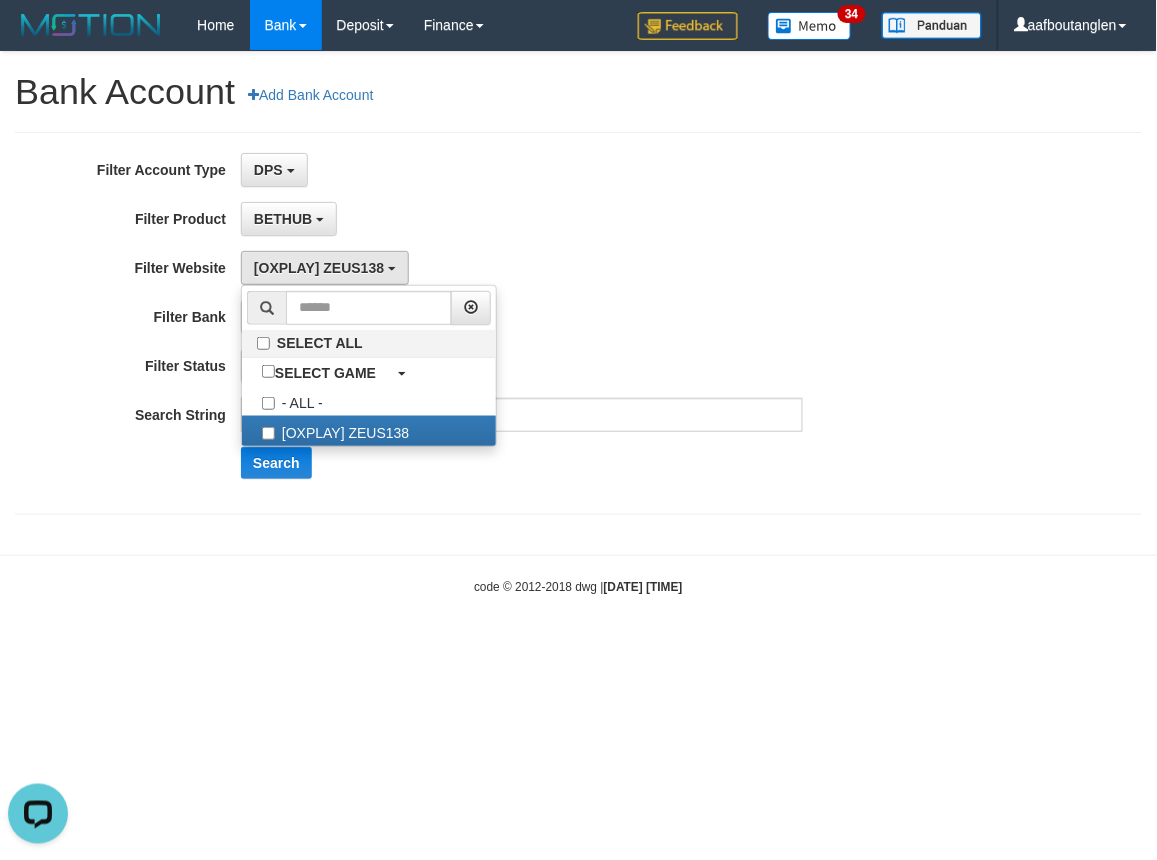 click on "**********" at bounding box center [482, 323] 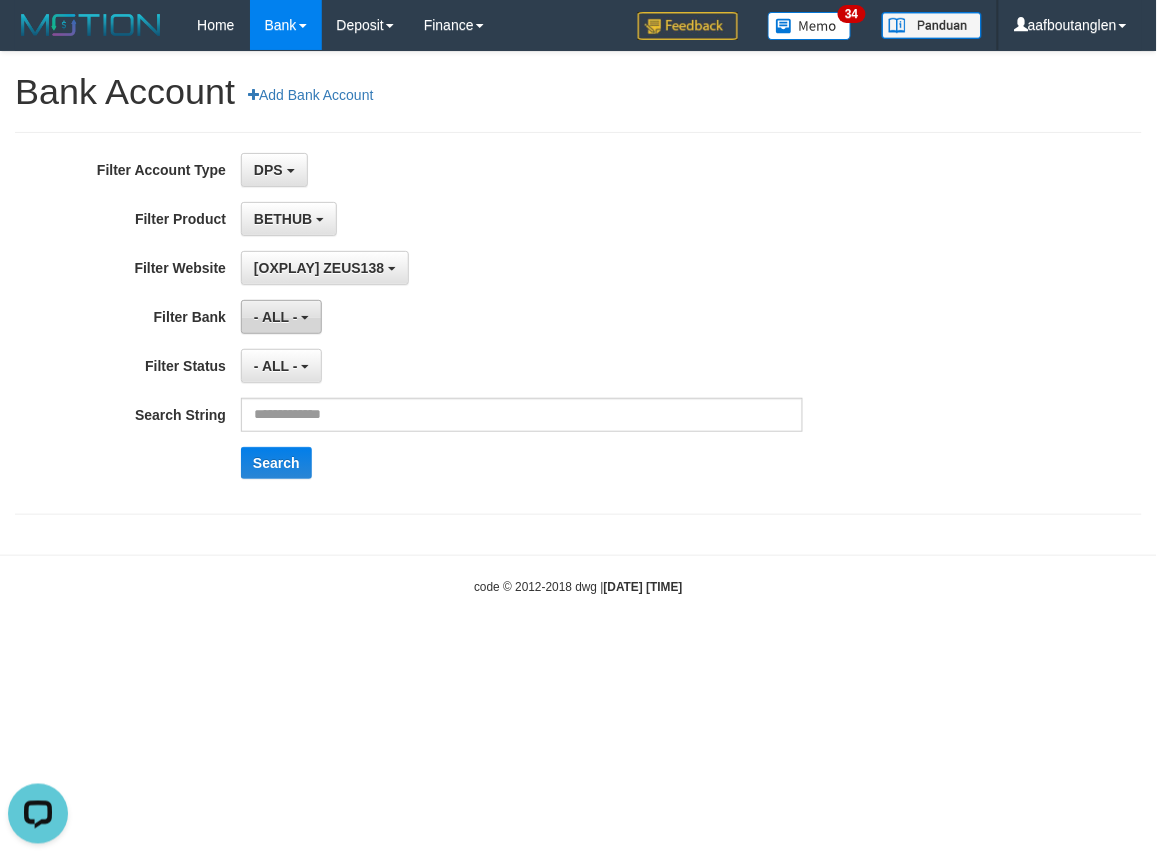 click on "- ALL -" at bounding box center [281, 317] 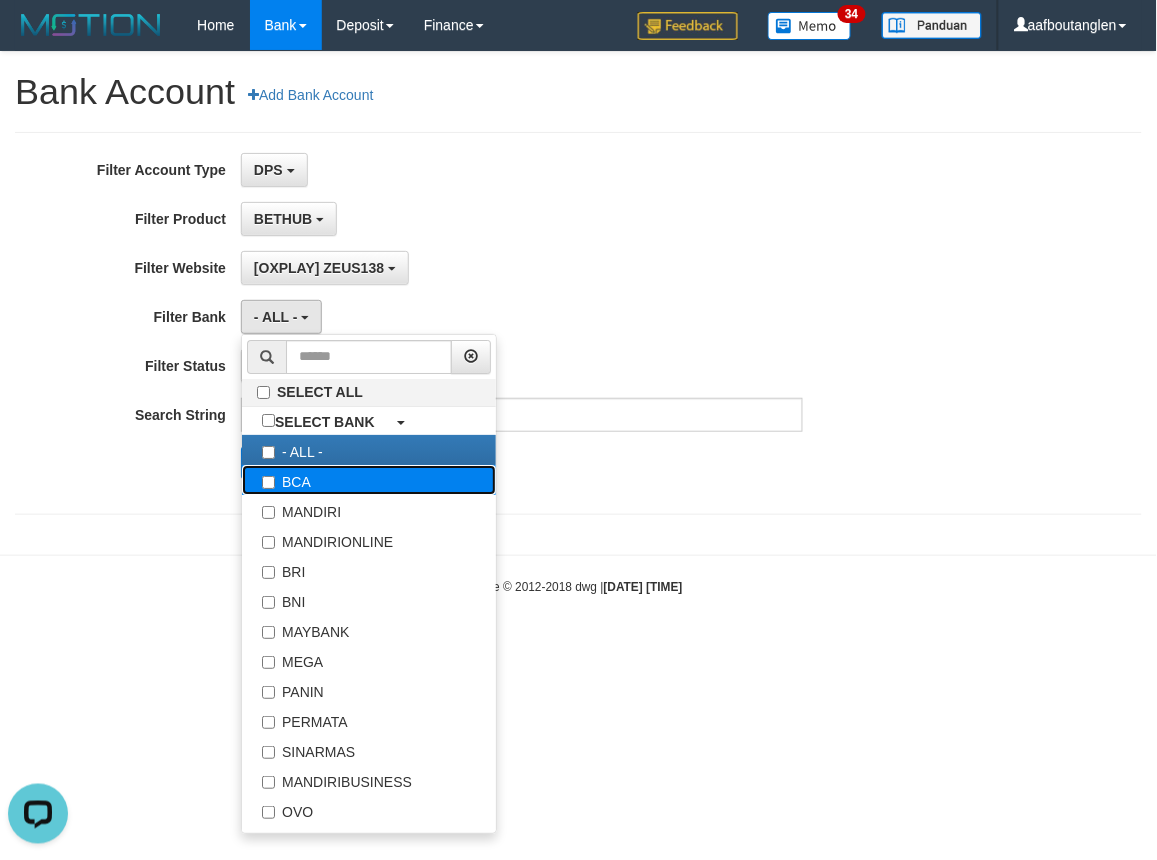 click on "BCA" at bounding box center [369, 480] 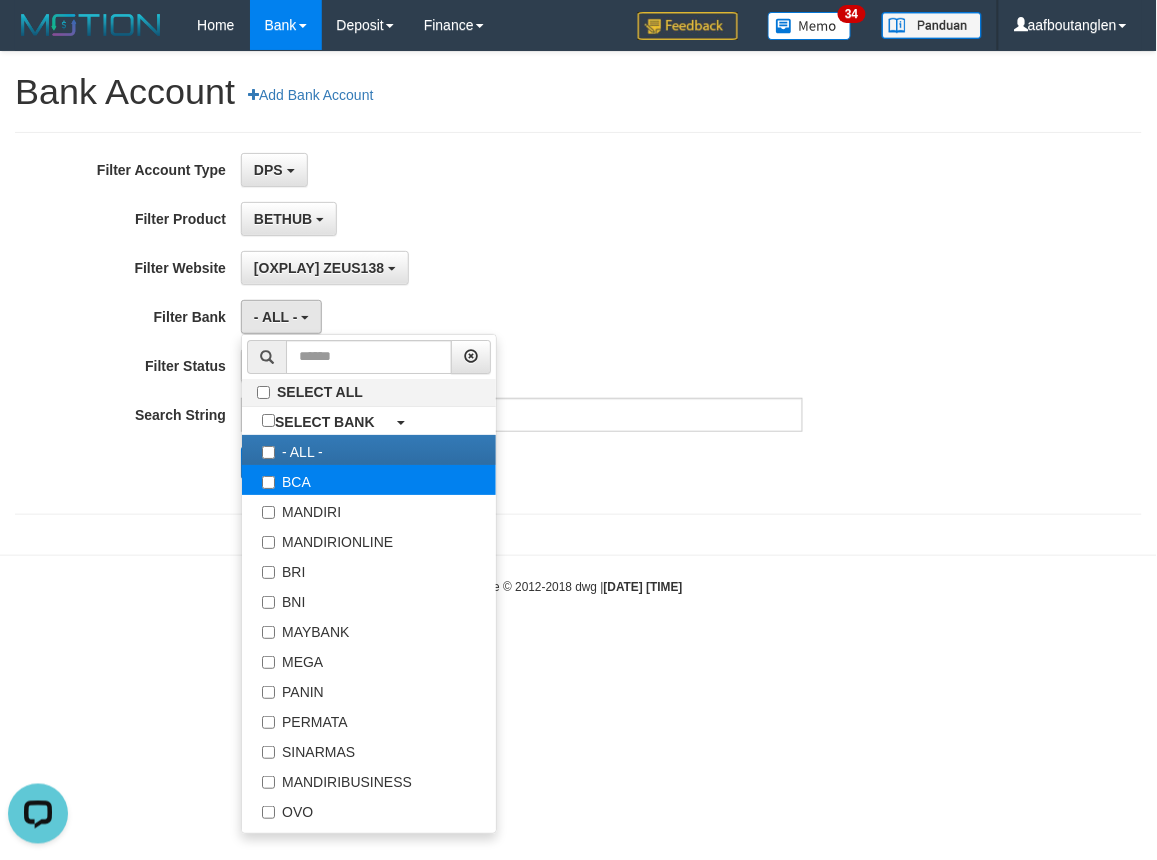 select on "***" 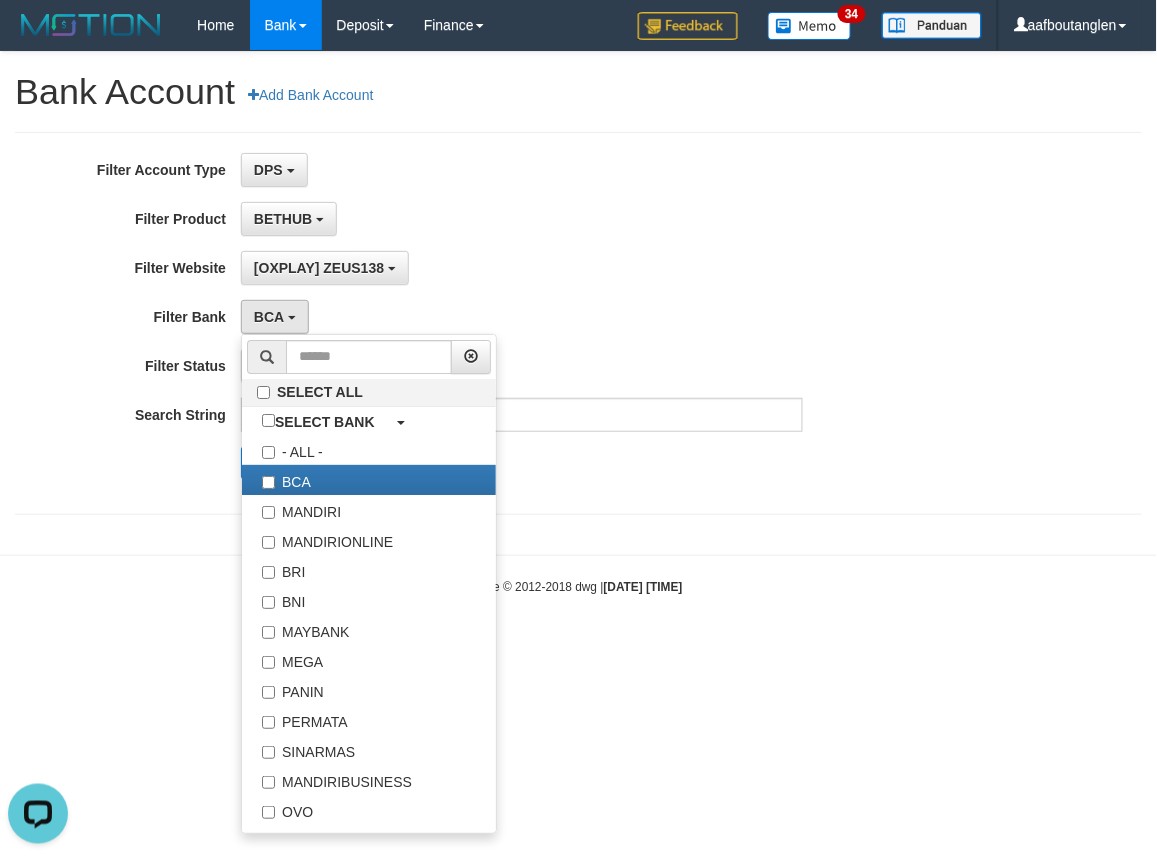 scroll, scrollTop: 17, scrollLeft: 0, axis: vertical 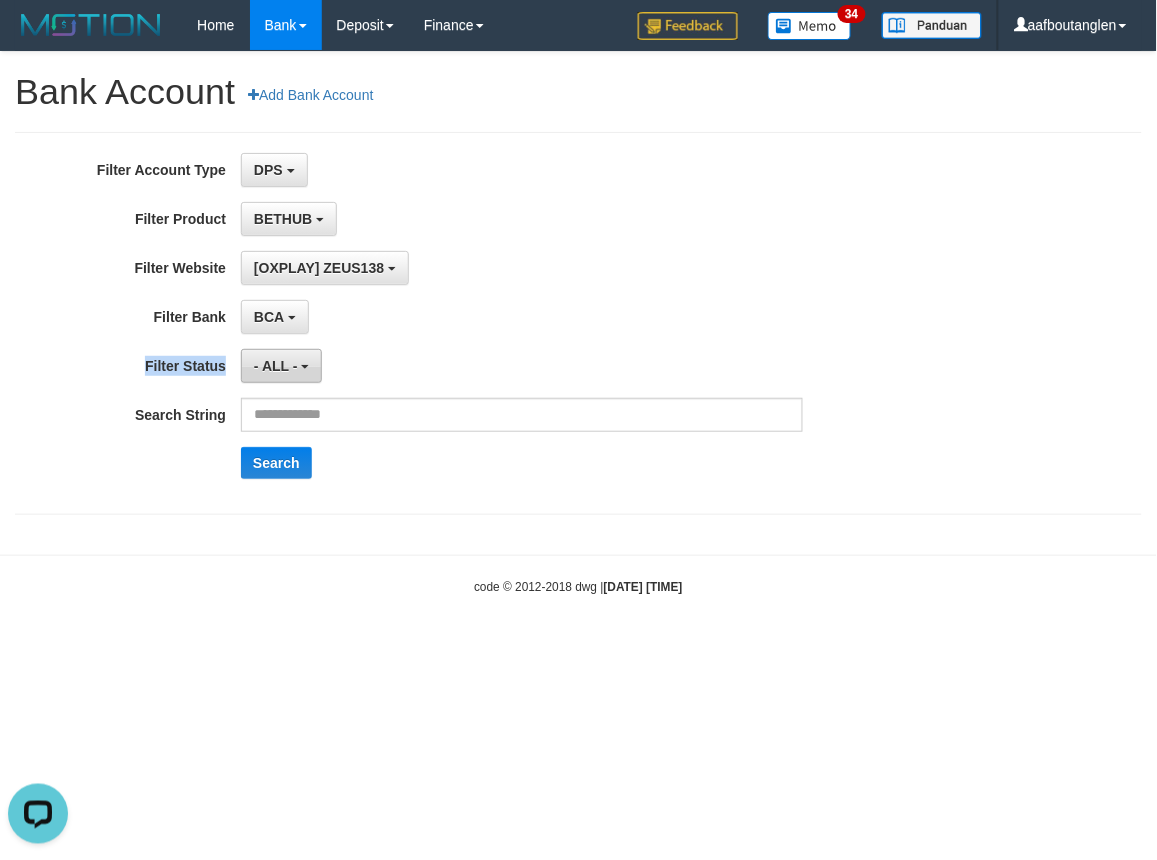 click on "- ALL -" at bounding box center (281, 366) 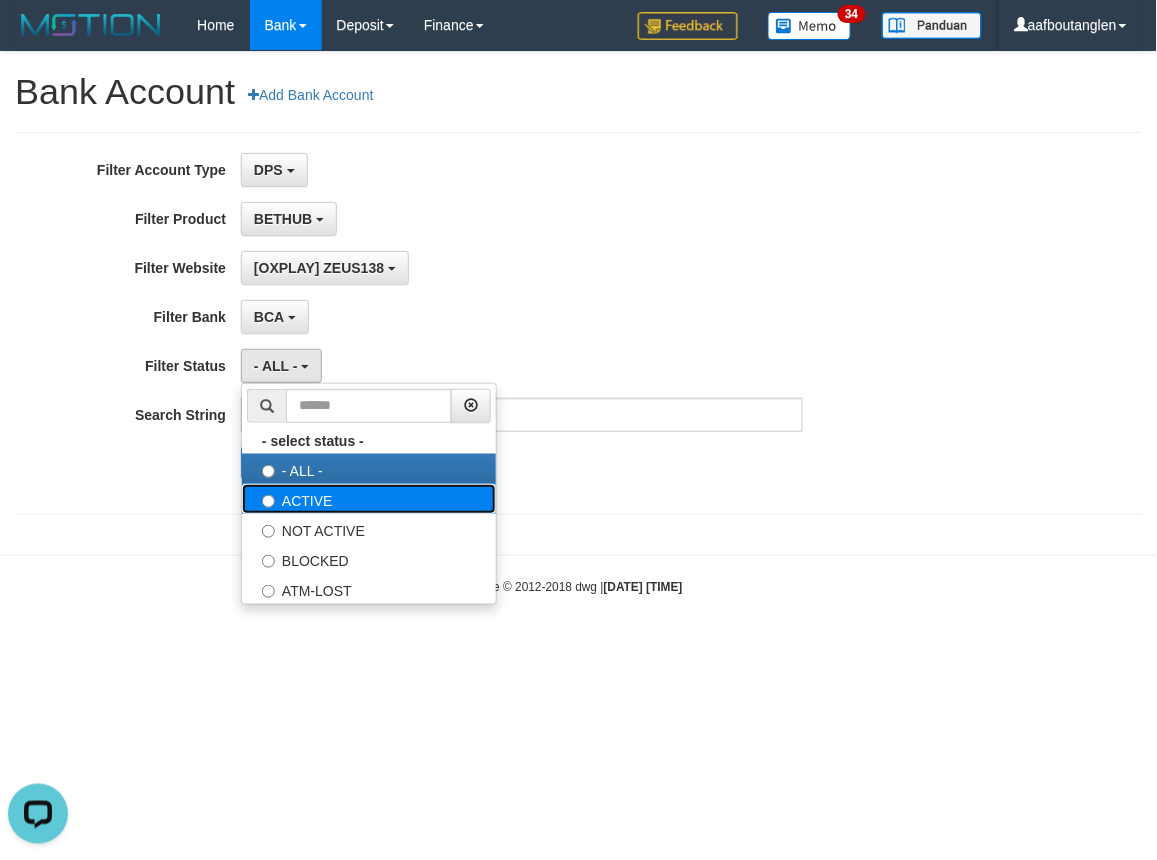click on "ACTIVE" at bounding box center [369, 499] 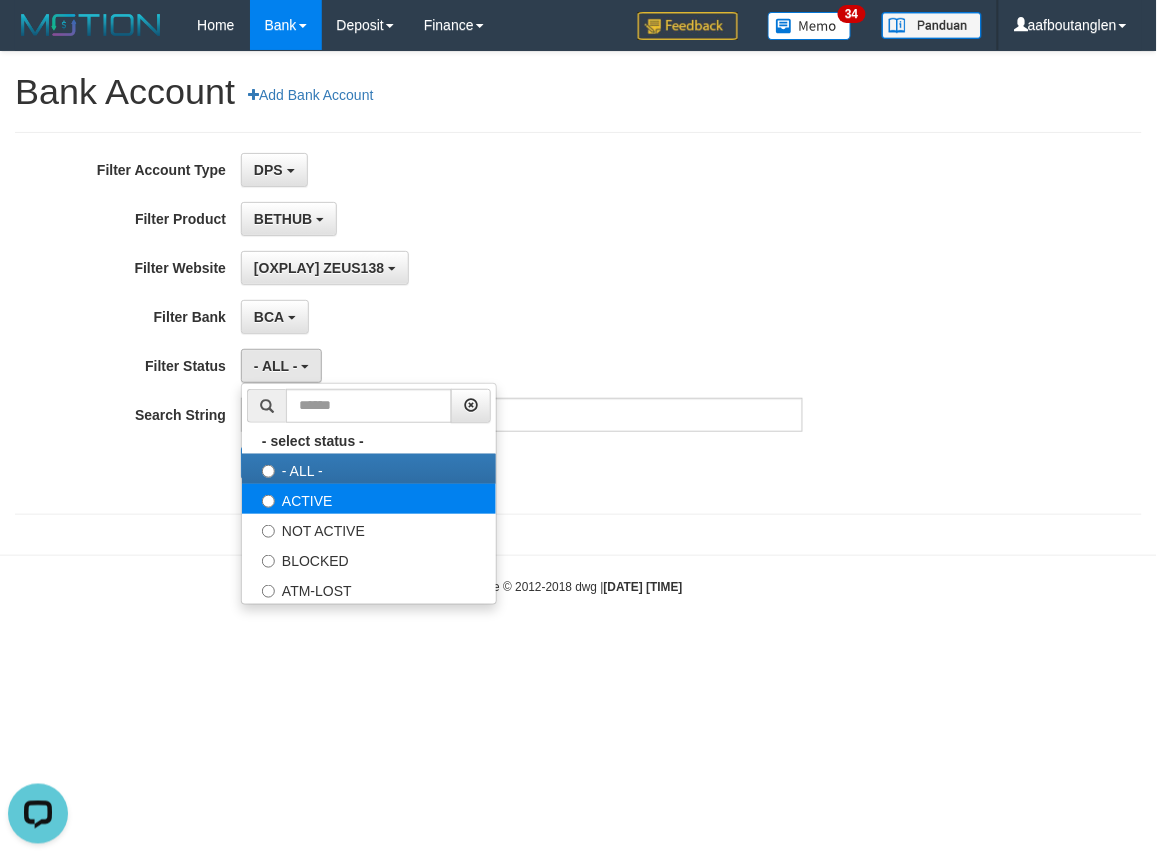 select on "*" 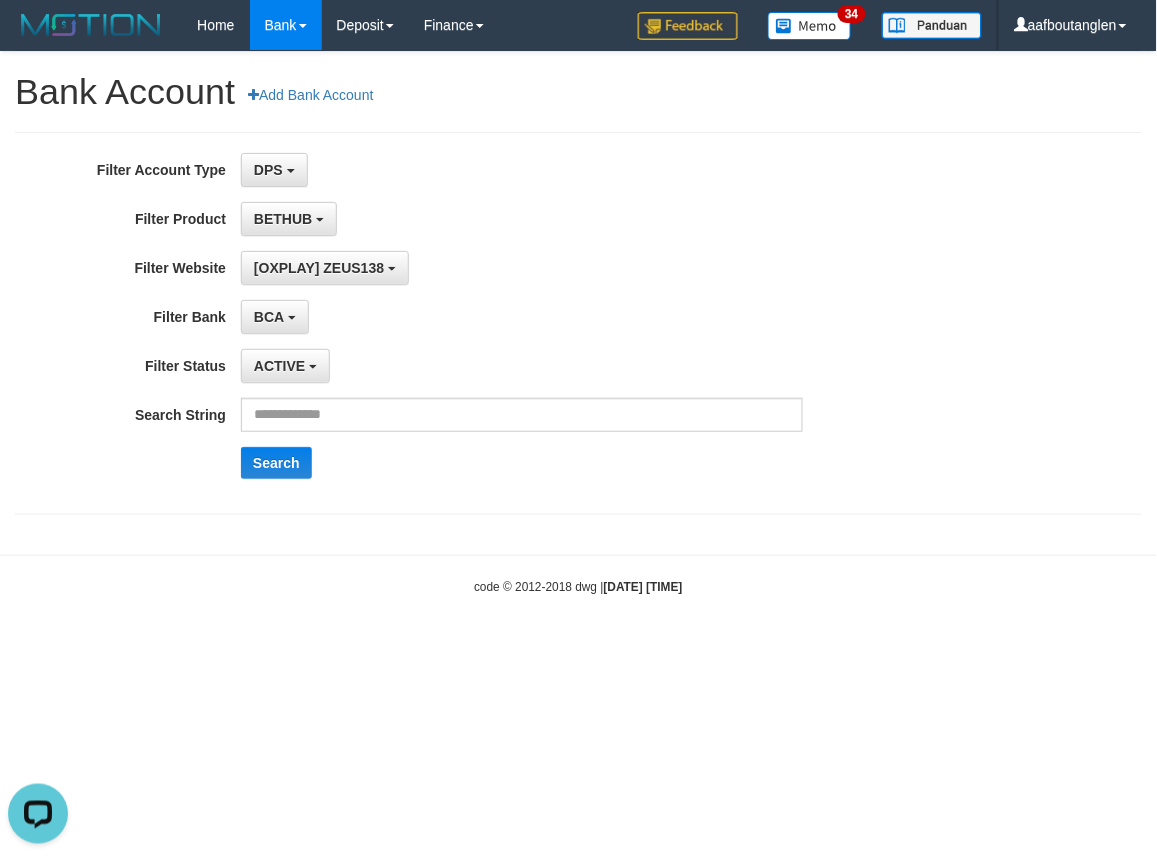 click on "BCA
SELECT ALL  SELECT BANK  - ALL -
BCA
MANDIRI
MANDIRIONLINE
BRI
BNI
MAYBANK
MEGA
PANIN
PERMATA
SINARMAS
MANDIRIBUSINESS
OVO
GOPAY
LINKAJA
DANA
SHOPEEPAY
SAKUKU
OCBC
JENIUS
BSI
DANAMON
CIMB
JAGO
SEABANK
PAPUA
NEO" at bounding box center [522, 317] 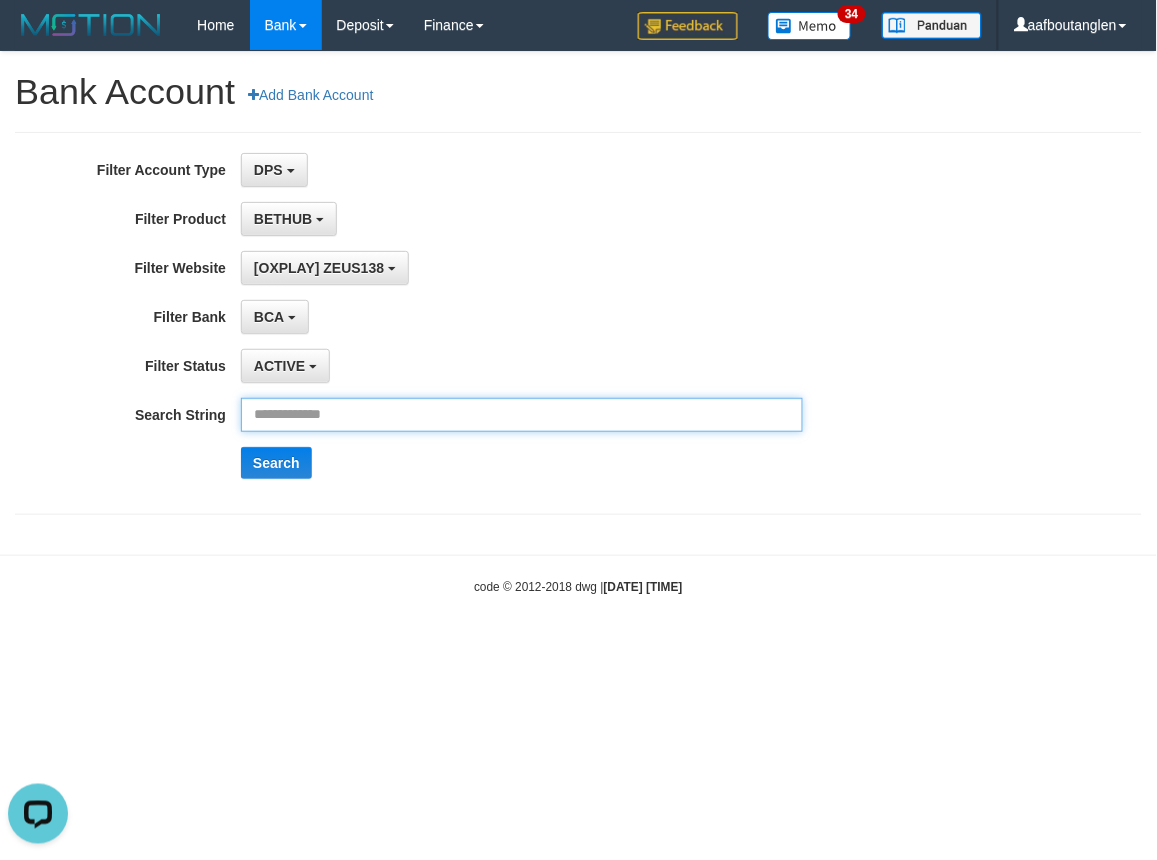 click at bounding box center (522, 415) 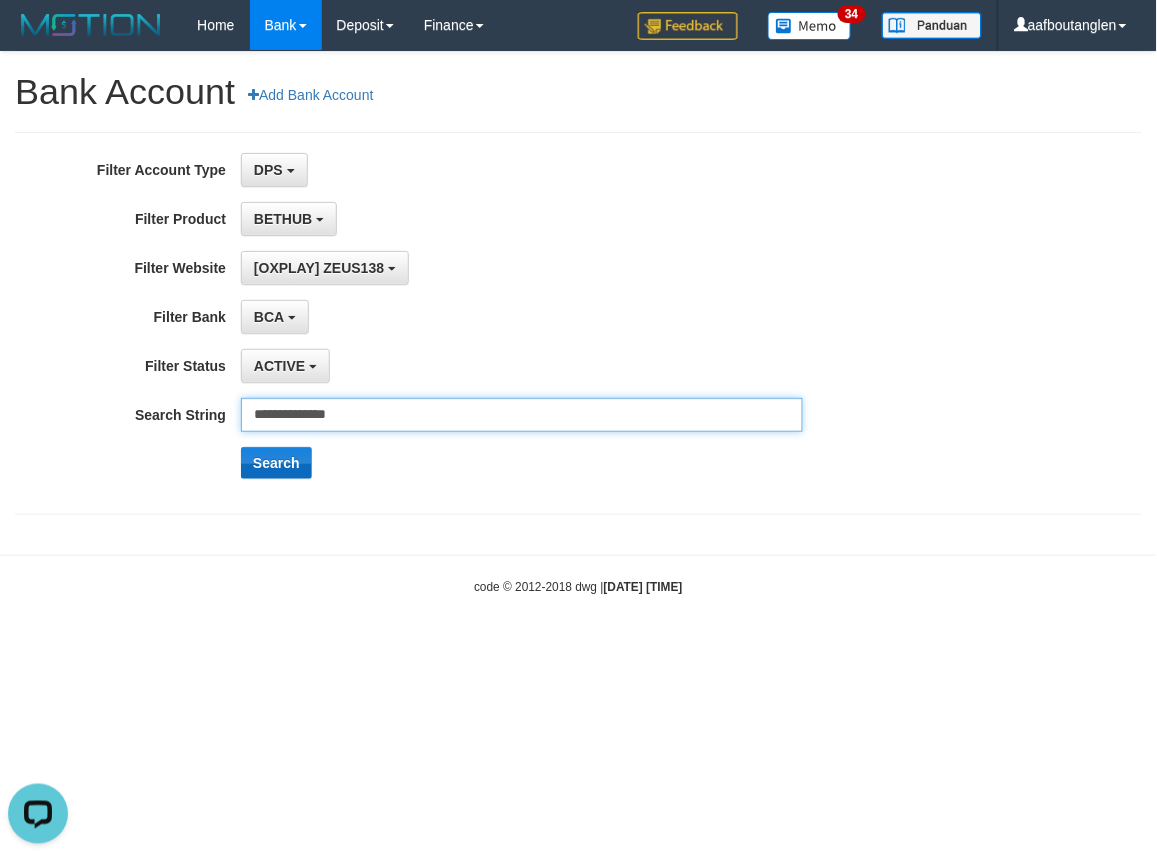 type on "**********" 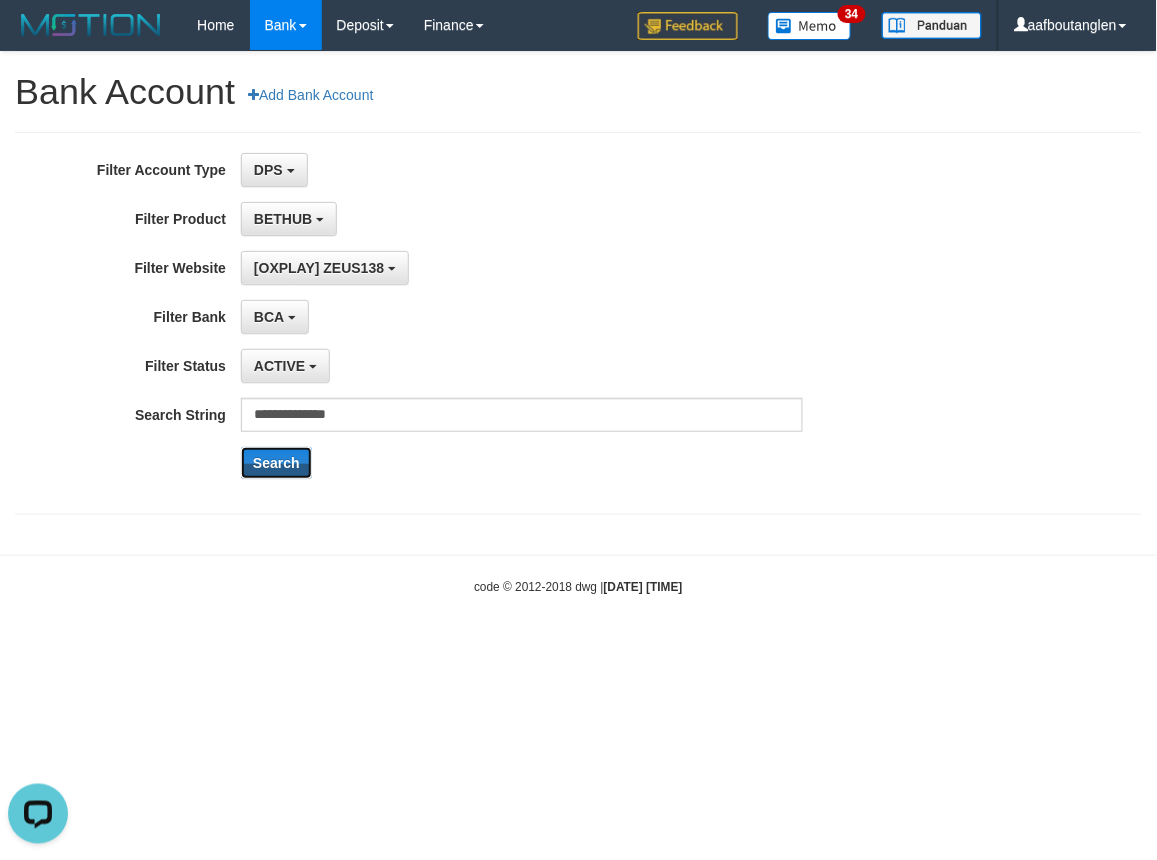 drag, startPoint x: 281, startPoint y: 452, endPoint x: 345, endPoint y: 461, distance: 64.629715 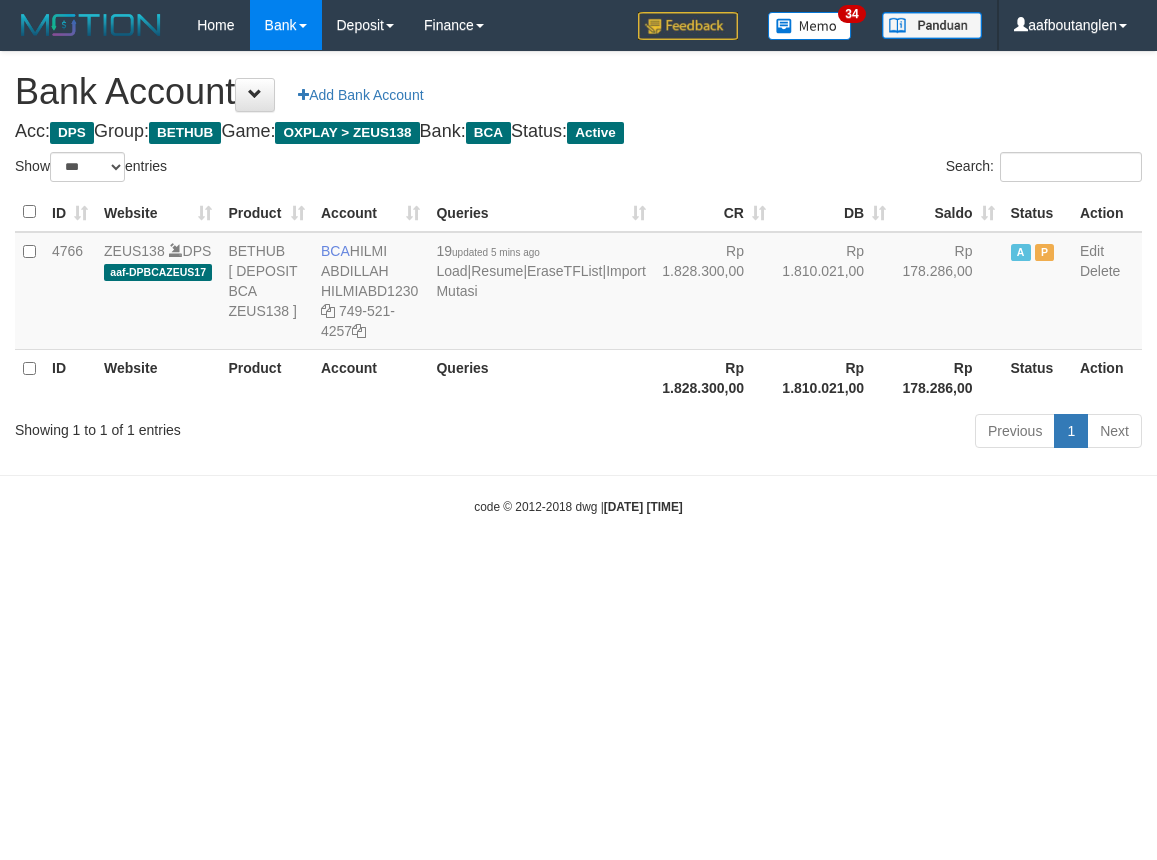 select on "***" 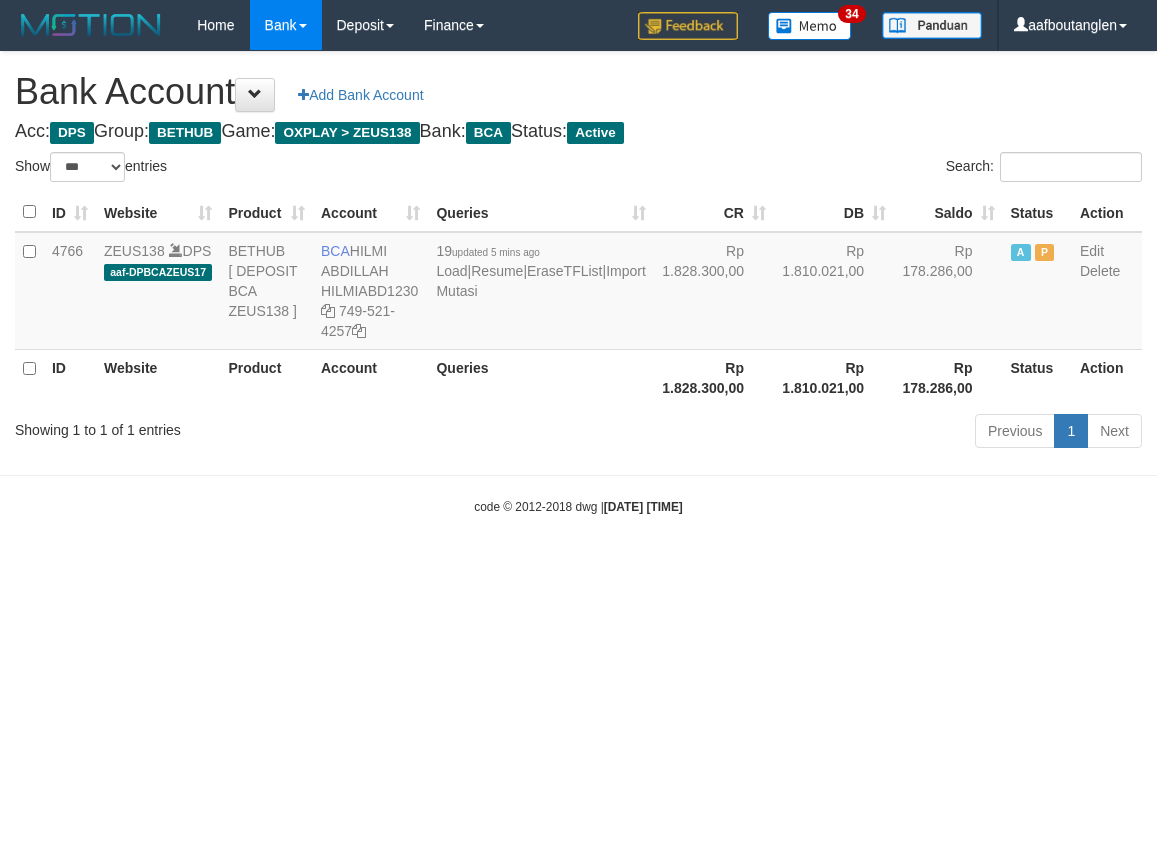 scroll, scrollTop: 0, scrollLeft: 0, axis: both 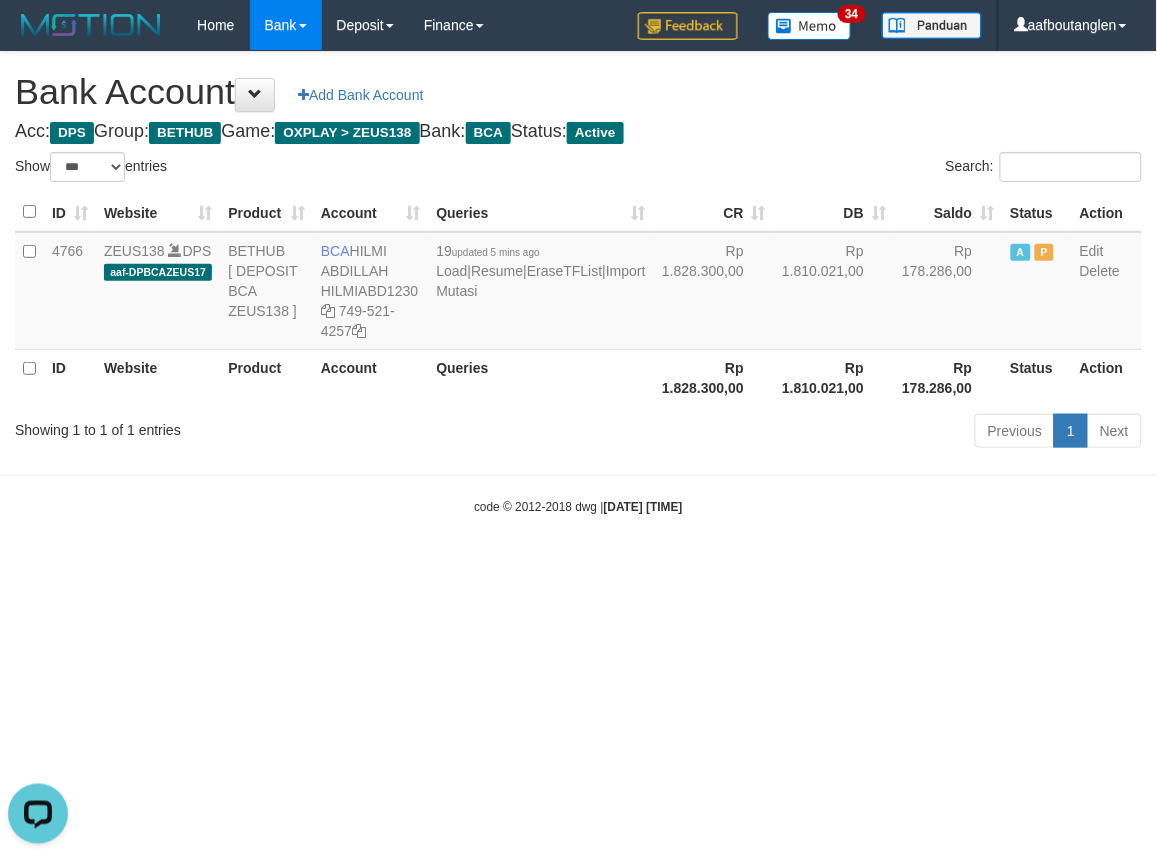 drag, startPoint x: 781, startPoint y: 580, endPoint x: 757, endPoint y: 578, distance: 24.083189 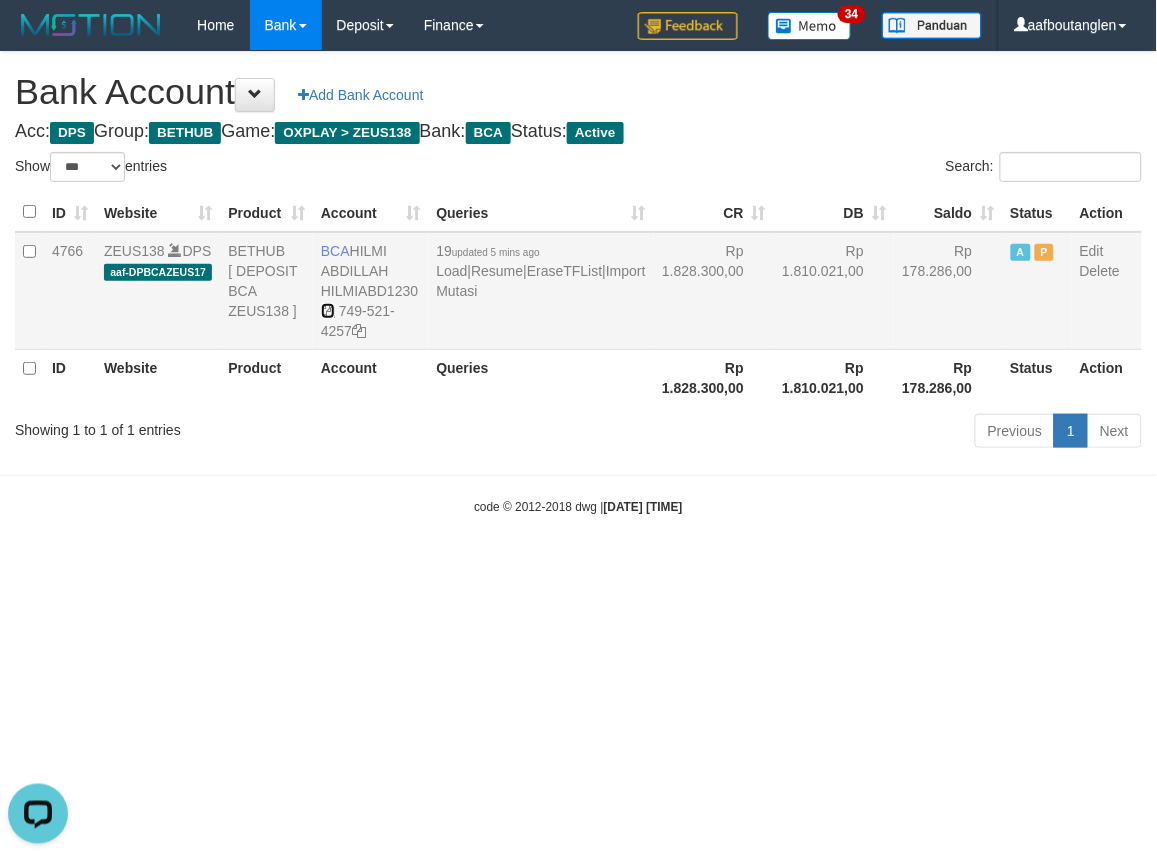 click at bounding box center [328, 311] 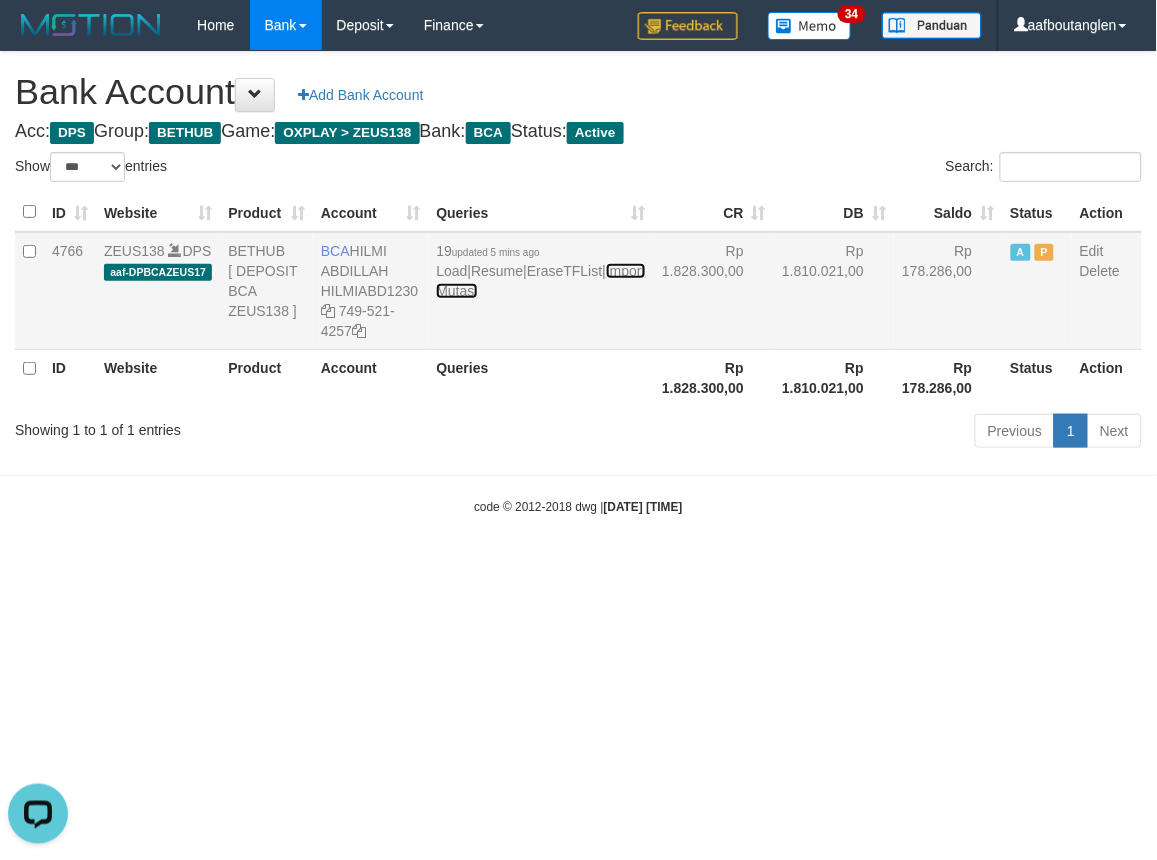click on "Import Mutasi" at bounding box center (540, 281) 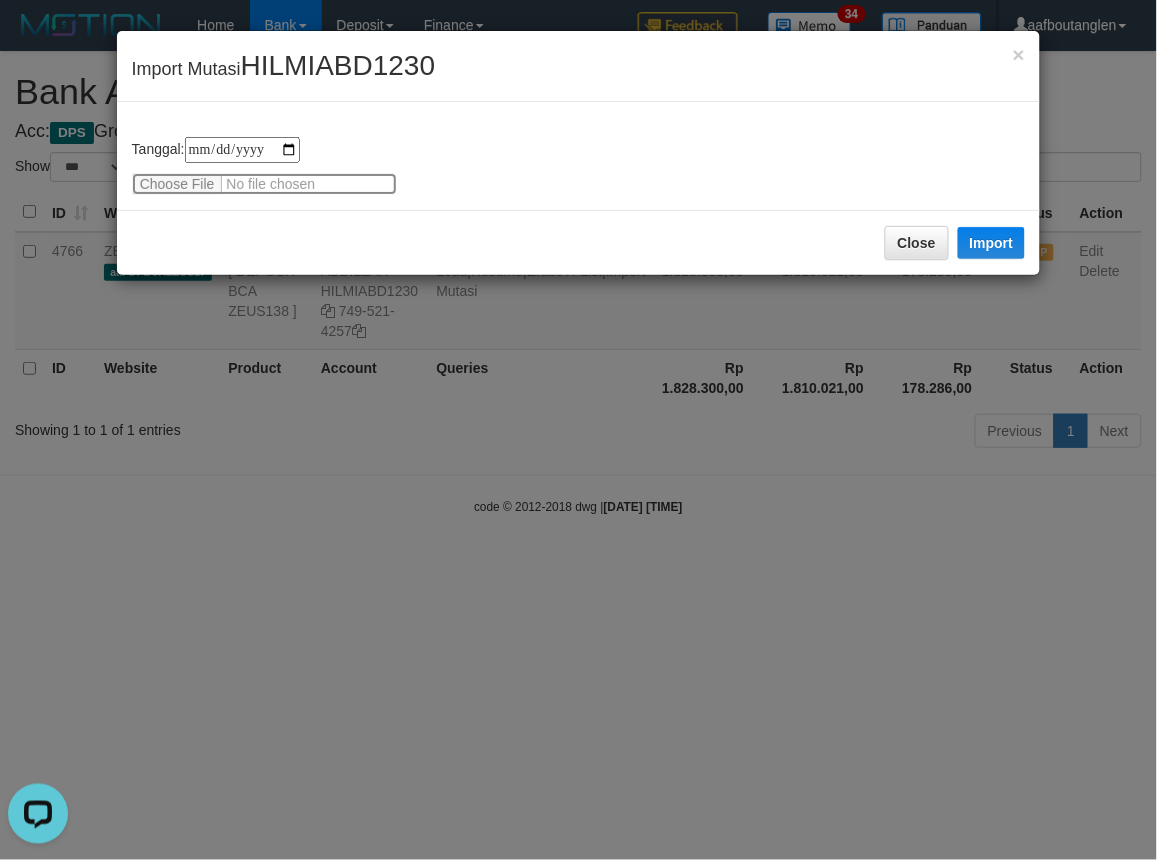 click at bounding box center (264, 184) 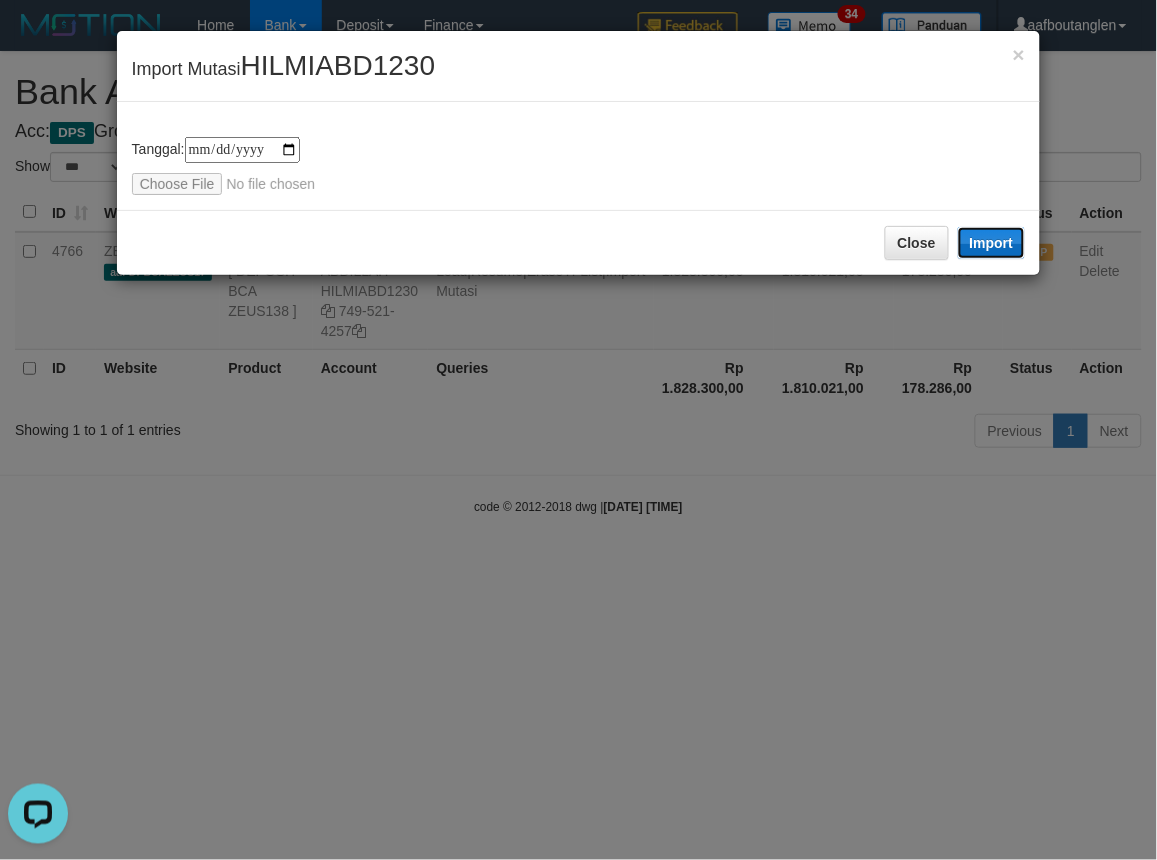 click on "Import" at bounding box center [992, 243] 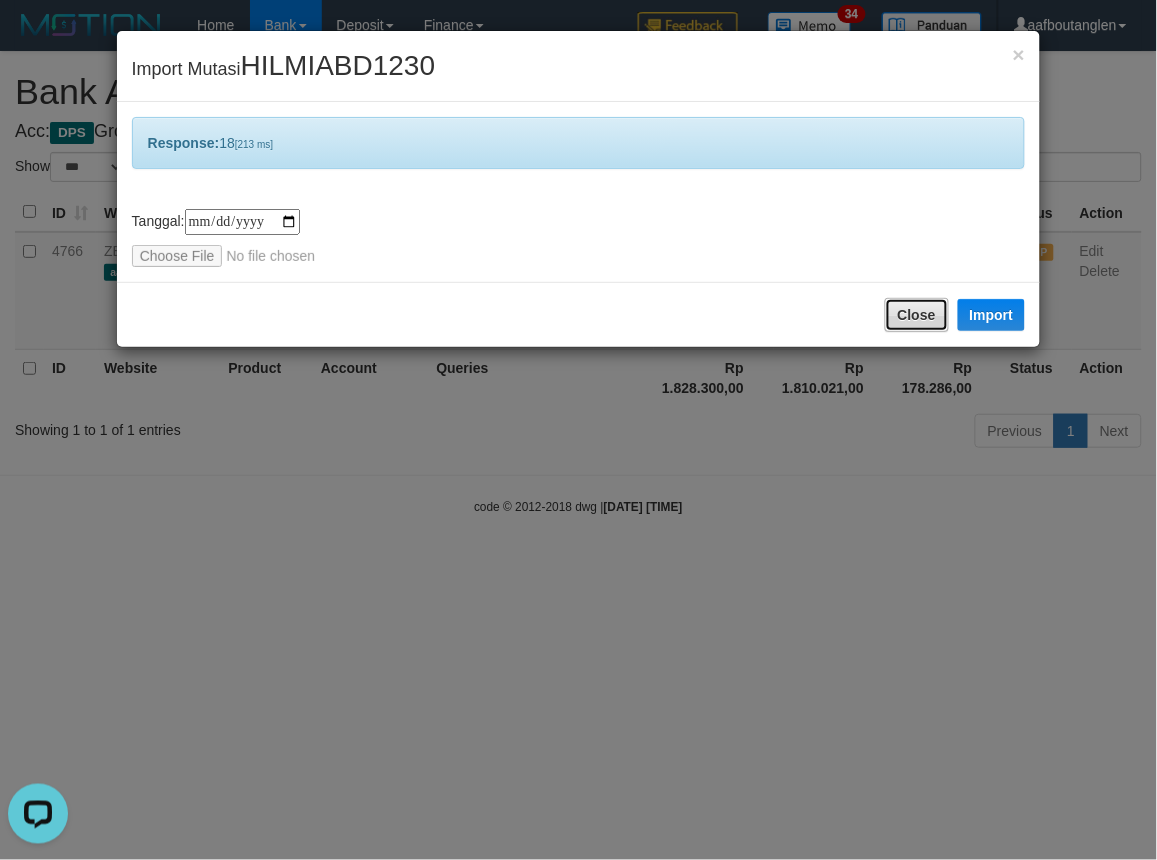 click on "Close" at bounding box center (917, 315) 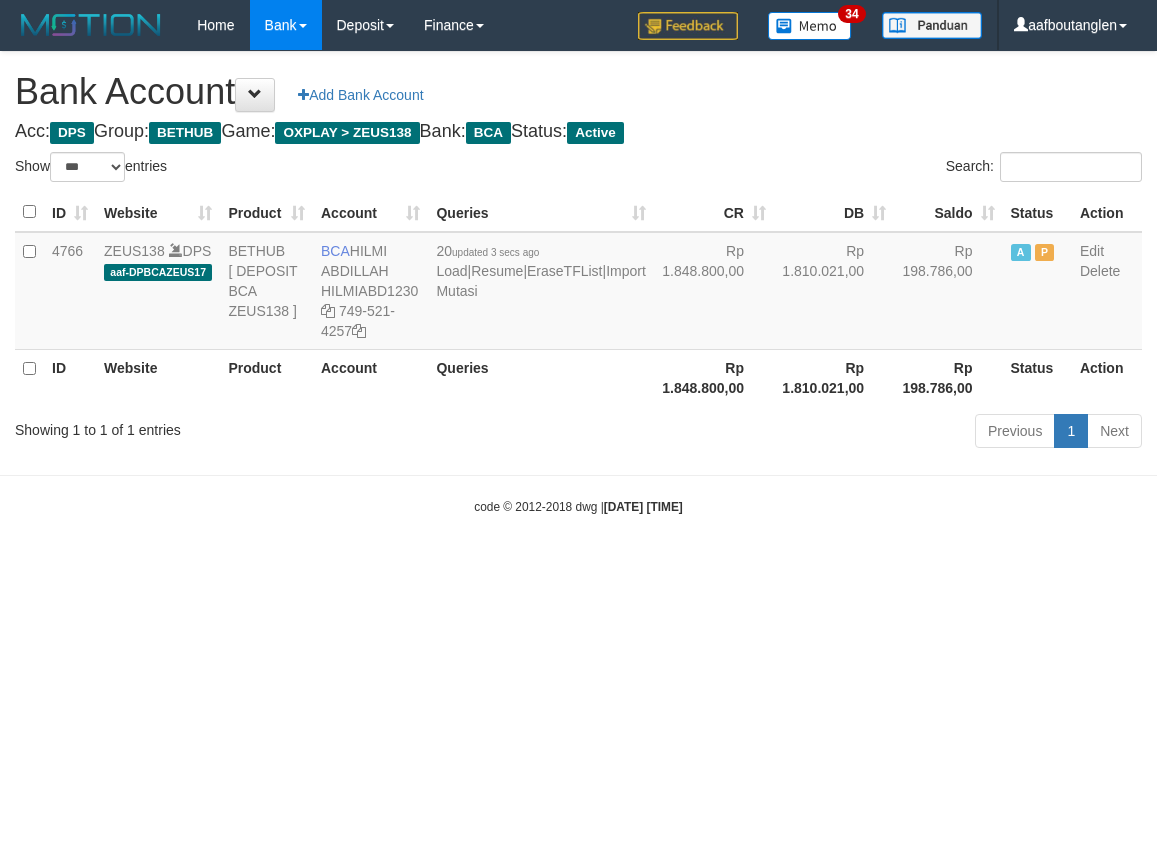 select on "***" 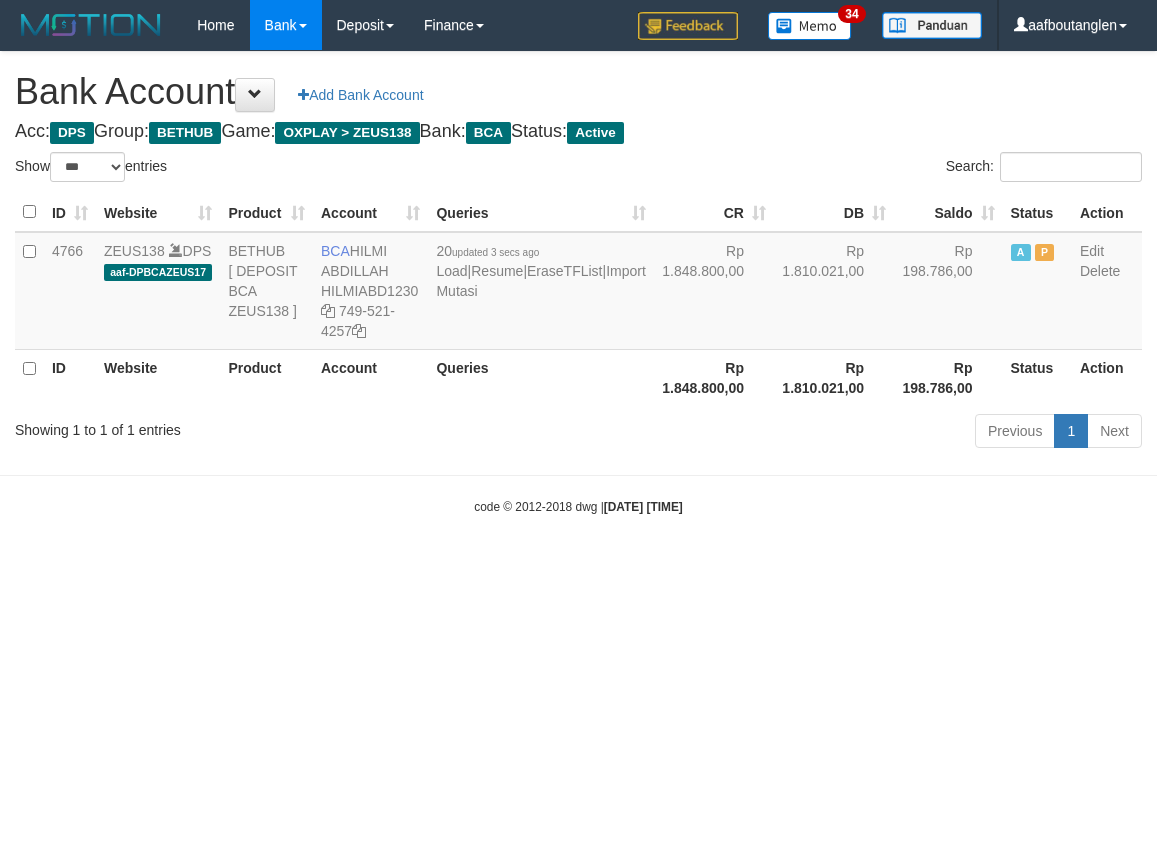 scroll, scrollTop: 0, scrollLeft: 0, axis: both 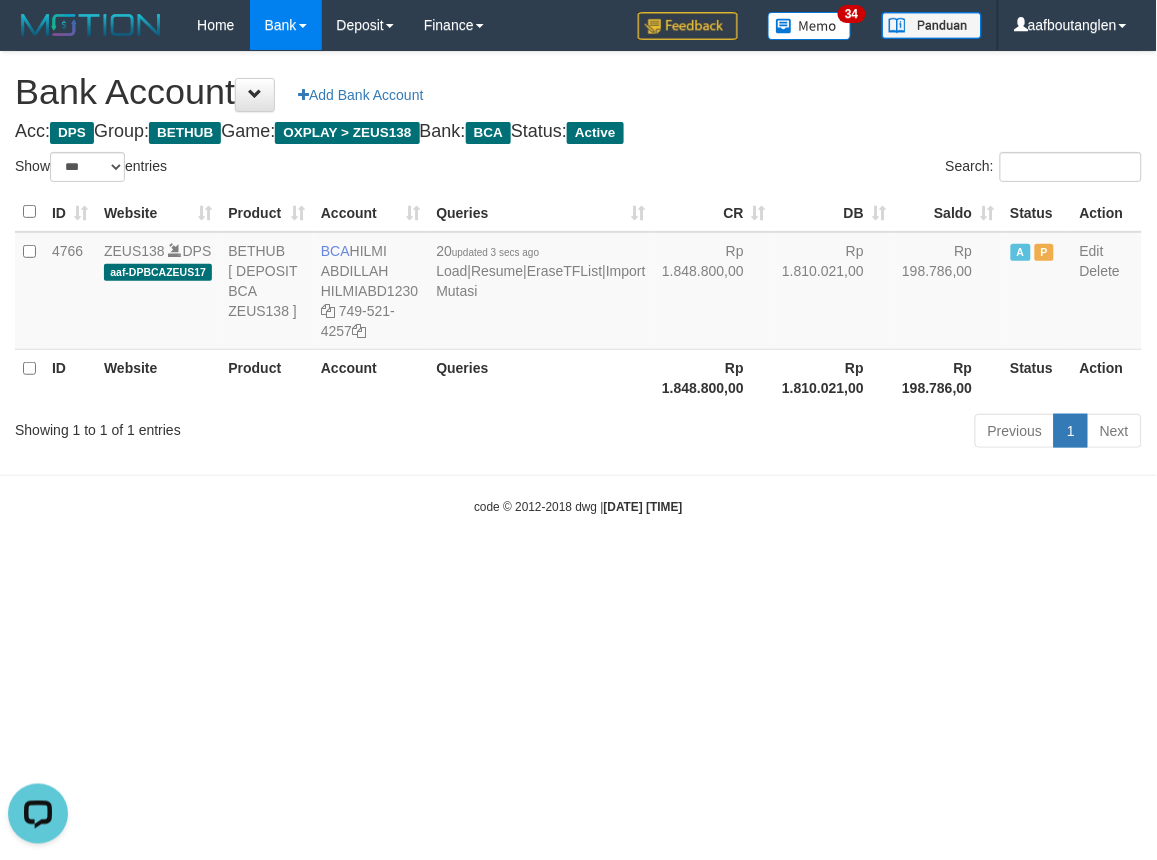 drag, startPoint x: 27, startPoint y: 574, endPoint x: 697, endPoint y: 600, distance: 670.5043 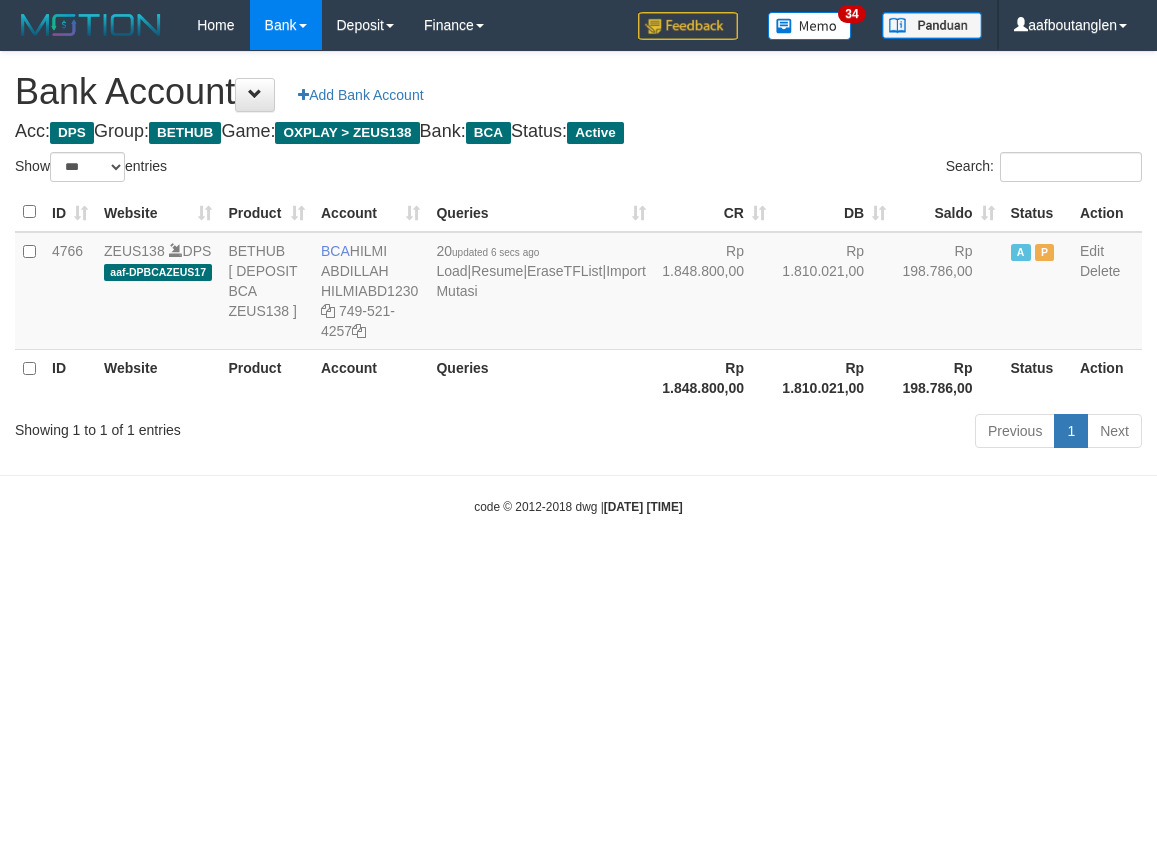 select on "***" 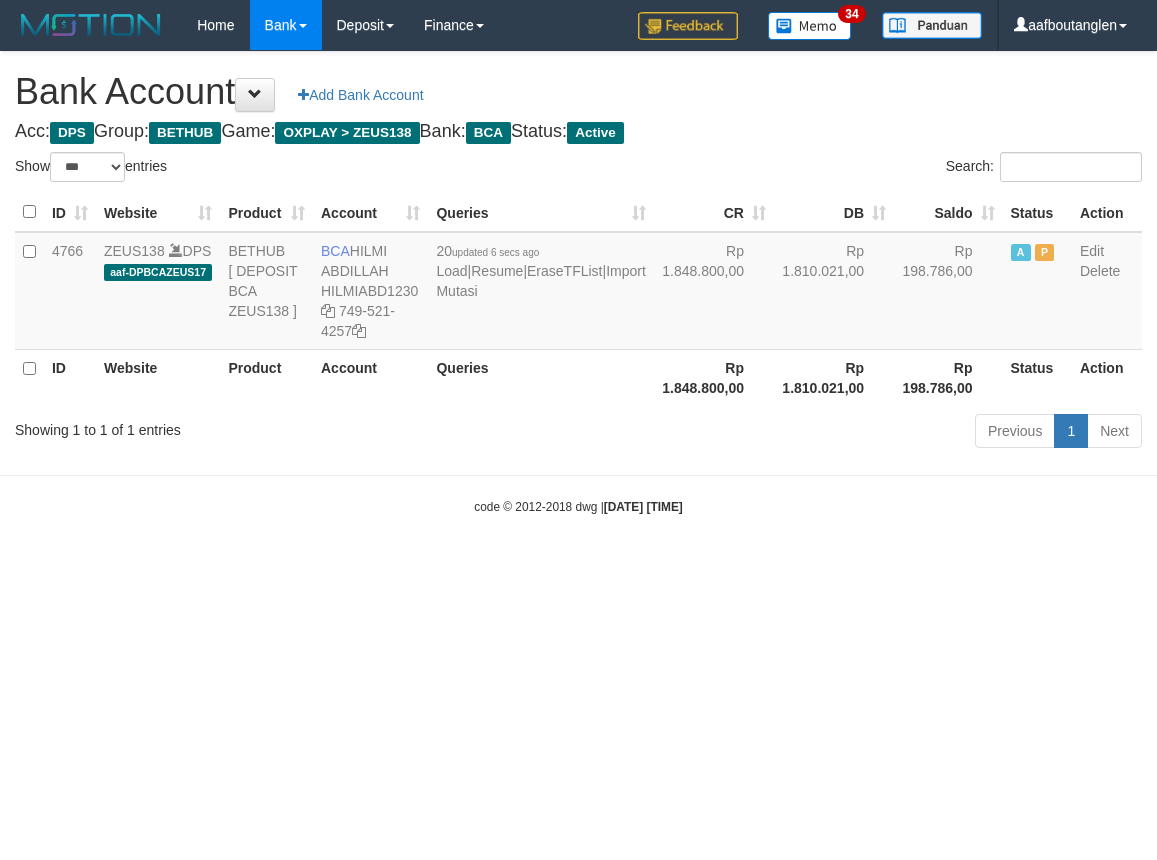 scroll, scrollTop: 0, scrollLeft: 0, axis: both 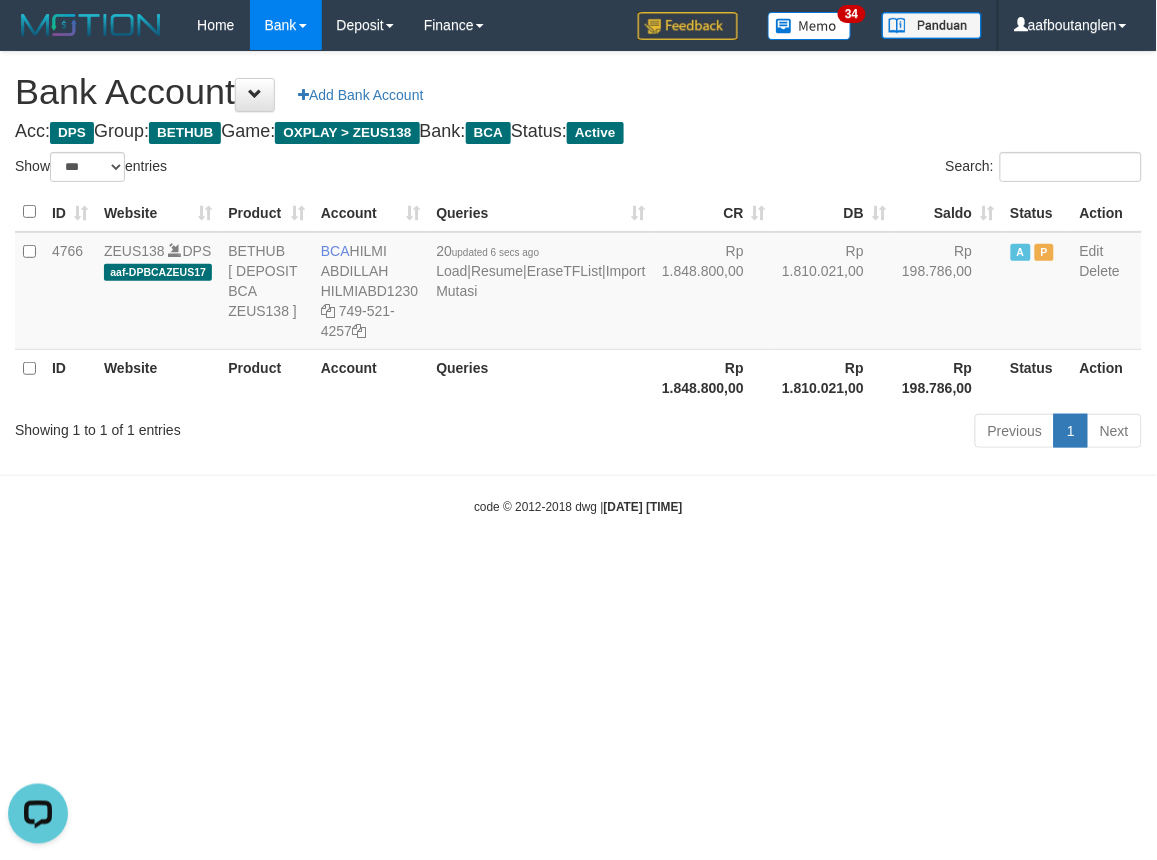drag, startPoint x: 942, startPoint y: 680, endPoint x: 902, endPoint y: 668, distance: 41.761227 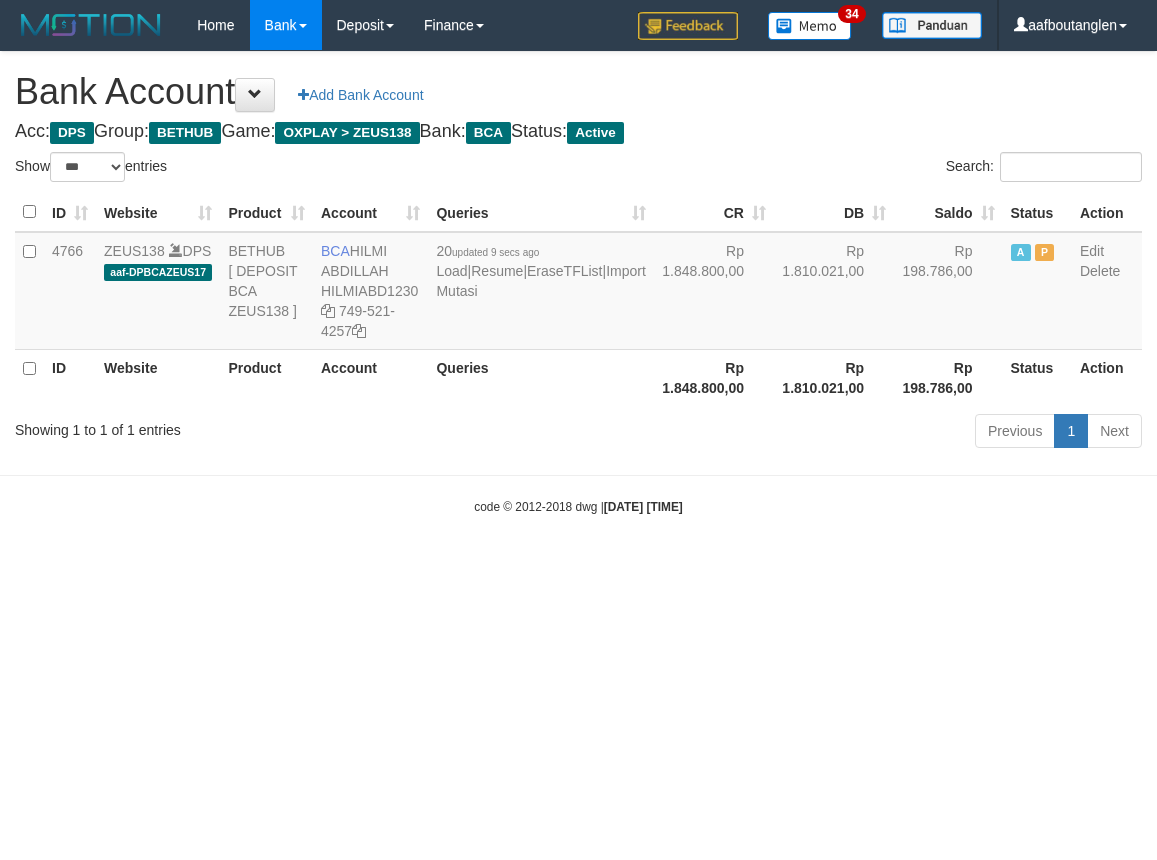 select on "***" 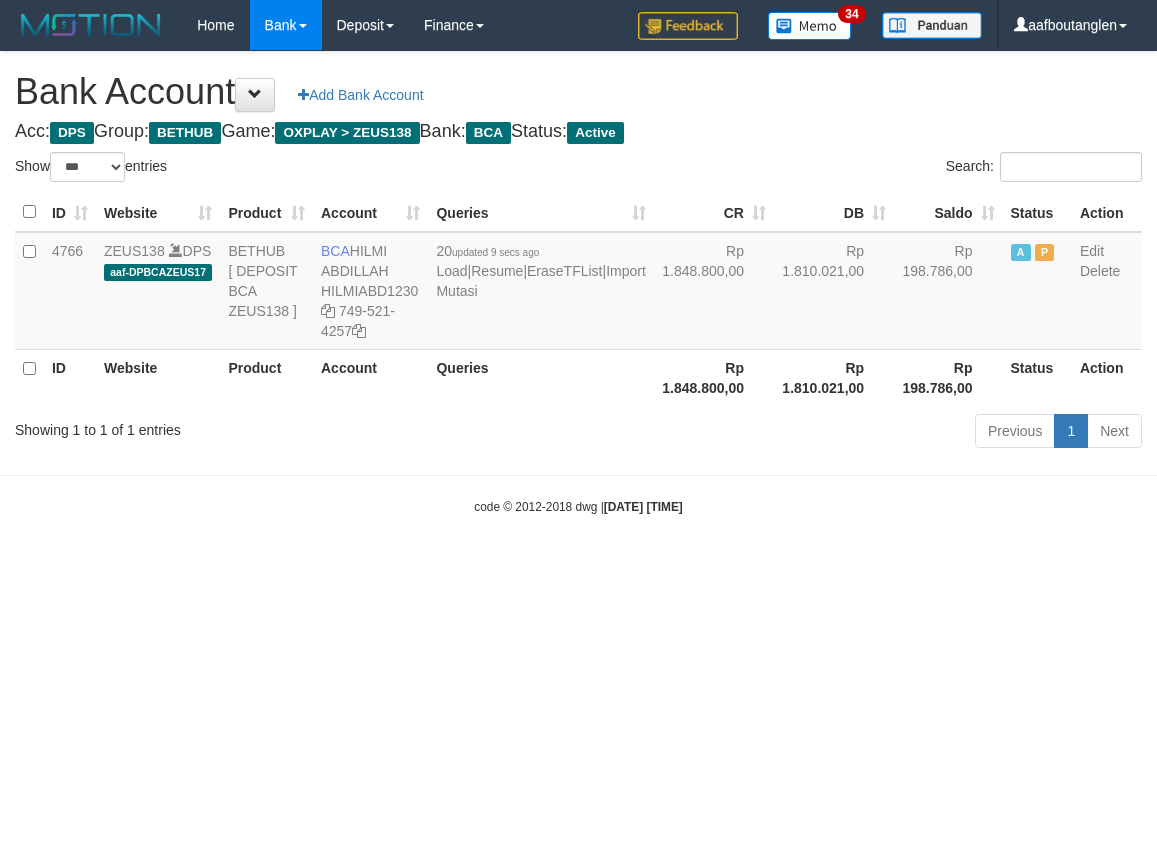 scroll, scrollTop: 0, scrollLeft: 0, axis: both 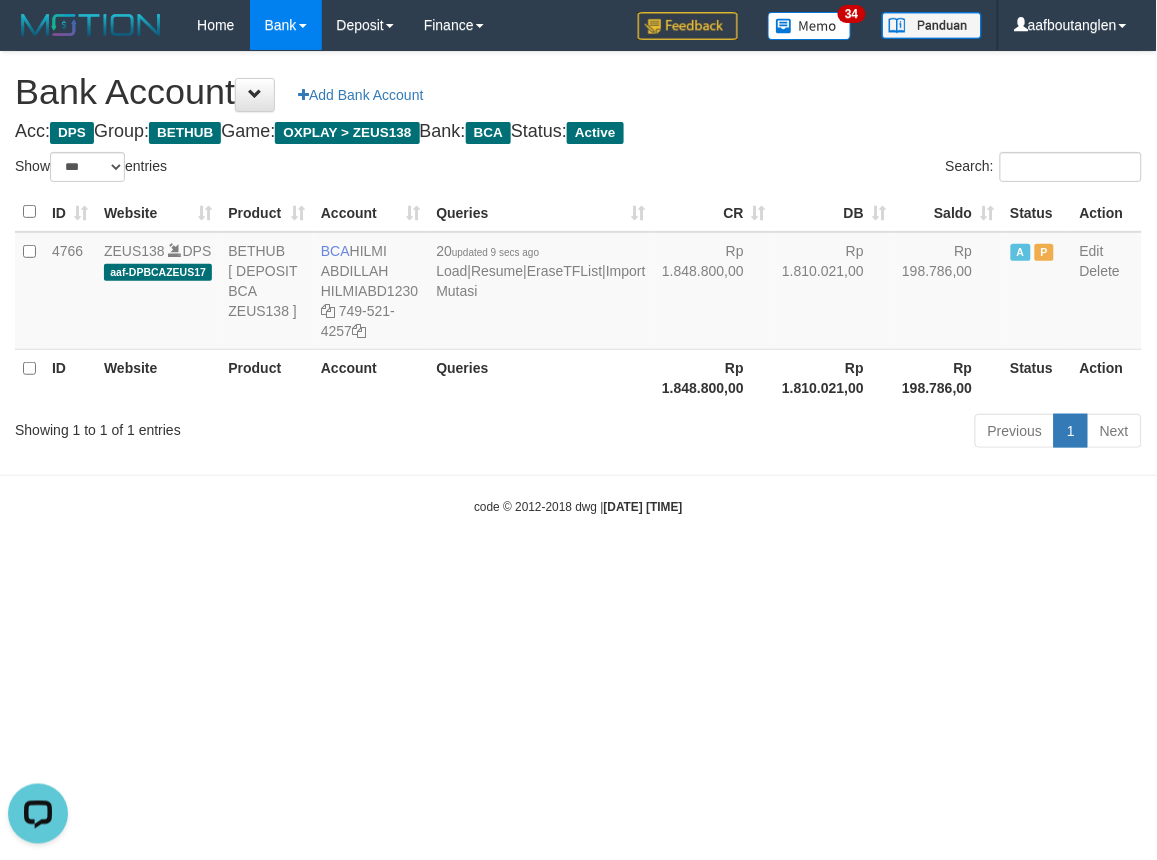 drag, startPoint x: 907, startPoint y: 524, endPoint x: 892, endPoint y: 525, distance: 15.033297 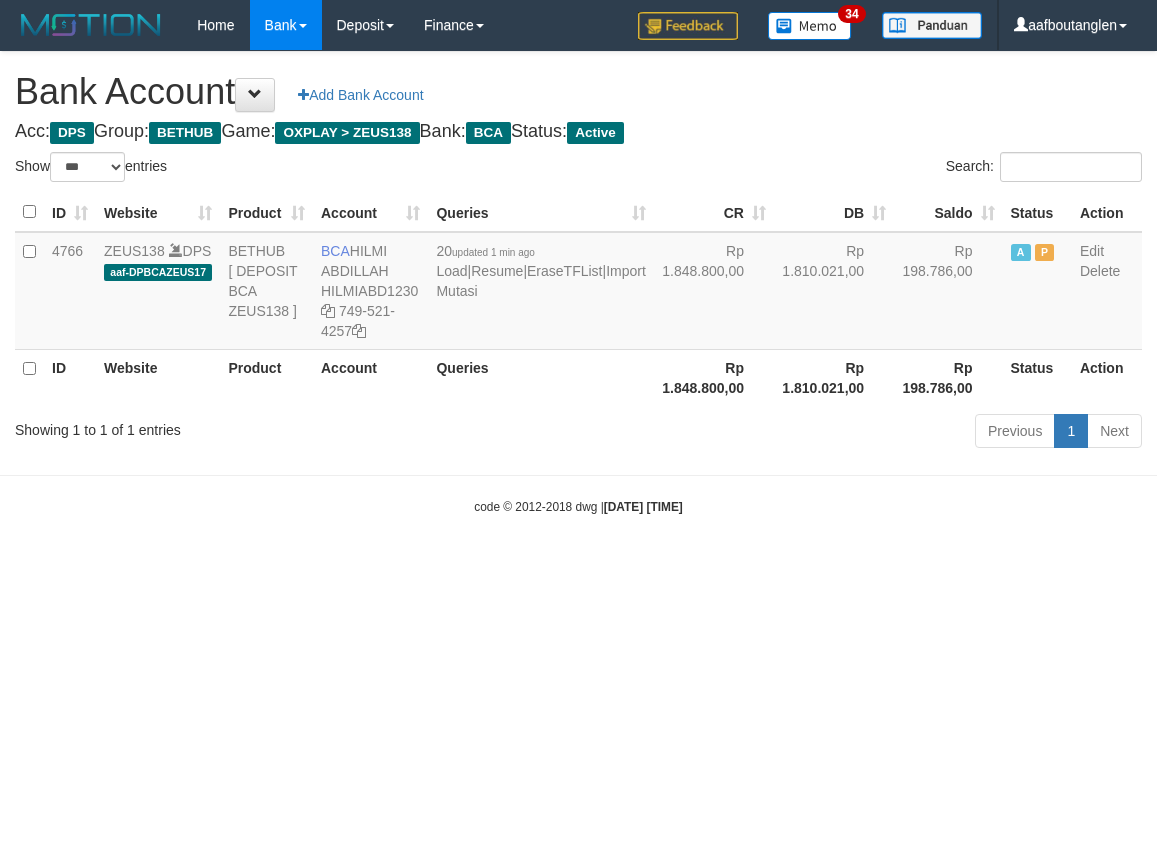 select on "***" 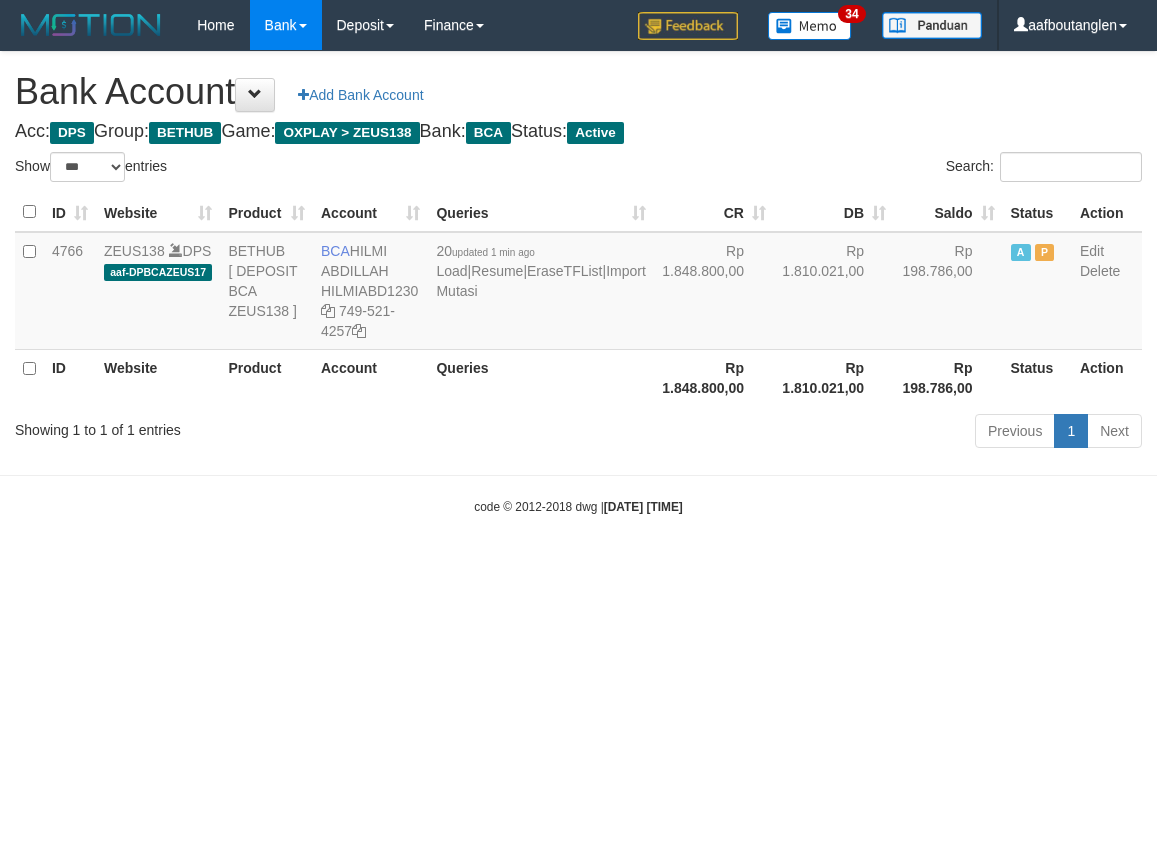 scroll, scrollTop: 0, scrollLeft: 0, axis: both 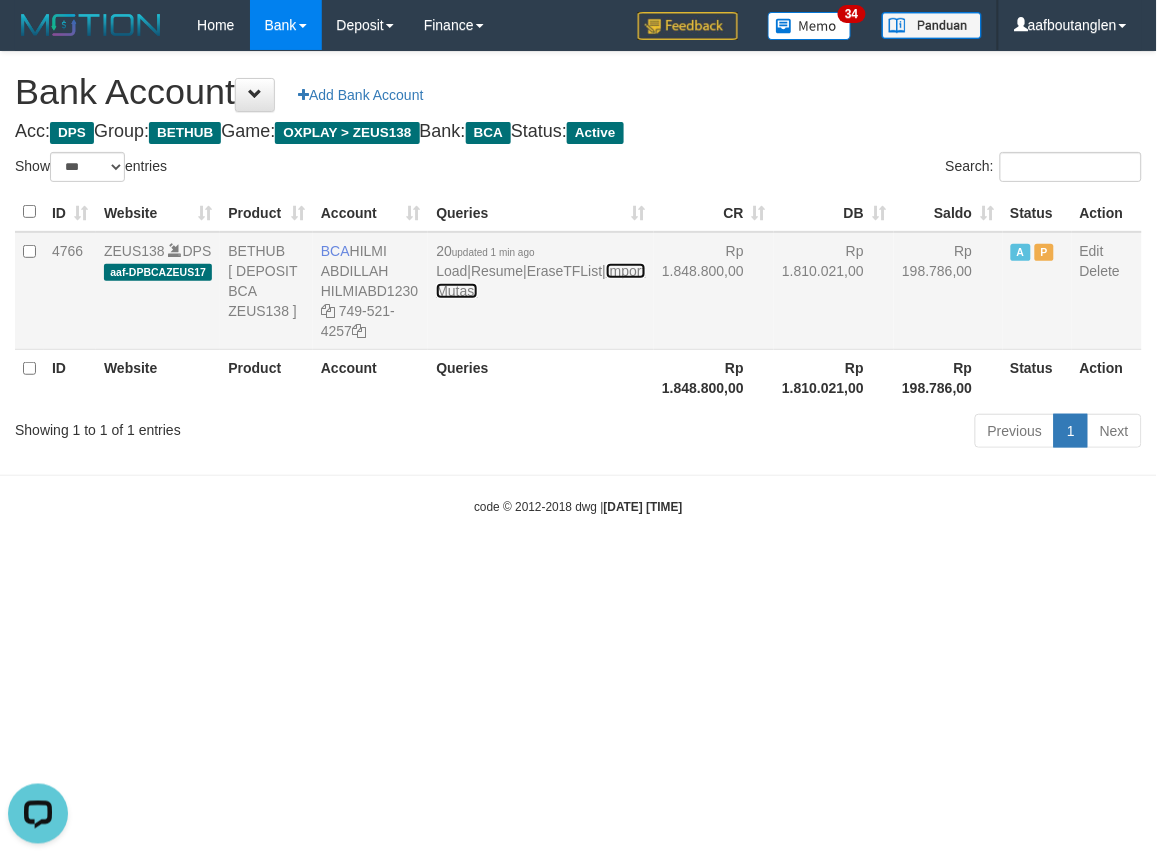 click on "Import Mutasi" at bounding box center (540, 281) 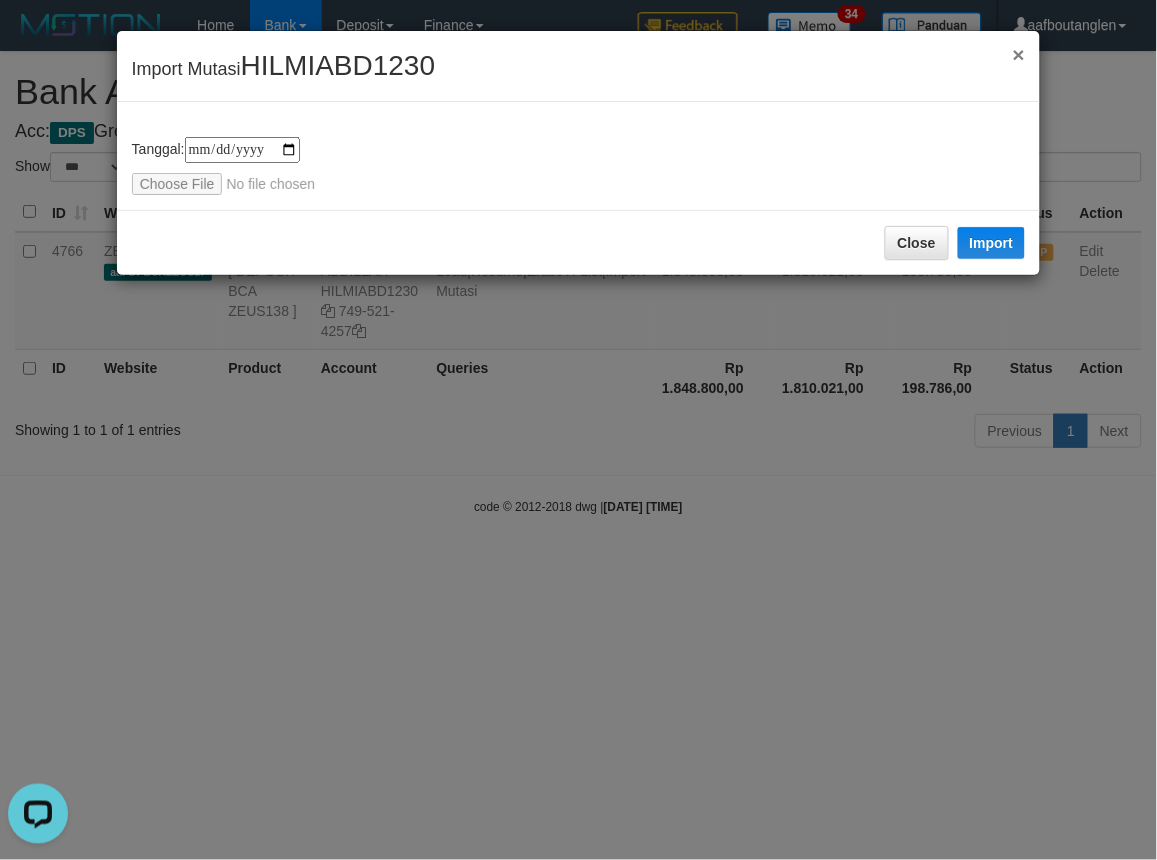 click on "×" at bounding box center (1019, 54) 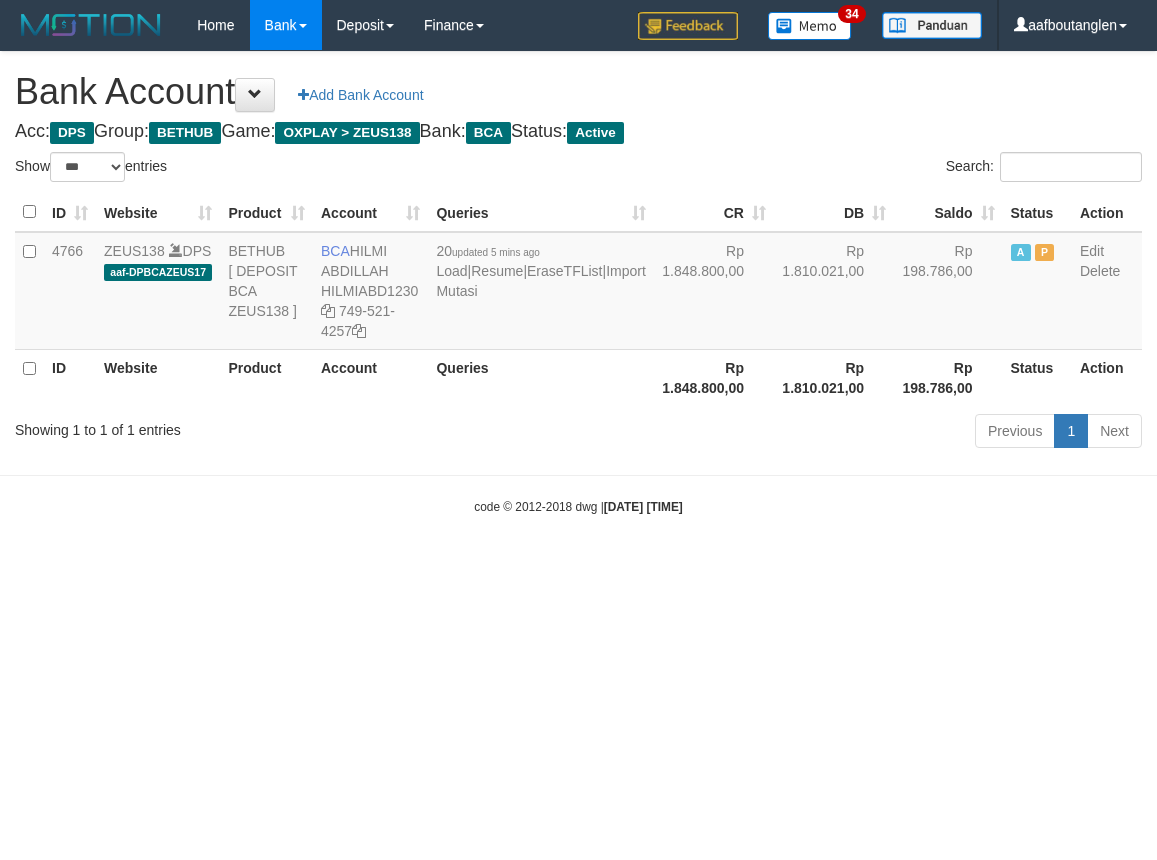 select on "***" 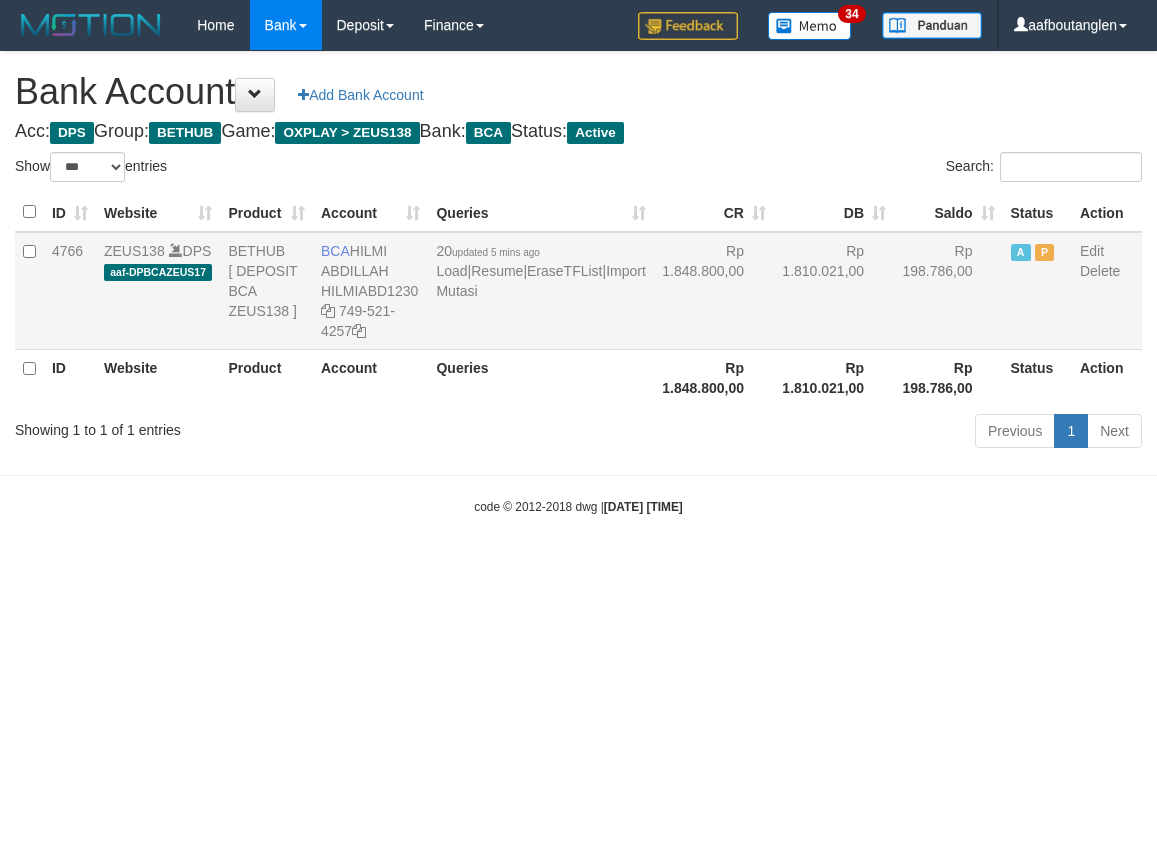 scroll, scrollTop: 0, scrollLeft: 0, axis: both 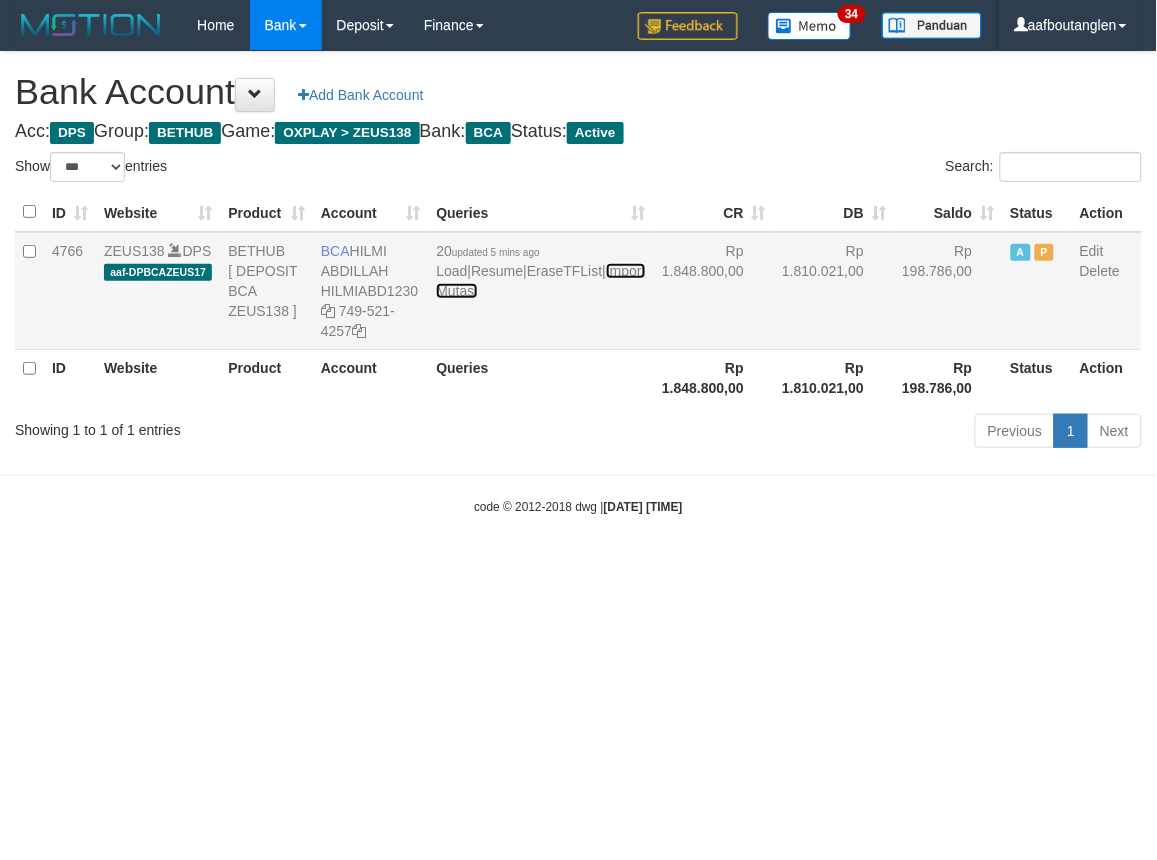 click on "Import Mutasi" at bounding box center (540, 281) 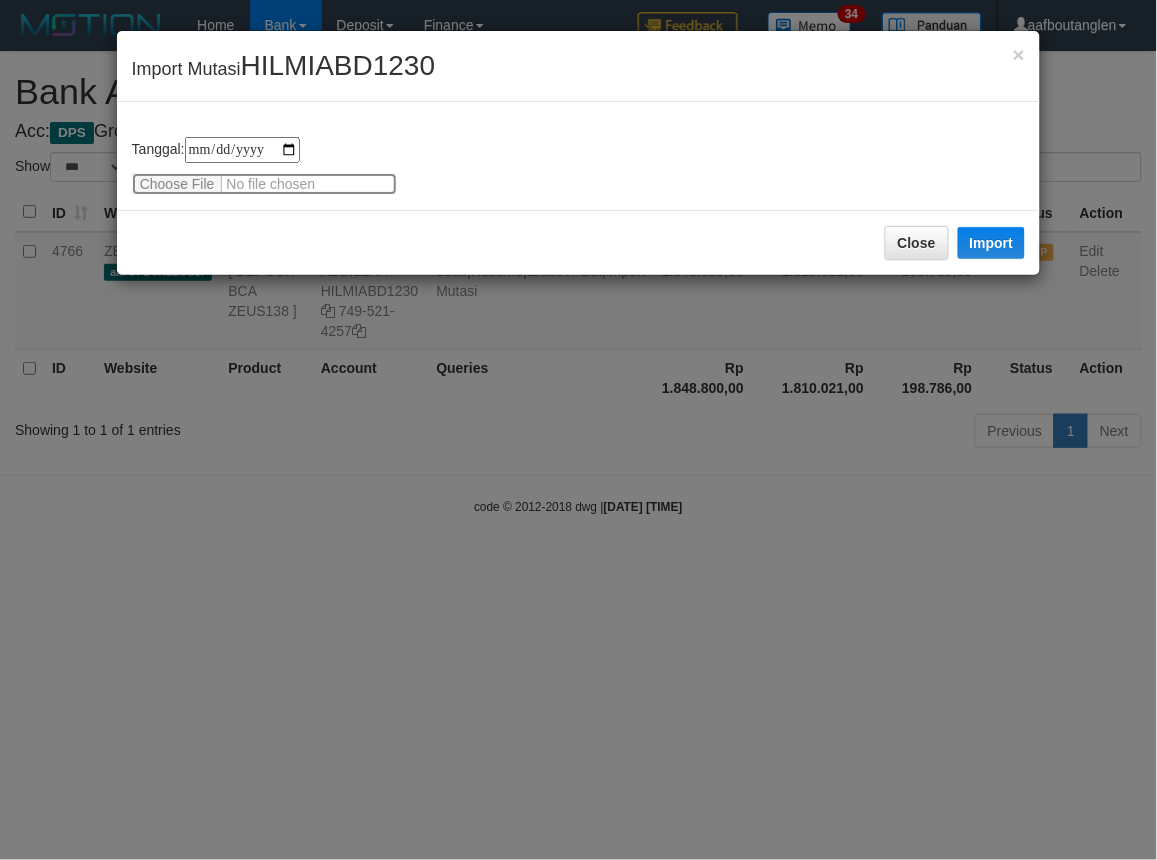 click at bounding box center [264, 184] 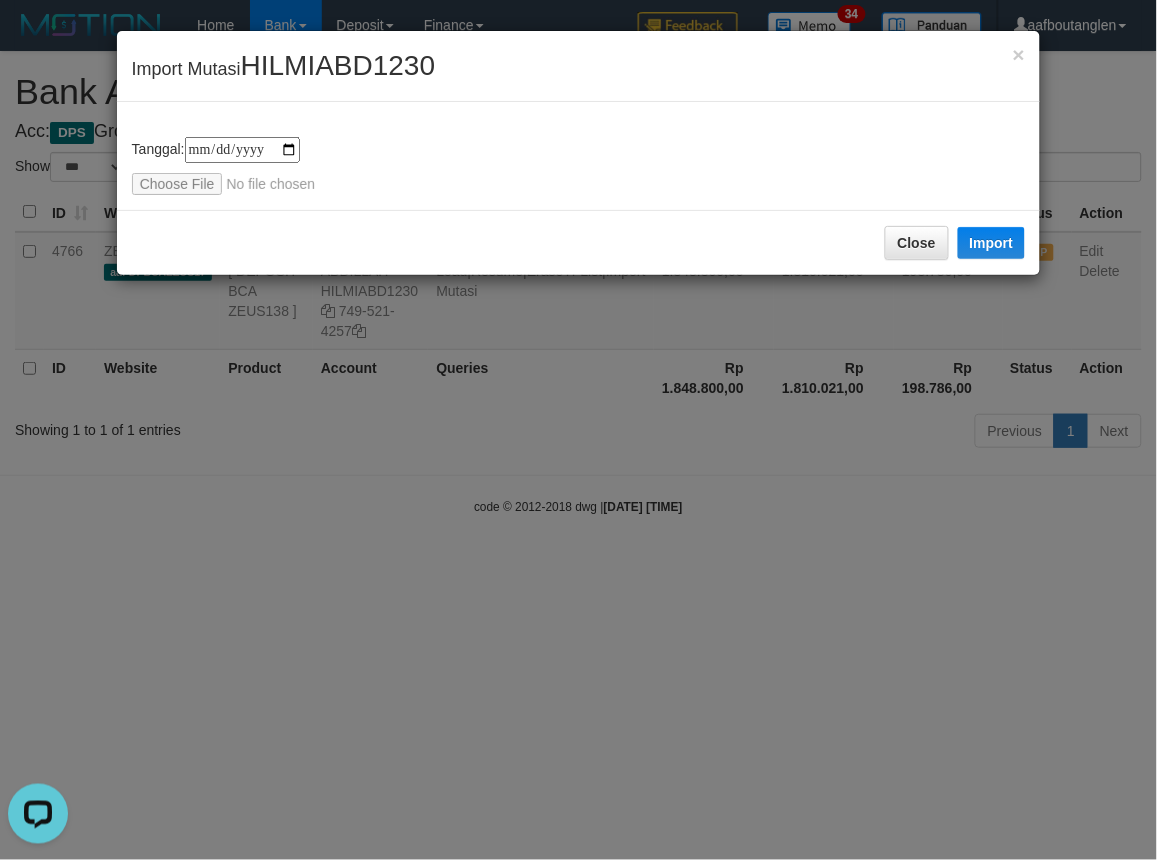 scroll, scrollTop: 0, scrollLeft: 0, axis: both 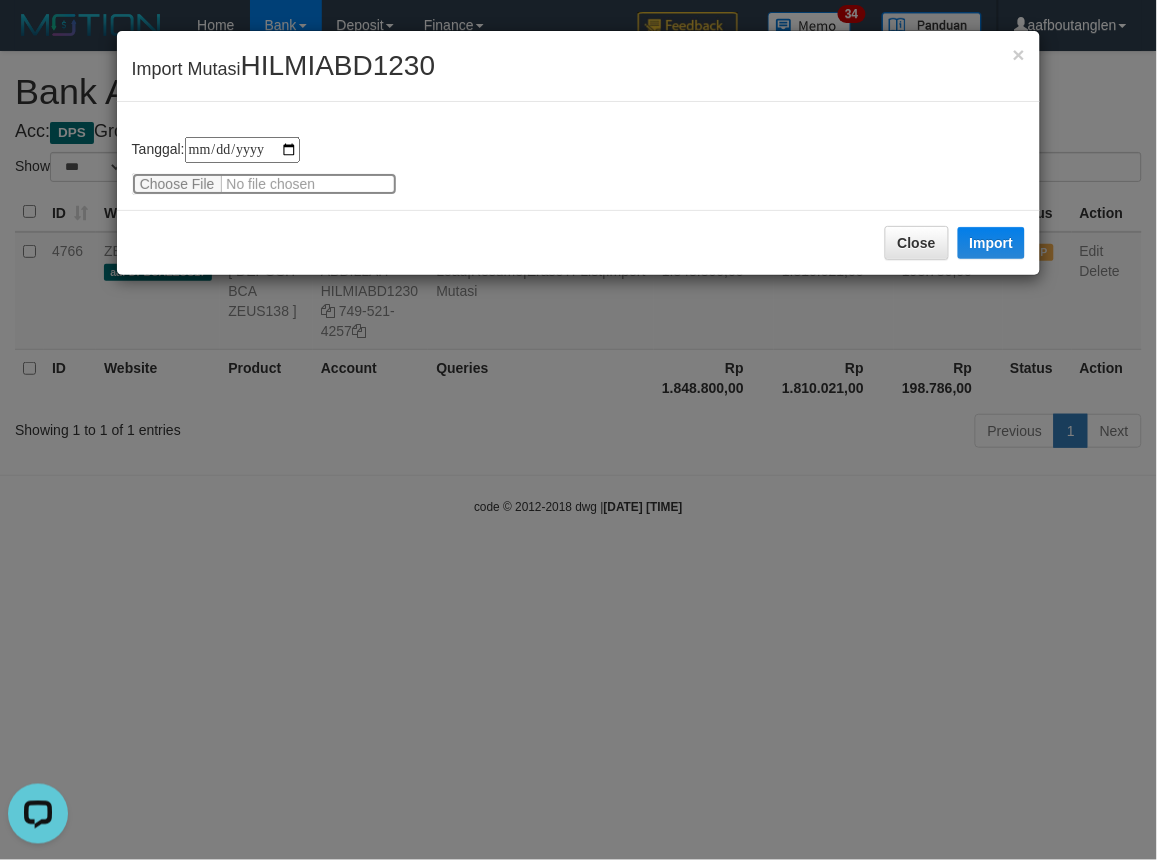 type on "**********" 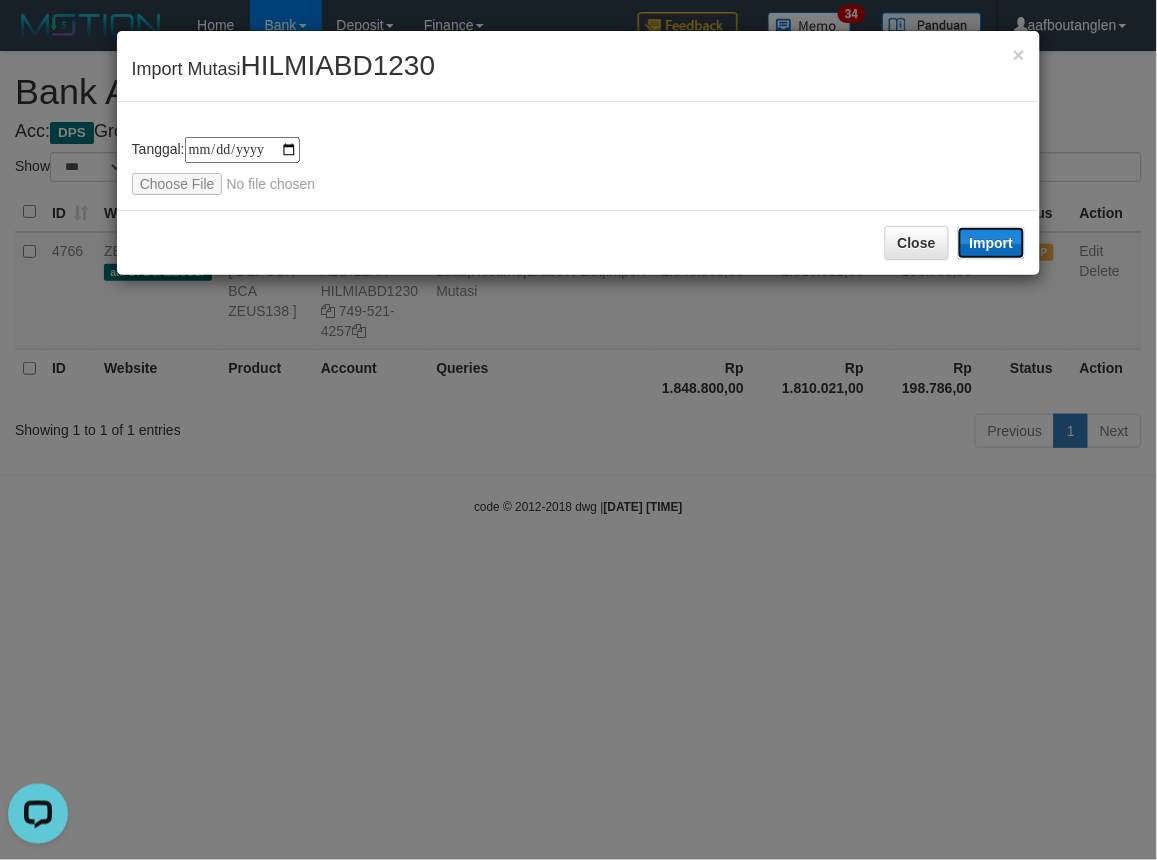 click on "Import" at bounding box center (992, 243) 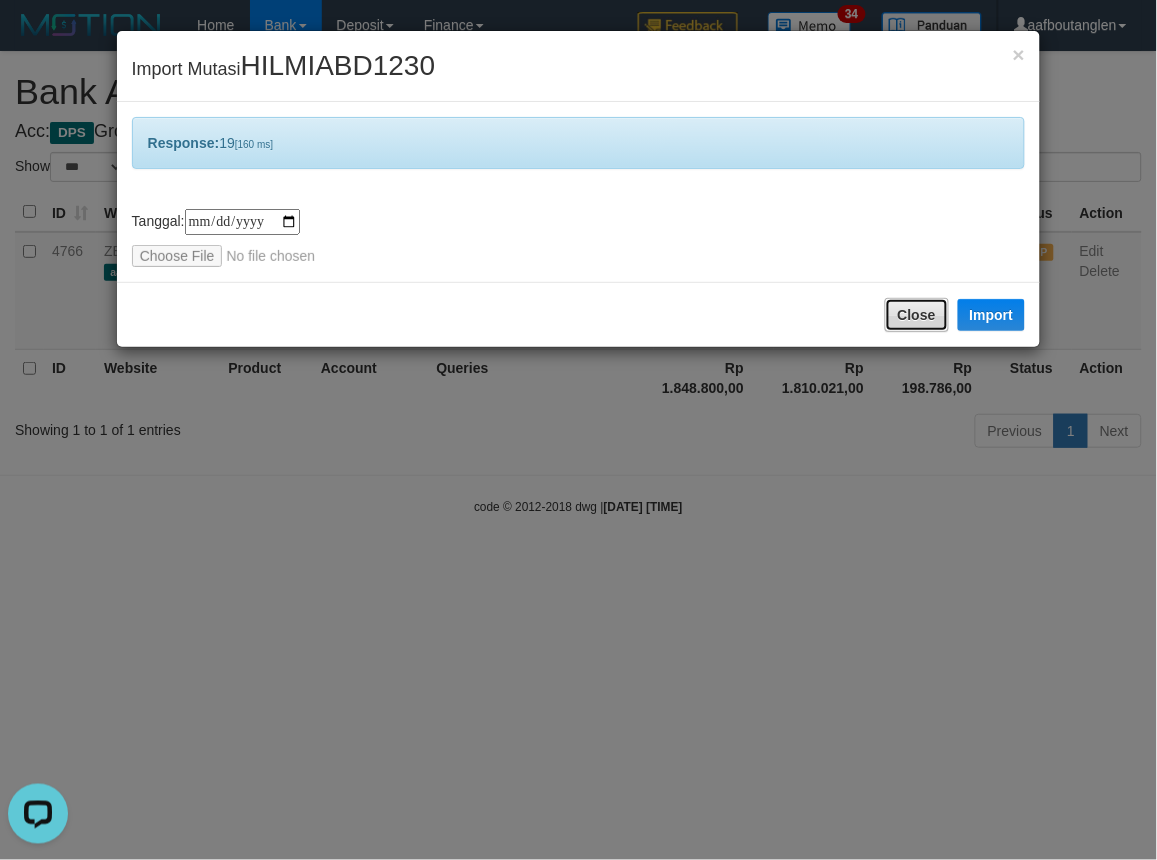 click on "Close" at bounding box center [917, 315] 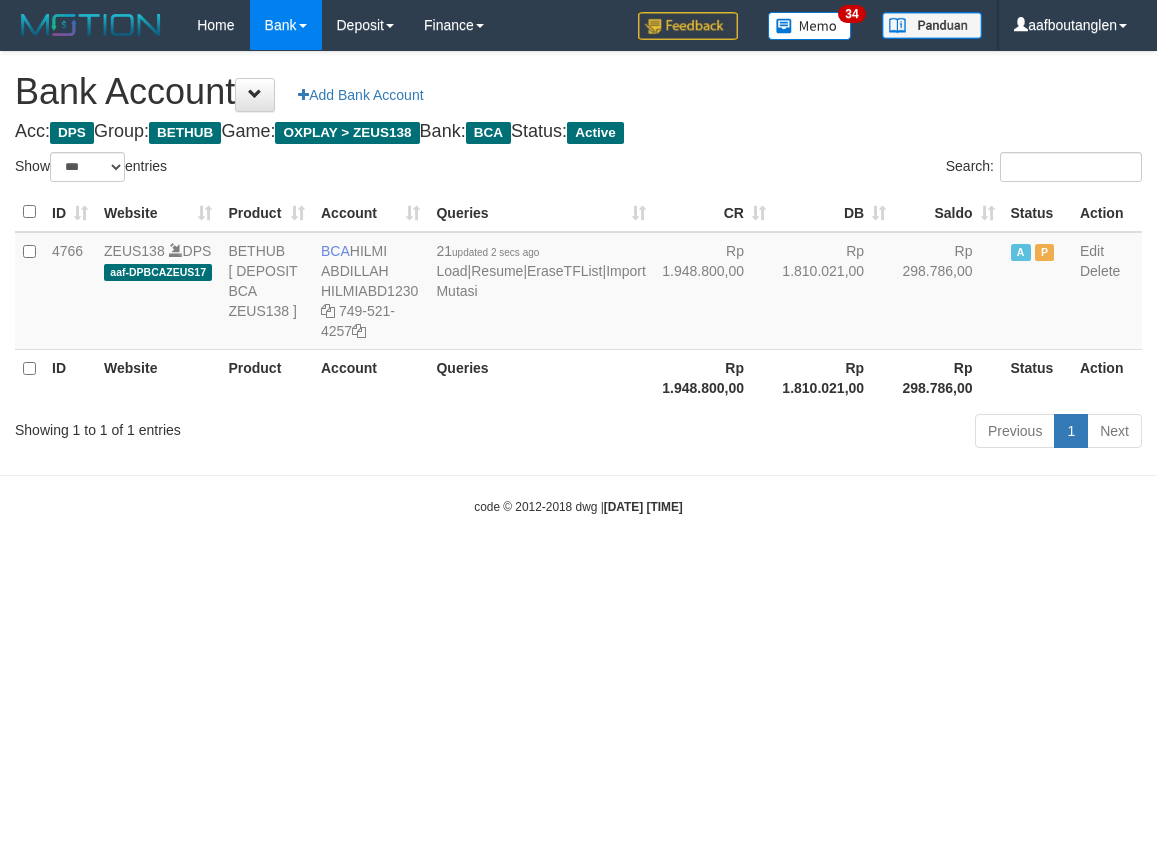 select on "***" 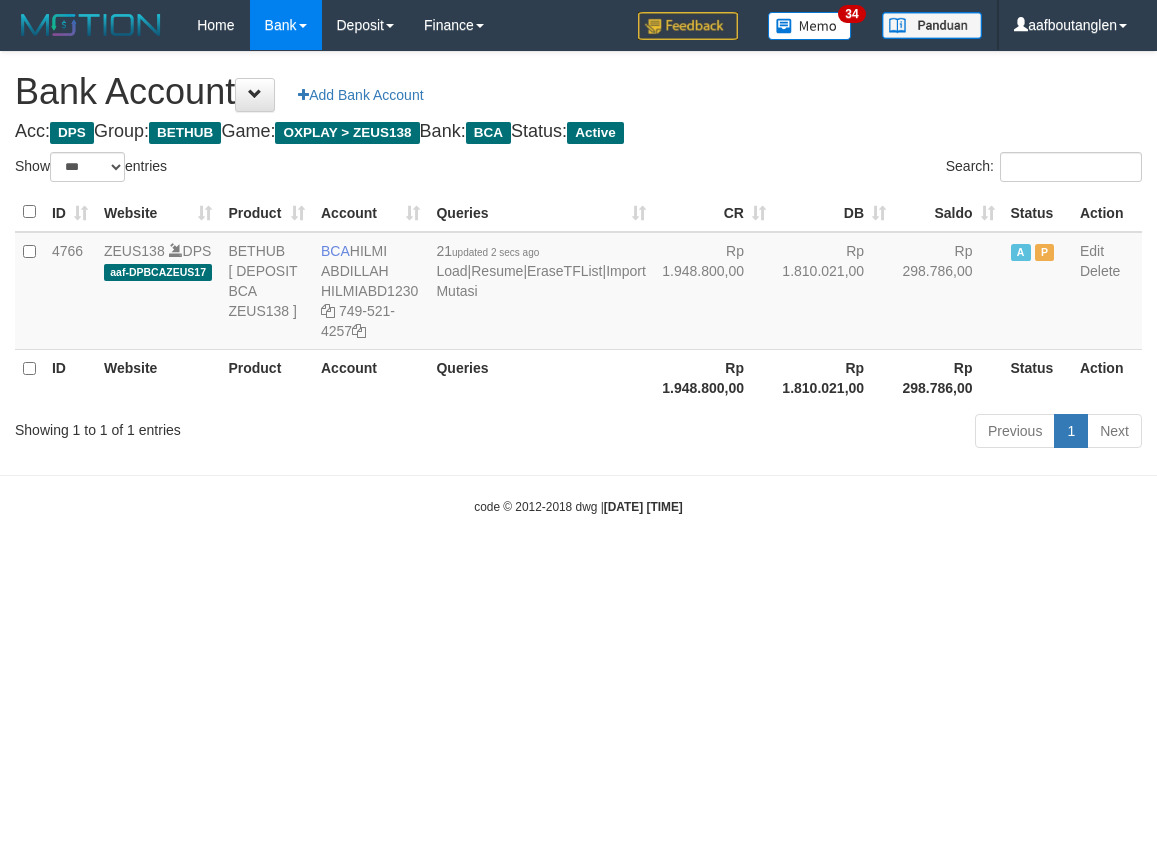 scroll, scrollTop: 0, scrollLeft: 0, axis: both 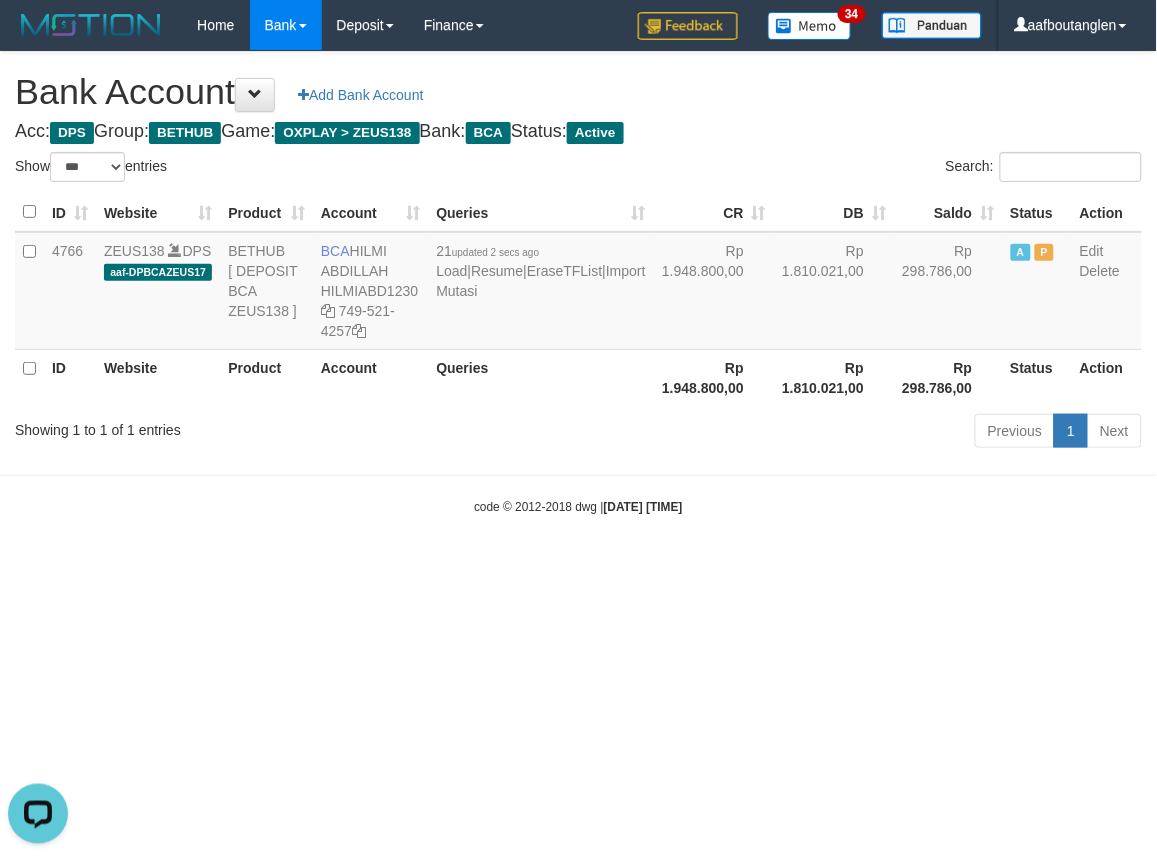 click on "Toggle navigation
Home
Bank
Account List
Deposit
DPS List
History
Note DPS
Finance
Financial Data
aafboutanglen
My Profile
Log Out
34" at bounding box center (578, 283) 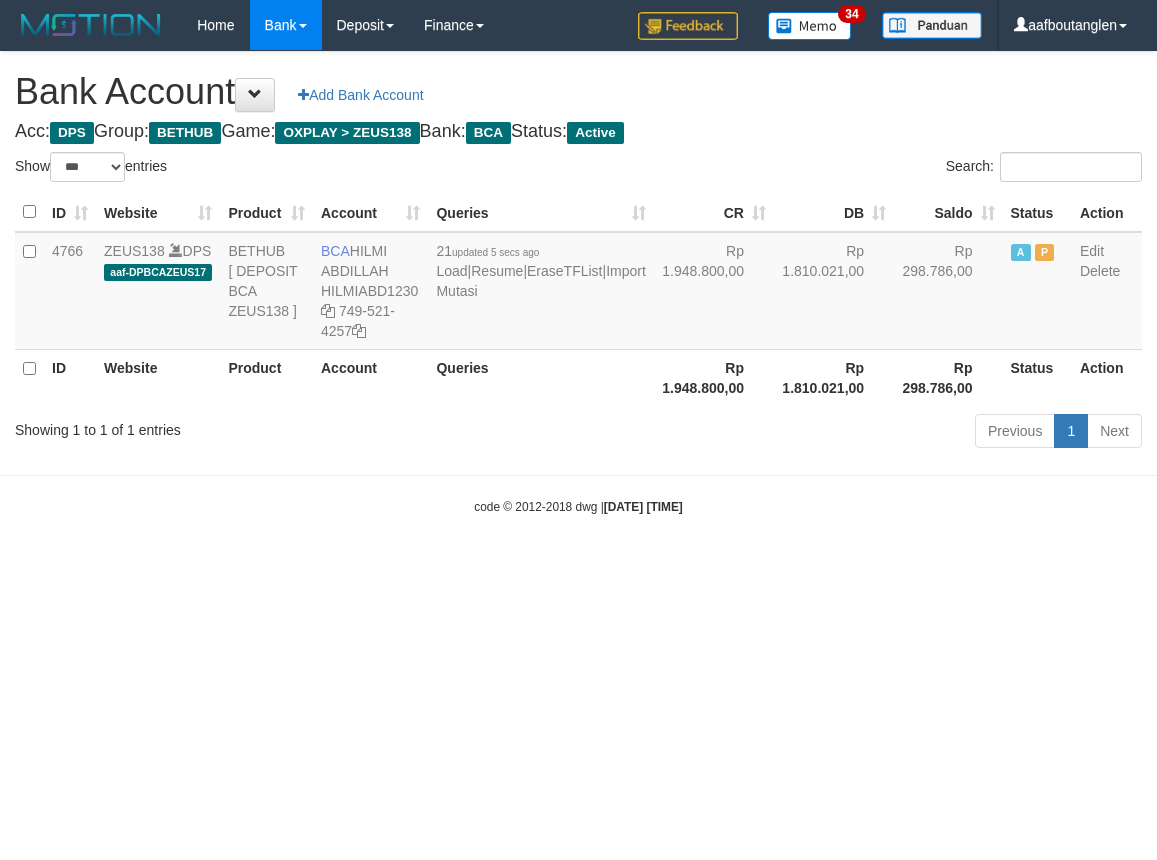select on "***" 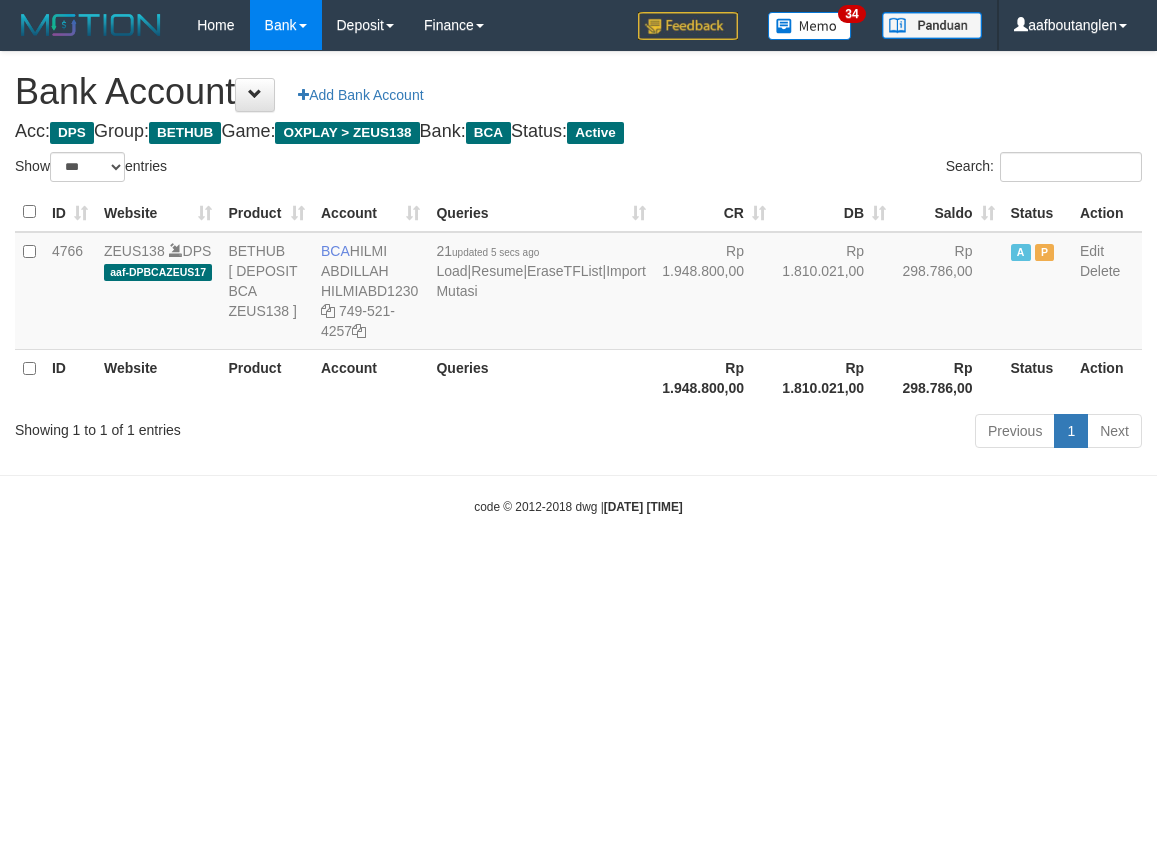 scroll, scrollTop: 0, scrollLeft: 0, axis: both 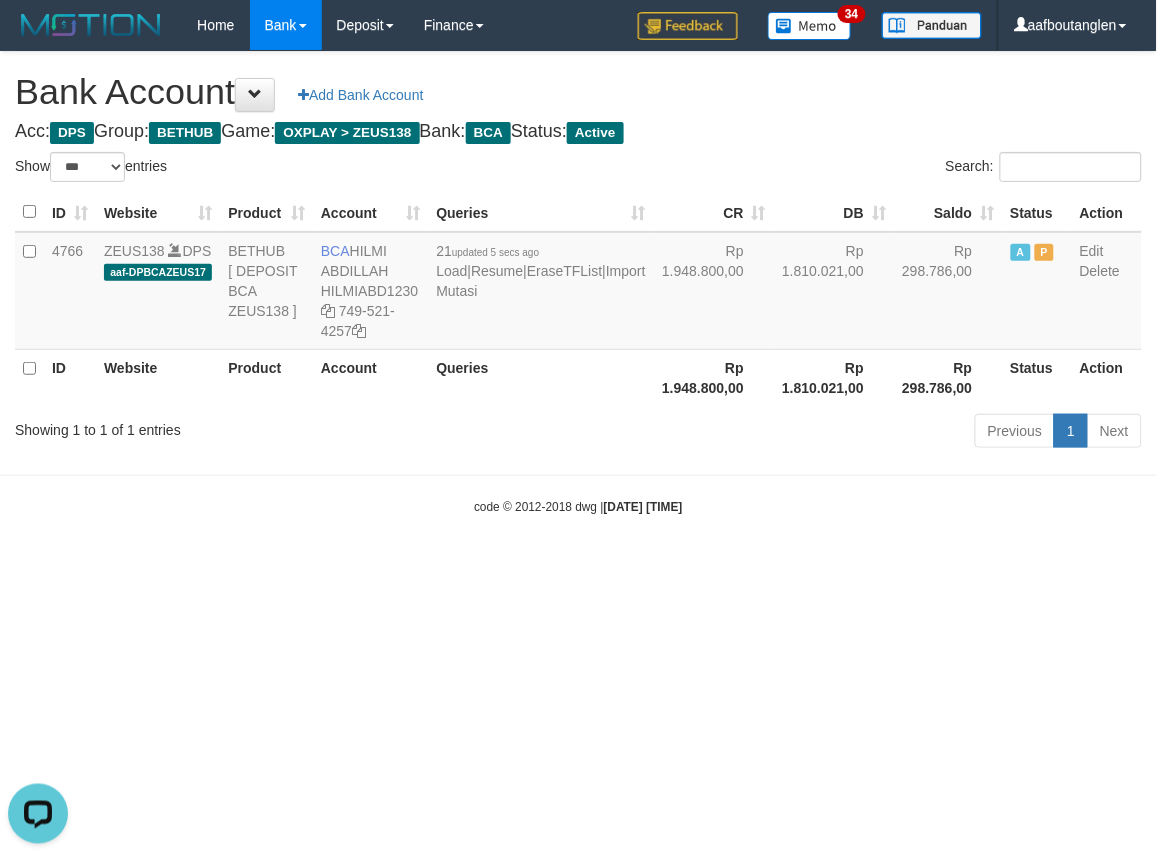 click on "Toggle navigation
Home
Bank
Account List
Deposit
DPS List
History
Note DPS
Finance
Financial Data
aafboutanglen
My Profile
Log Out
34" at bounding box center [578, 283] 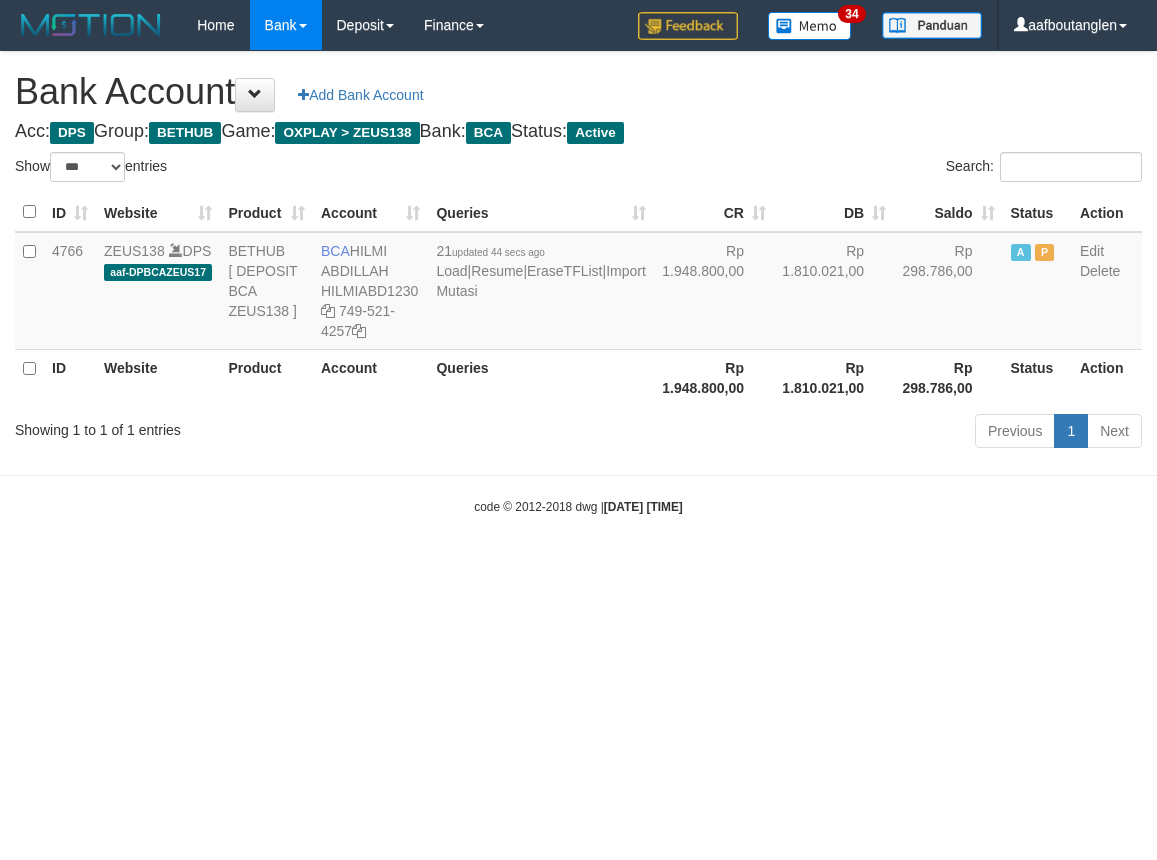 select on "***" 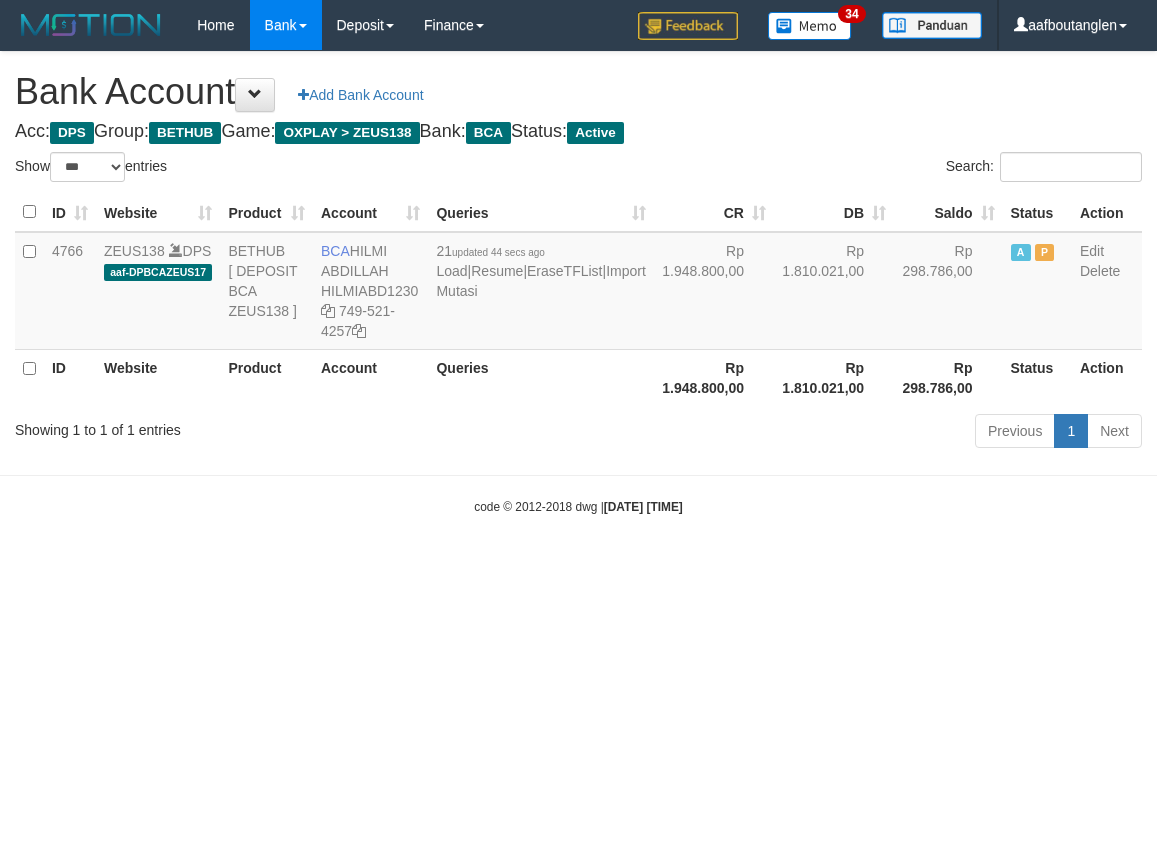 scroll, scrollTop: 0, scrollLeft: 0, axis: both 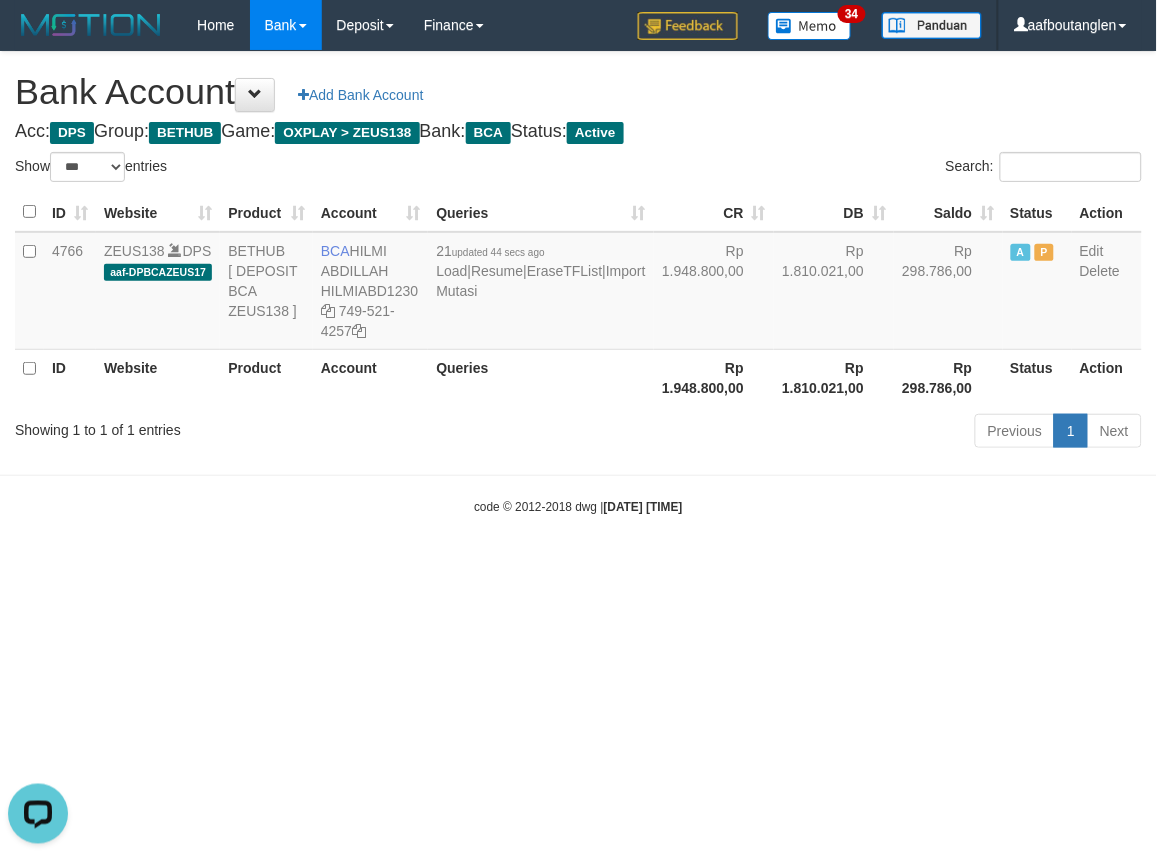 drag, startPoint x: 68, startPoint y: 538, endPoint x: 283, endPoint y: 535, distance: 215.02094 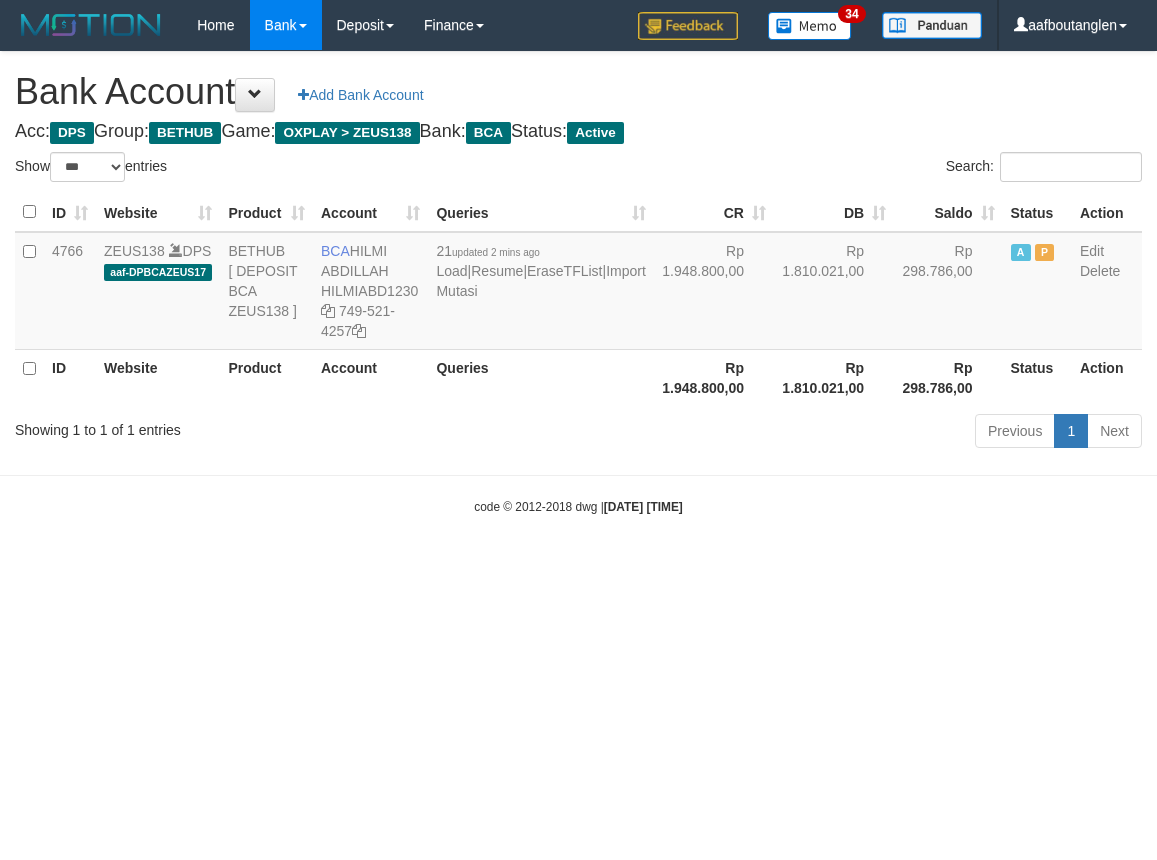 select on "***" 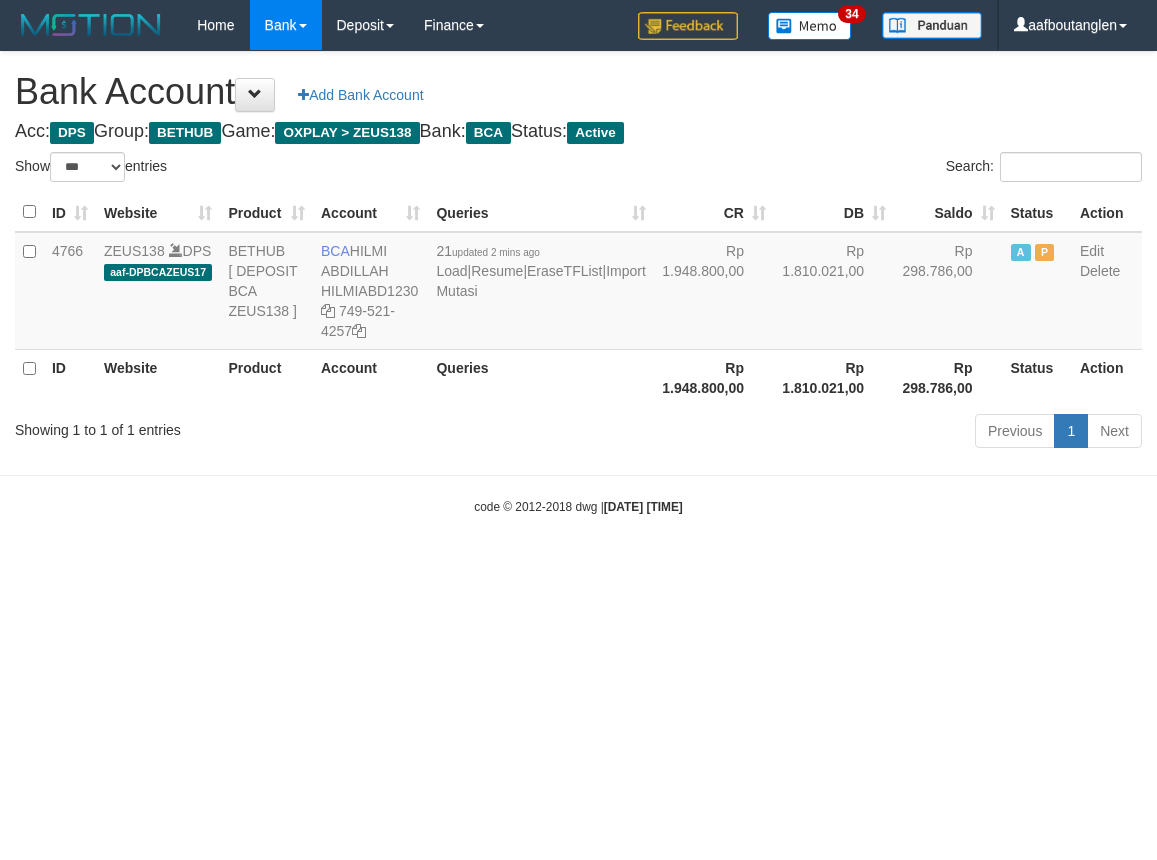 scroll, scrollTop: 0, scrollLeft: 0, axis: both 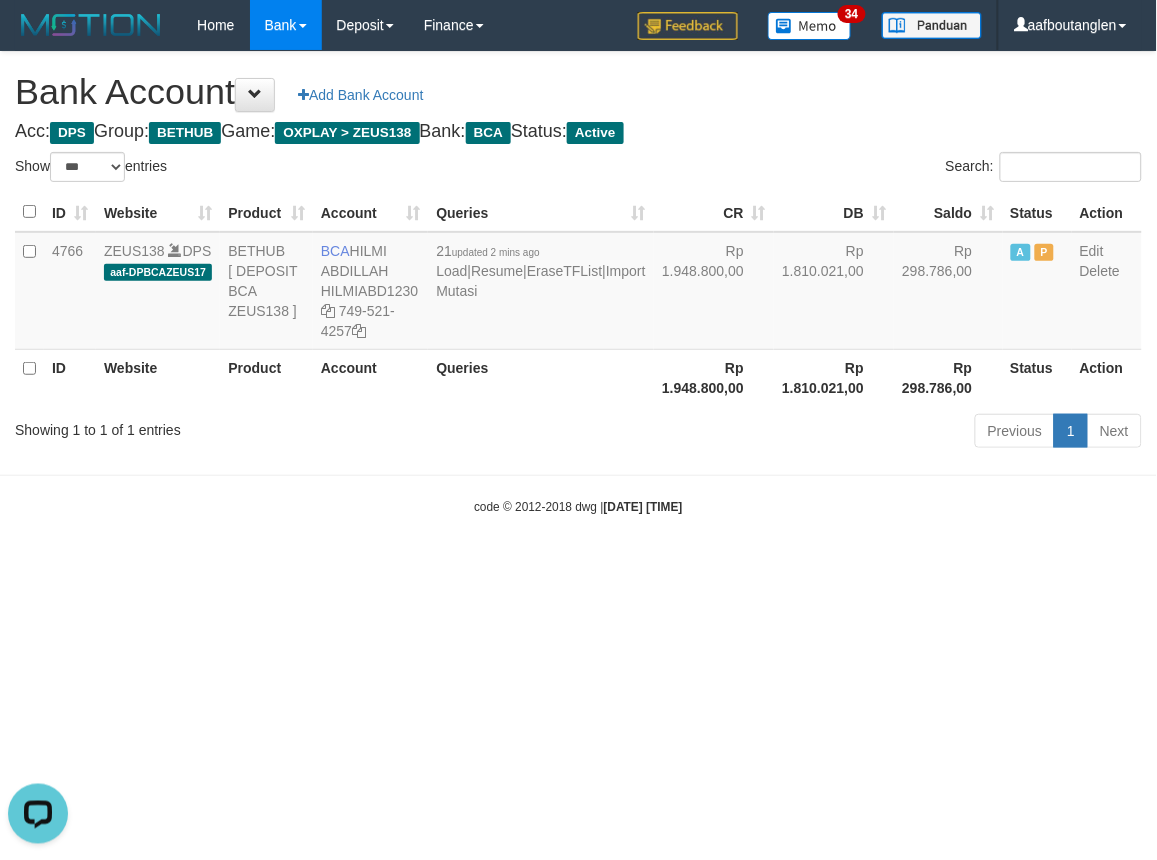 click on "Toggle navigation
Home
Bank
Account List
Deposit
DPS List
History
Note DPS
Finance
Financial Data
aafboutanglen
My Profile
Log Out
34" at bounding box center [578, 283] 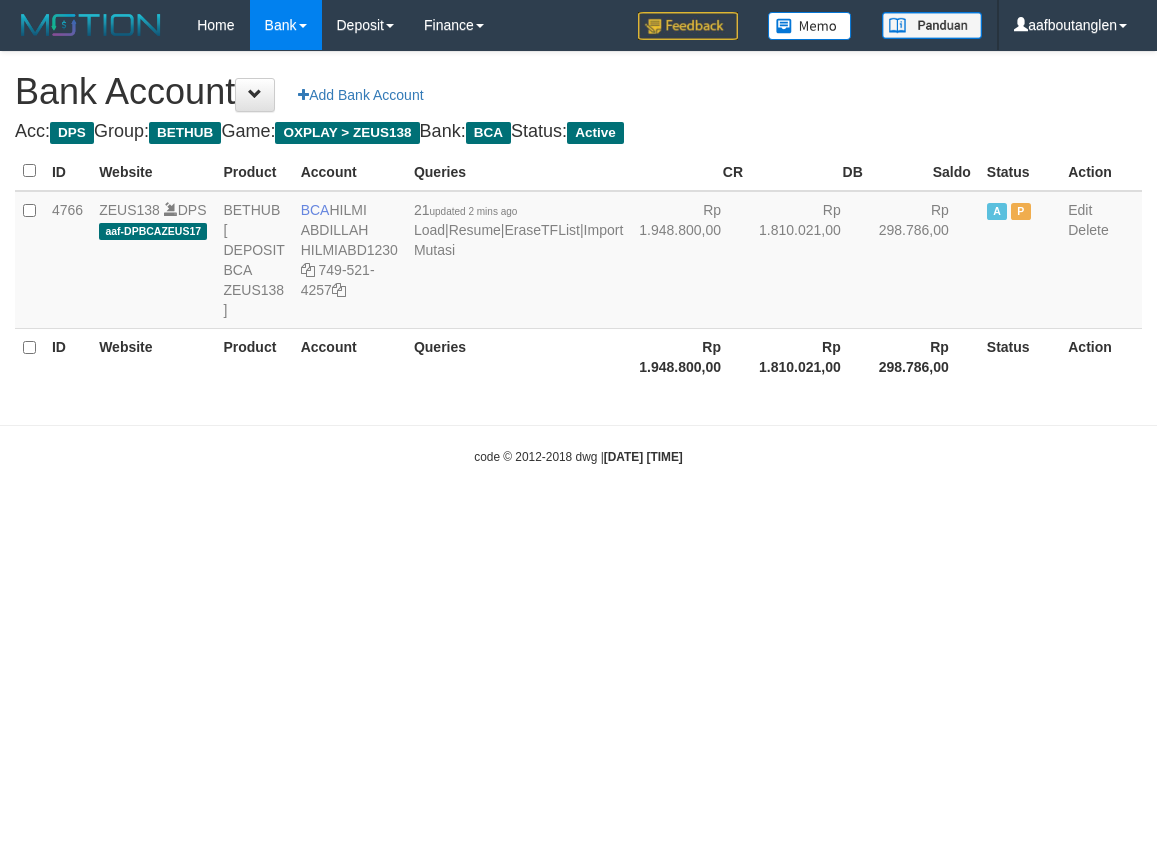 scroll, scrollTop: 0, scrollLeft: 0, axis: both 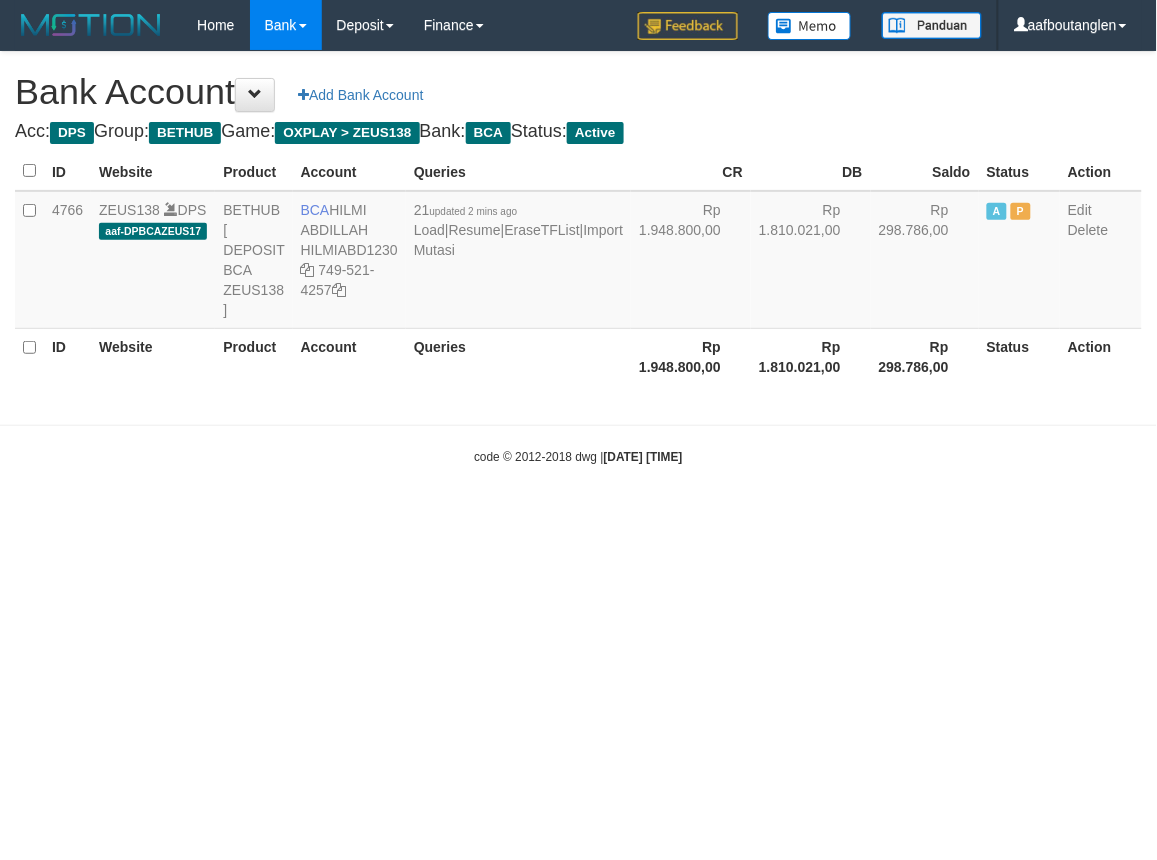 select on "***" 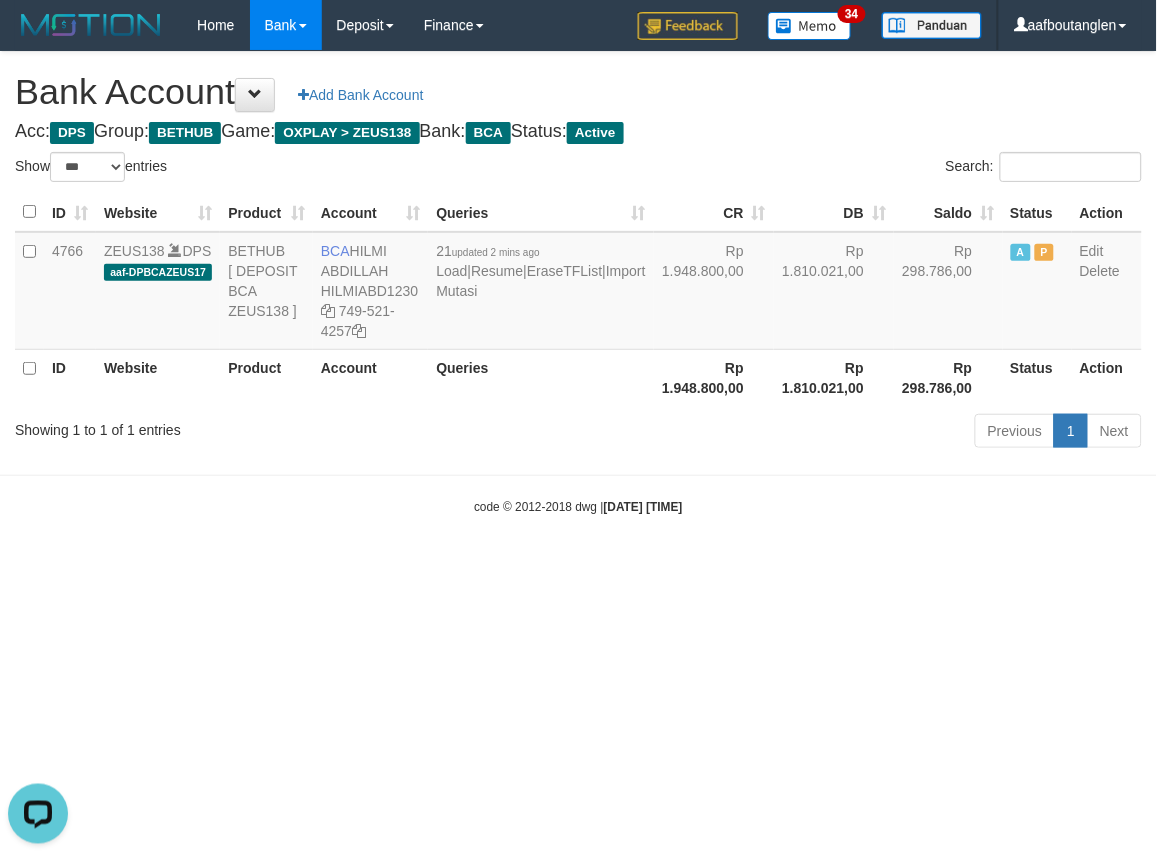 scroll, scrollTop: 0, scrollLeft: 0, axis: both 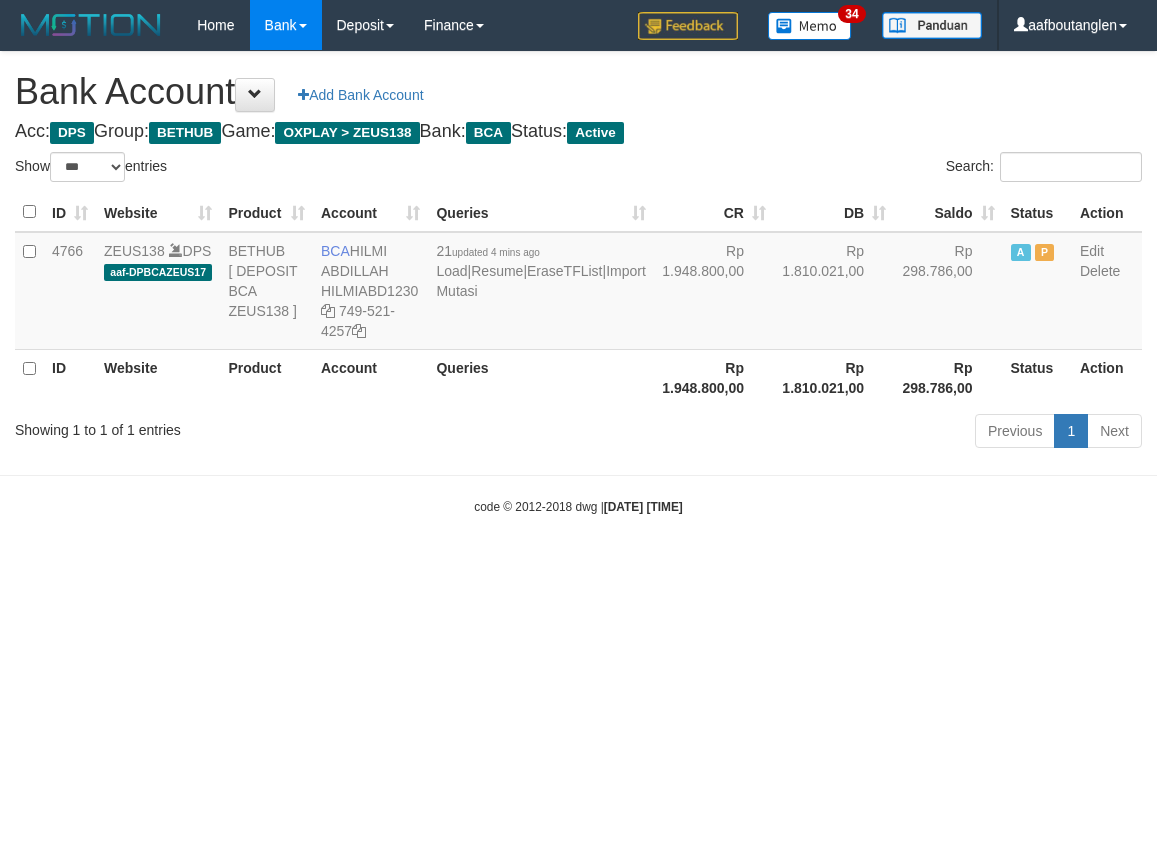 select on "***" 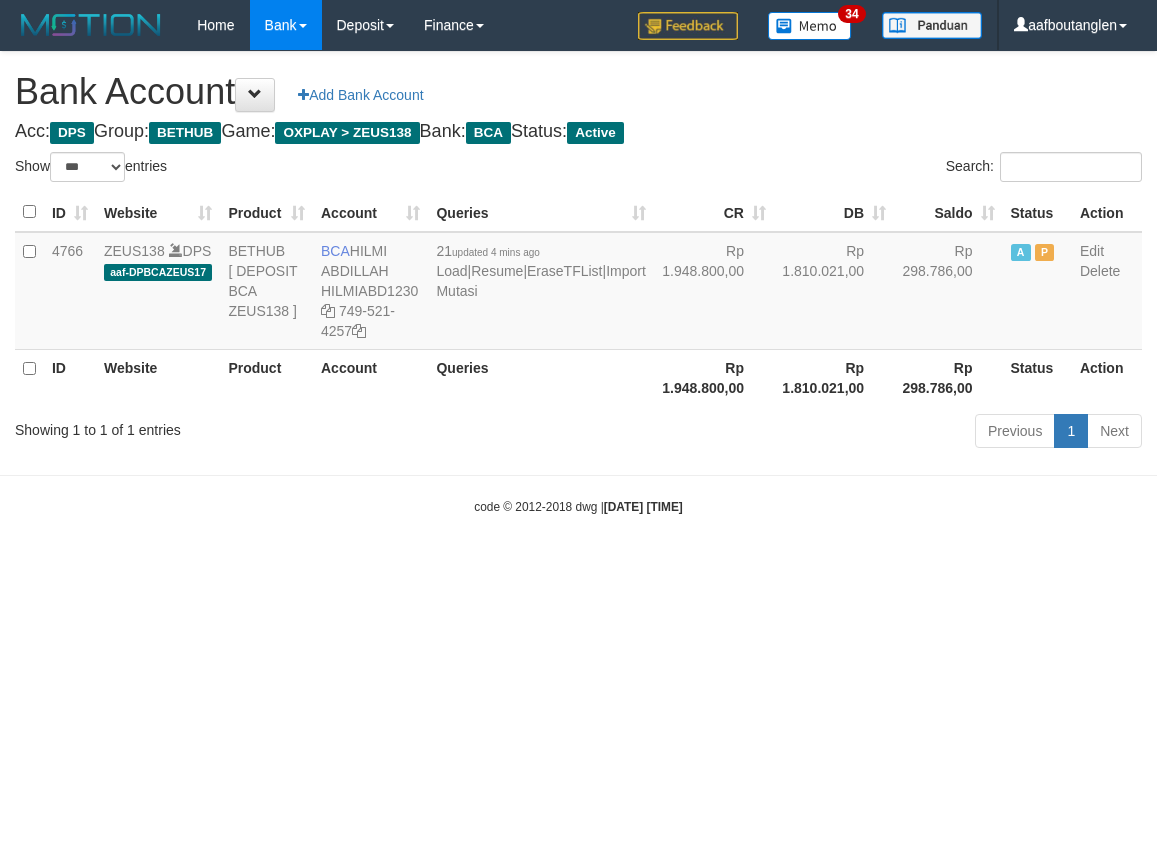 scroll, scrollTop: 0, scrollLeft: 0, axis: both 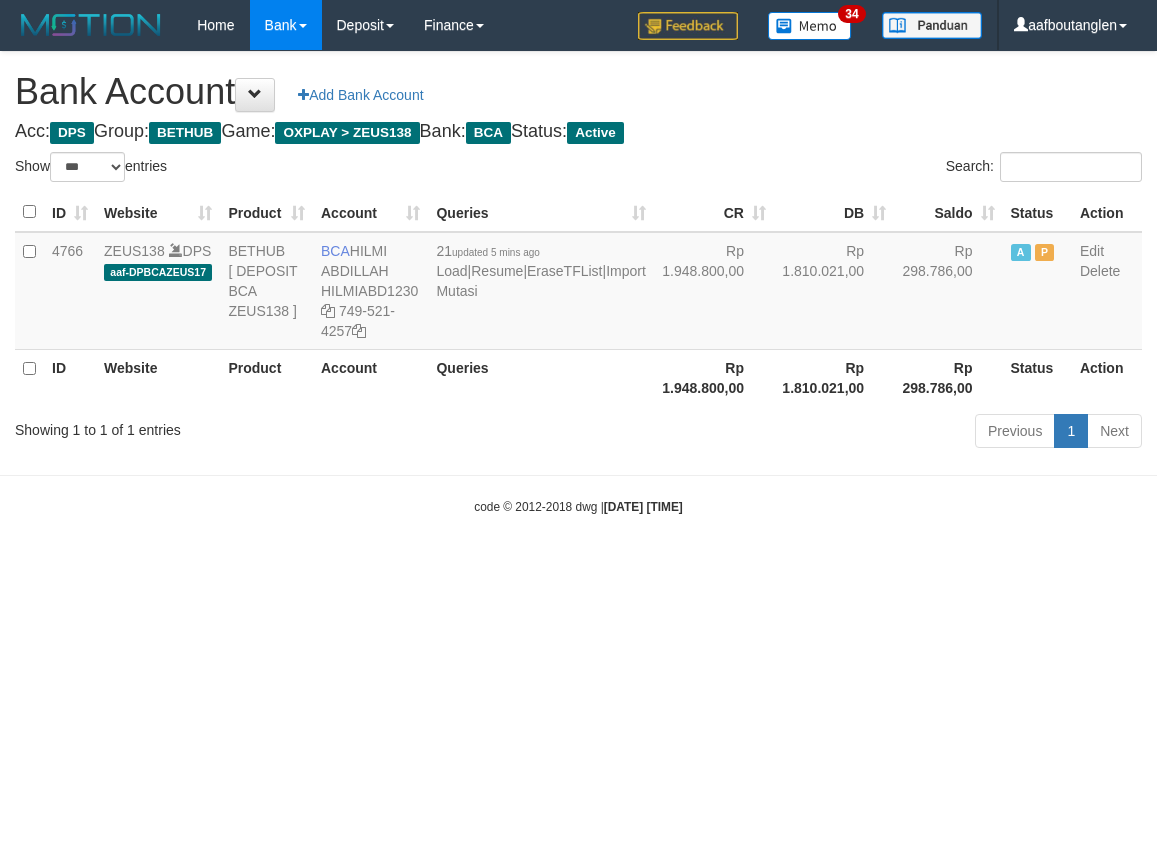 select on "***" 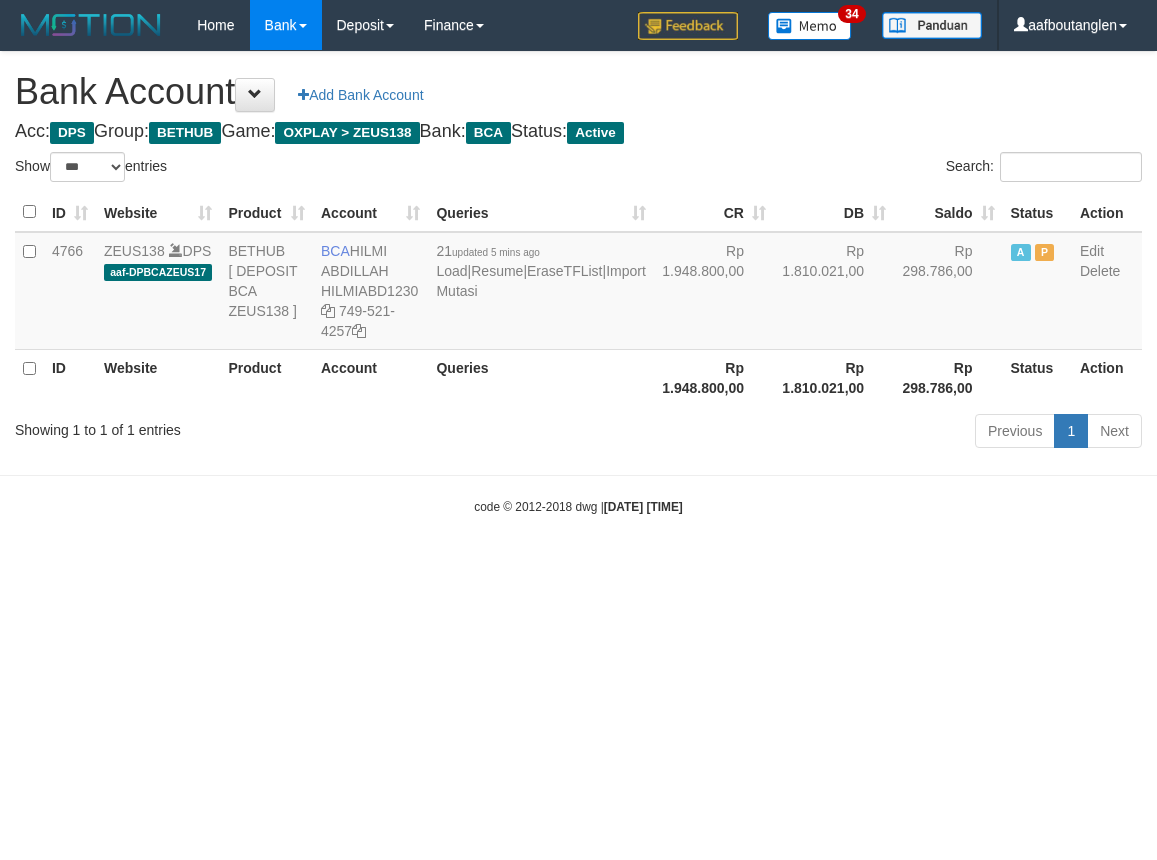 scroll, scrollTop: 0, scrollLeft: 0, axis: both 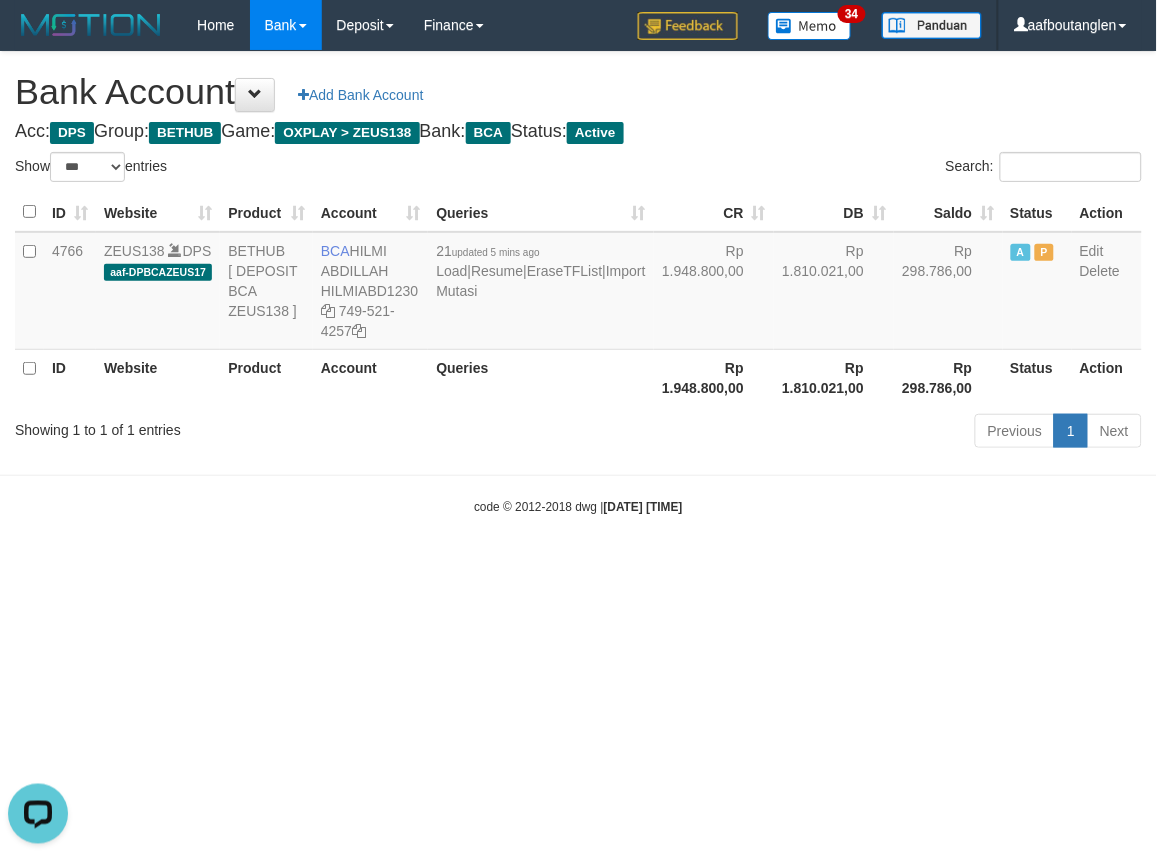 click on "Toggle navigation
Home
Bank
Account List
Deposit
DPS List
History
Note DPS
Finance
Financial Data
aafboutanglen
My Profile
Log Out
34" at bounding box center [578, 283] 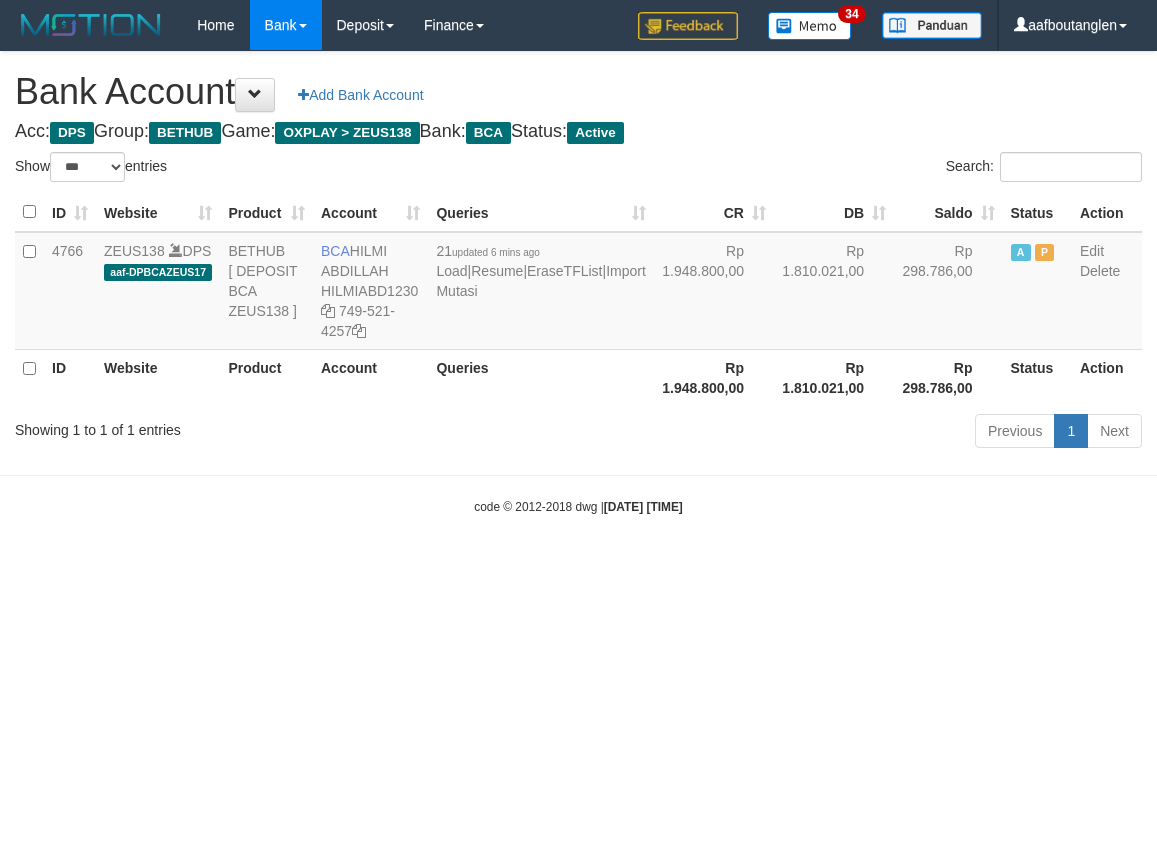select on "***" 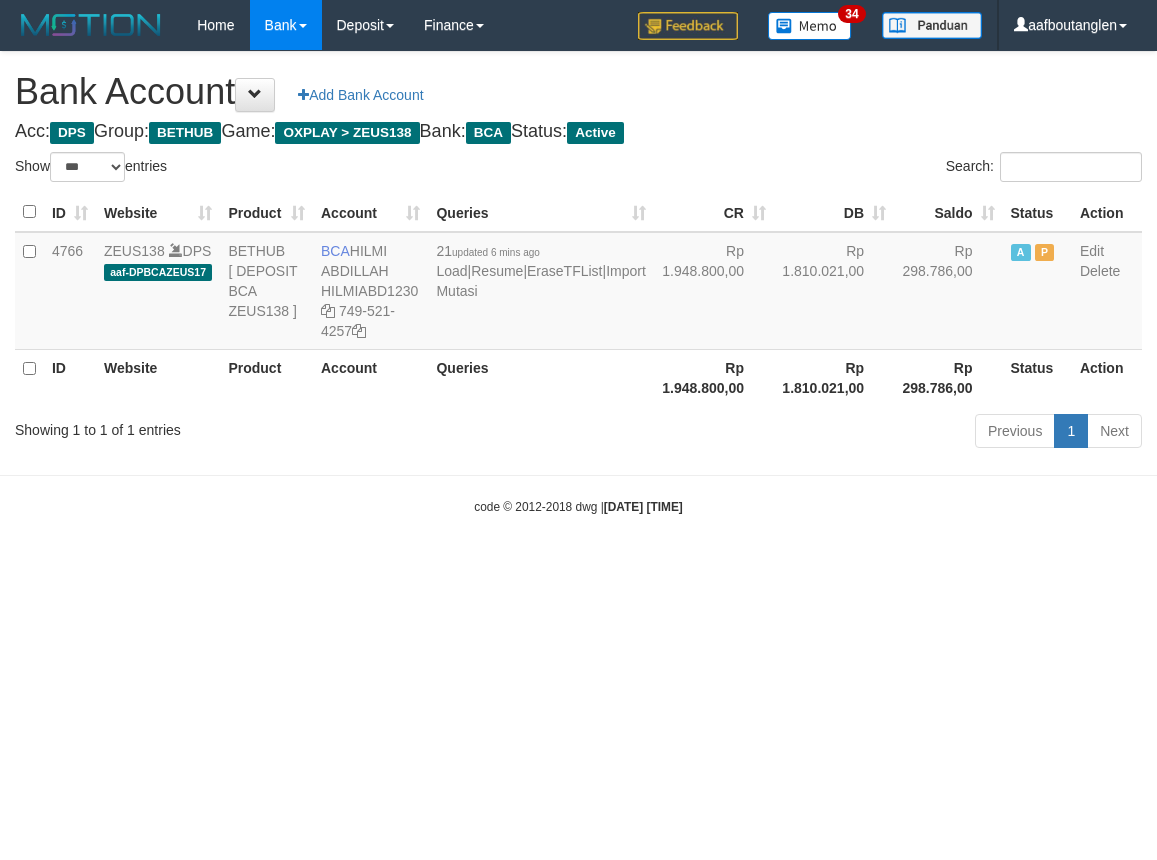 scroll, scrollTop: 0, scrollLeft: 0, axis: both 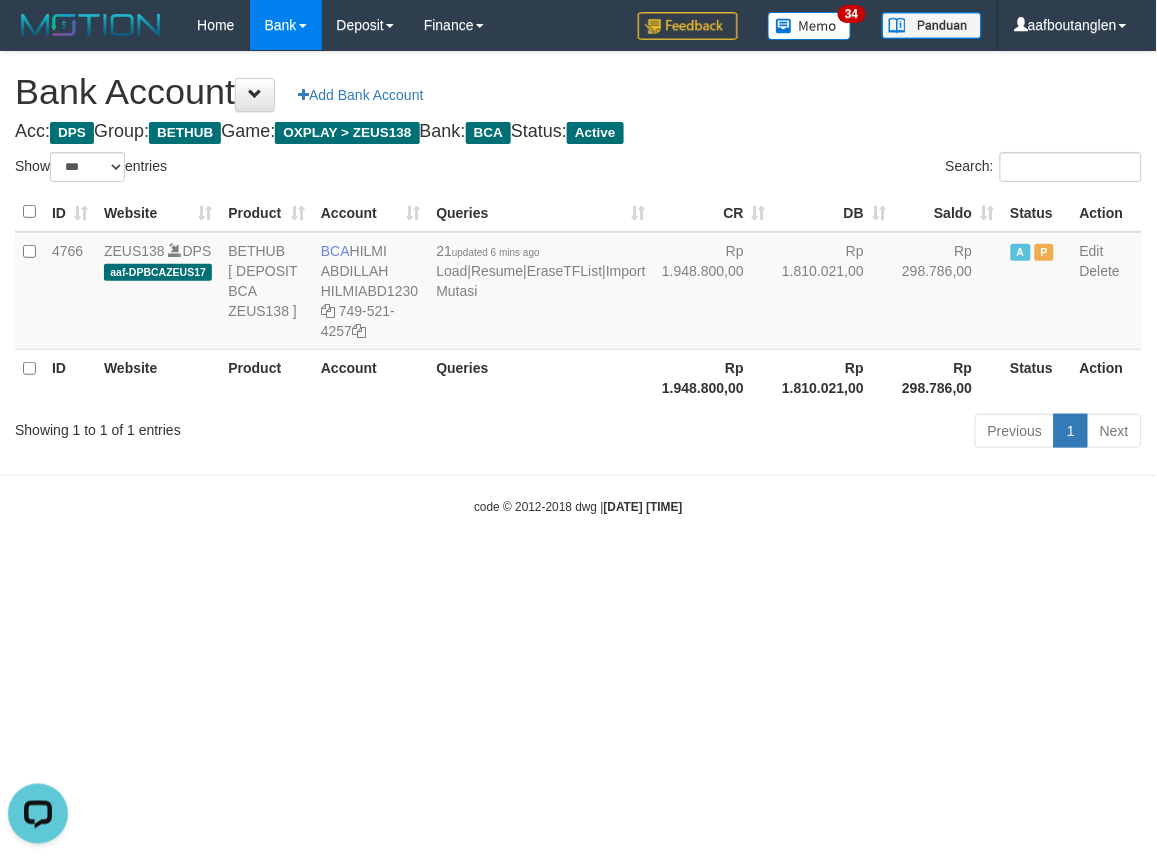 drag, startPoint x: 861, startPoint y: 591, endPoint x: 821, endPoint y: 575, distance: 43.081318 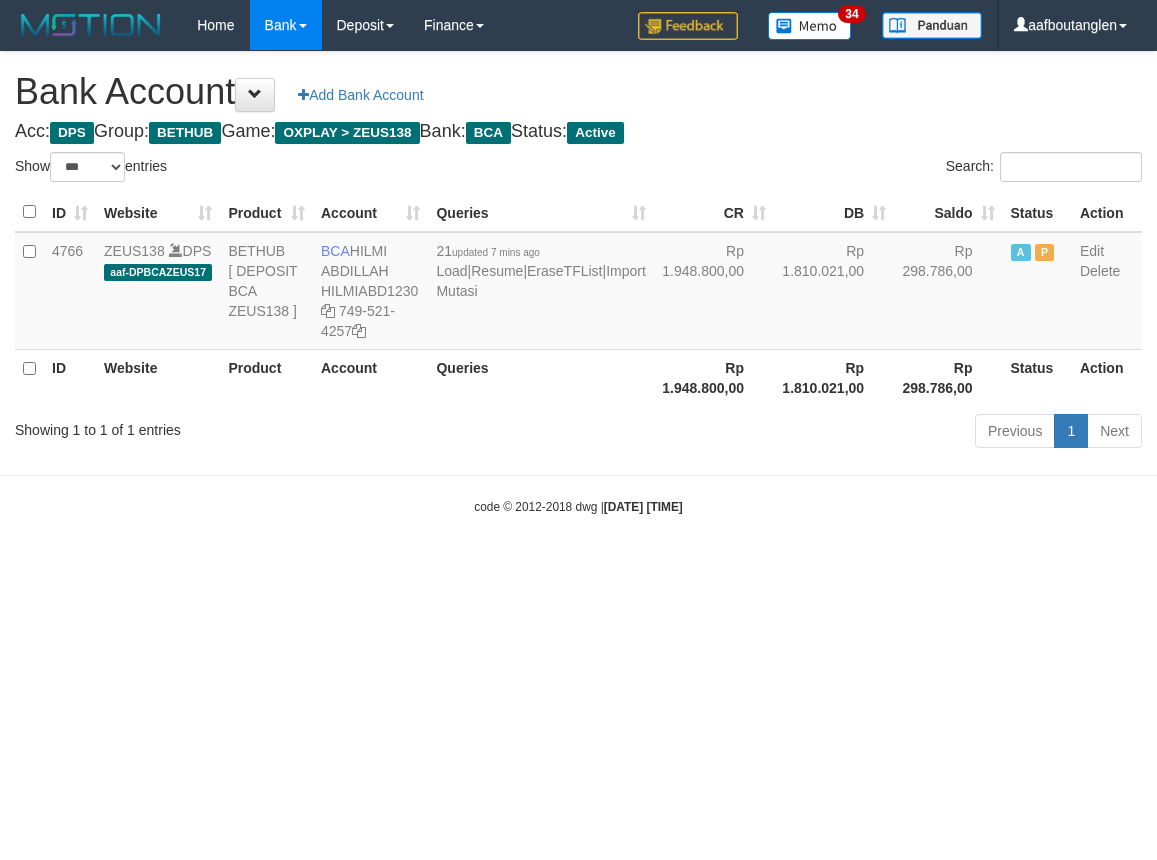select on "***" 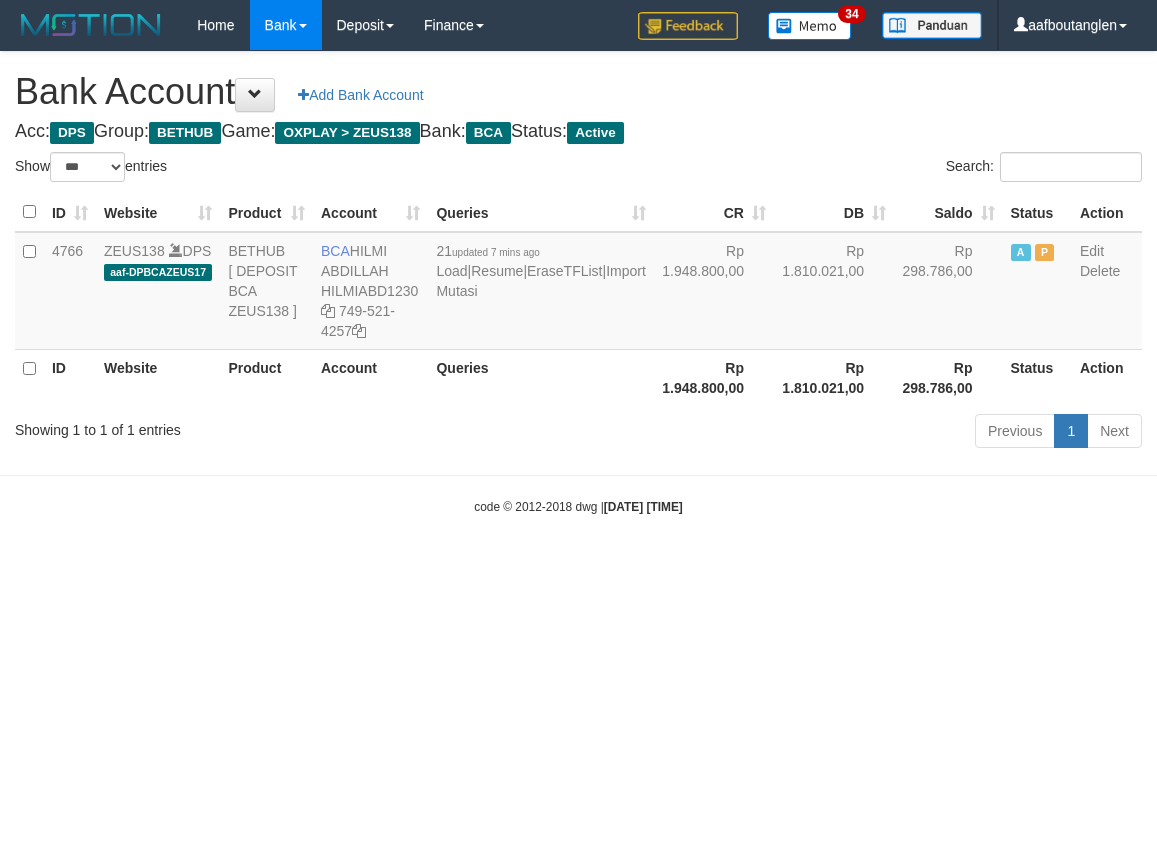 scroll, scrollTop: 0, scrollLeft: 0, axis: both 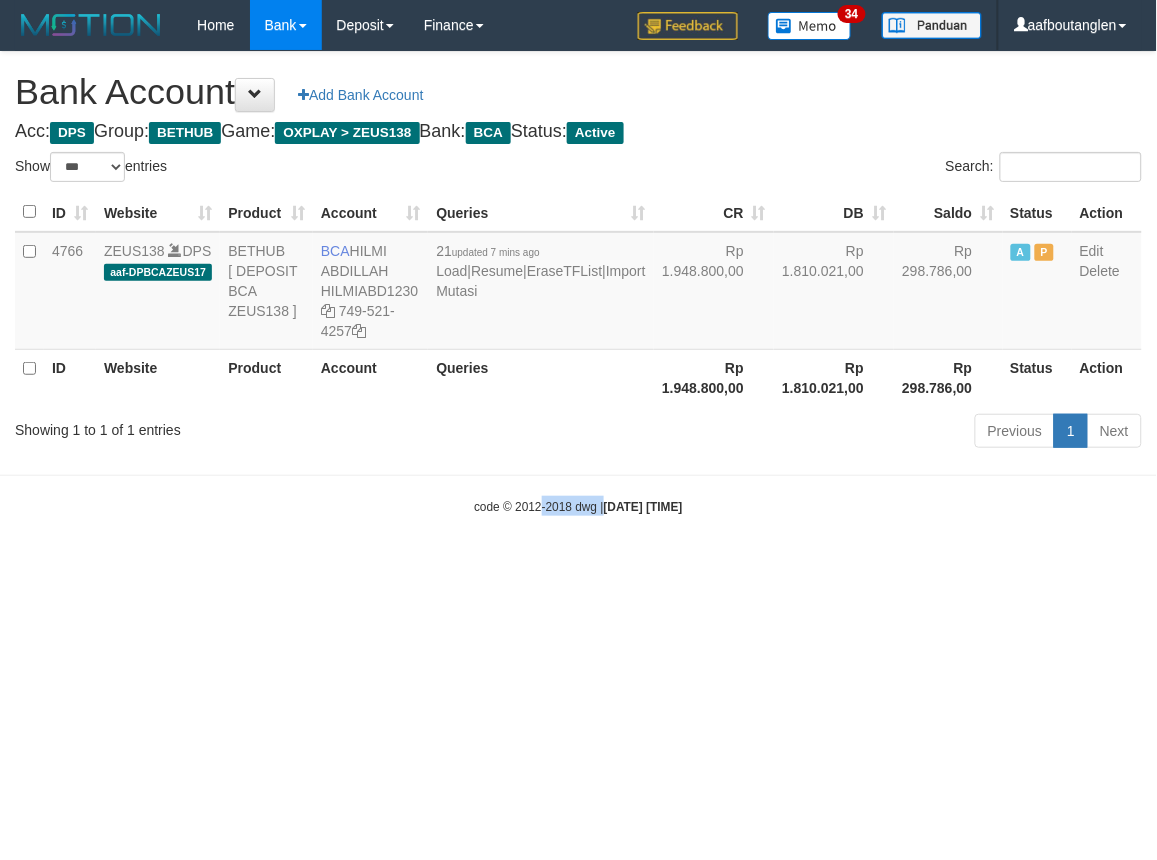 click on "Toggle navigation
Home
Bank
Account List
Deposit
DPS List
History
Note DPS
Finance
Financial Data
aafboutanglen
My Profile
Log Out
34" at bounding box center (578, 283) 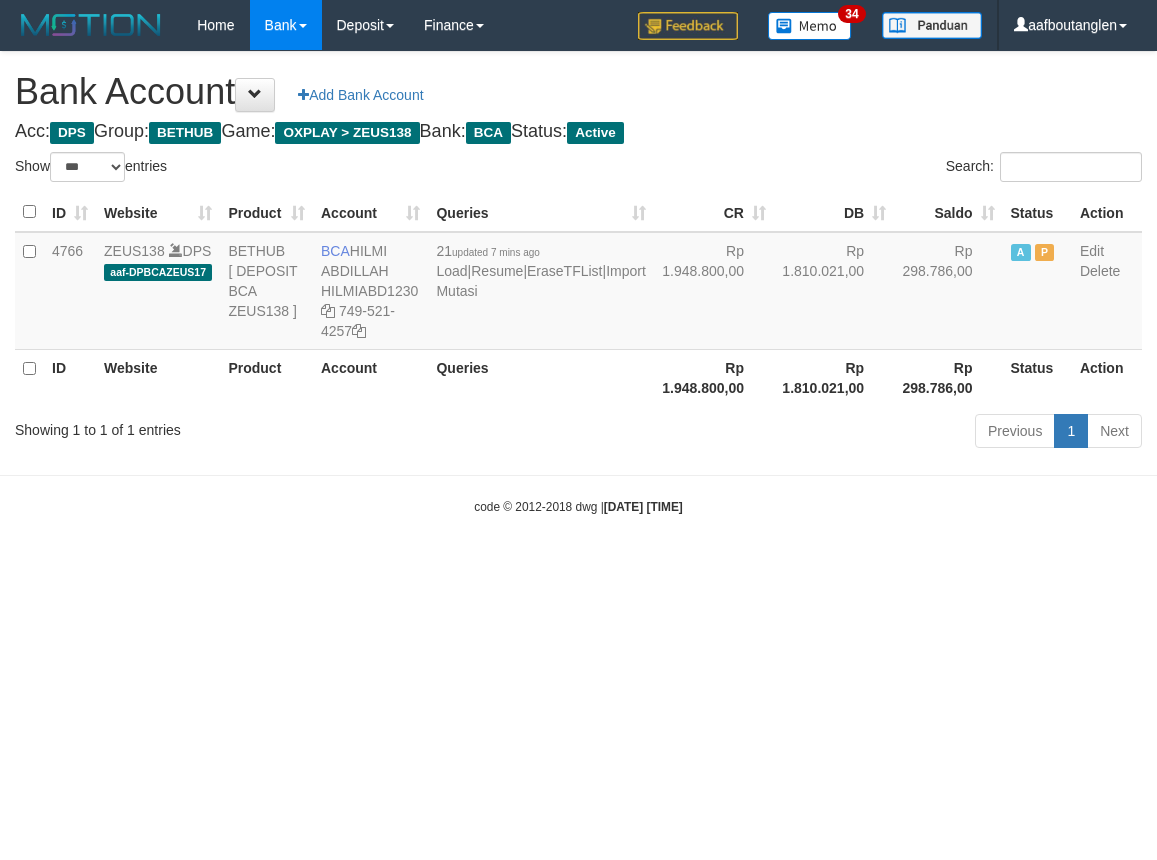 select on "***" 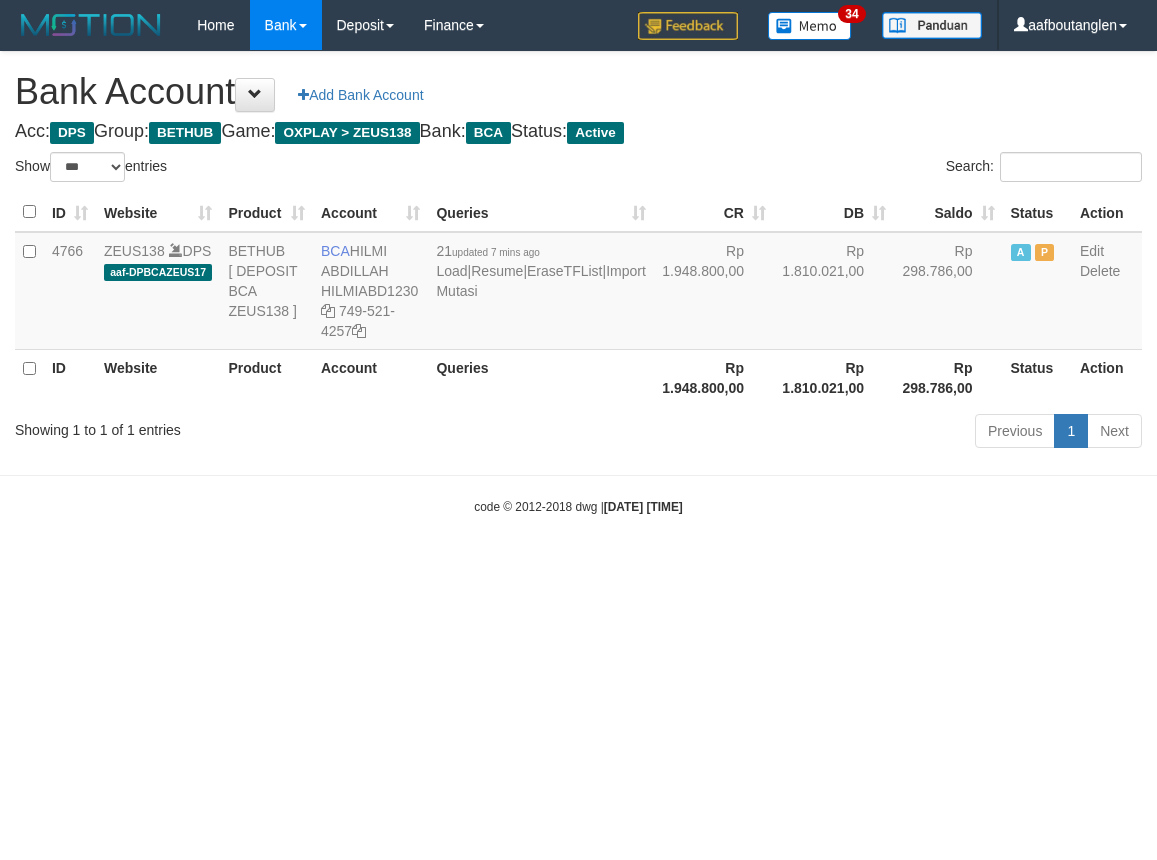 scroll, scrollTop: 0, scrollLeft: 0, axis: both 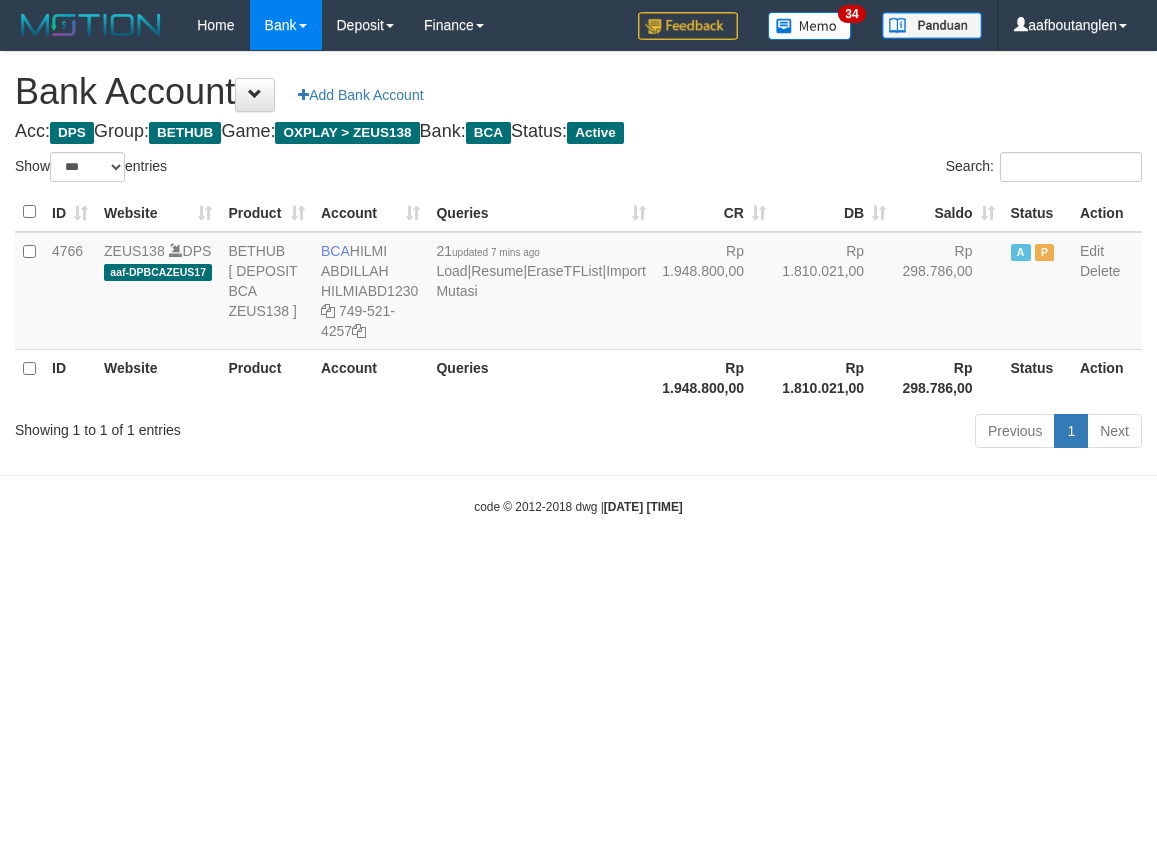 select on "***" 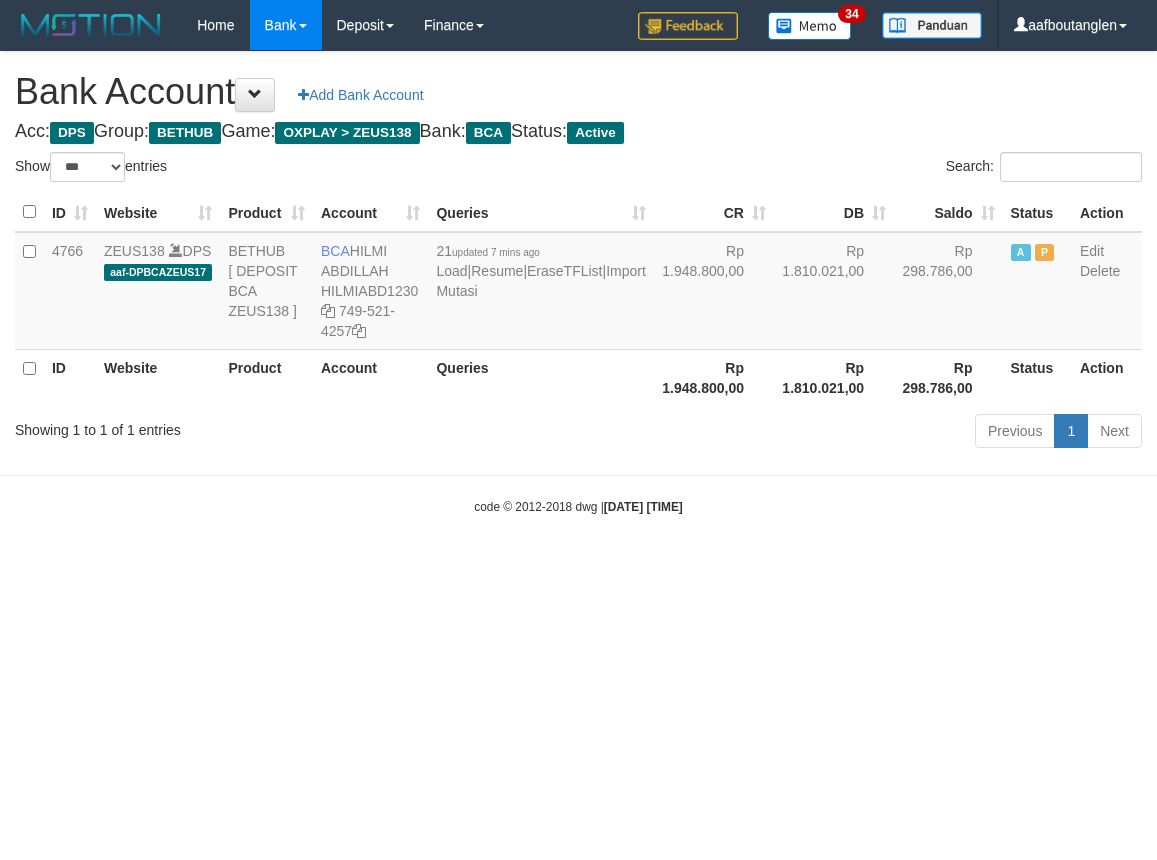 scroll, scrollTop: 0, scrollLeft: 0, axis: both 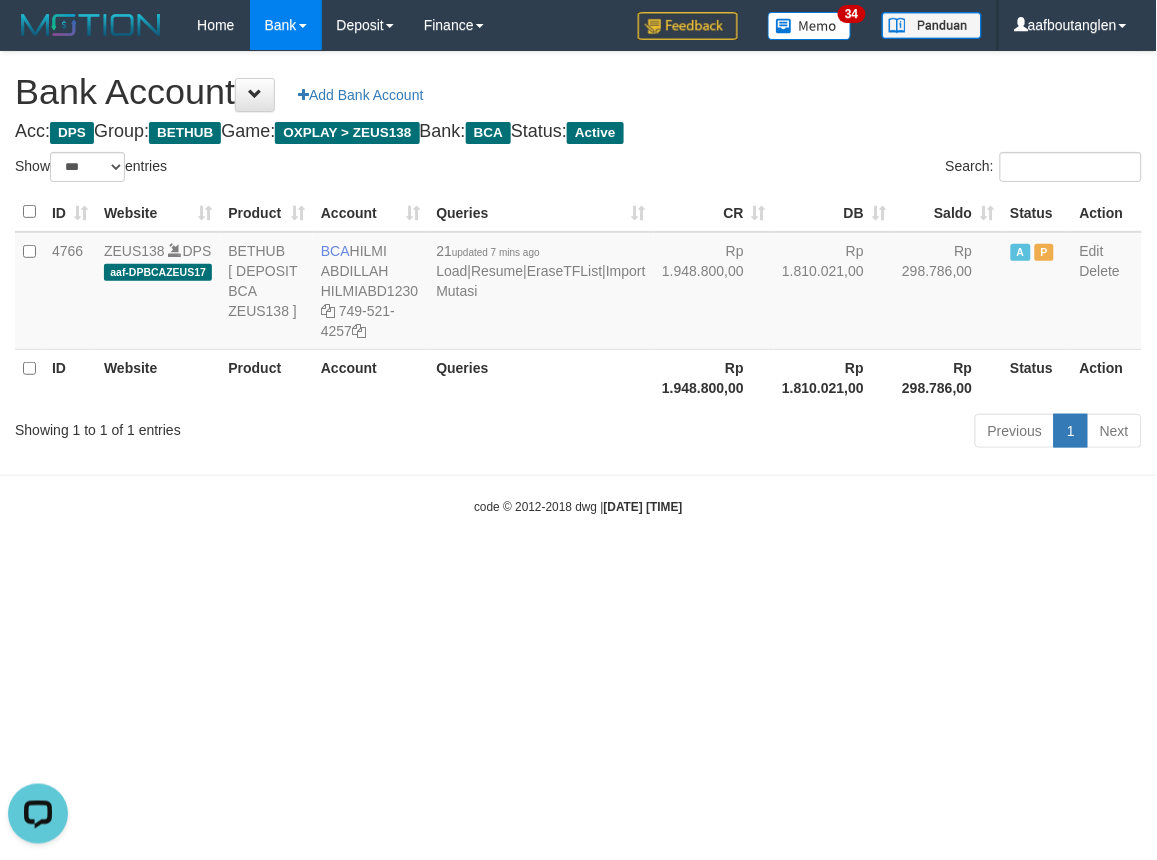 drag, startPoint x: 1018, startPoint y: 658, endPoint x: 1152, endPoint y: 704, distance: 141.67569 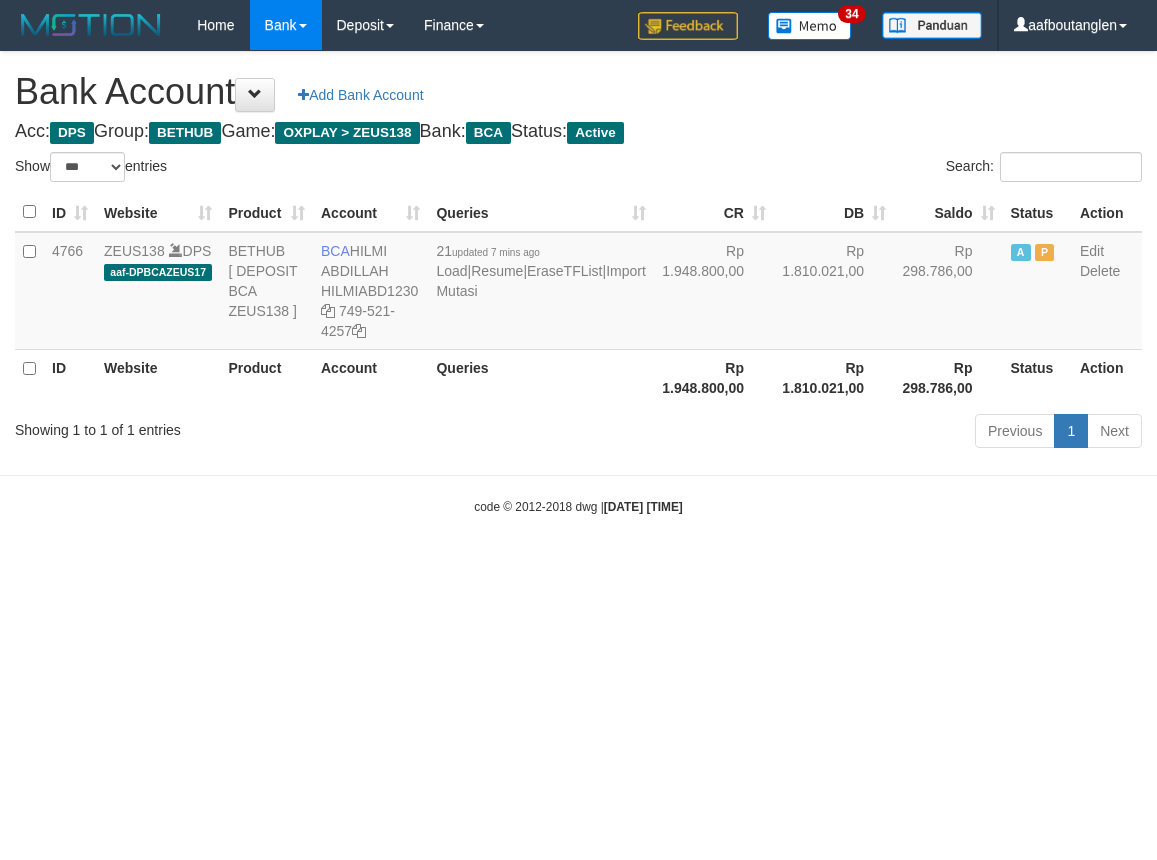 select on "***" 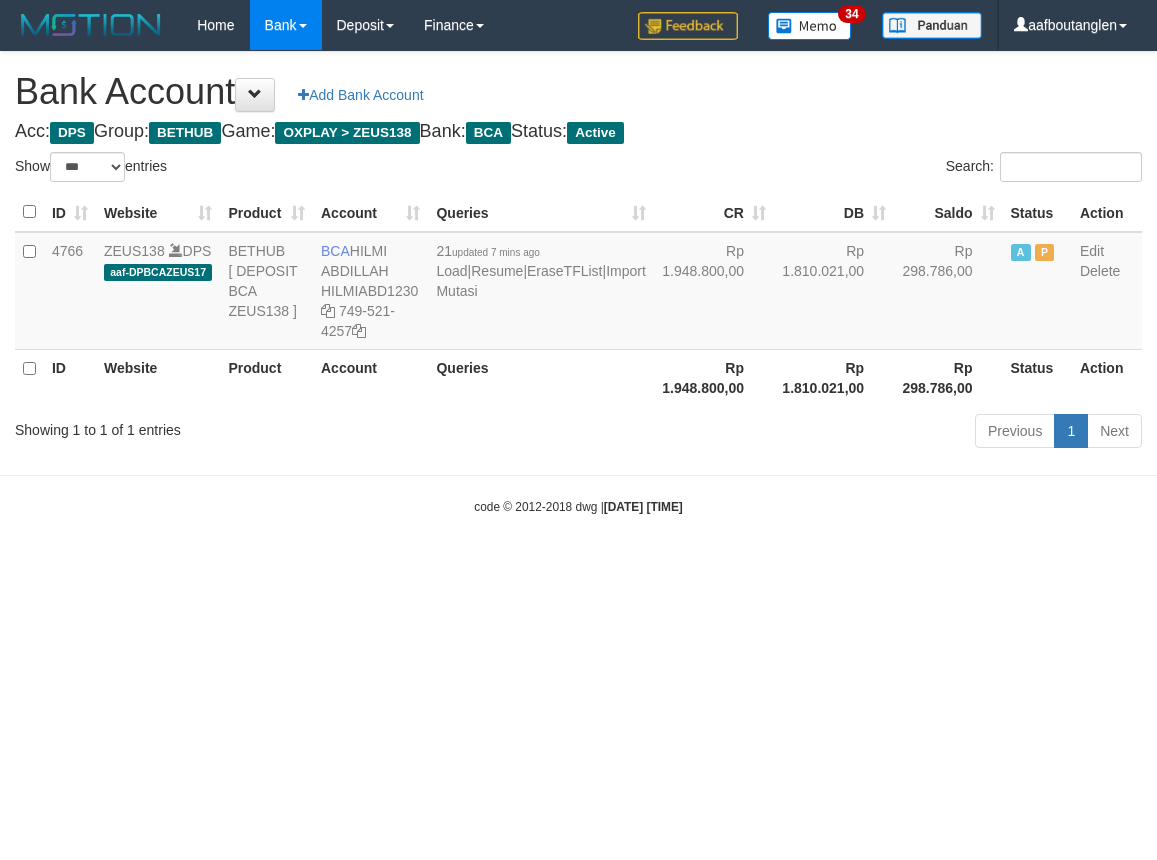 scroll, scrollTop: 0, scrollLeft: 0, axis: both 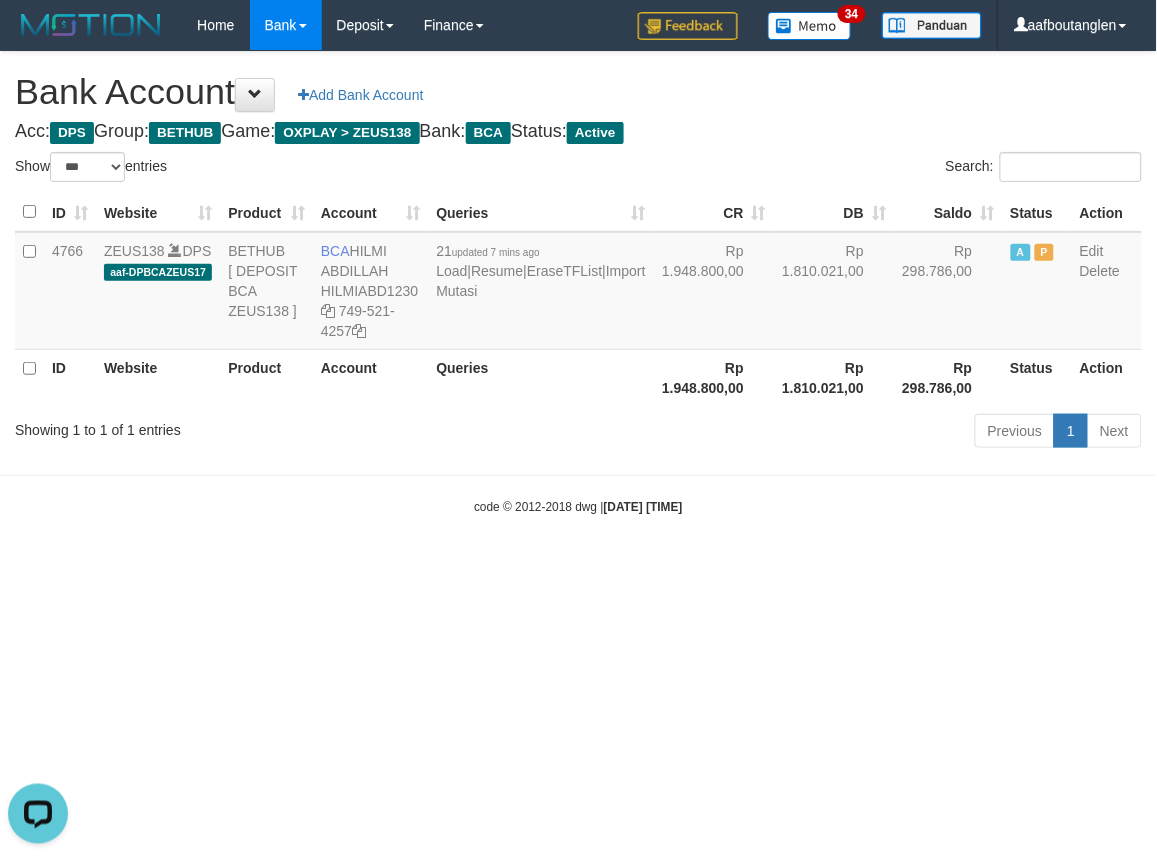 drag, startPoint x: 70, startPoint y: 495, endPoint x: 68, endPoint y: 513, distance: 18.110771 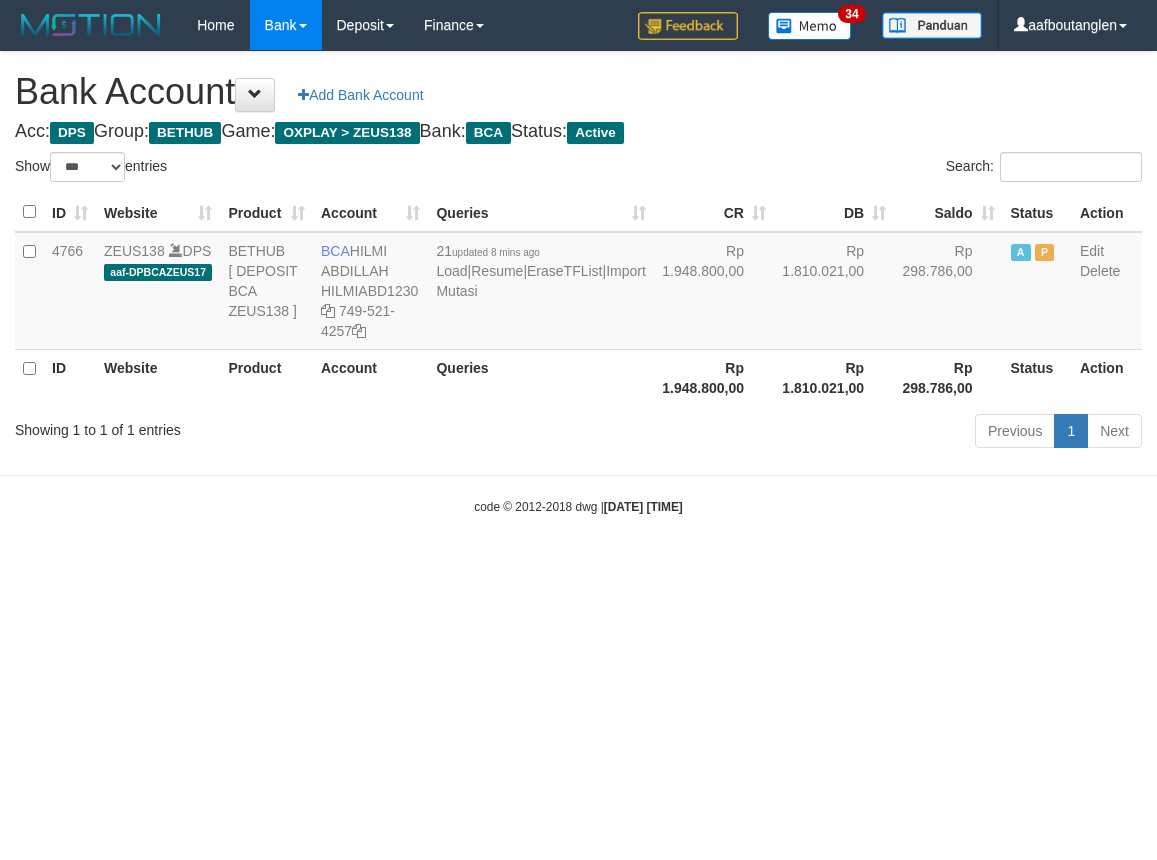 select on "***" 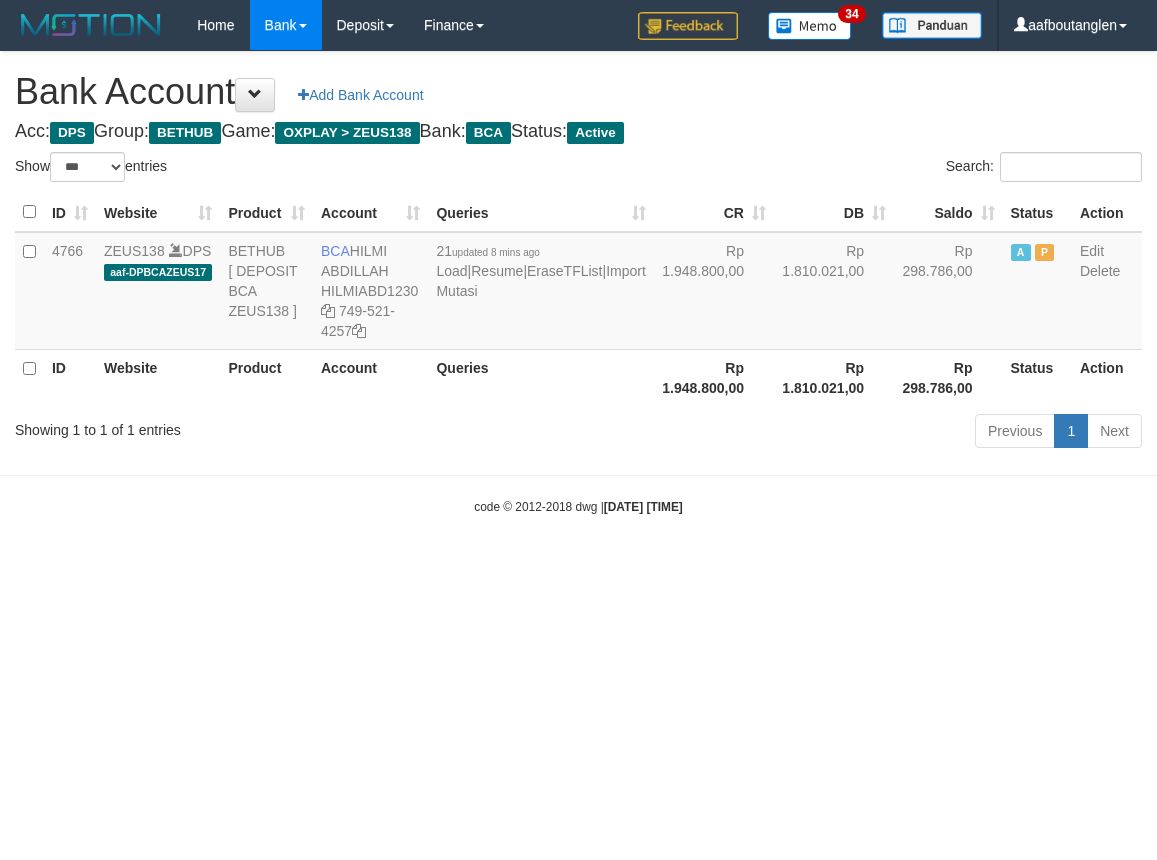 scroll, scrollTop: 0, scrollLeft: 0, axis: both 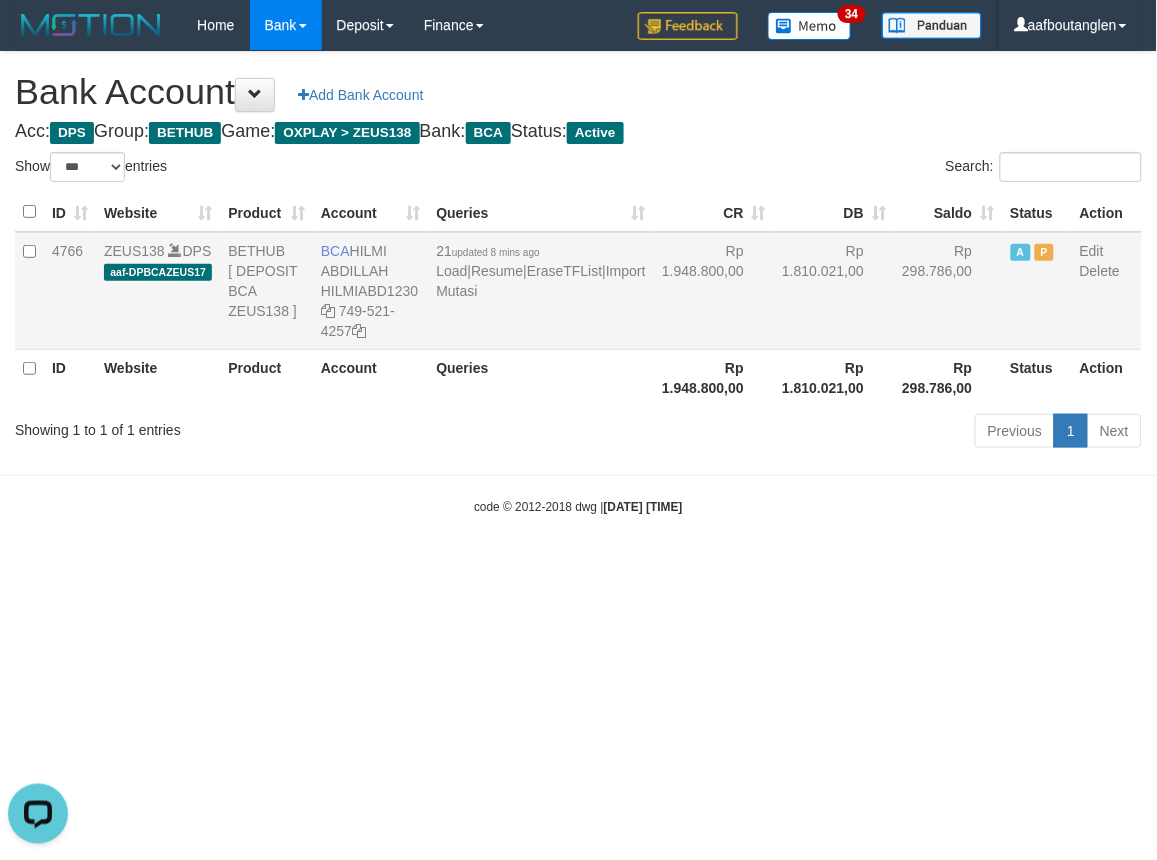 drag, startPoint x: 335, startPoint y: 251, endPoint x: 398, endPoint y: 276, distance: 67.77905 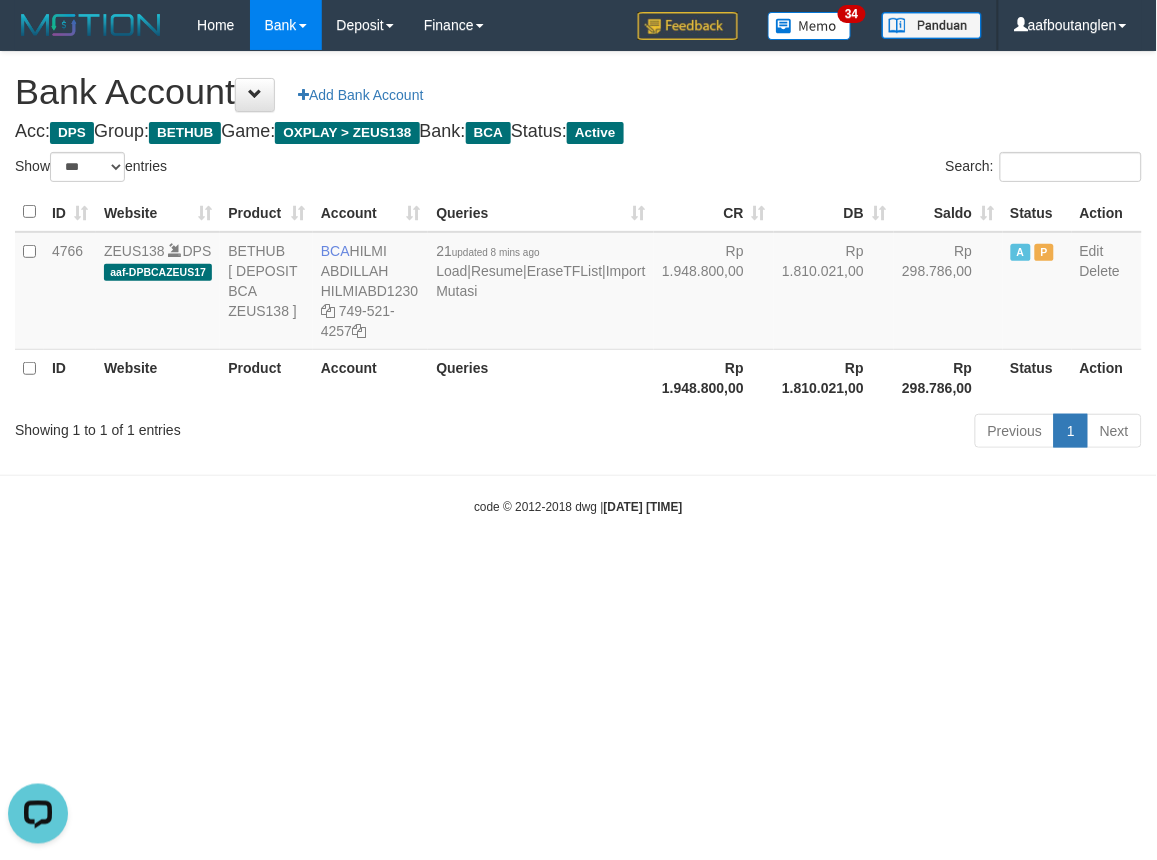 click on "Toggle navigation
Home
Bank
Account List
Deposit
DPS List
History
Note DPS
Finance
Financial Data
aafboutanglen
My Profile
Log Out
34" at bounding box center (578, 283) 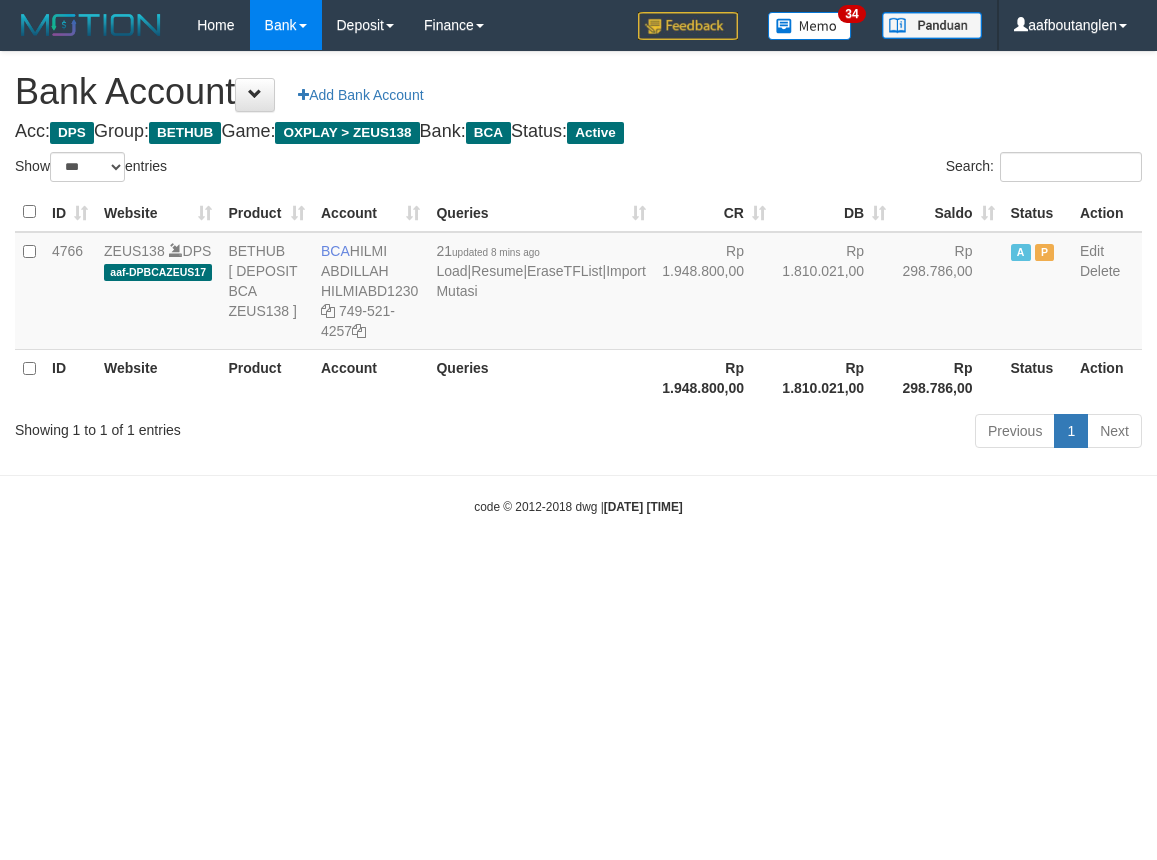 select on "***" 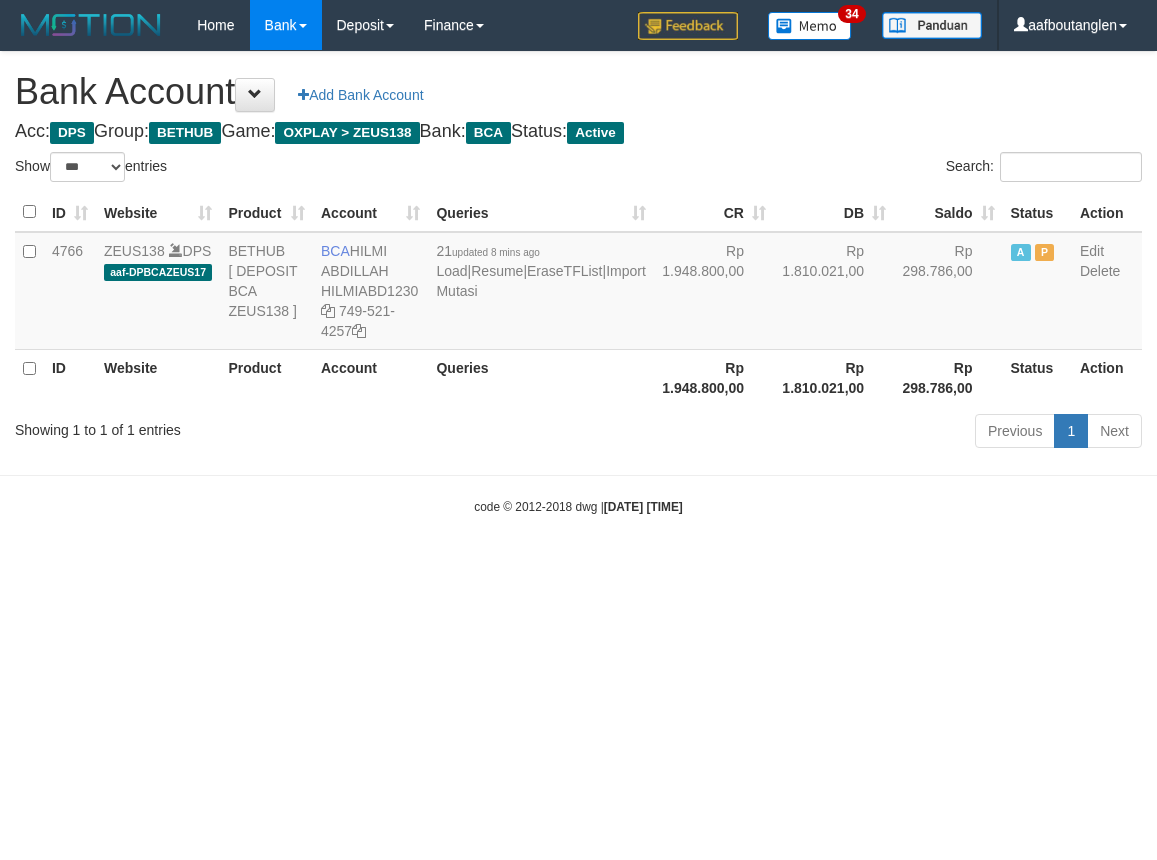 scroll, scrollTop: 0, scrollLeft: 0, axis: both 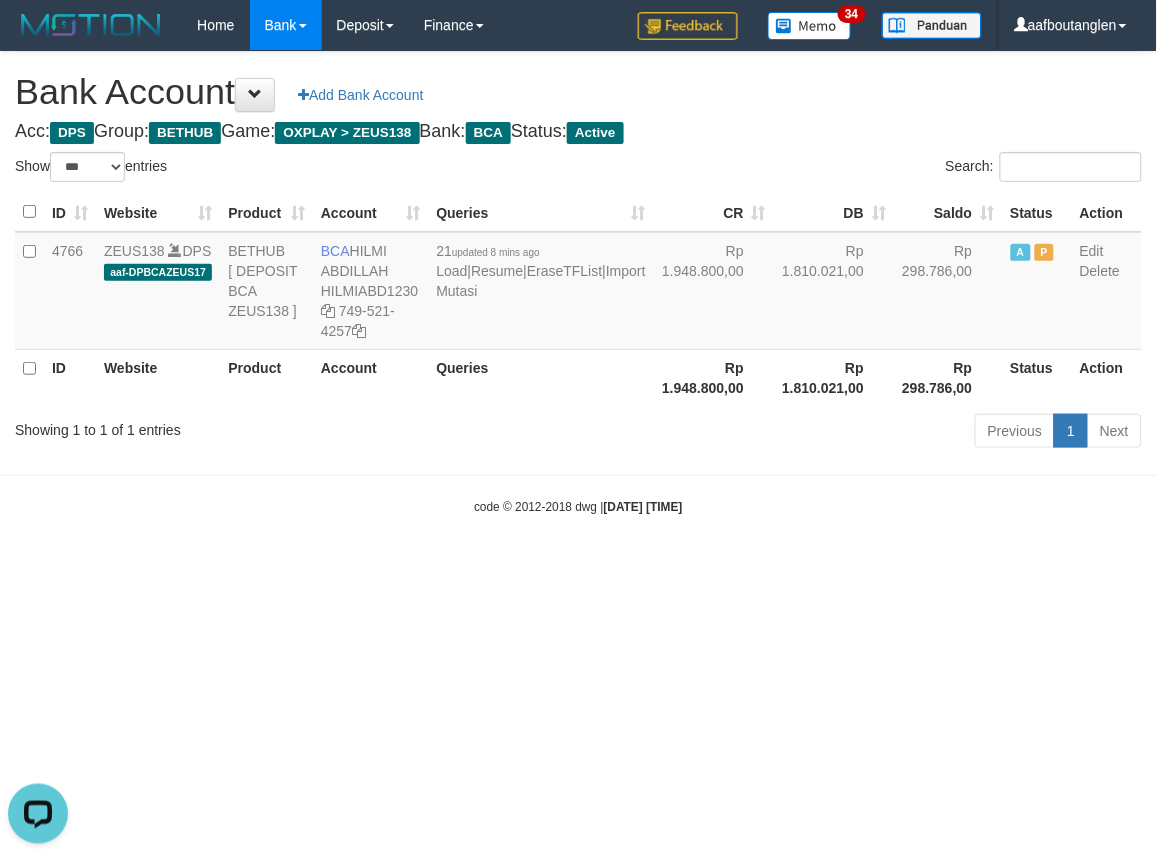 click on "Toggle navigation
Home
Bank
Account List
Deposit
DPS List
History
Note DPS
Finance
Financial Data
aafboutanglen
My Profile
Log Out
34" at bounding box center [578, 283] 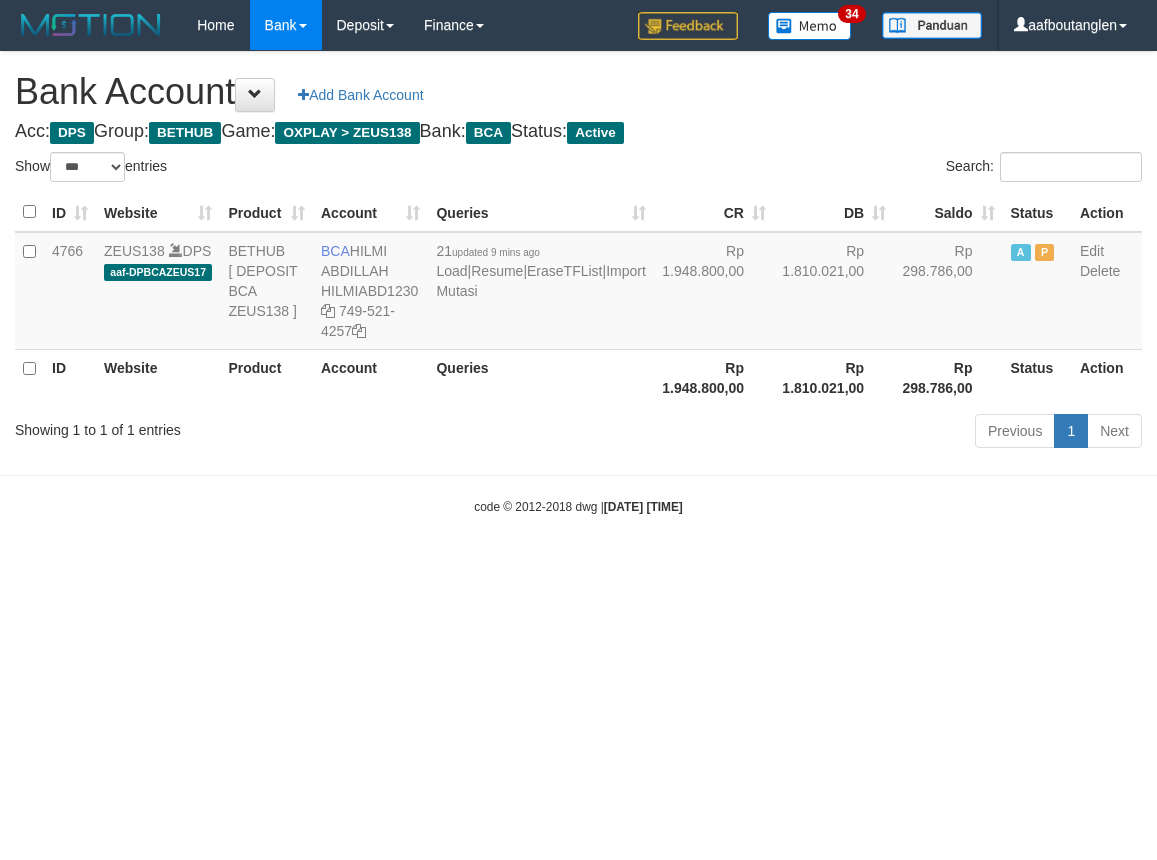 select on "***" 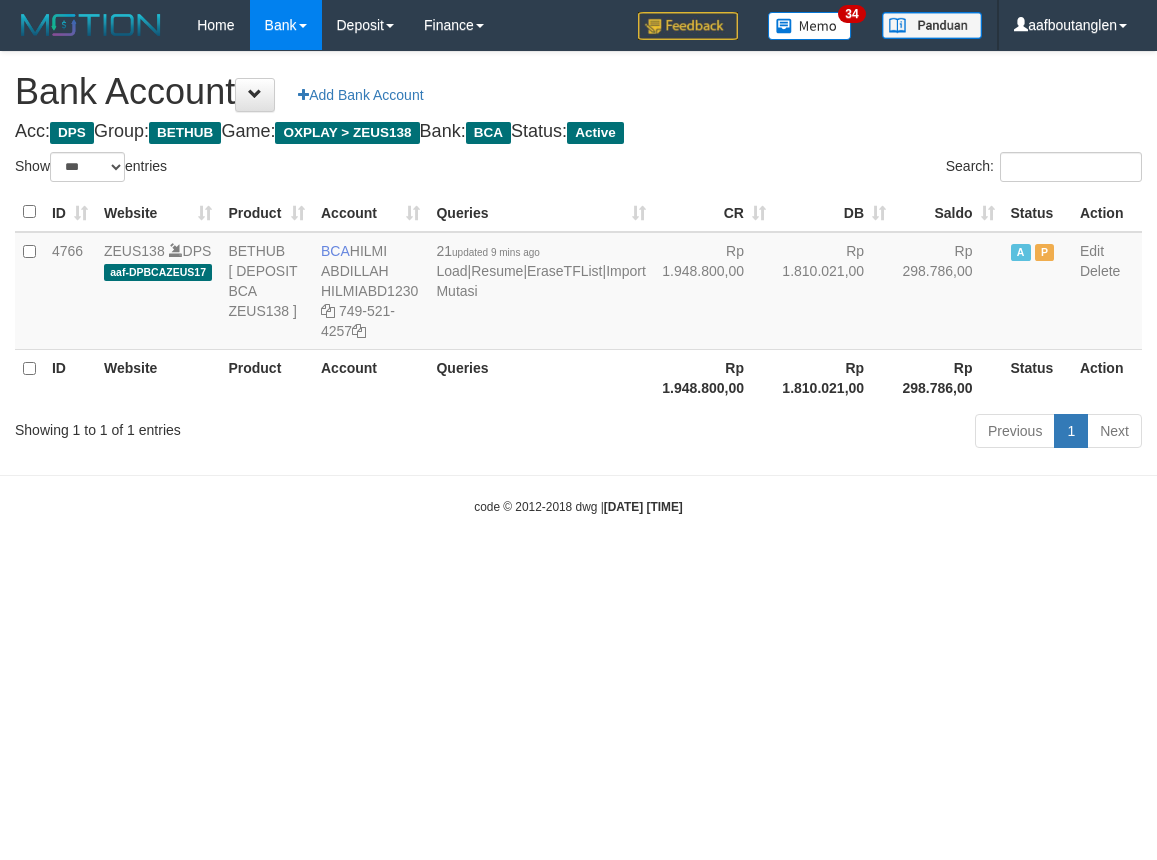 scroll, scrollTop: 0, scrollLeft: 0, axis: both 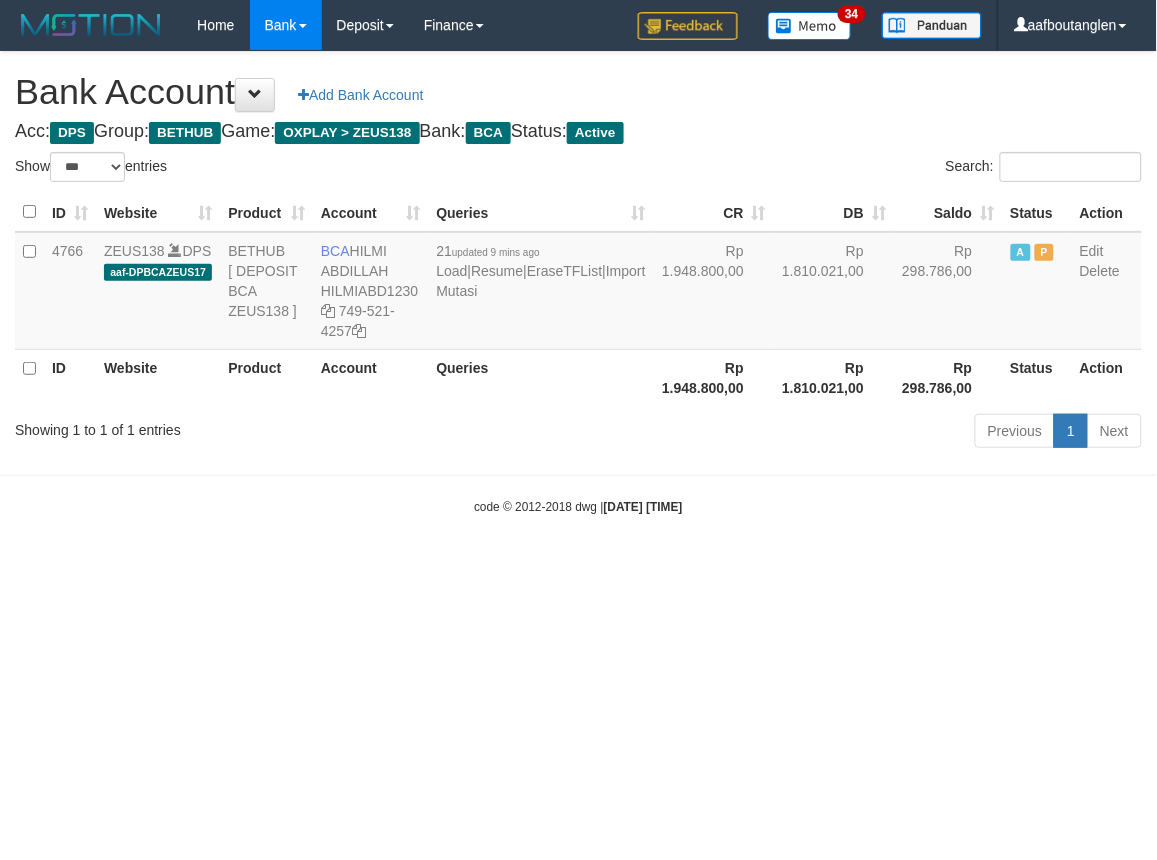 click on "Toggle navigation
Home
Bank
Account List
Deposit
DPS List
History
Note DPS
Finance
Financial Data
aafboutanglen
My Profile
Log Out
34" at bounding box center (578, 283) 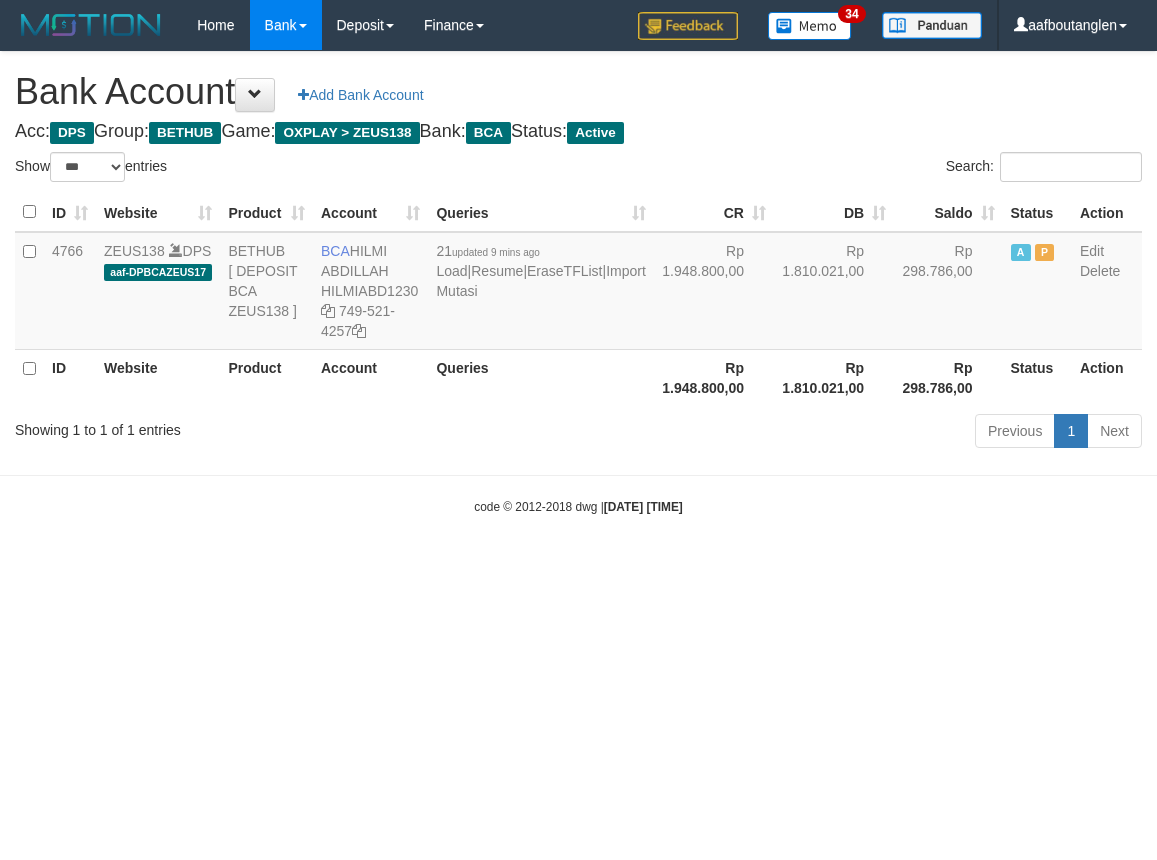 select on "***" 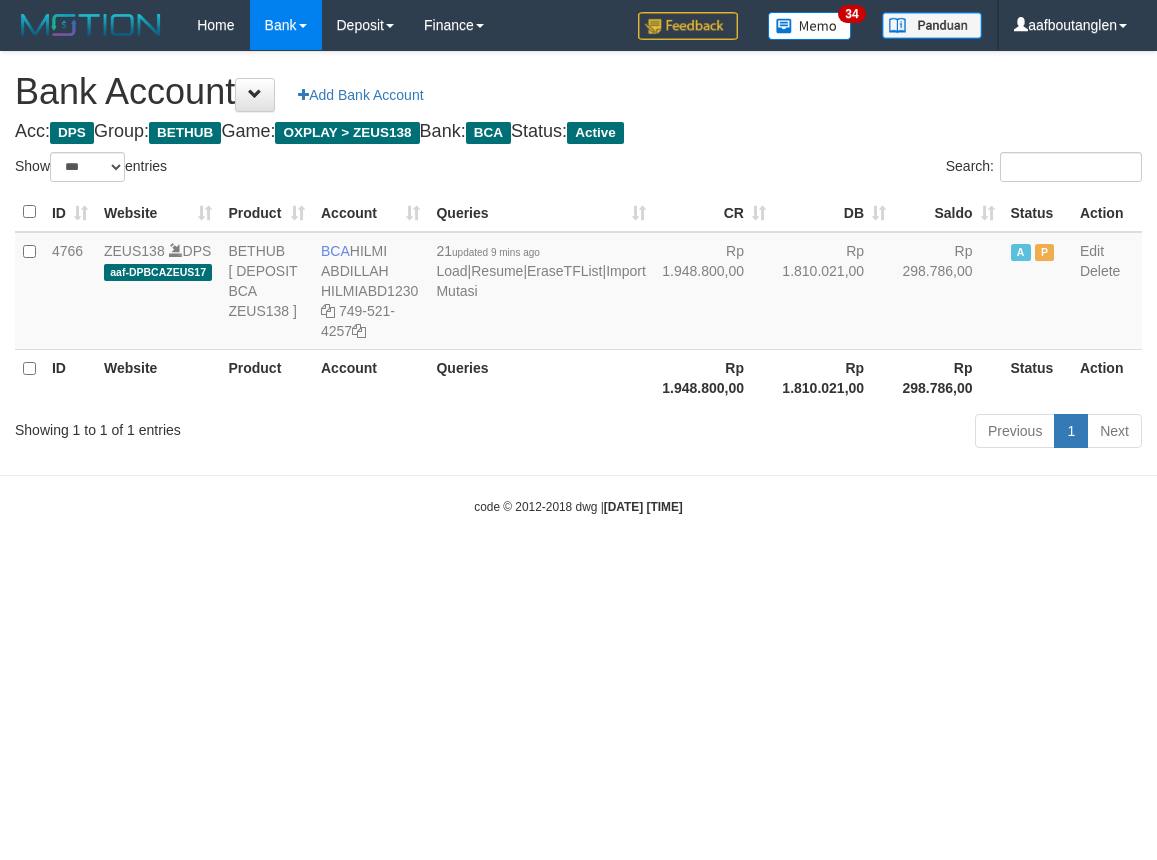scroll, scrollTop: 0, scrollLeft: 0, axis: both 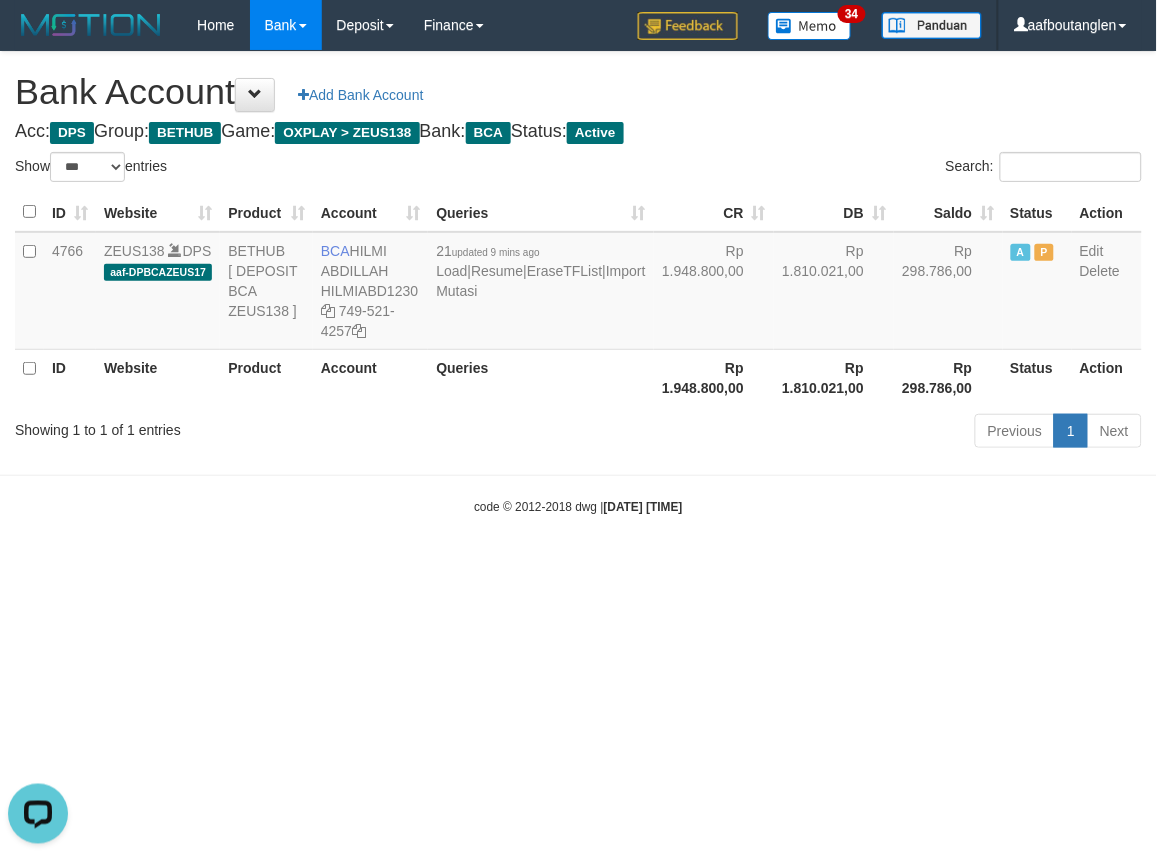drag, startPoint x: 697, startPoint y: 582, endPoint x: 642, endPoint y: 585, distance: 55.081757 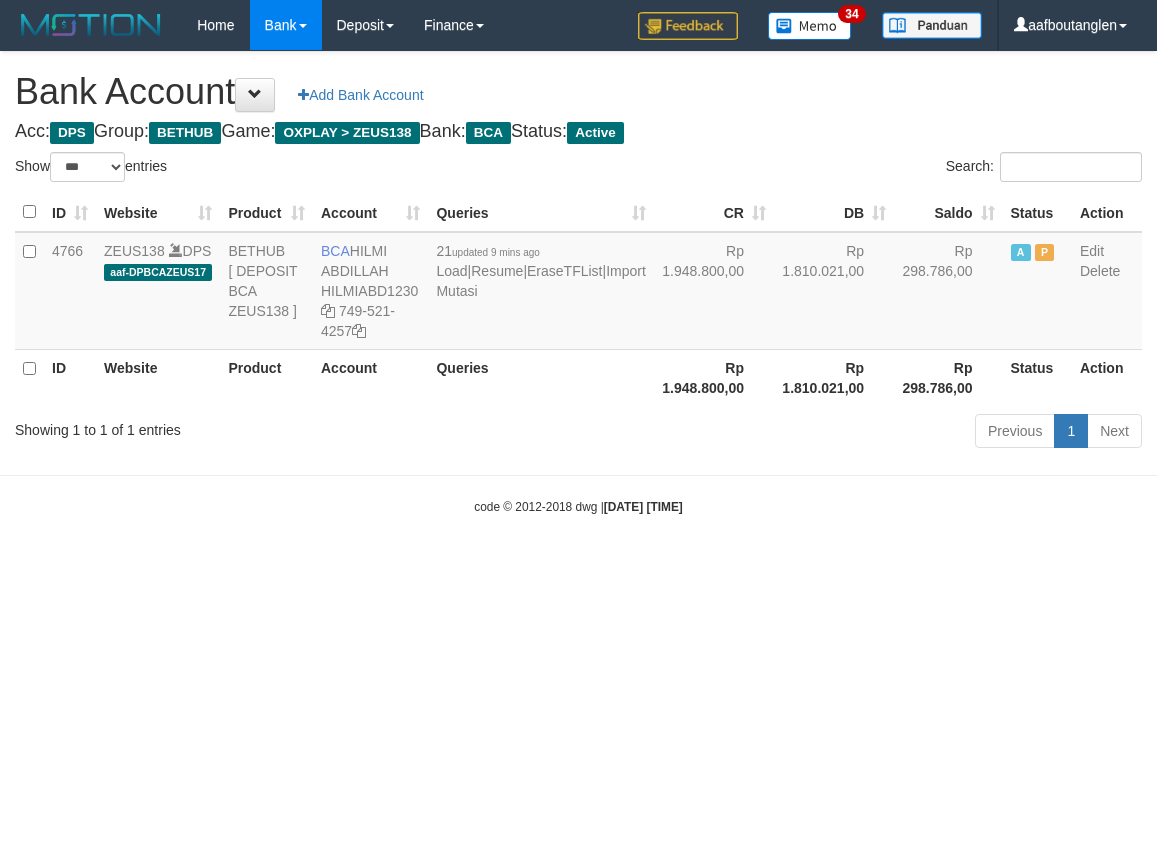 select on "***" 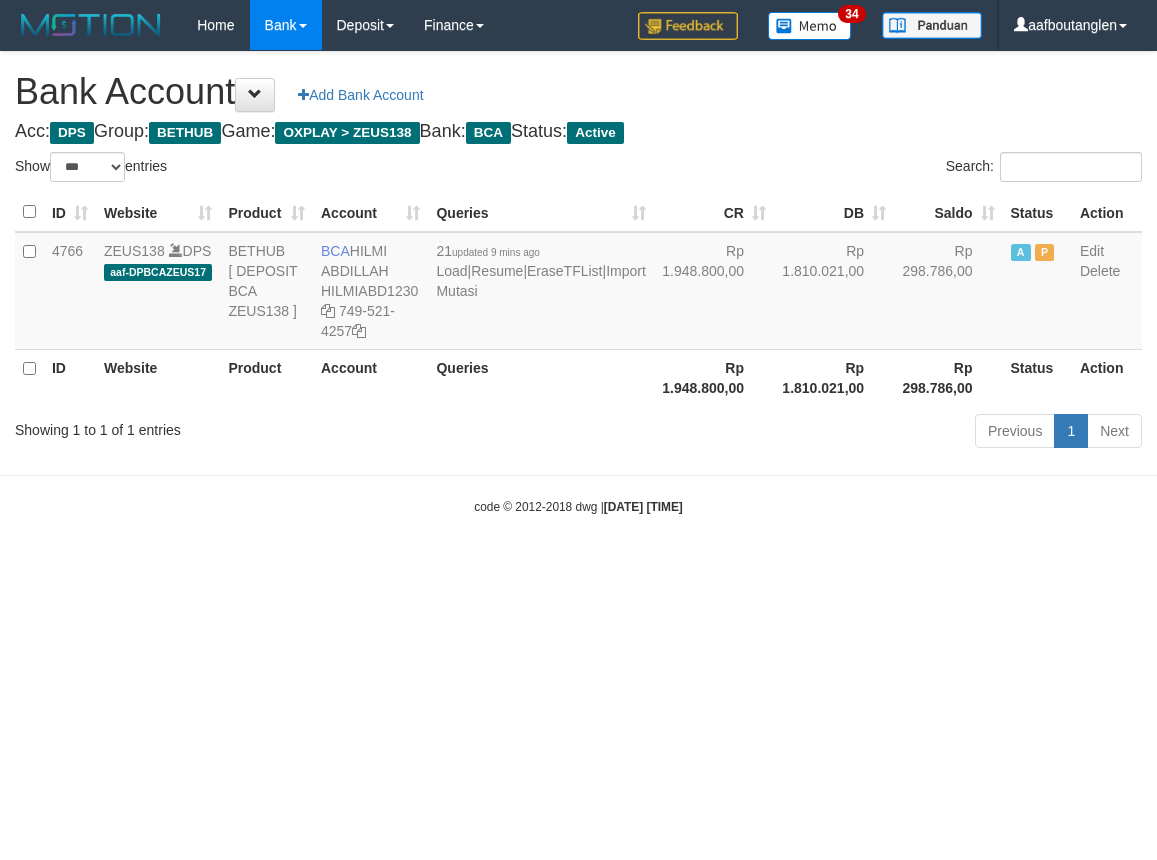 scroll, scrollTop: 0, scrollLeft: 0, axis: both 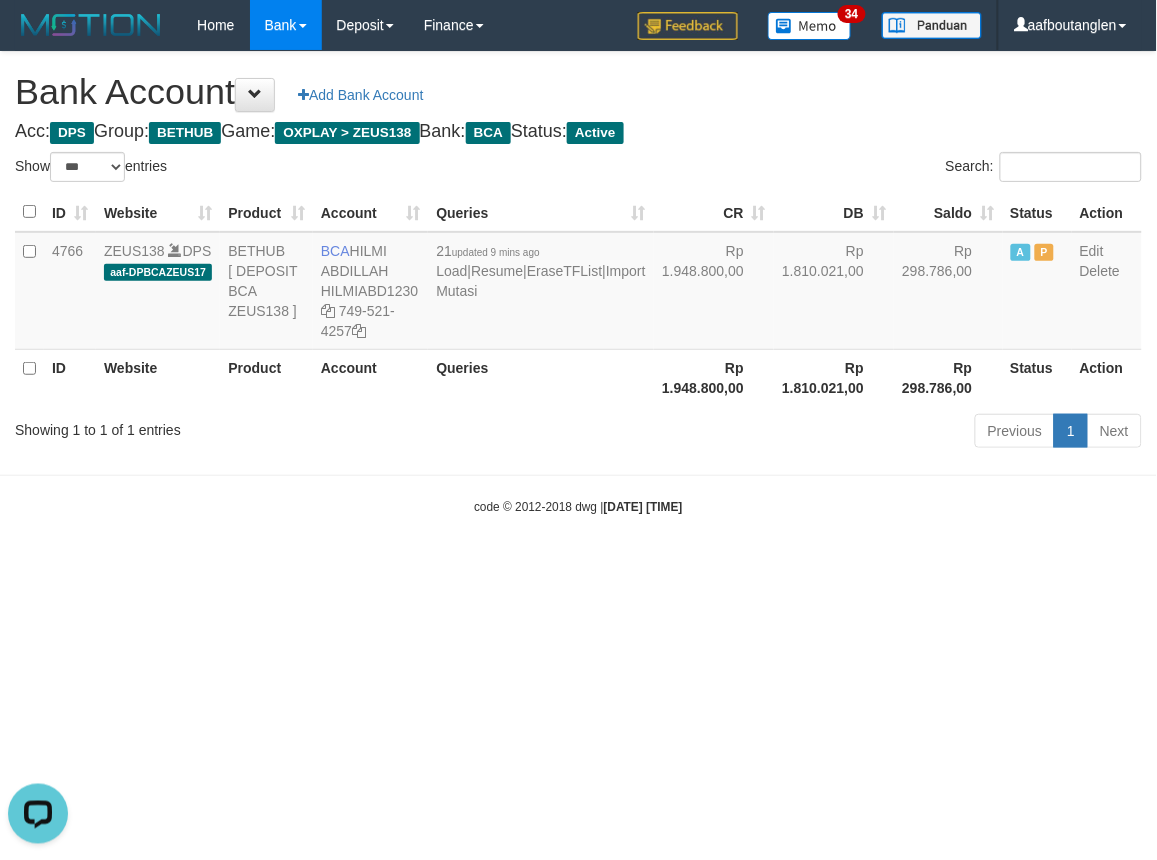 click on "Toggle navigation
Home
Bank
Account List
Deposit
DPS List
History
Note DPS
Finance
Financial Data
aafboutanglen
My Profile
Log Out
34" at bounding box center [578, 283] 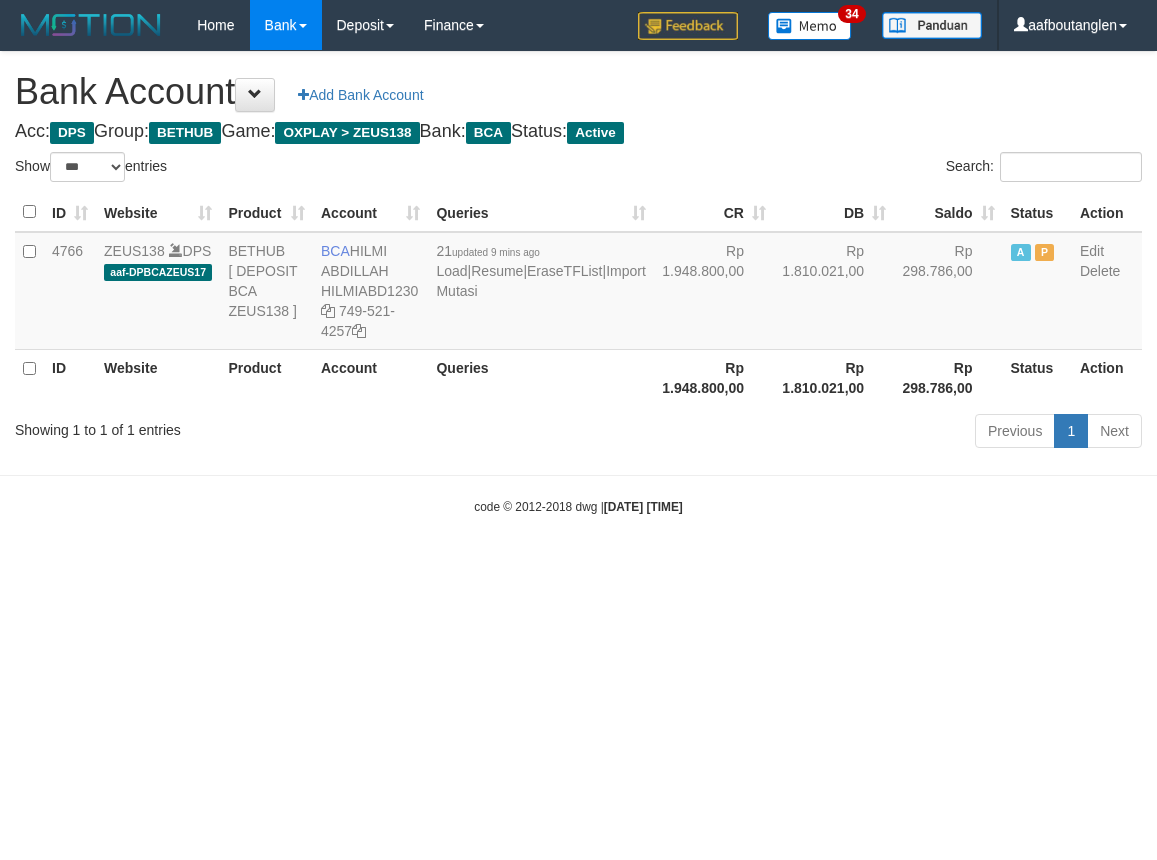 select on "***" 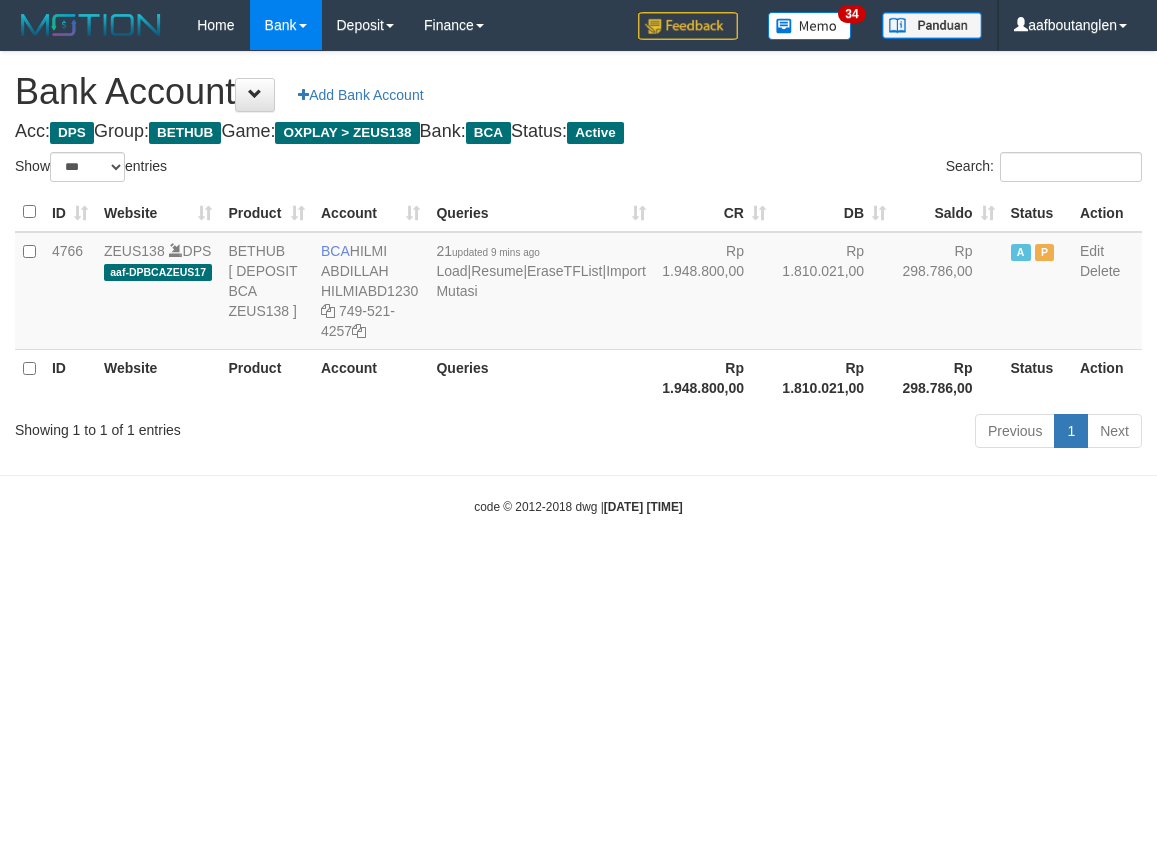 scroll, scrollTop: 0, scrollLeft: 0, axis: both 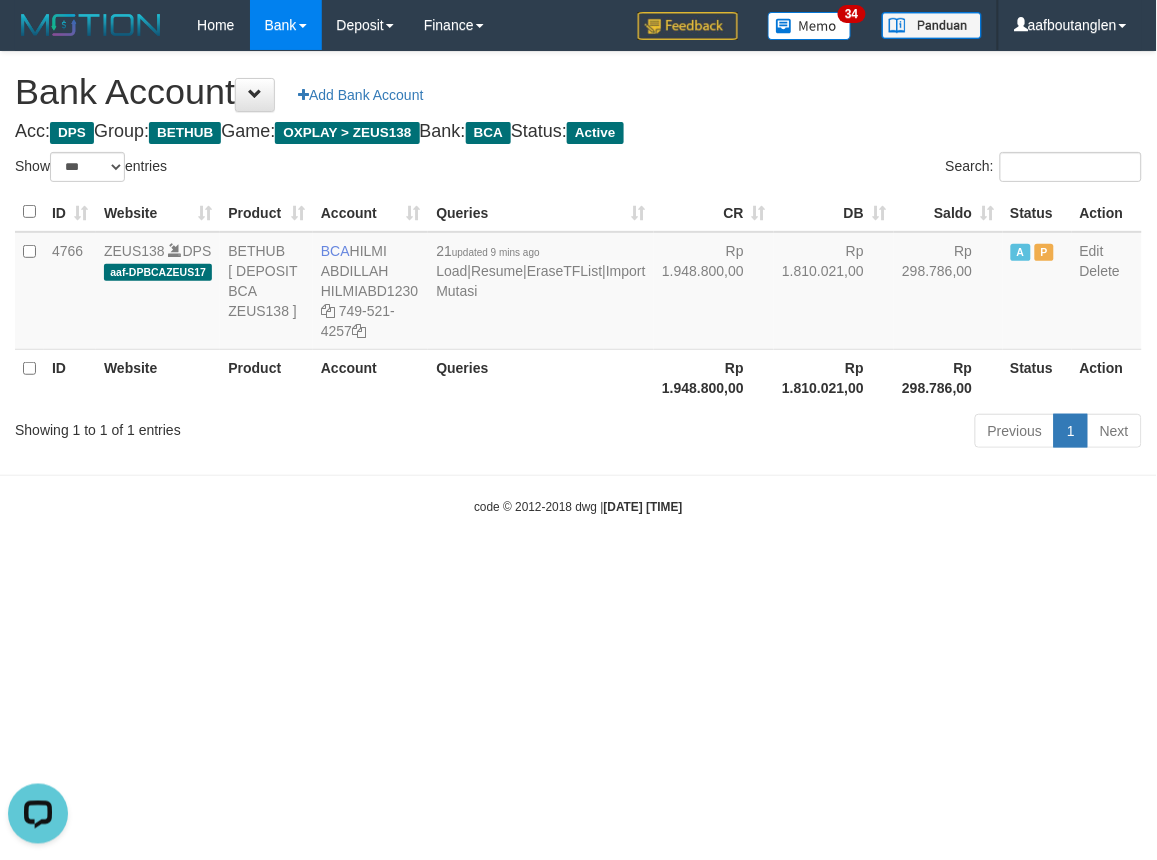 drag, startPoint x: 0, startPoint y: 0, endPoint x: 631, endPoint y: 697, distance: 940.1968 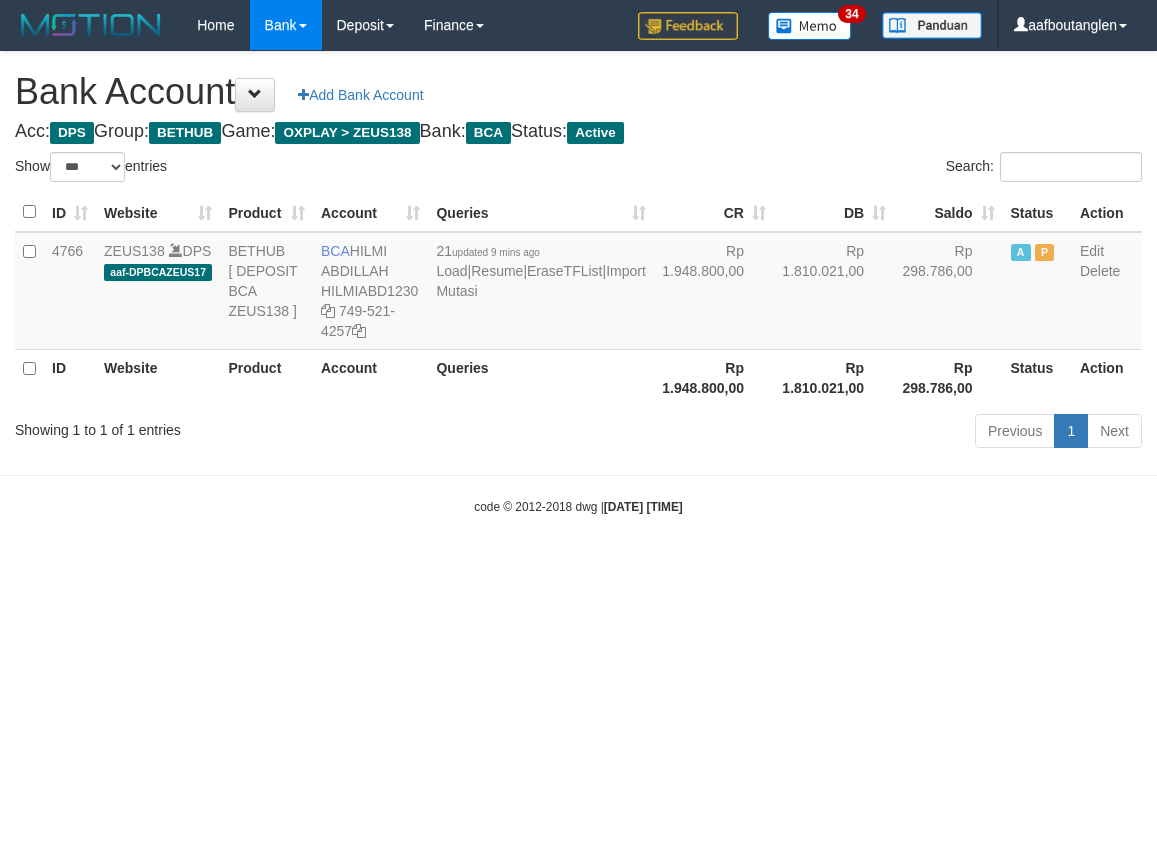select on "***" 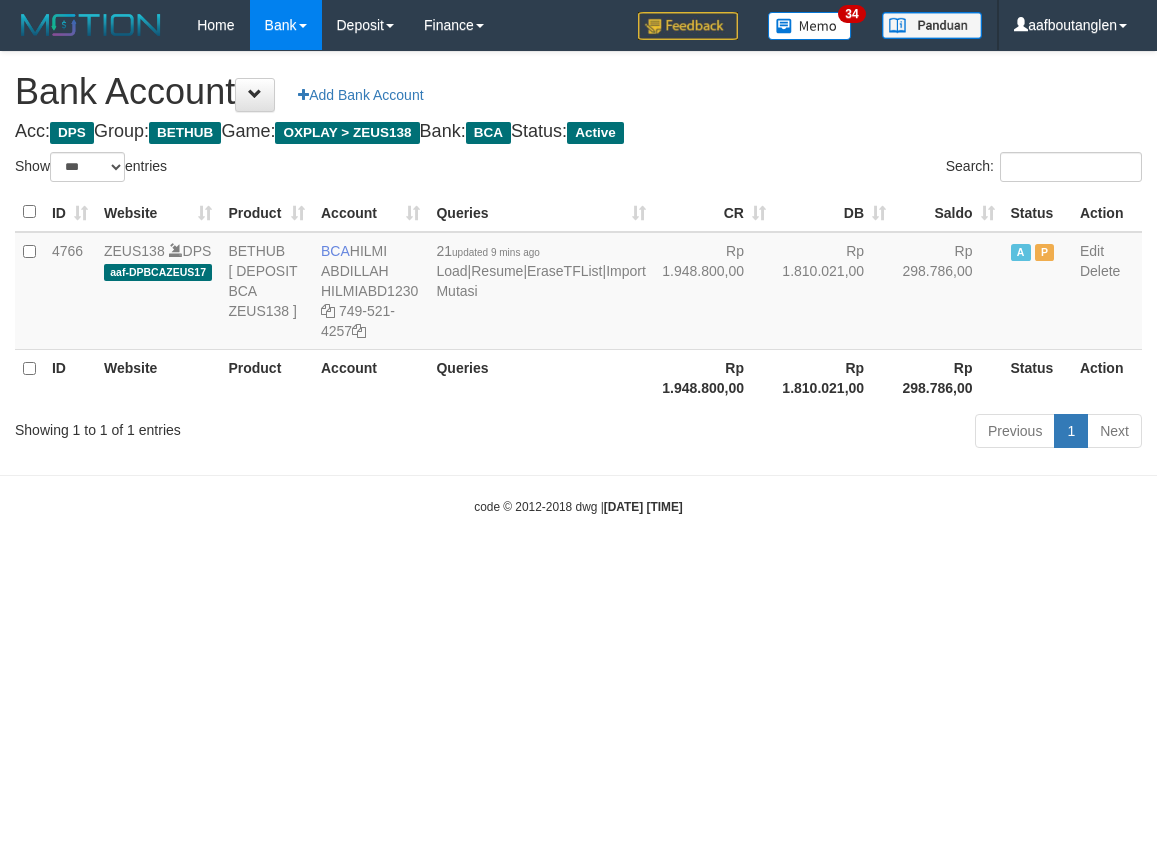 scroll, scrollTop: 0, scrollLeft: 0, axis: both 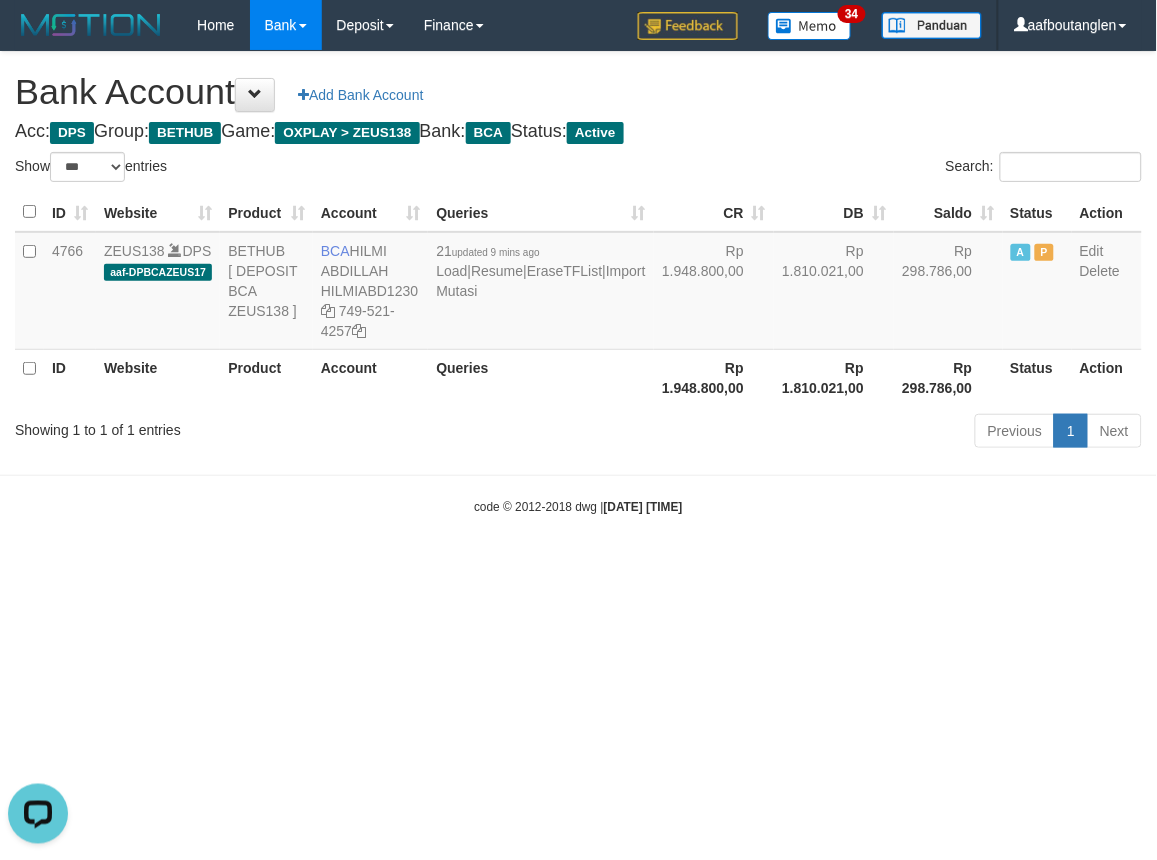 click on "Toggle navigation
Home
Bank
Account List
Deposit
DPS List
History
Note DPS
Finance
Financial Data
aafboutanglen
My Profile
Log Out
34" at bounding box center [578, 283] 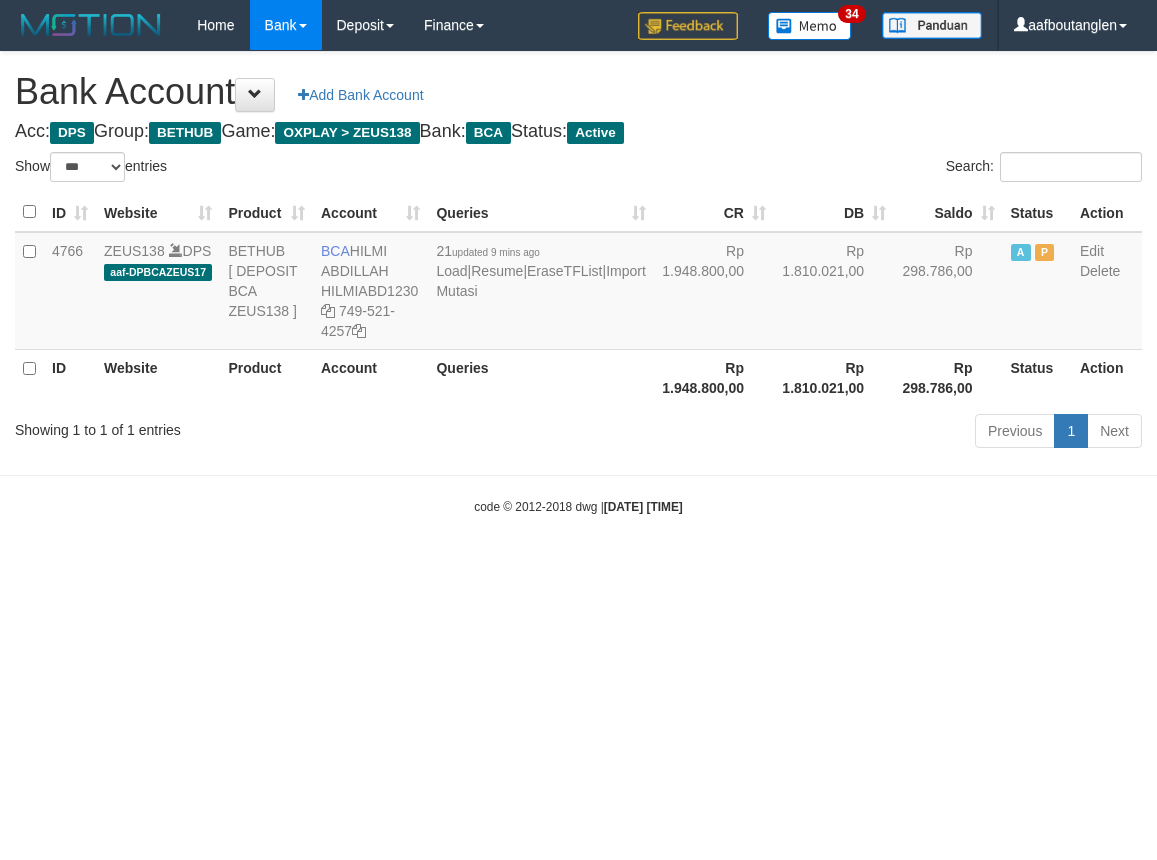 select on "***" 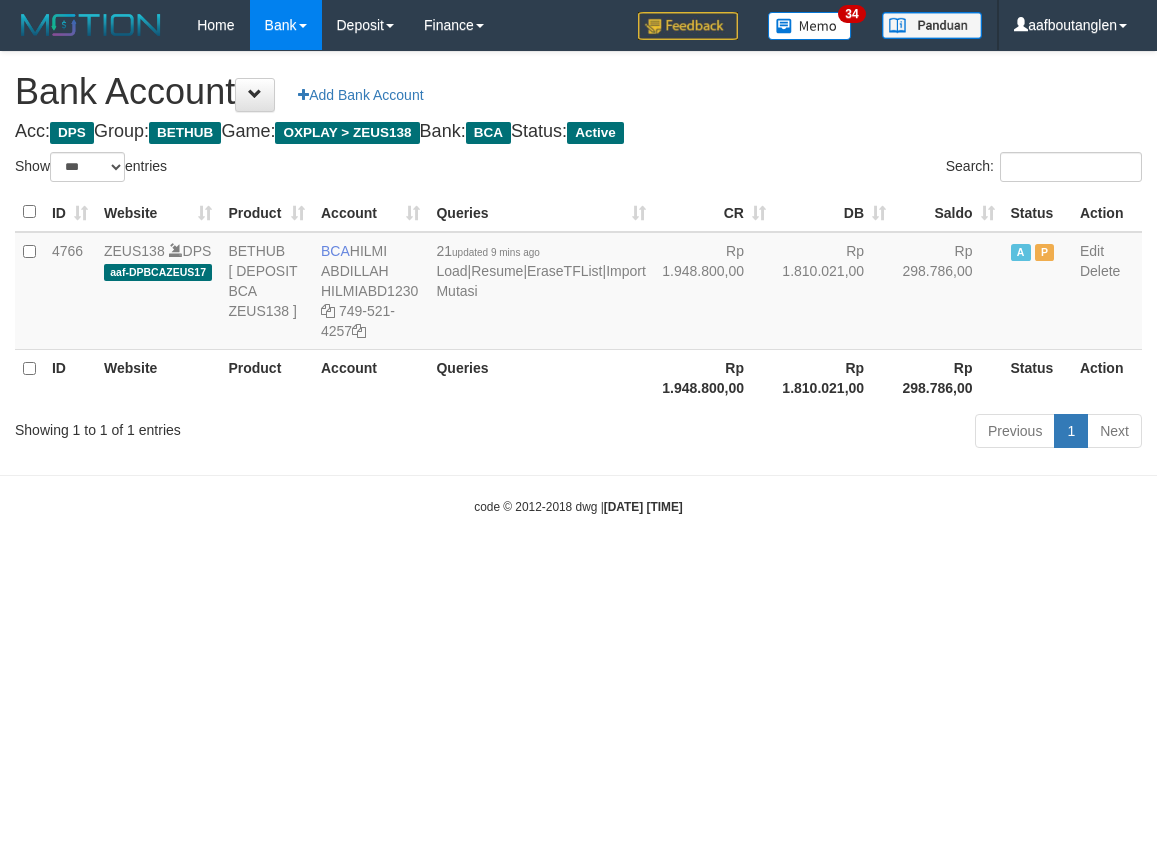 scroll, scrollTop: 0, scrollLeft: 0, axis: both 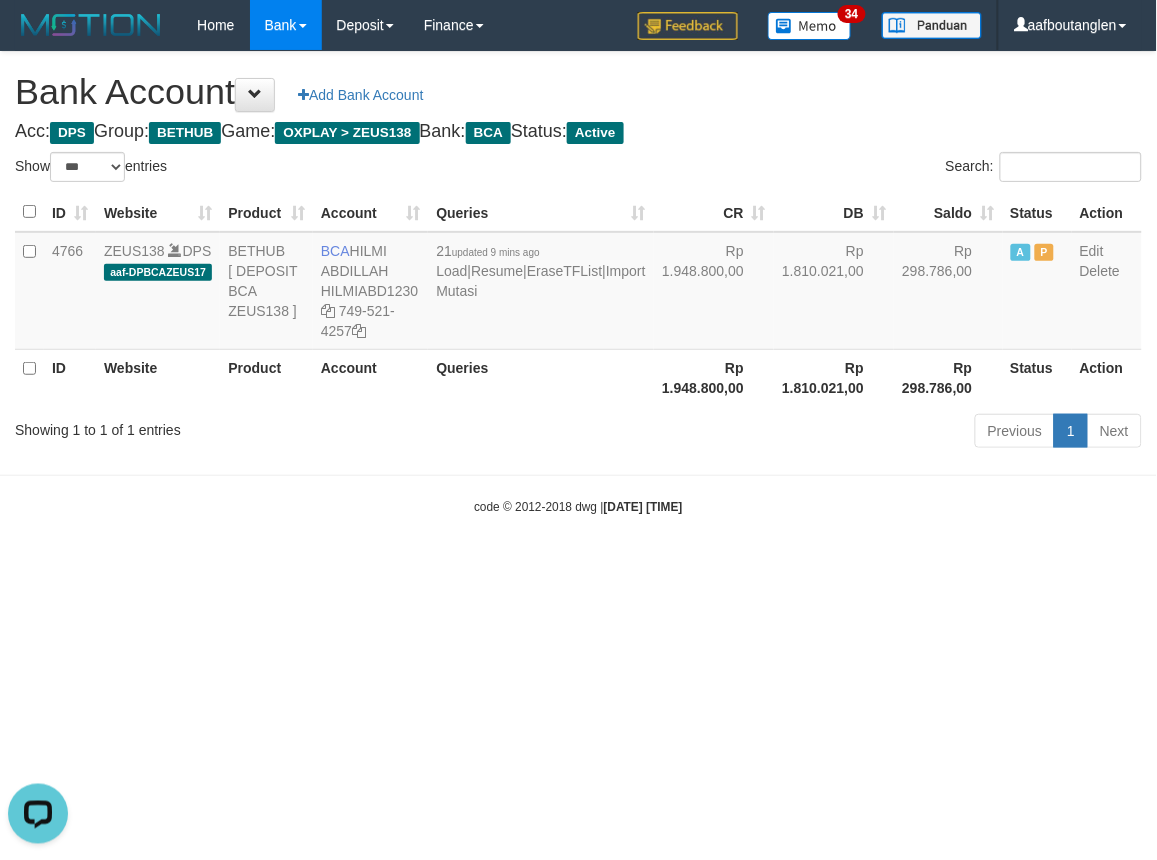 drag, startPoint x: 0, startPoint y: 0, endPoint x: 285, endPoint y: 631, distance: 692.3771 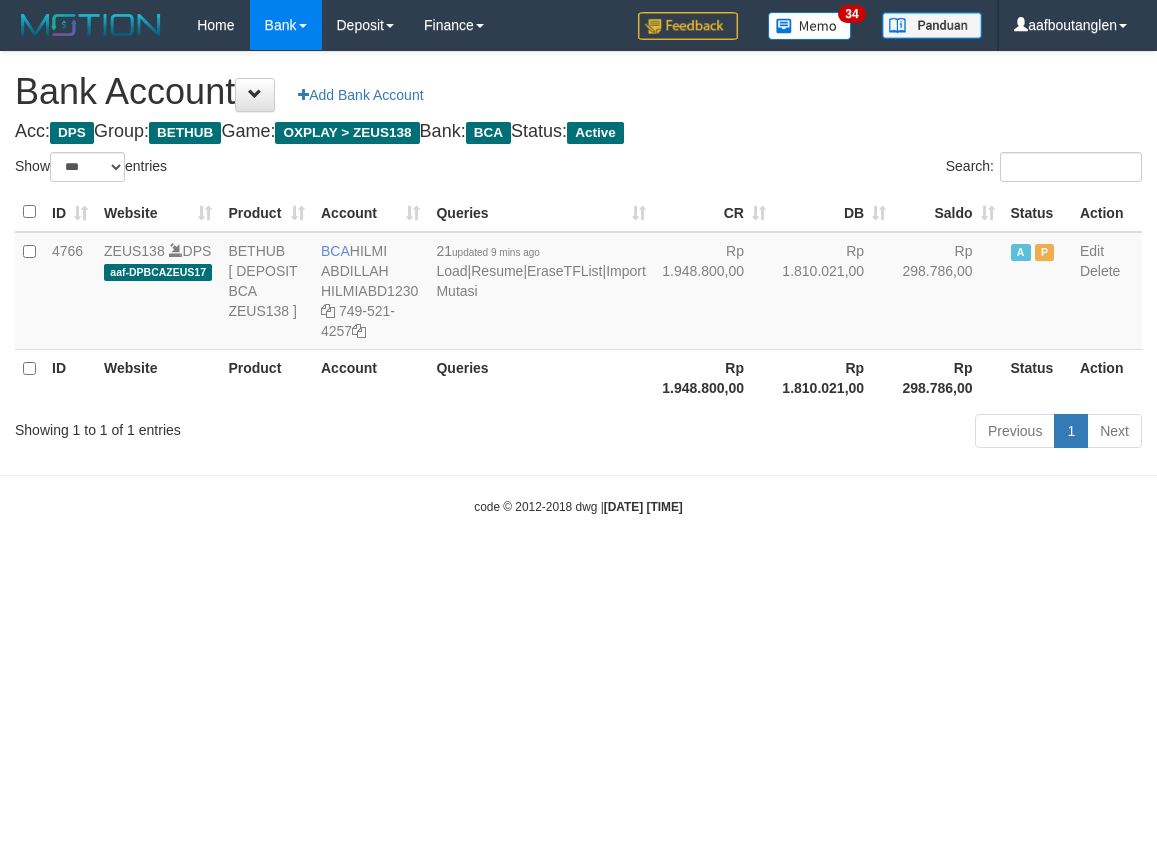 select on "***" 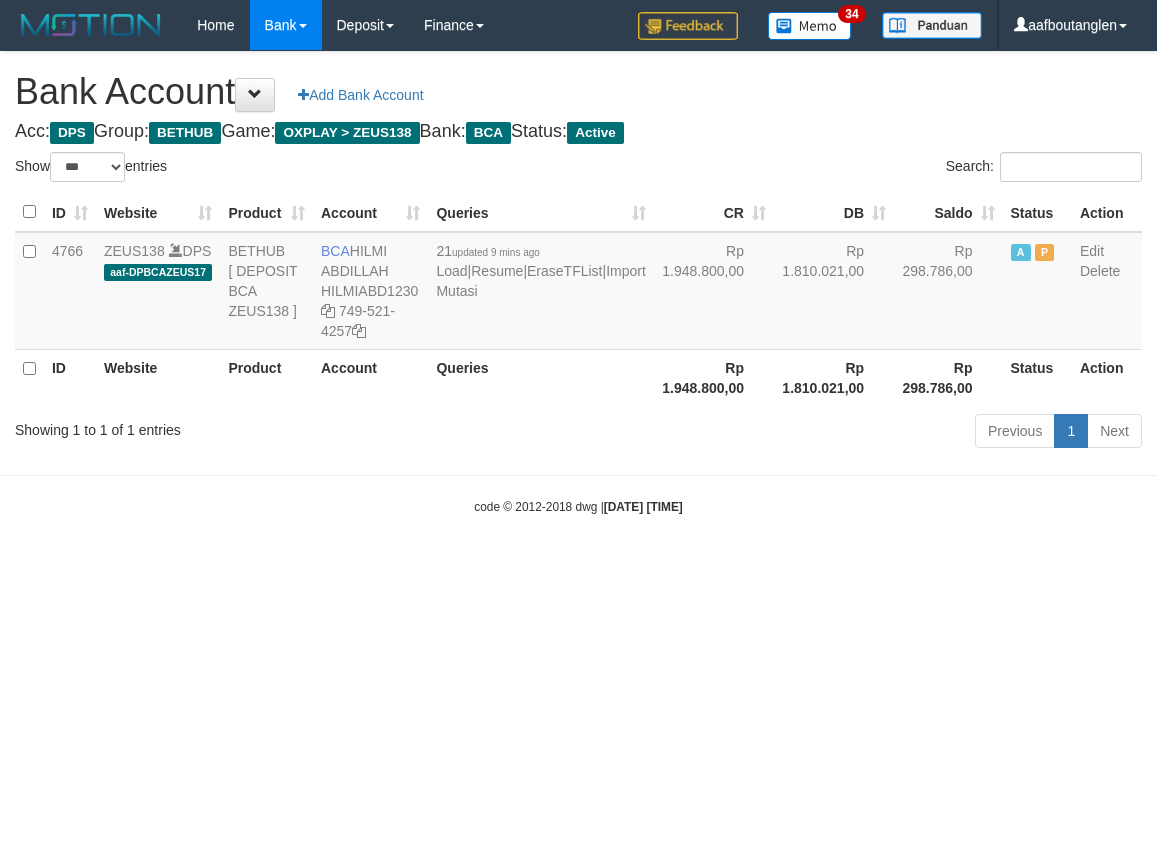 scroll, scrollTop: 0, scrollLeft: 0, axis: both 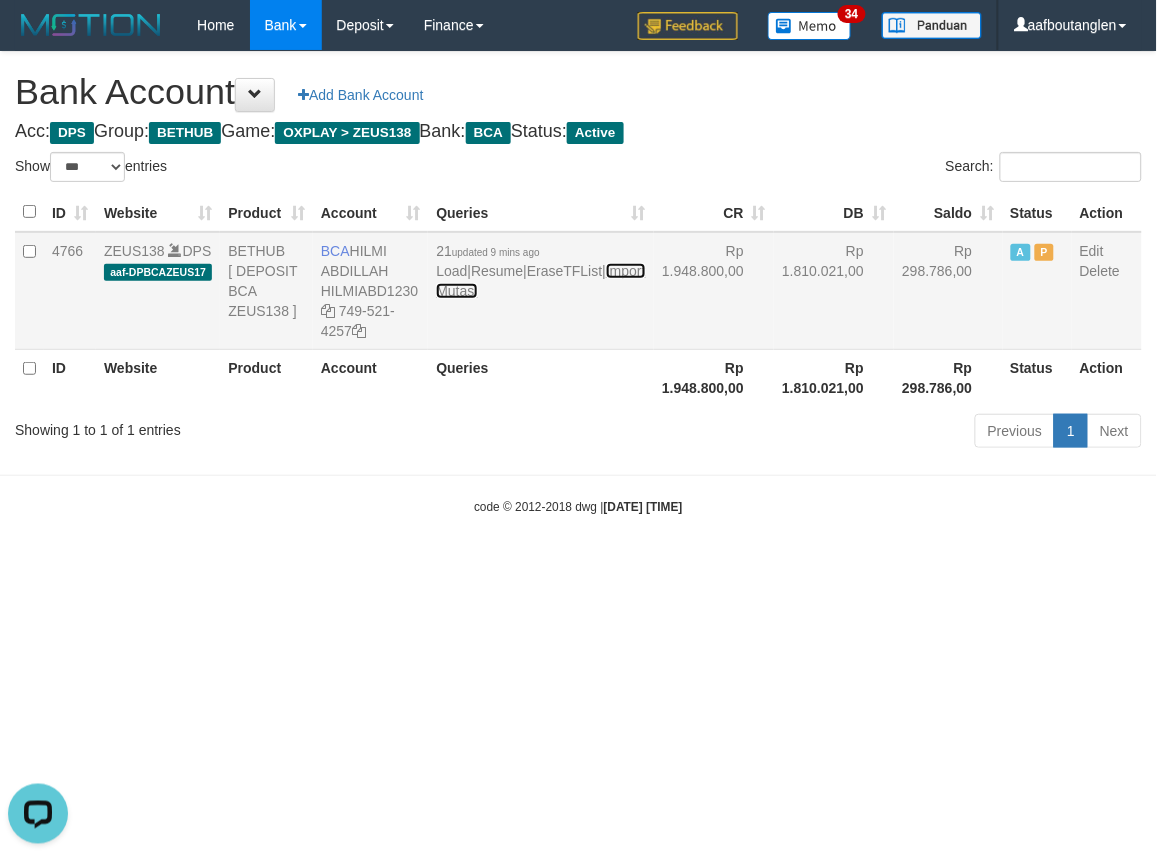 click on "Import Mutasi" at bounding box center (540, 281) 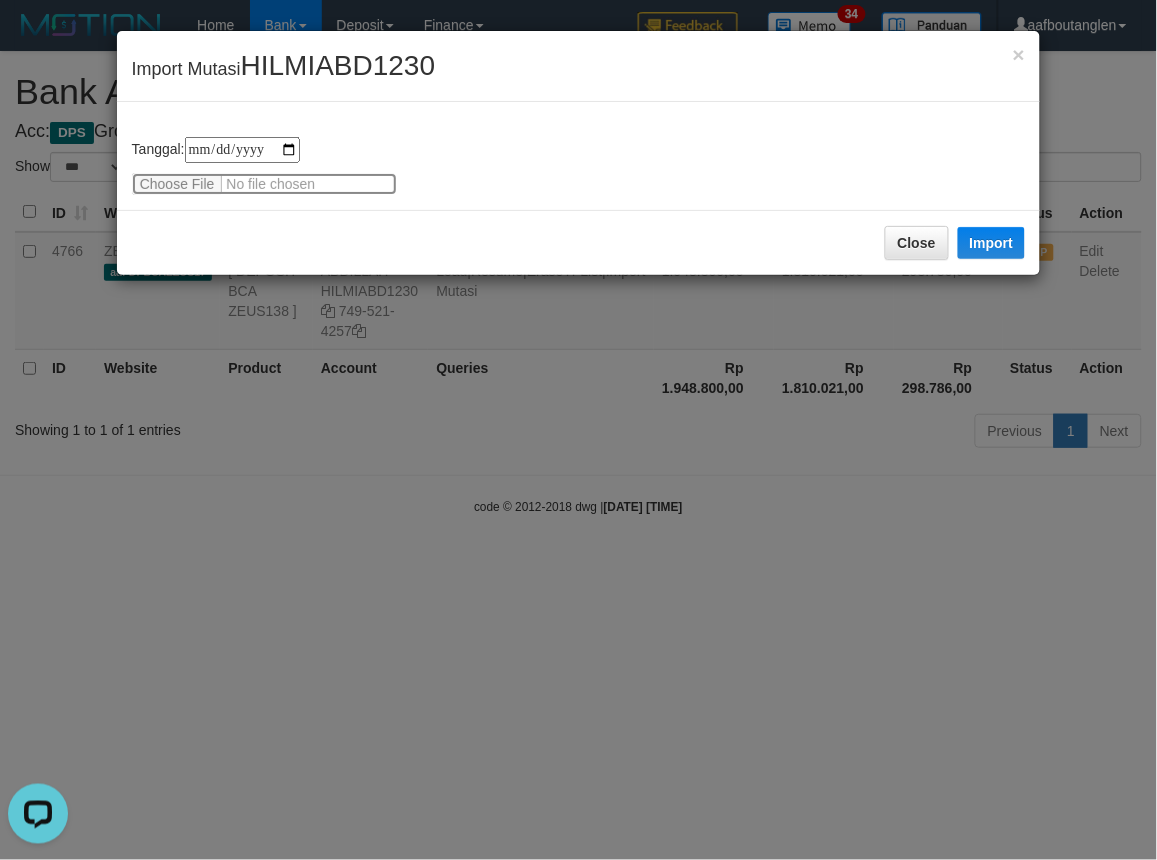 click at bounding box center (264, 184) 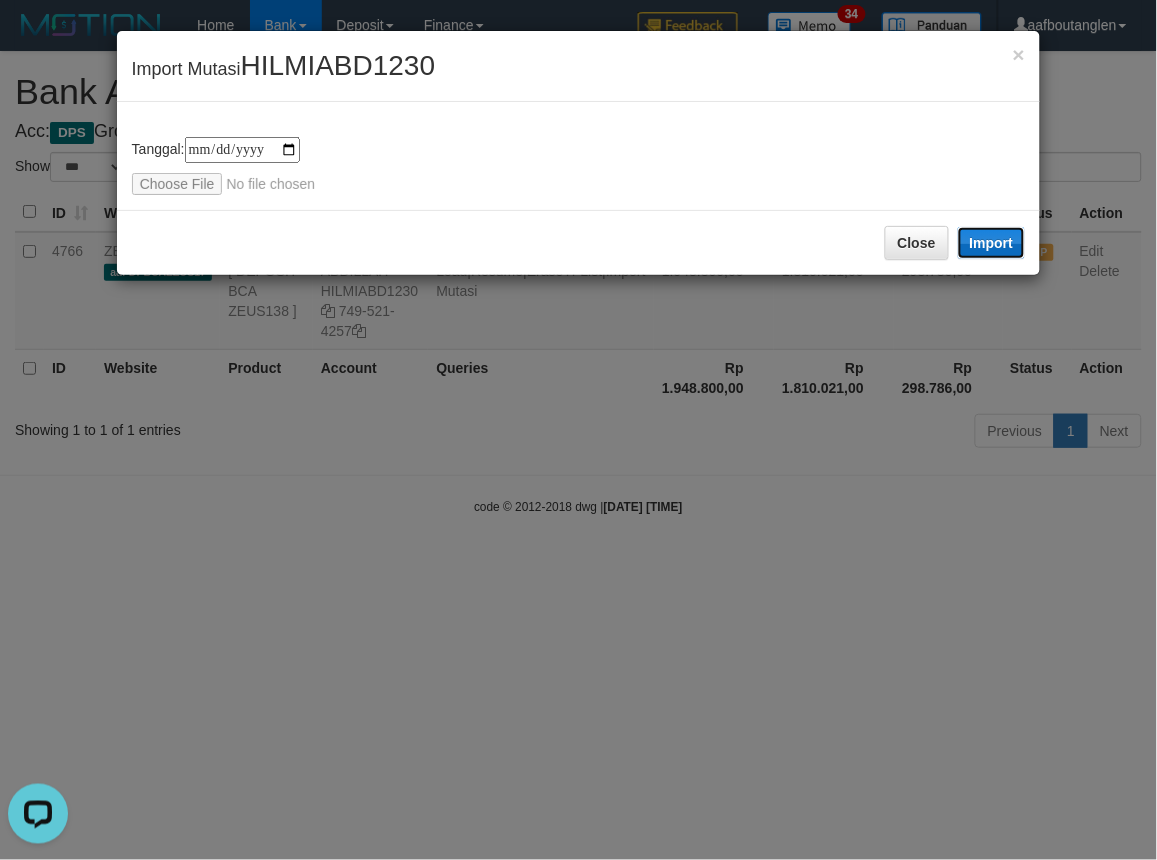 click on "Import" at bounding box center [992, 243] 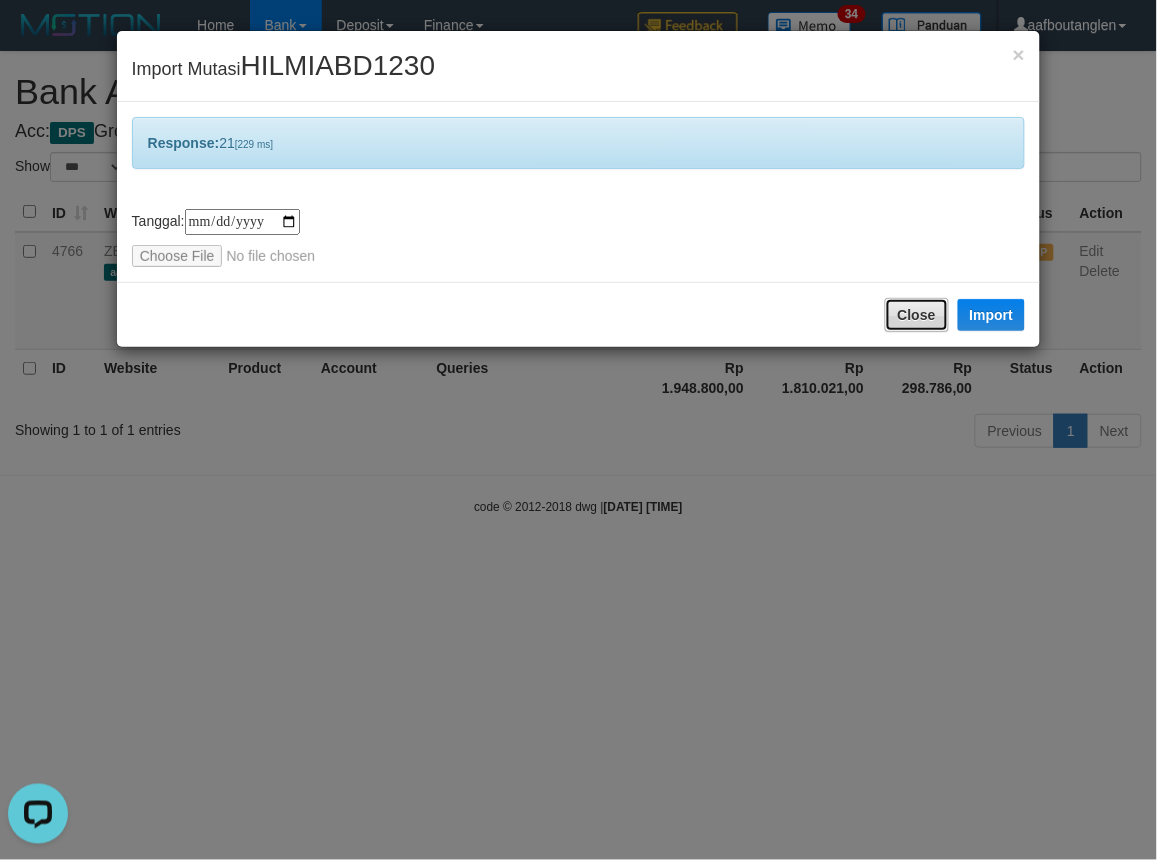 click on "Close" at bounding box center (917, 315) 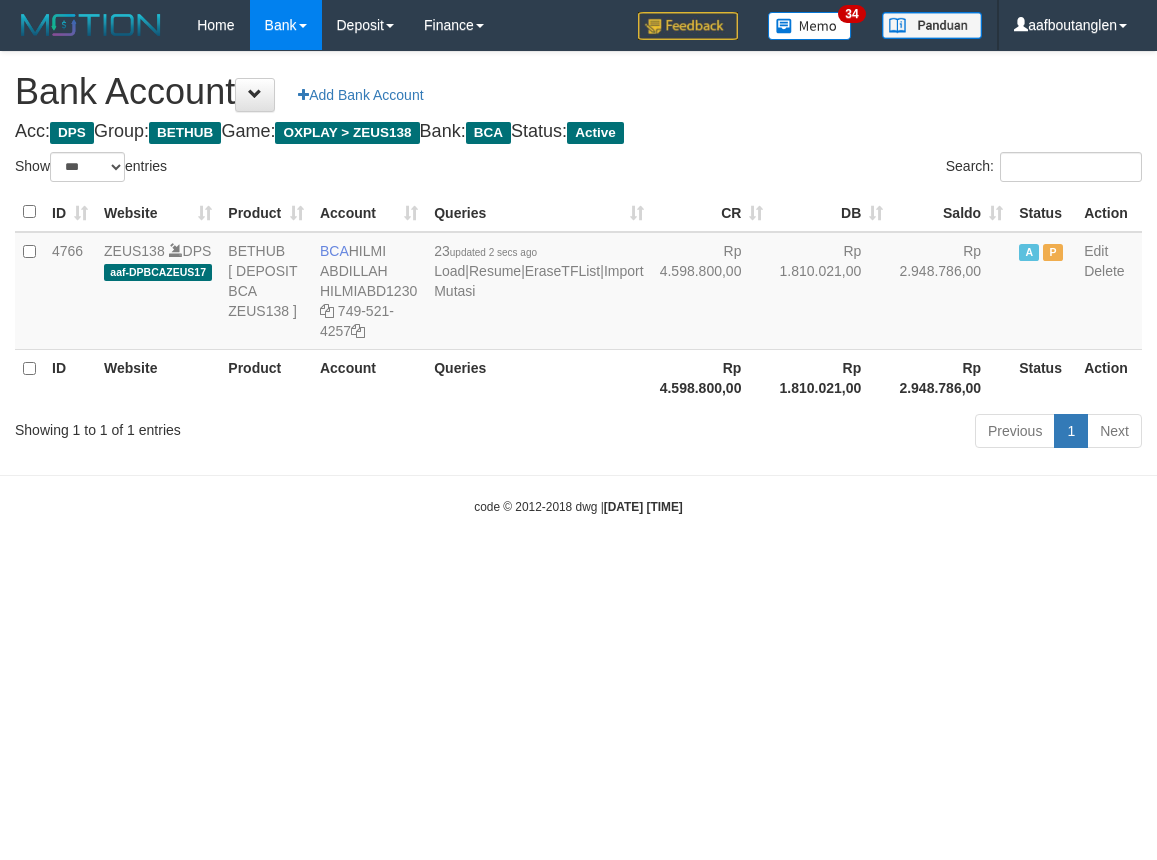 select on "***" 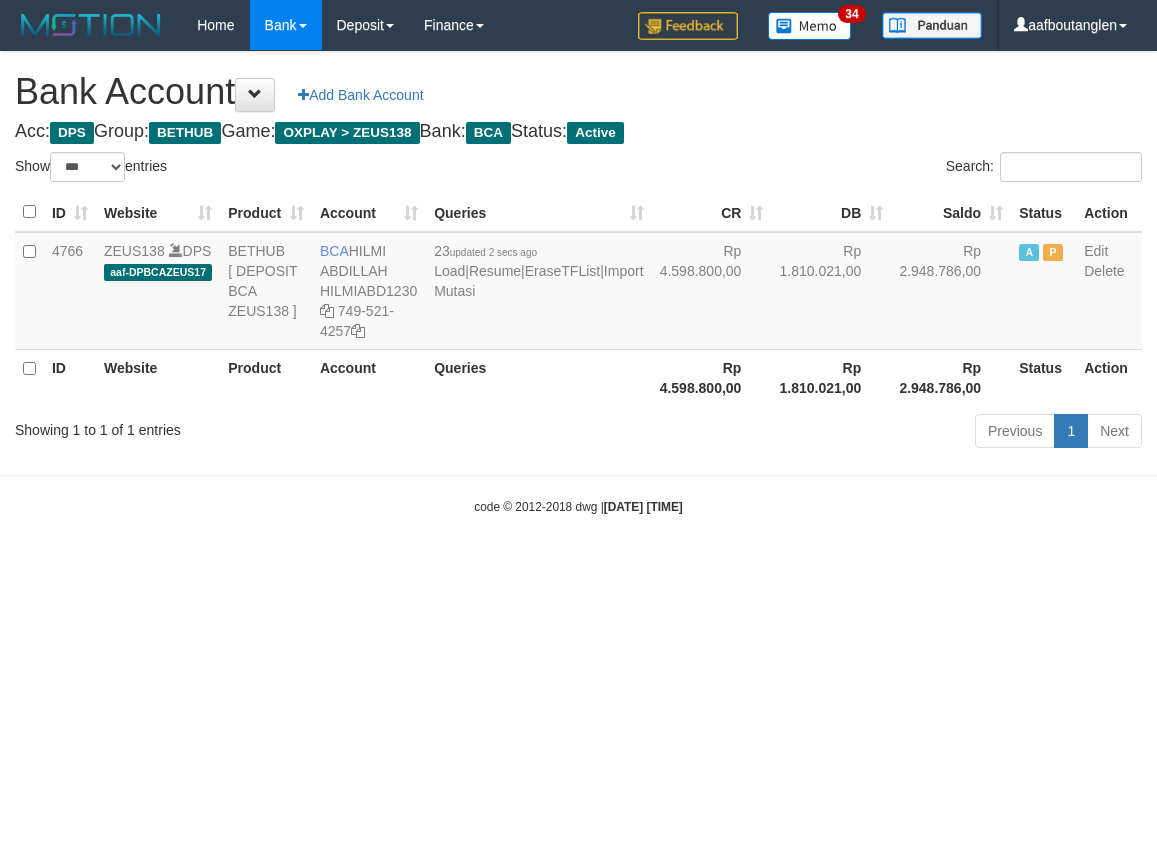 scroll, scrollTop: 0, scrollLeft: 0, axis: both 